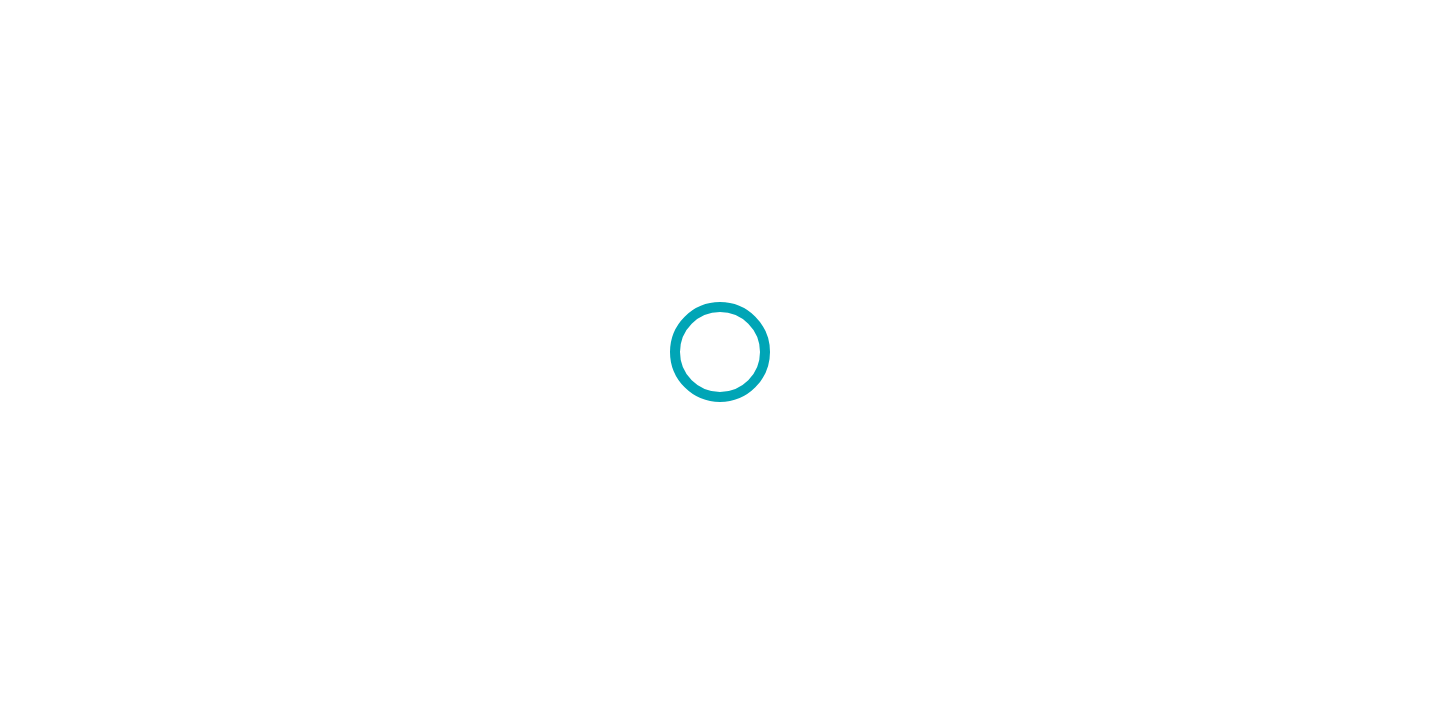 scroll, scrollTop: 0, scrollLeft: 0, axis: both 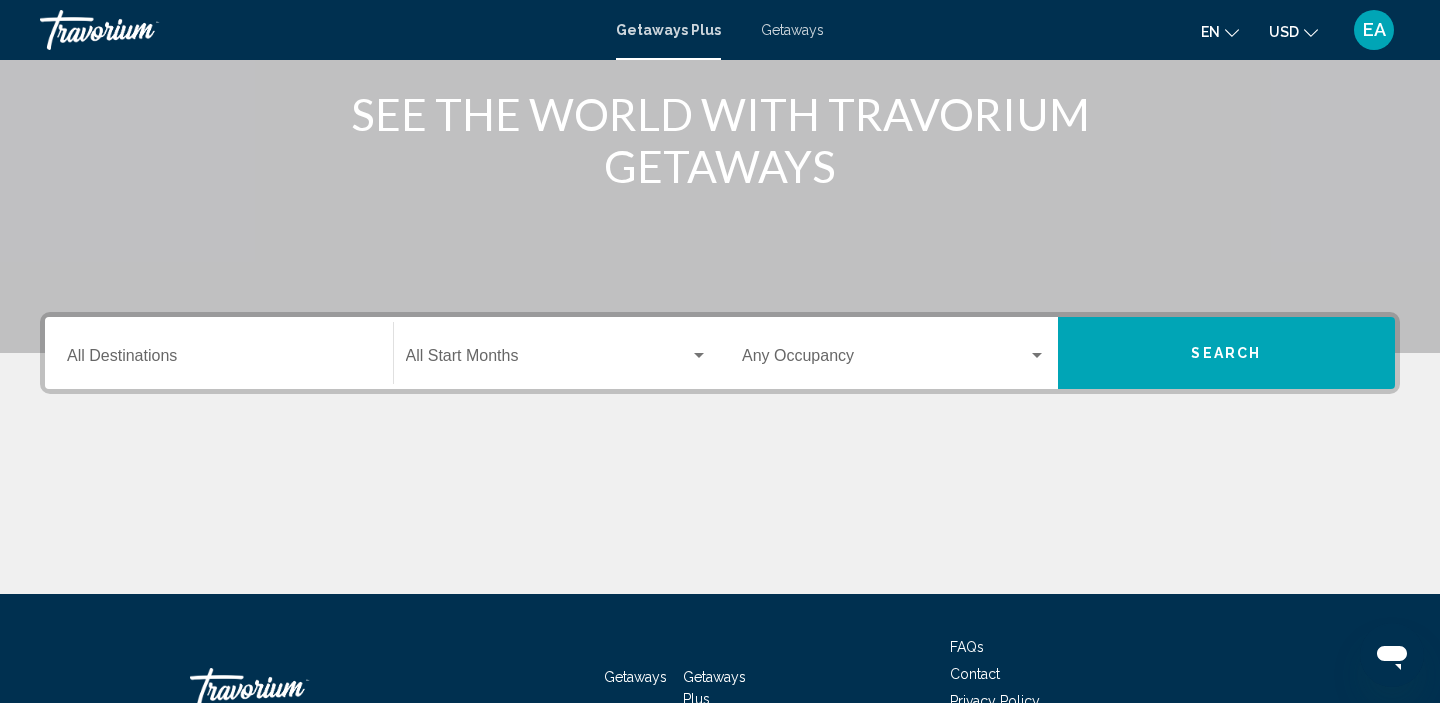 click on "Destination All Destinations" at bounding box center [219, 360] 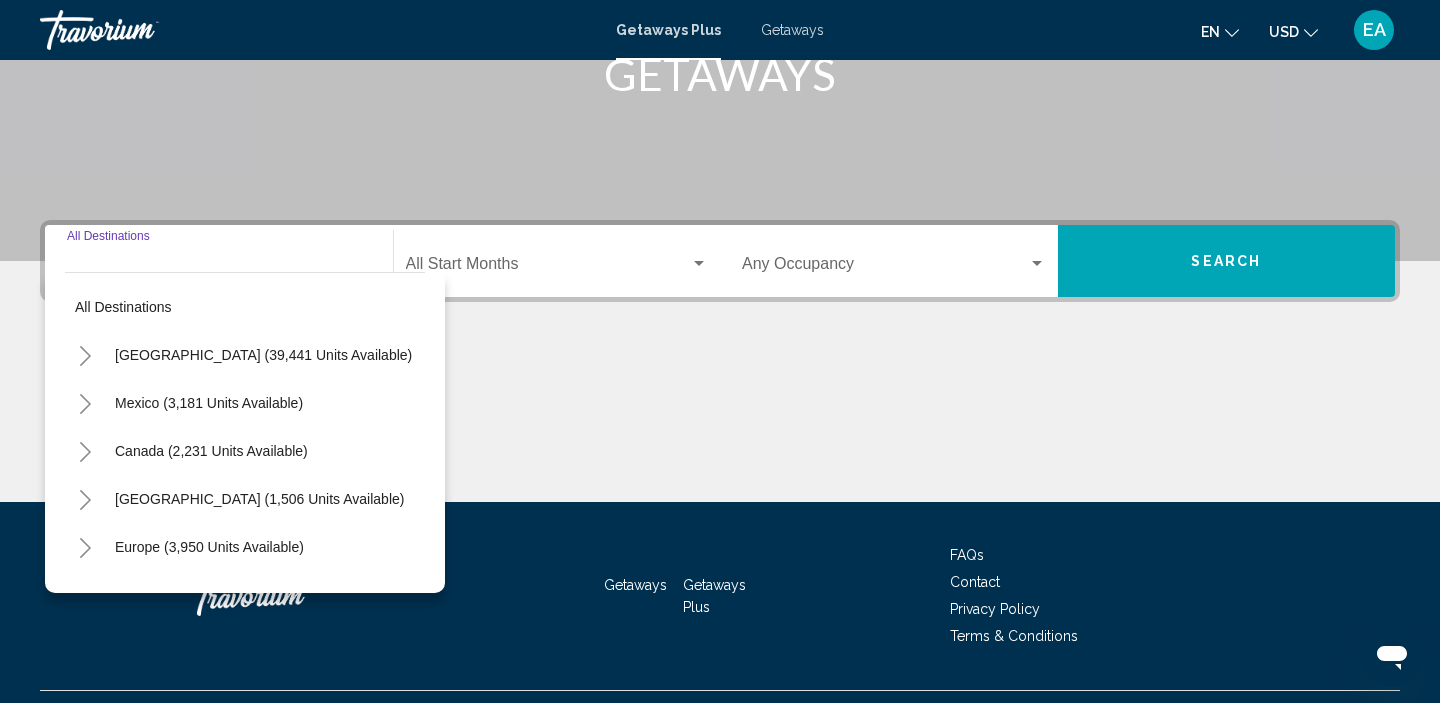 scroll, scrollTop: 383, scrollLeft: 0, axis: vertical 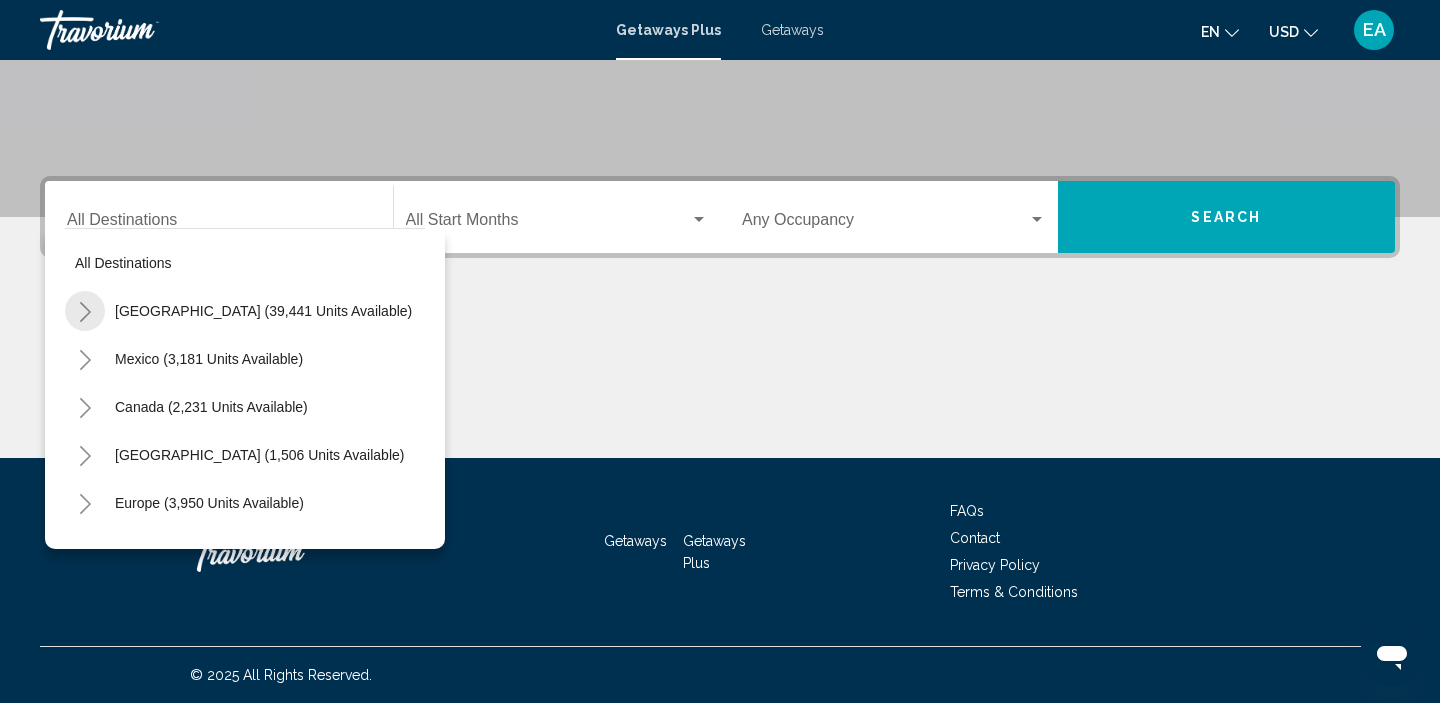 click 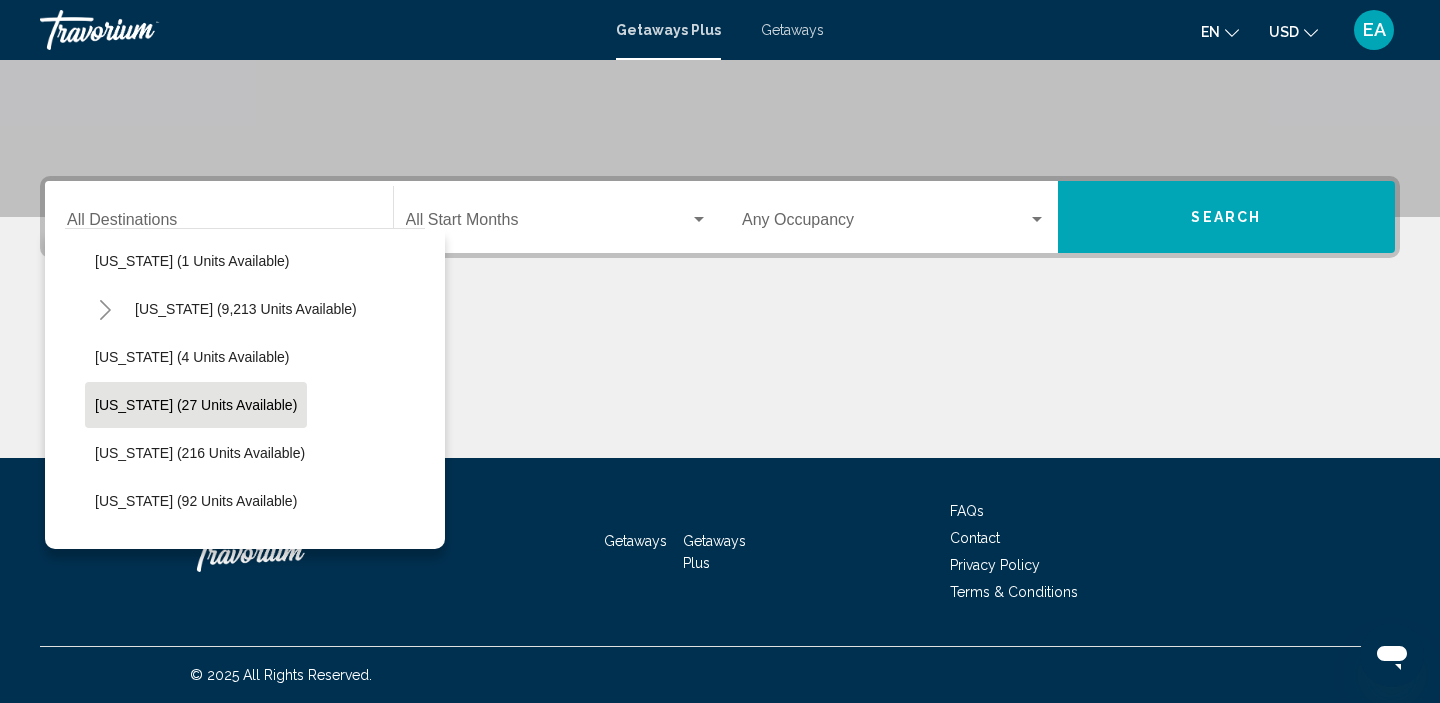 scroll, scrollTop: 300, scrollLeft: 0, axis: vertical 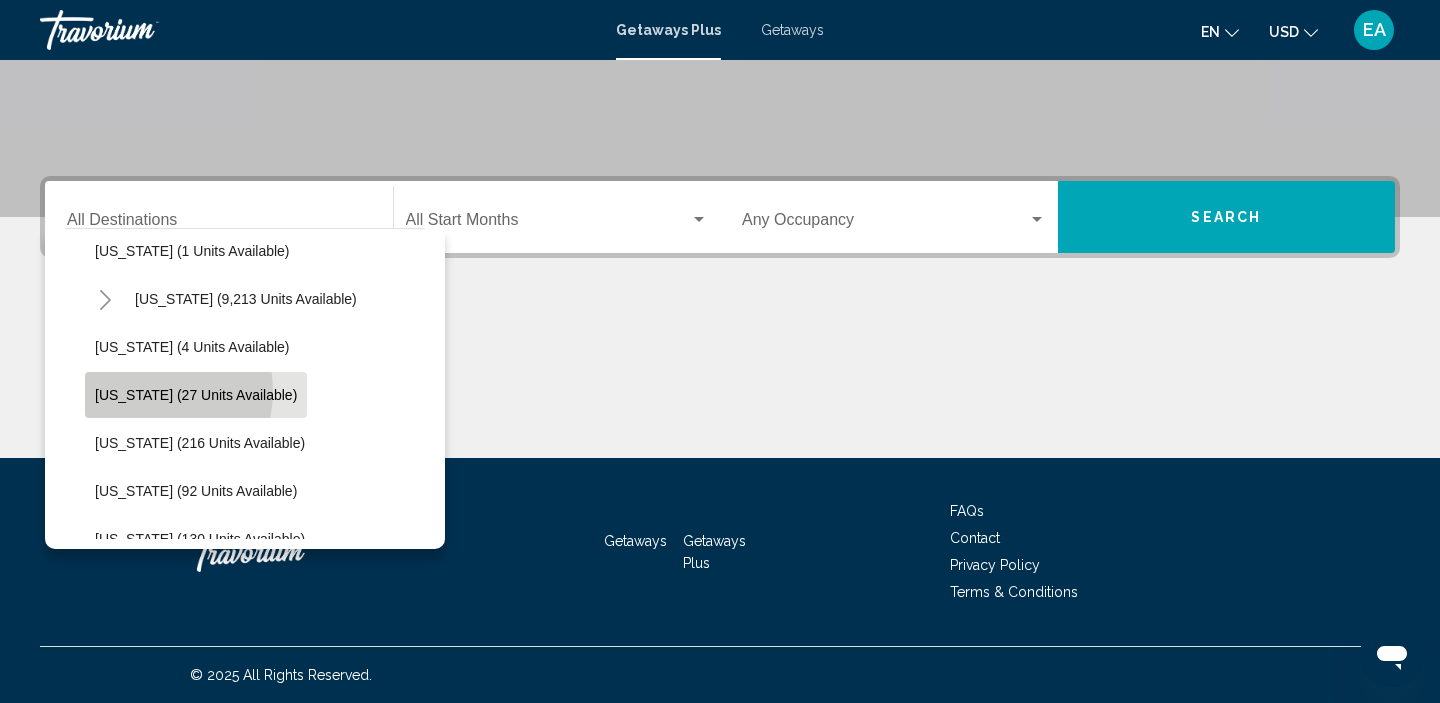 click on "[US_STATE] (27 units available)" 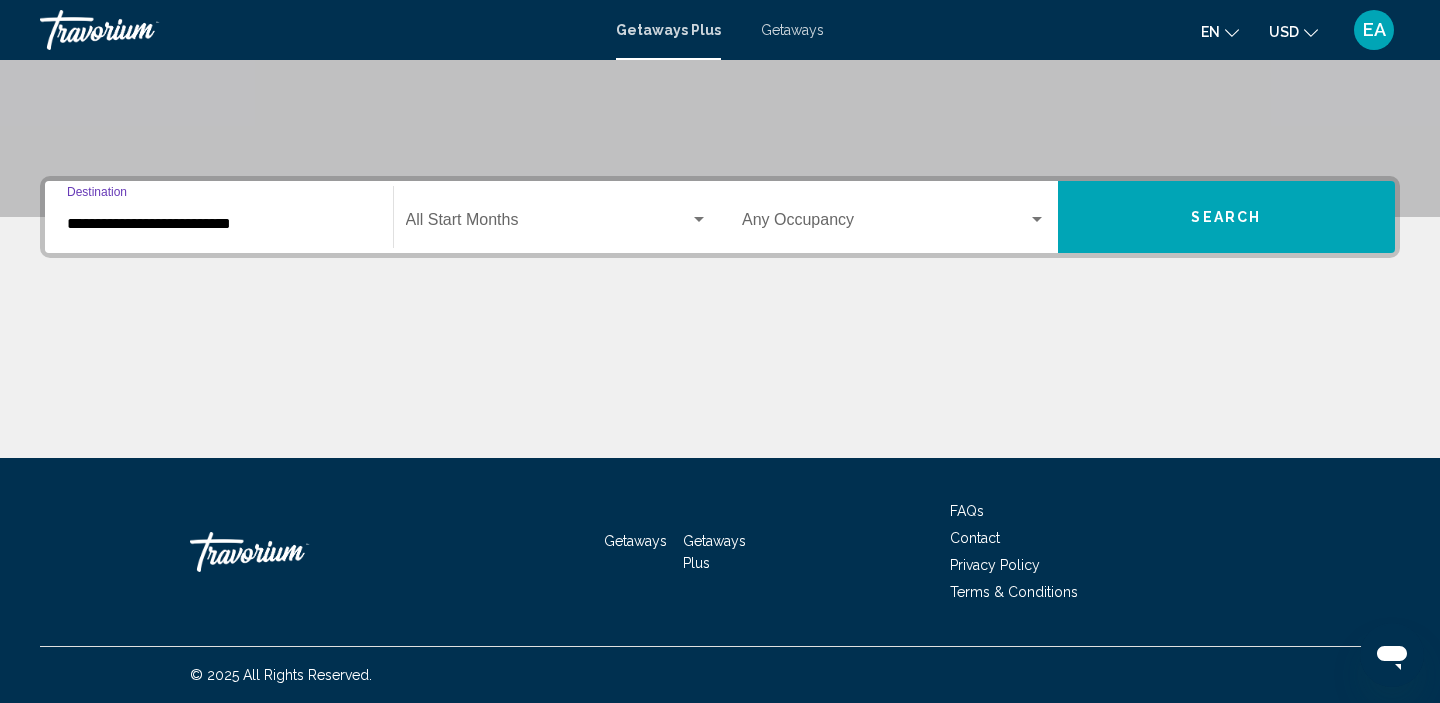 click on "Search" at bounding box center [1227, 217] 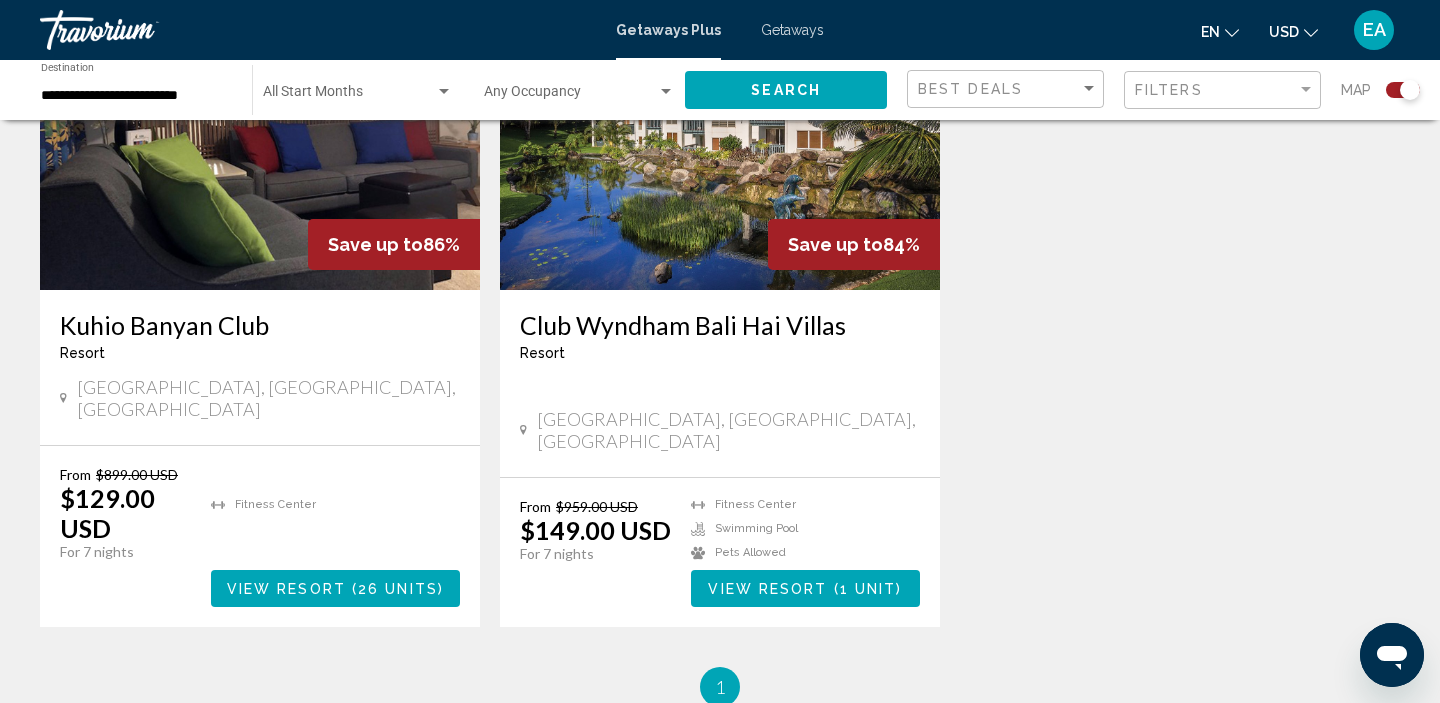 scroll, scrollTop: 867, scrollLeft: 0, axis: vertical 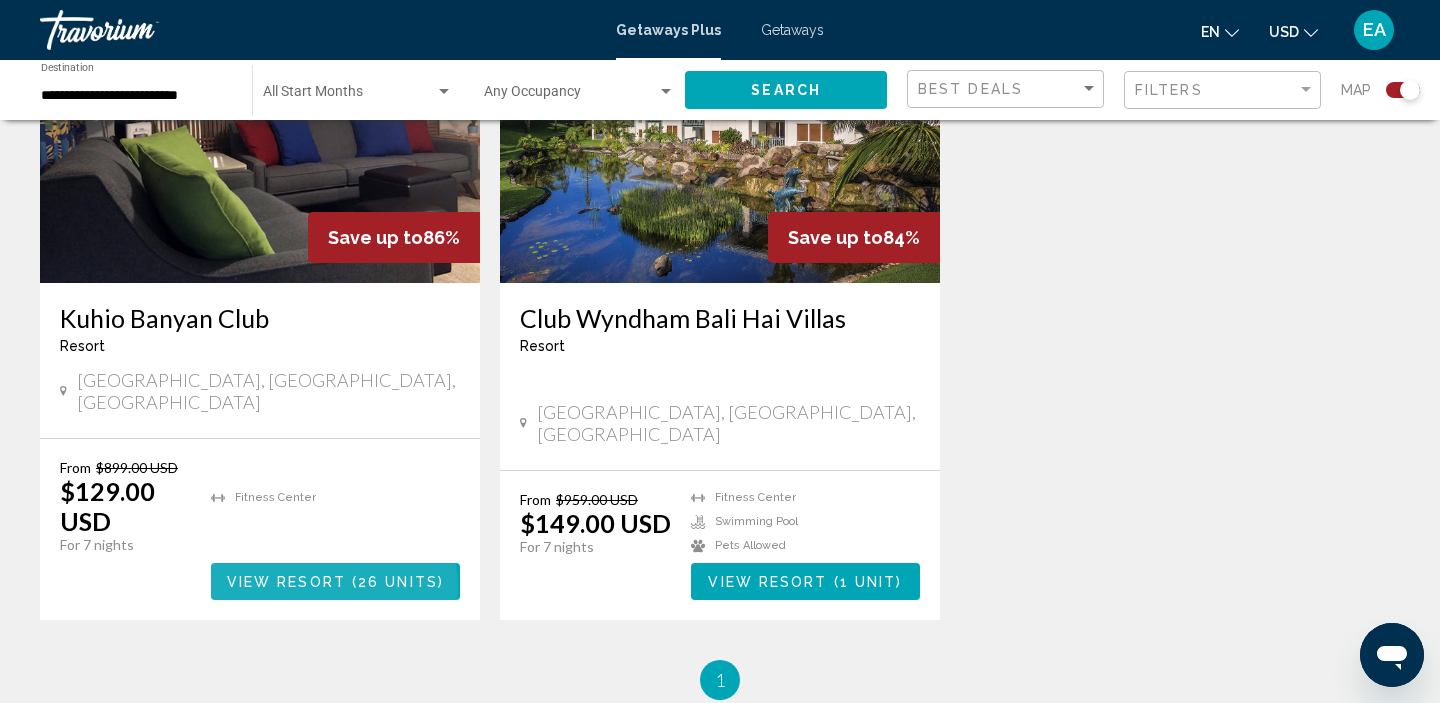 click on "View Resort" at bounding box center (286, 582) 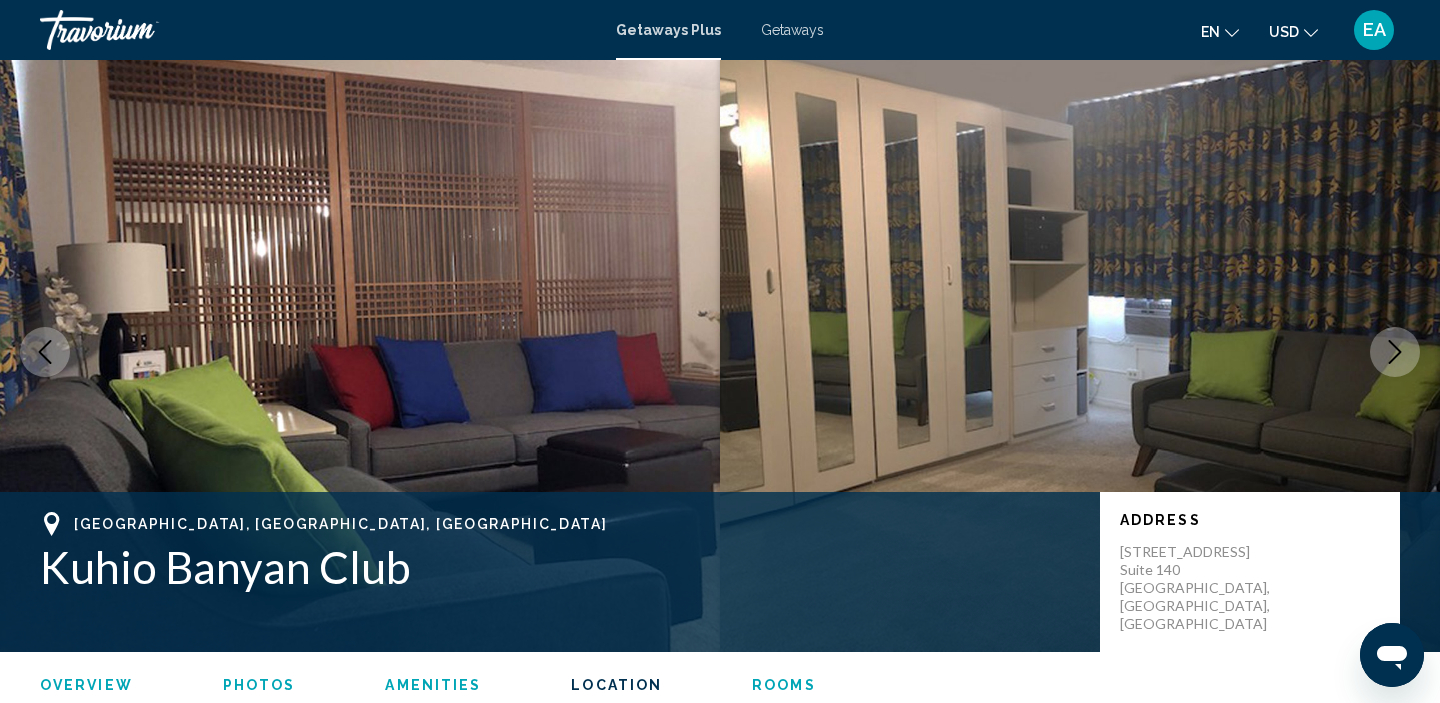 scroll, scrollTop: 2482, scrollLeft: 0, axis: vertical 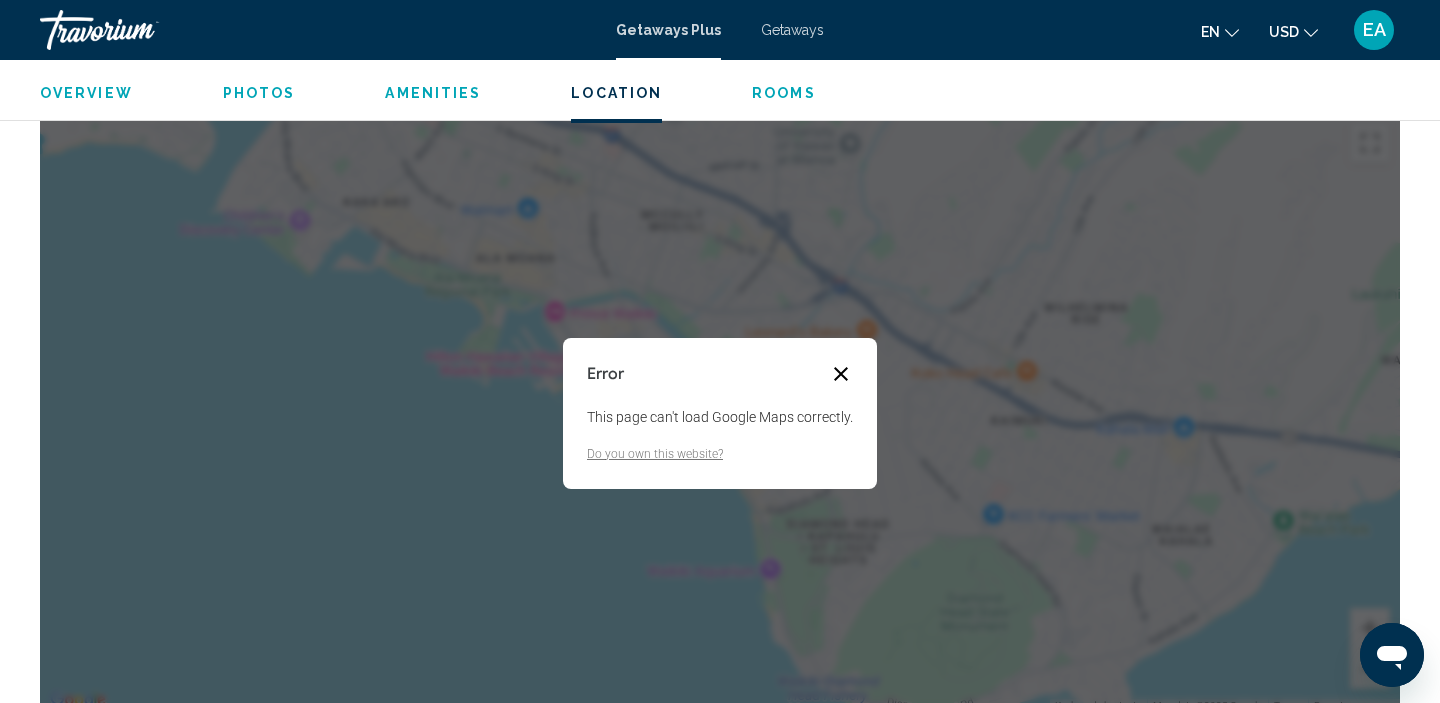 click at bounding box center (841, 374) 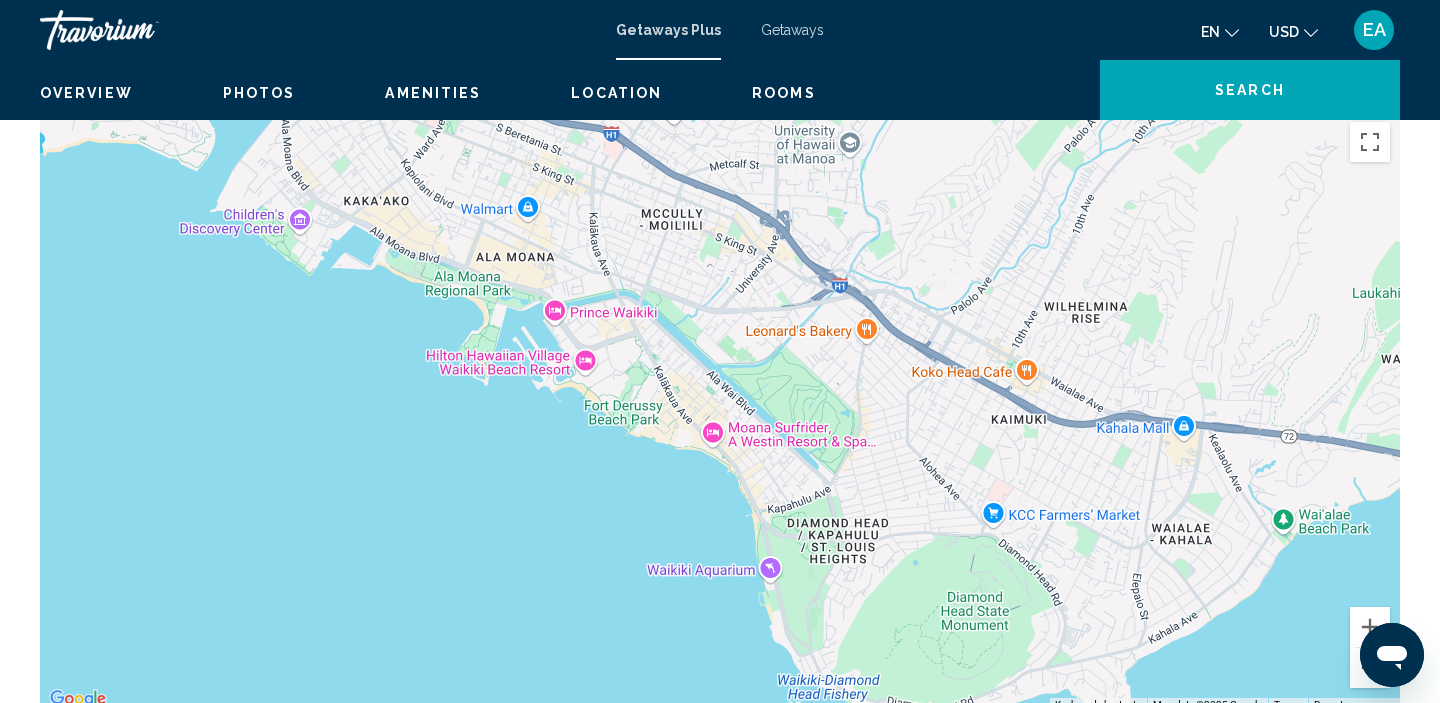scroll, scrollTop: 8, scrollLeft: 0, axis: vertical 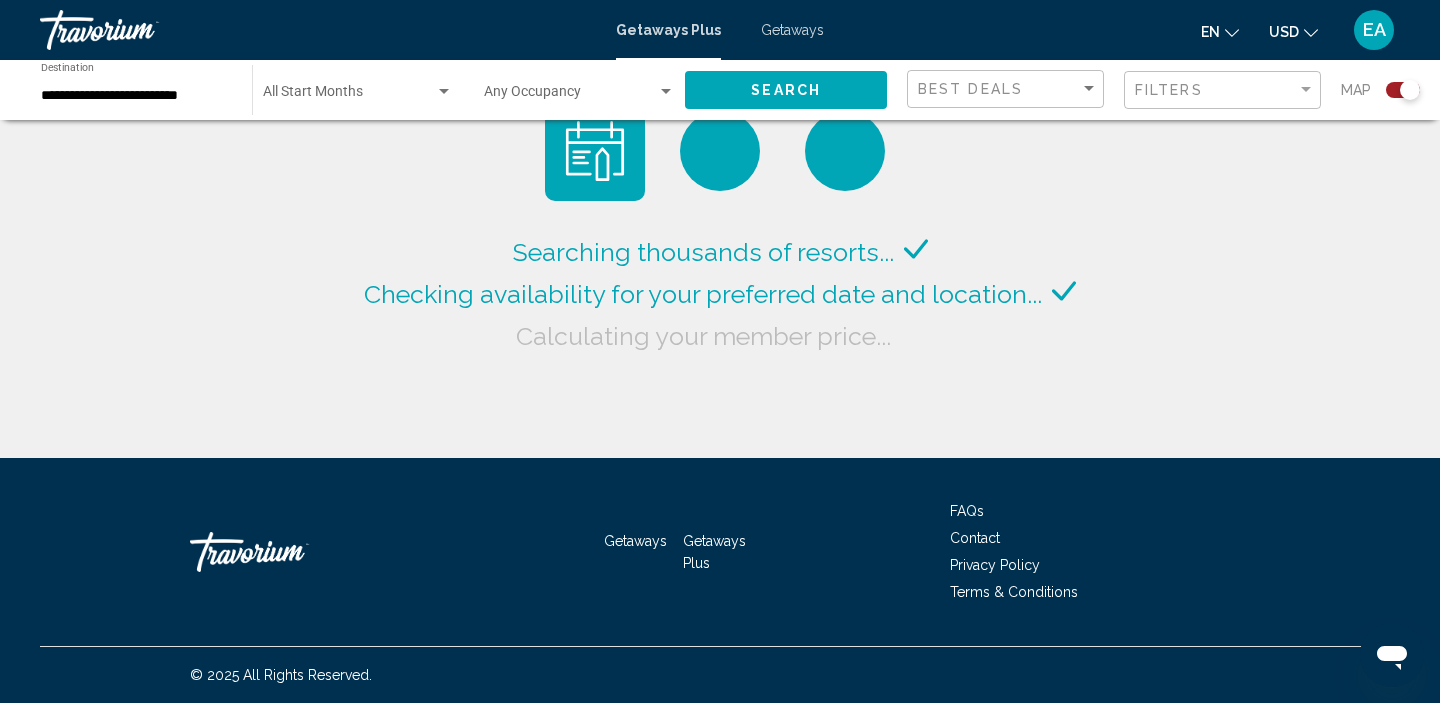 click on "**********" at bounding box center (136, 96) 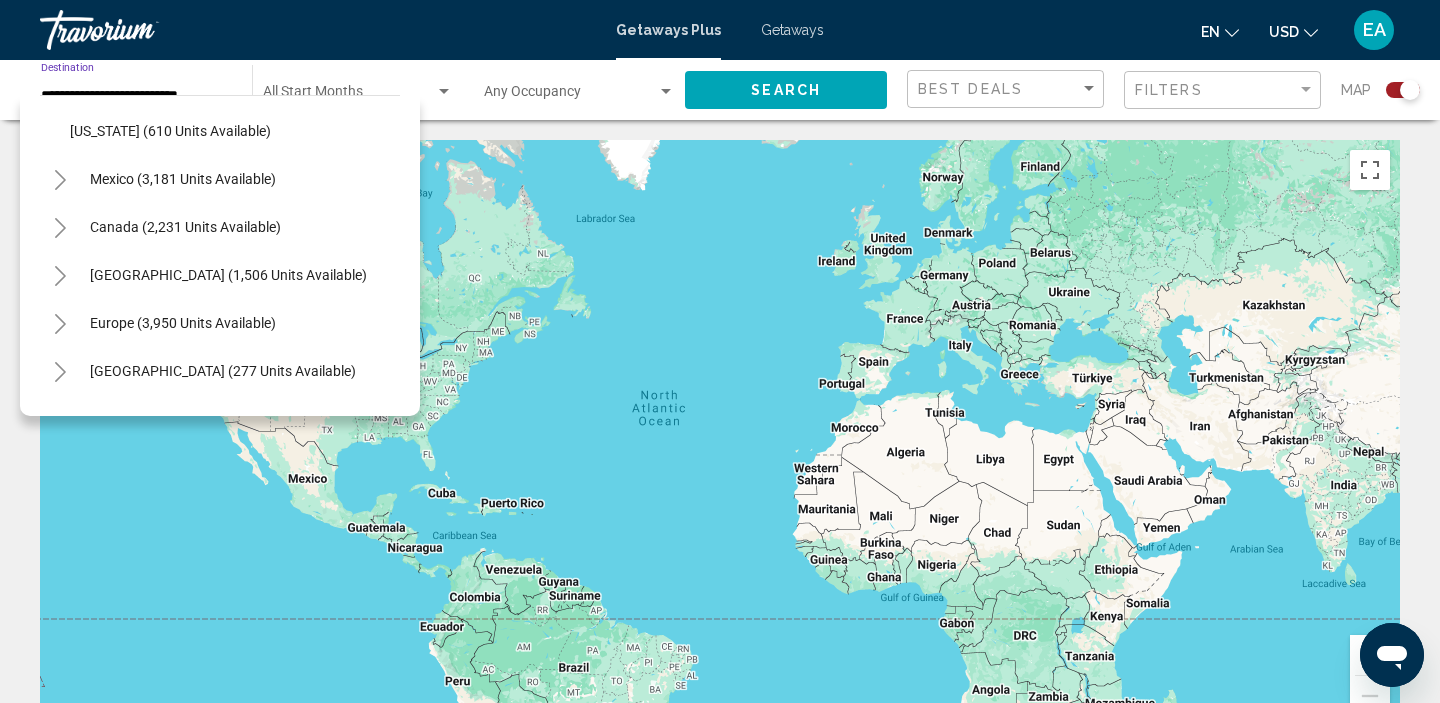 scroll, scrollTop: 1908, scrollLeft: 0, axis: vertical 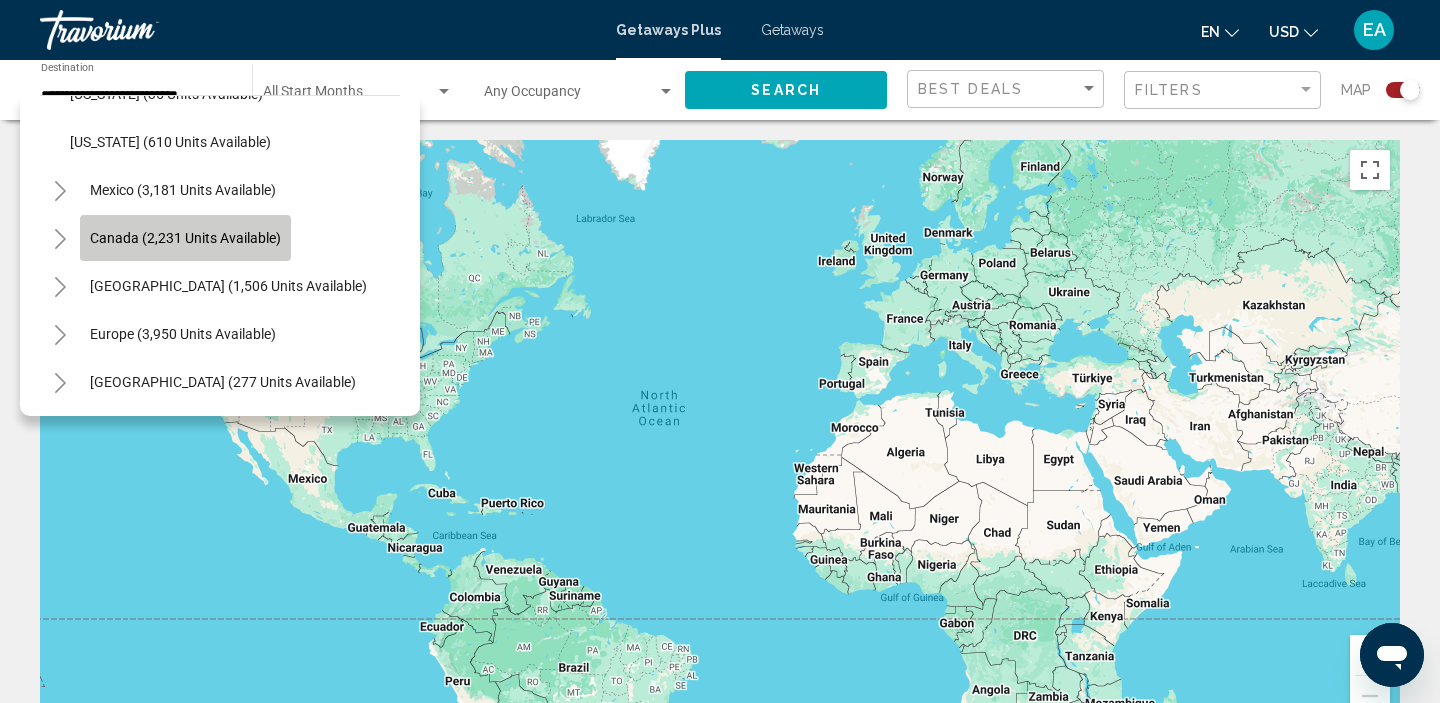click on "Canada (2,231 units available)" 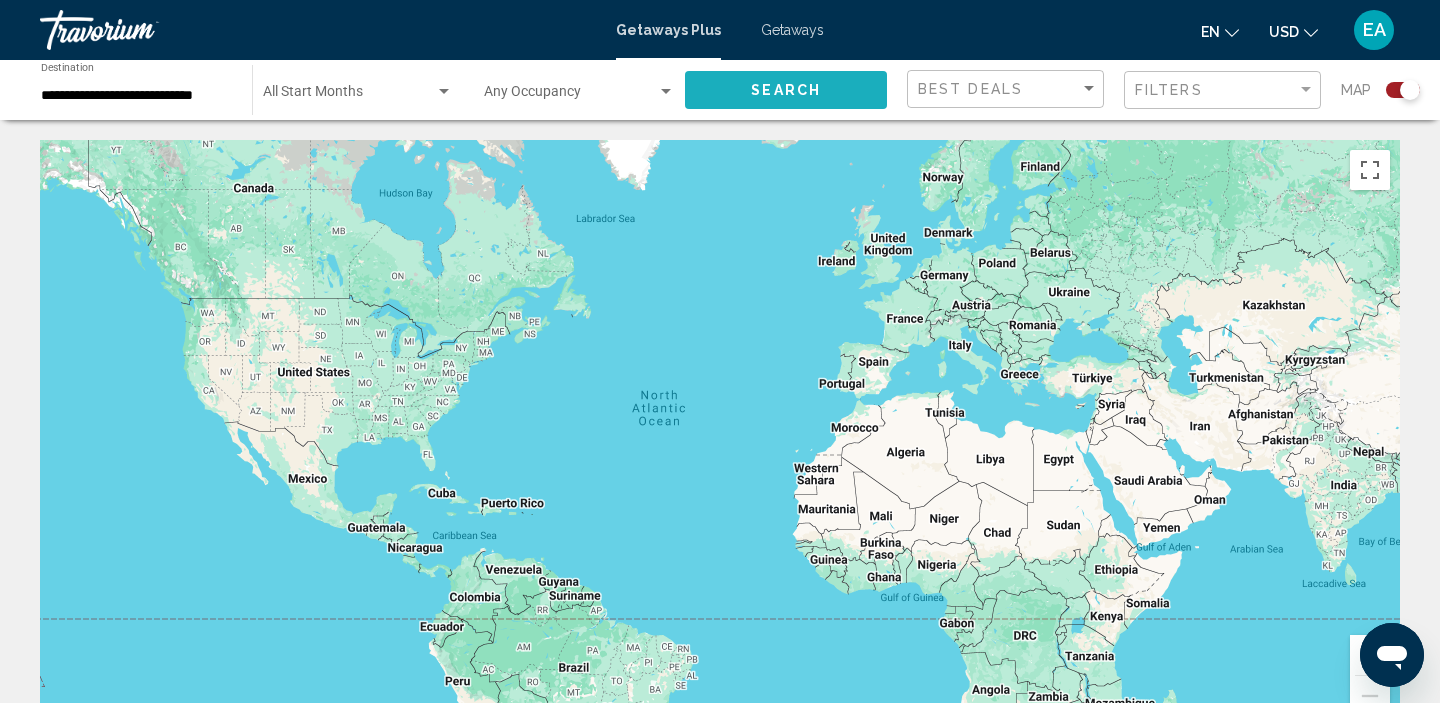 click on "Search" 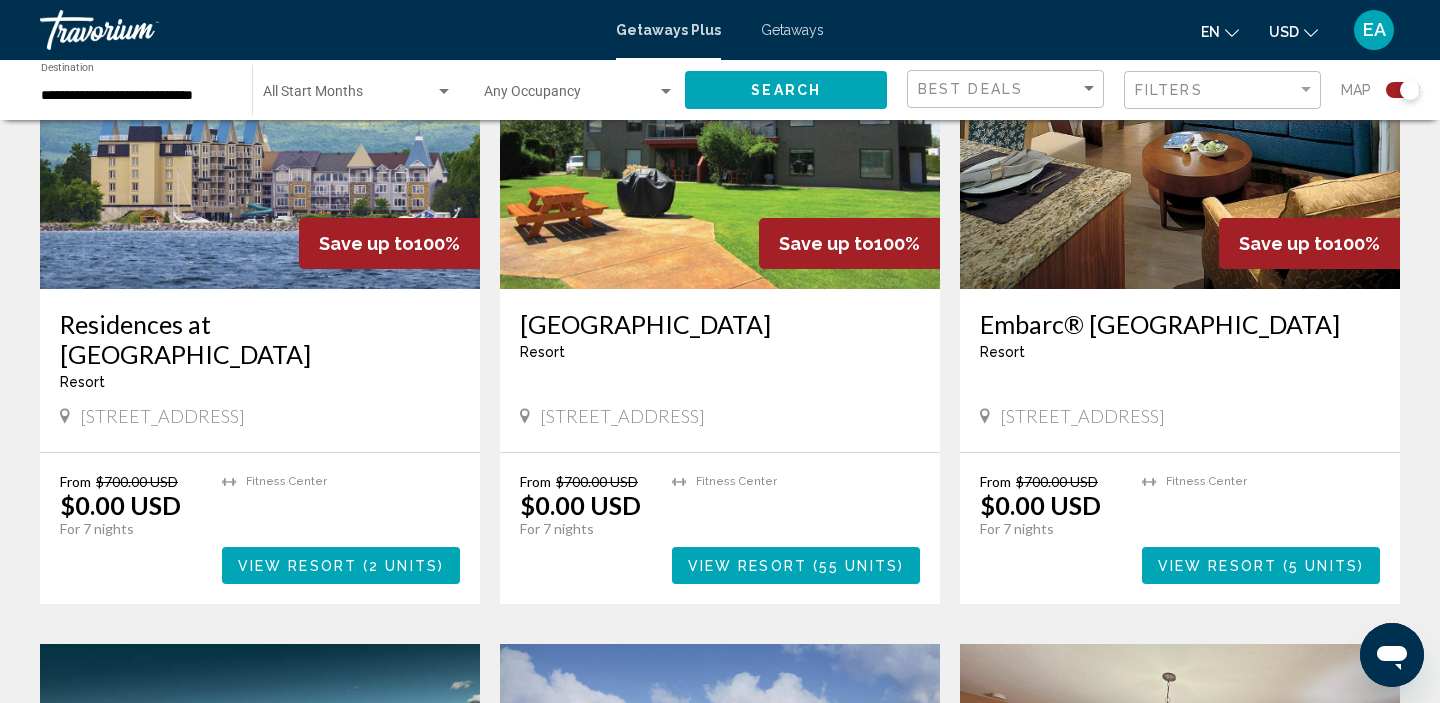 scroll, scrollTop: 1561, scrollLeft: 0, axis: vertical 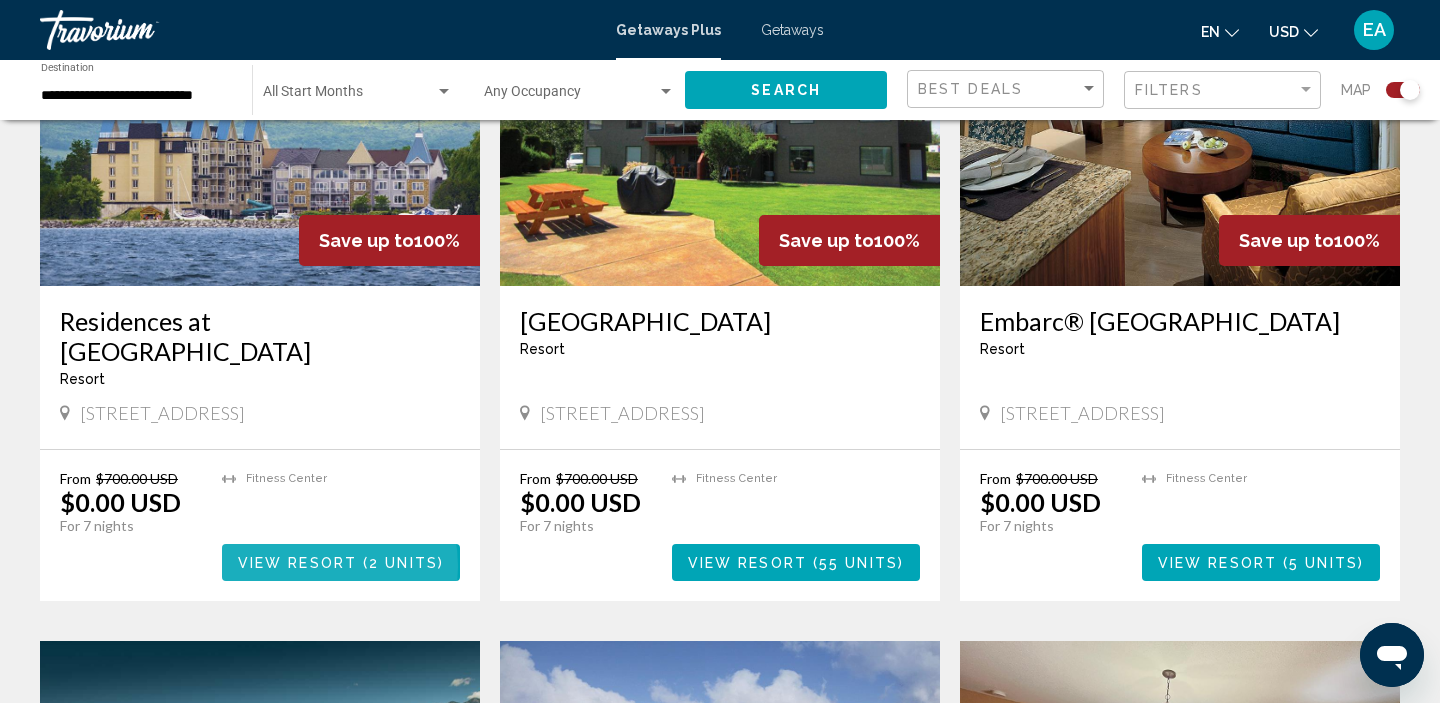 click on "View Resort" at bounding box center [297, 563] 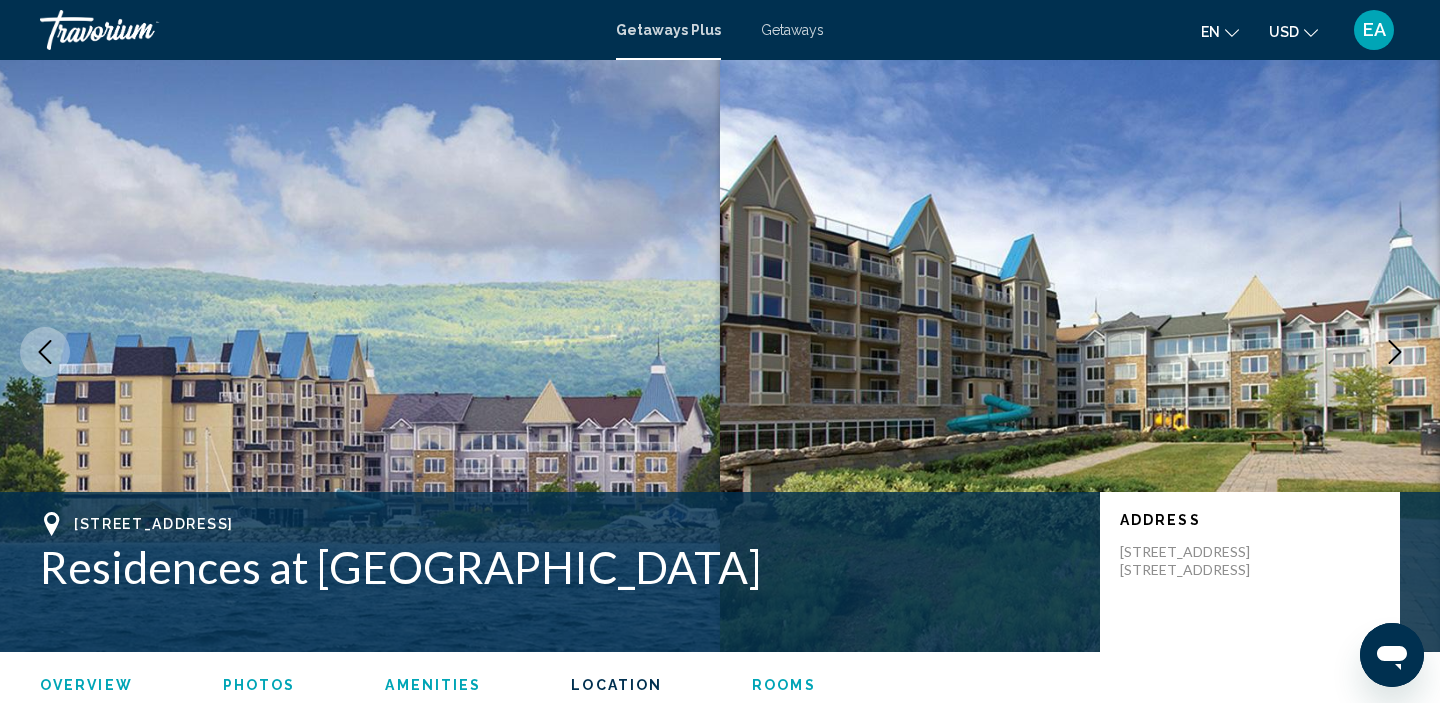 scroll, scrollTop: 2275, scrollLeft: 0, axis: vertical 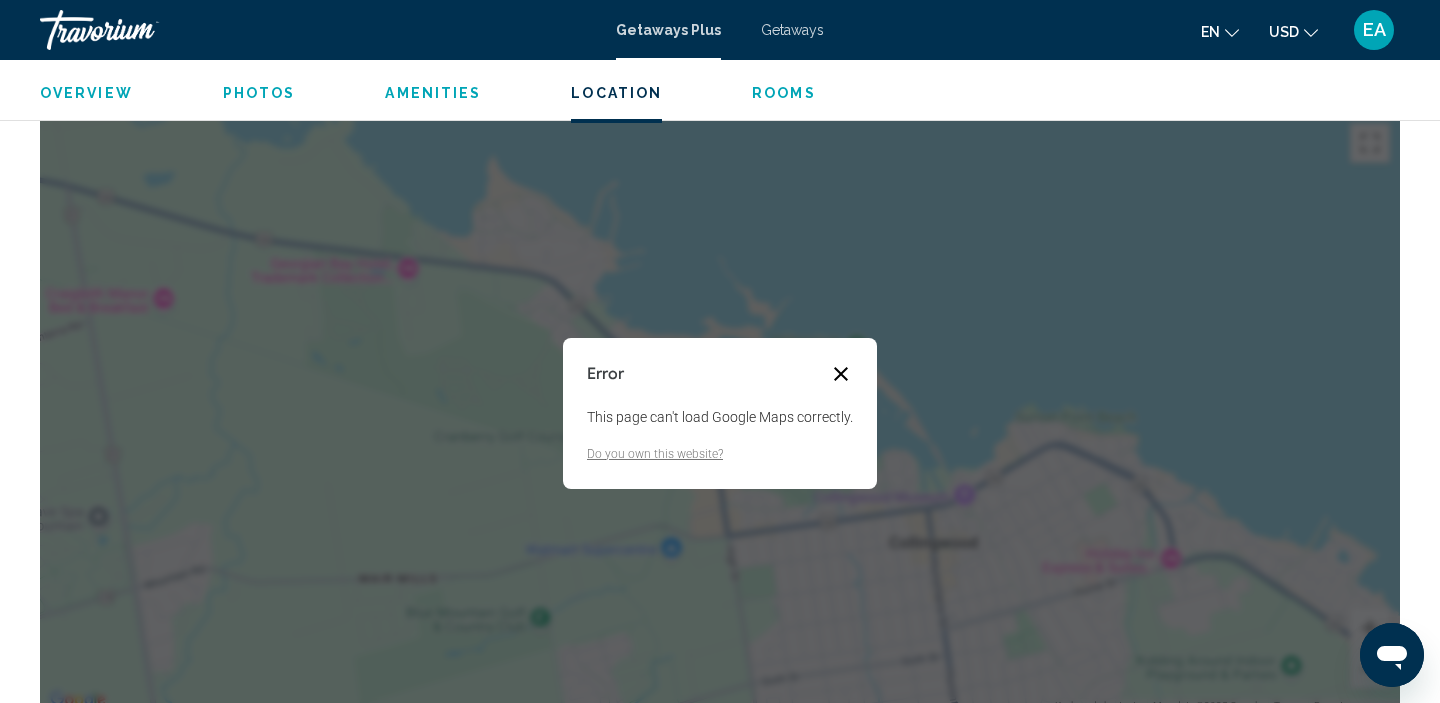 click at bounding box center (841, 374) 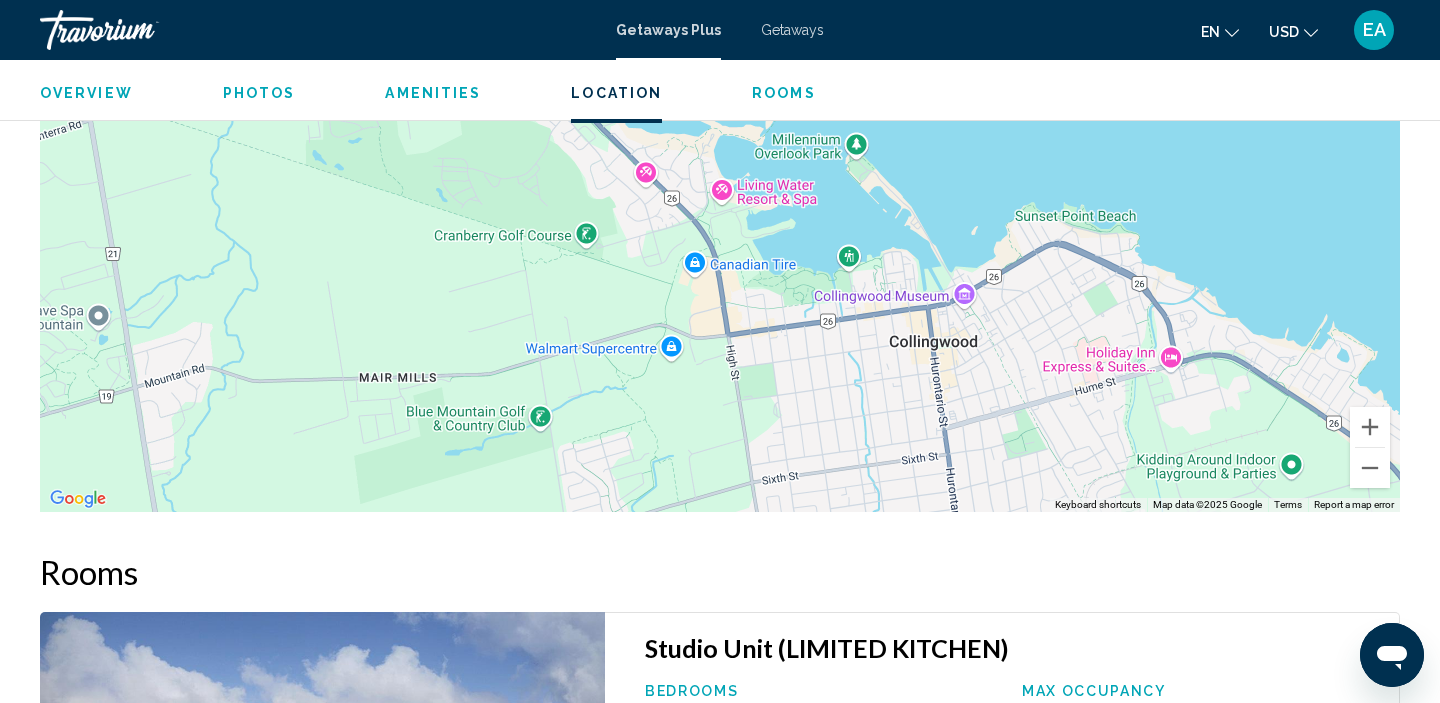 scroll, scrollTop: 2328, scrollLeft: 0, axis: vertical 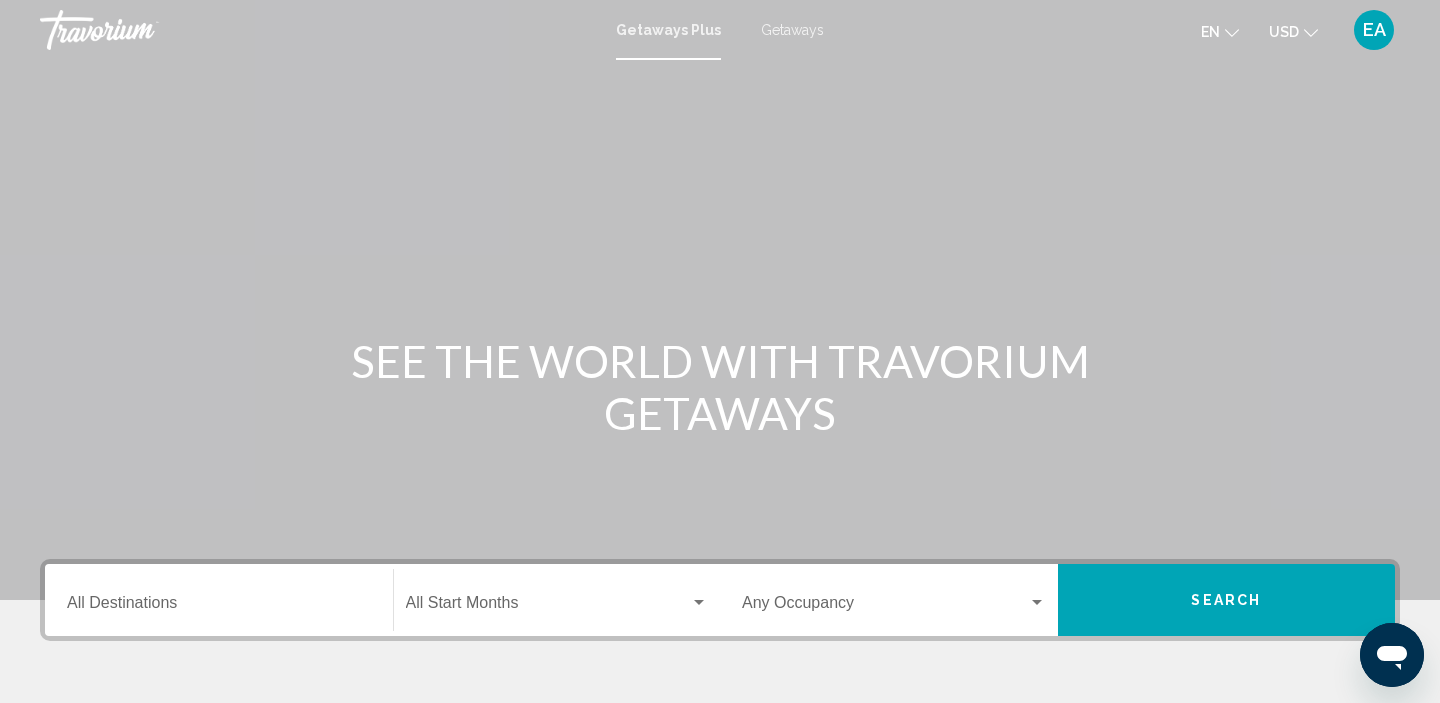click on "Getaways Plus  Getaways en
English Español Français Italiano Português русский USD
USD ($) MXN (Mex$) CAD (Can$) GBP (£) EUR (€) AUD (A$) NZD (NZ$) CNY (CN¥) EA Login" at bounding box center [720, 30] 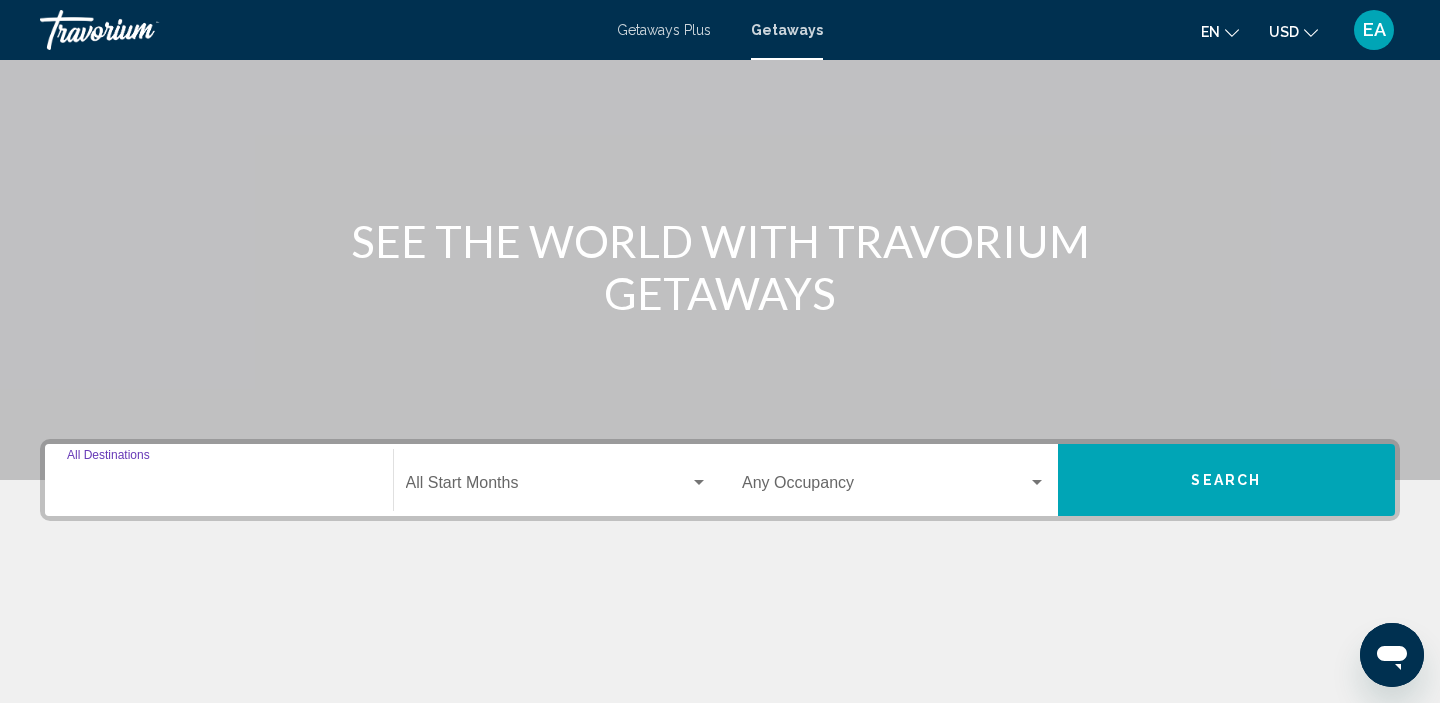 click on "Destination All Destinations" at bounding box center [219, 480] 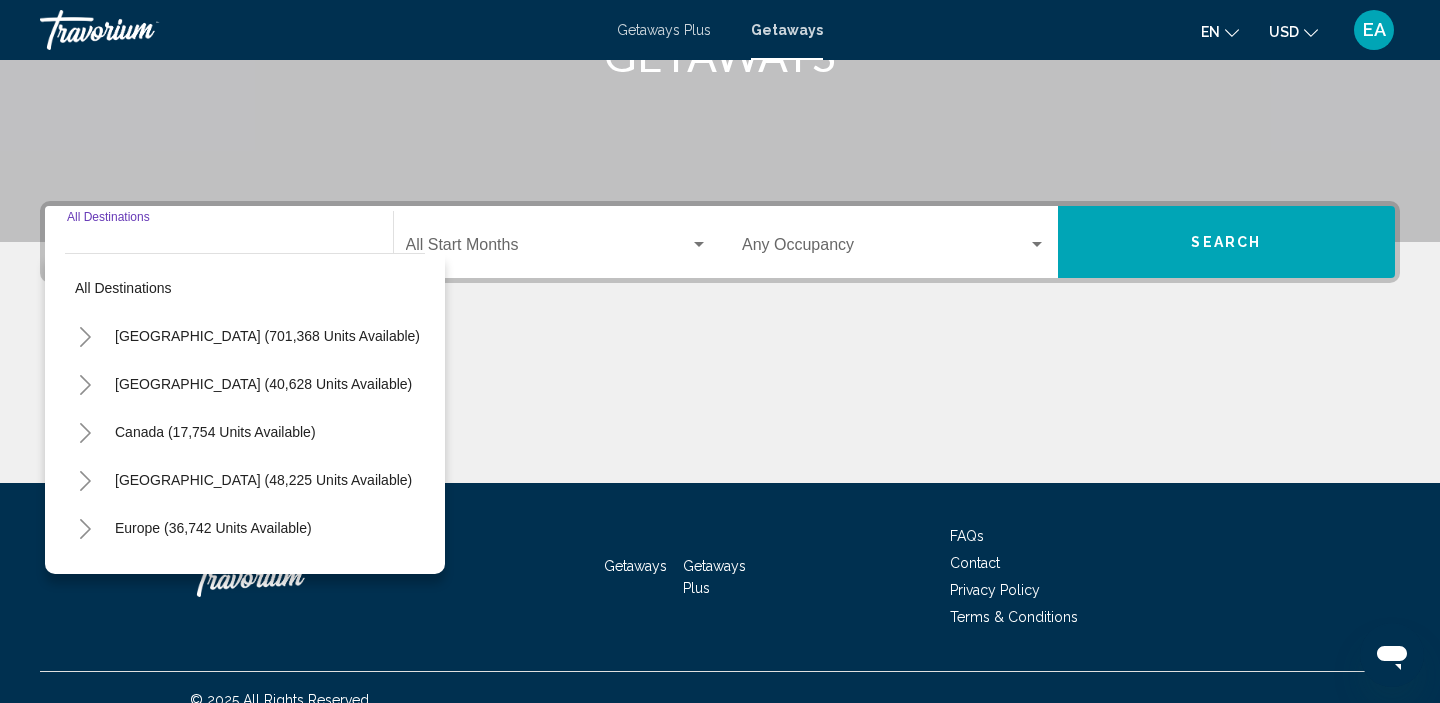 scroll, scrollTop: 383, scrollLeft: 0, axis: vertical 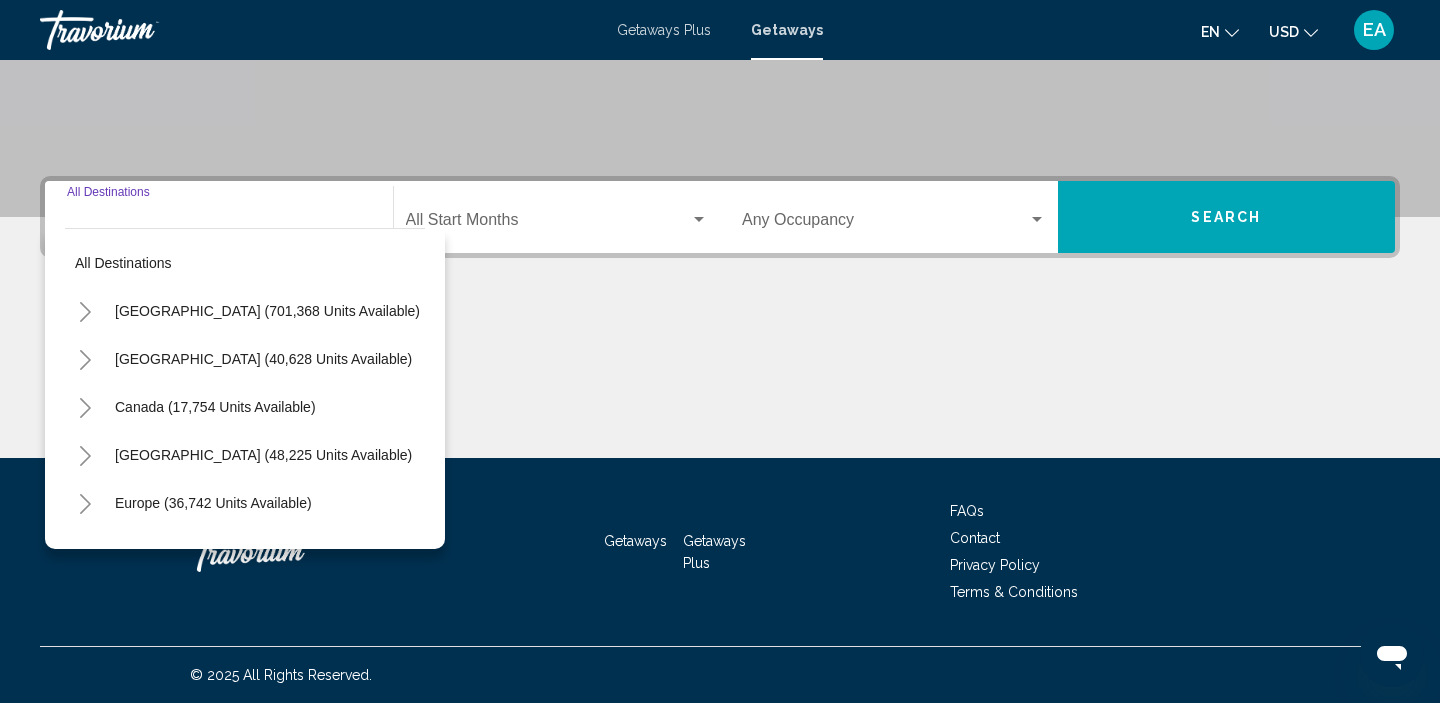 click 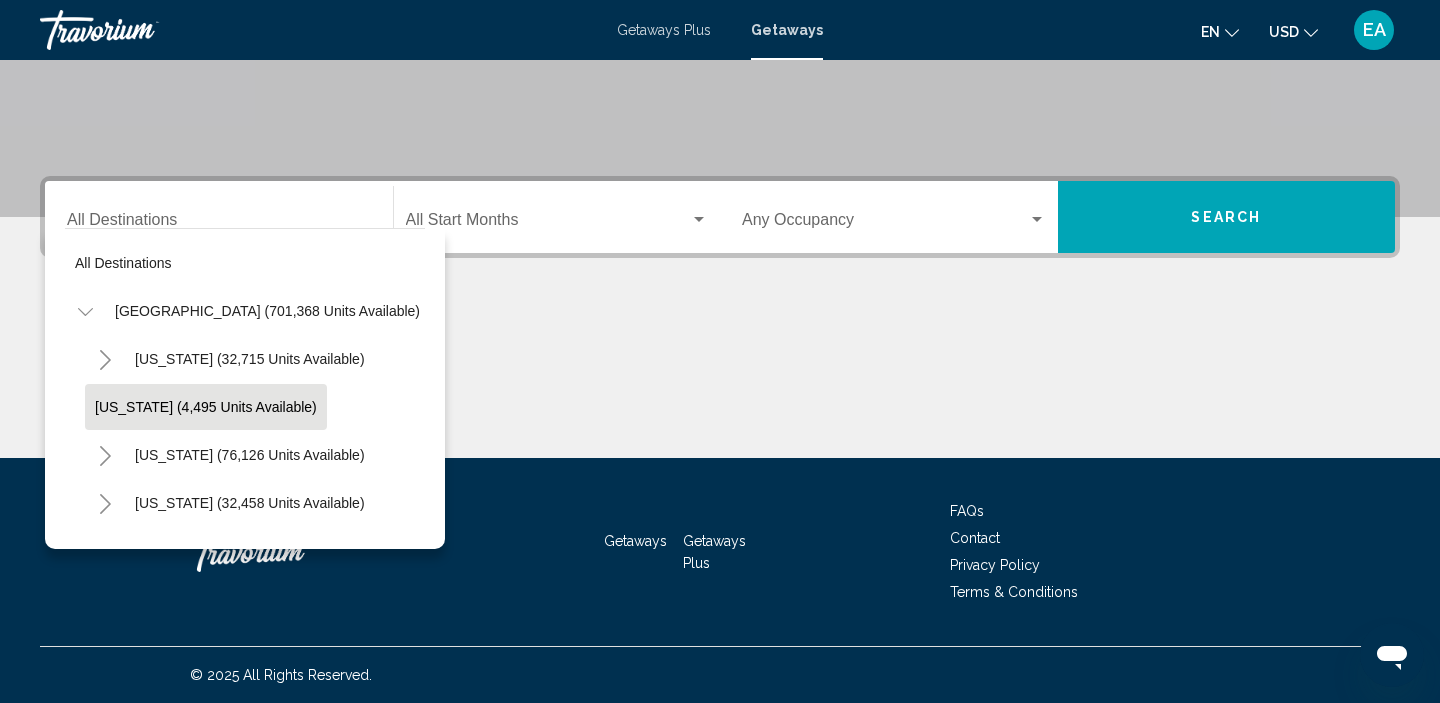 scroll, scrollTop: 38, scrollLeft: 0, axis: vertical 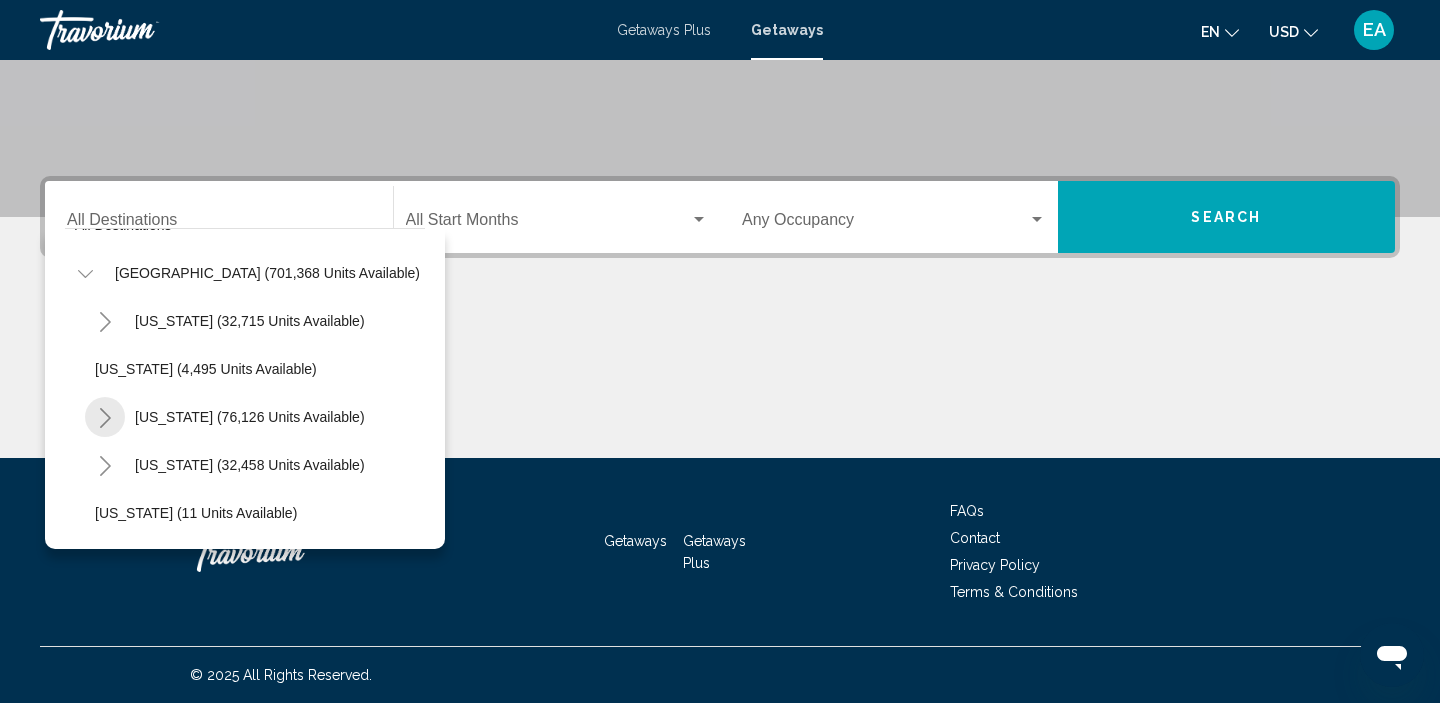click 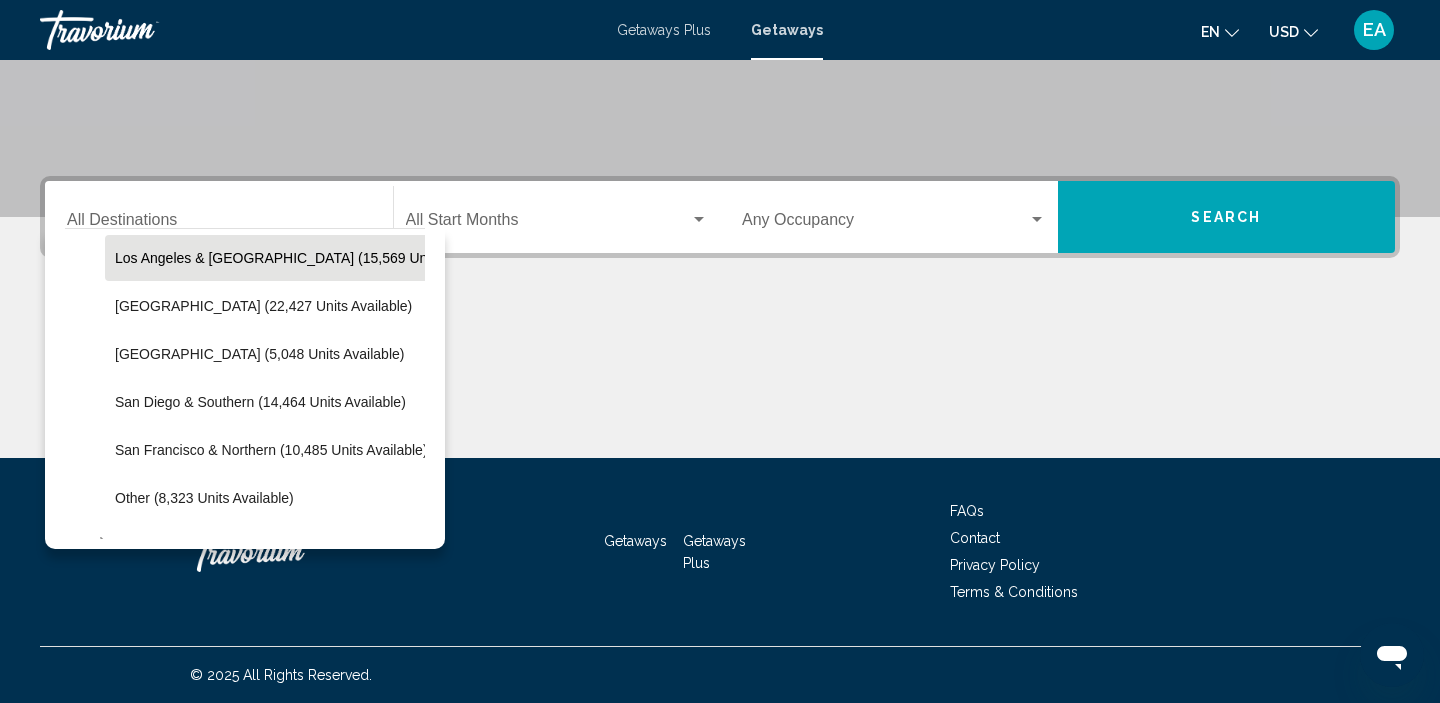 scroll, scrollTop: 257, scrollLeft: 0, axis: vertical 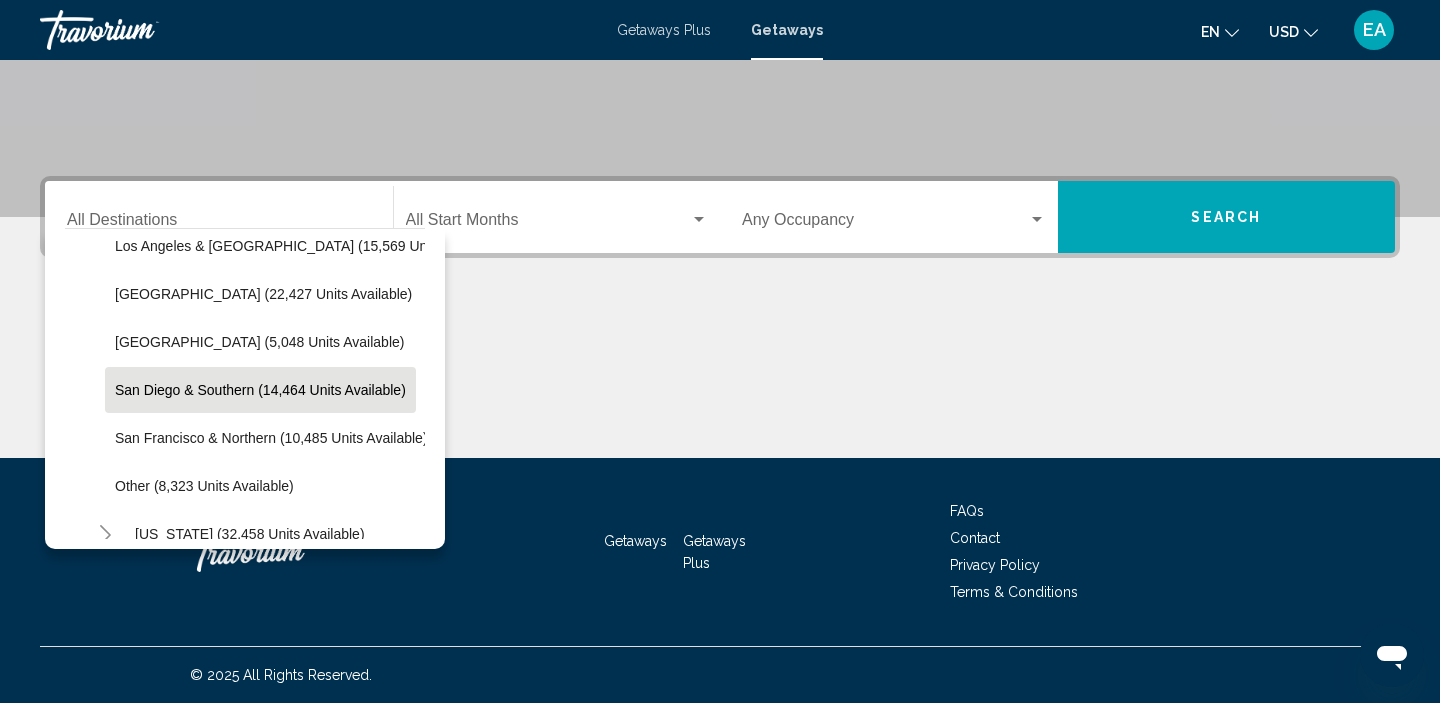 click on "San Diego & Southern (14,464 units available)" 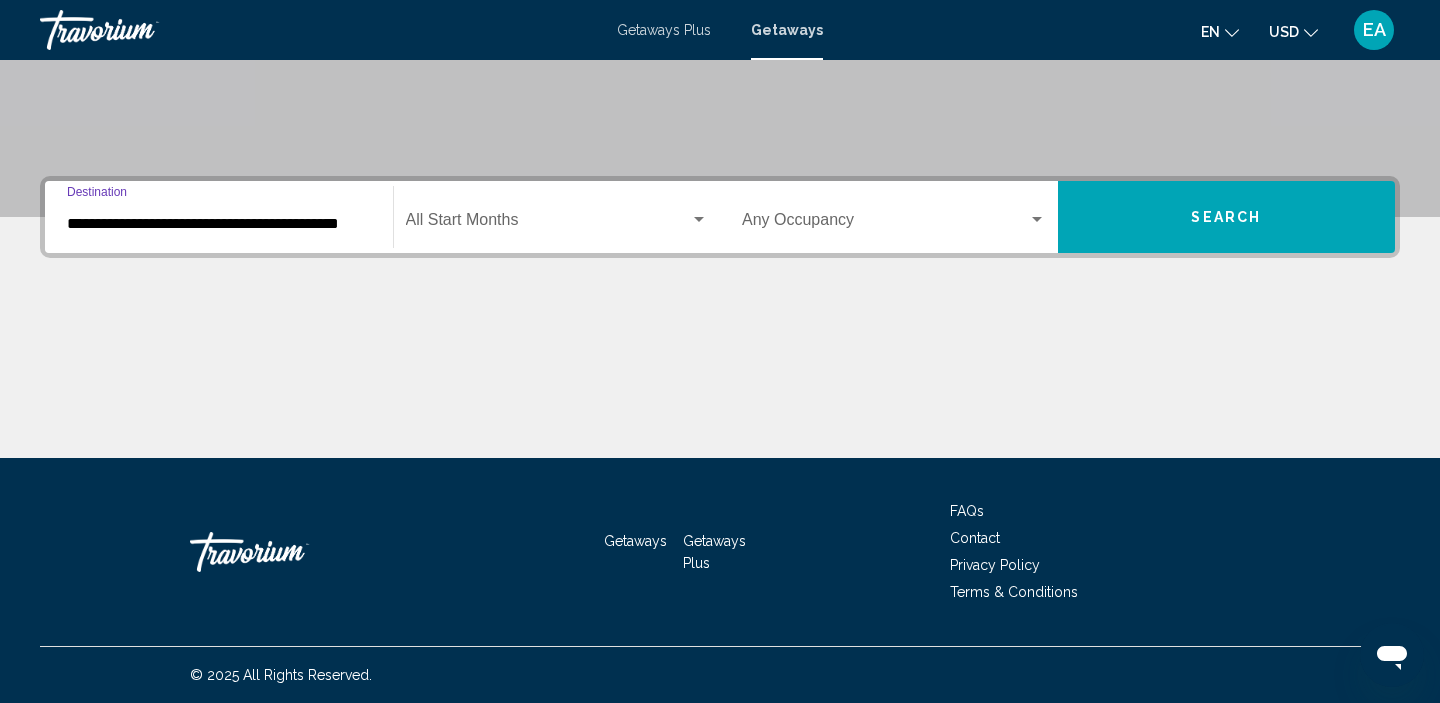 click at bounding box center [548, 224] 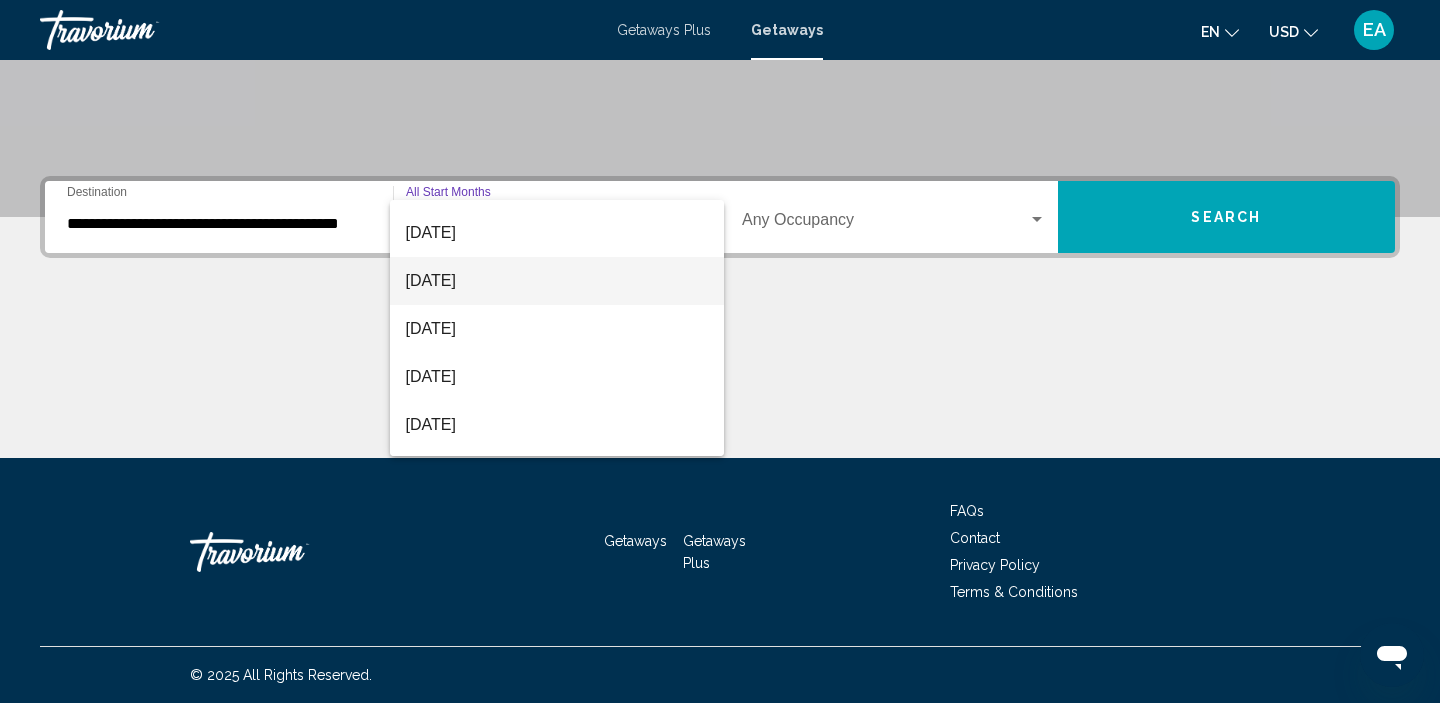 scroll, scrollTop: 123, scrollLeft: 0, axis: vertical 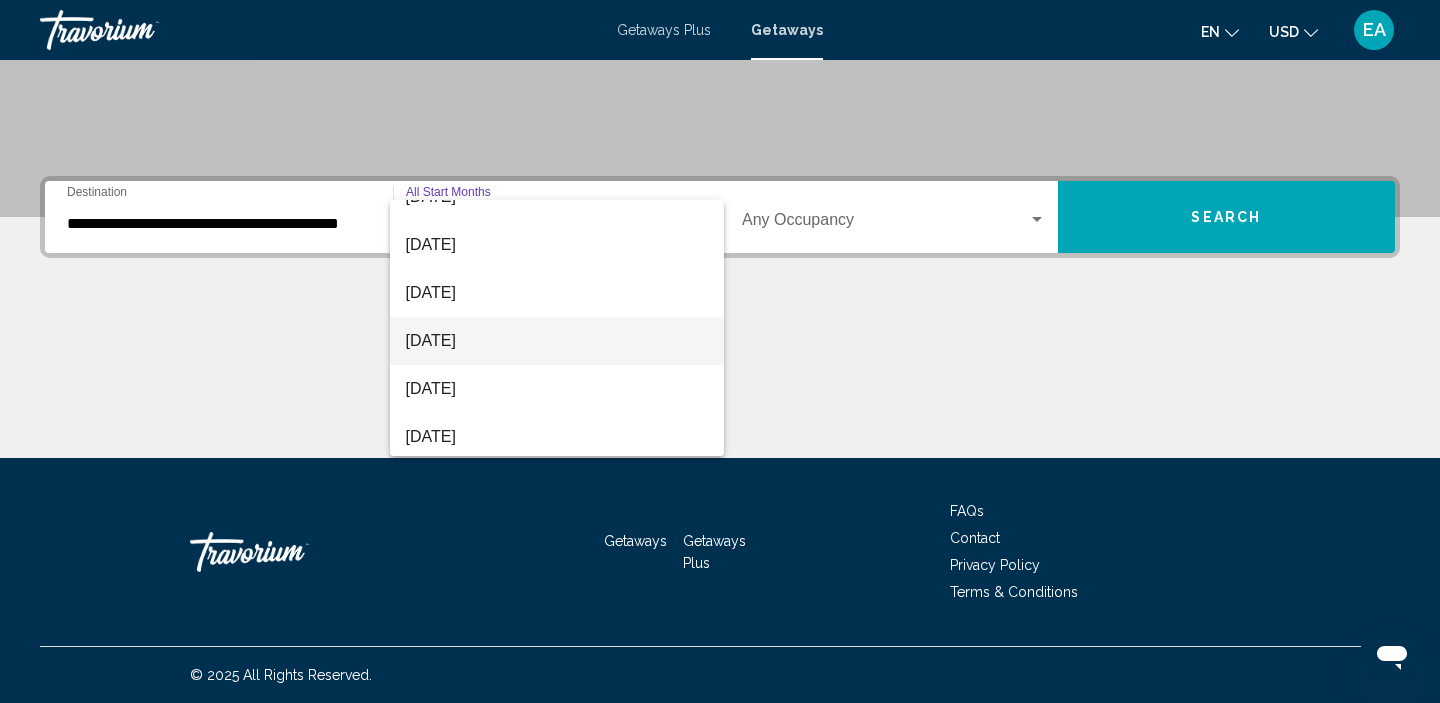 click on "[DATE]" at bounding box center (557, 341) 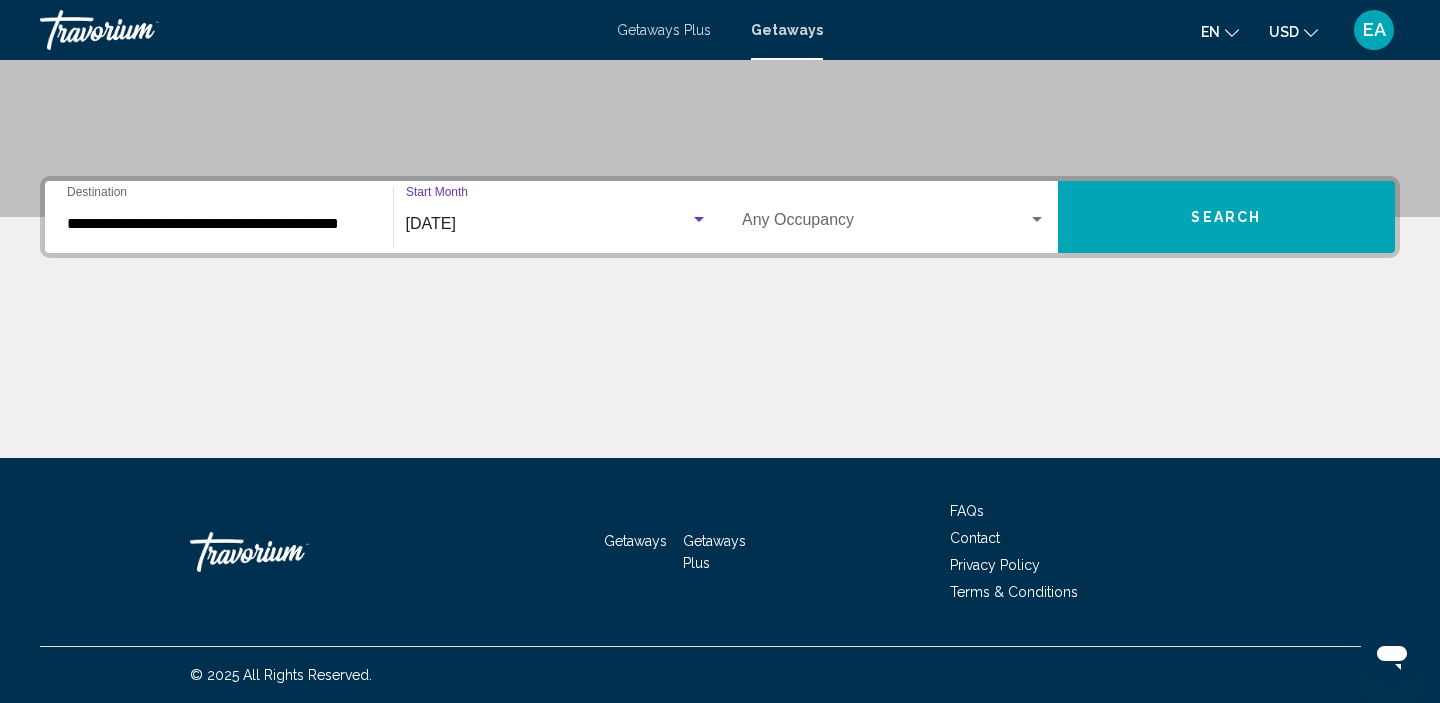 click on "Search" at bounding box center (1227, 217) 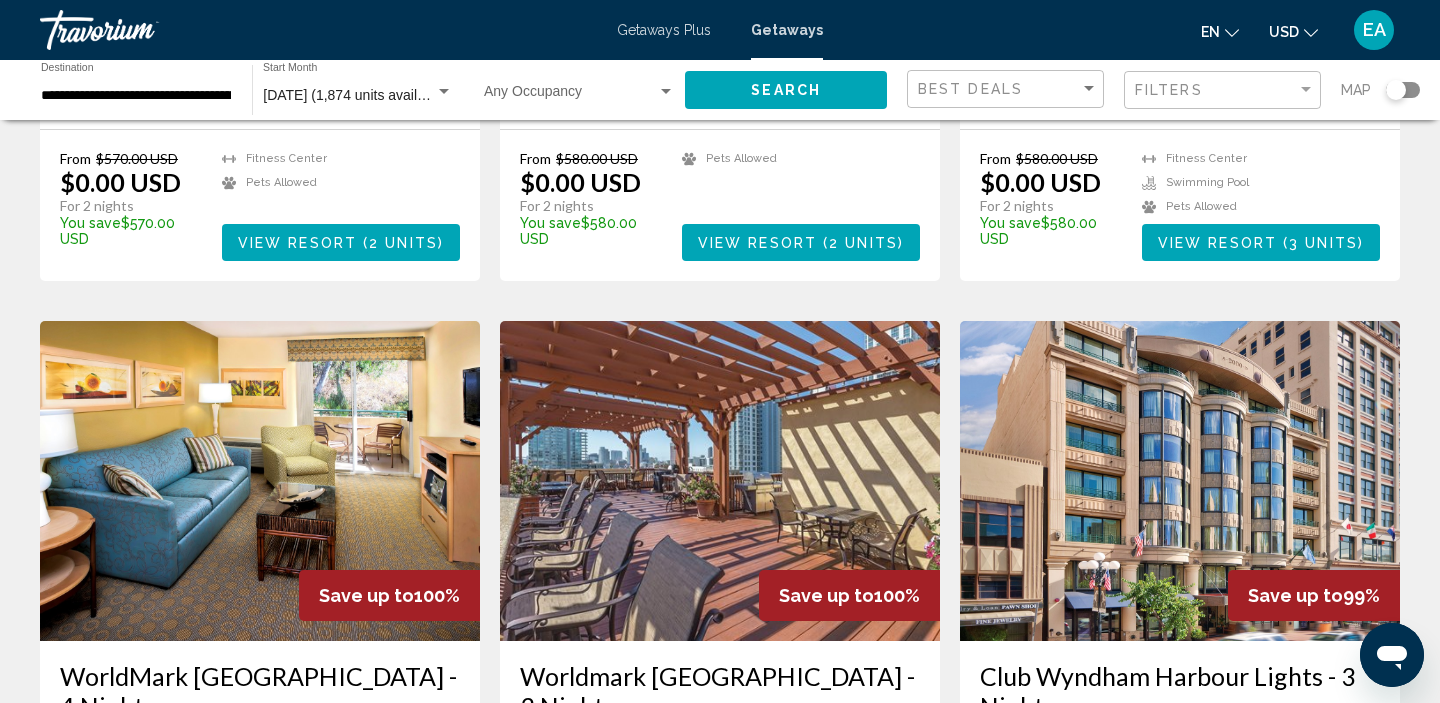 scroll, scrollTop: 430, scrollLeft: 0, axis: vertical 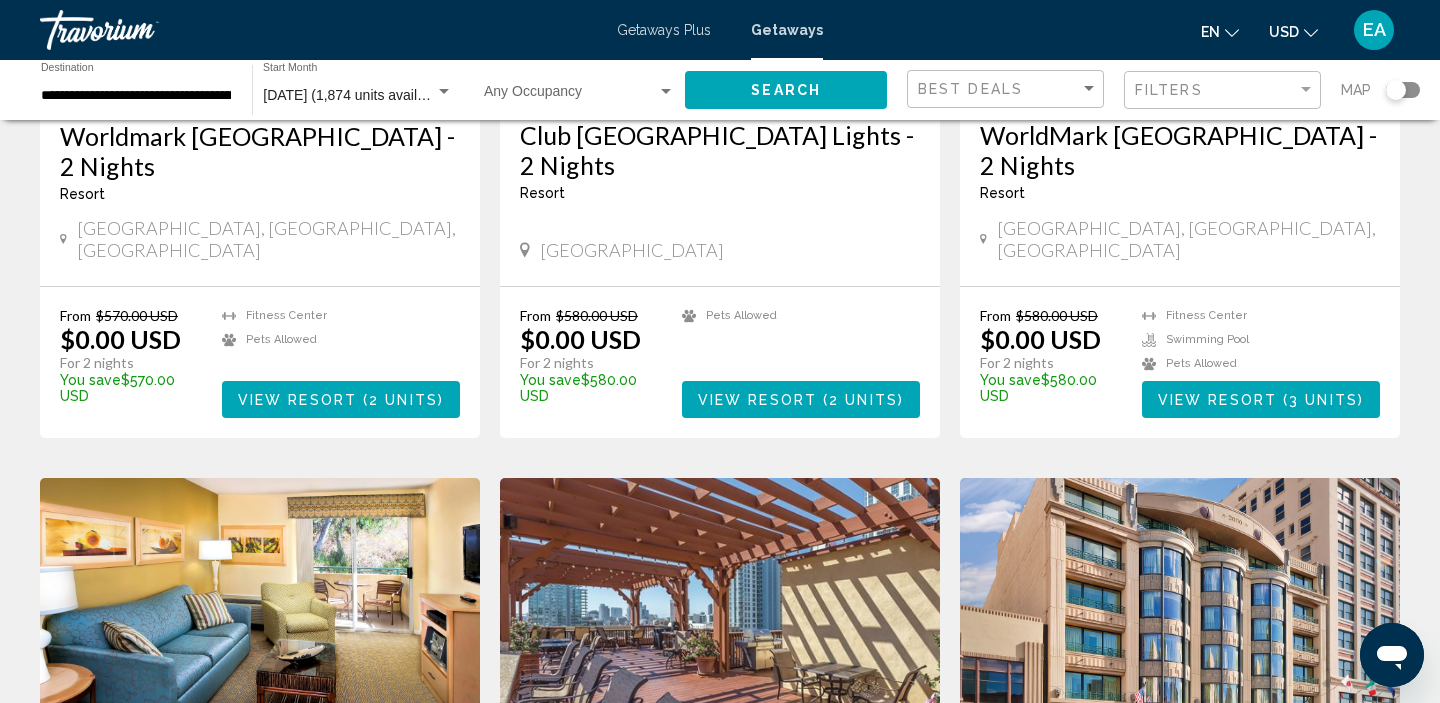 click on "Getaways Plus" at bounding box center [664, 30] 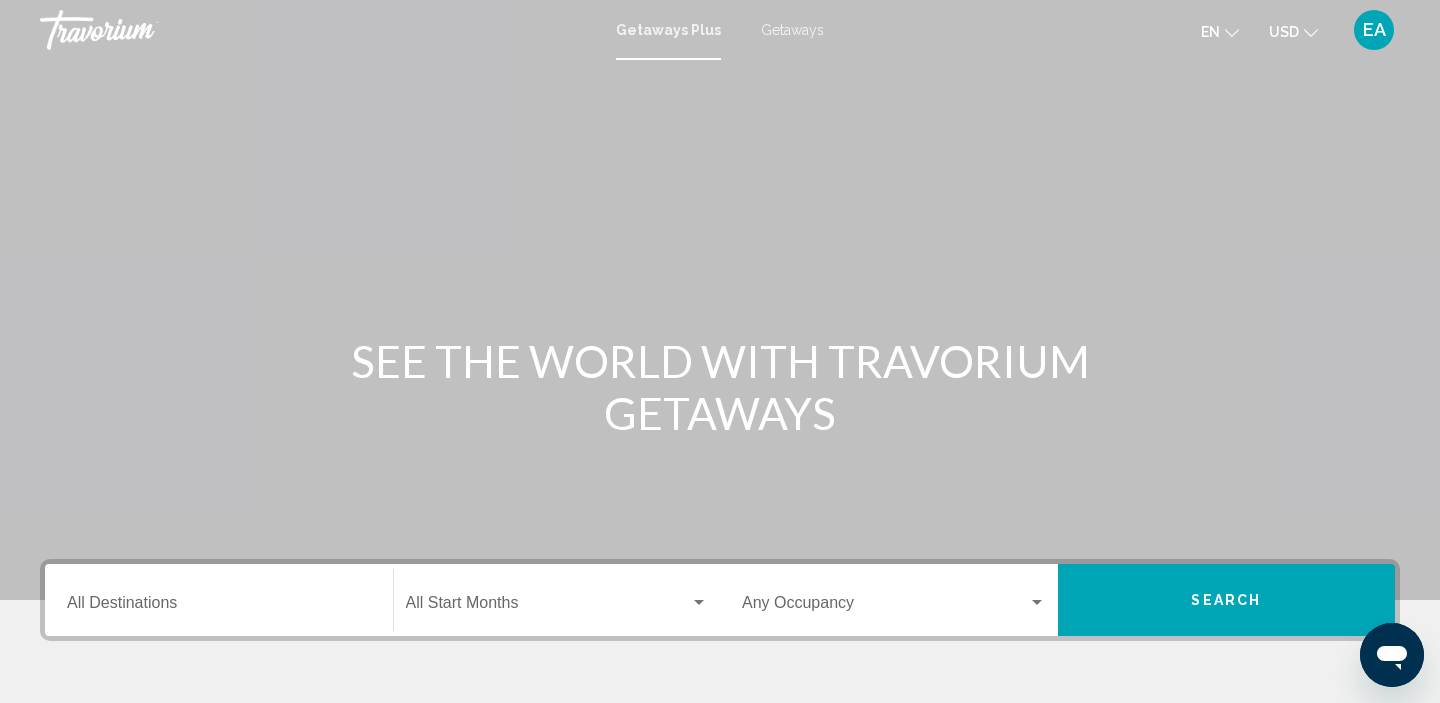 click on "Destination All Destinations" at bounding box center (219, 607) 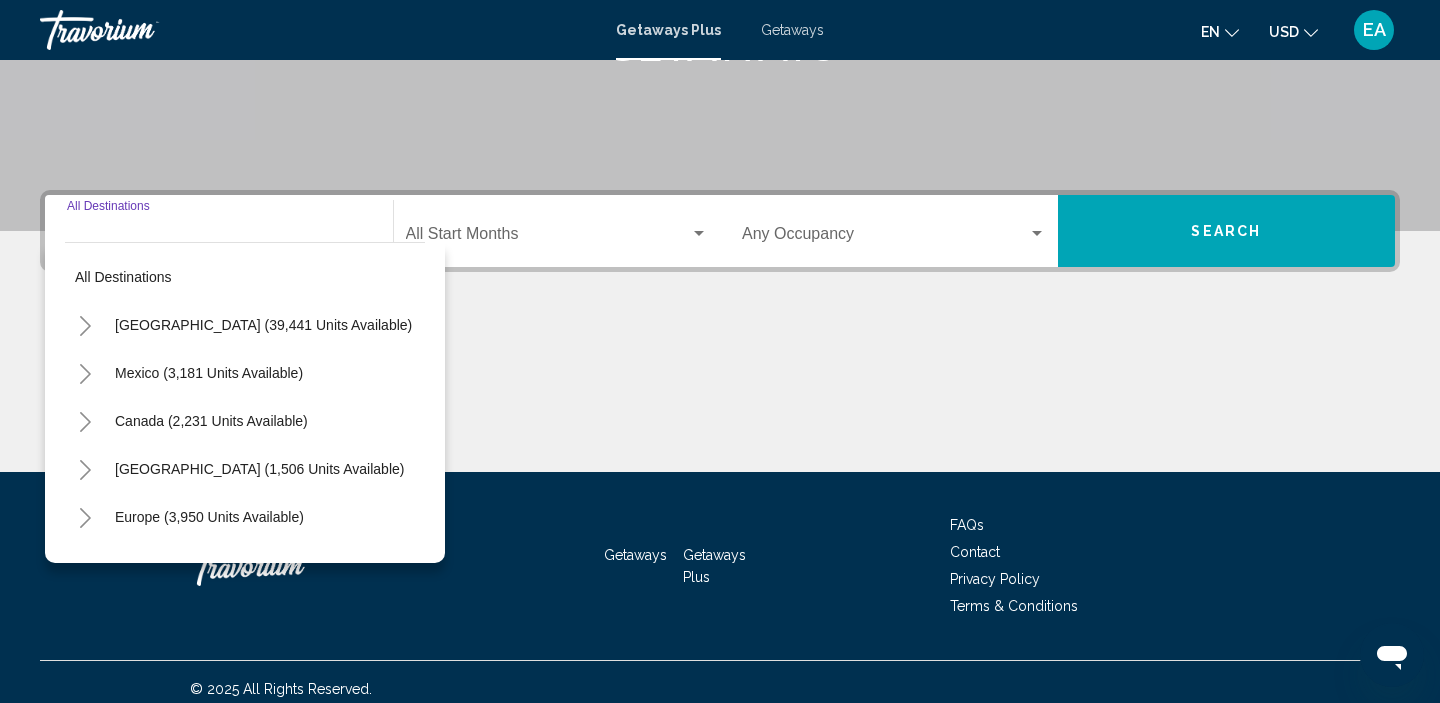 scroll, scrollTop: 383, scrollLeft: 0, axis: vertical 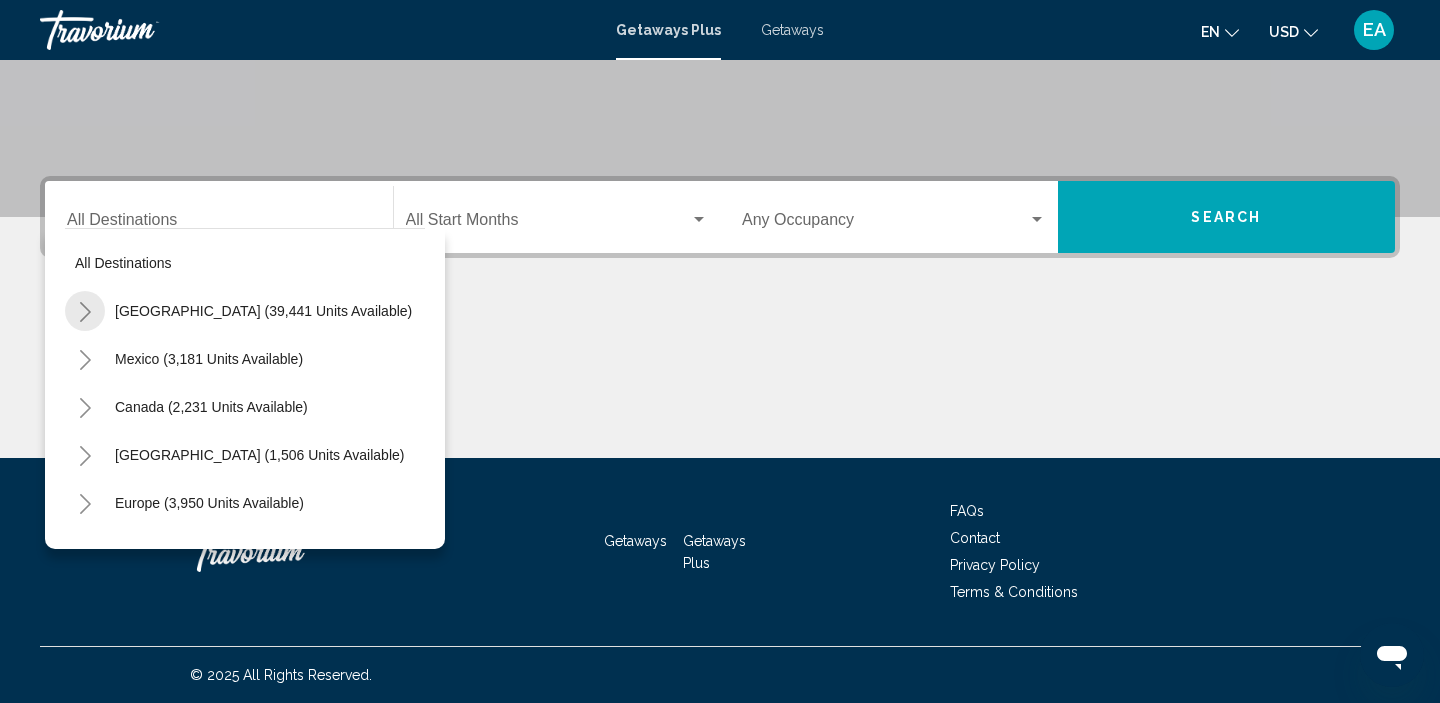 click 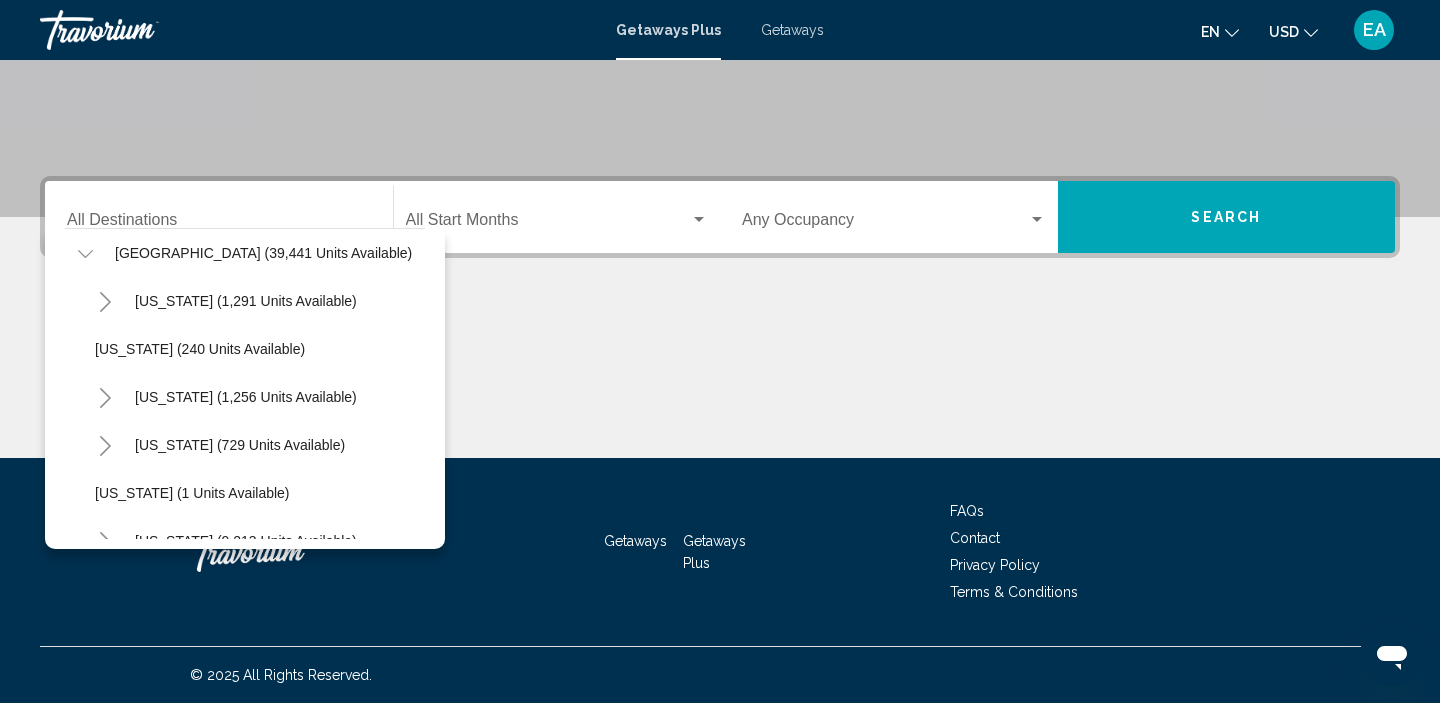 scroll, scrollTop: 91, scrollLeft: 0, axis: vertical 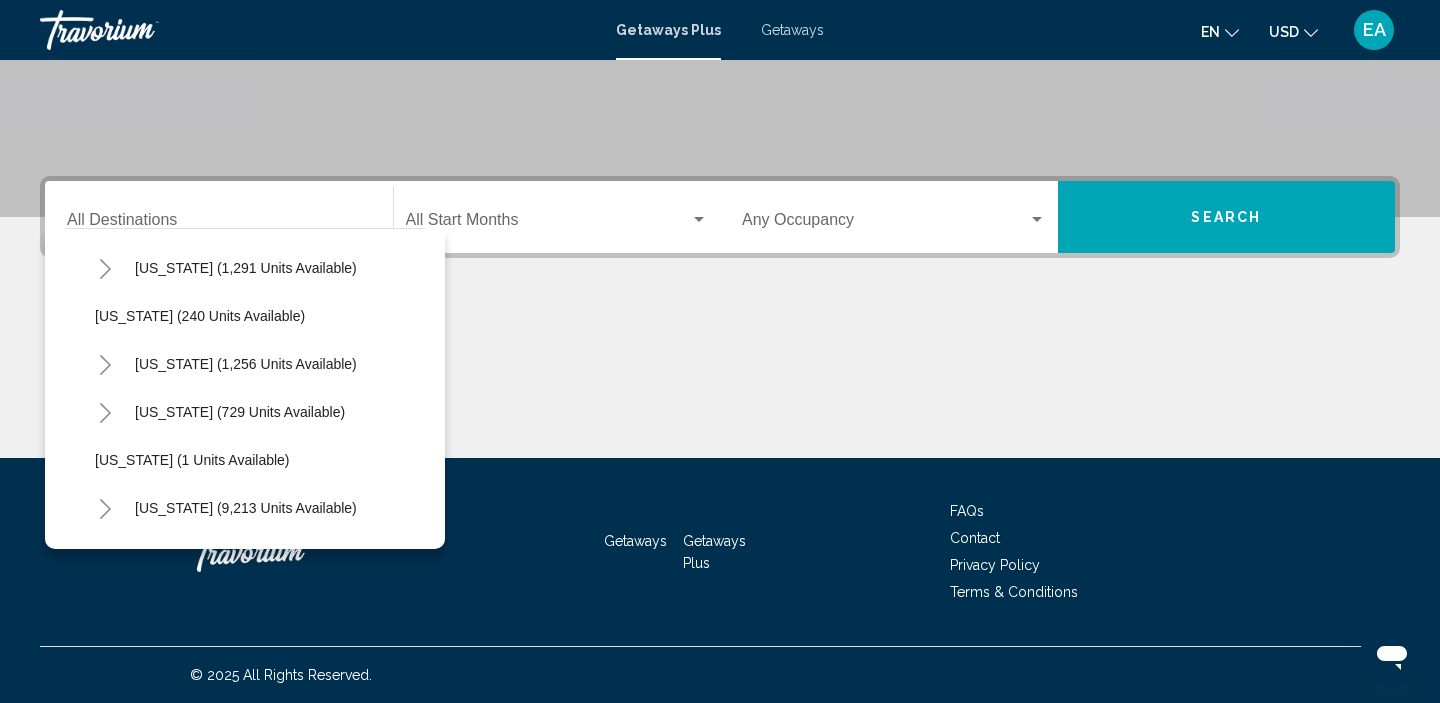 click 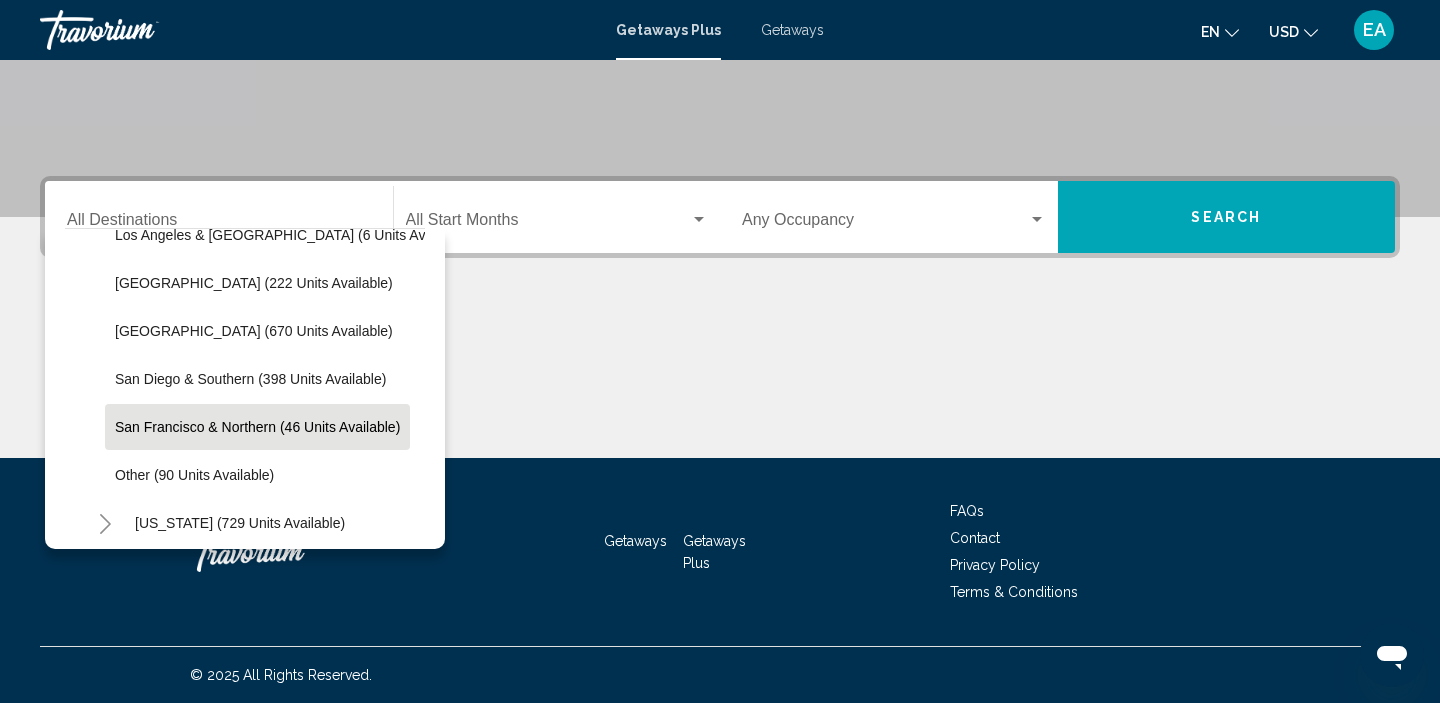 scroll, scrollTop: 272, scrollLeft: 0, axis: vertical 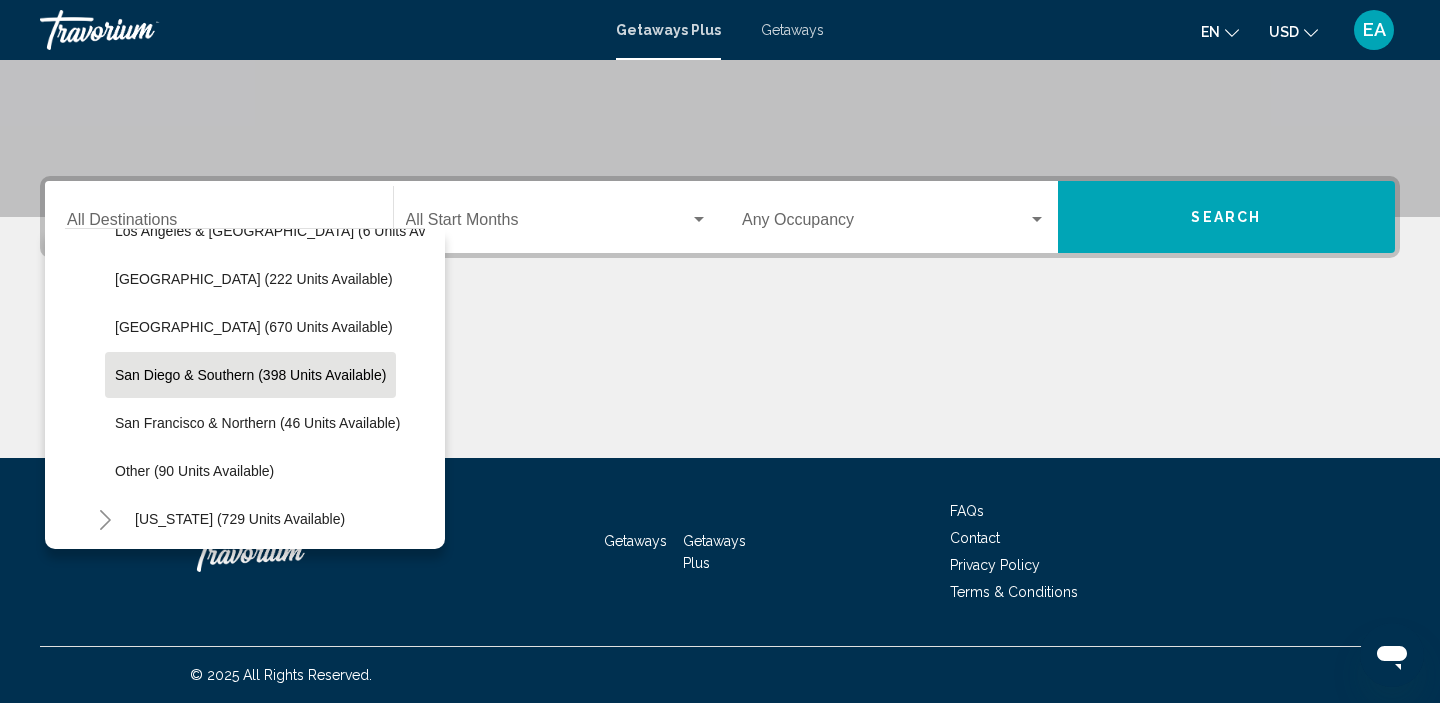 click on "San Diego & Southern (398 units available)" 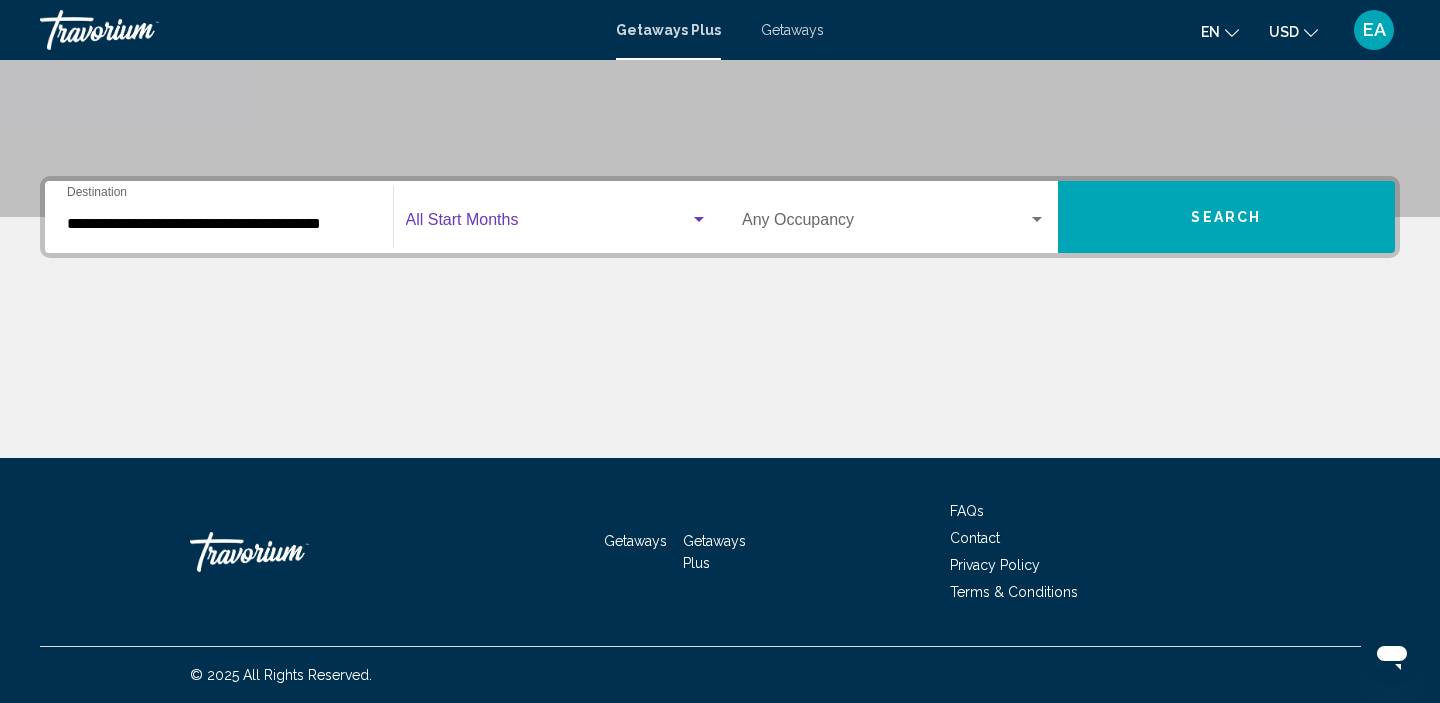 click at bounding box center [548, 224] 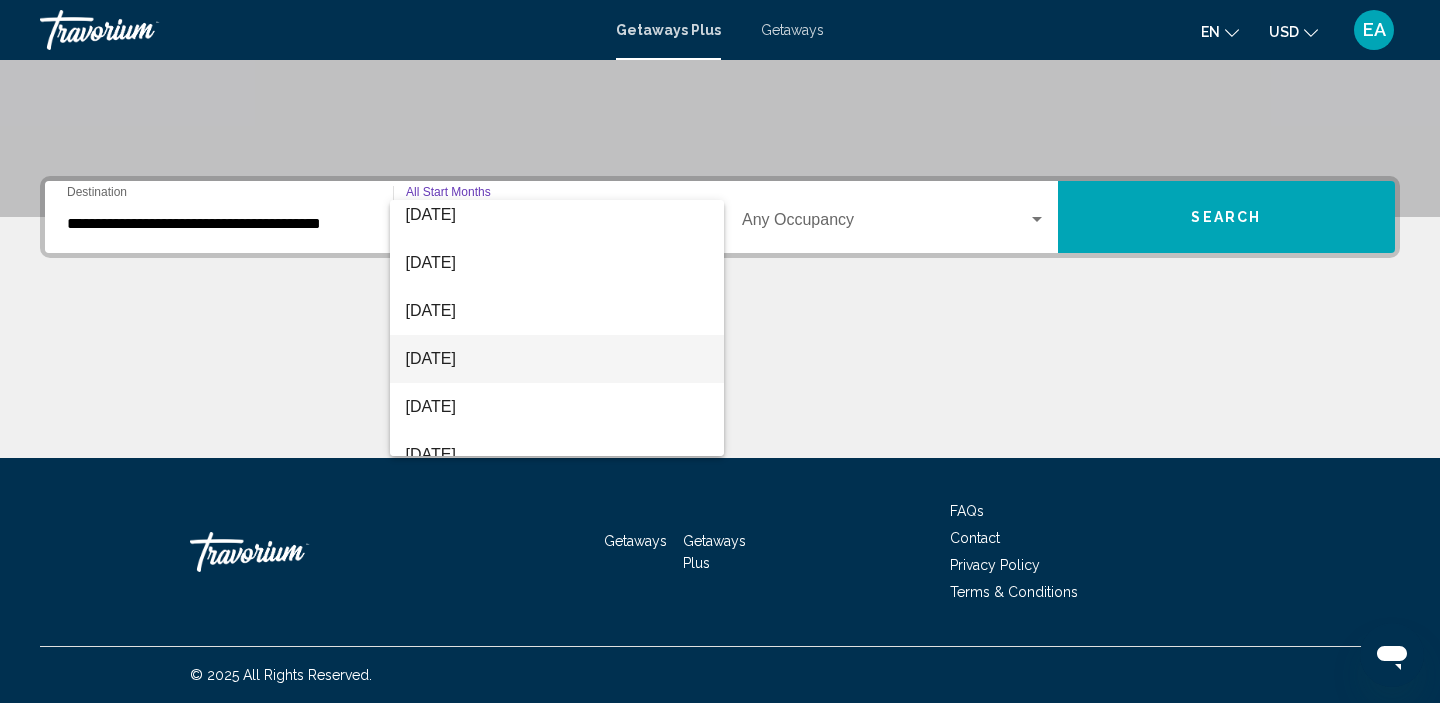scroll, scrollTop: 60, scrollLeft: 0, axis: vertical 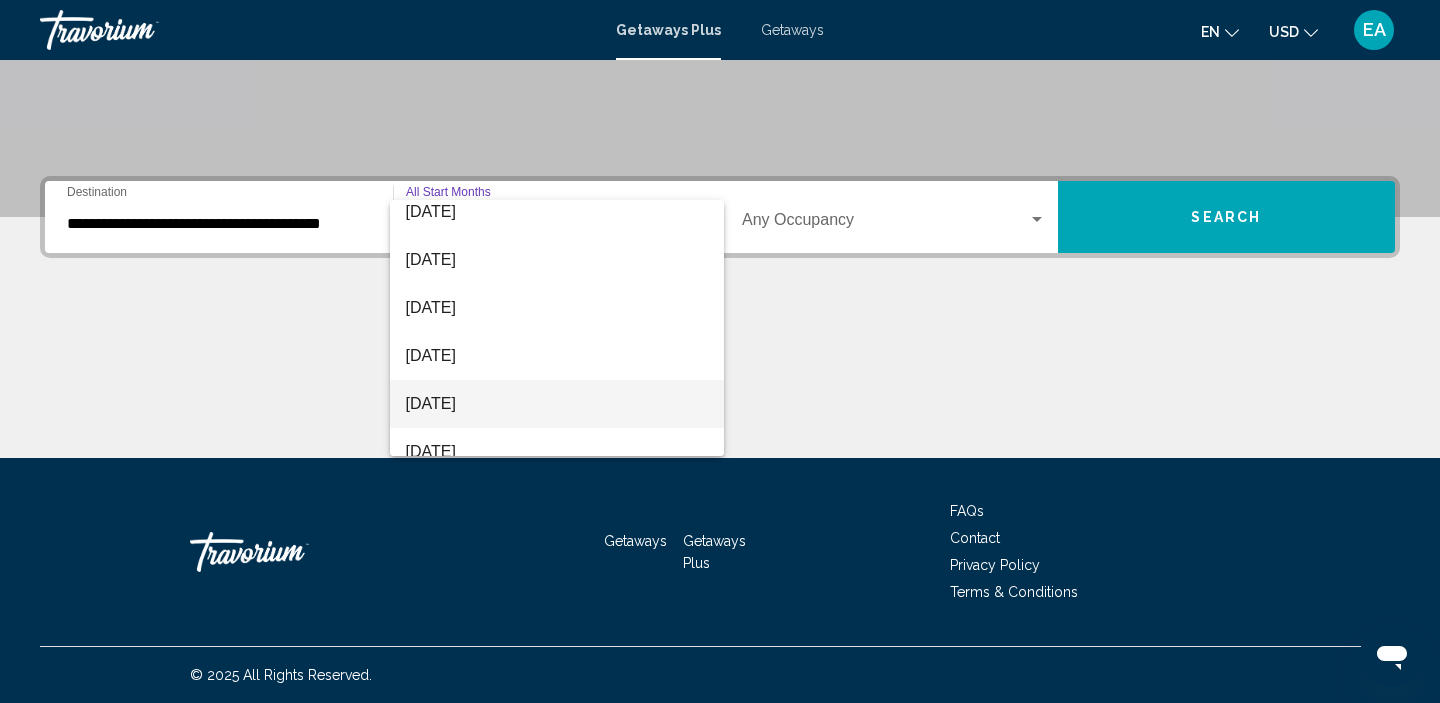 click on "[DATE]" at bounding box center [557, 404] 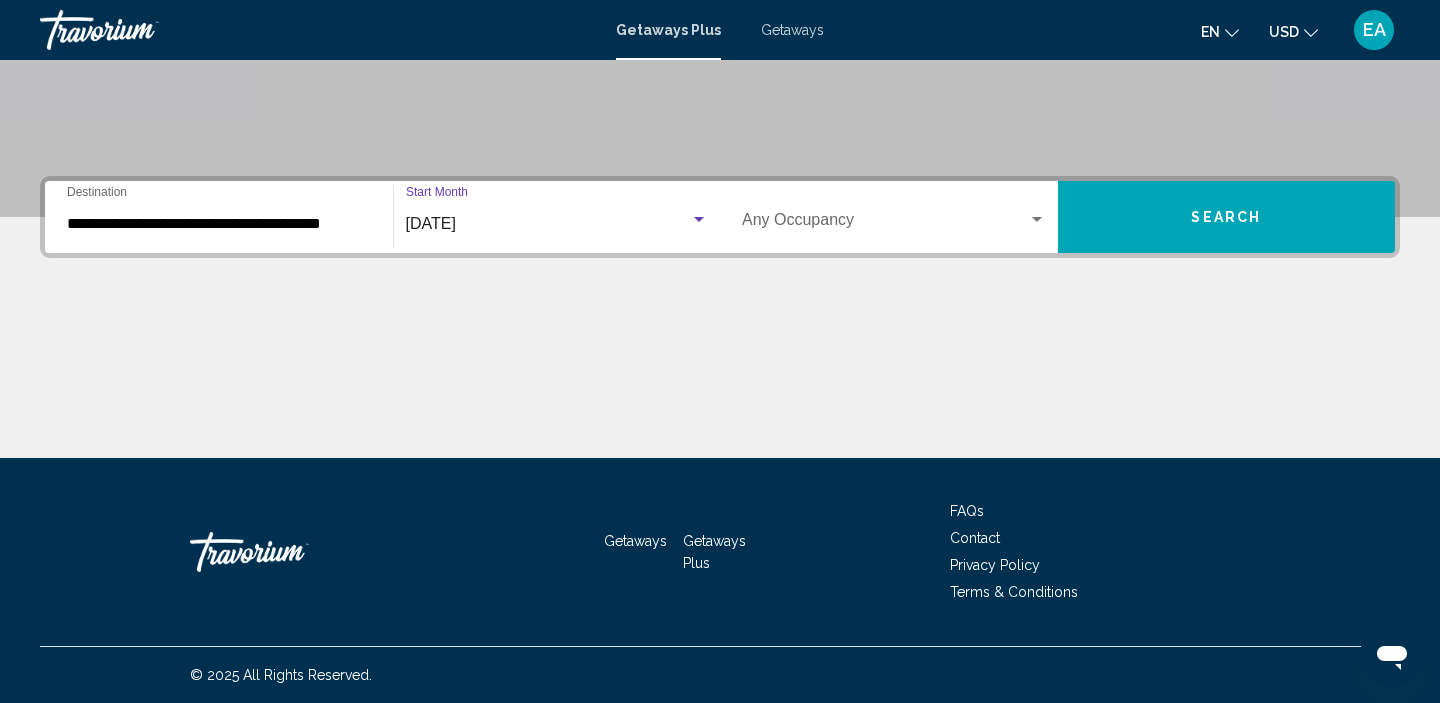 click on "Search" at bounding box center [1227, 217] 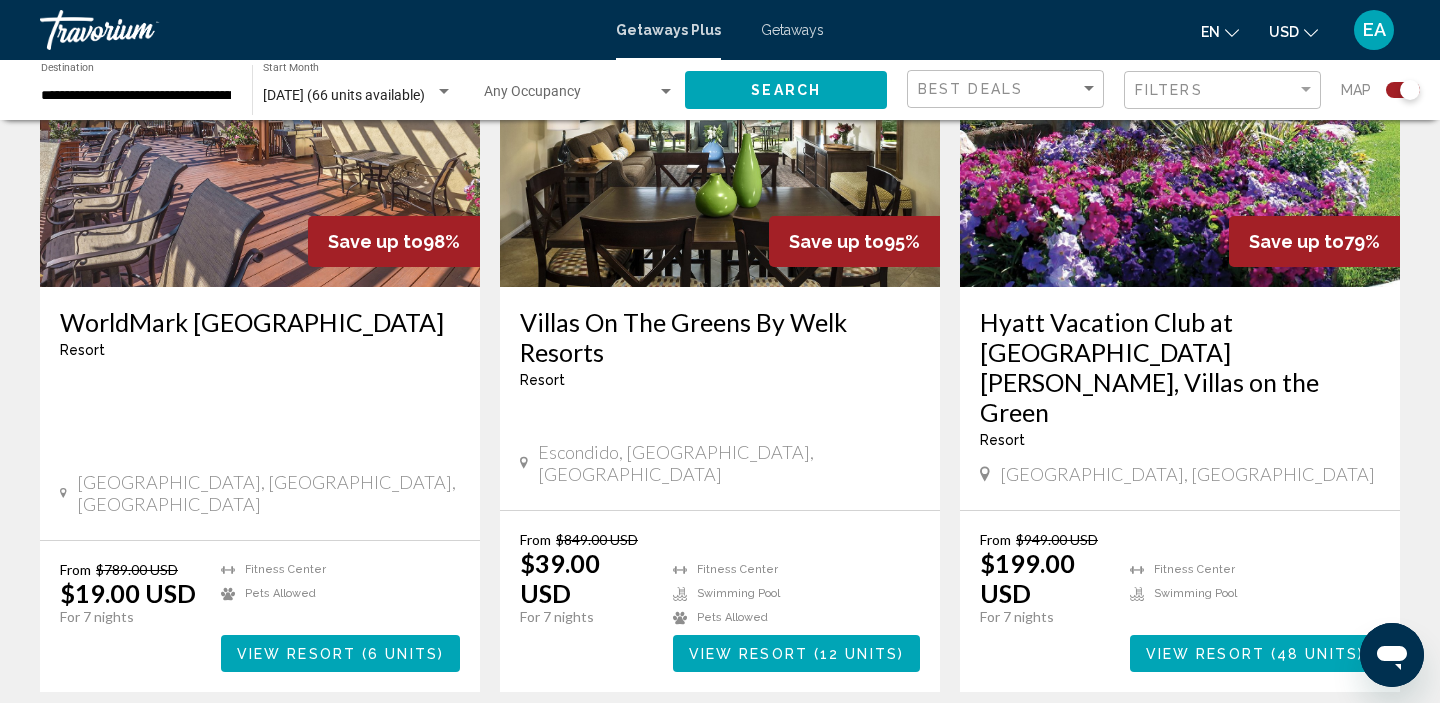 scroll, scrollTop: 864, scrollLeft: 0, axis: vertical 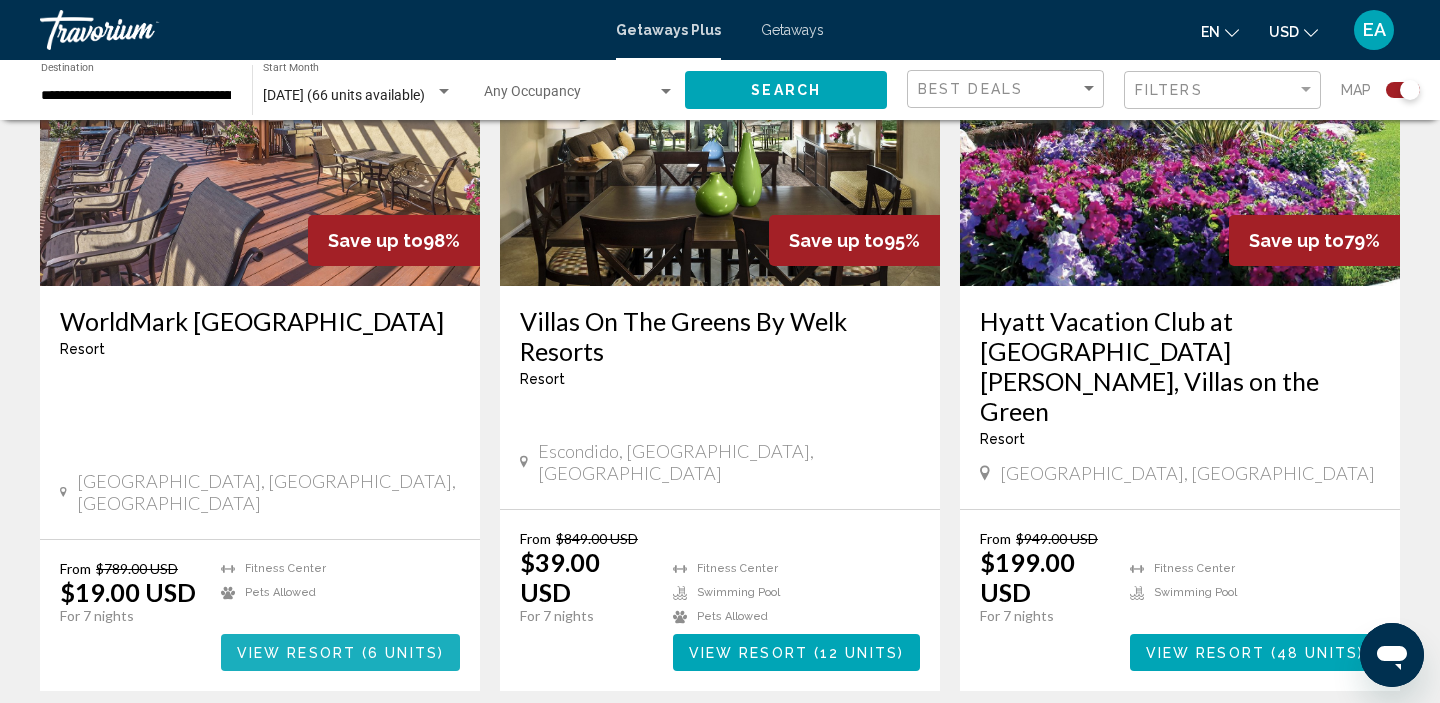 click on "6 units" at bounding box center [403, 653] 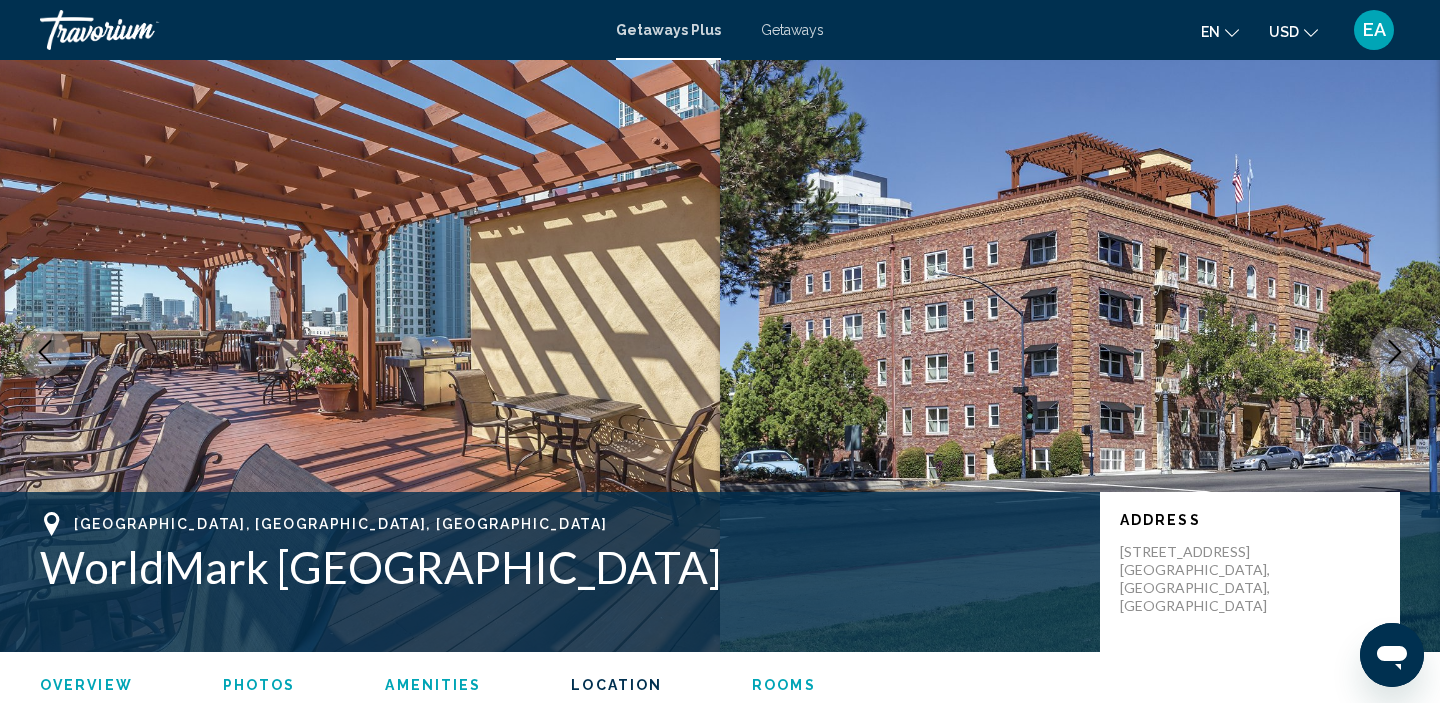 scroll, scrollTop: 2847, scrollLeft: 0, axis: vertical 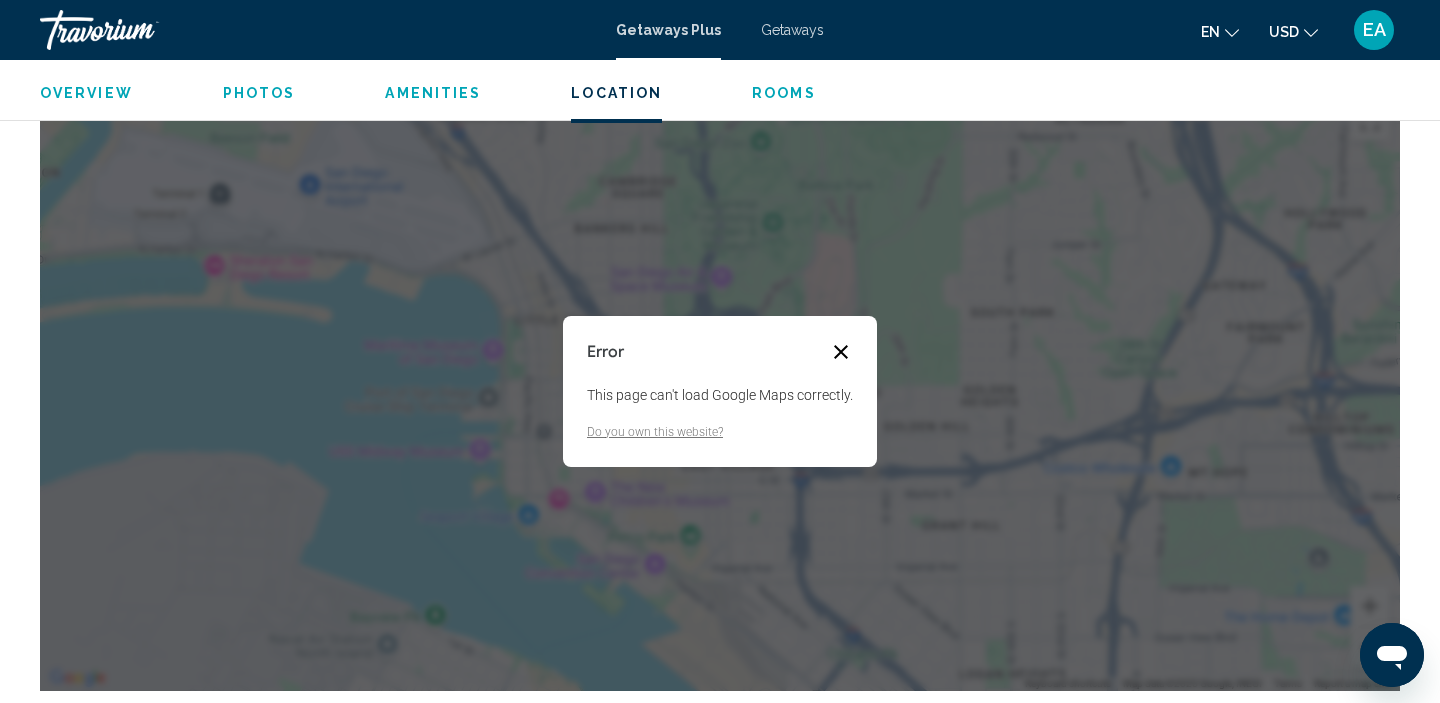 click at bounding box center (841, 352) 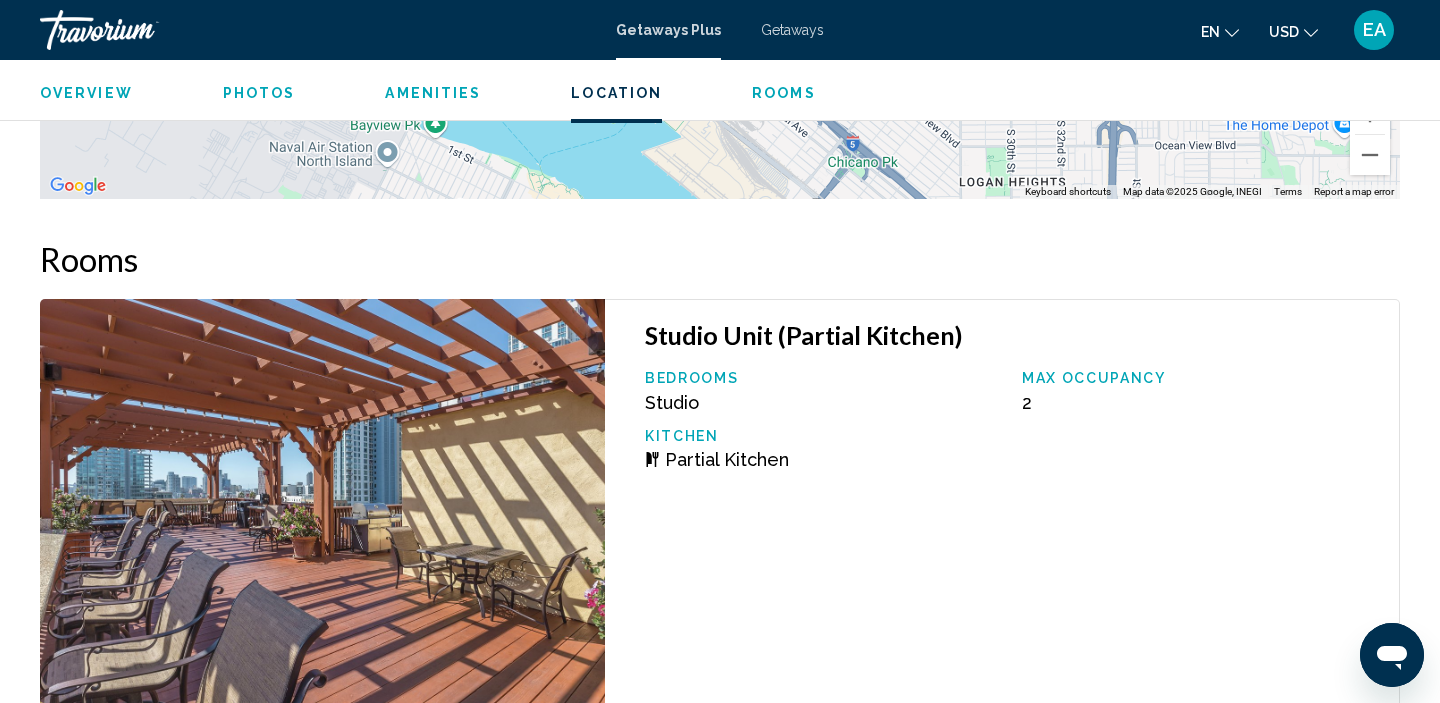 scroll, scrollTop: 3329, scrollLeft: 0, axis: vertical 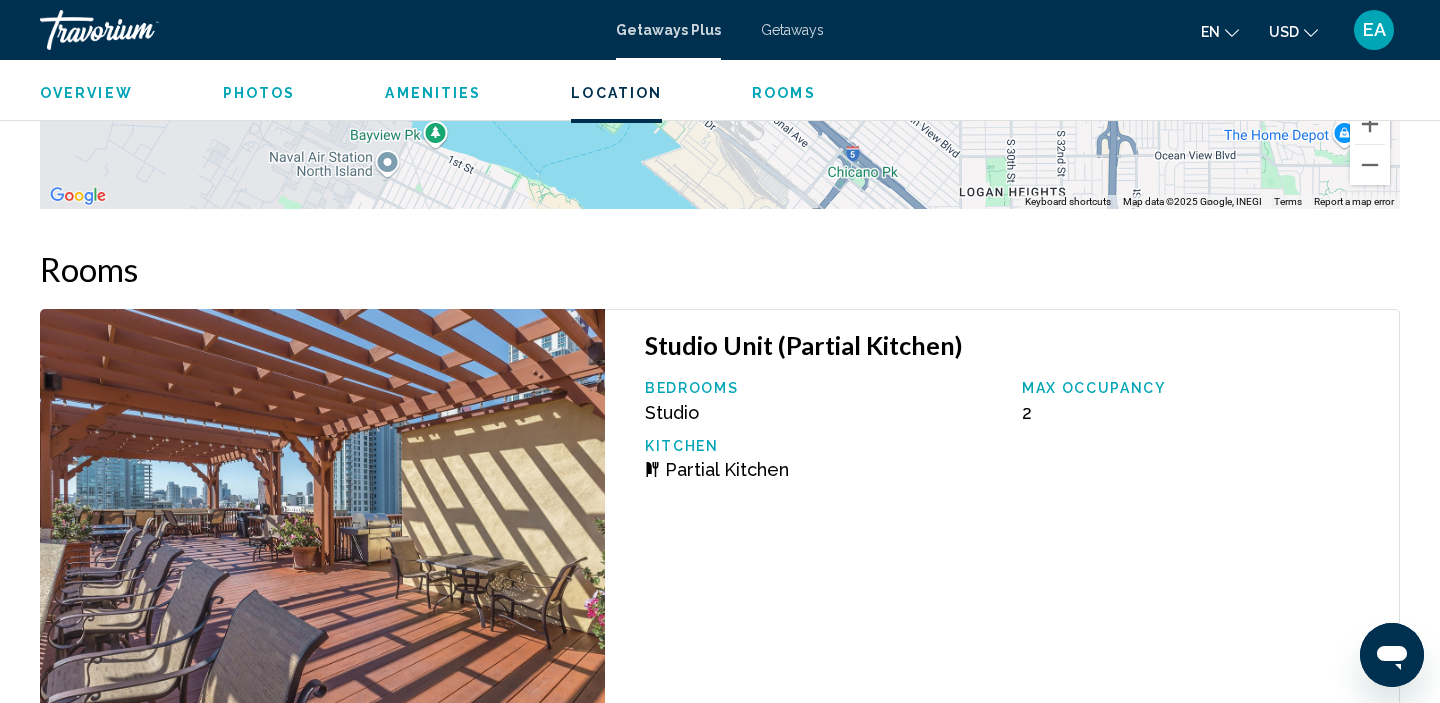 click on "Getaways" at bounding box center [792, 30] 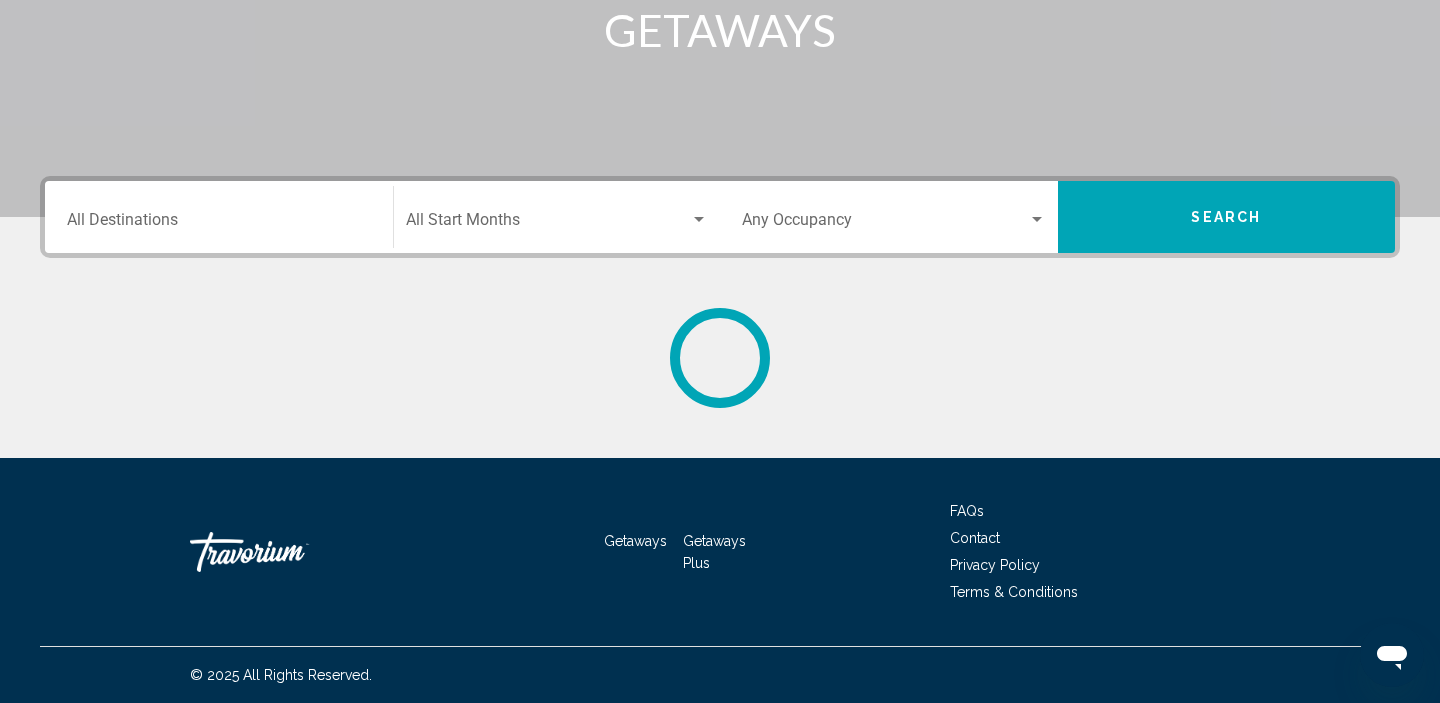 scroll, scrollTop: 0, scrollLeft: 0, axis: both 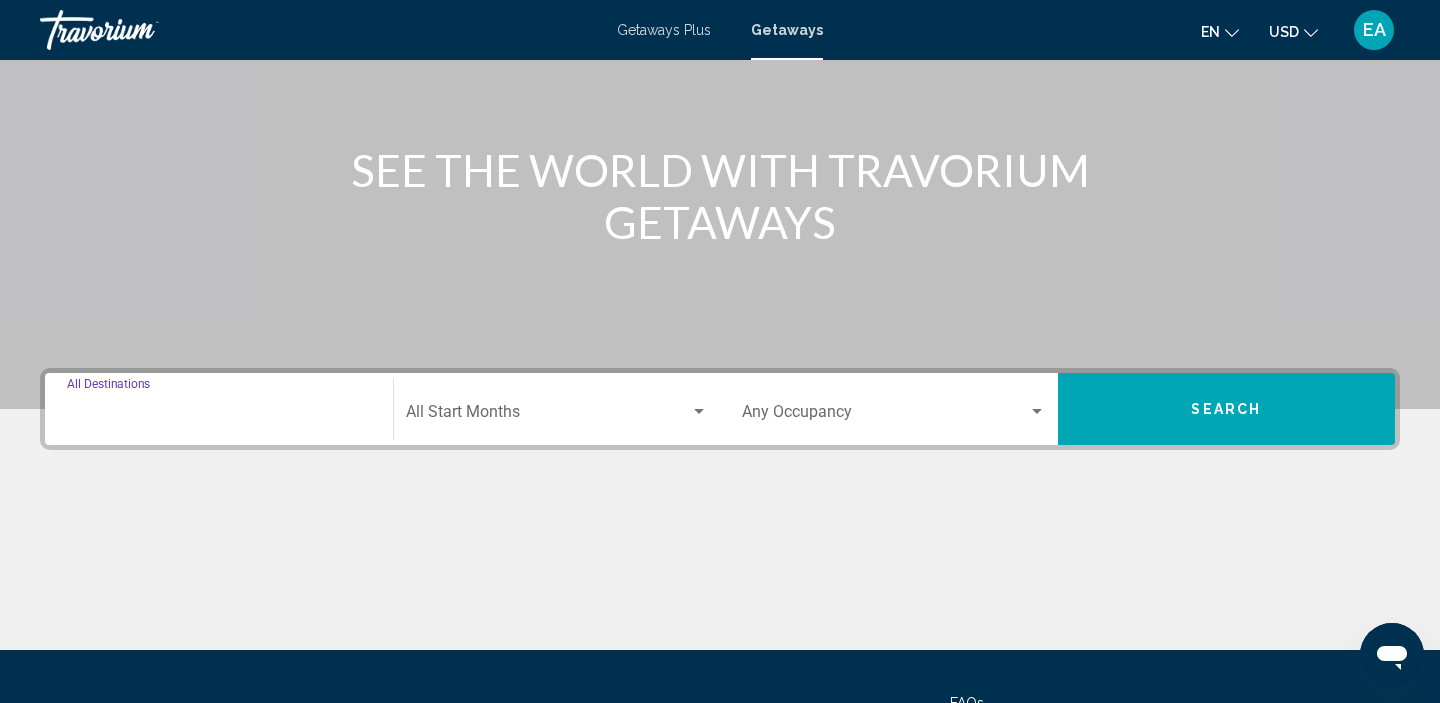 click on "Destination All Destinations" at bounding box center [219, 416] 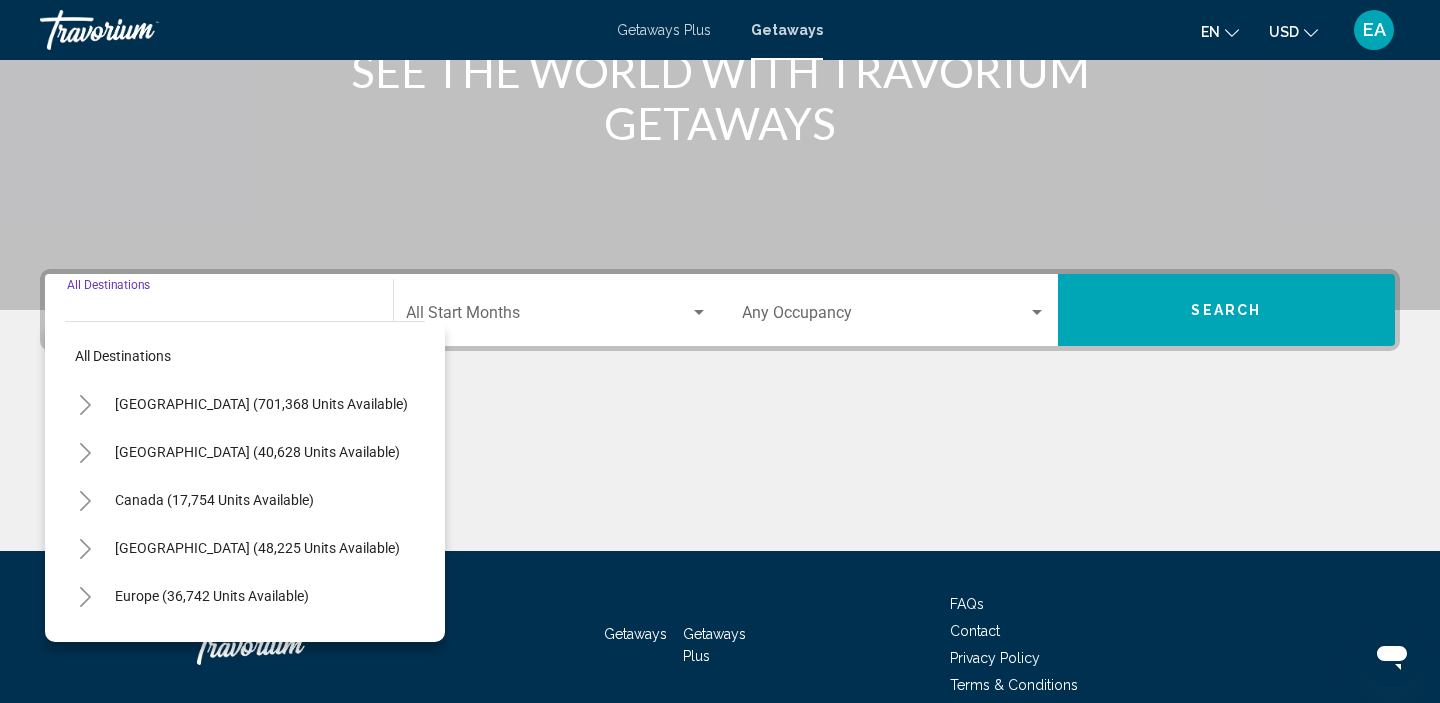scroll, scrollTop: 383, scrollLeft: 0, axis: vertical 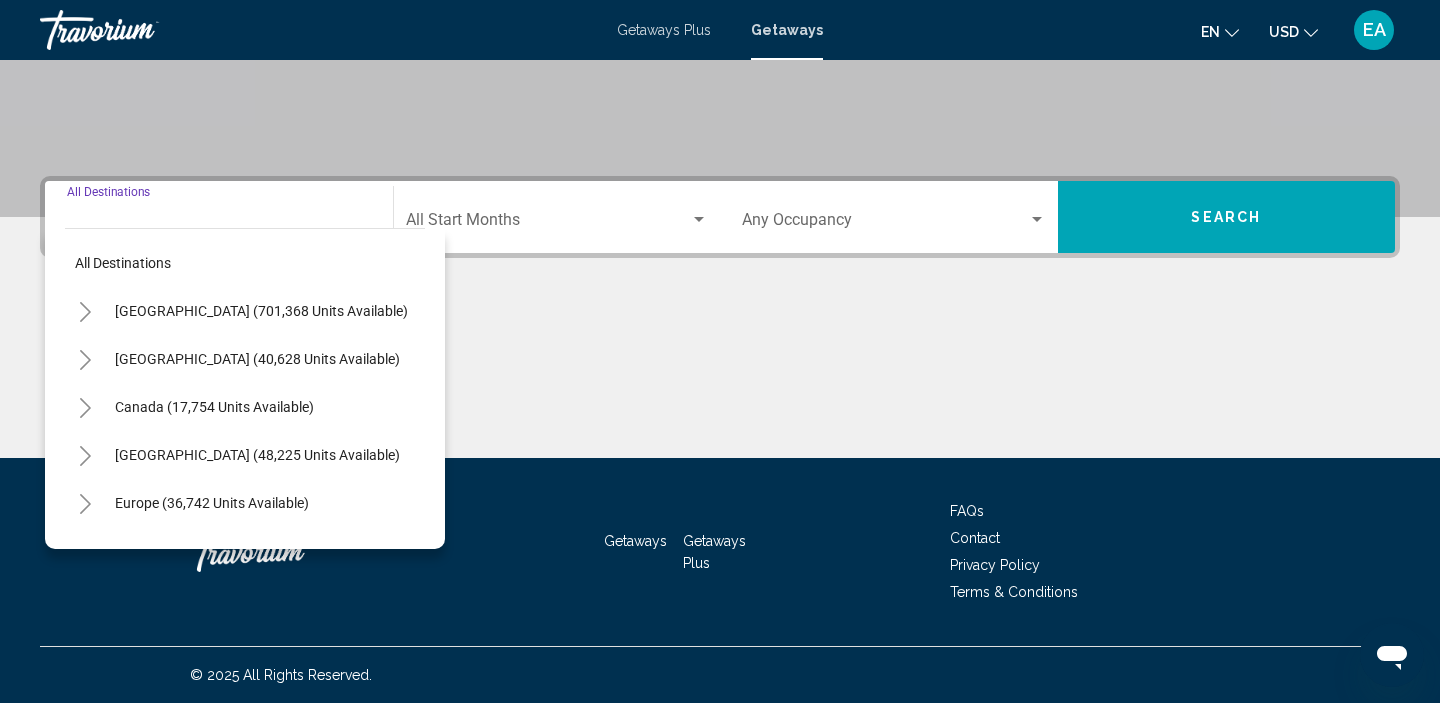 click 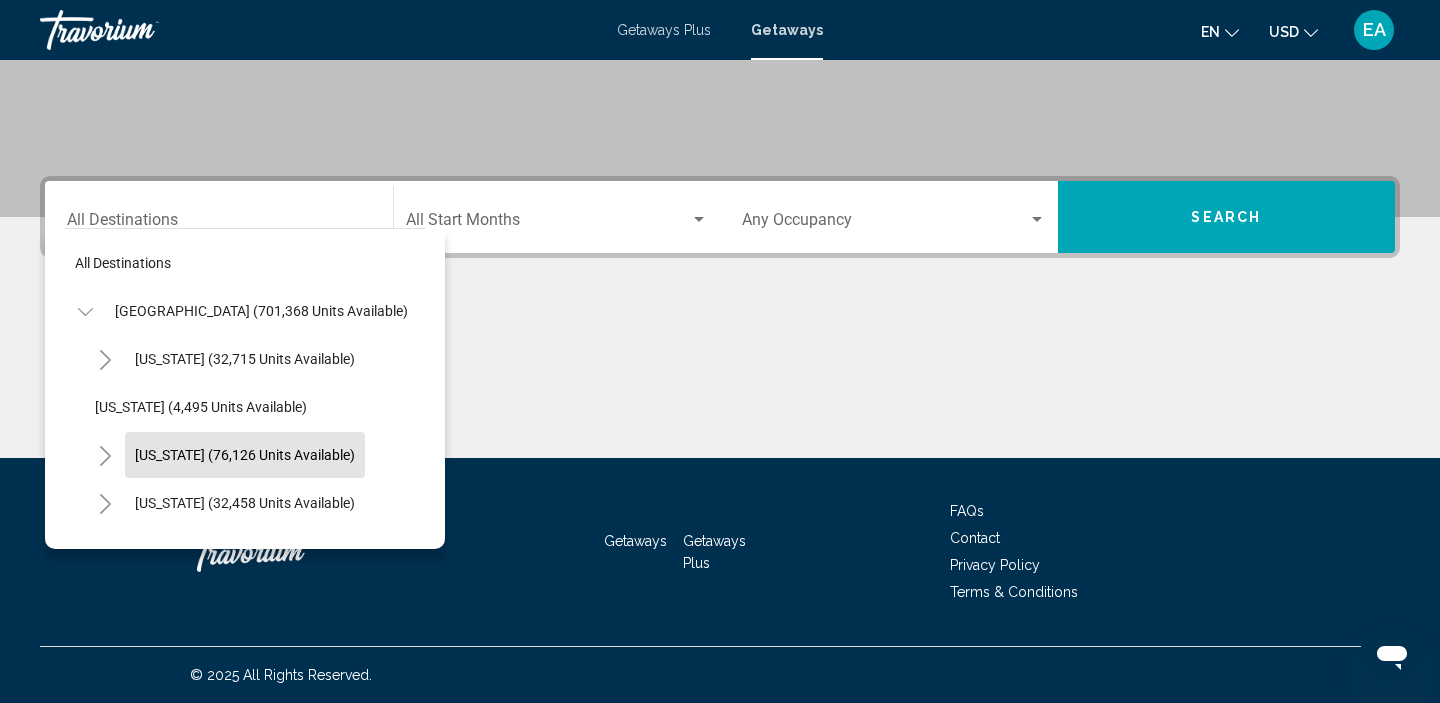 click on "[US_STATE] (76,126 units available)" 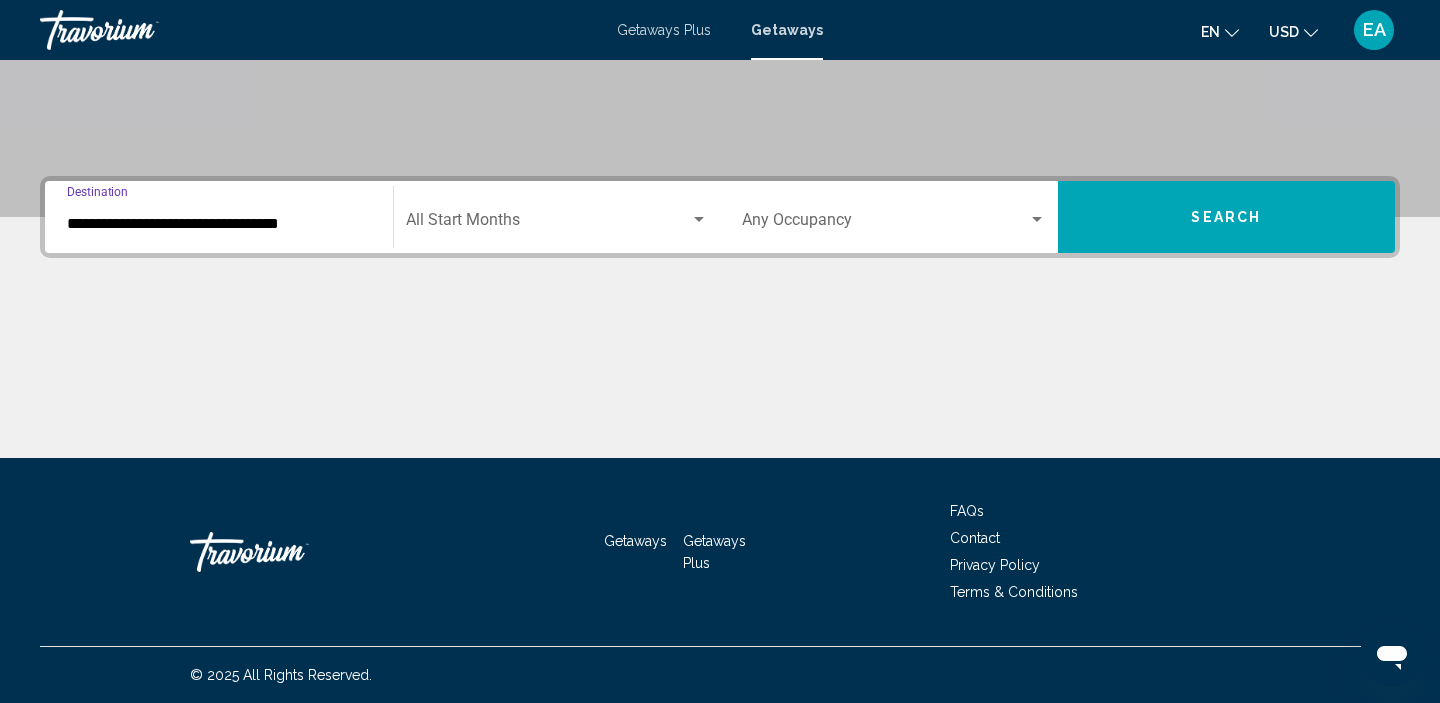 click on "**********" at bounding box center [219, 224] 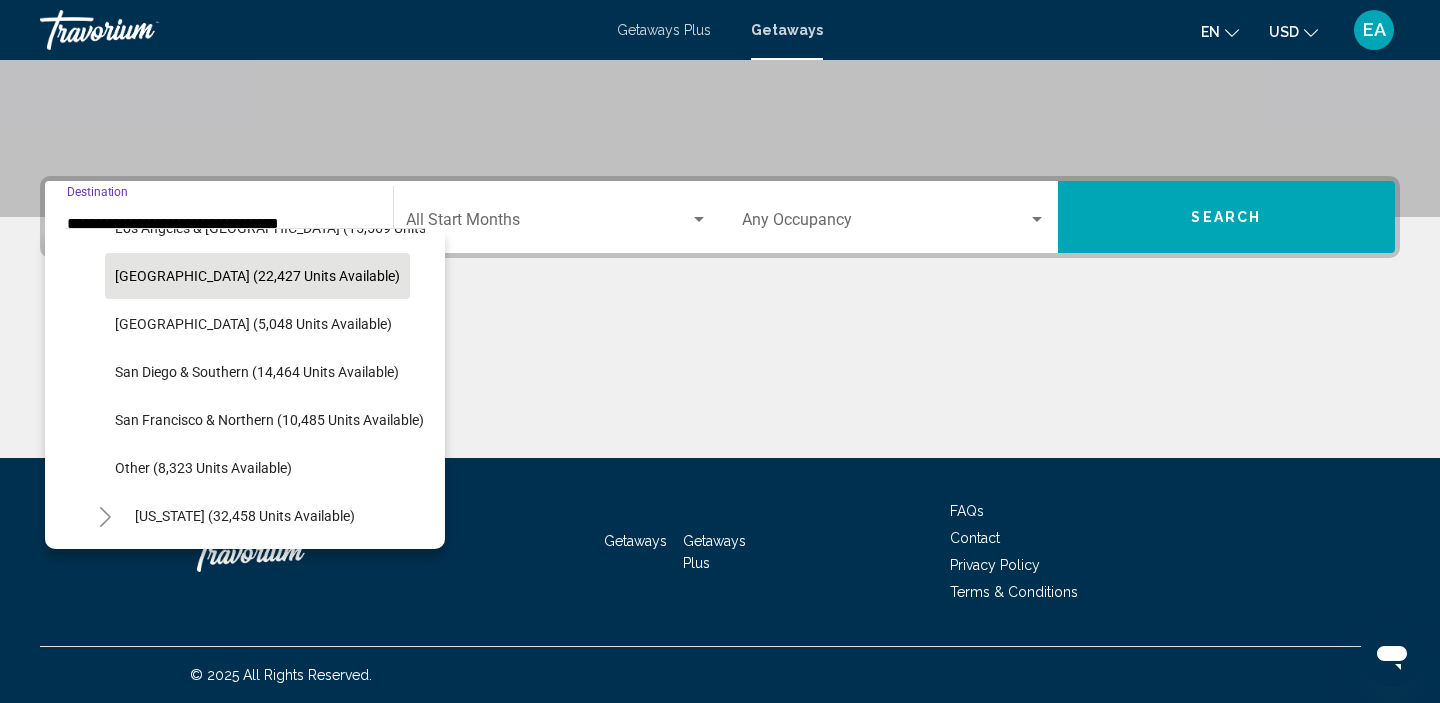 scroll, scrollTop: 292, scrollLeft: 0, axis: vertical 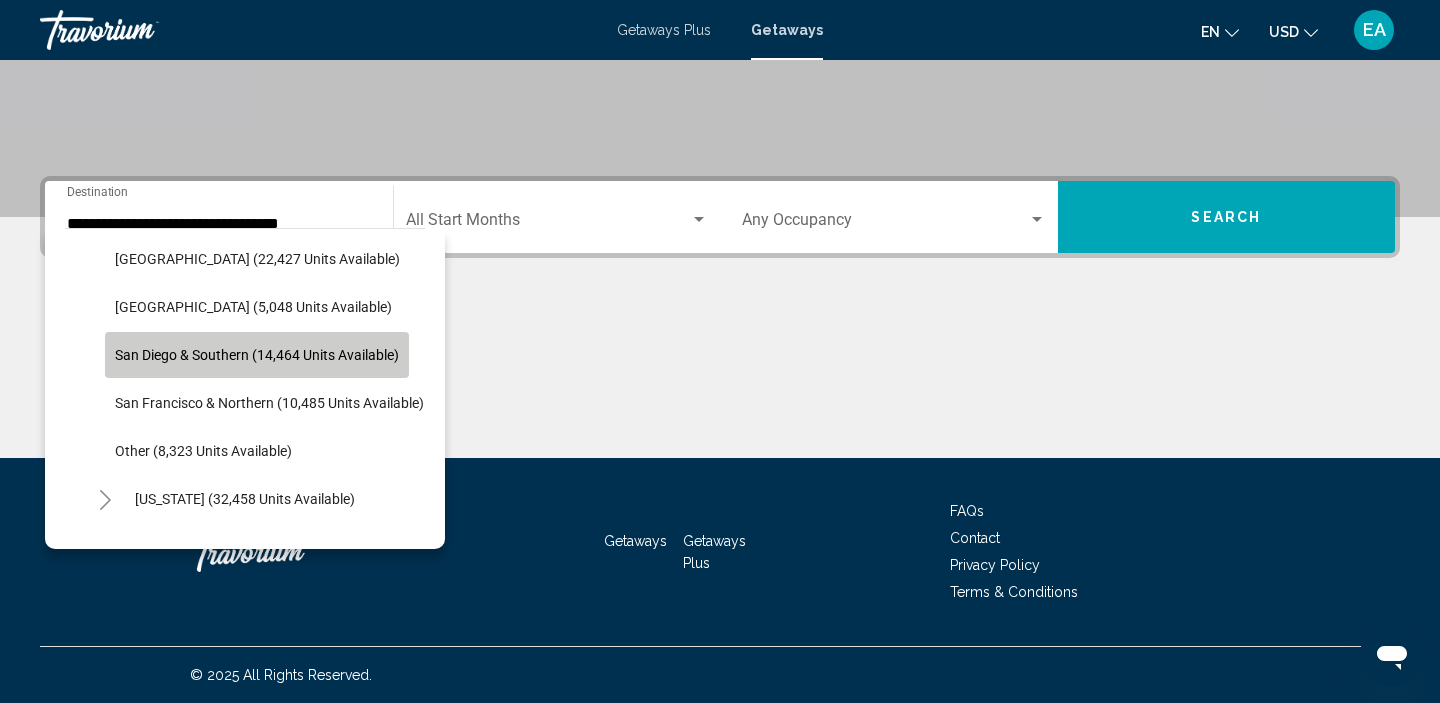 click on "San Diego & Southern (14,464 units available)" 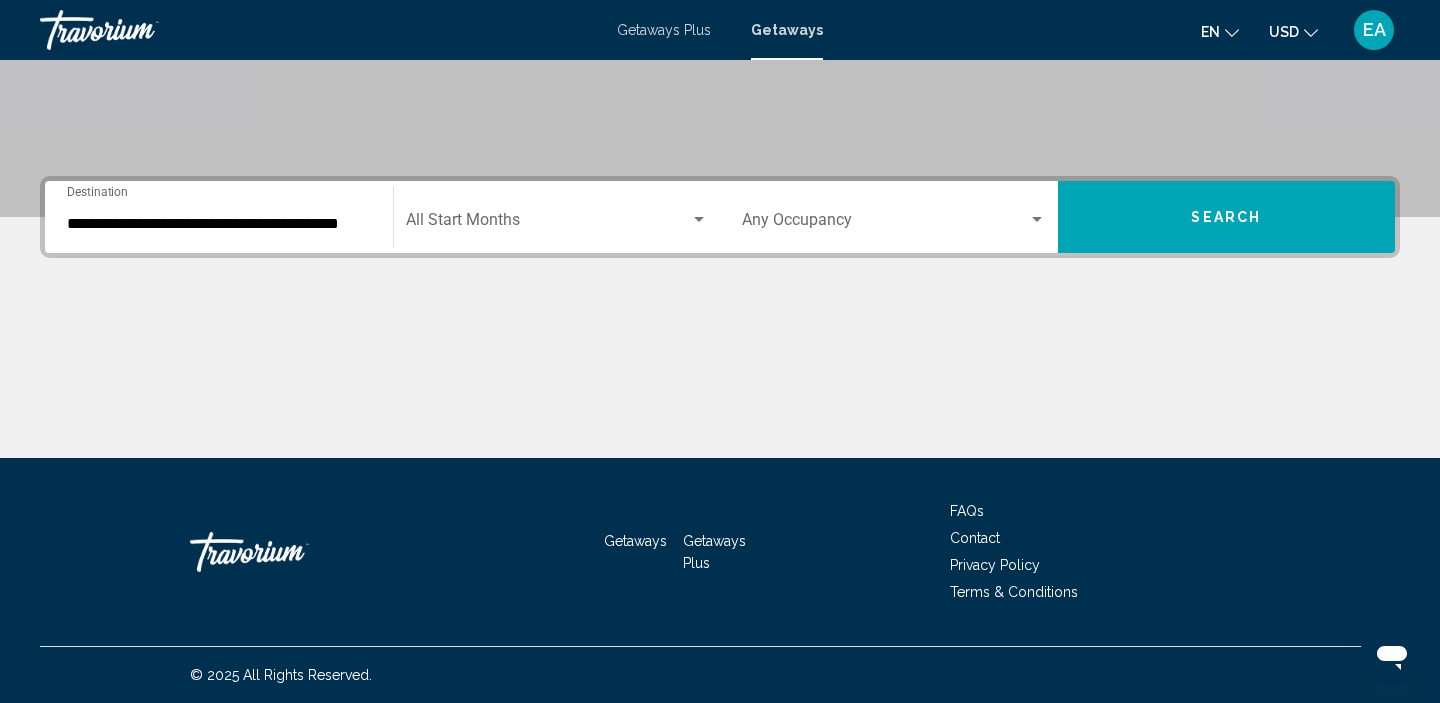 click on "Start Month All Start Months" 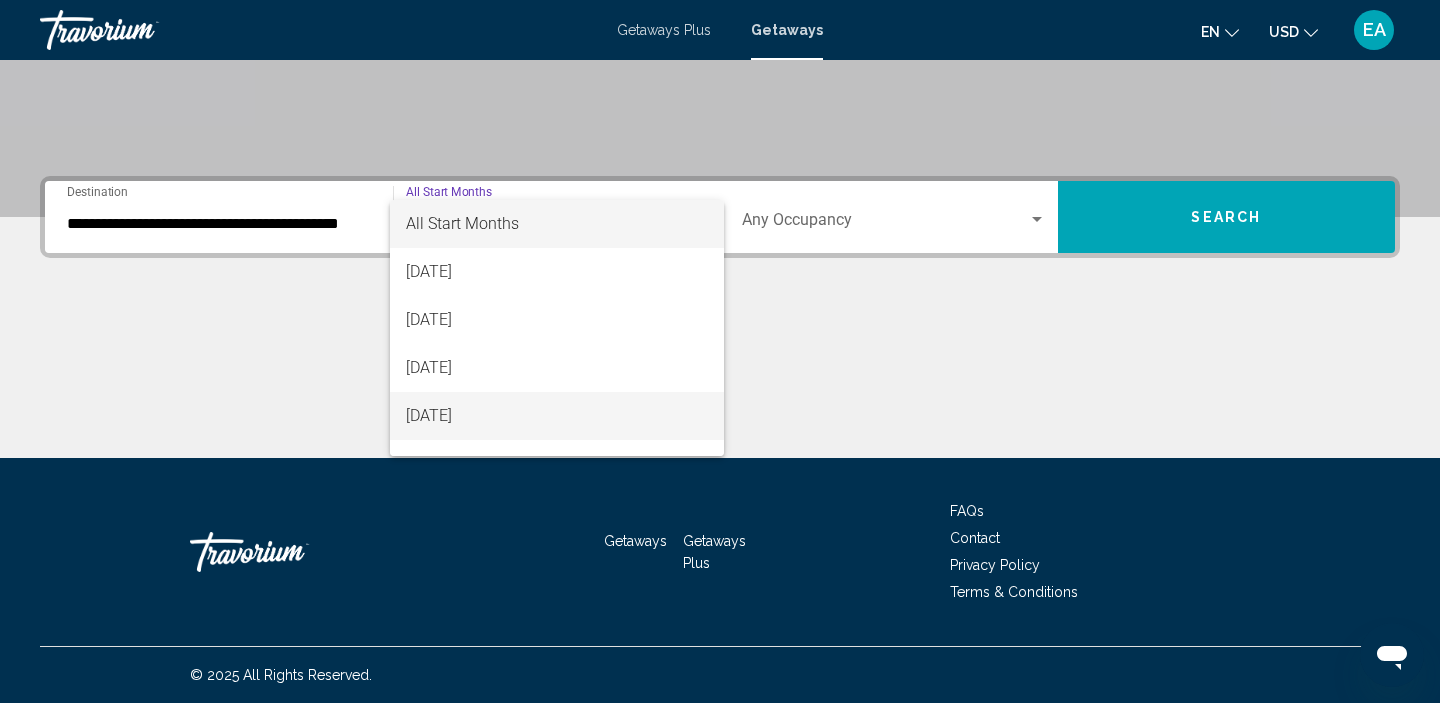 scroll, scrollTop: 70, scrollLeft: 0, axis: vertical 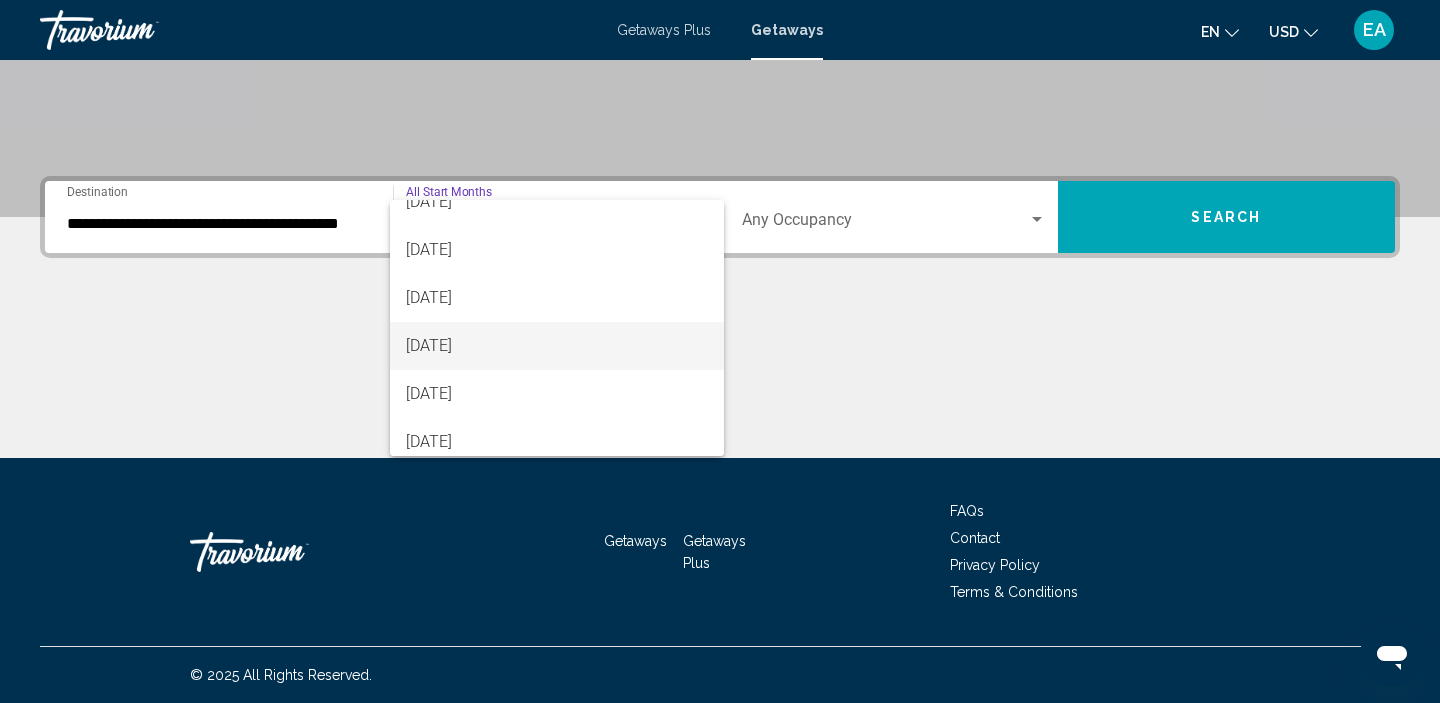 click on "[DATE]" at bounding box center [557, 346] 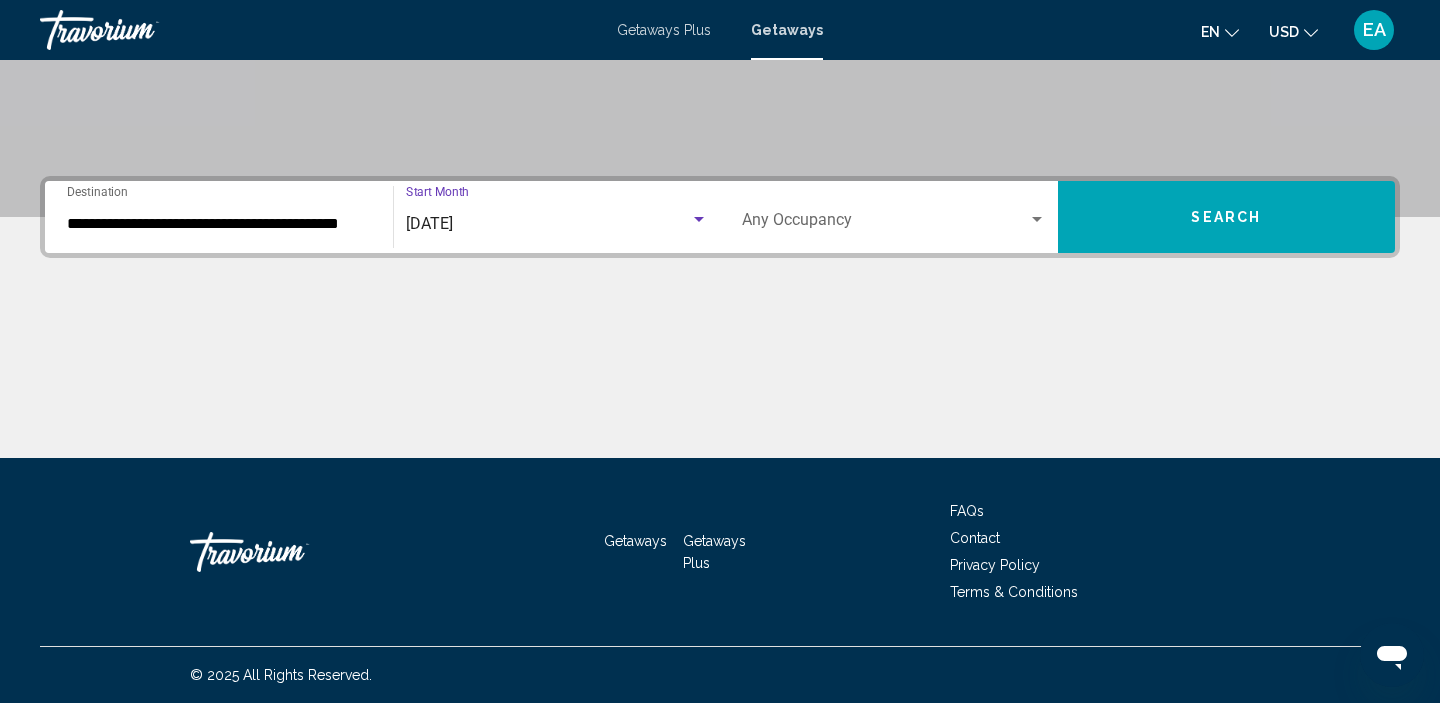click on "Search" at bounding box center [1227, 217] 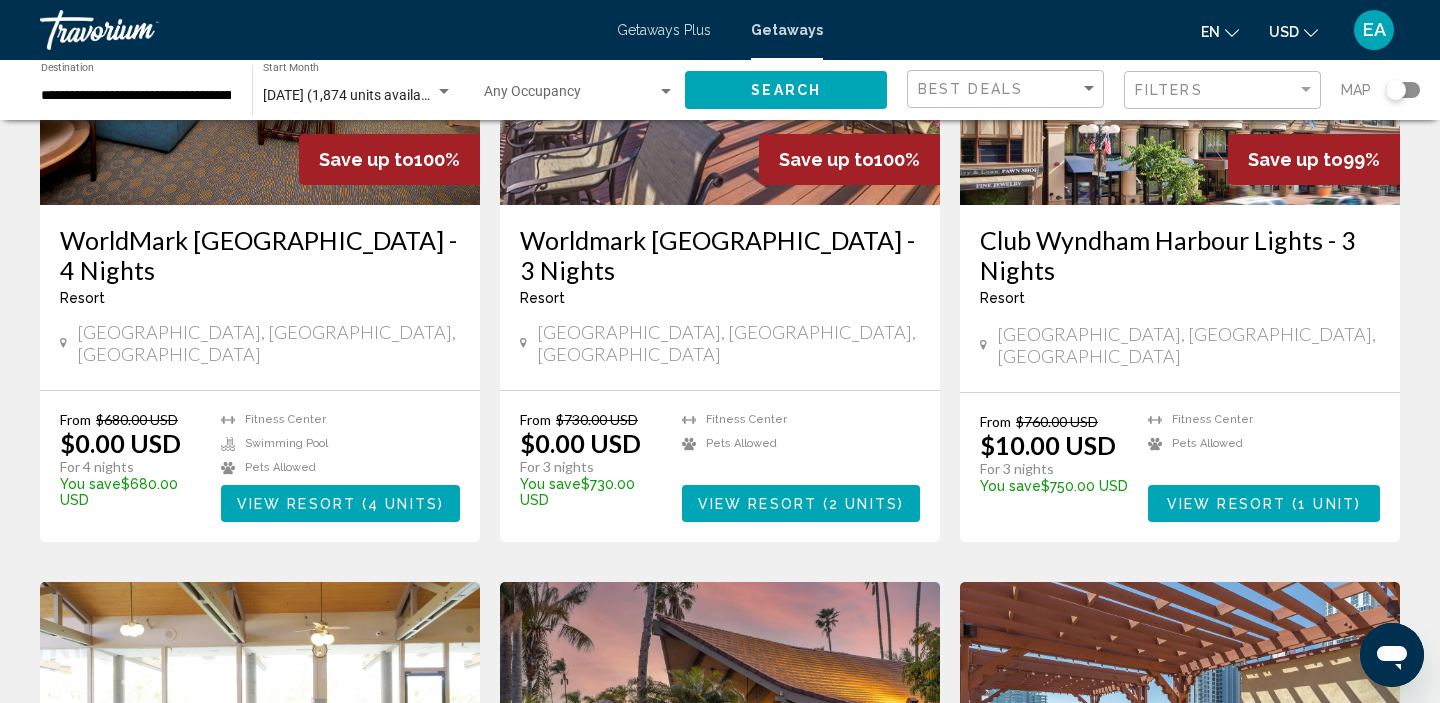 scroll, scrollTop: 1016, scrollLeft: 0, axis: vertical 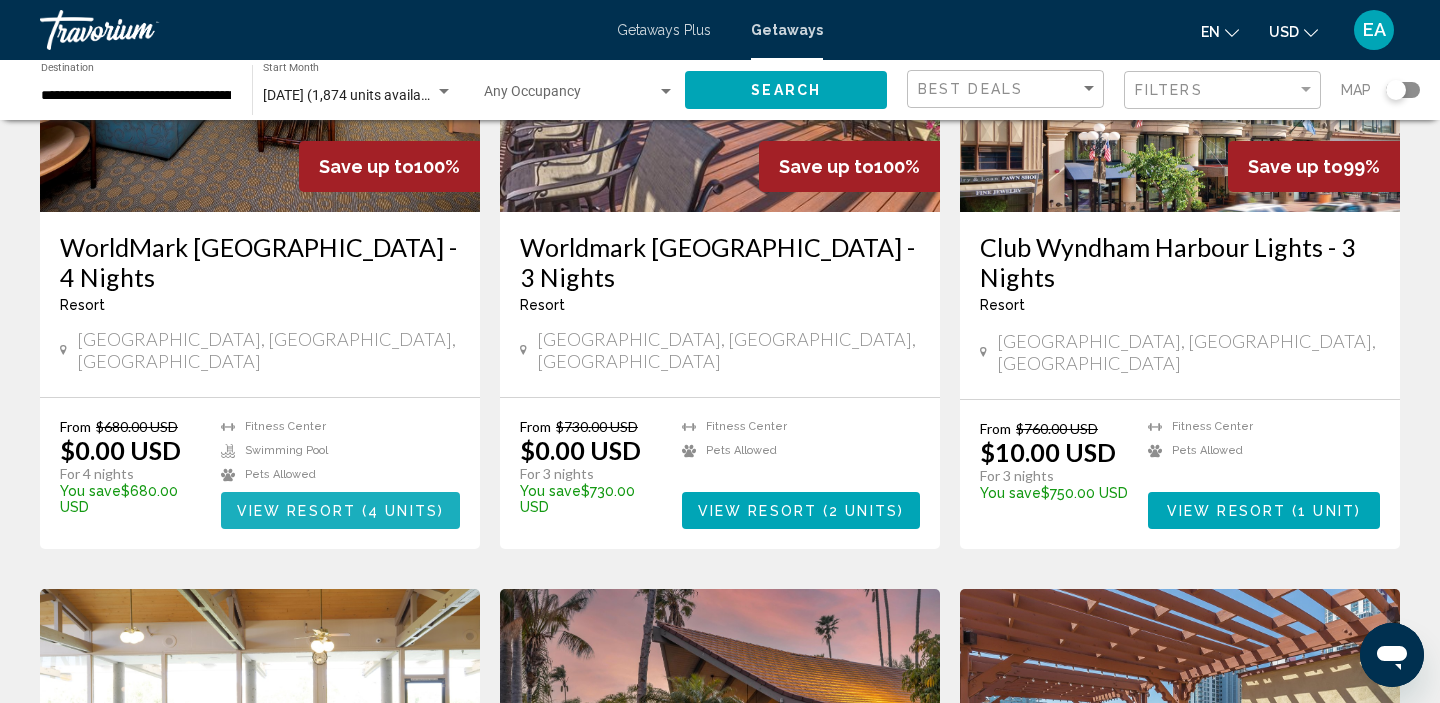 click on "View Resort" at bounding box center (296, 511) 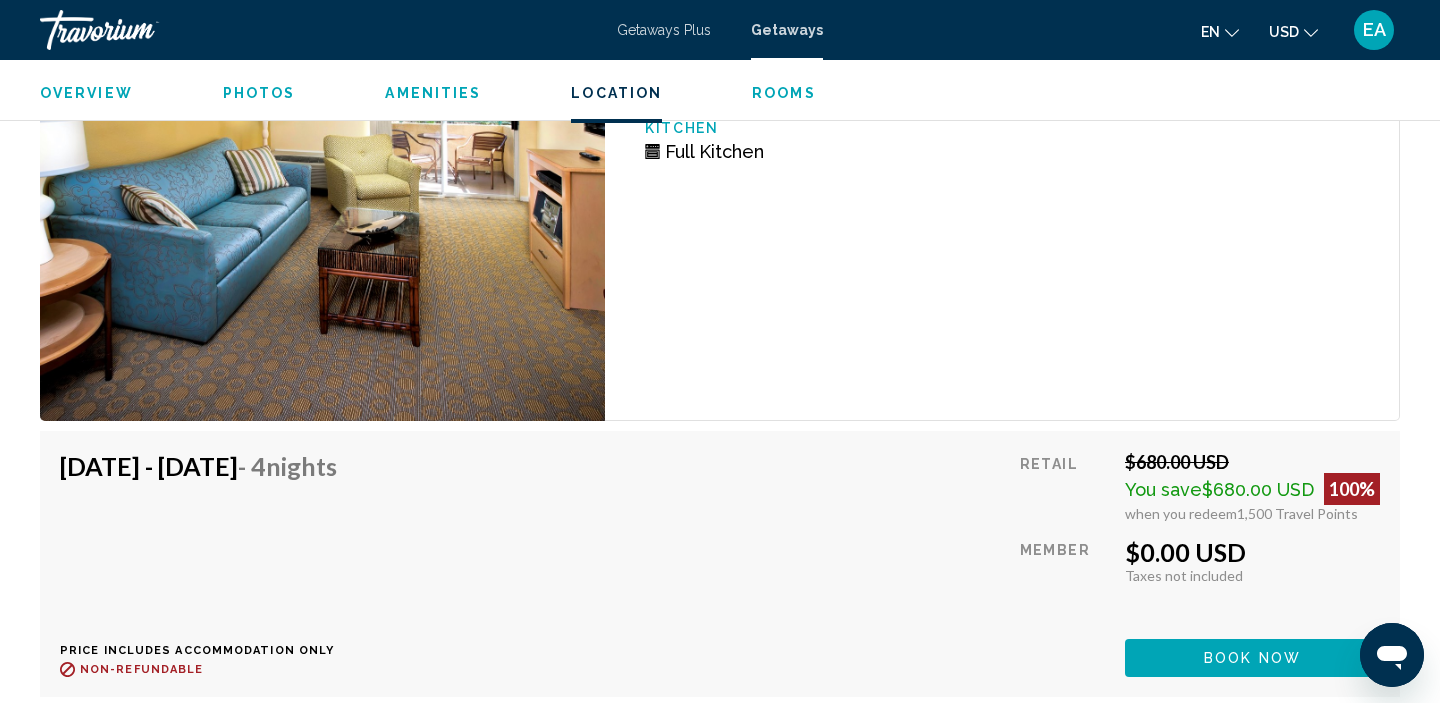 scroll, scrollTop: 4908, scrollLeft: 0, axis: vertical 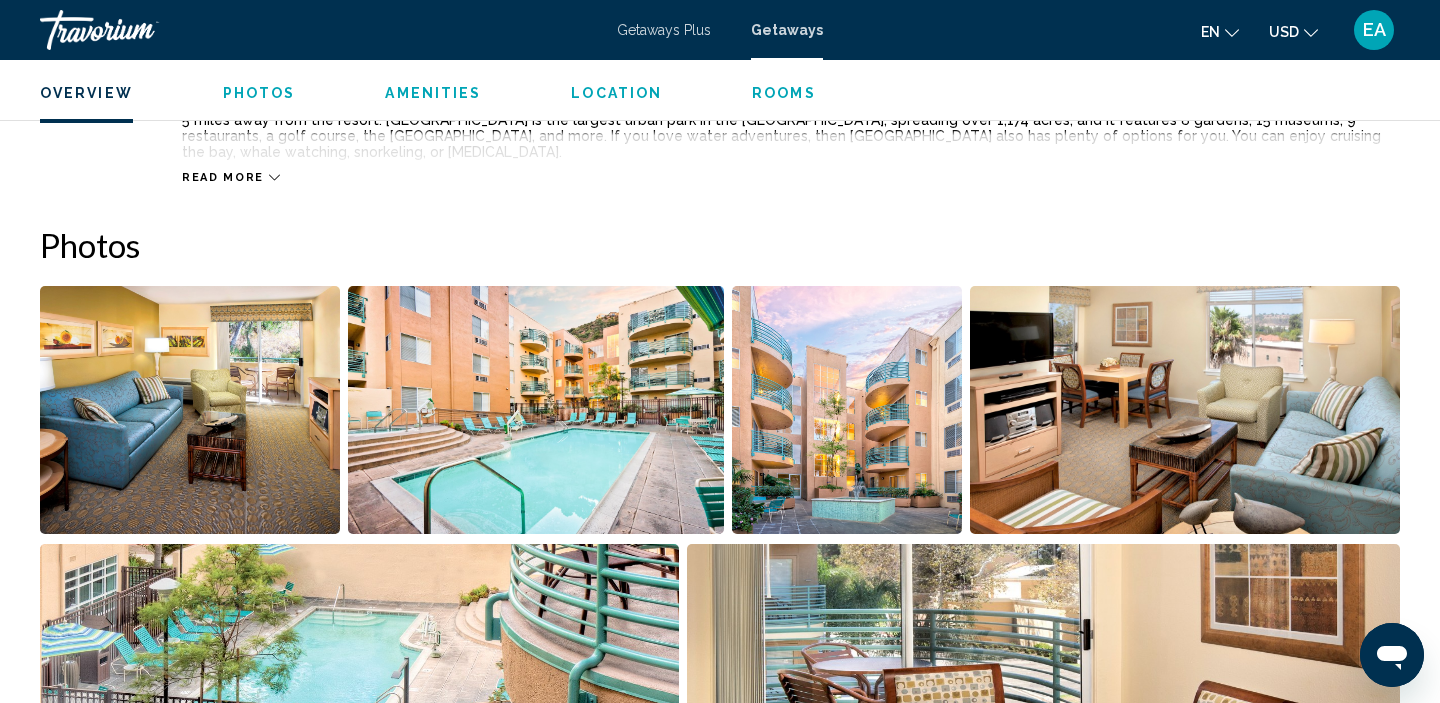 click at bounding box center (535, 410) 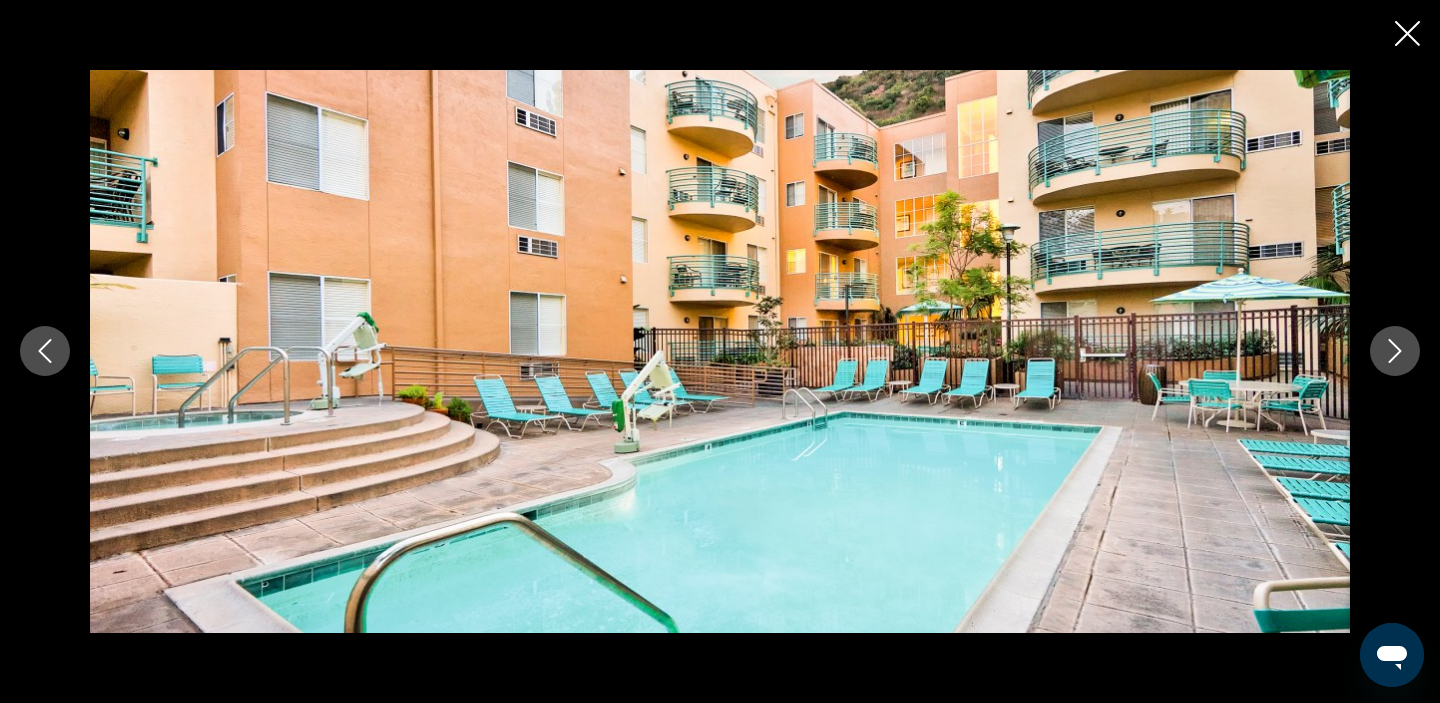 click at bounding box center [1395, 351] 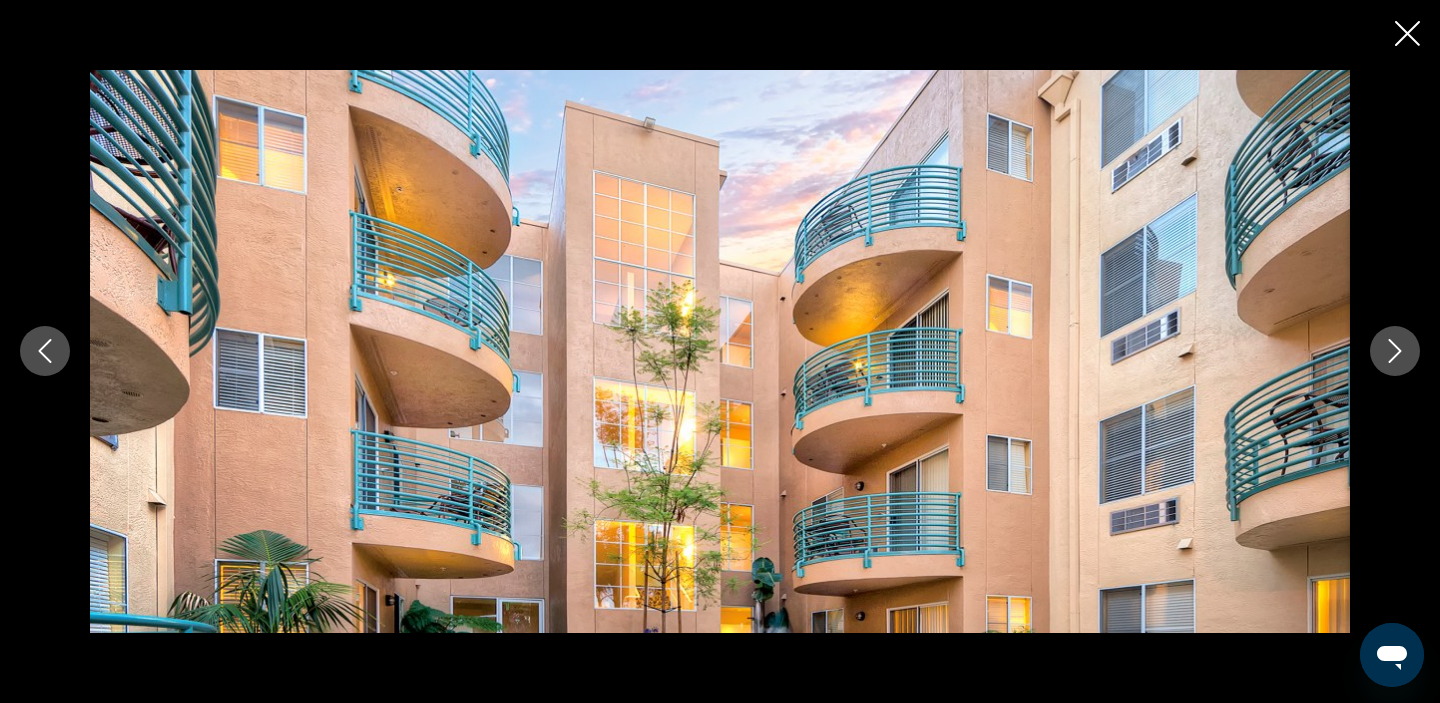 click at bounding box center [1395, 351] 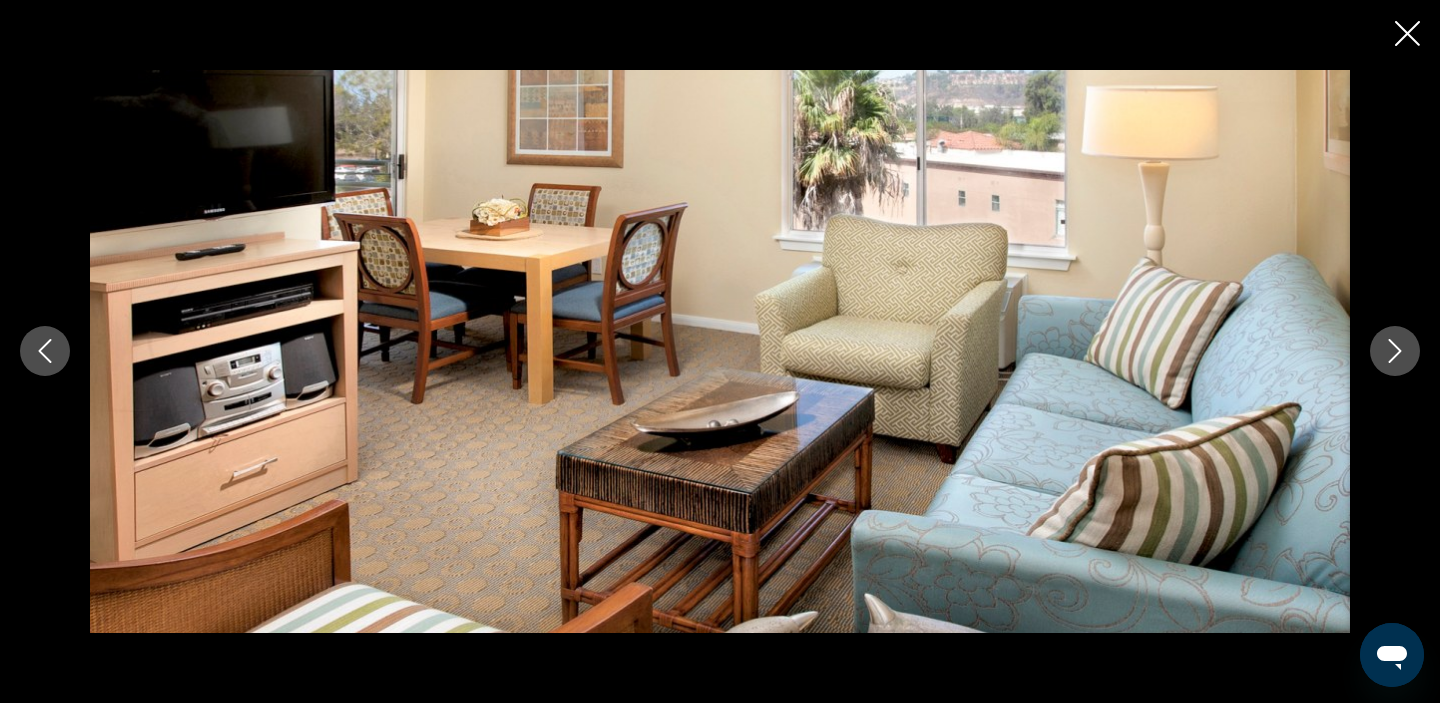 click at bounding box center (1395, 351) 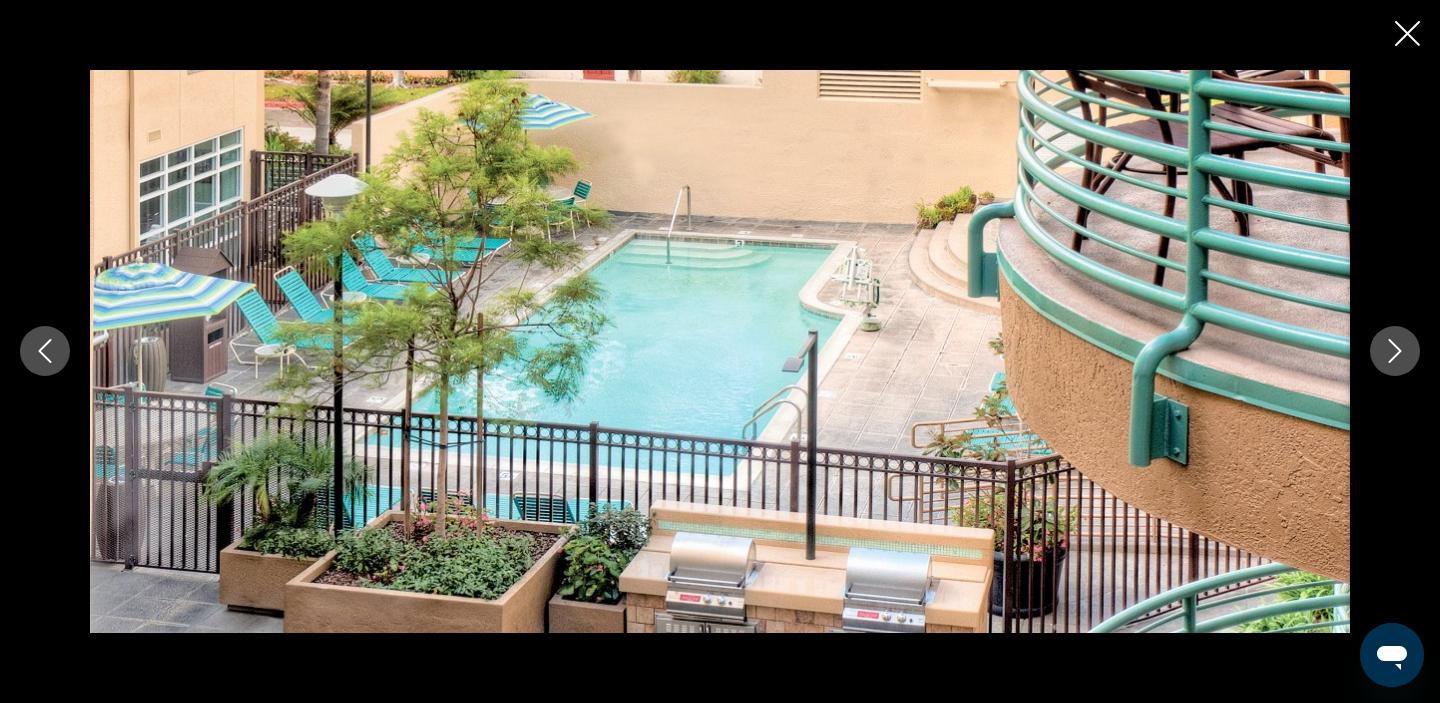 click at bounding box center [1395, 351] 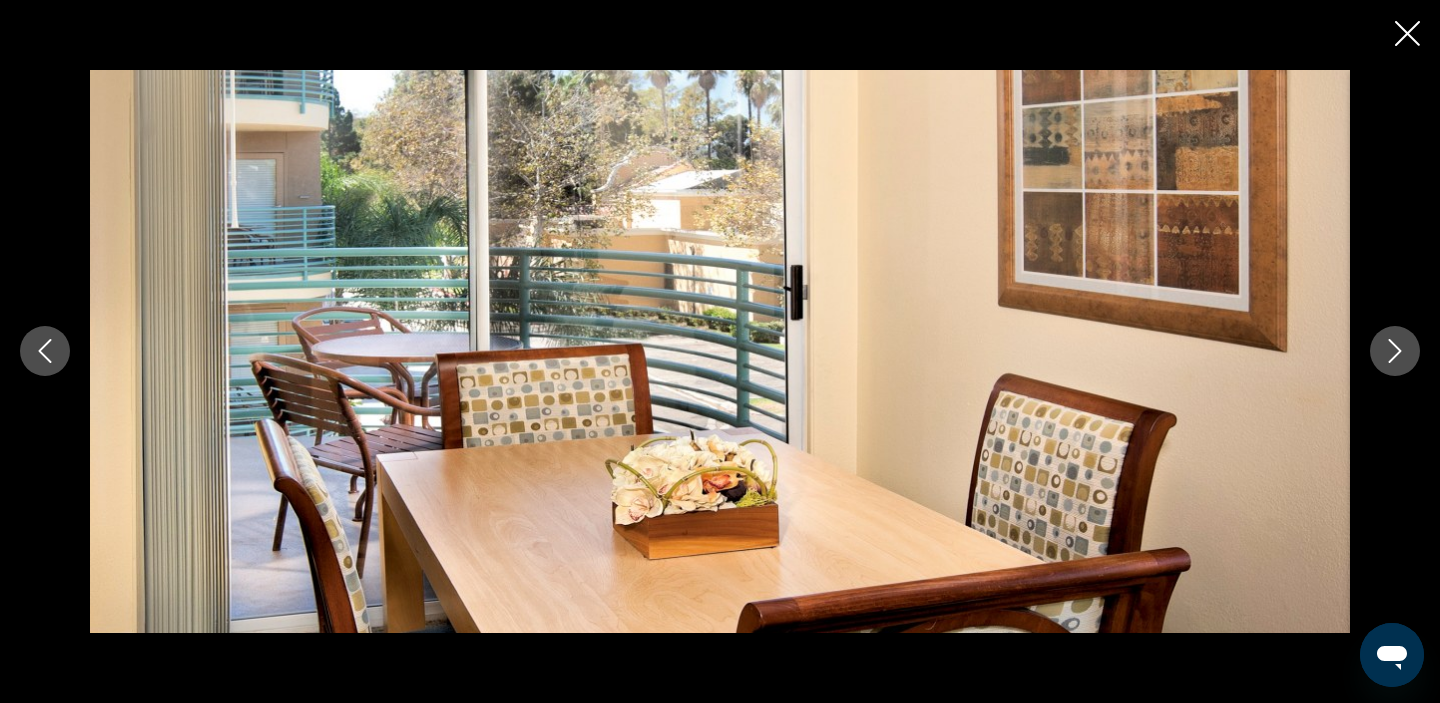 click at bounding box center [1395, 351] 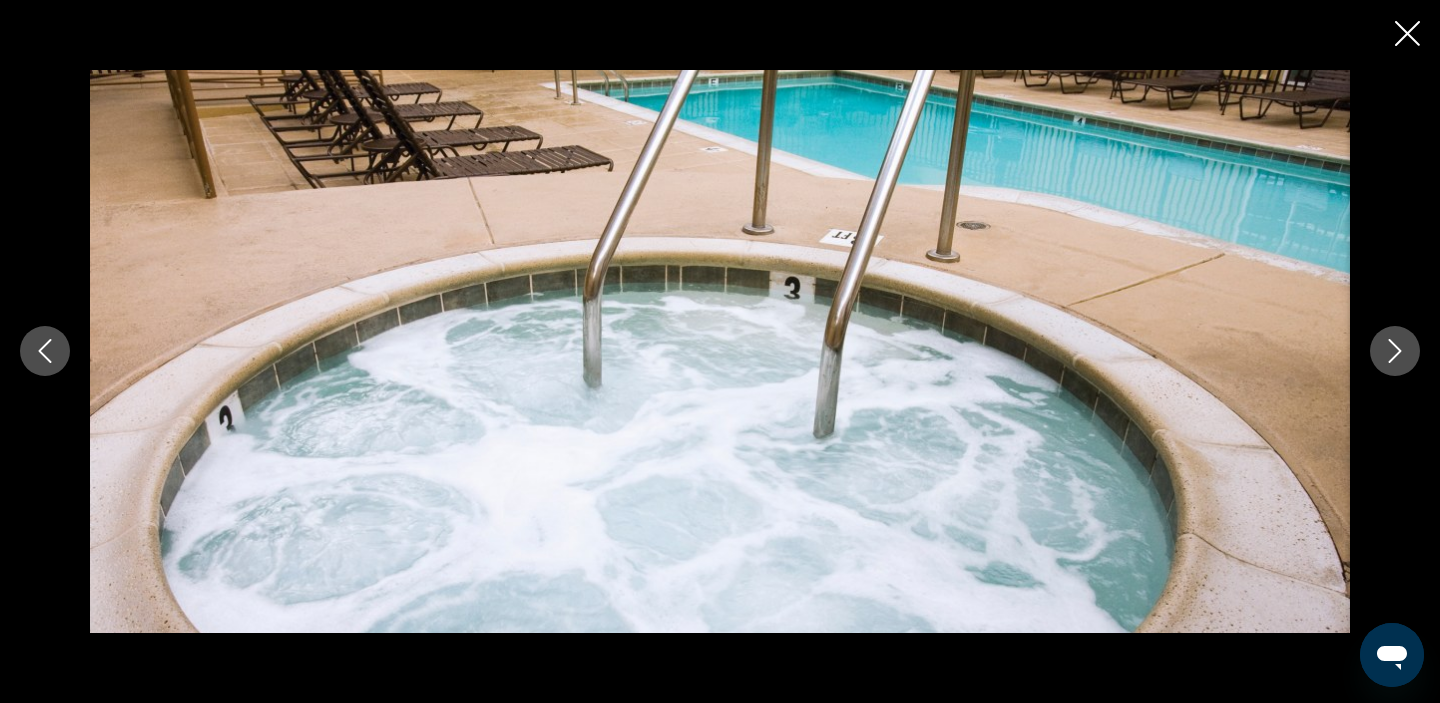 click at bounding box center [1395, 351] 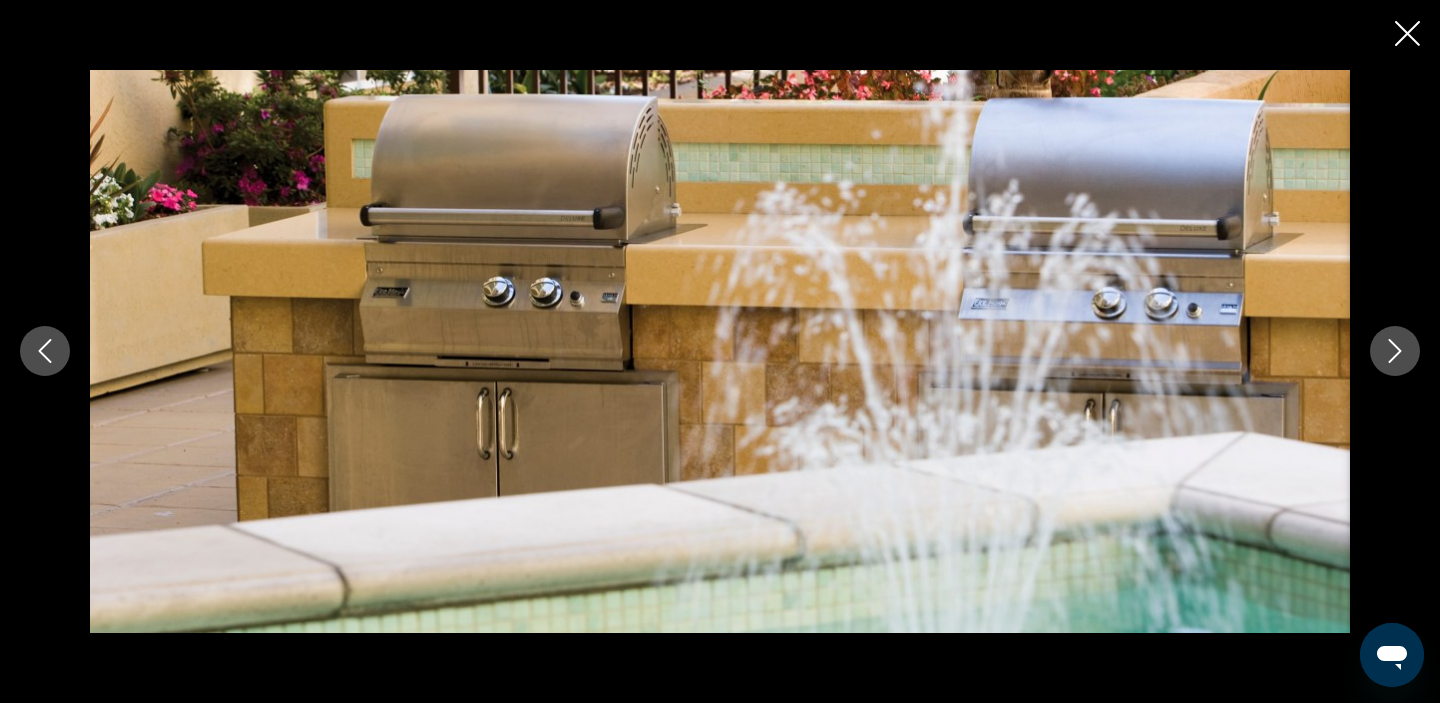 click at bounding box center [1395, 351] 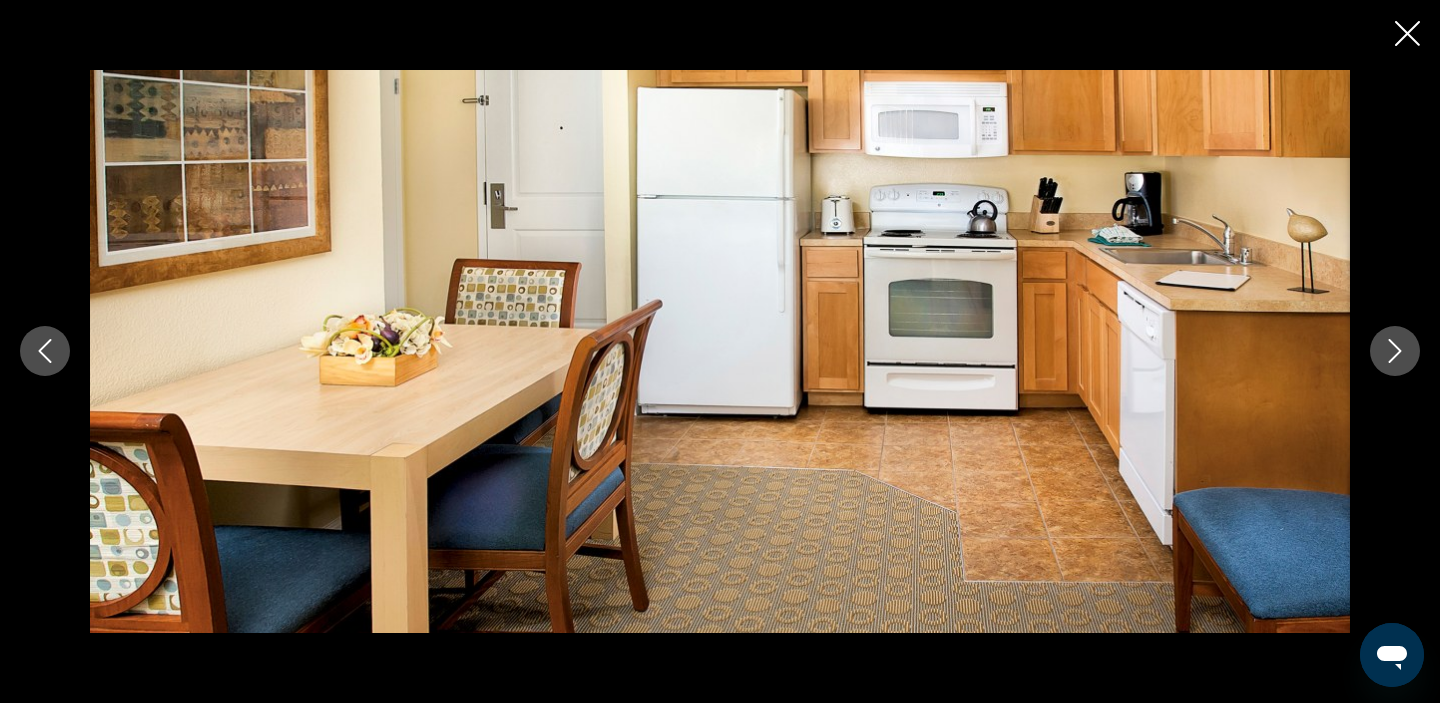 click 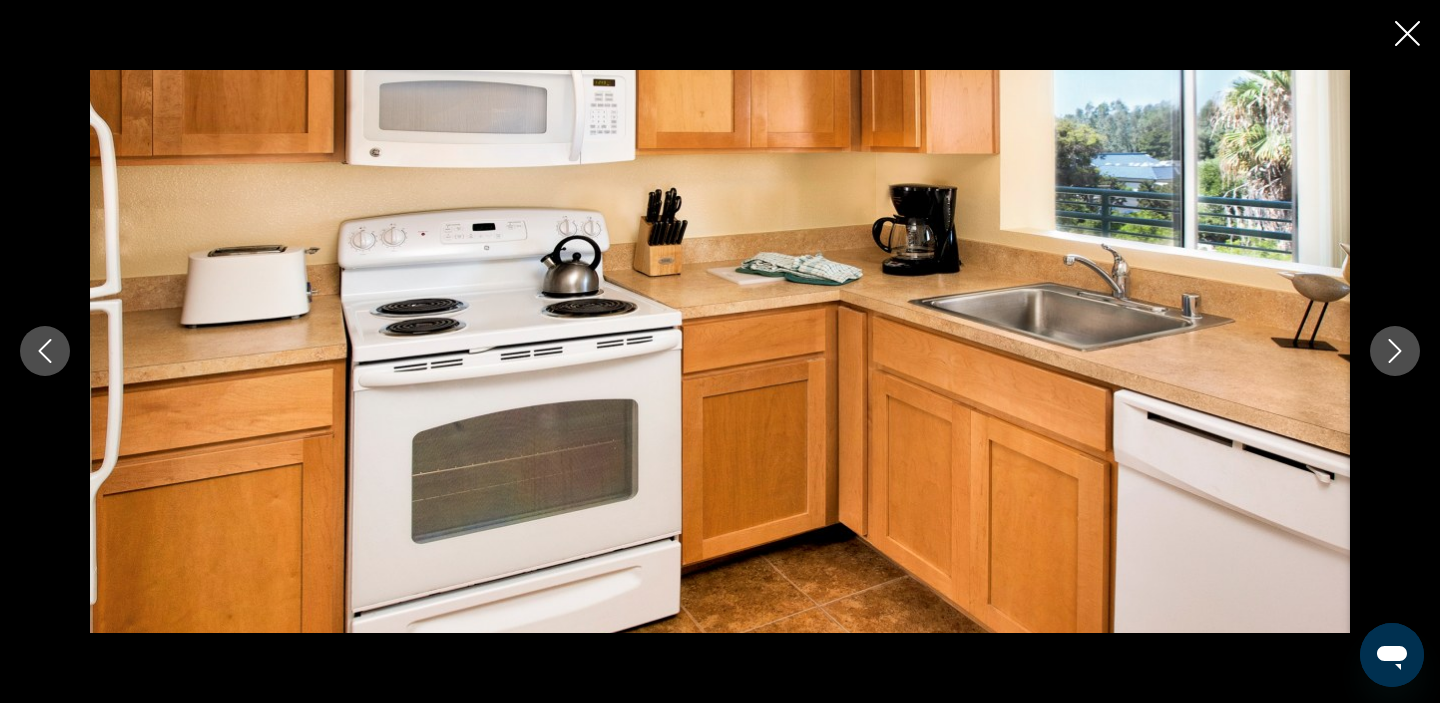 click 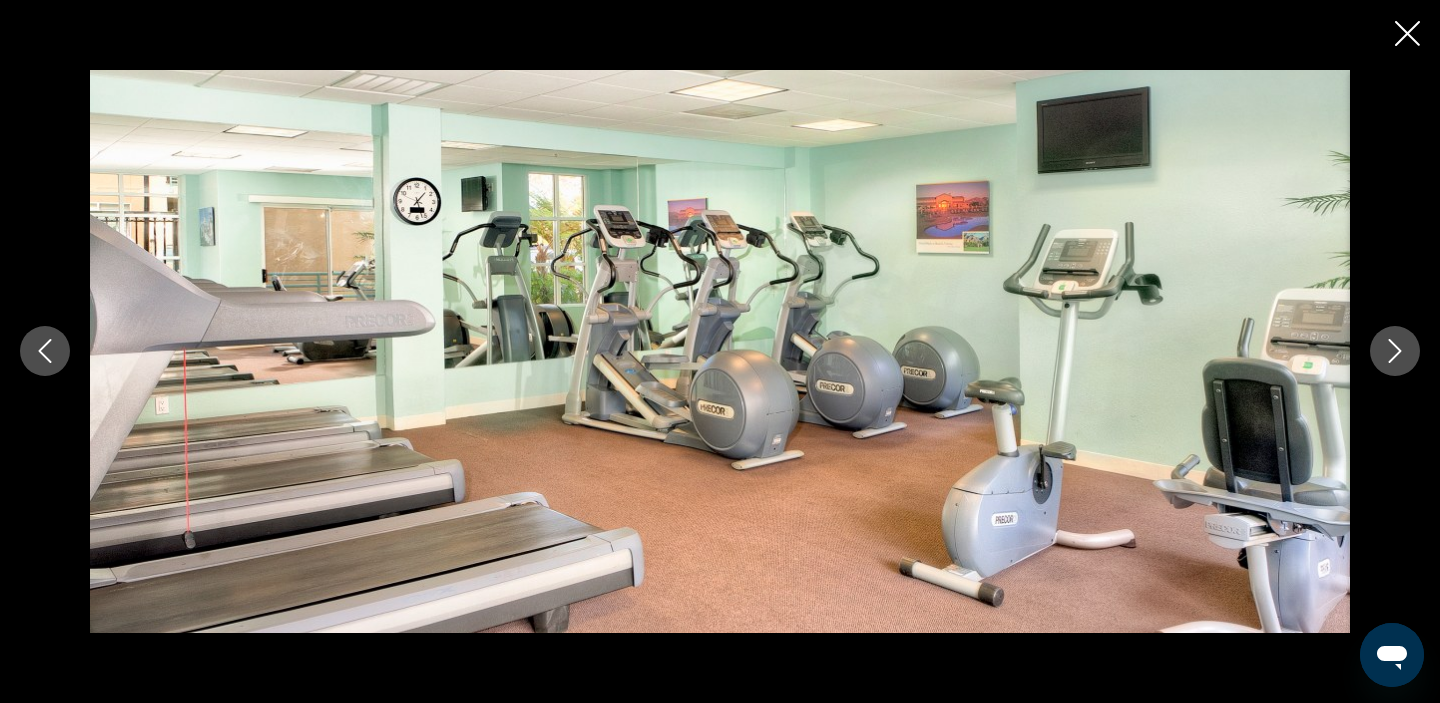 click 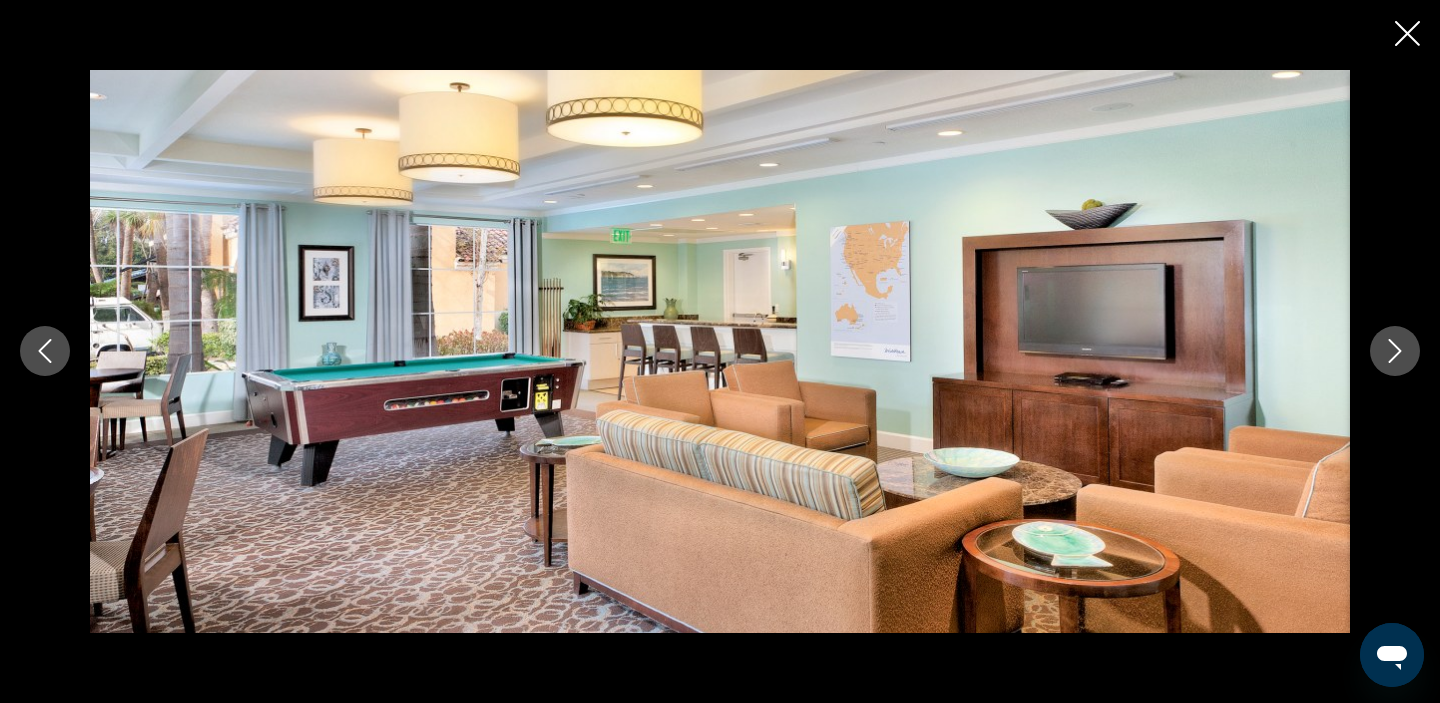 click 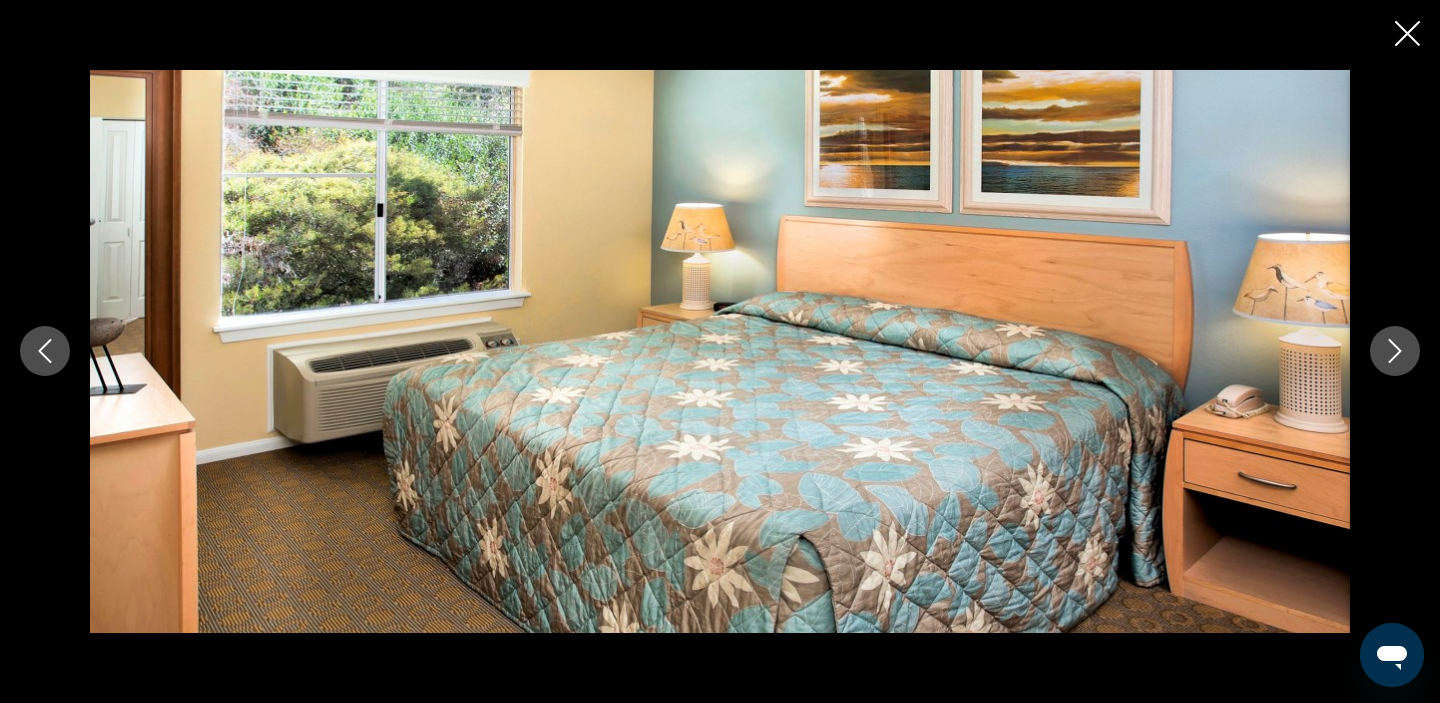 click at bounding box center [1395, 351] 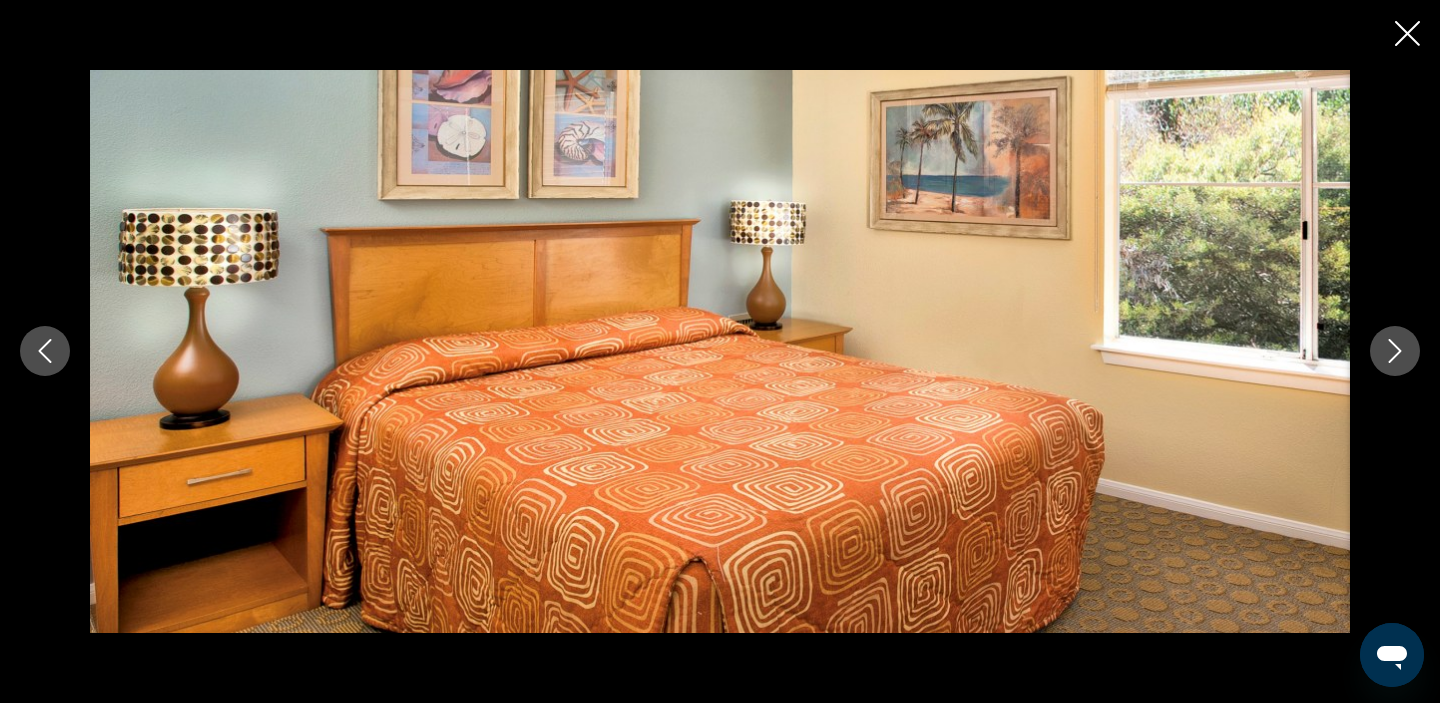 click at bounding box center (1395, 351) 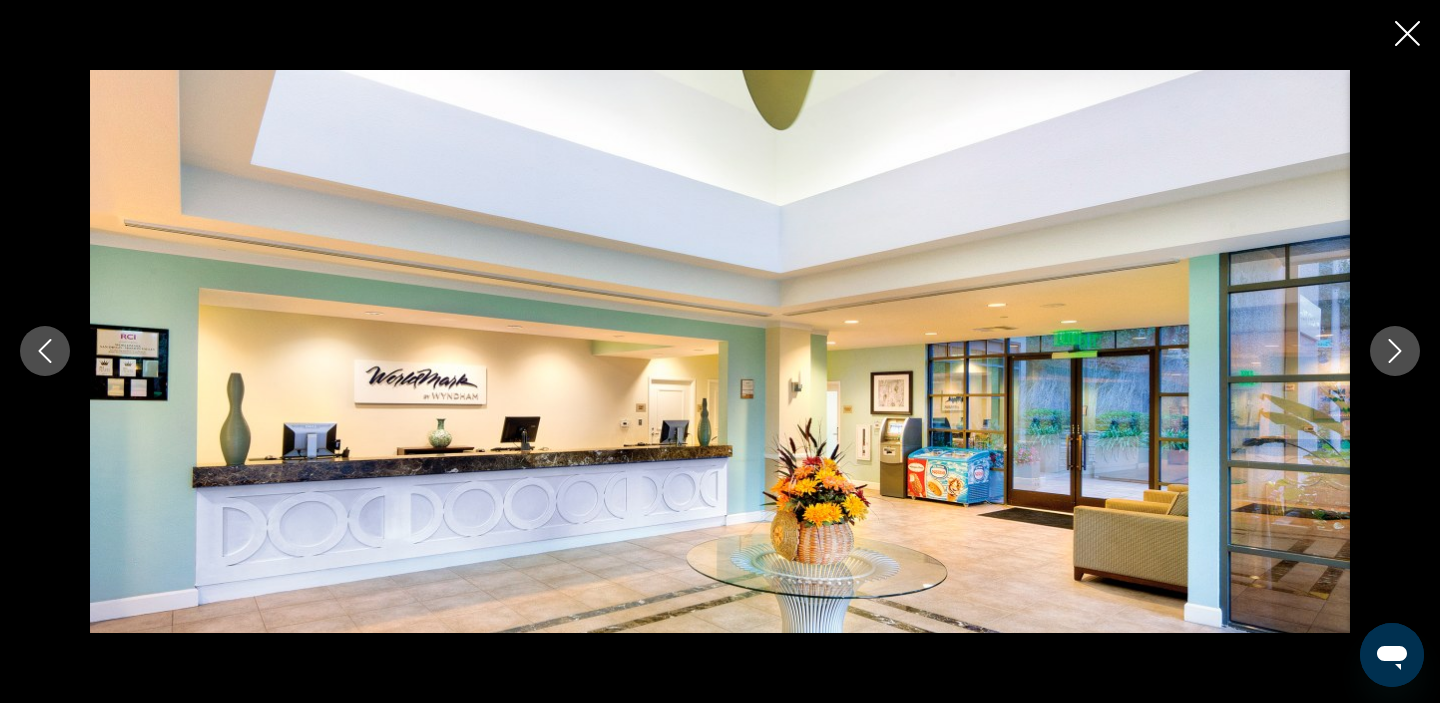 click 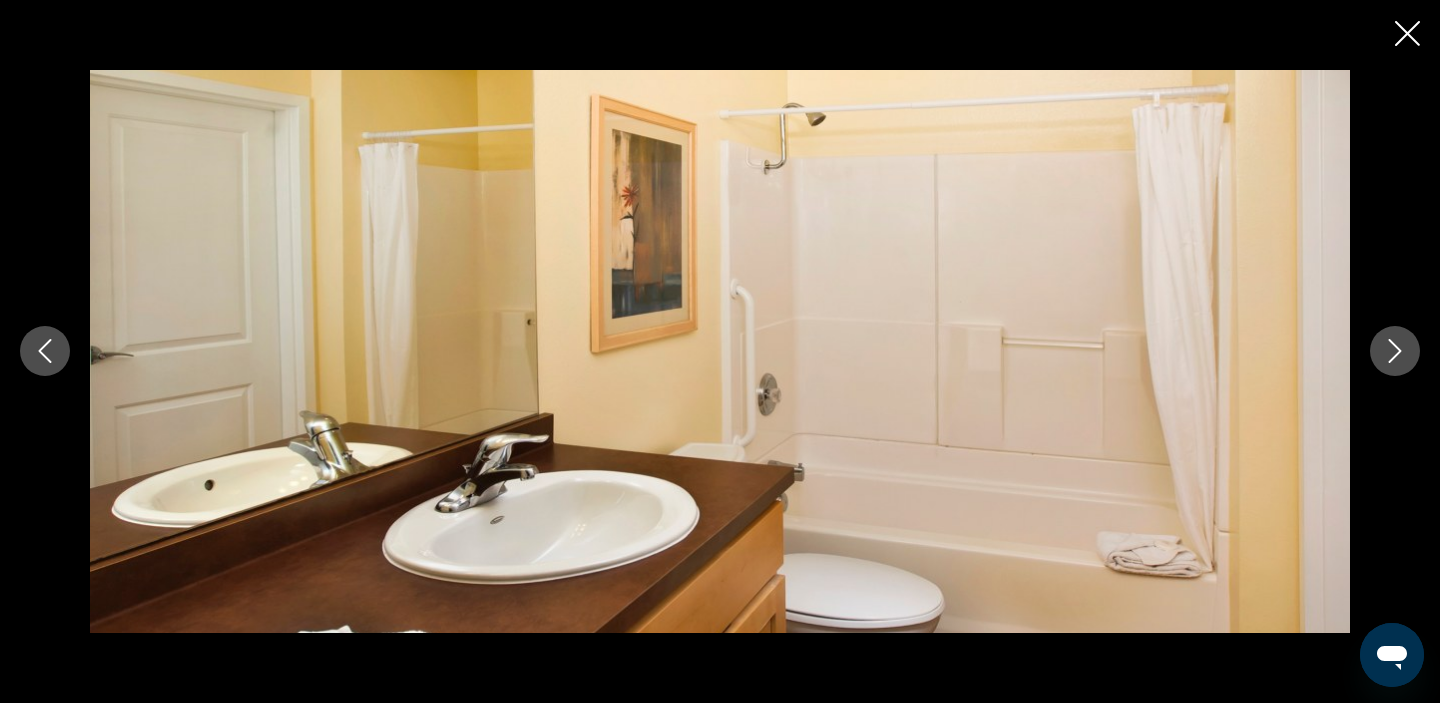 click at bounding box center [1395, 351] 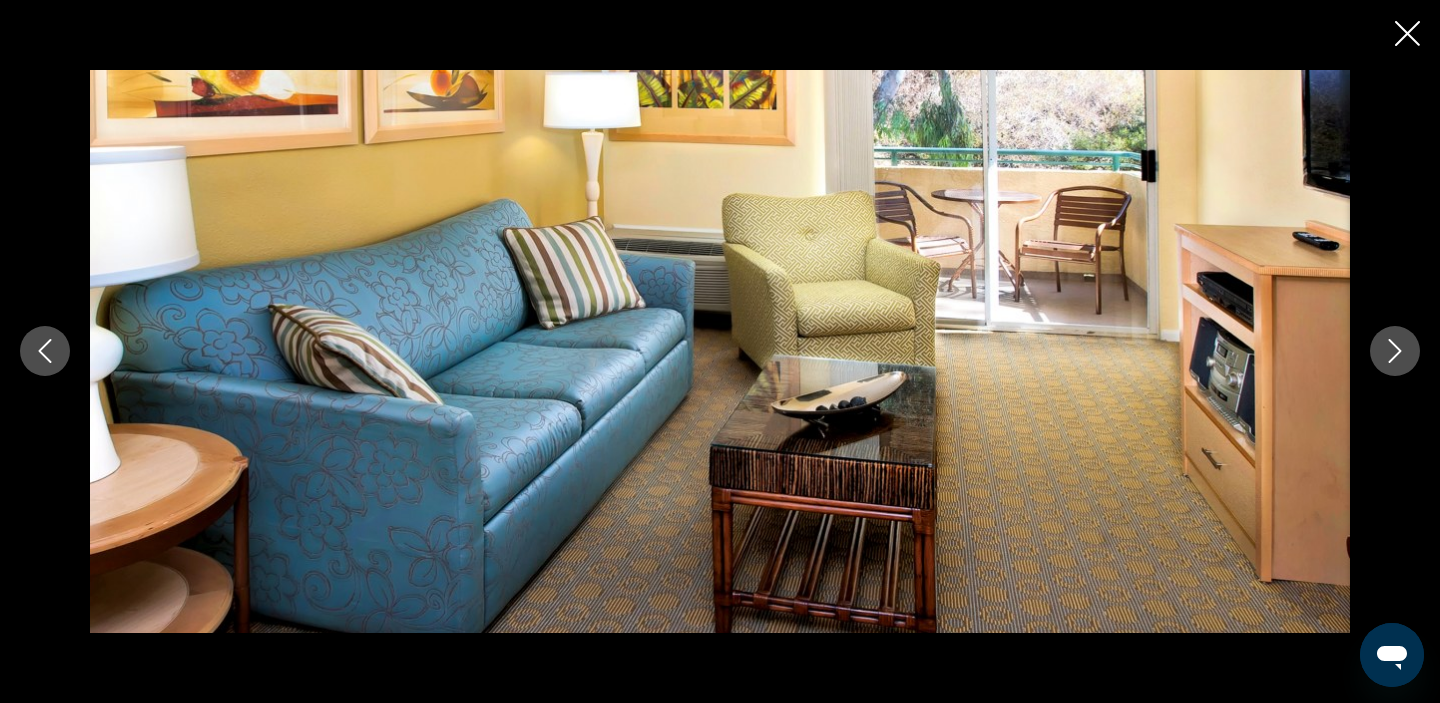 click at bounding box center (1395, 351) 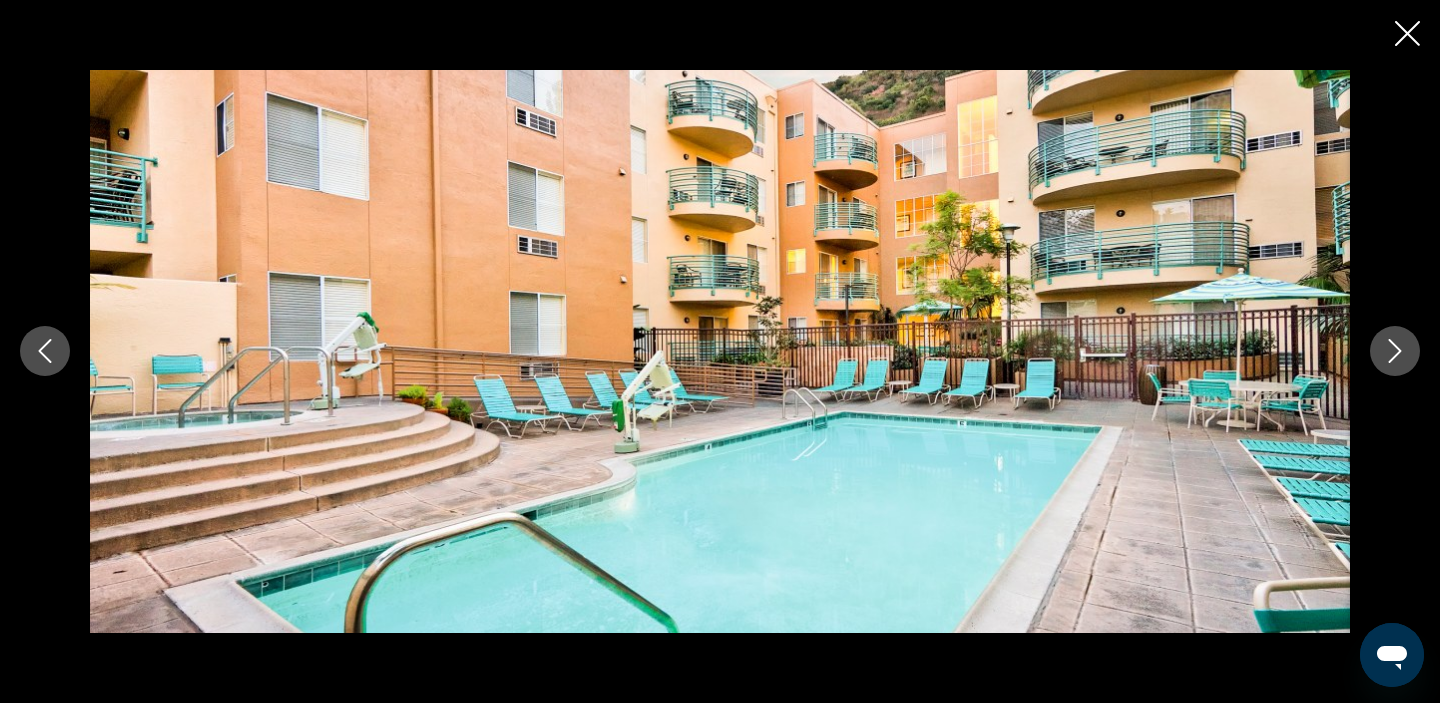 click at bounding box center [1395, 351] 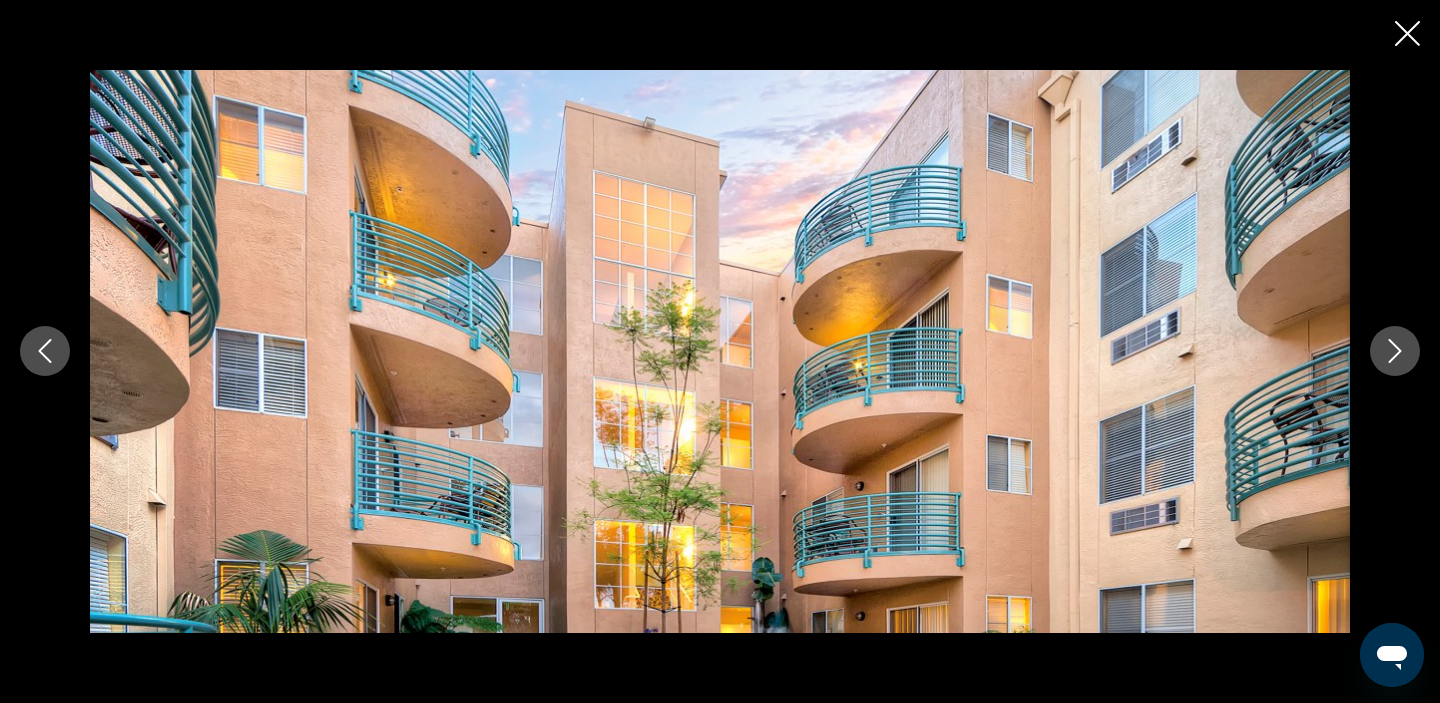 click at bounding box center (1395, 351) 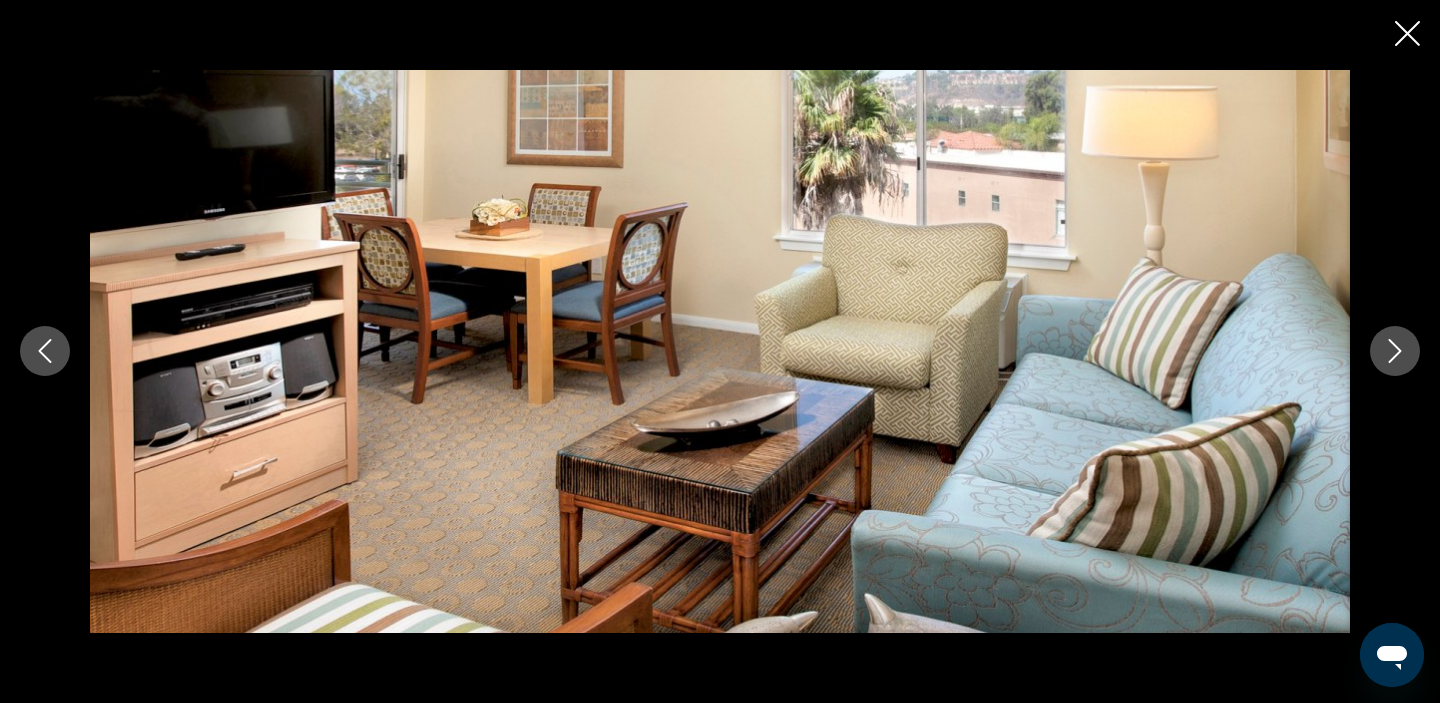 click at bounding box center (1395, 351) 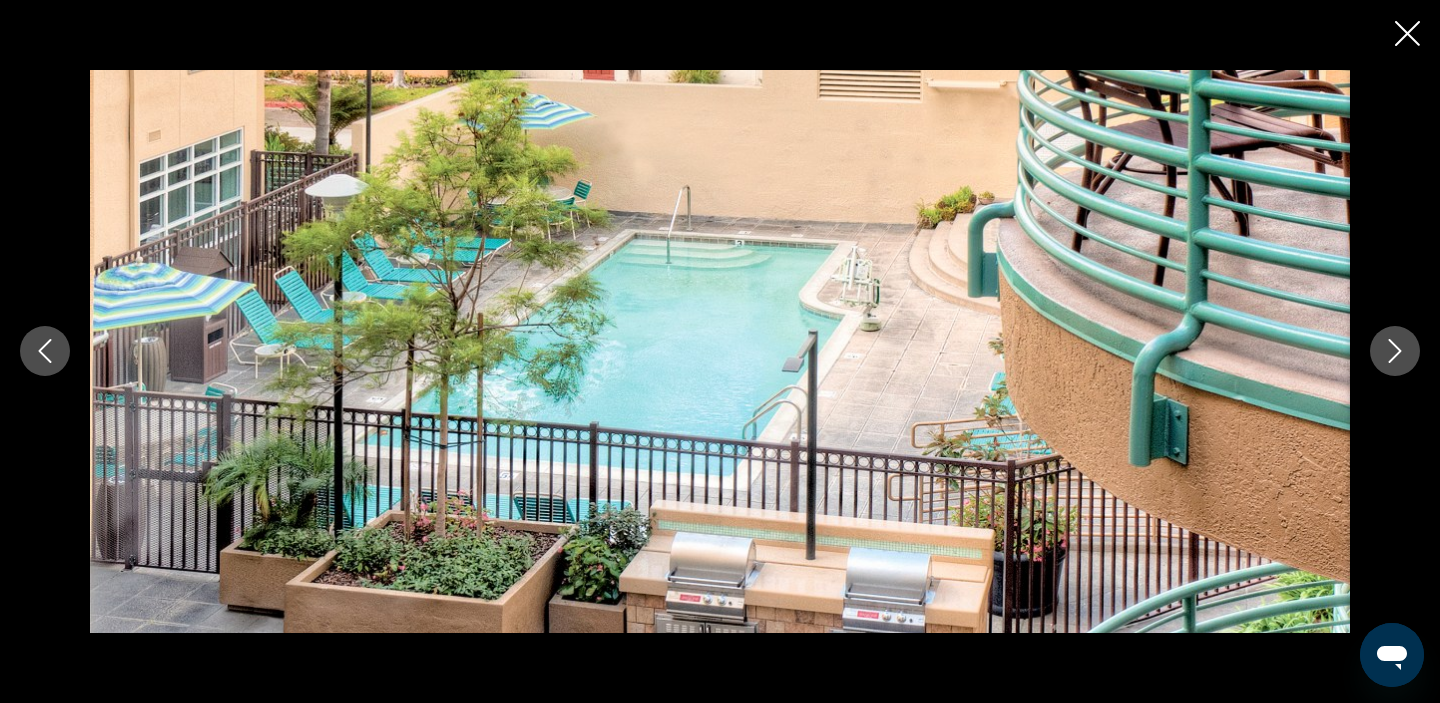 click at bounding box center (1395, 351) 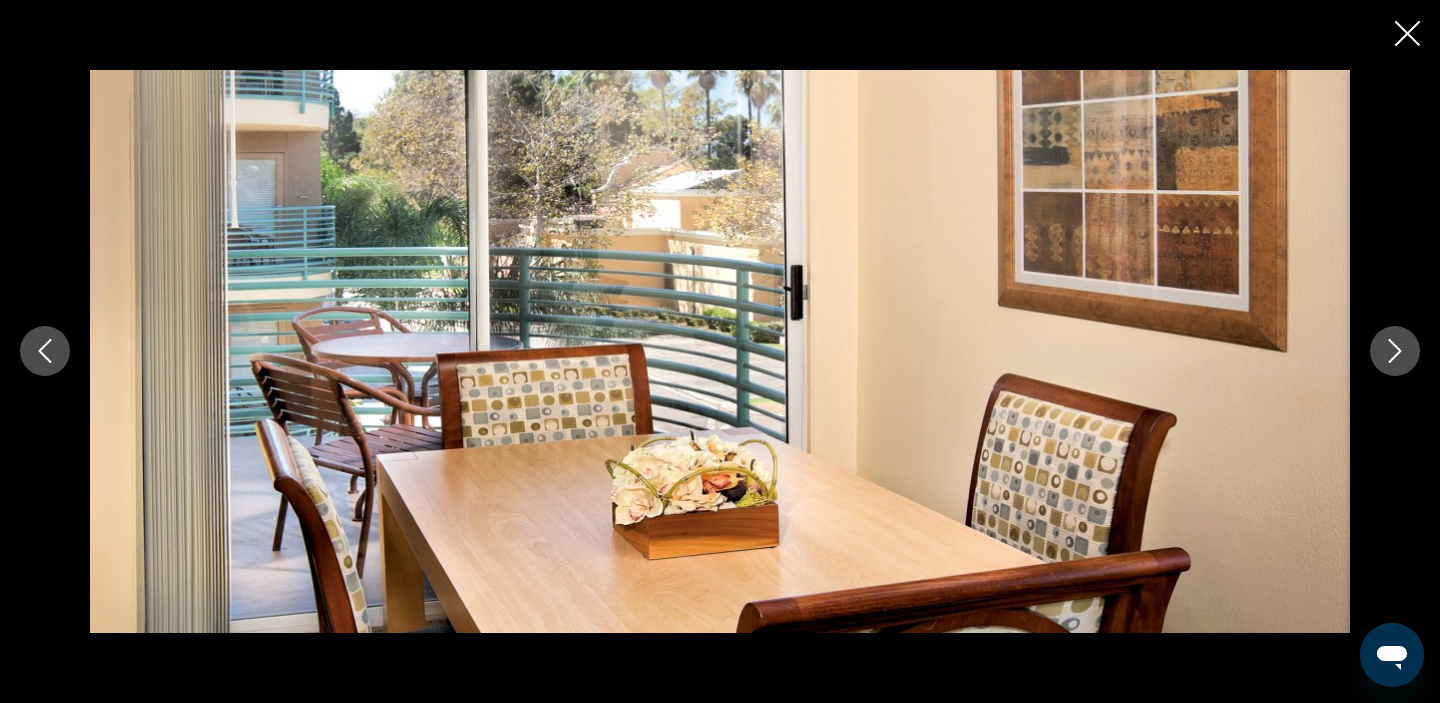 click at bounding box center (1395, 351) 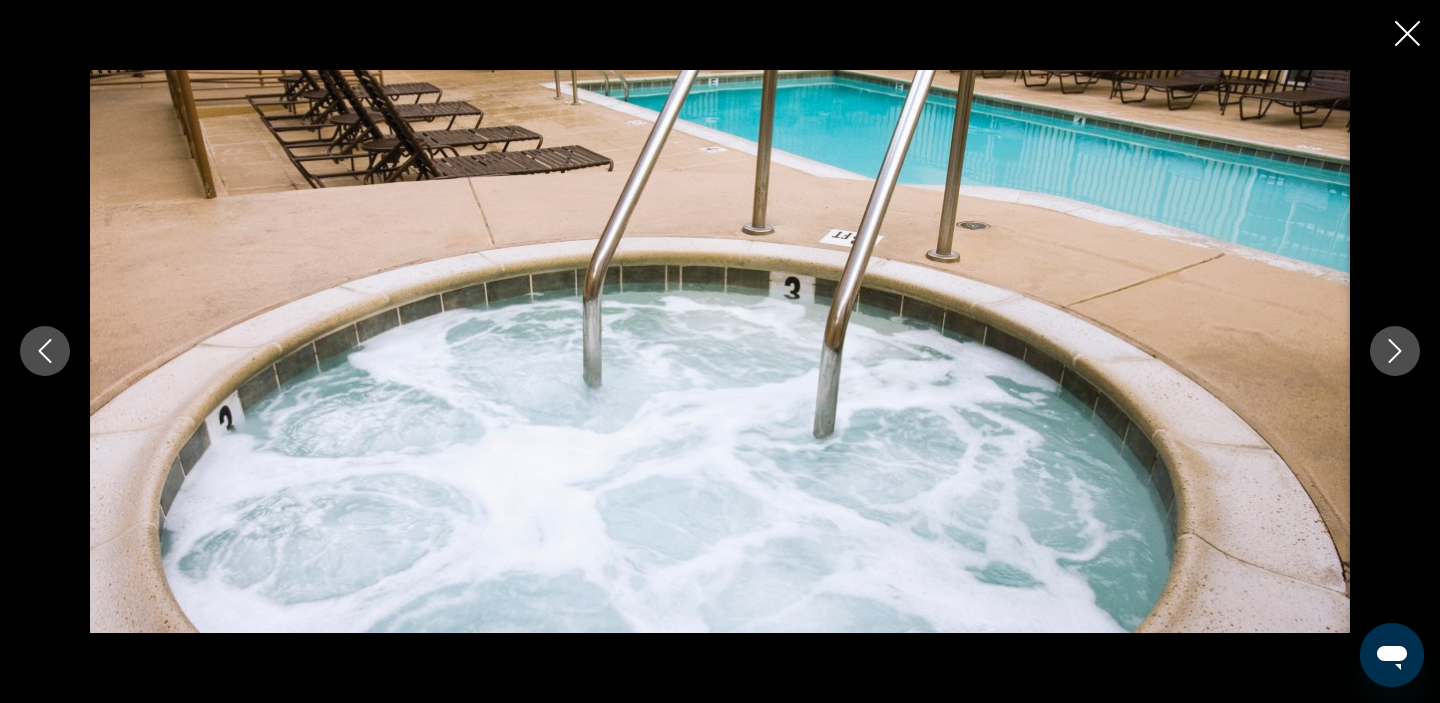 click at bounding box center [1395, 351] 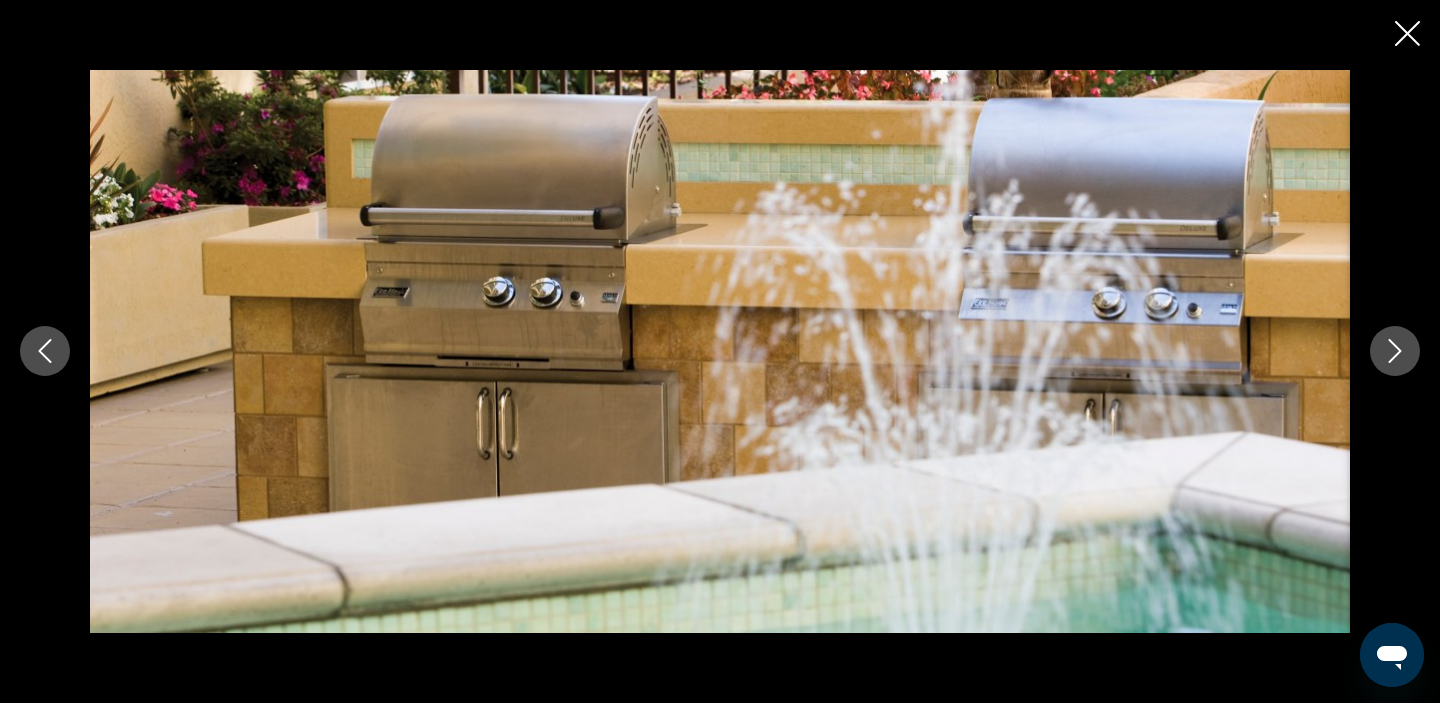 click 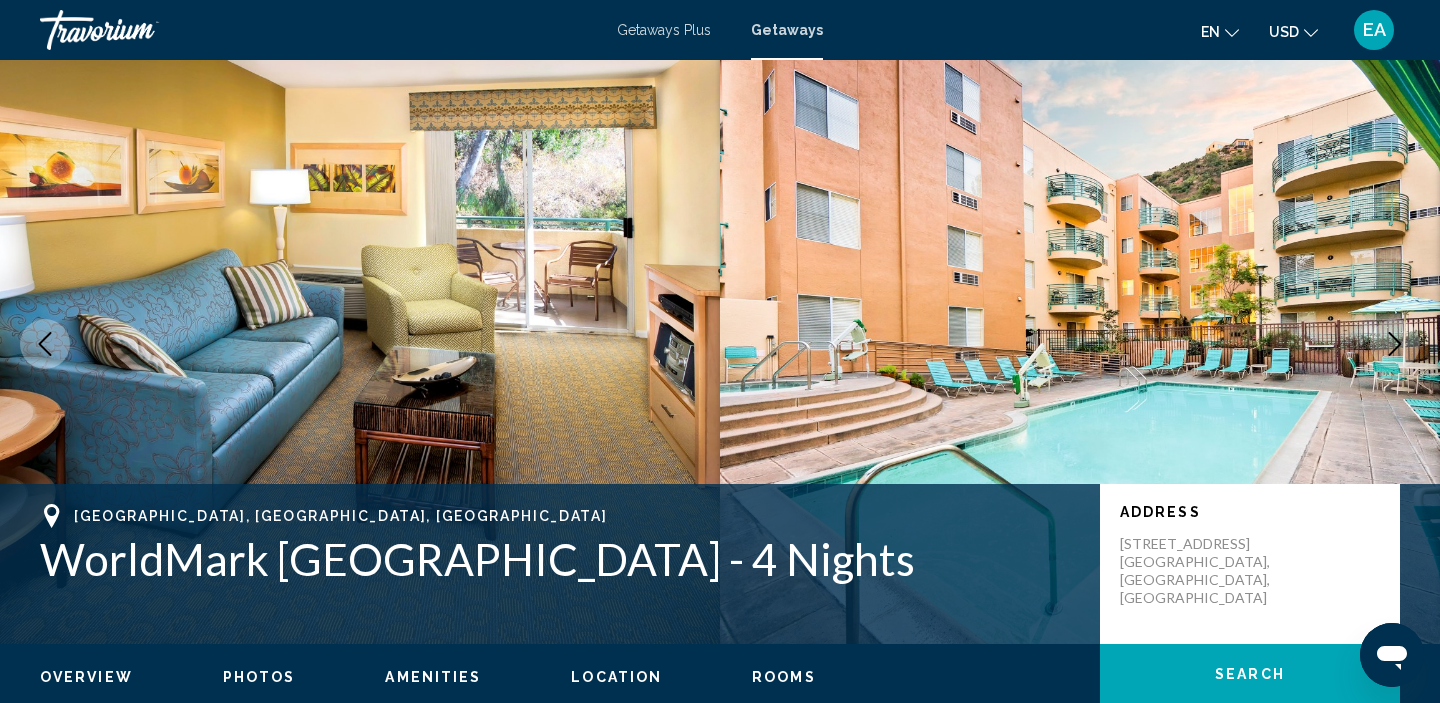 scroll, scrollTop: 0, scrollLeft: 0, axis: both 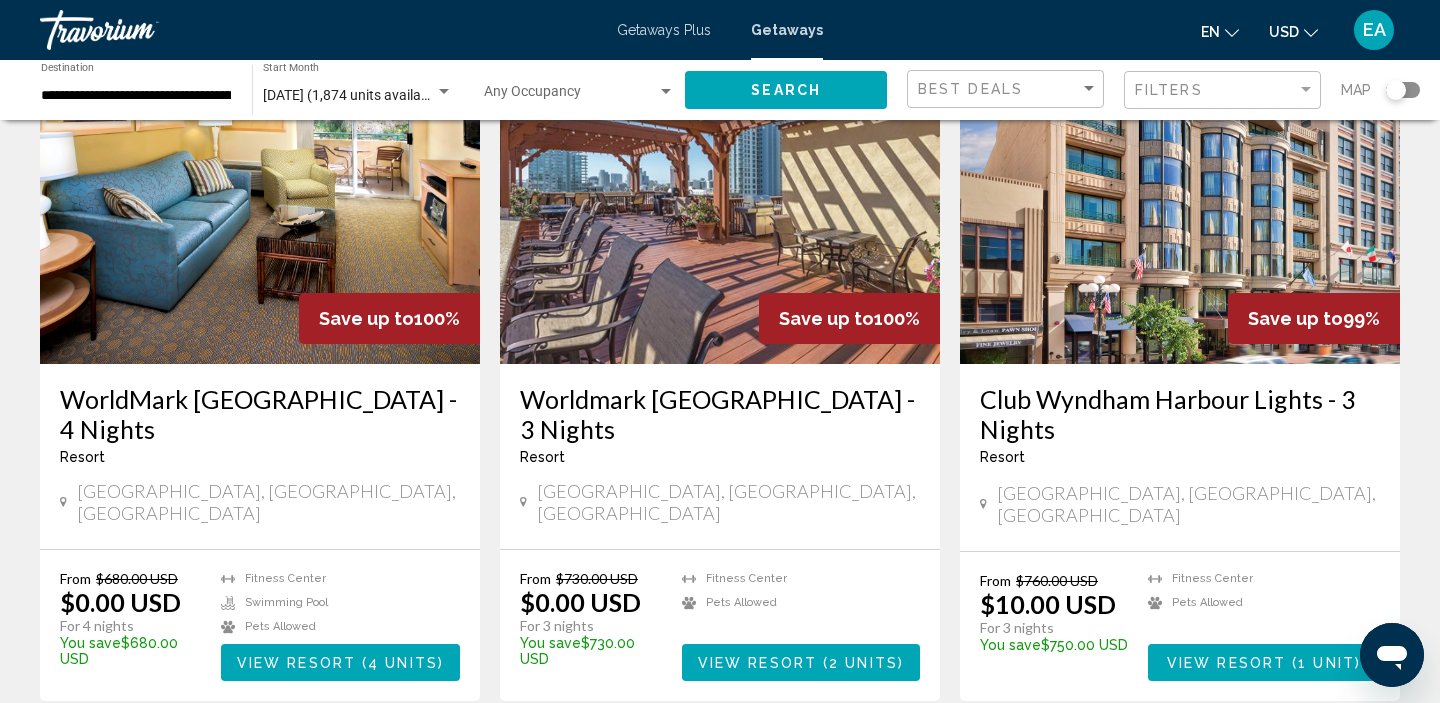 click on "1 unit" at bounding box center (1326, 663) 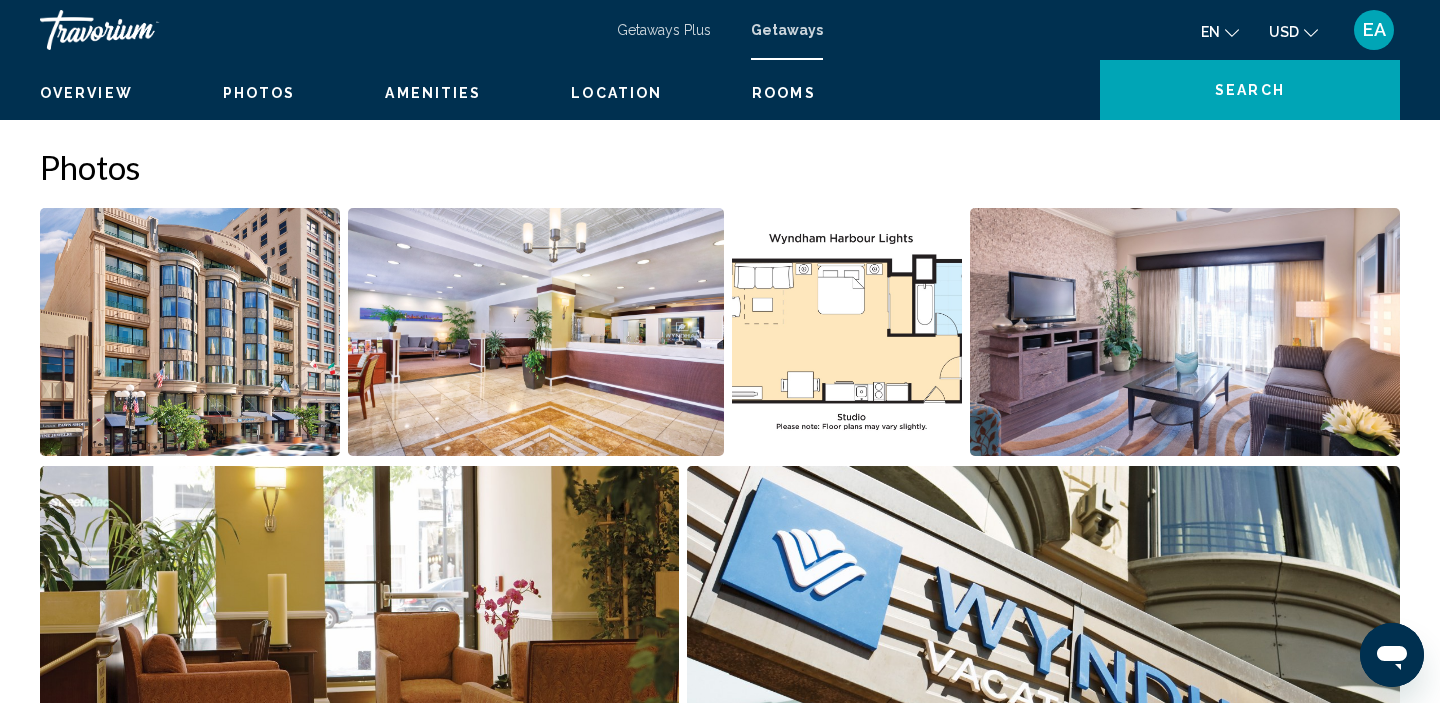 scroll, scrollTop: 8, scrollLeft: 0, axis: vertical 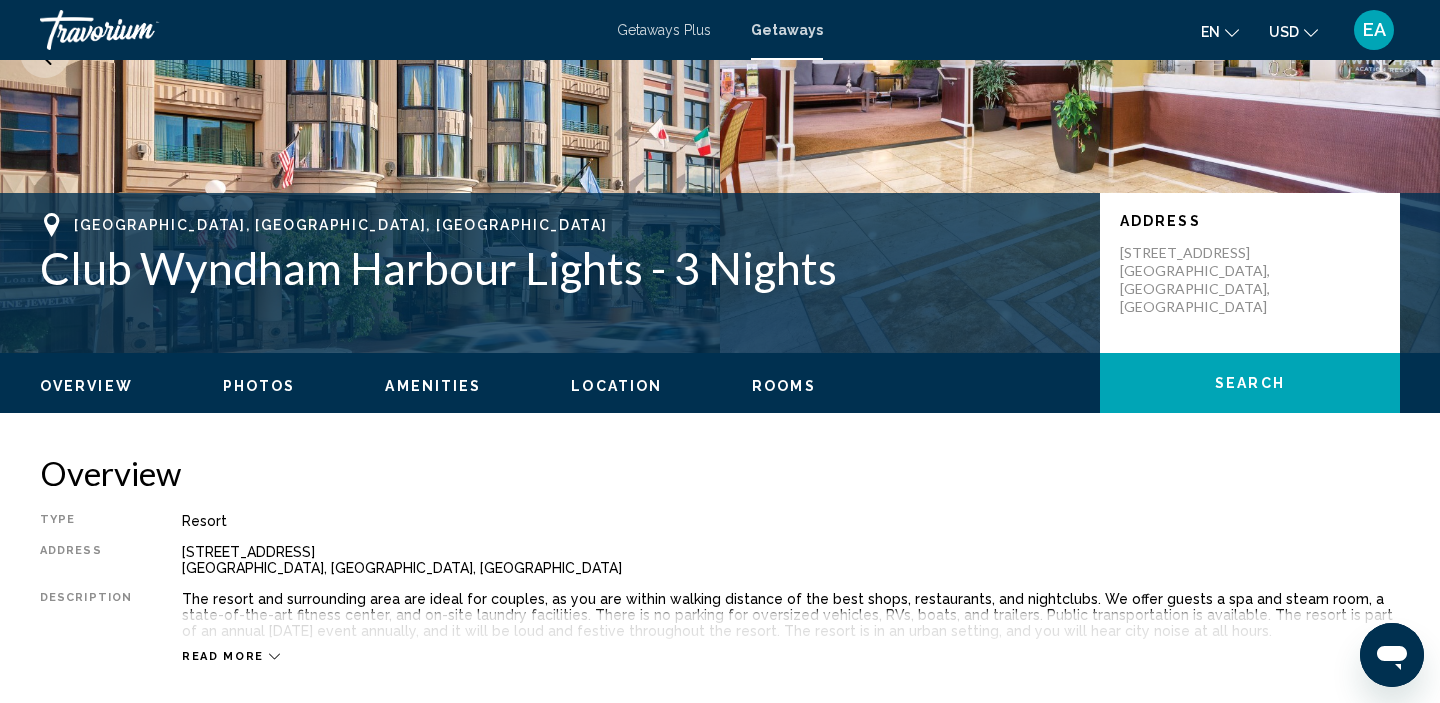click on "Photos" at bounding box center [259, 386] 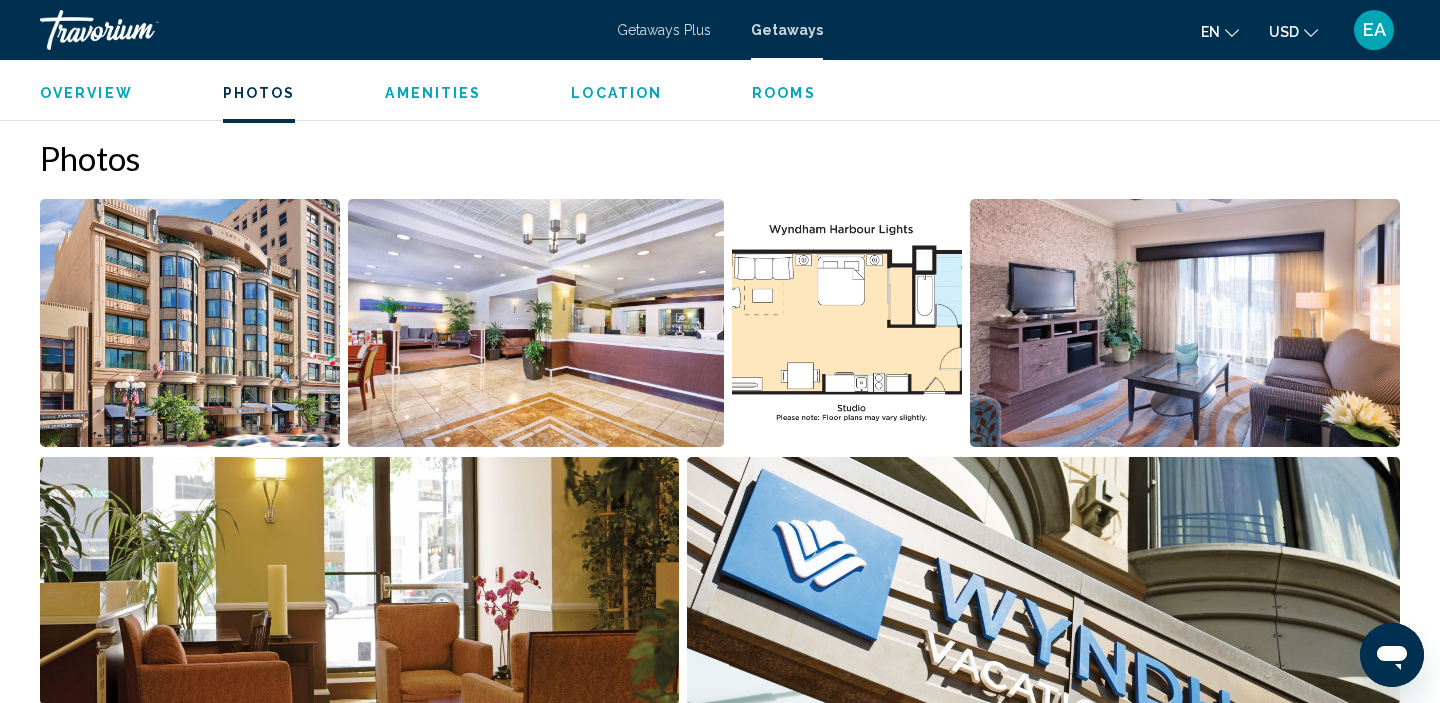 scroll, scrollTop: 891, scrollLeft: 0, axis: vertical 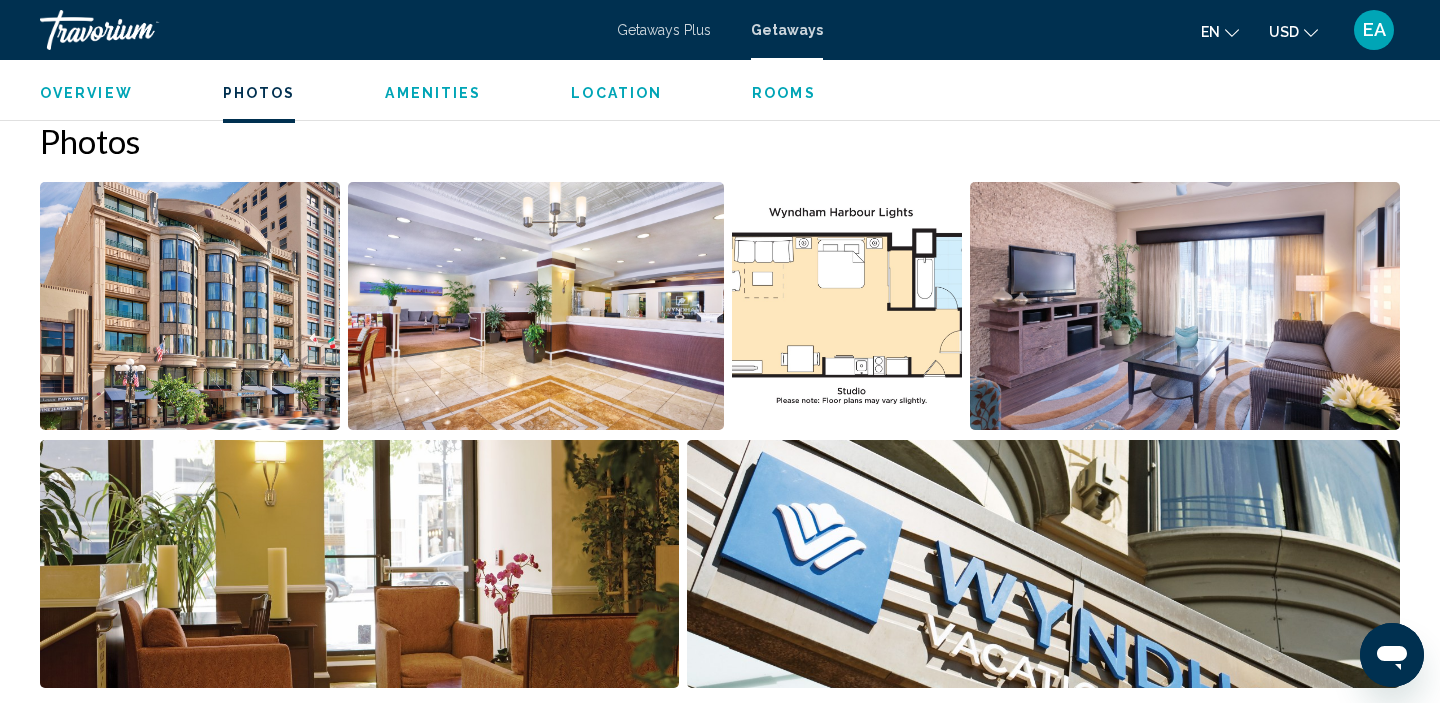 click at bounding box center (535, 306) 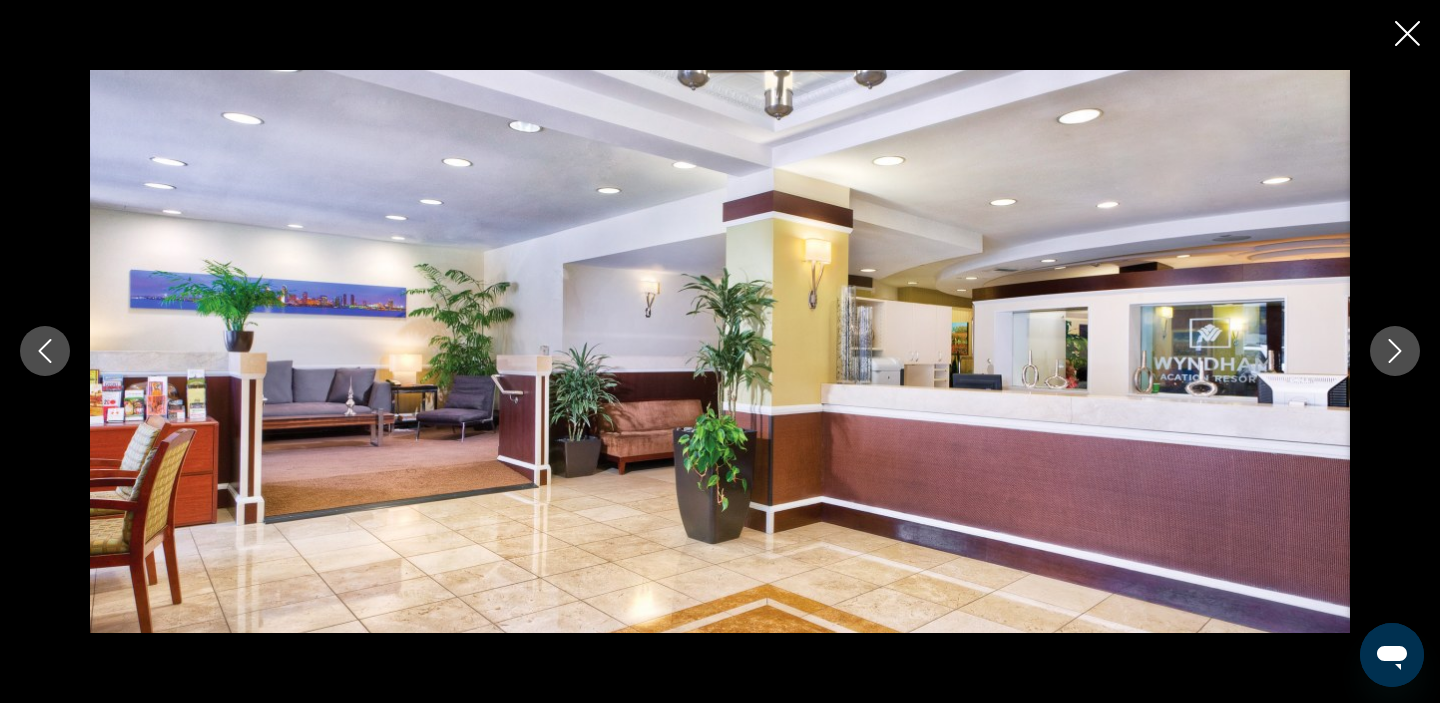click 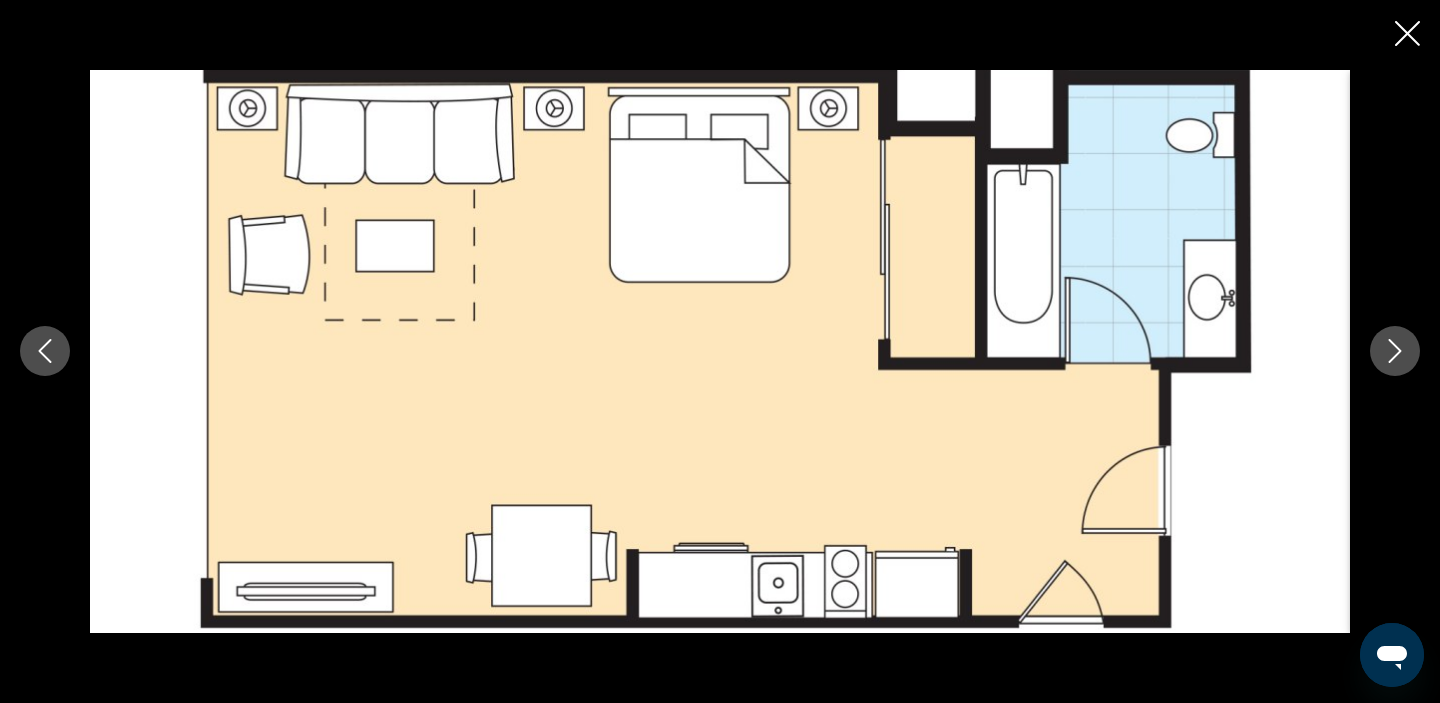 click 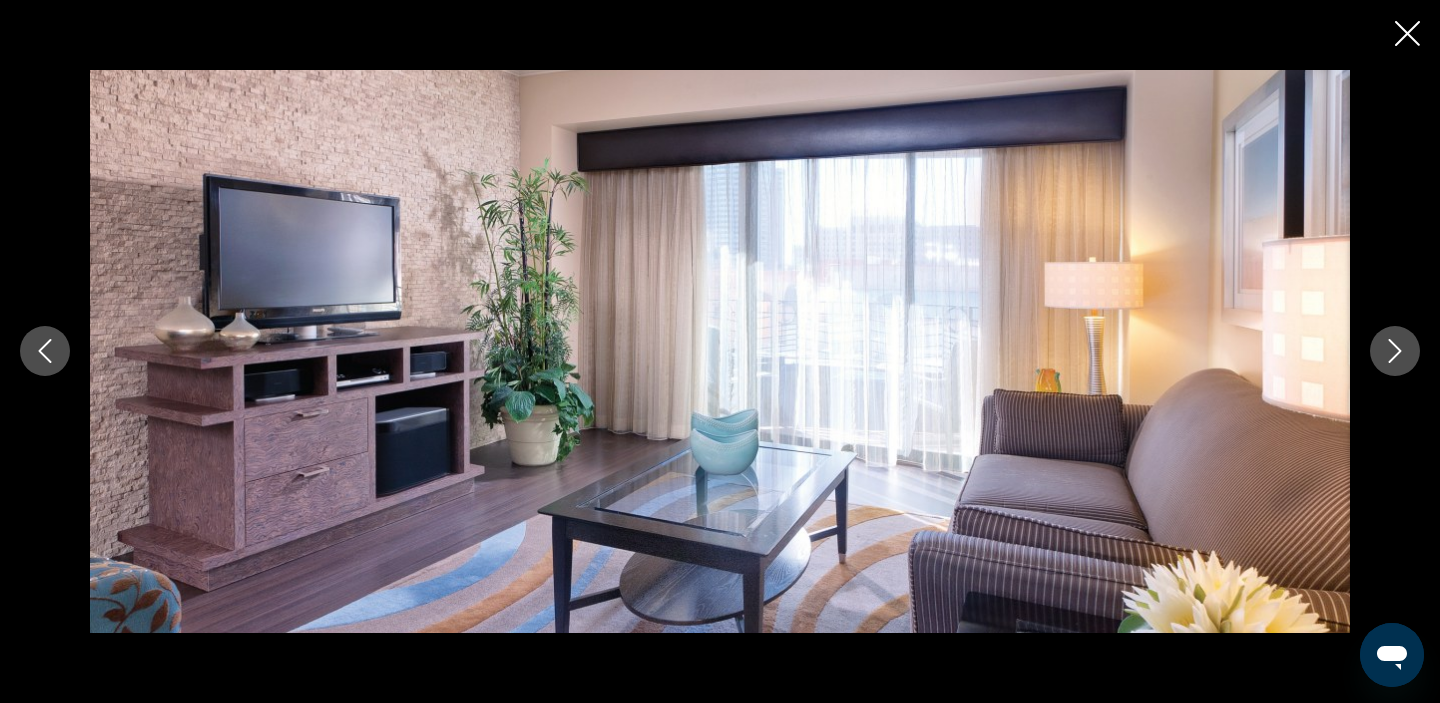 click 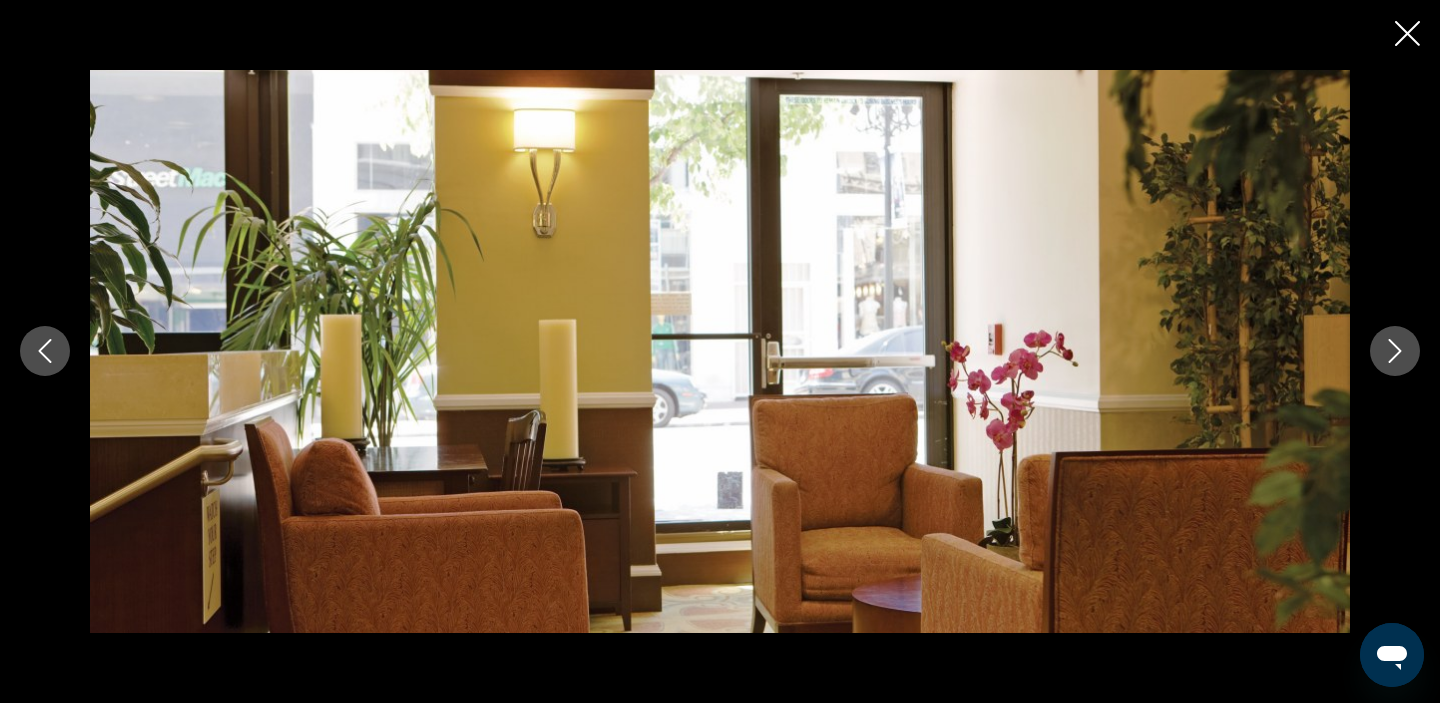 click 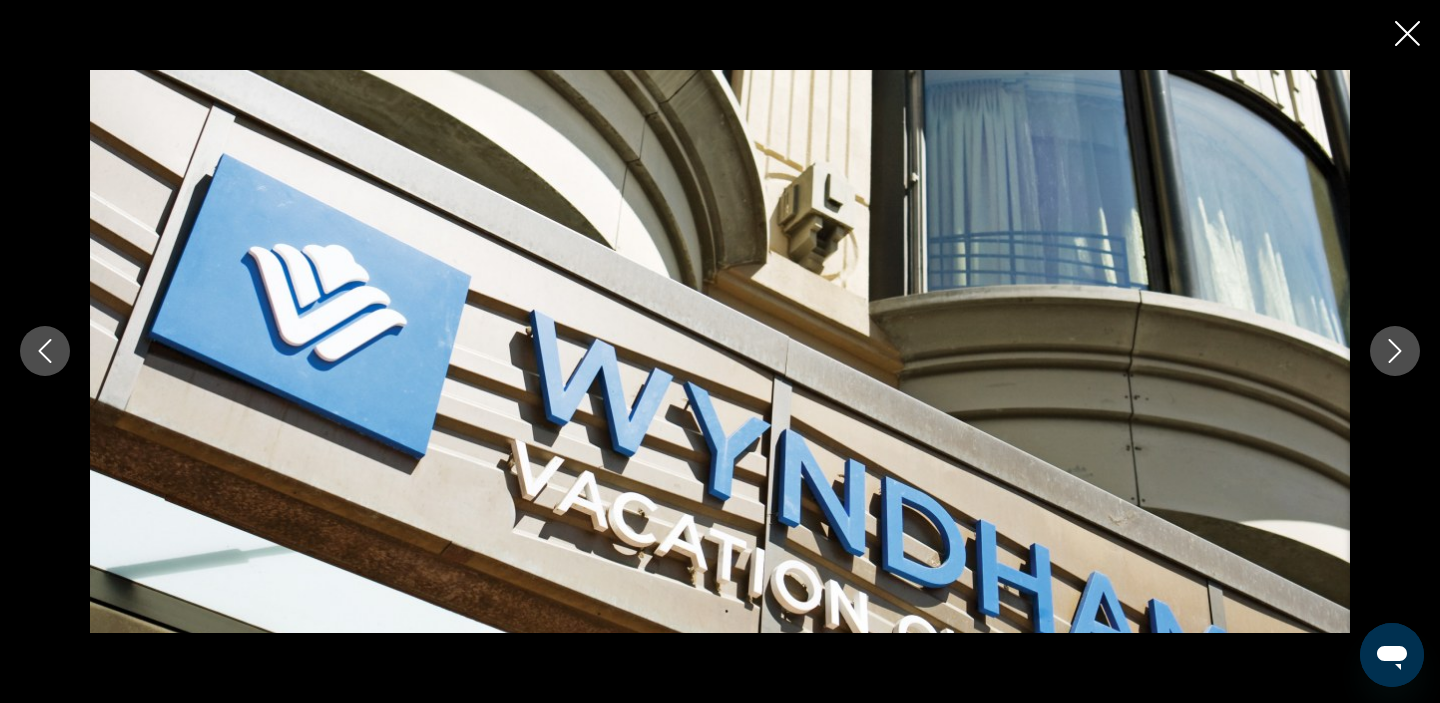 click 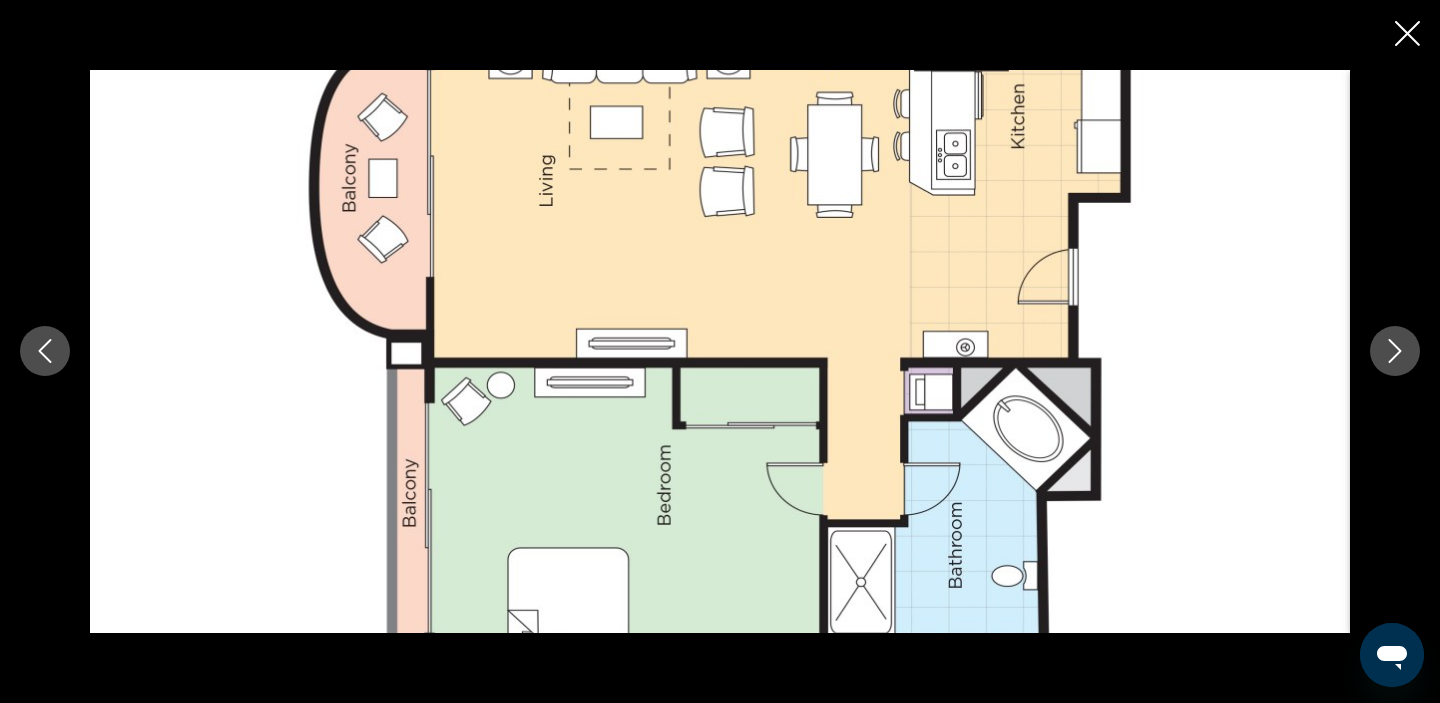 click 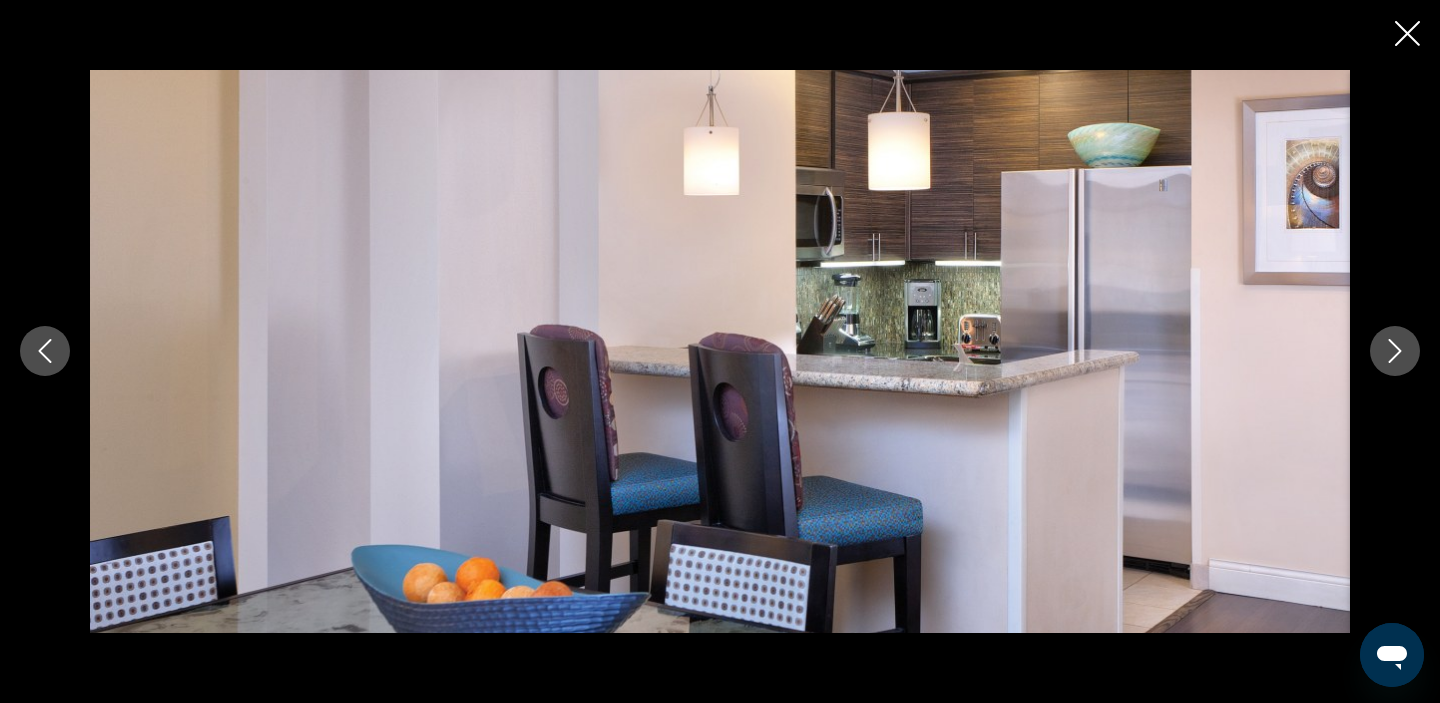 click 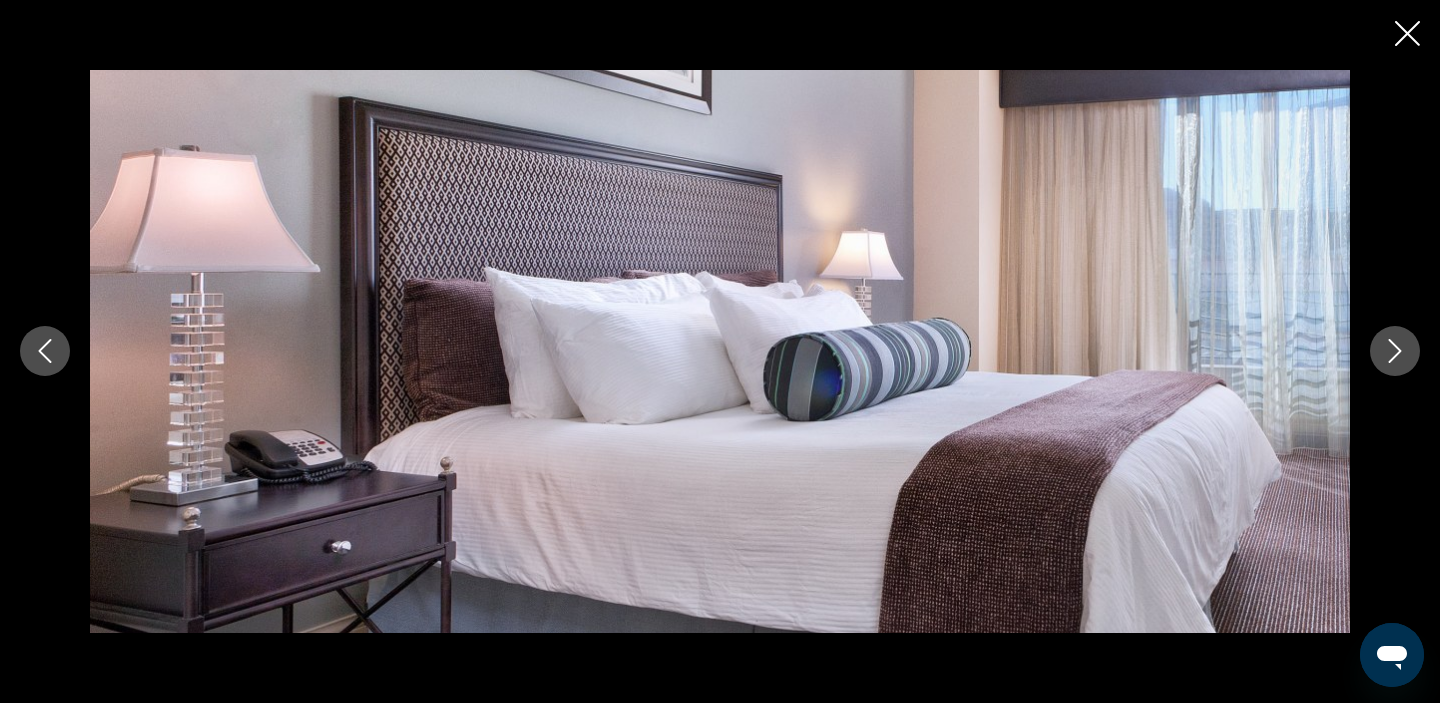 click 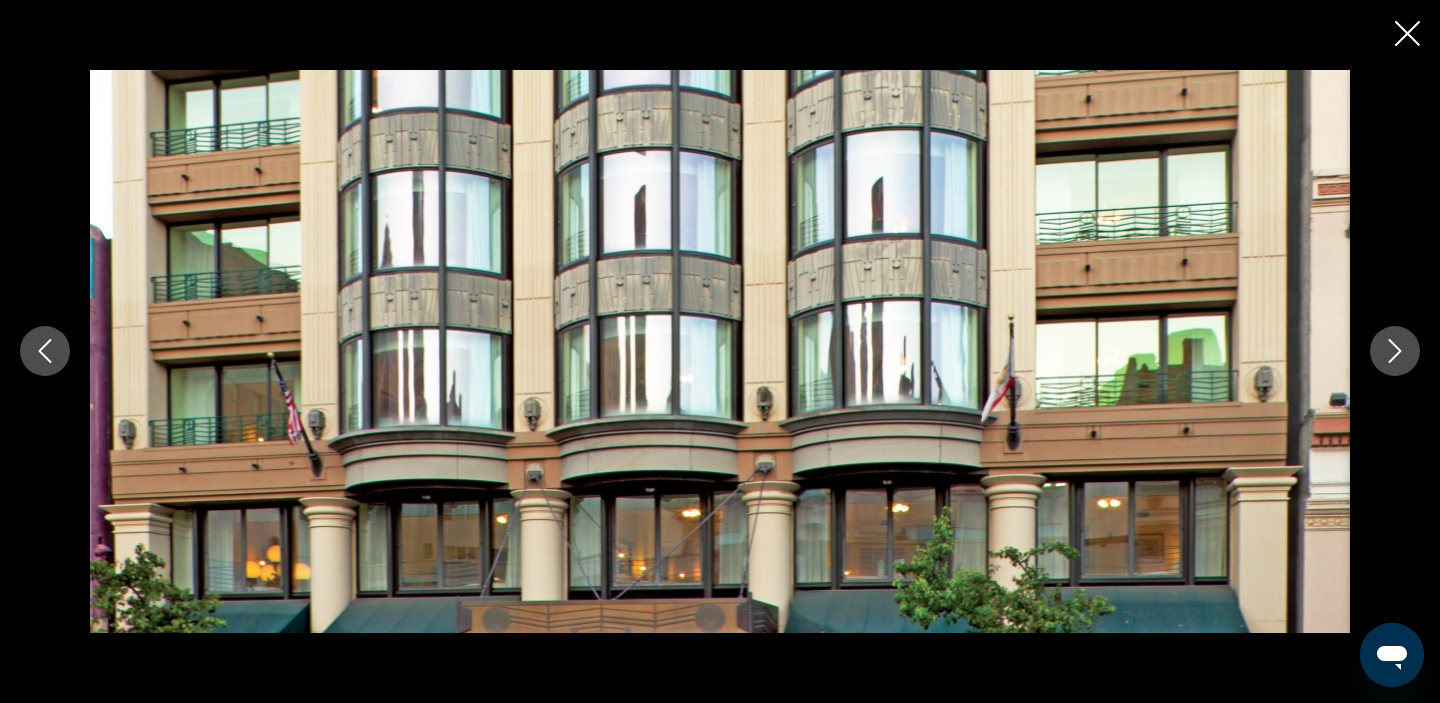 click 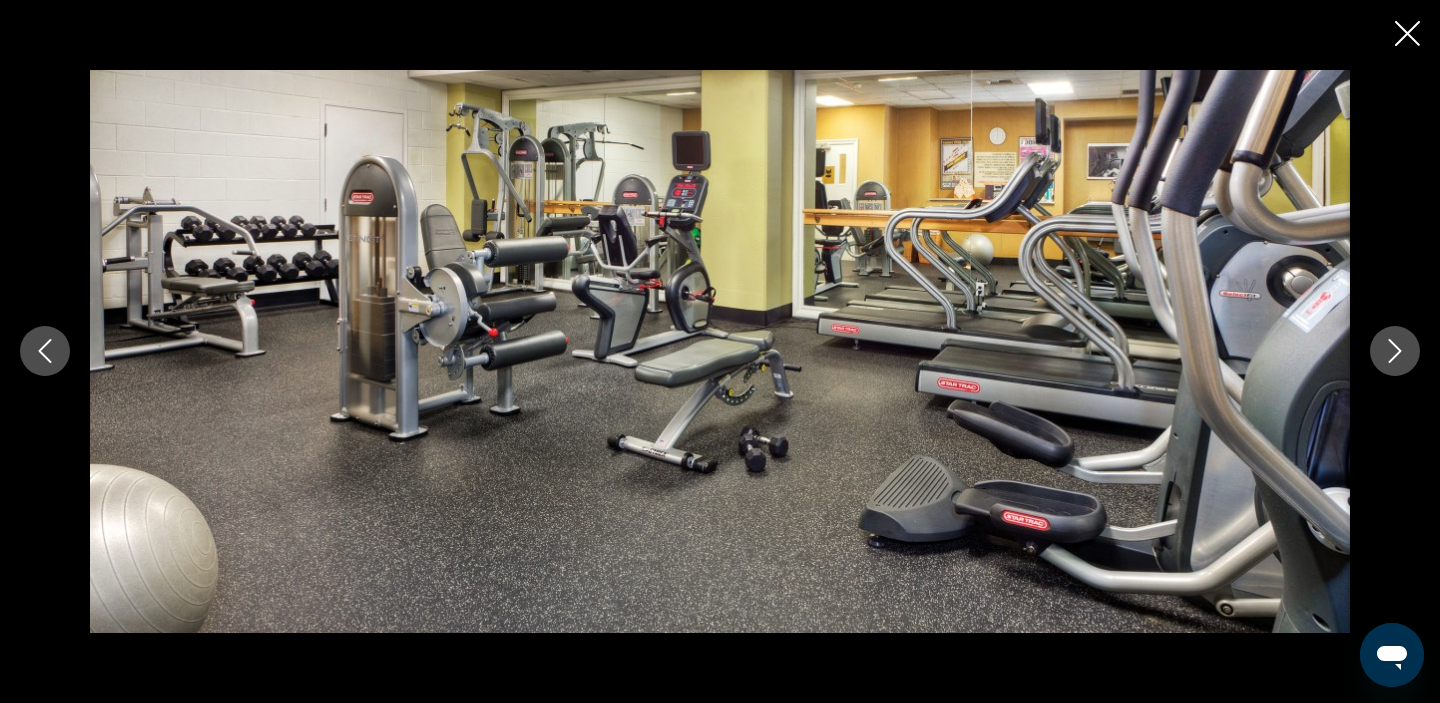 click 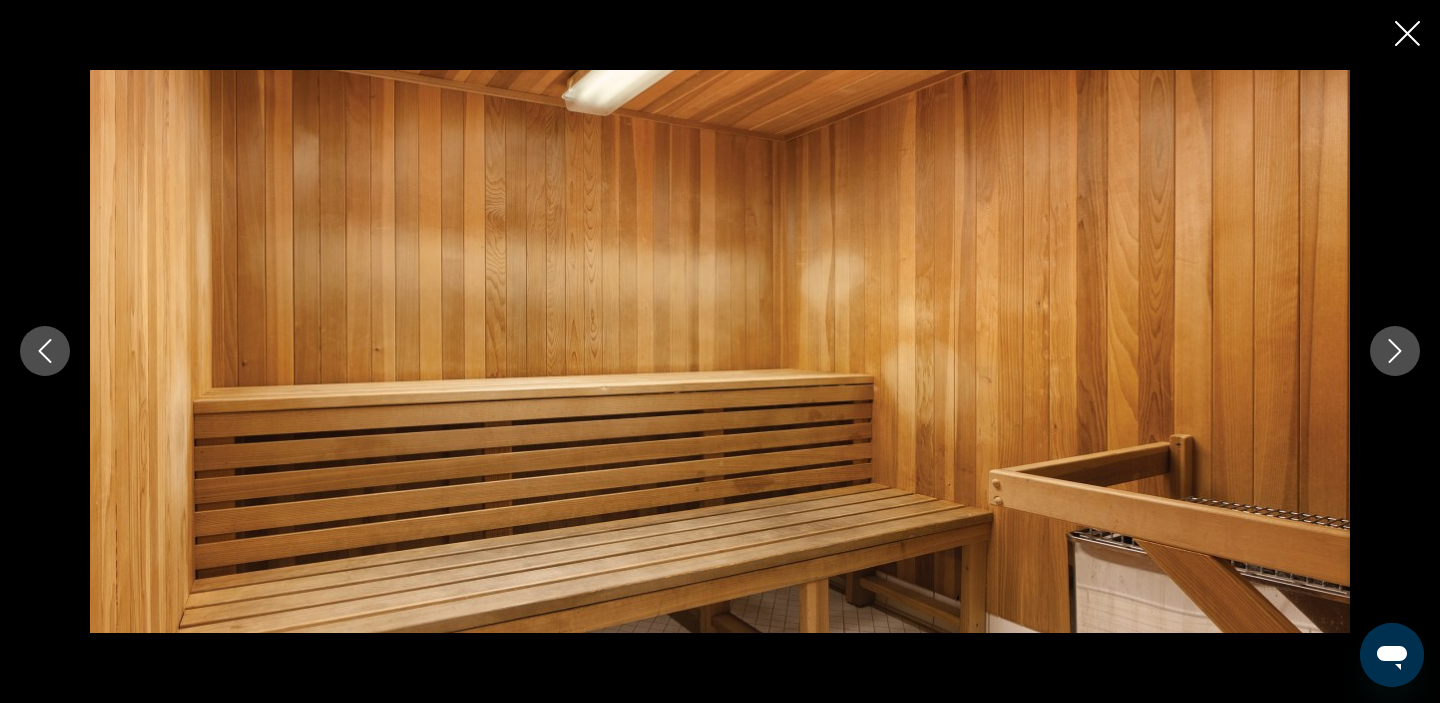click 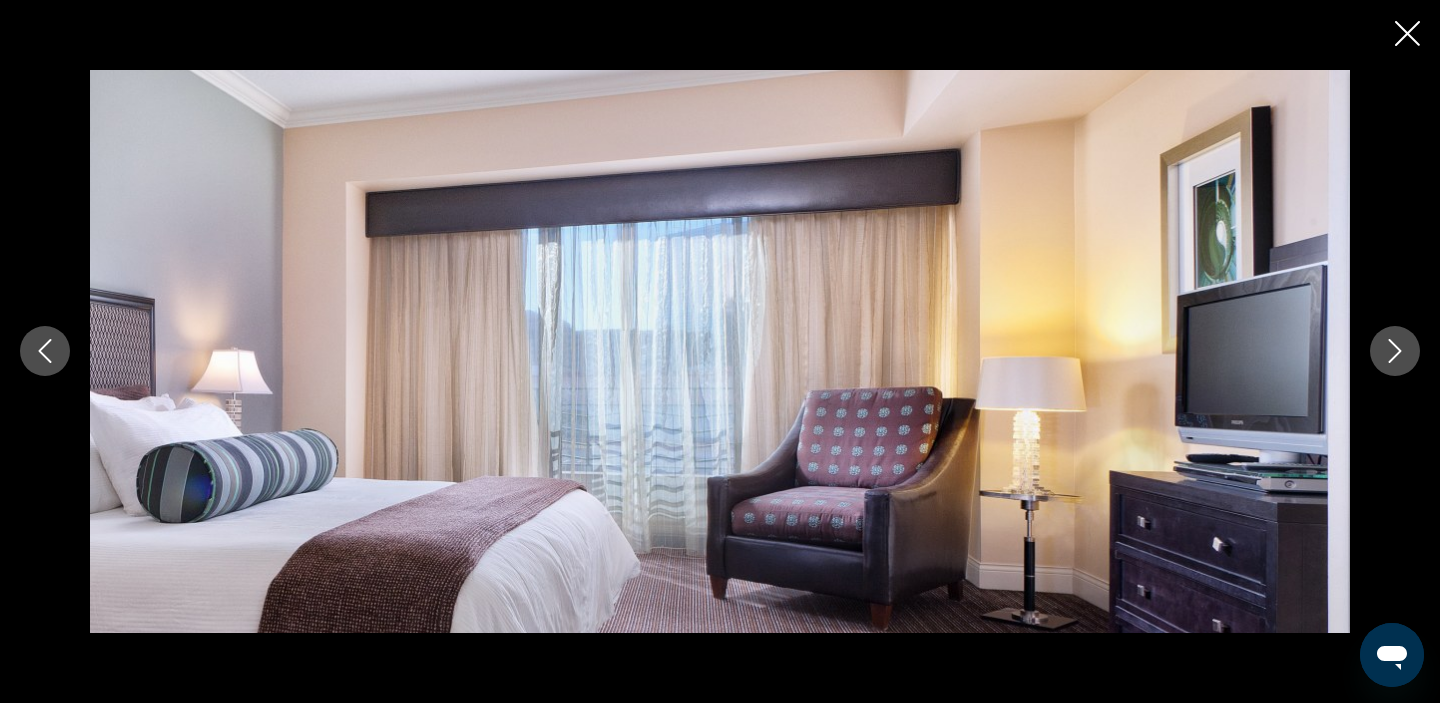 click 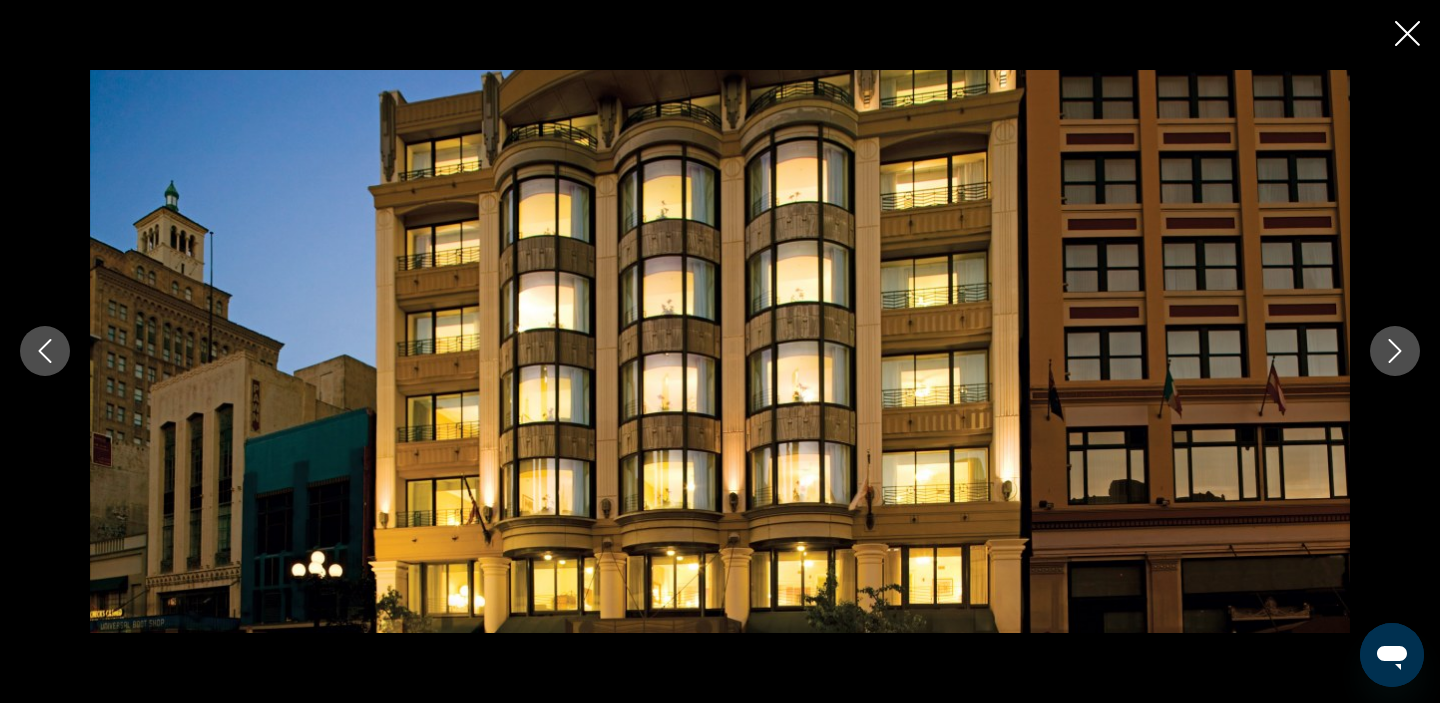 click 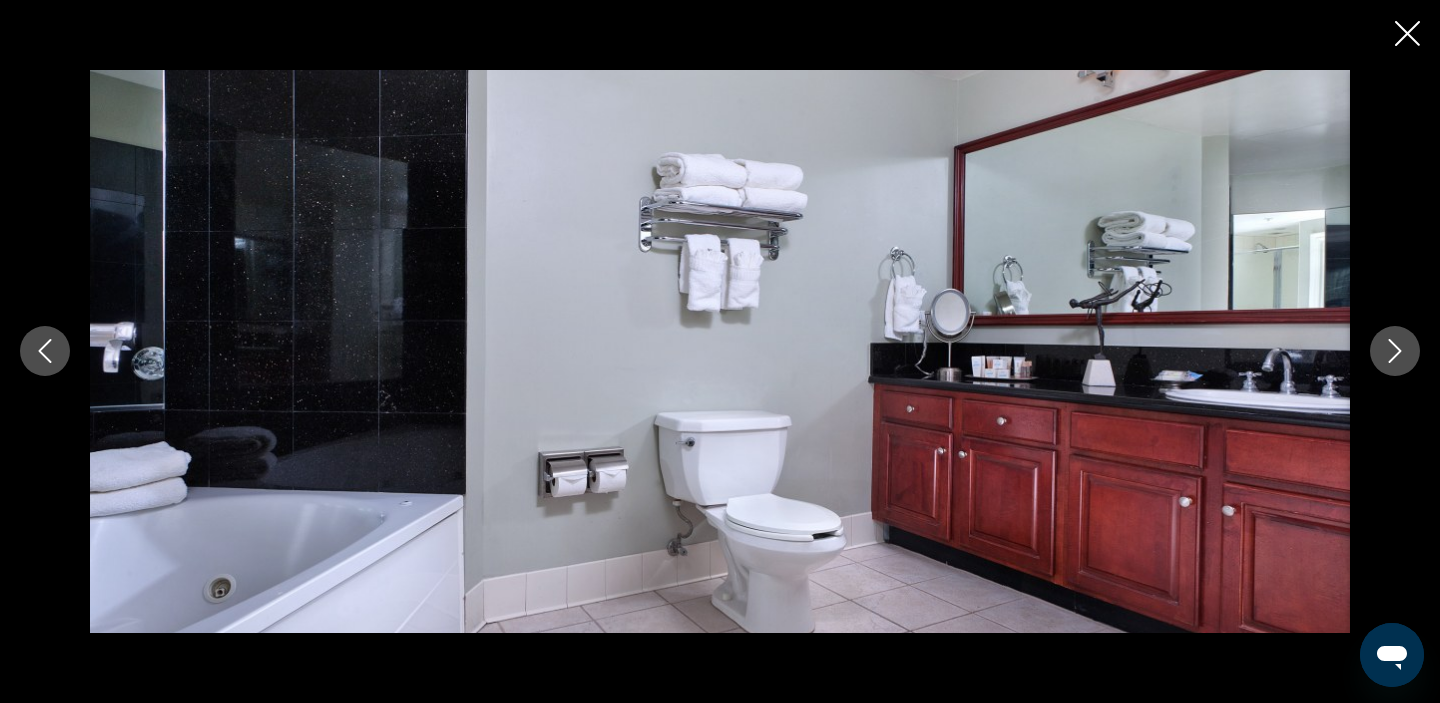 click 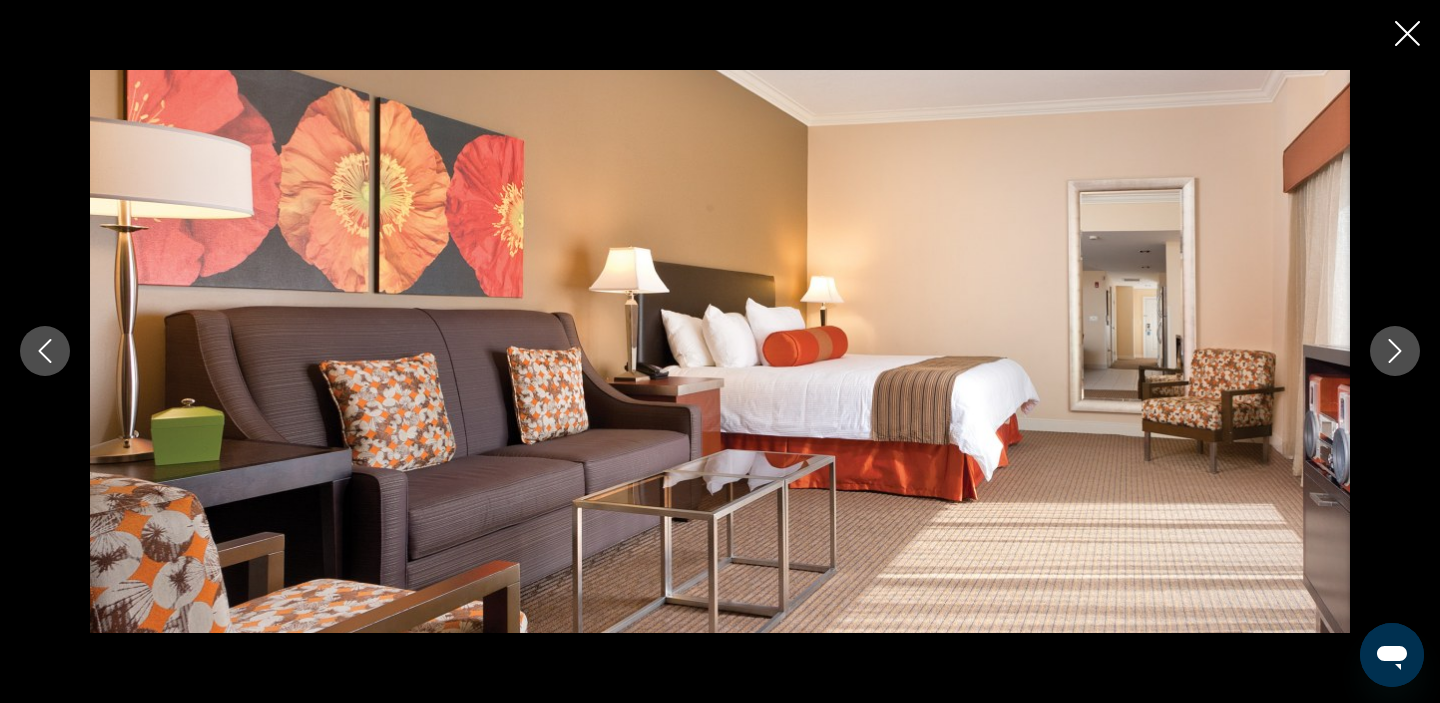 click 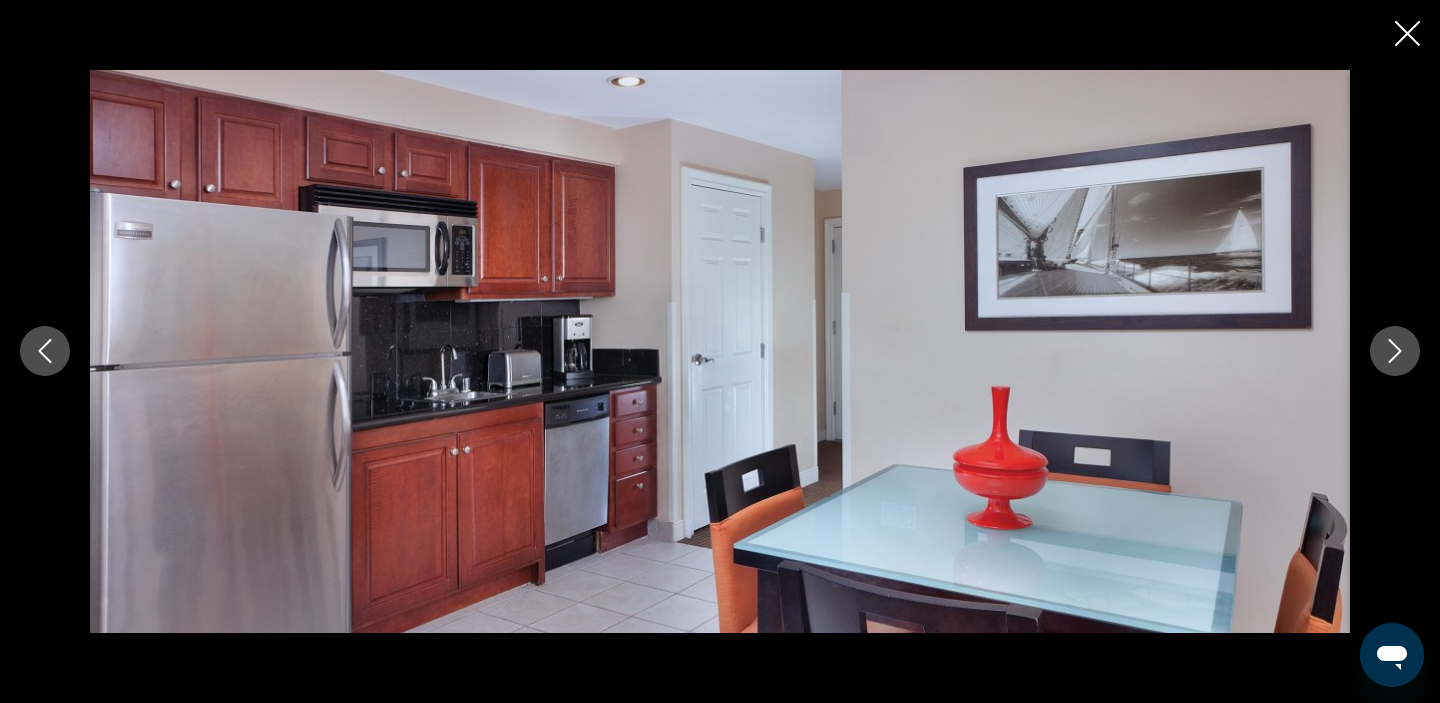 click 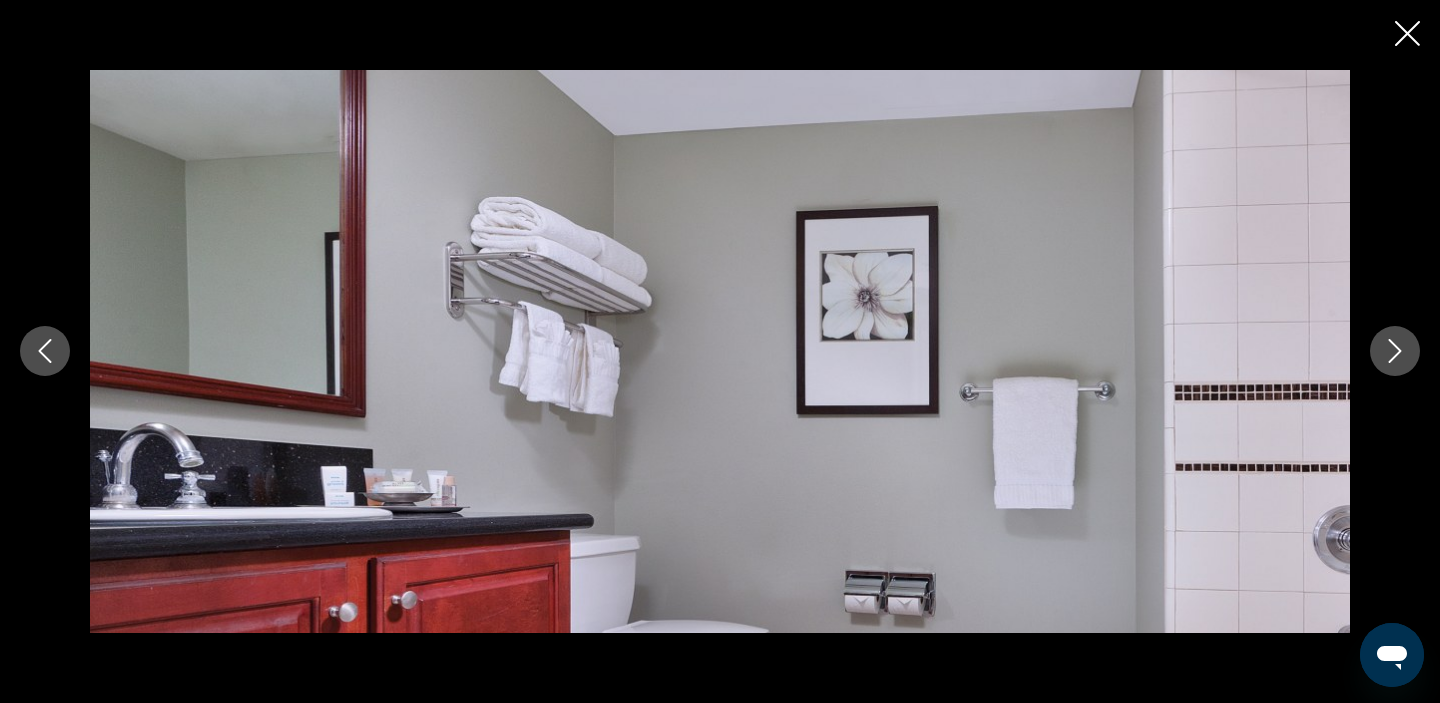 scroll, scrollTop: 1065, scrollLeft: 0, axis: vertical 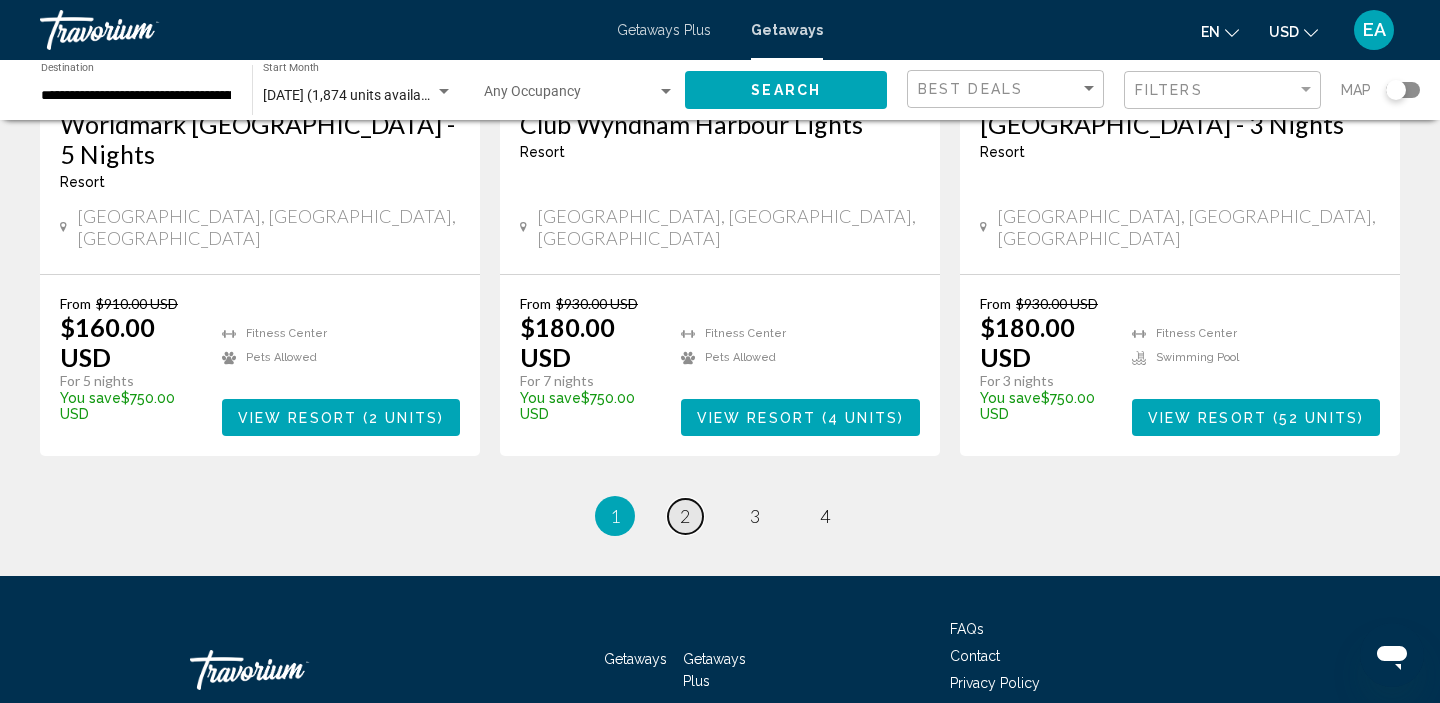 click on "page  2" at bounding box center [685, 516] 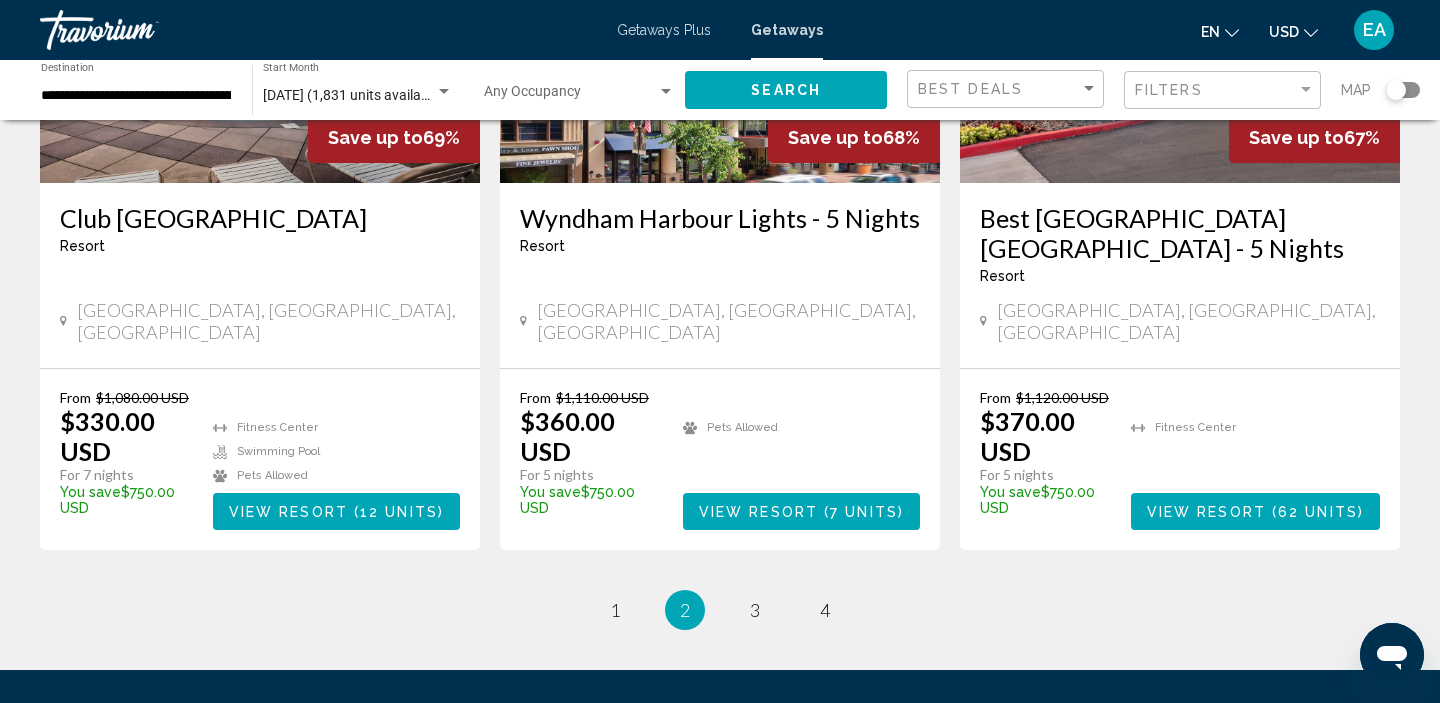 scroll, scrollTop: 2656, scrollLeft: 0, axis: vertical 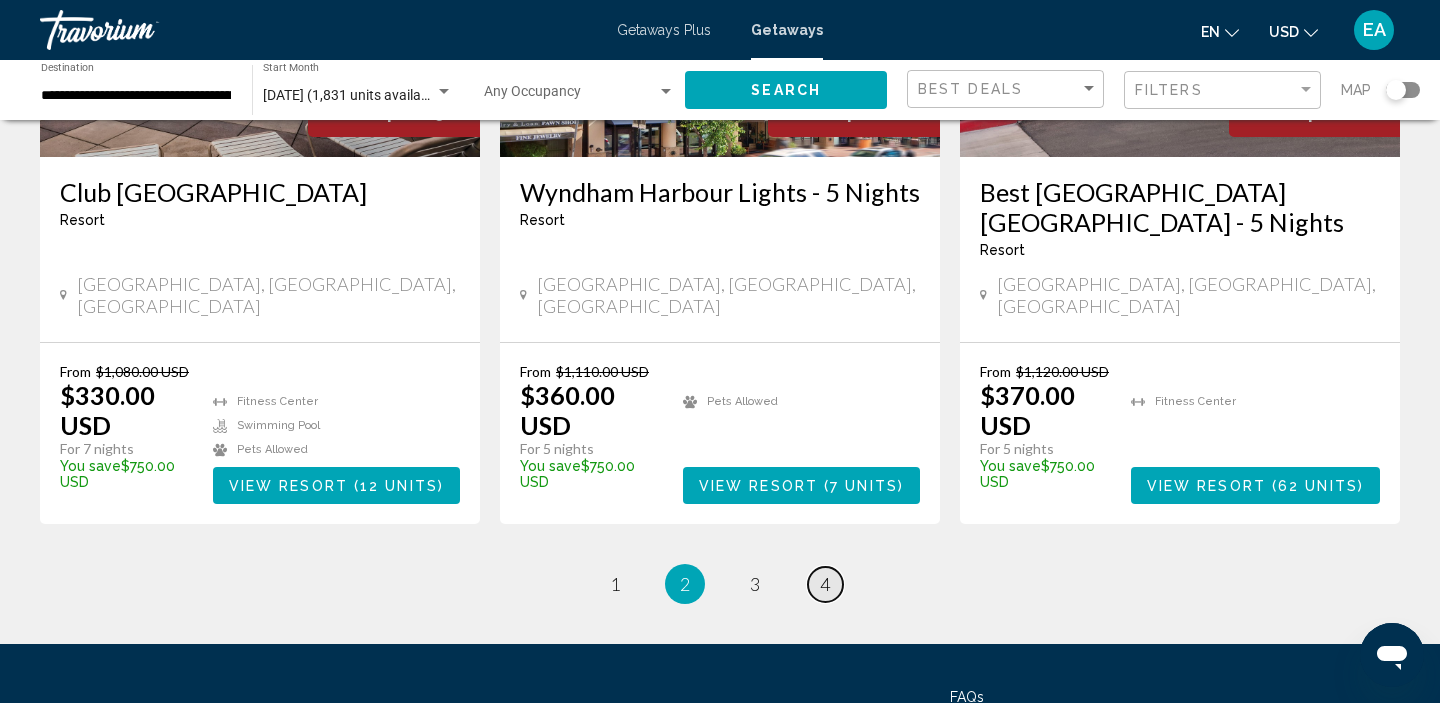 click on "page  4" at bounding box center [825, 584] 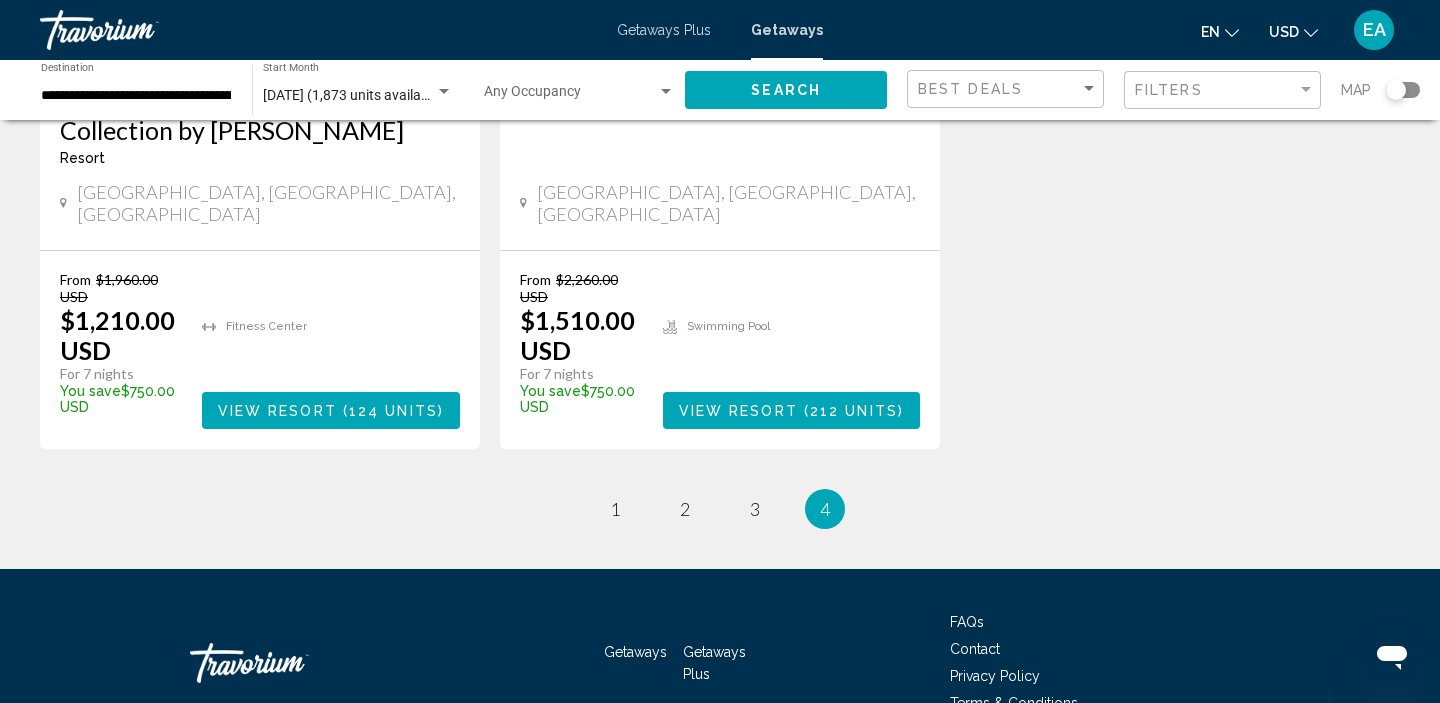 scroll, scrollTop: 498, scrollLeft: 0, axis: vertical 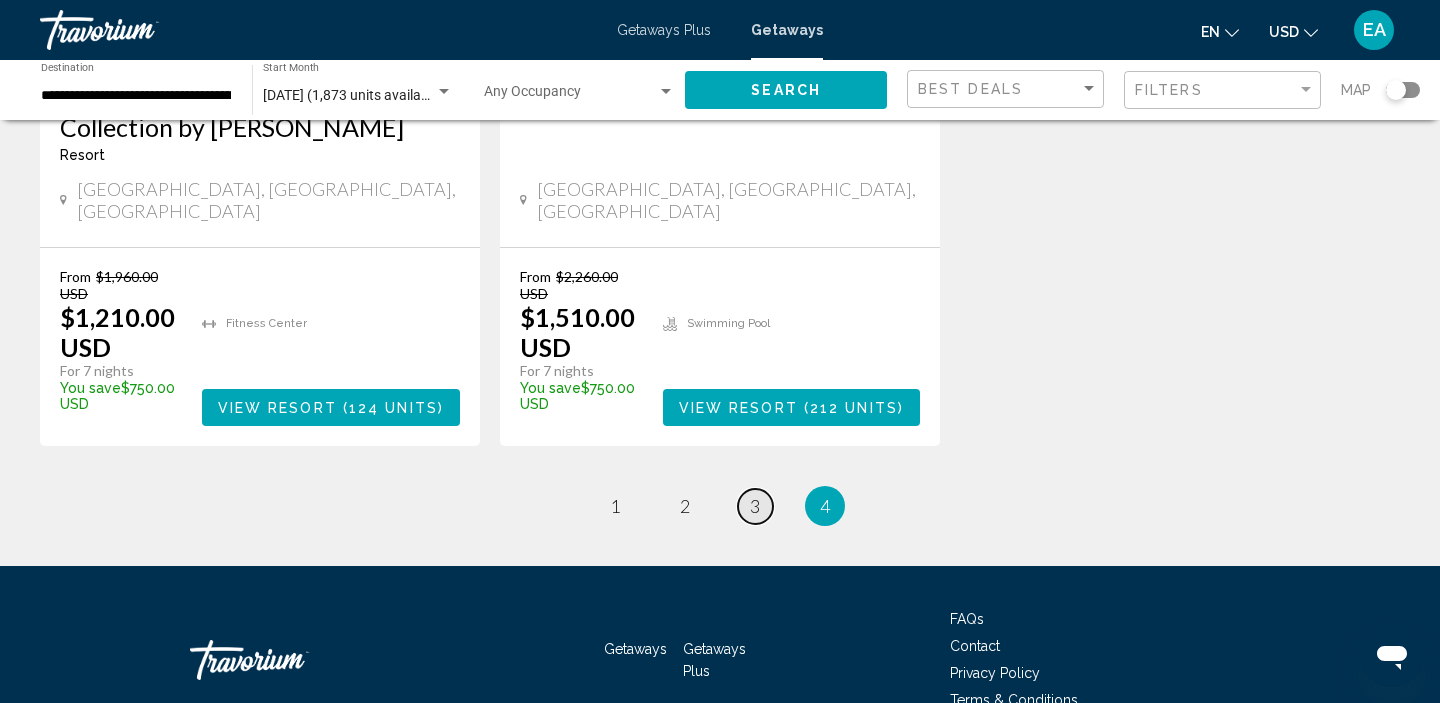click on "page  3" at bounding box center (755, 506) 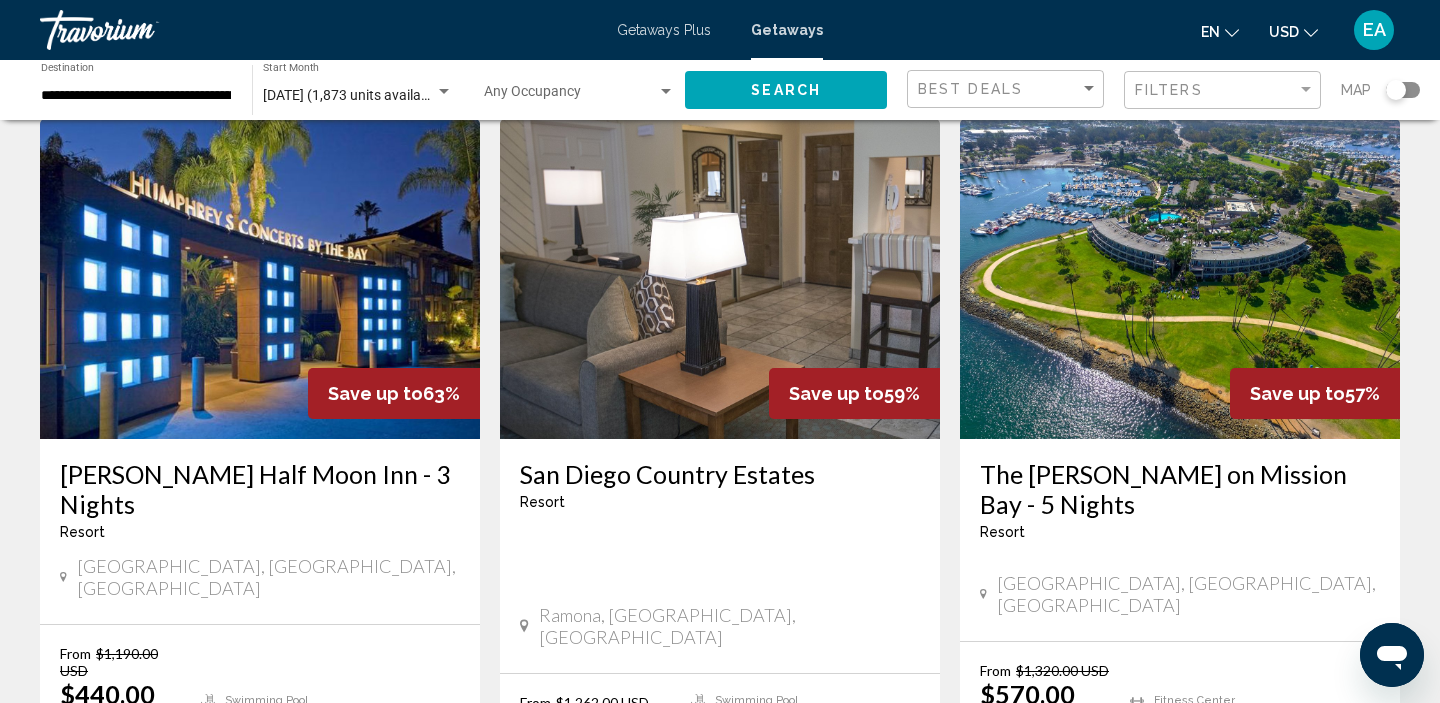 scroll, scrollTop: 0, scrollLeft: 0, axis: both 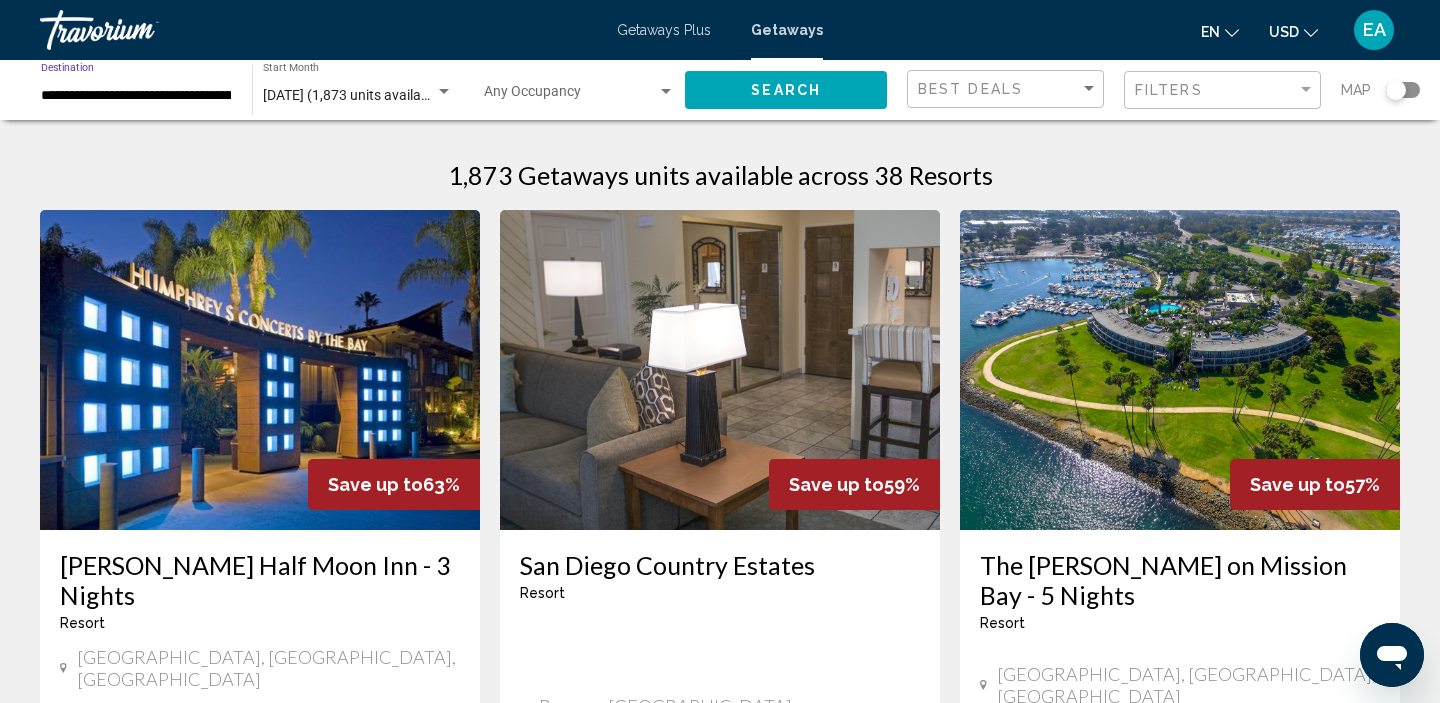 click on "**********" at bounding box center (136, 96) 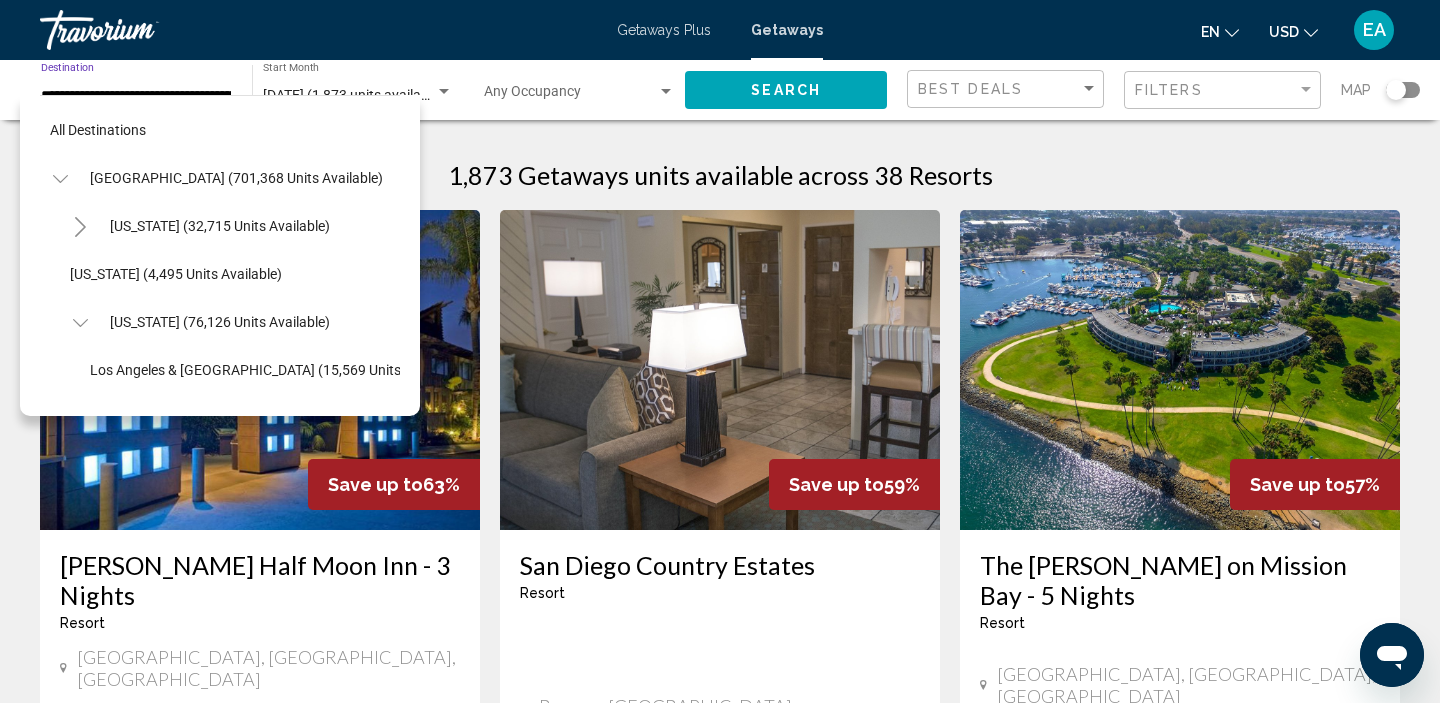 scroll, scrollTop: 263, scrollLeft: 0, axis: vertical 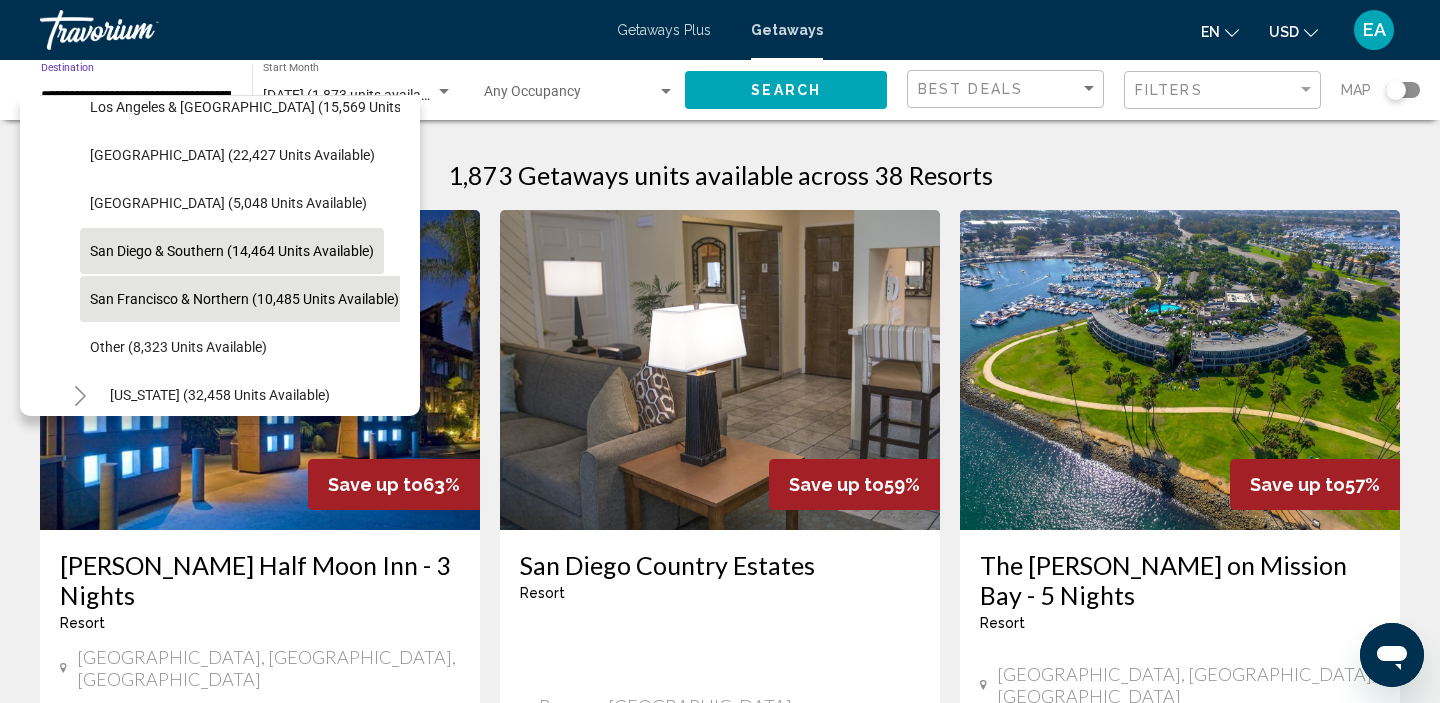 click on "San Francisco & Northern (10,485 units available)" 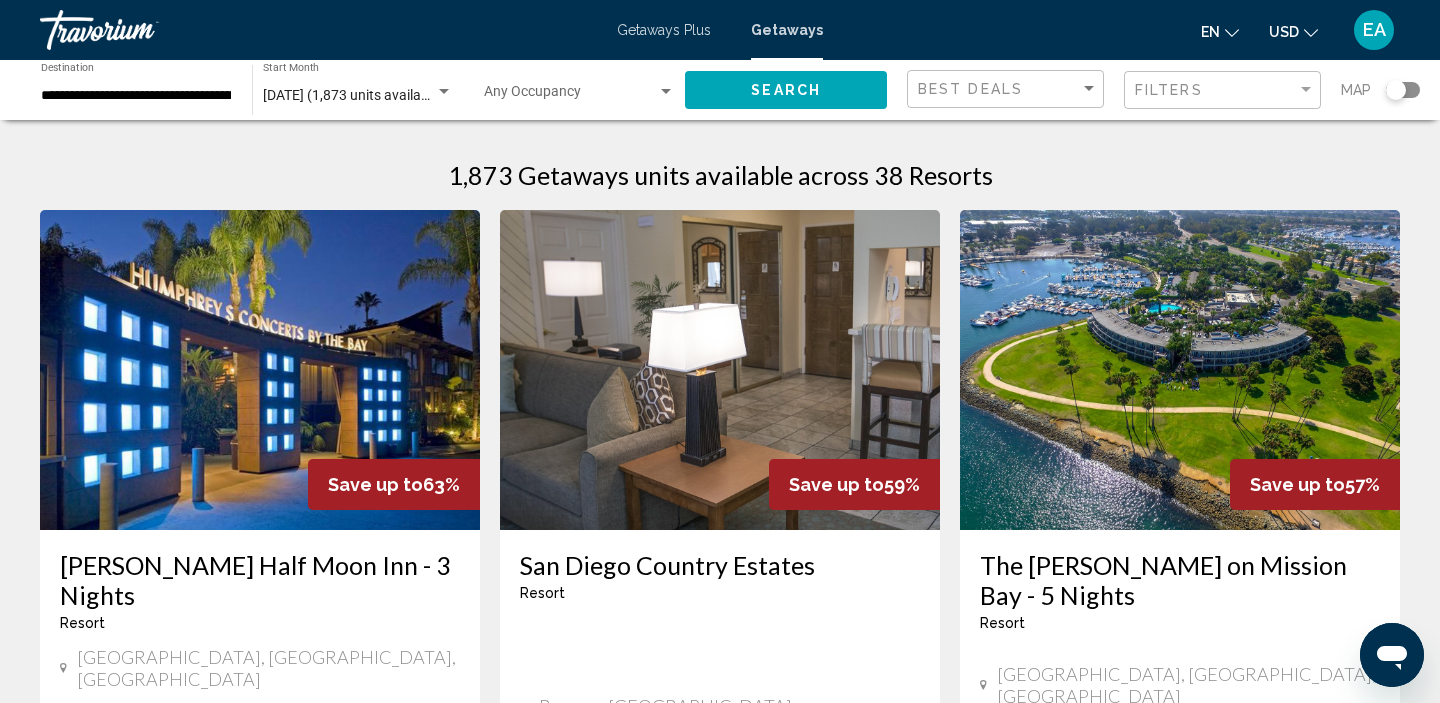 click on "**********" 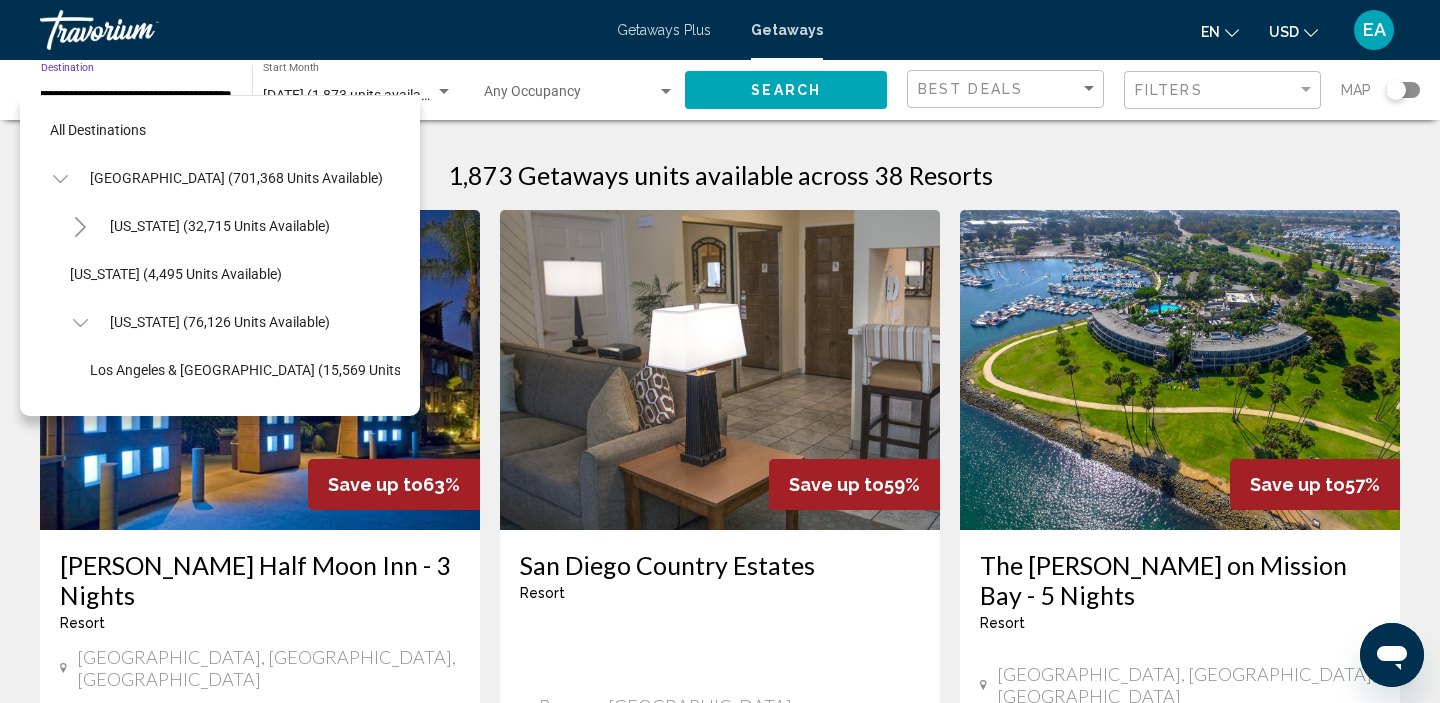 scroll, scrollTop: 311, scrollLeft: 9, axis: both 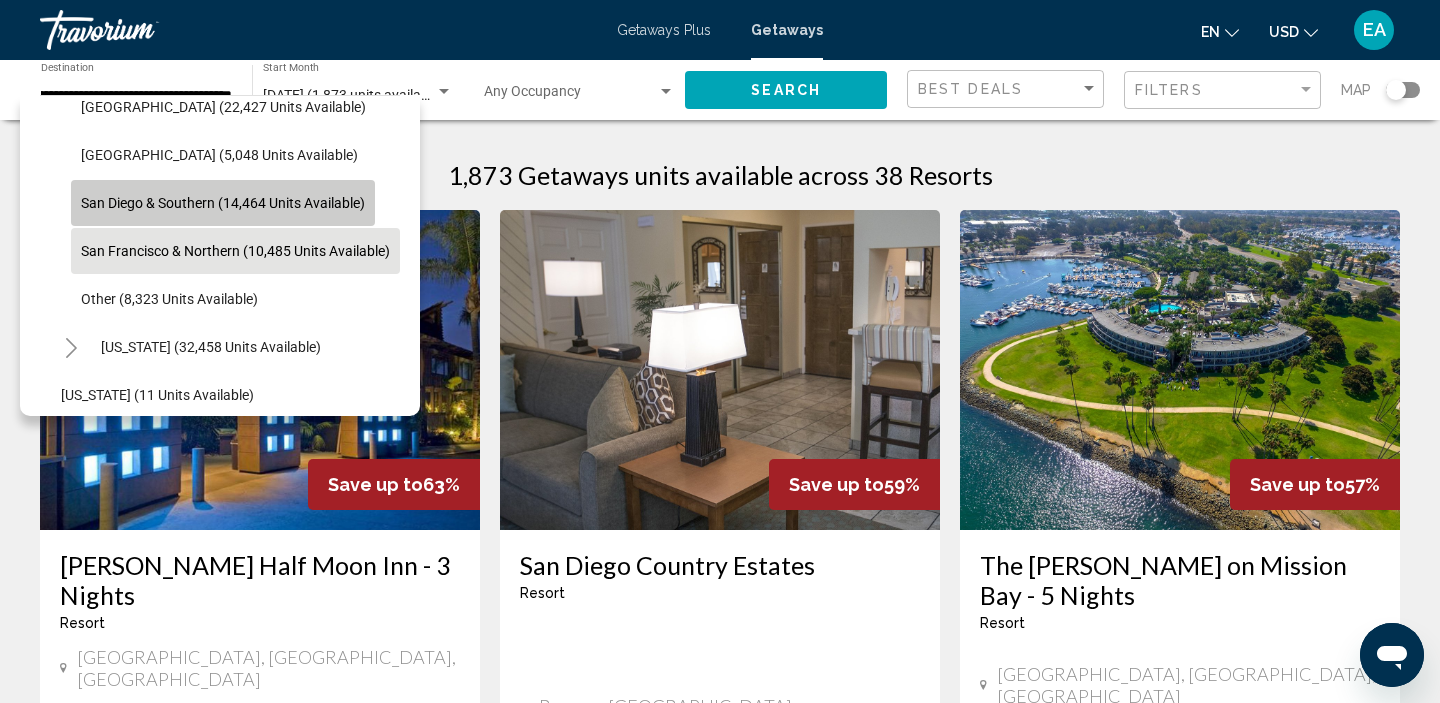 click on "San Diego & Southern (14,464 units available)" 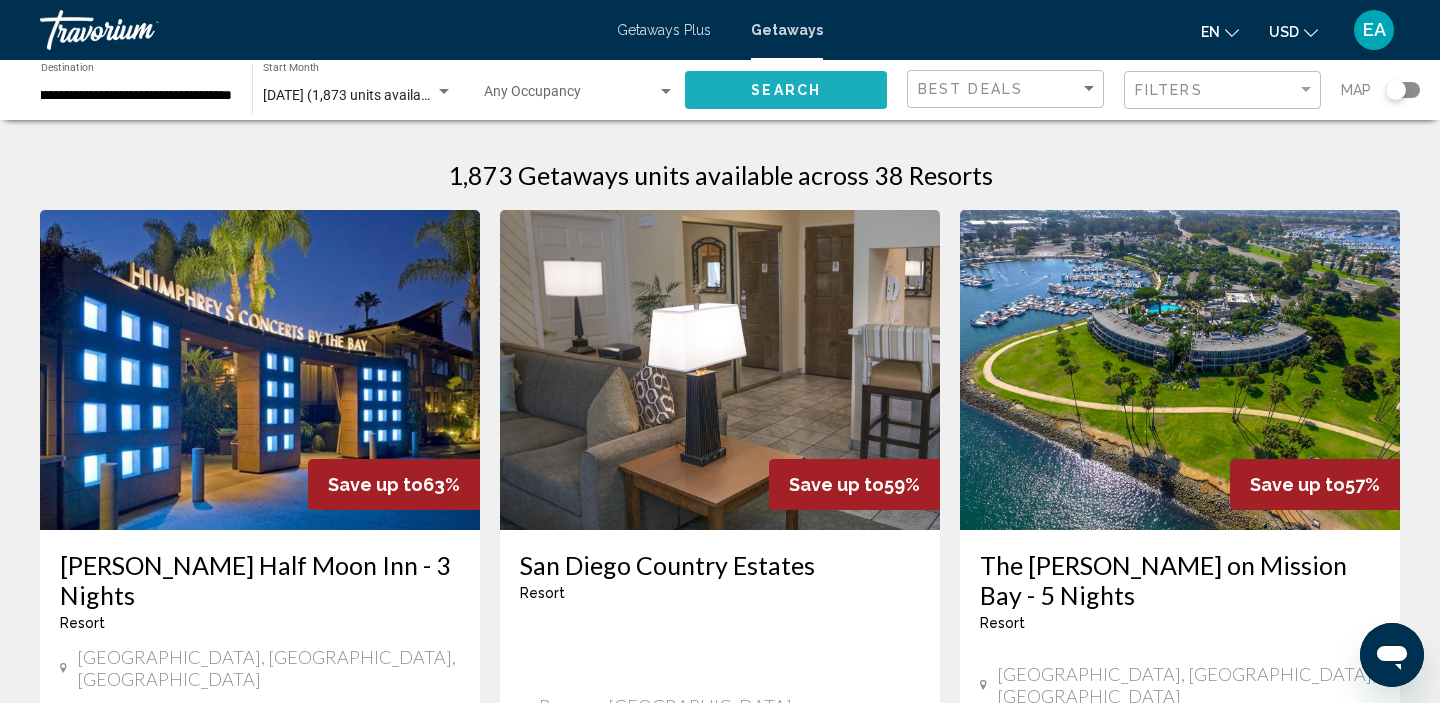 click on "Search" 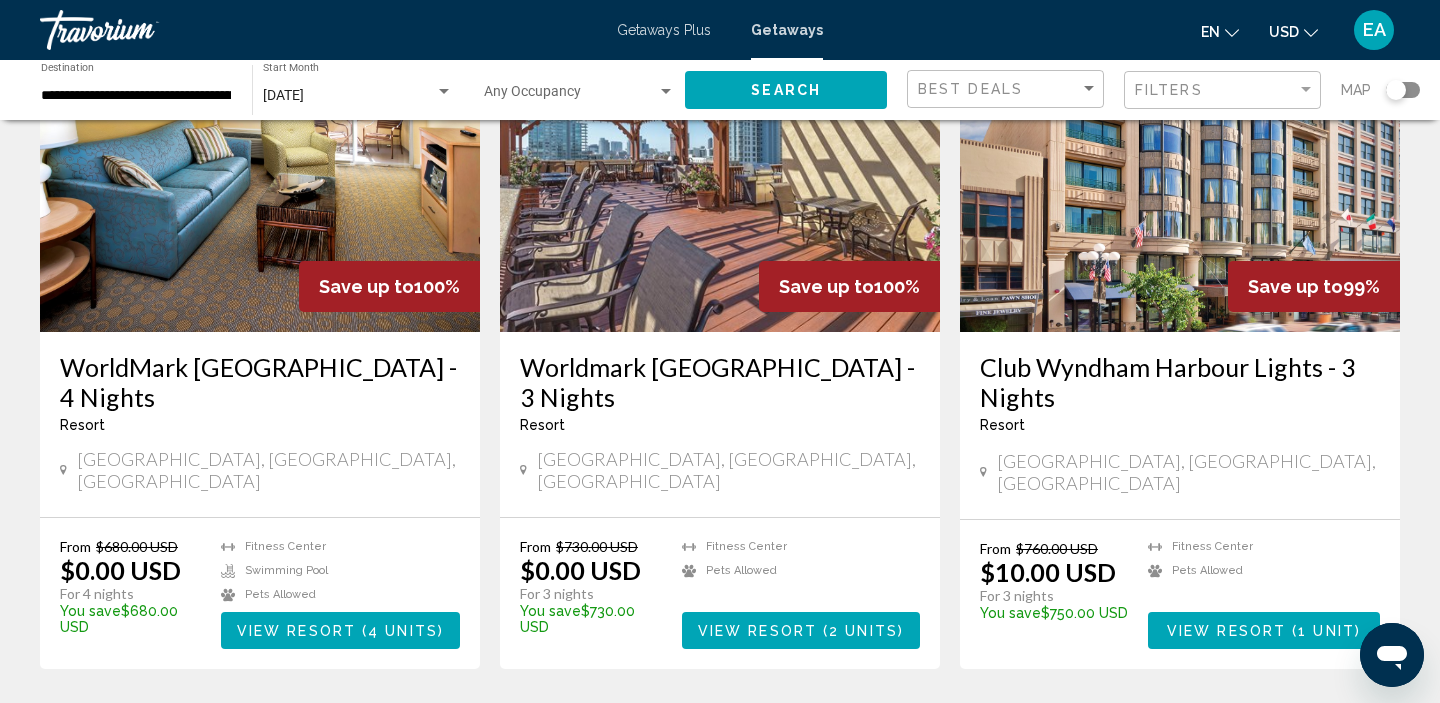 scroll, scrollTop: 899, scrollLeft: 0, axis: vertical 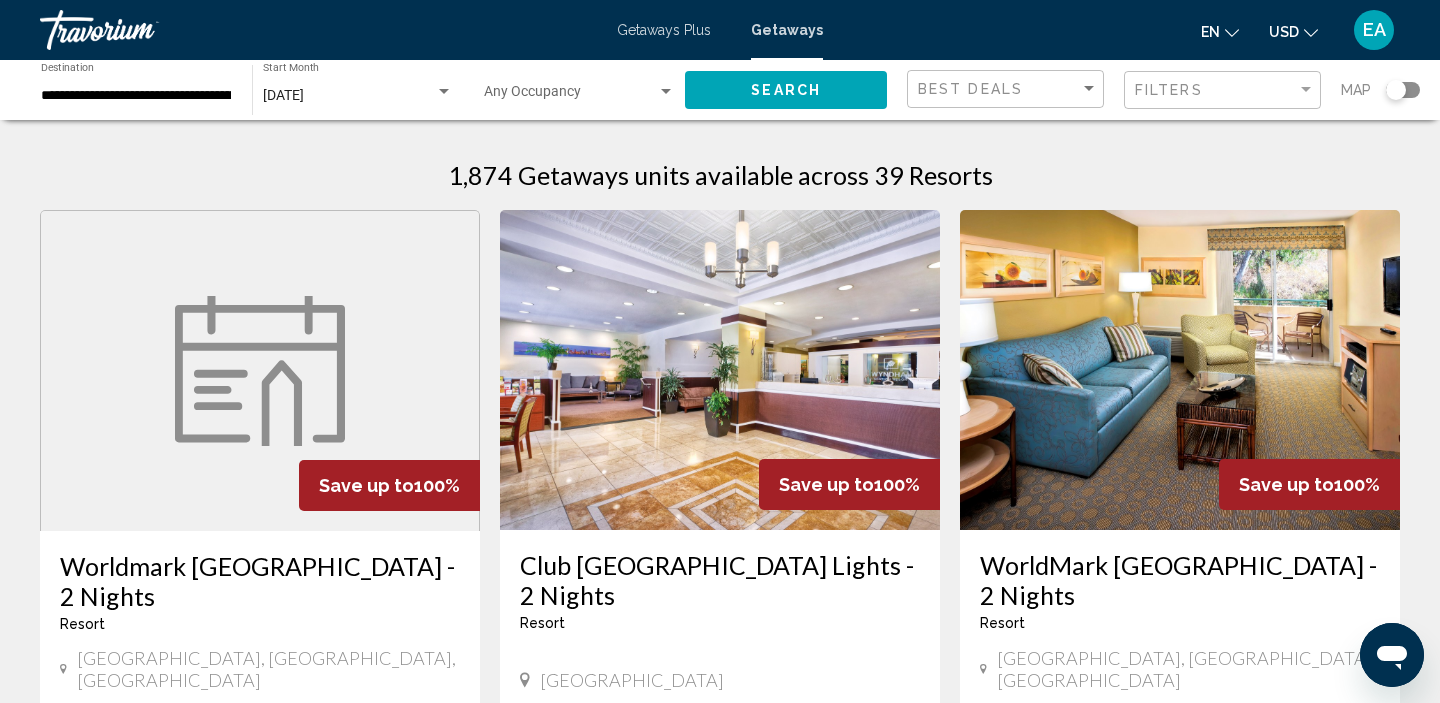 click on "**********" at bounding box center (136, 96) 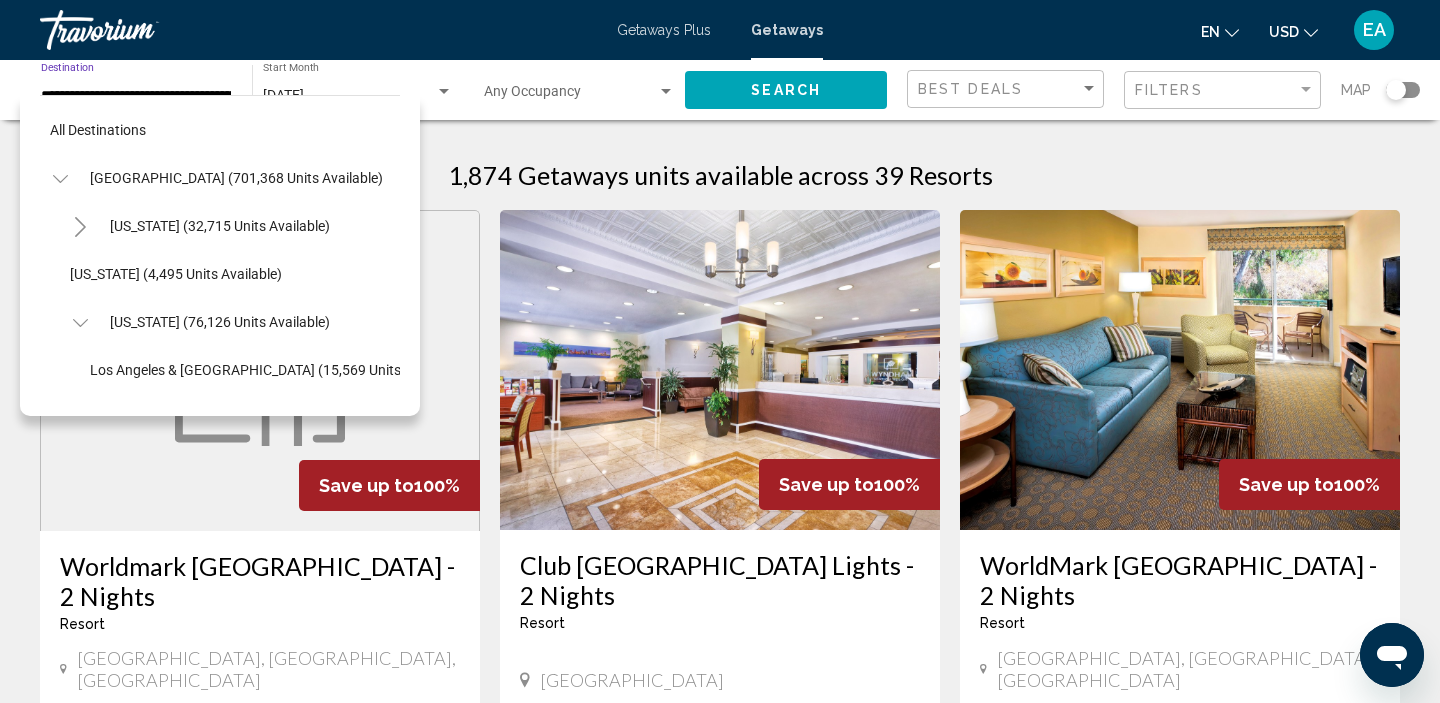 scroll, scrollTop: 263, scrollLeft: 0, axis: vertical 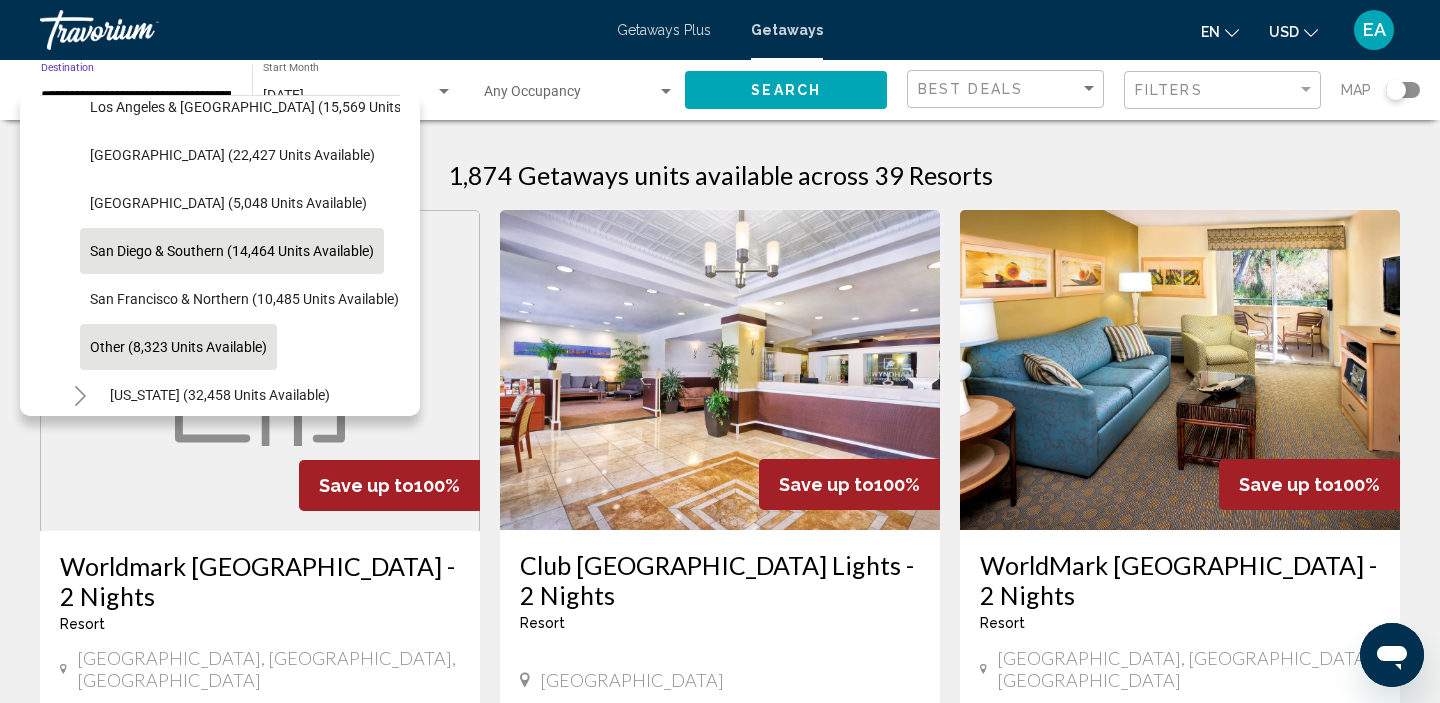 click on "Other (8,323 units available)" 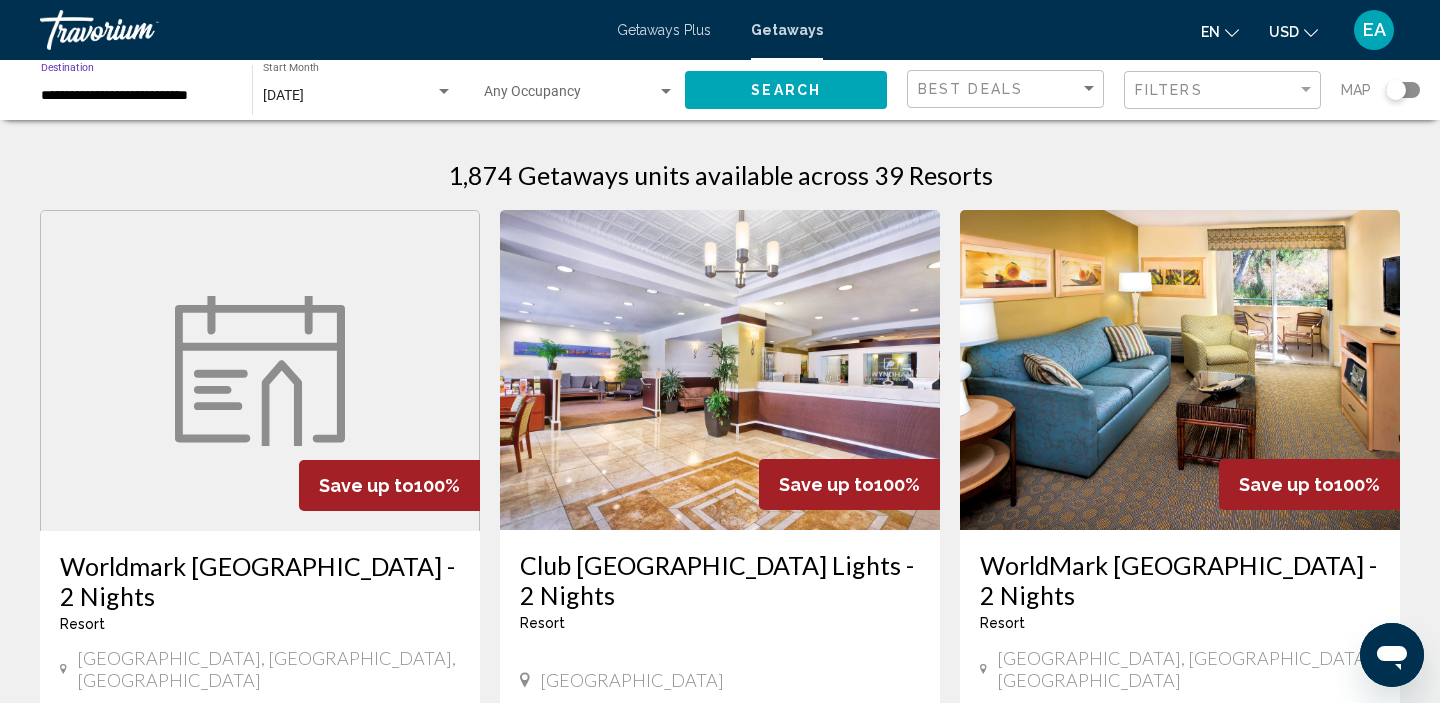 click on "Search" 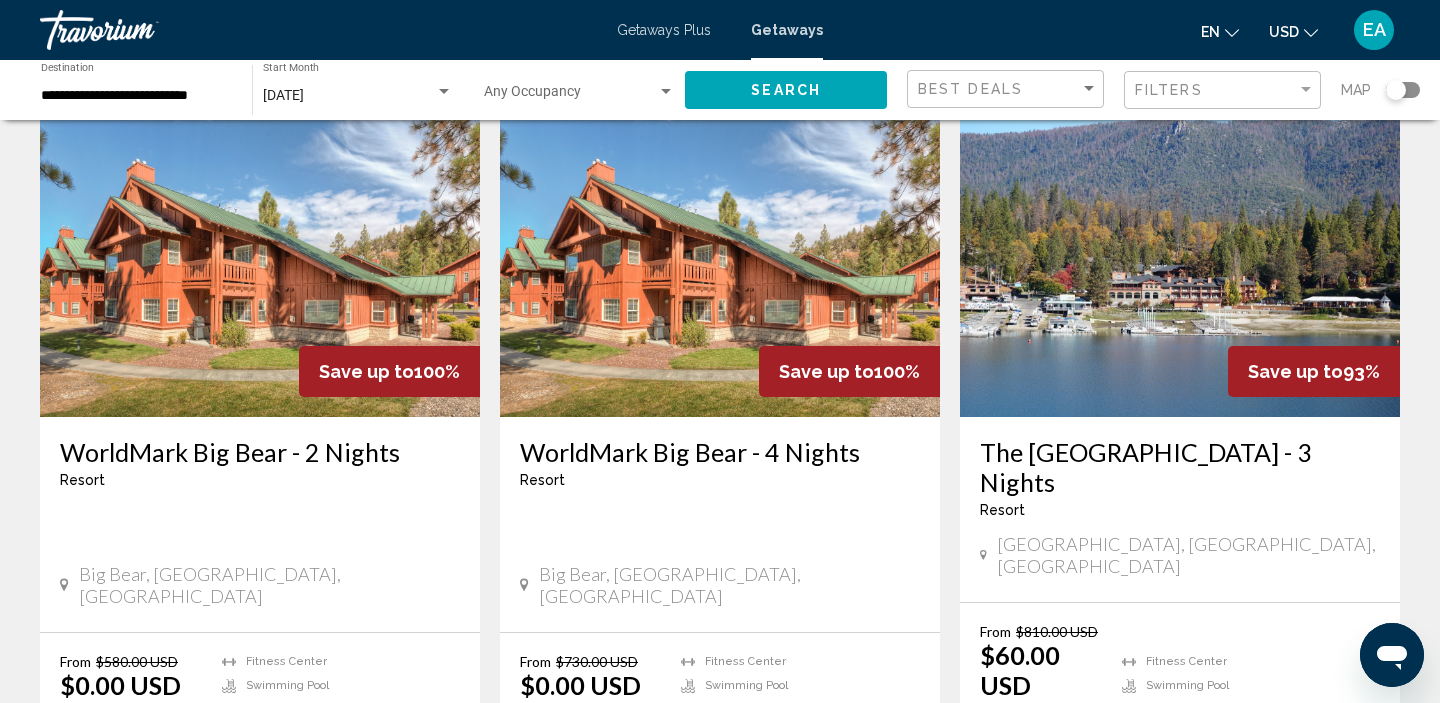 scroll, scrollTop: 118, scrollLeft: 0, axis: vertical 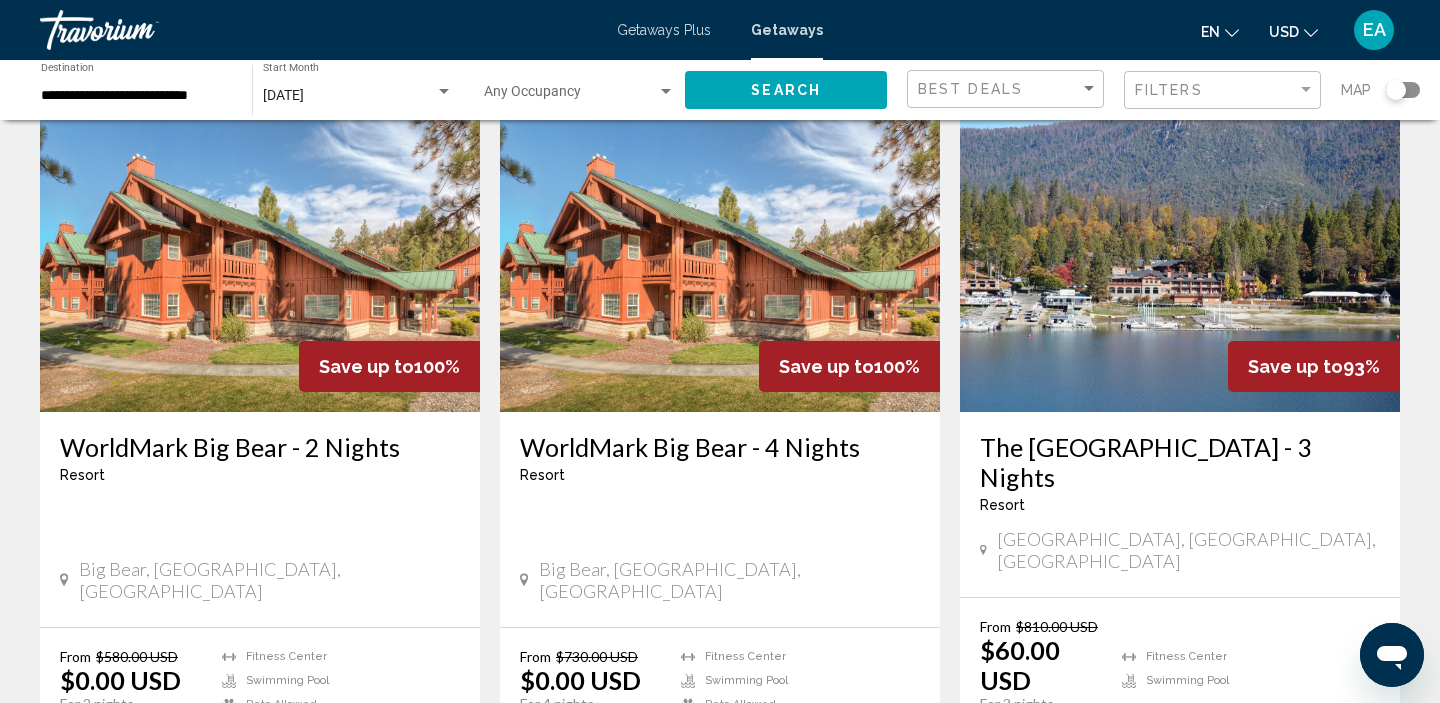 click on "[DATE]" at bounding box center (349, 96) 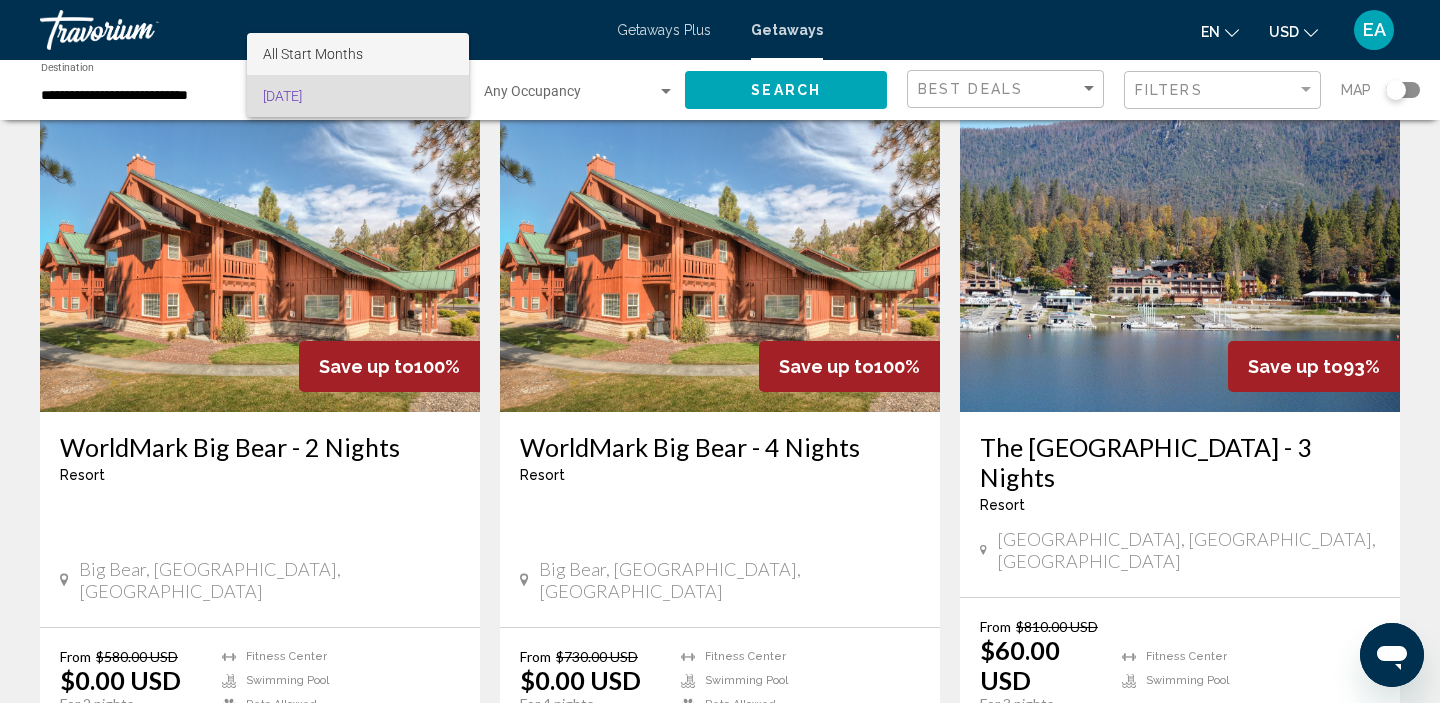 click on "All Start Months" at bounding box center (313, 54) 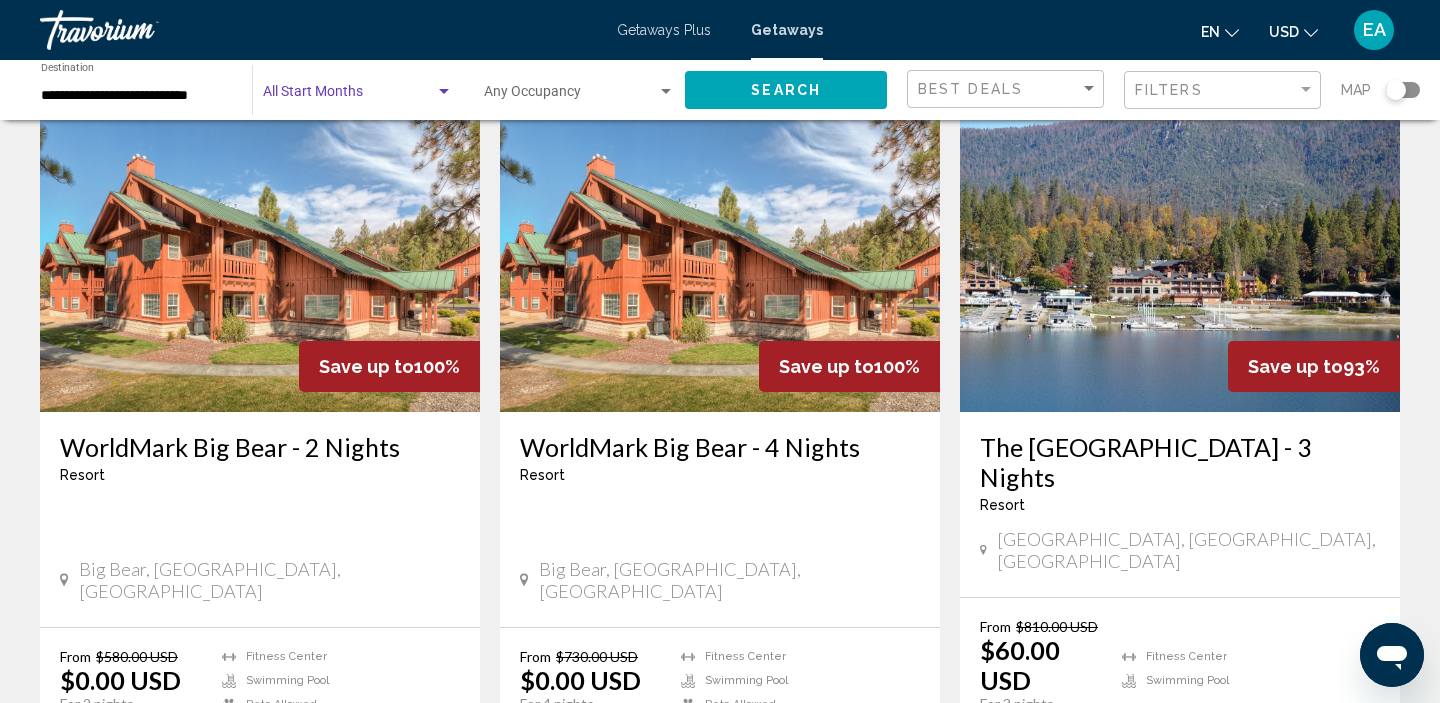 click on "Search" 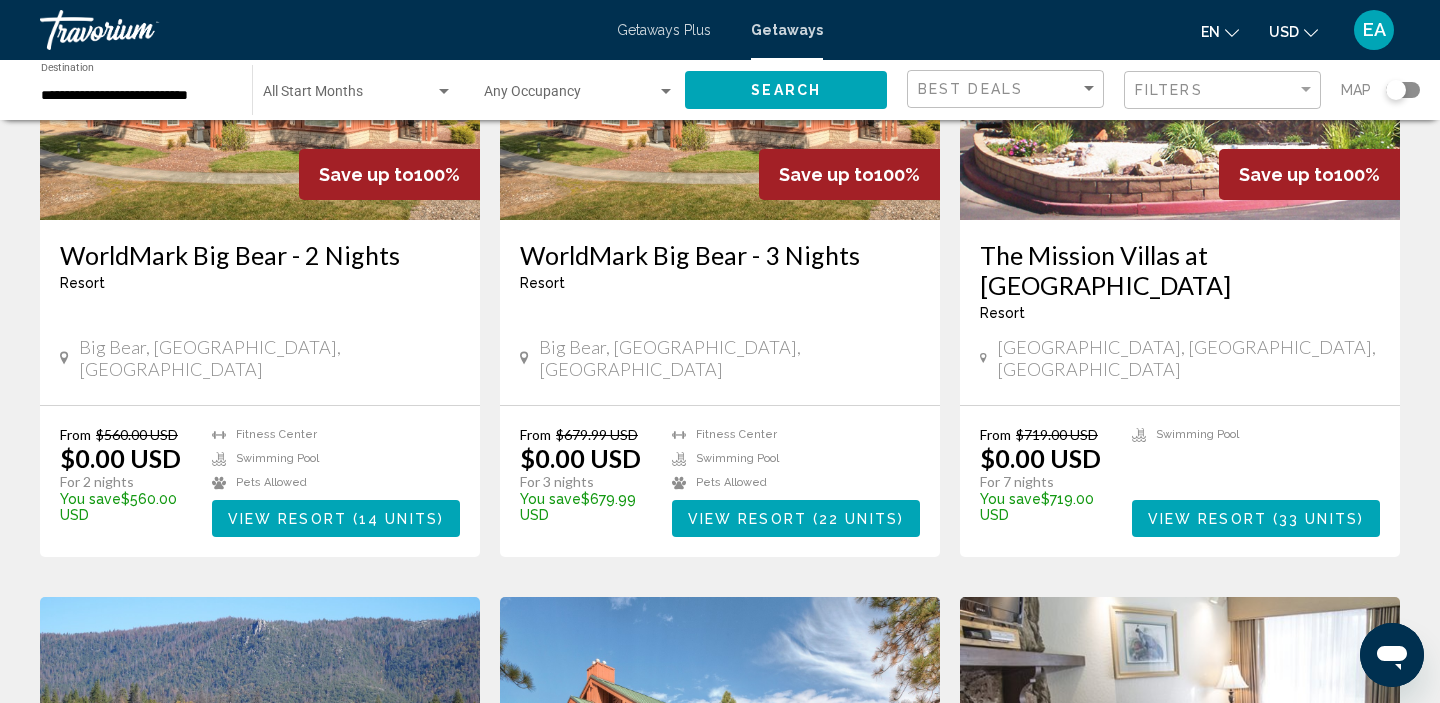scroll, scrollTop: 335, scrollLeft: 0, axis: vertical 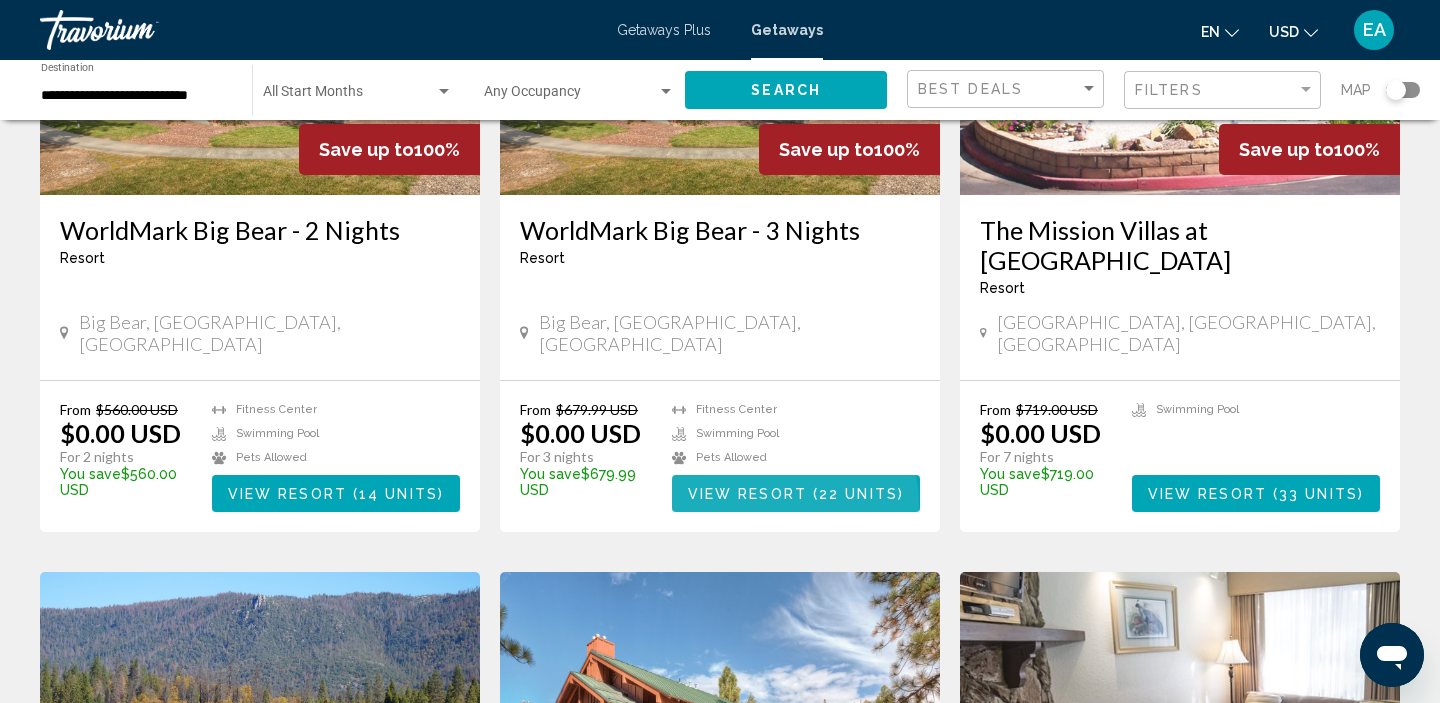 click on "View Resort    ( 22 units )" at bounding box center (796, 493) 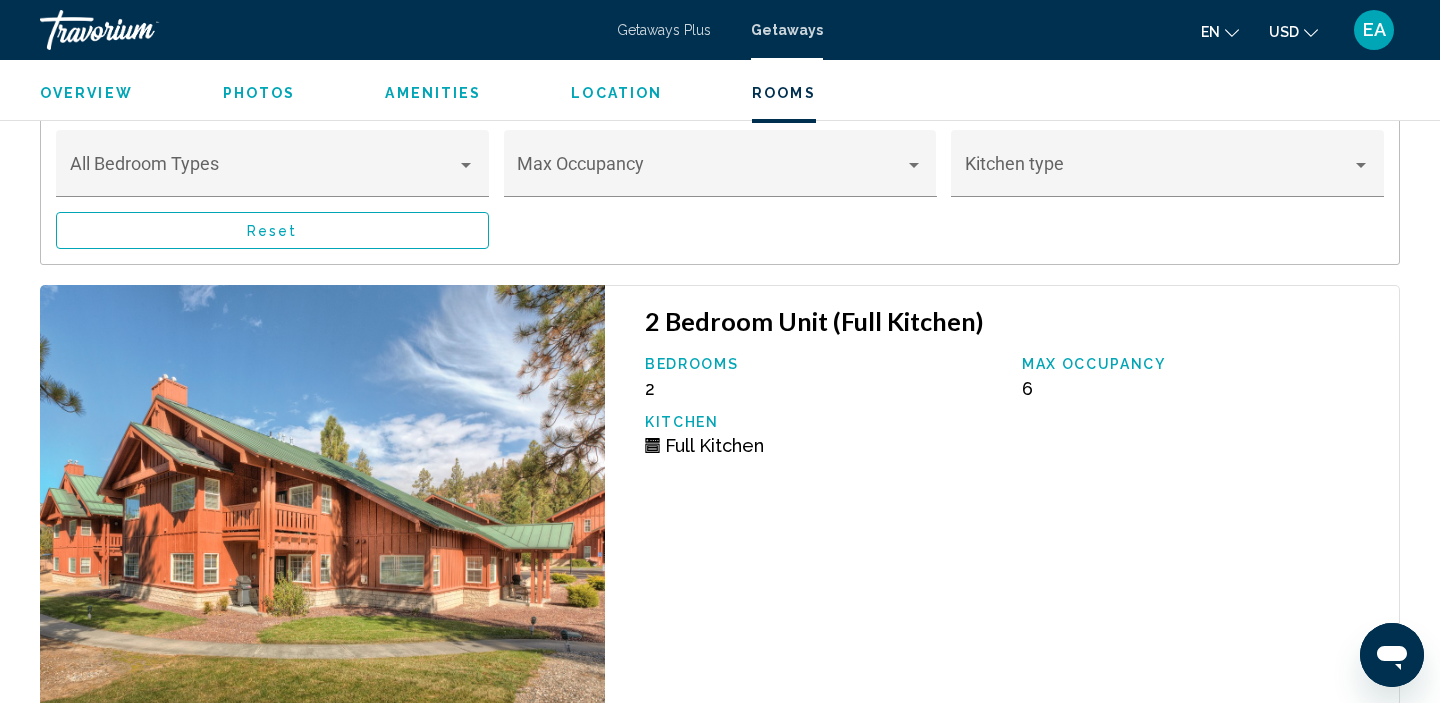 scroll, scrollTop: 3219, scrollLeft: 0, axis: vertical 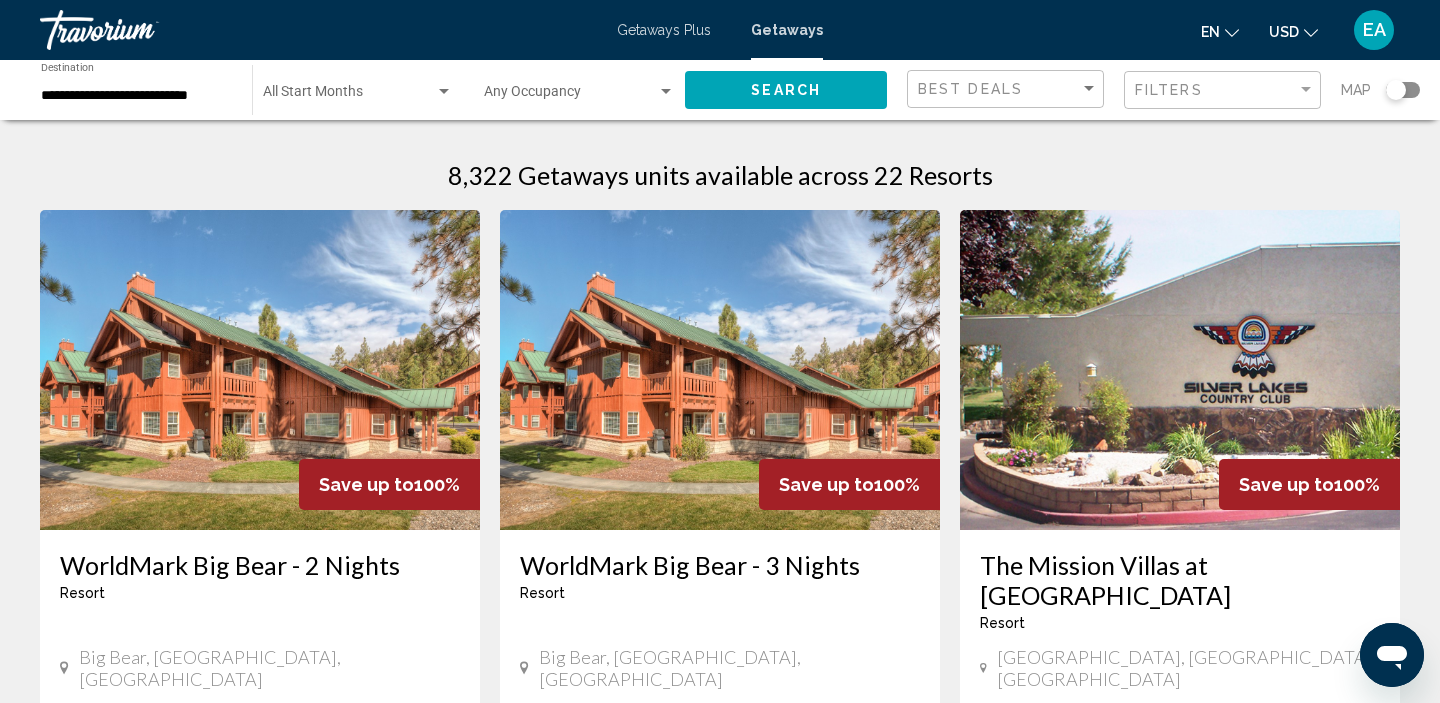 click at bounding box center (720, 370) 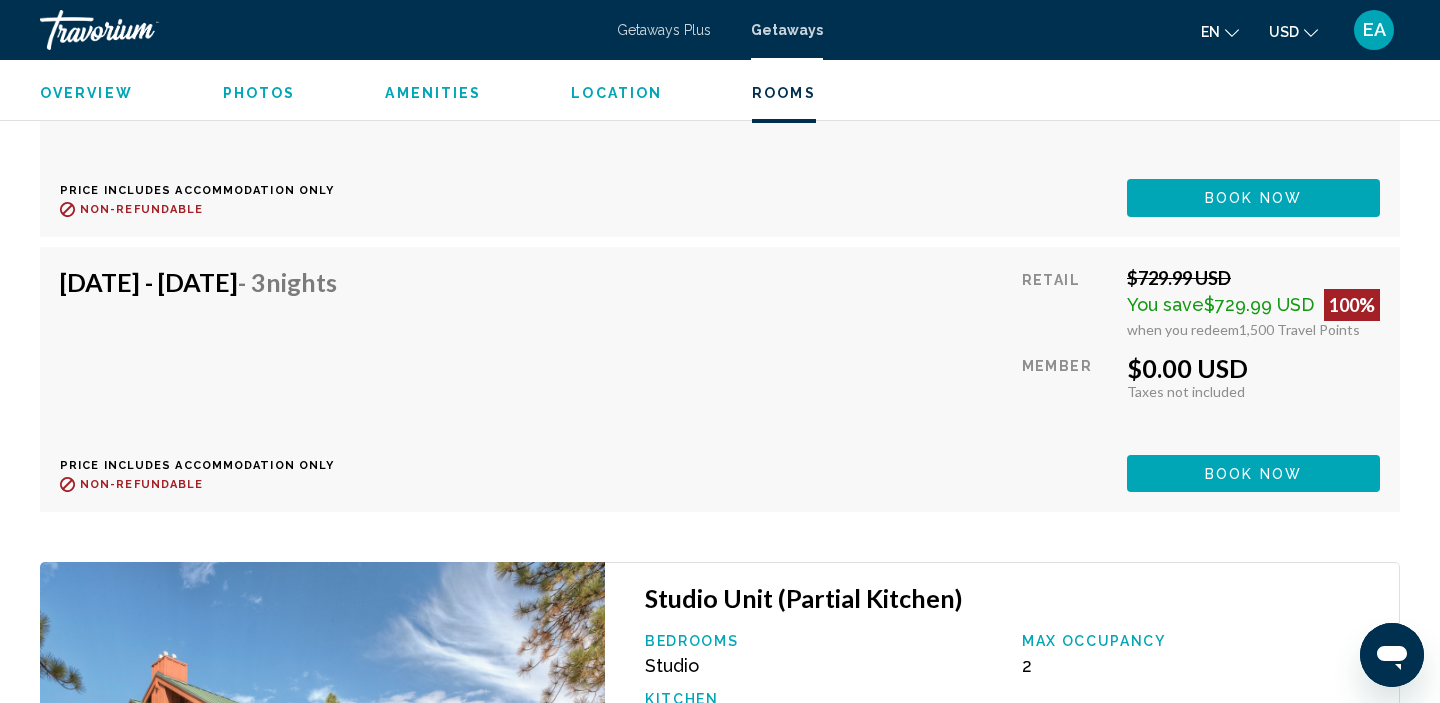 scroll, scrollTop: 3978, scrollLeft: 0, axis: vertical 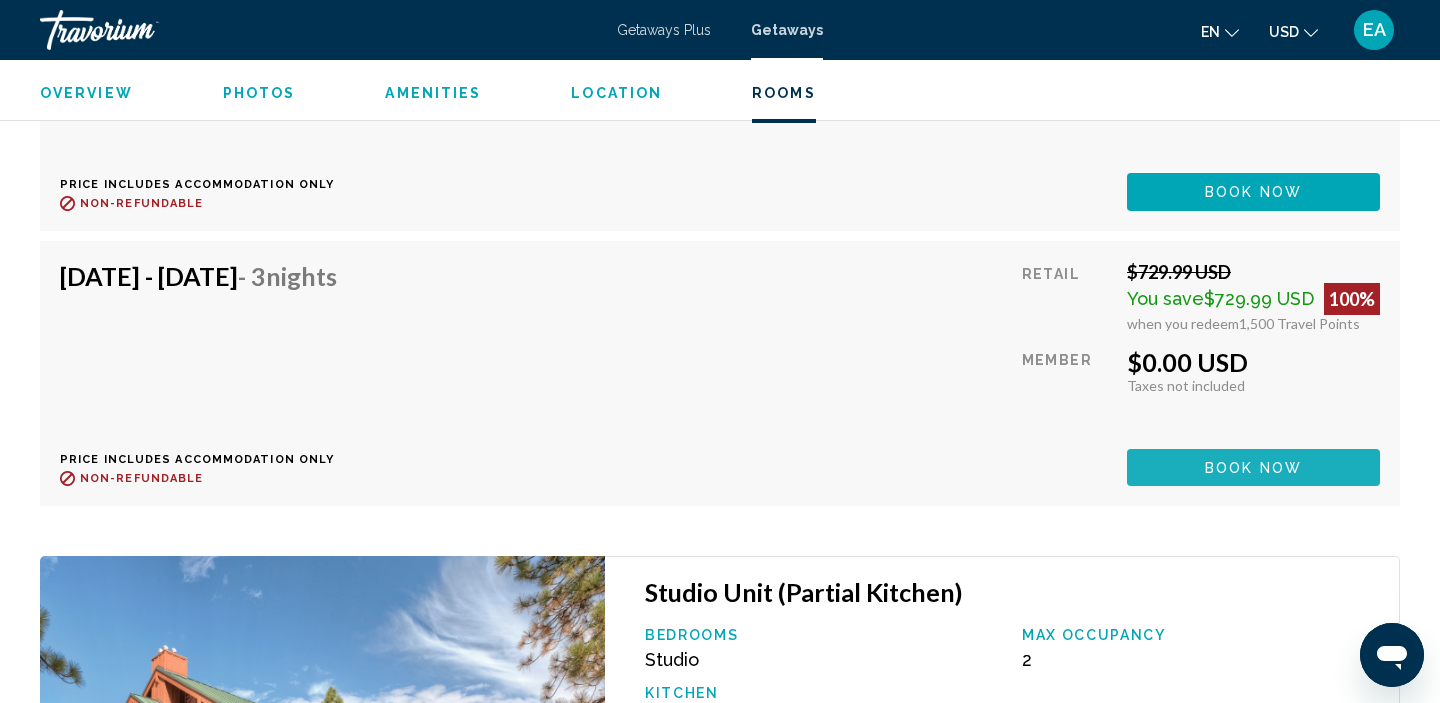 click on "Book now" at bounding box center [1253, 468] 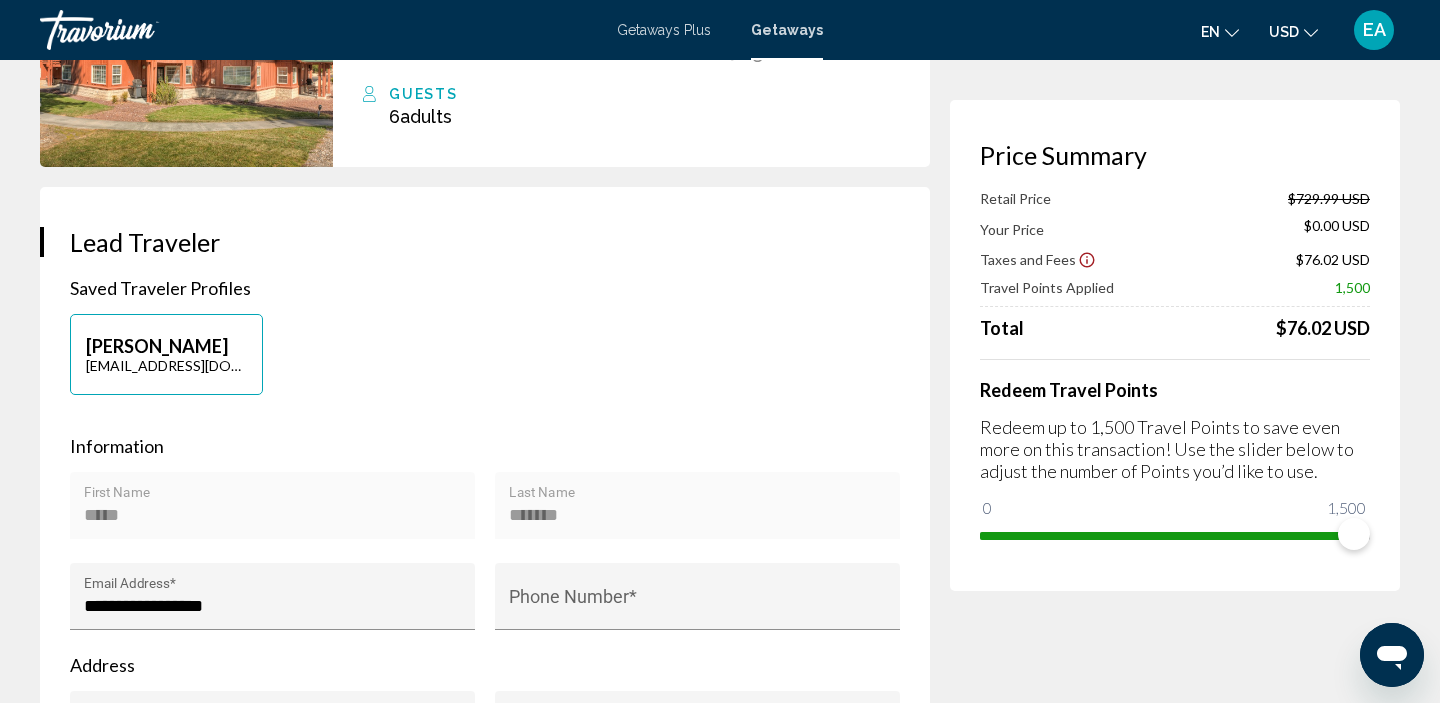scroll, scrollTop: 0, scrollLeft: 0, axis: both 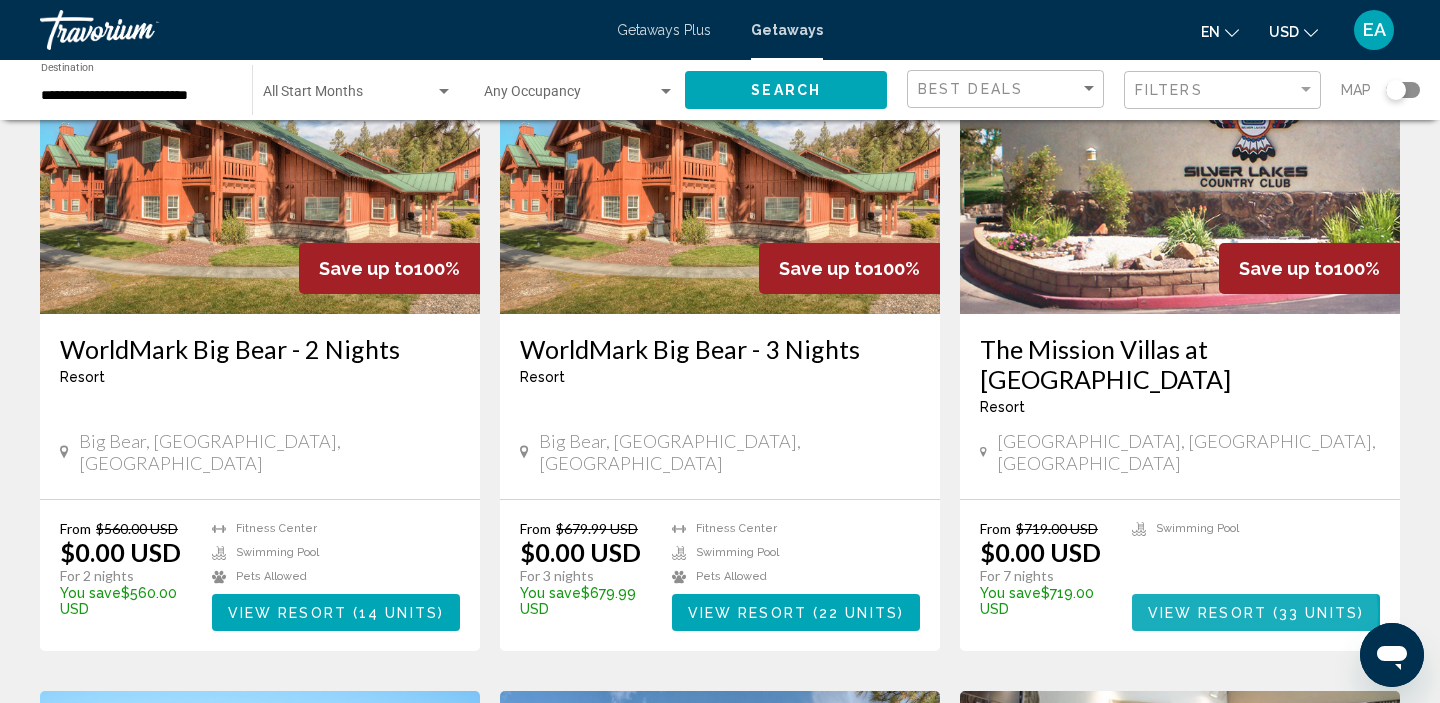 click on "View Resort" at bounding box center [1207, 613] 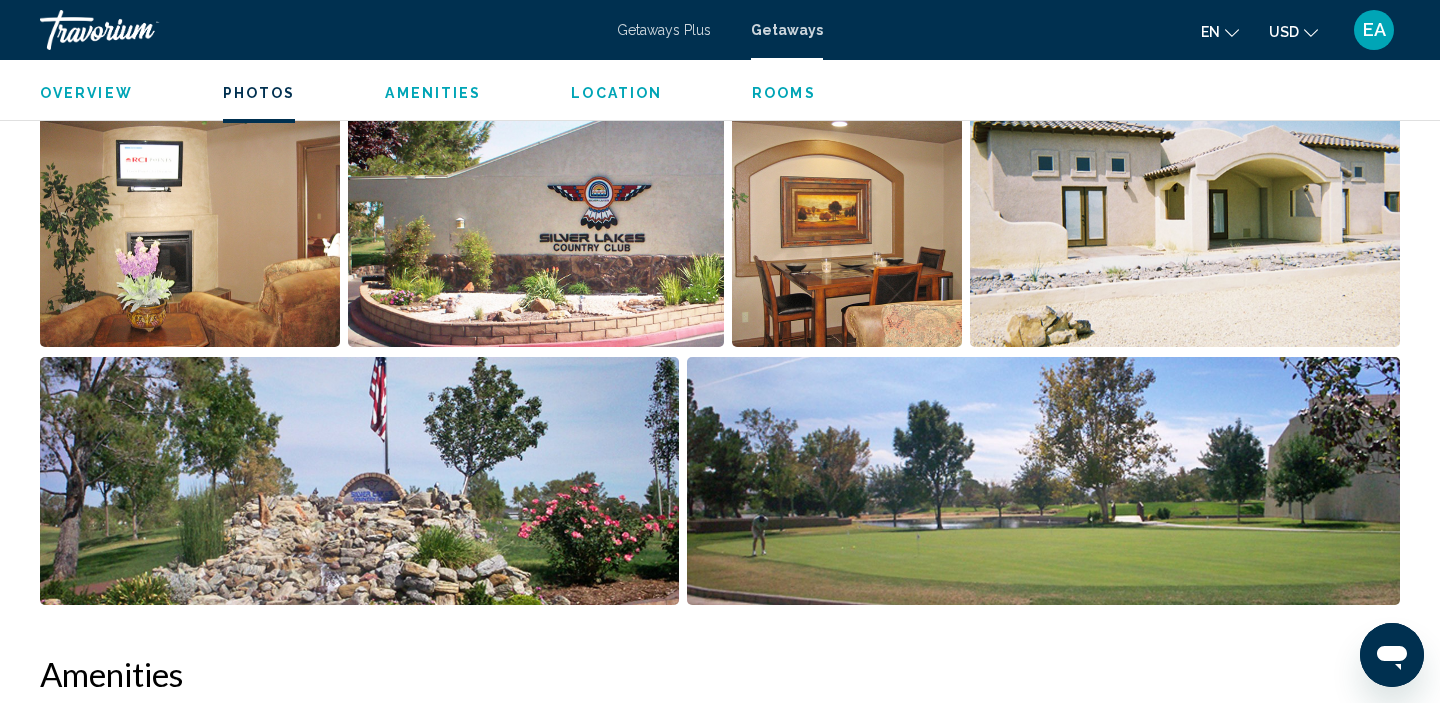 scroll, scrollTop: 973, scrollLeft: 0, axis: vertical 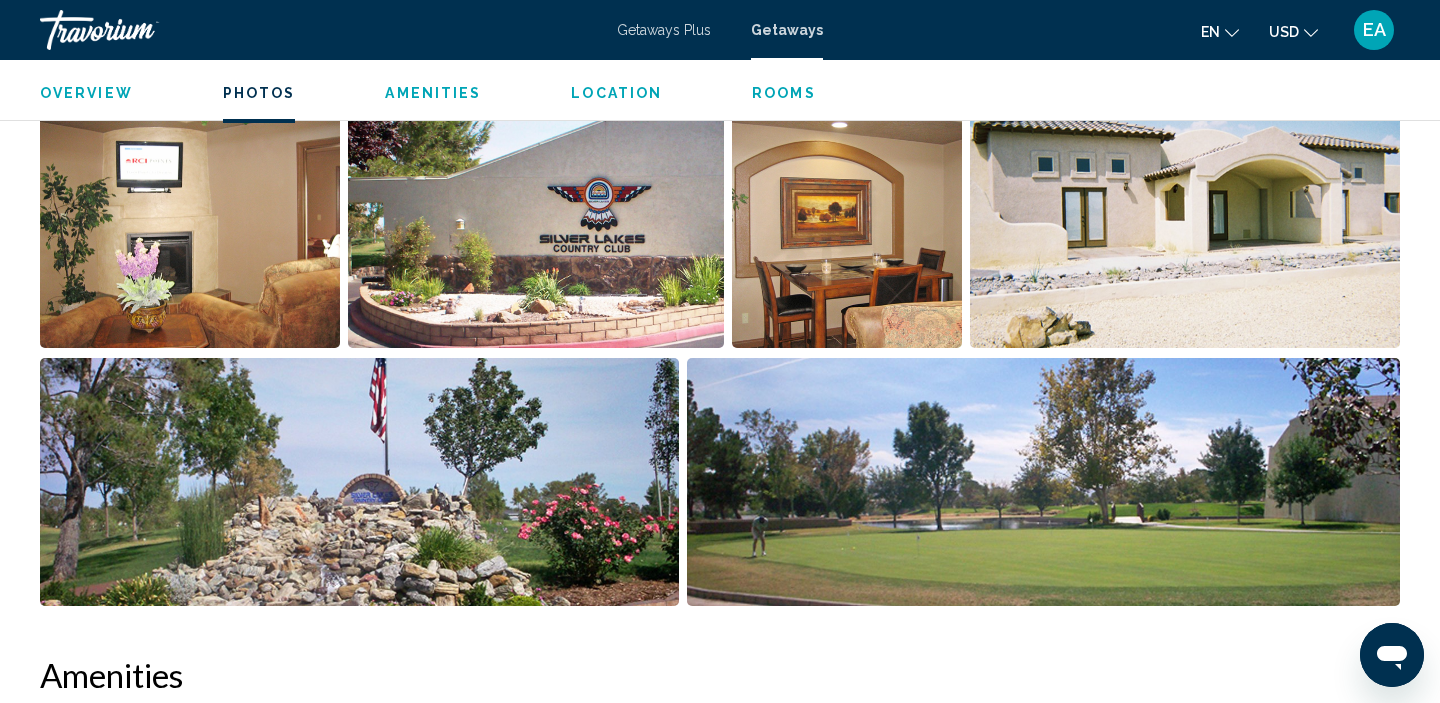 click at bounding box center (535, 224) 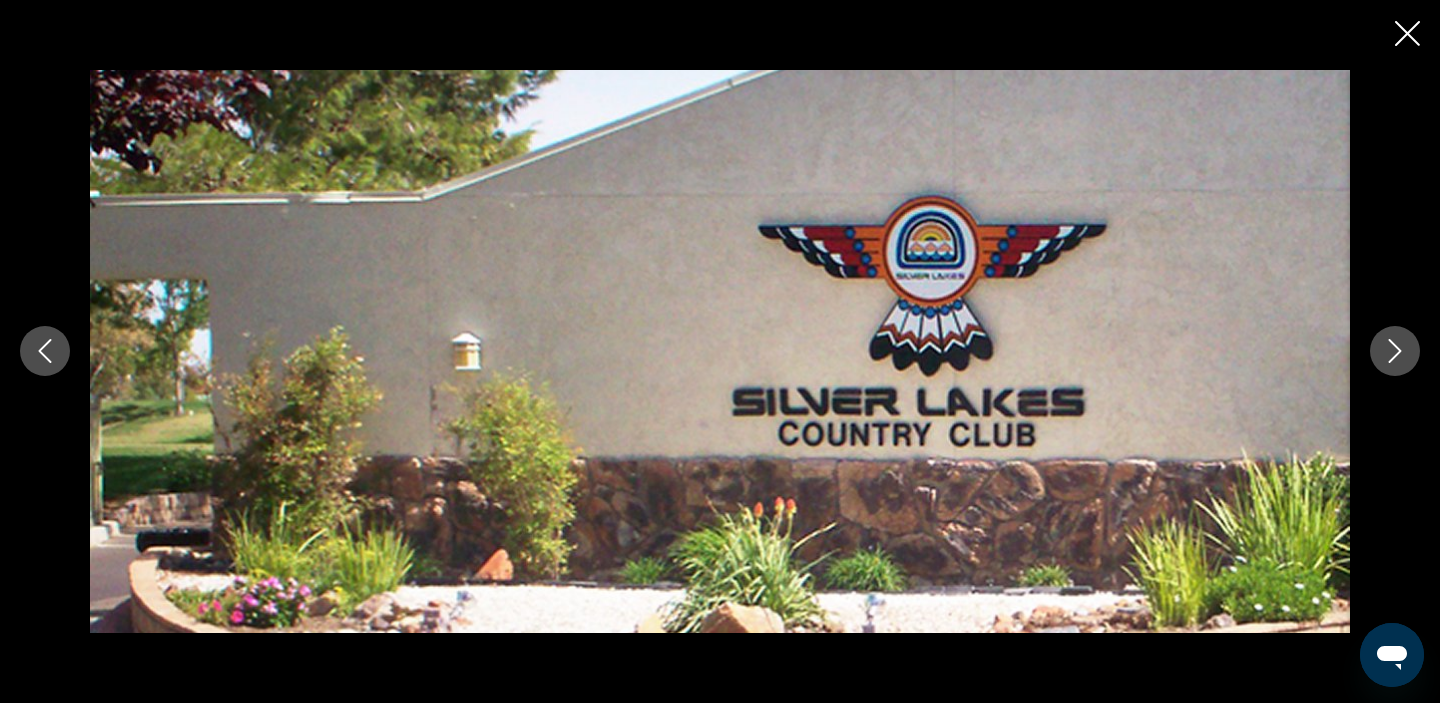 click at bounding box center (1395, 351) 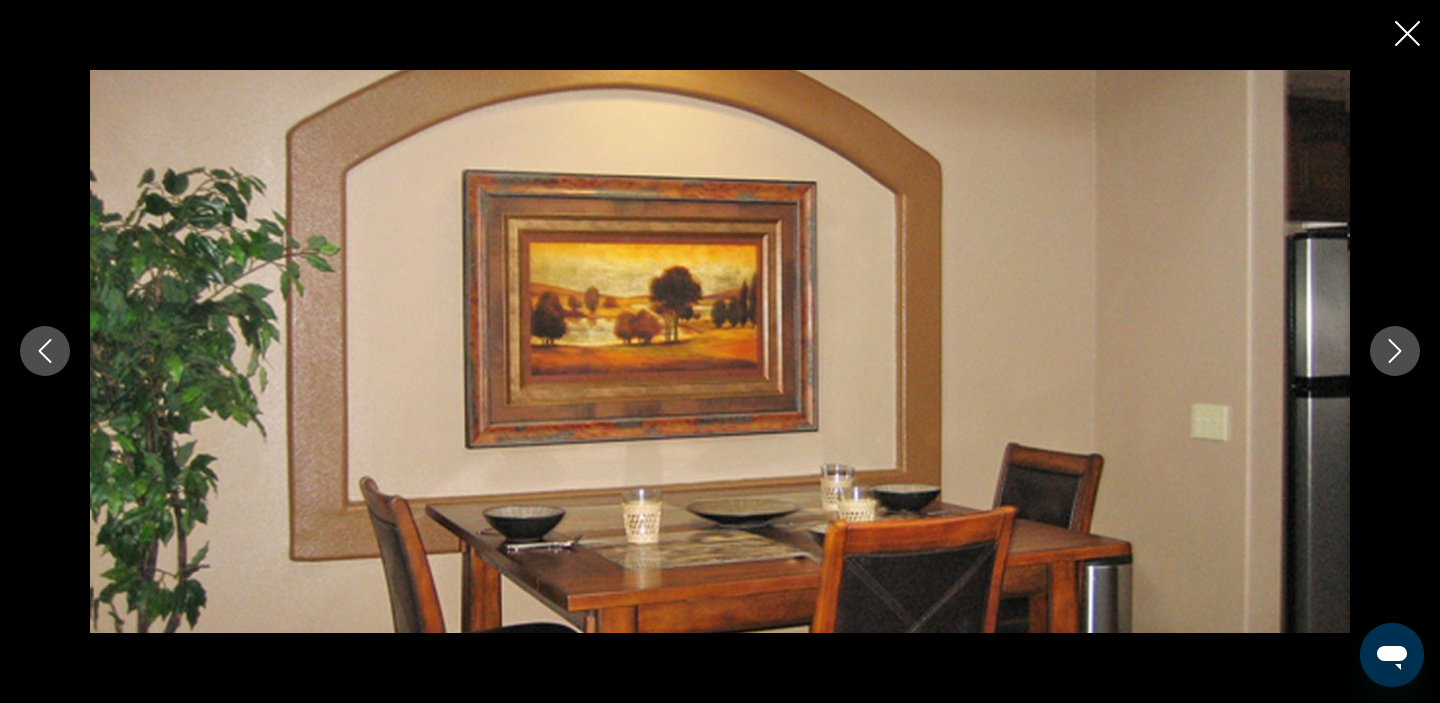 click at bounding box center [1395, 351] 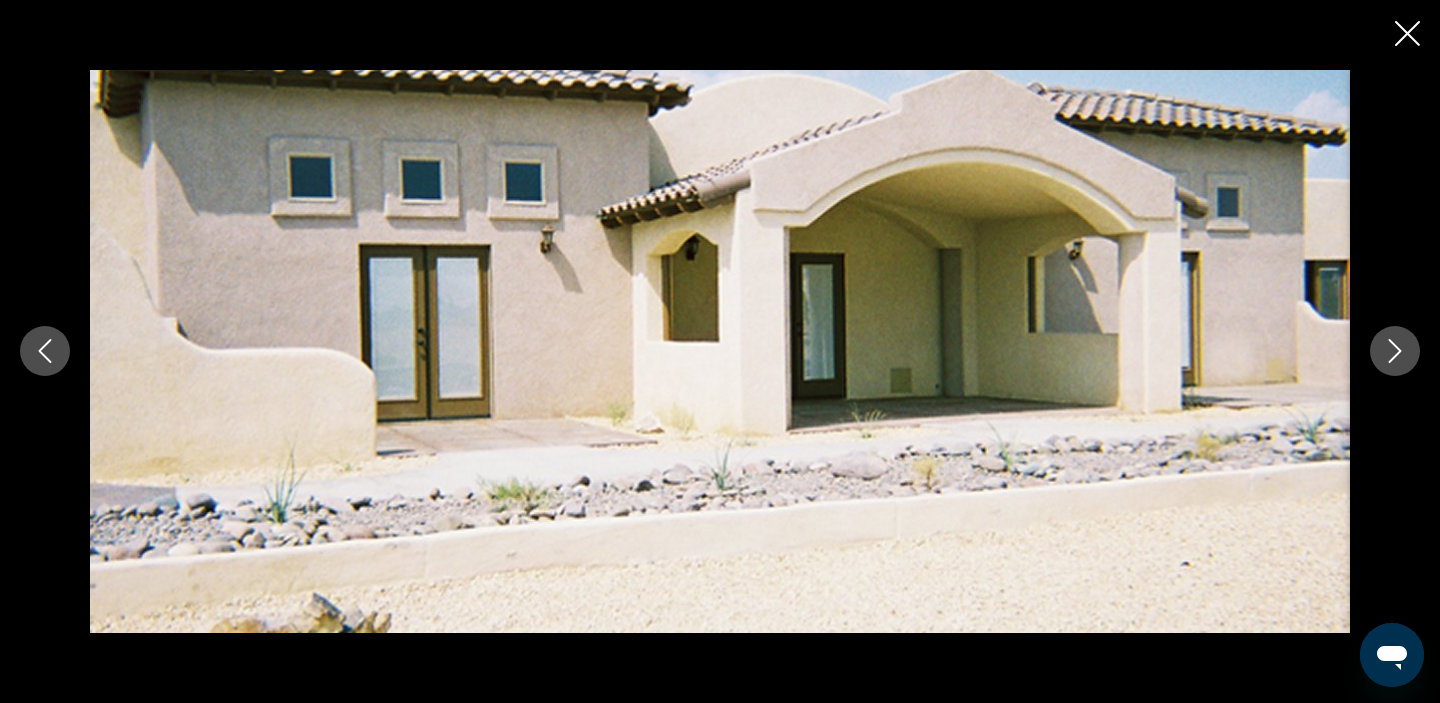 click at bounding box center (1395, 351) 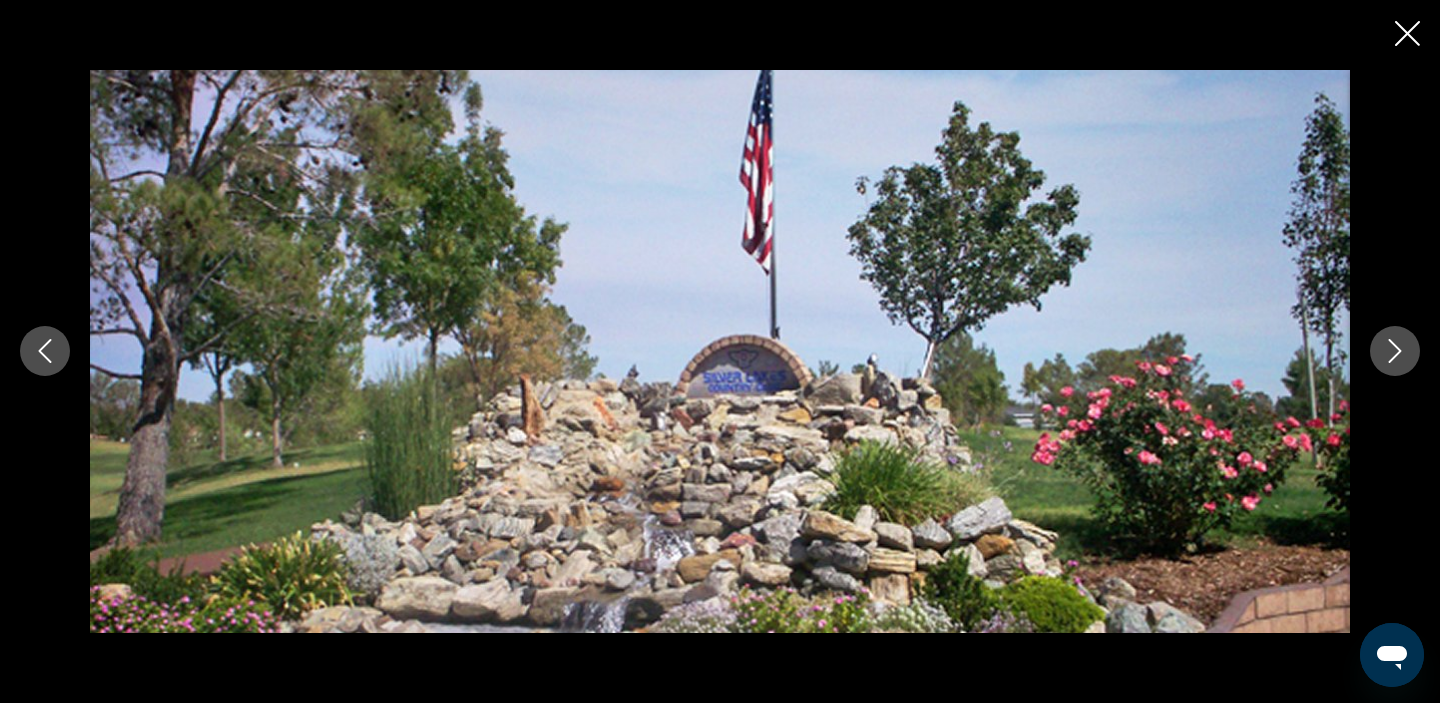 click at bounding box center [1395, 351] 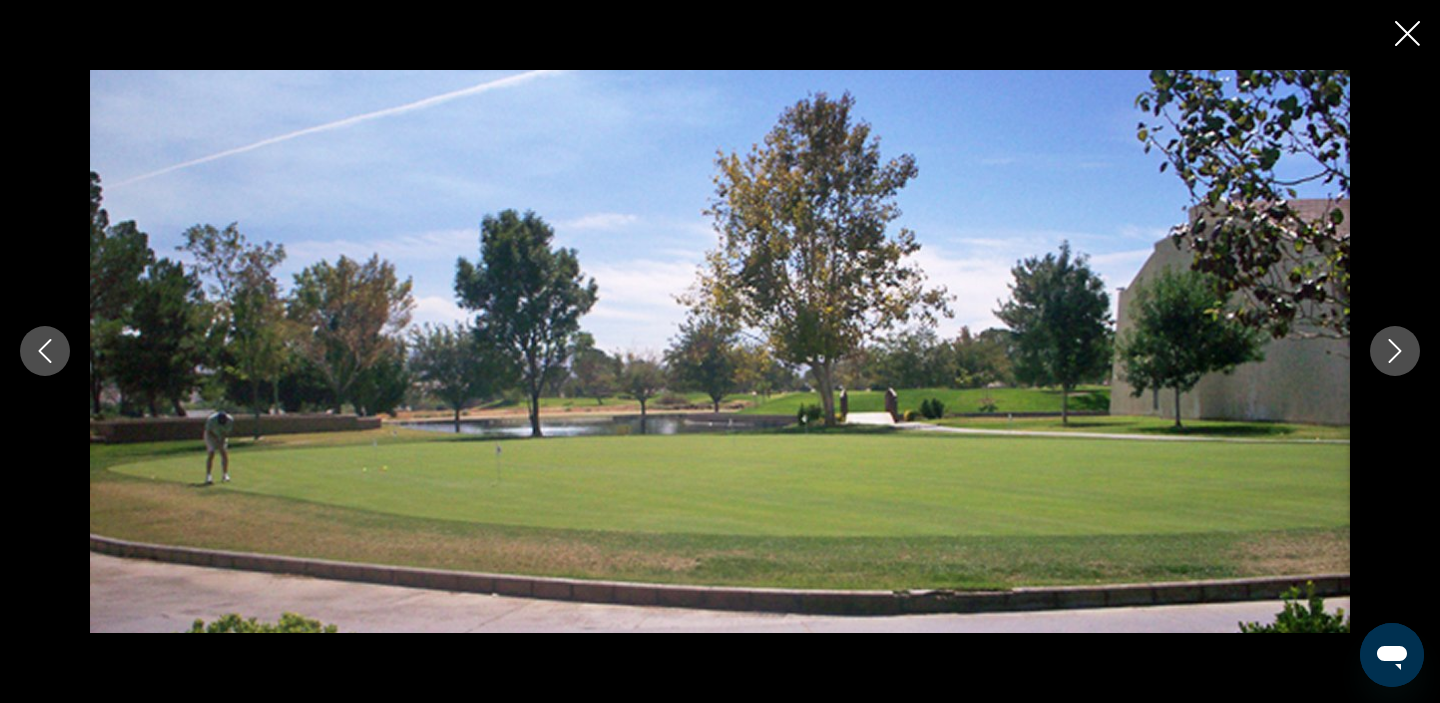 click at bounding box center (1395, 351) 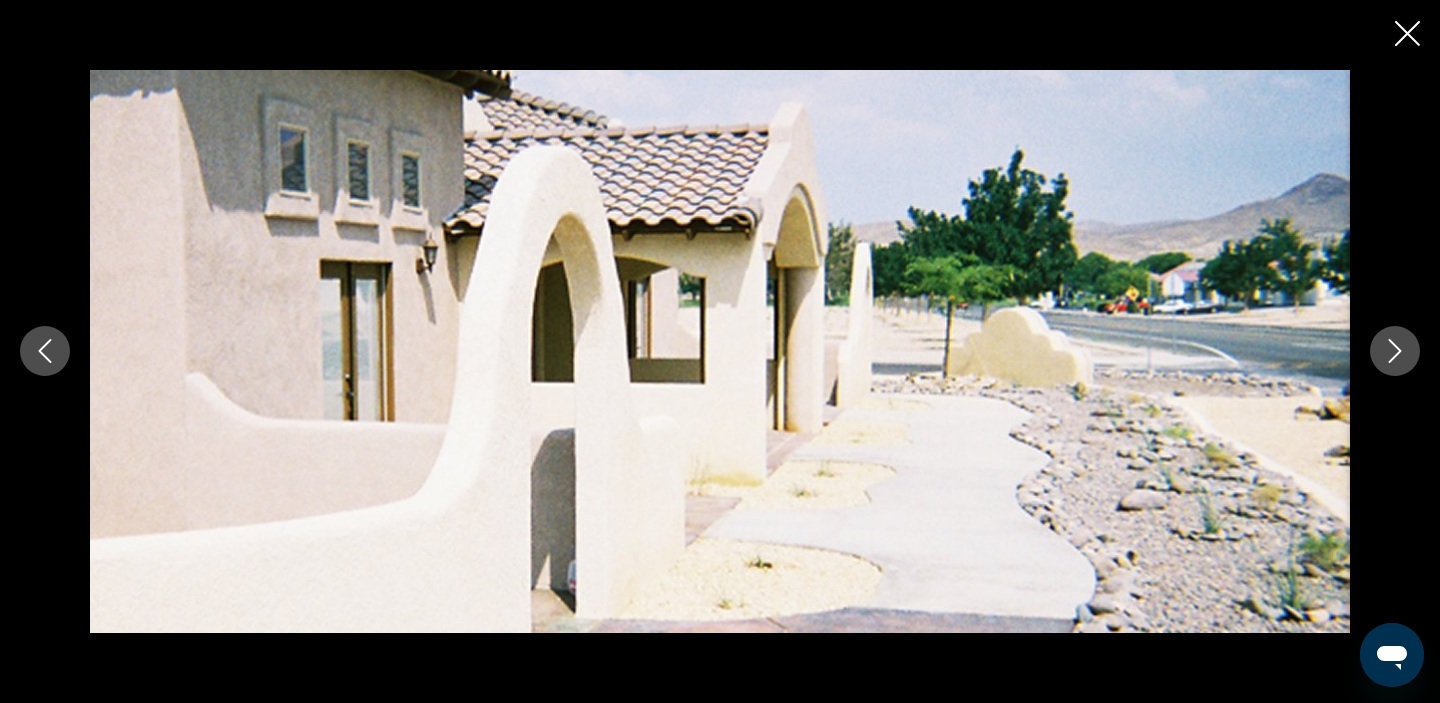 click at bounding box center [1395, 351] 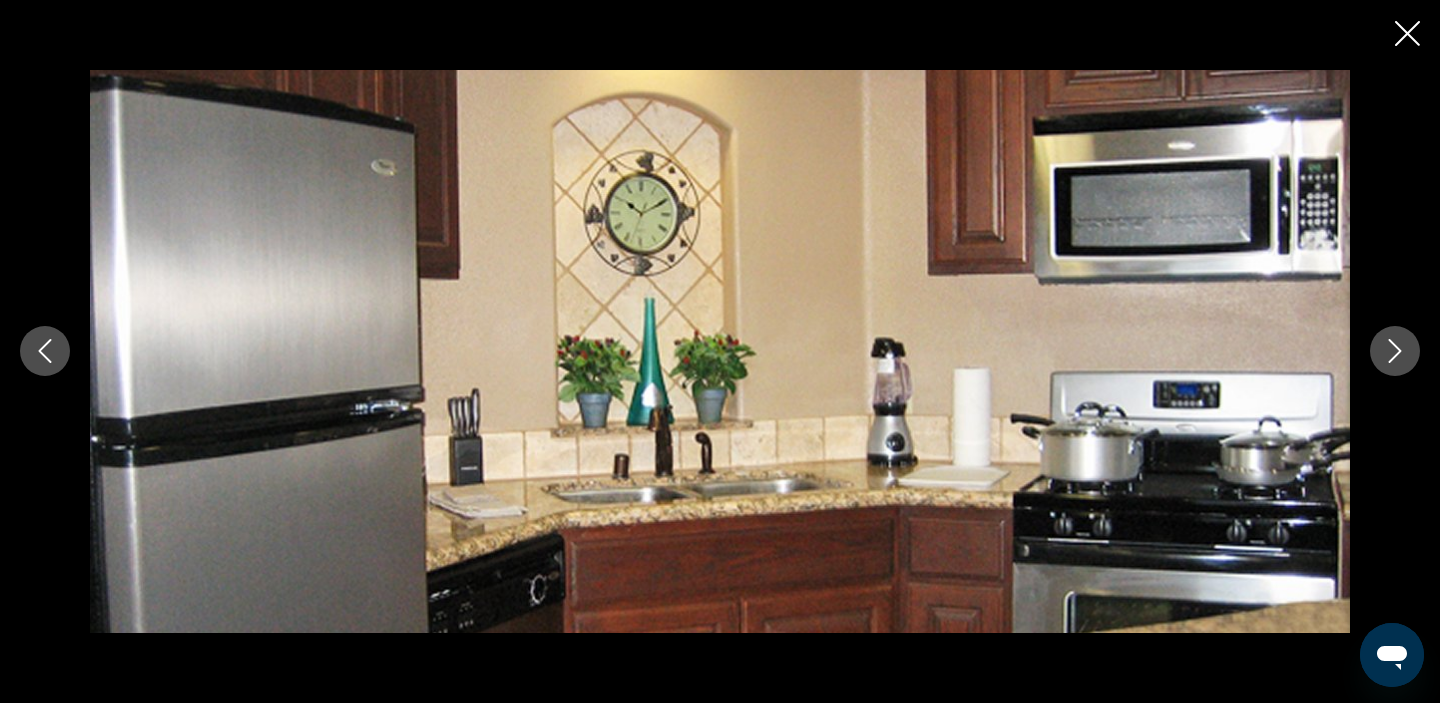 click at bounding box center (1395, 351) 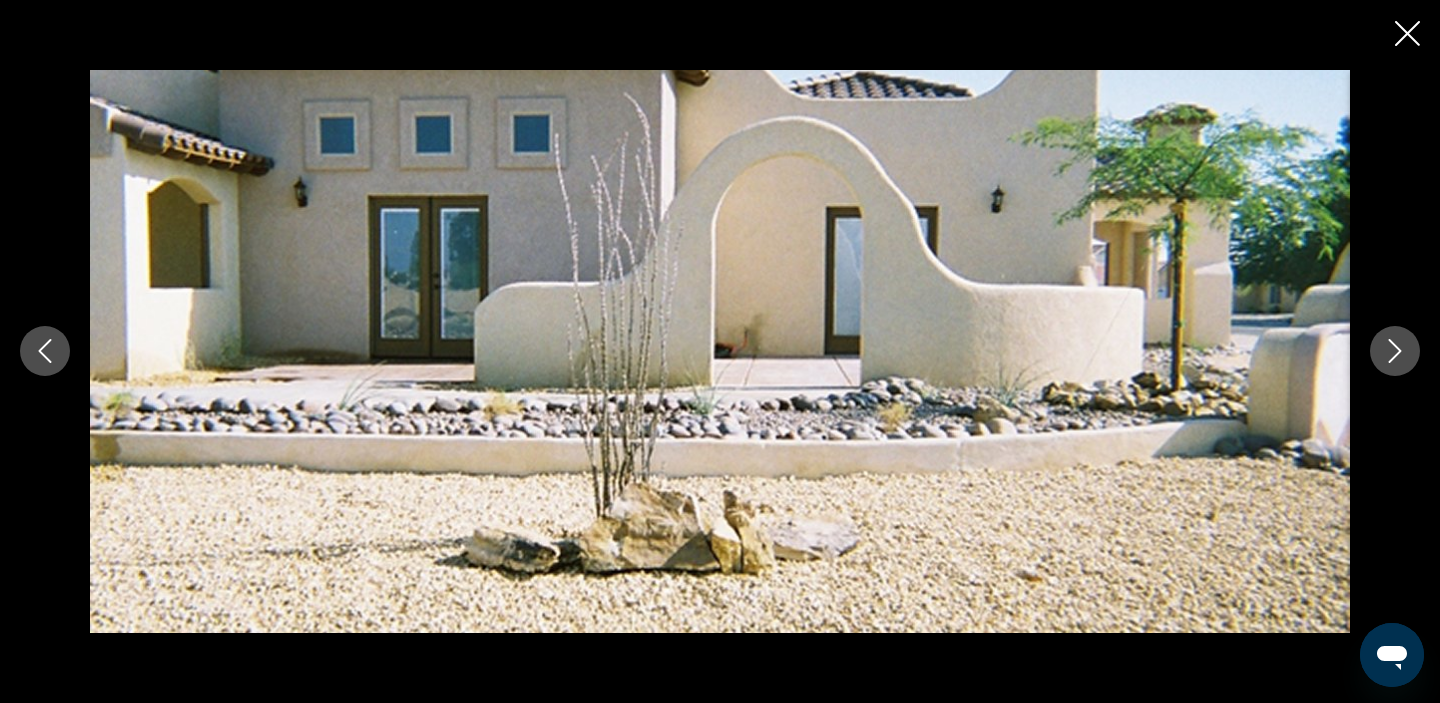 click at bounding box center [1395, 351] 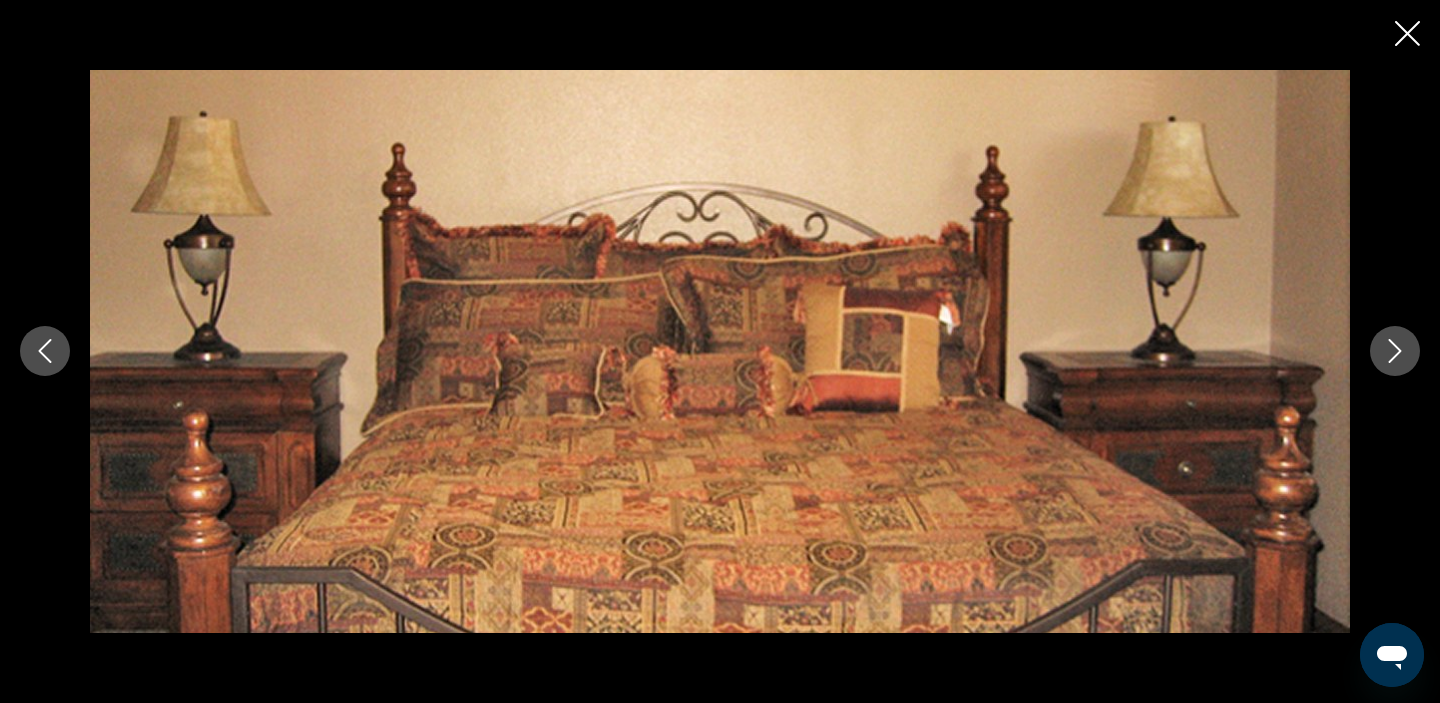 click at bounding box center (1395, 351) 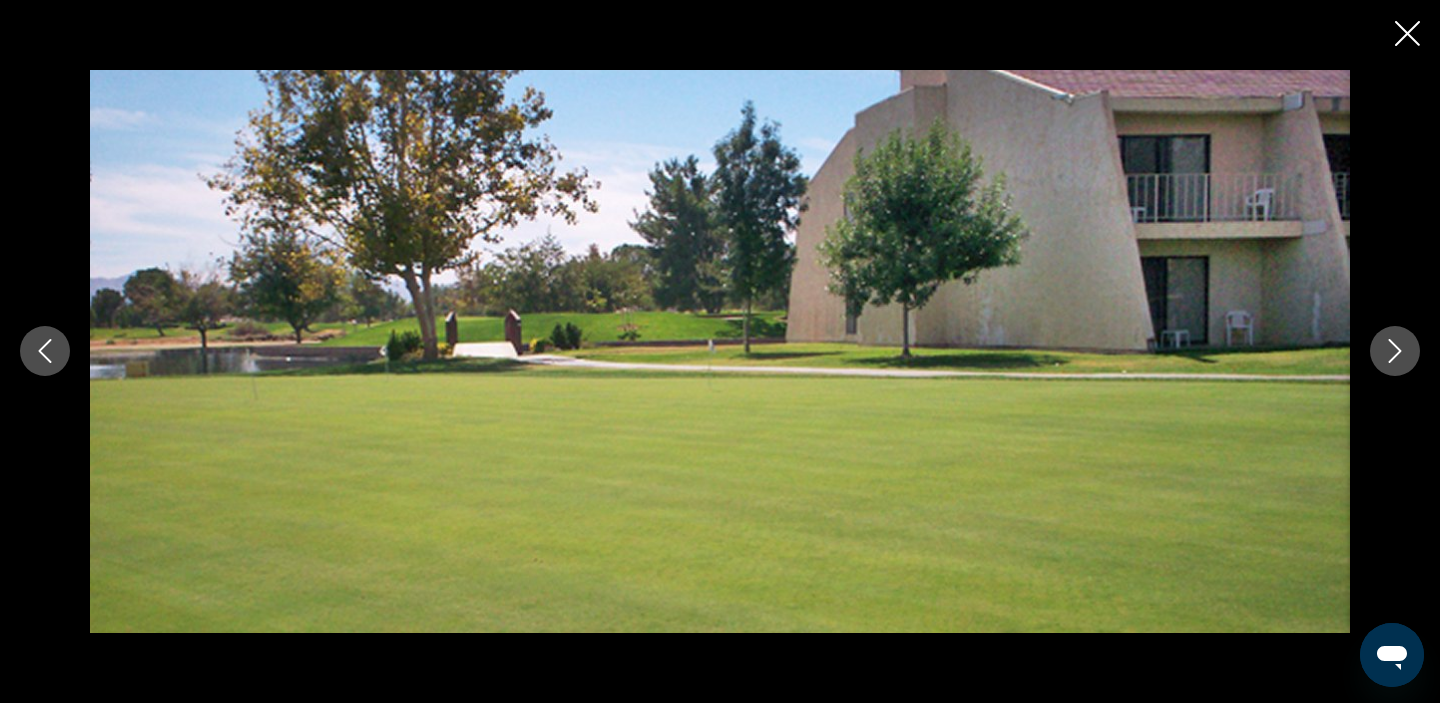click at bounding box center [1395, 351] 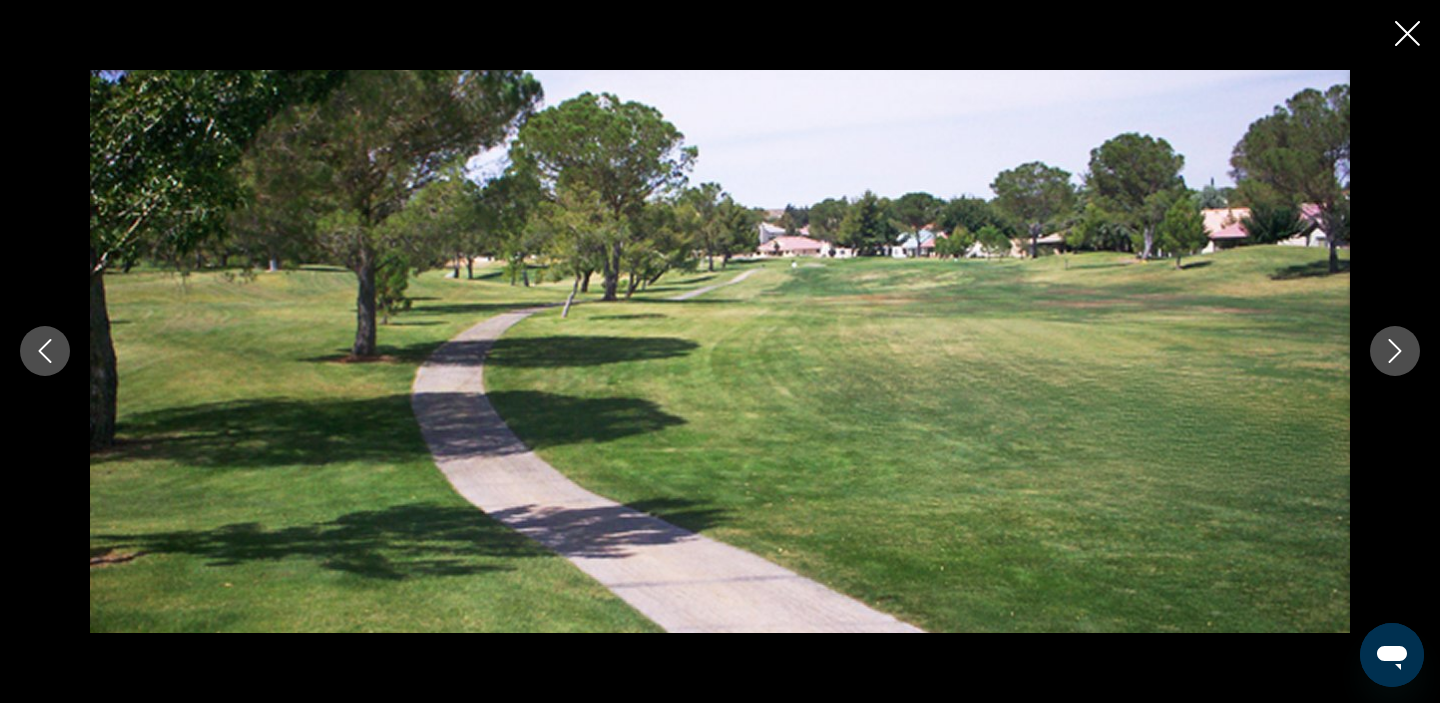 click at bounding box center (1395, 351) 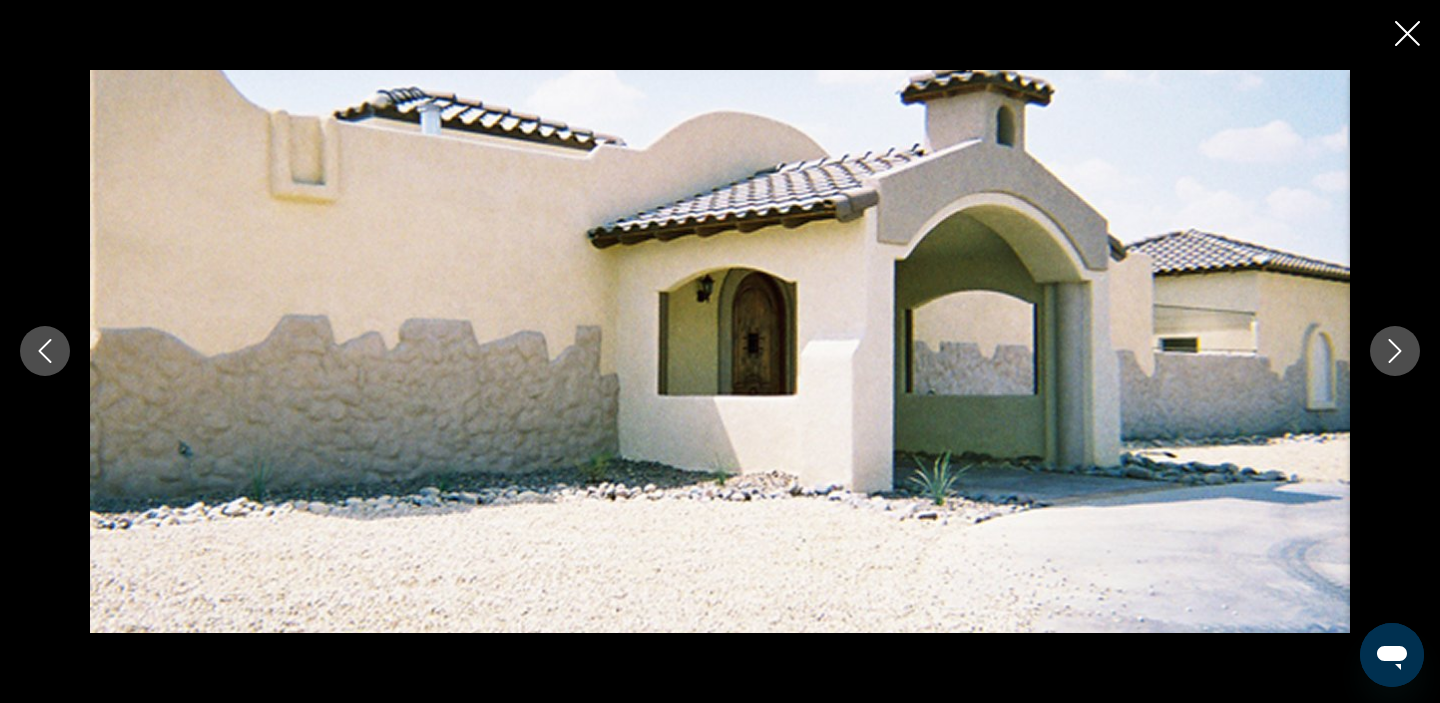 click at bounding box center [1395, 351] 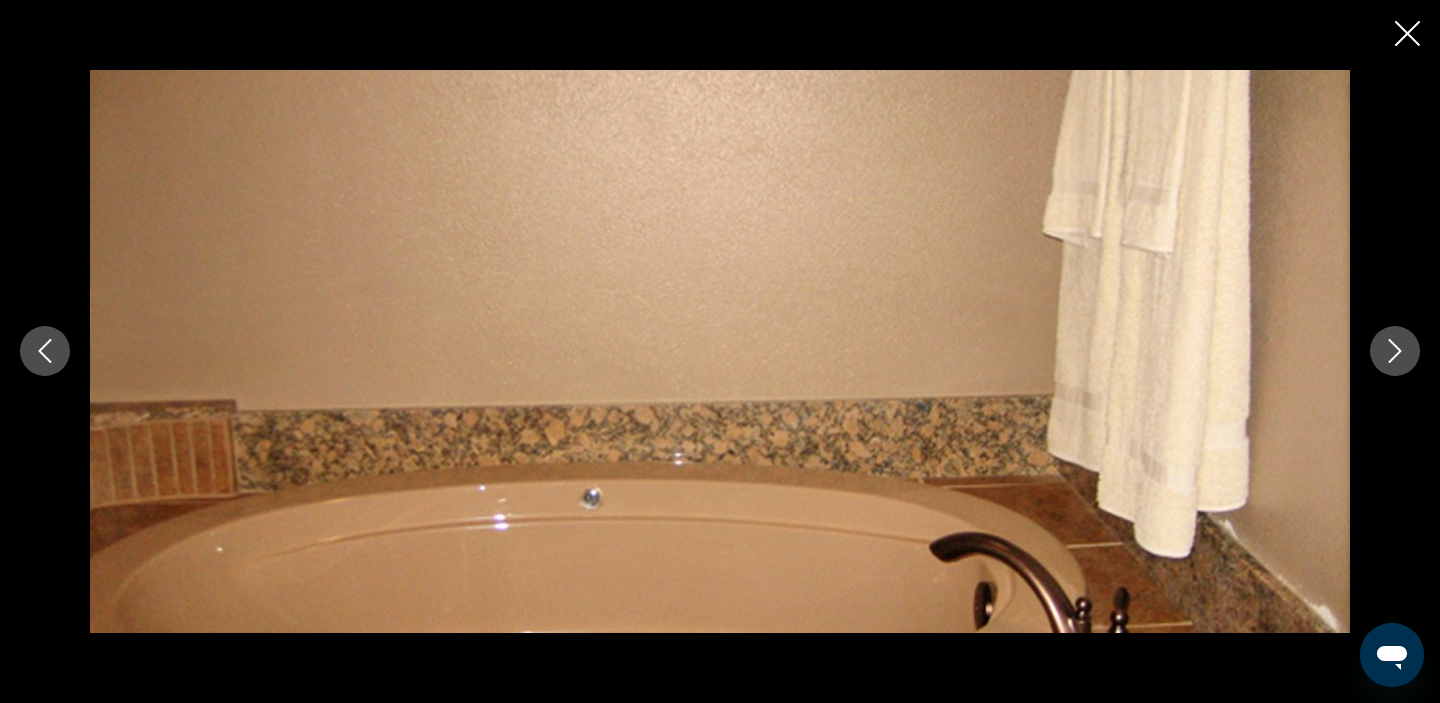 click at bounding box center (1395, 351) 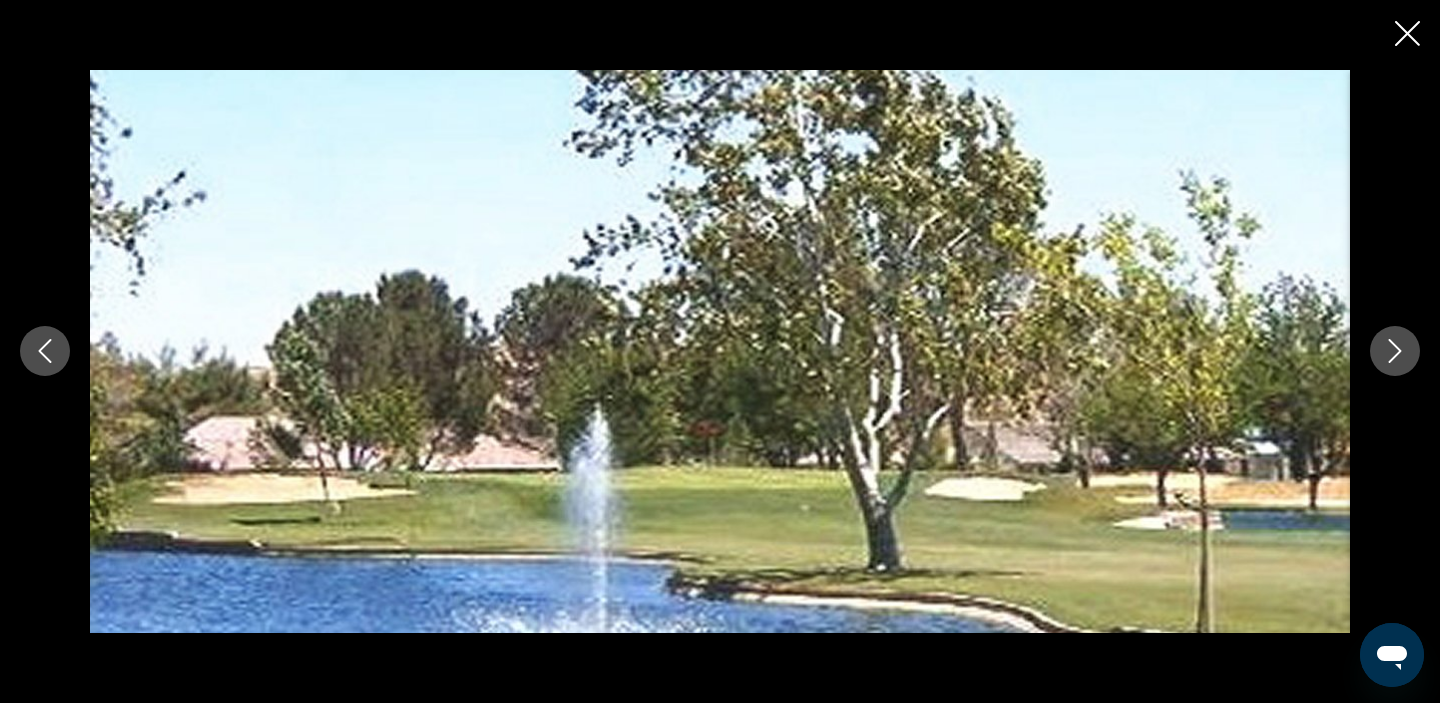 click at bounding box center (1395, 351) 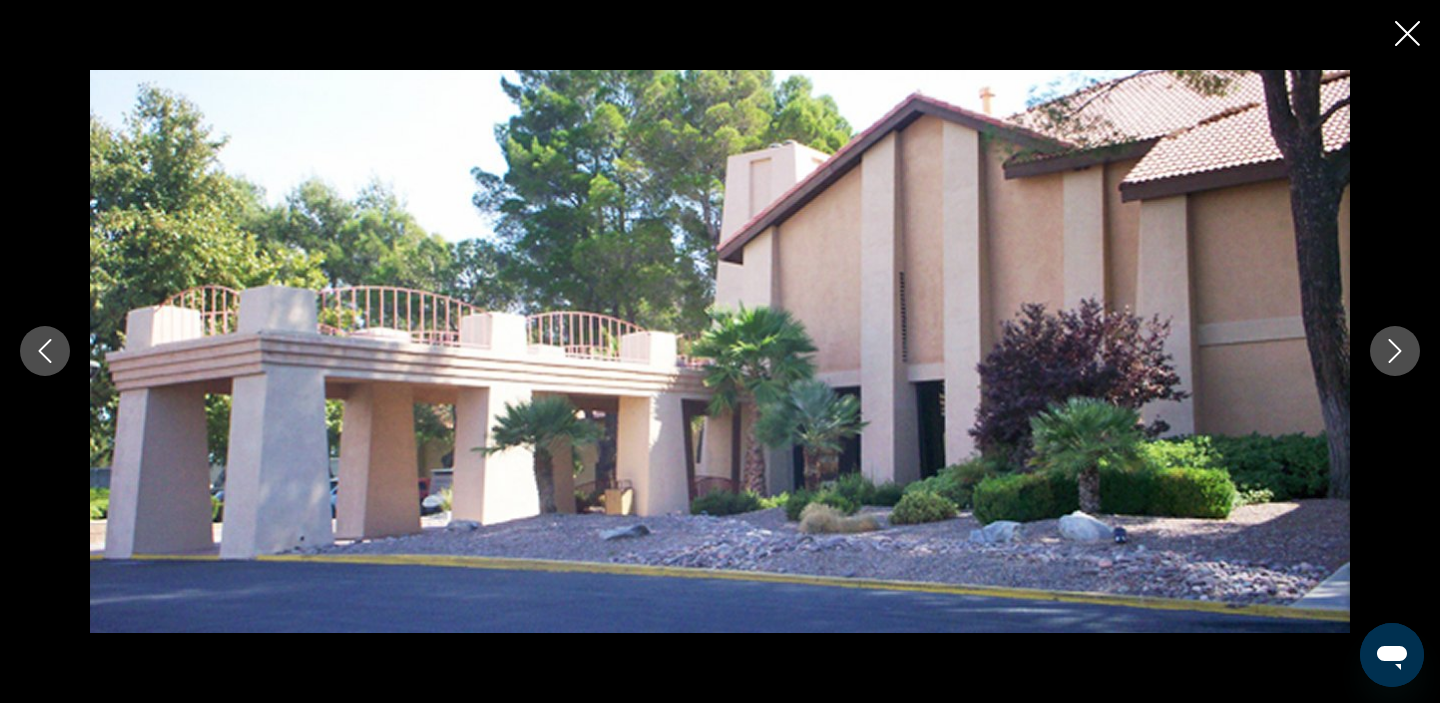 click at bounding box center (1395, 351) 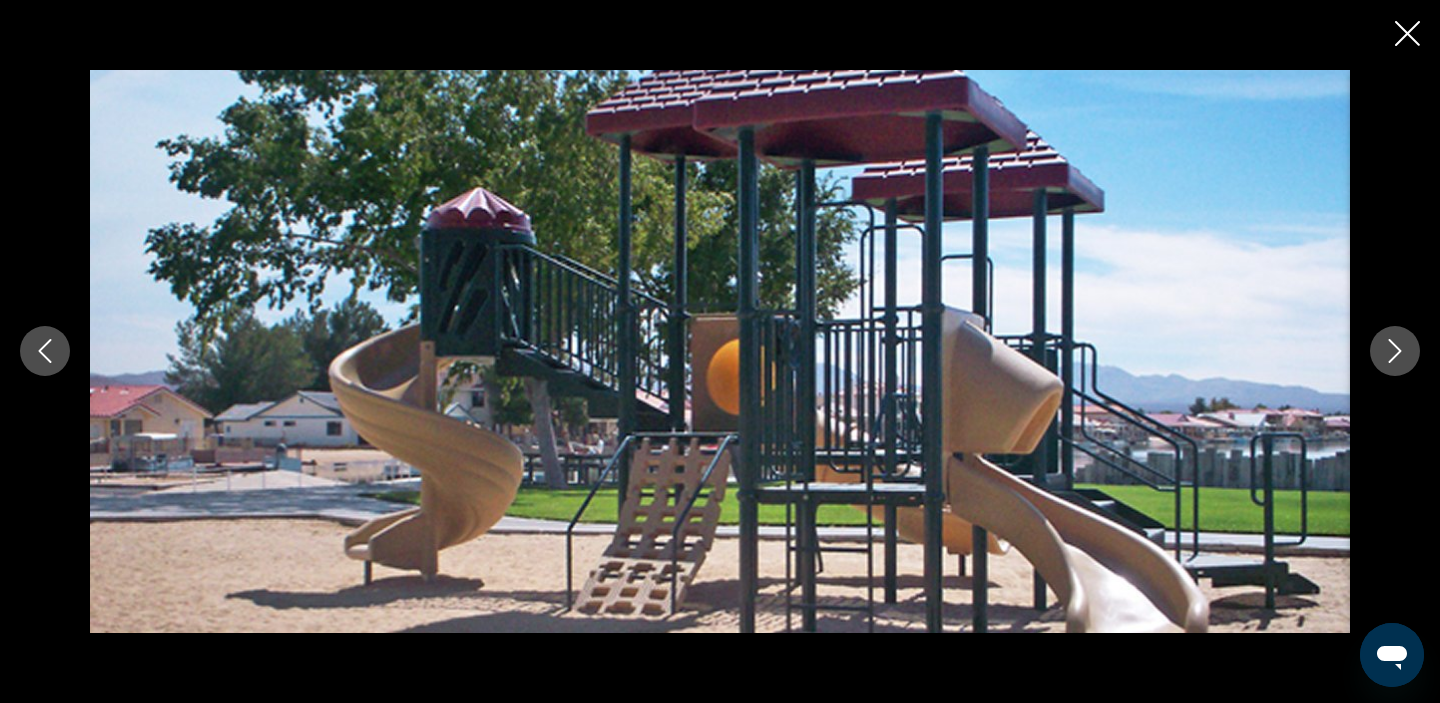 click at bounding box center (1395, 351) 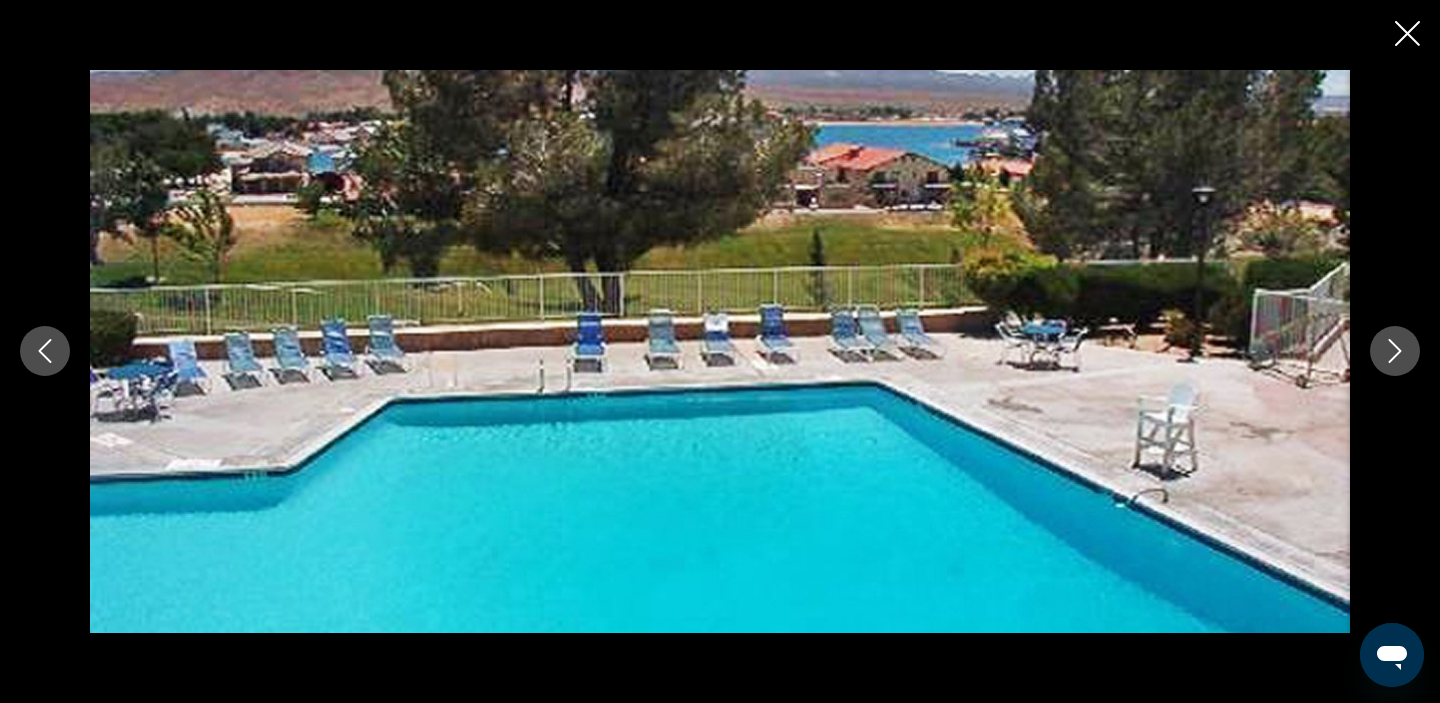click at bounding box center (1395, 351) 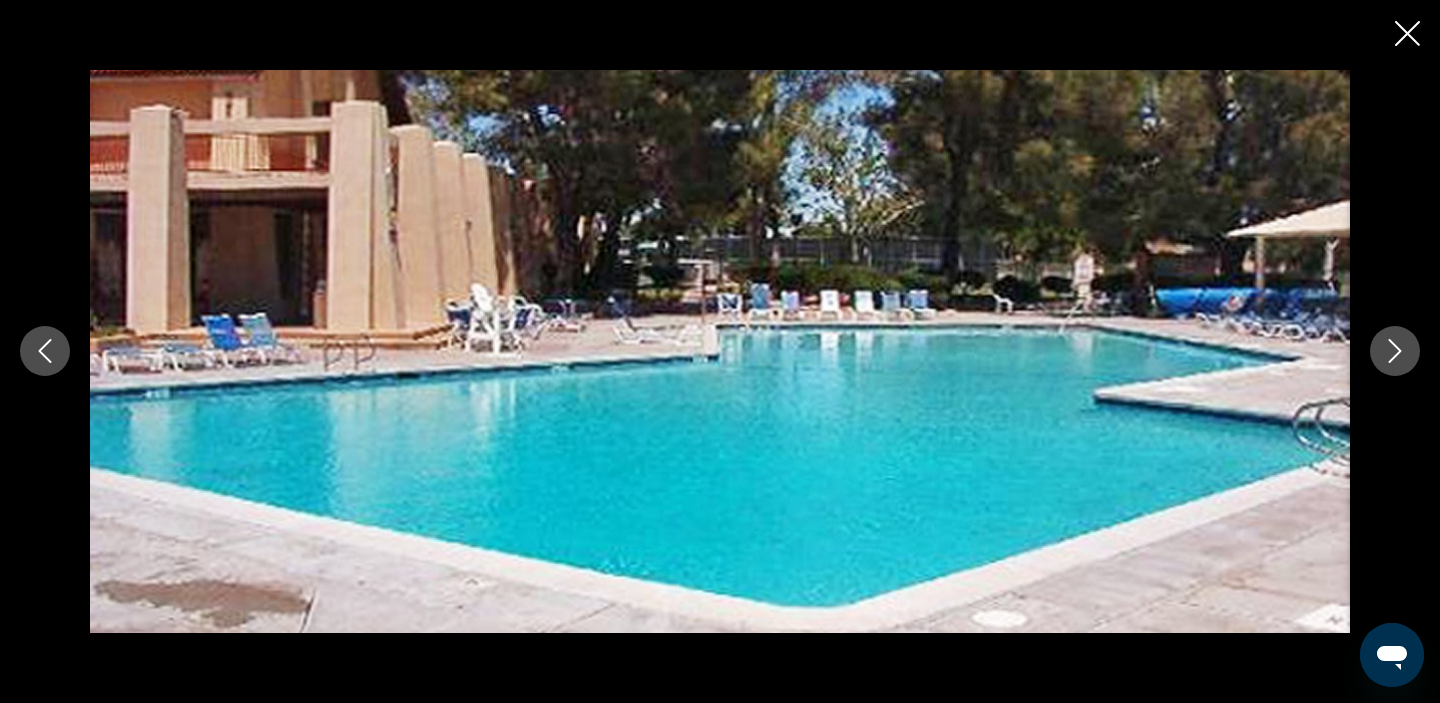 click at bounding box center (1395, 351) 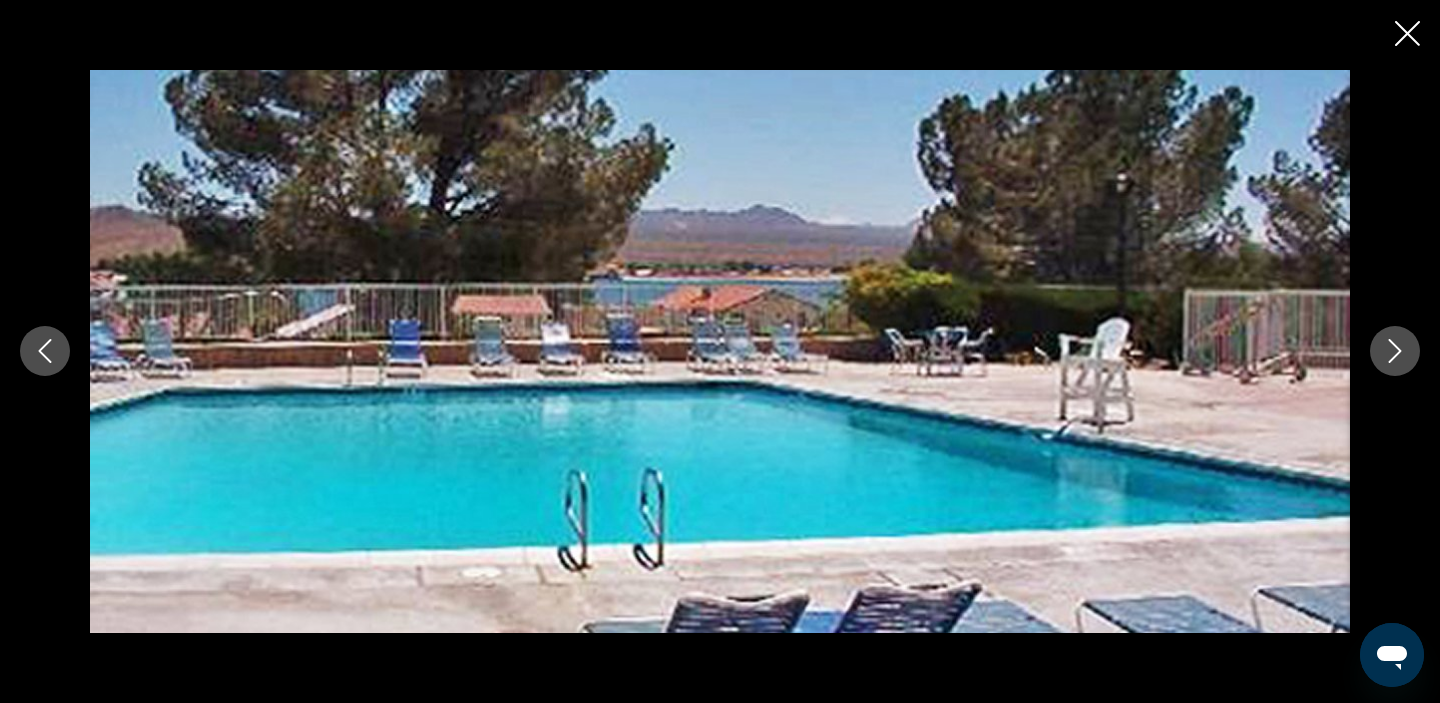 click at bounding box center [1395, 351] 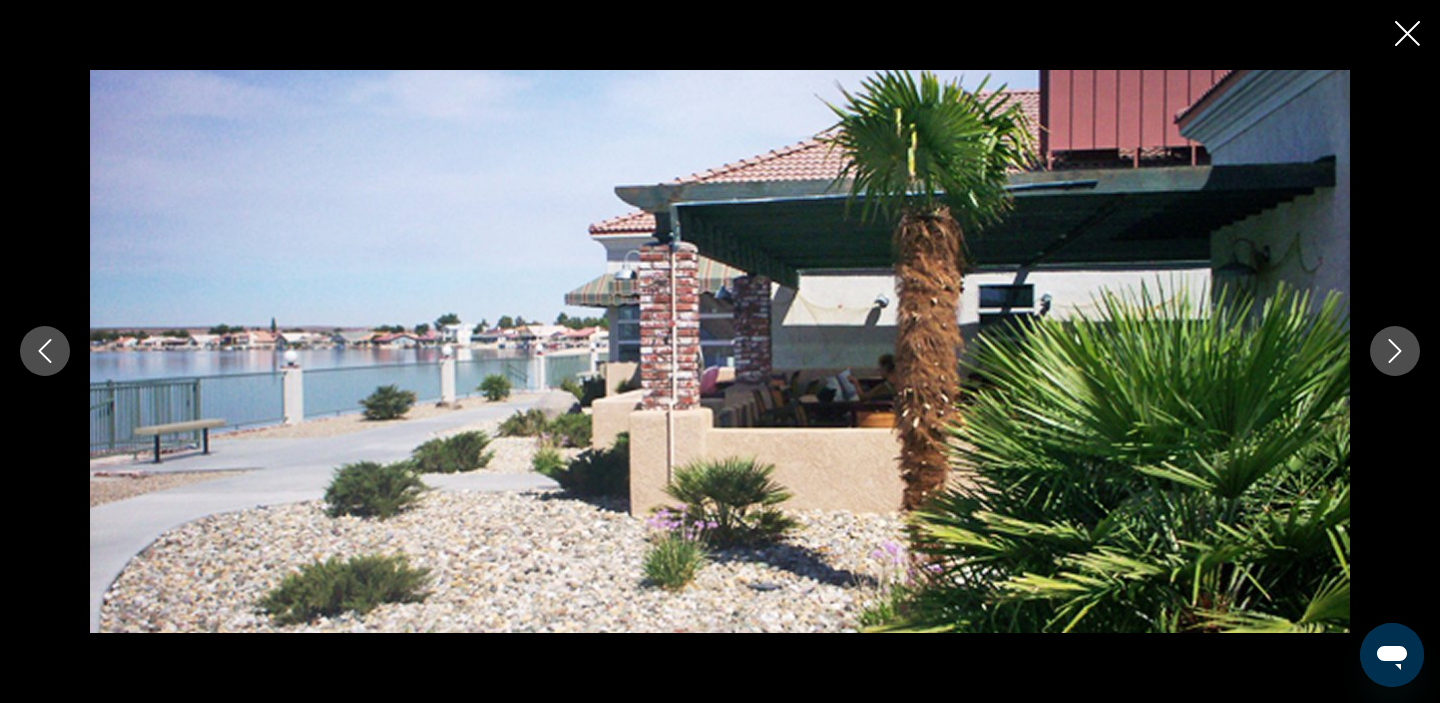 click at bounding box center [1395, 351] 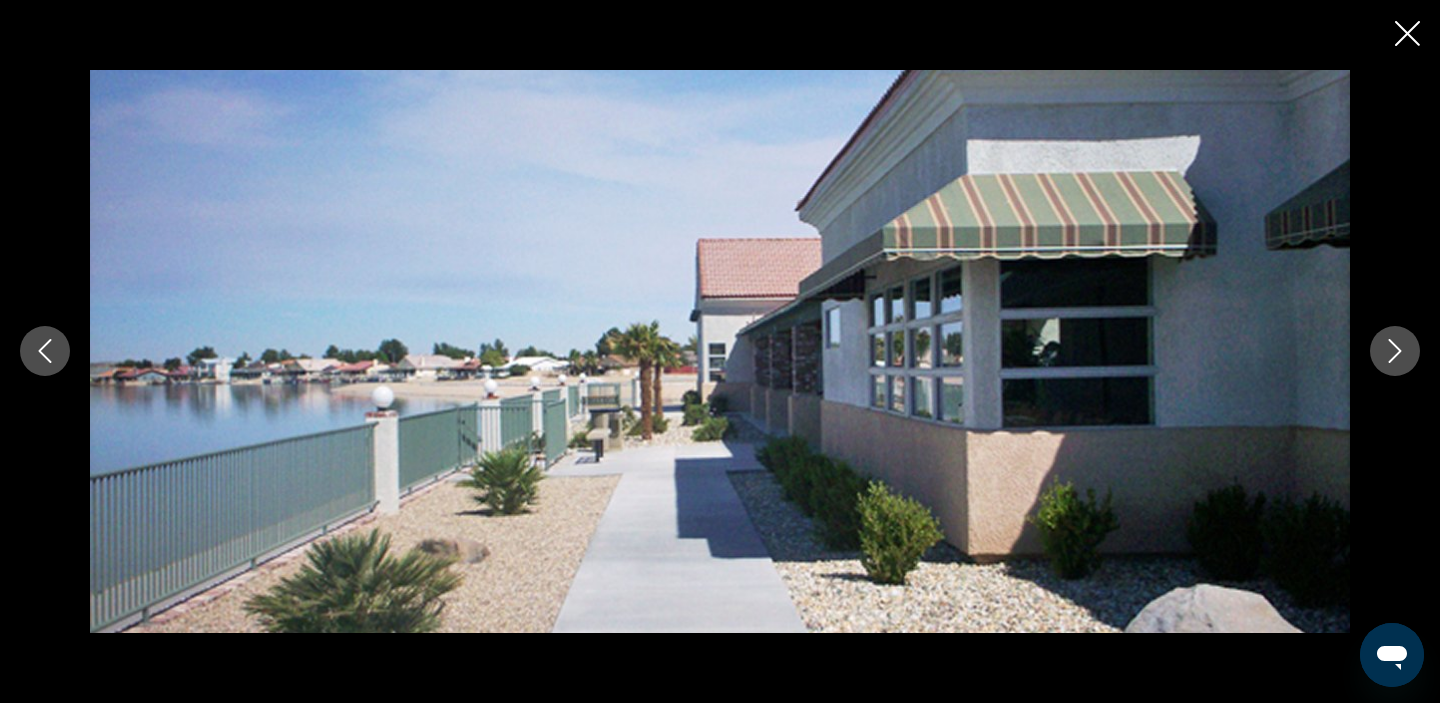 click at bounding box center [1395, 351] 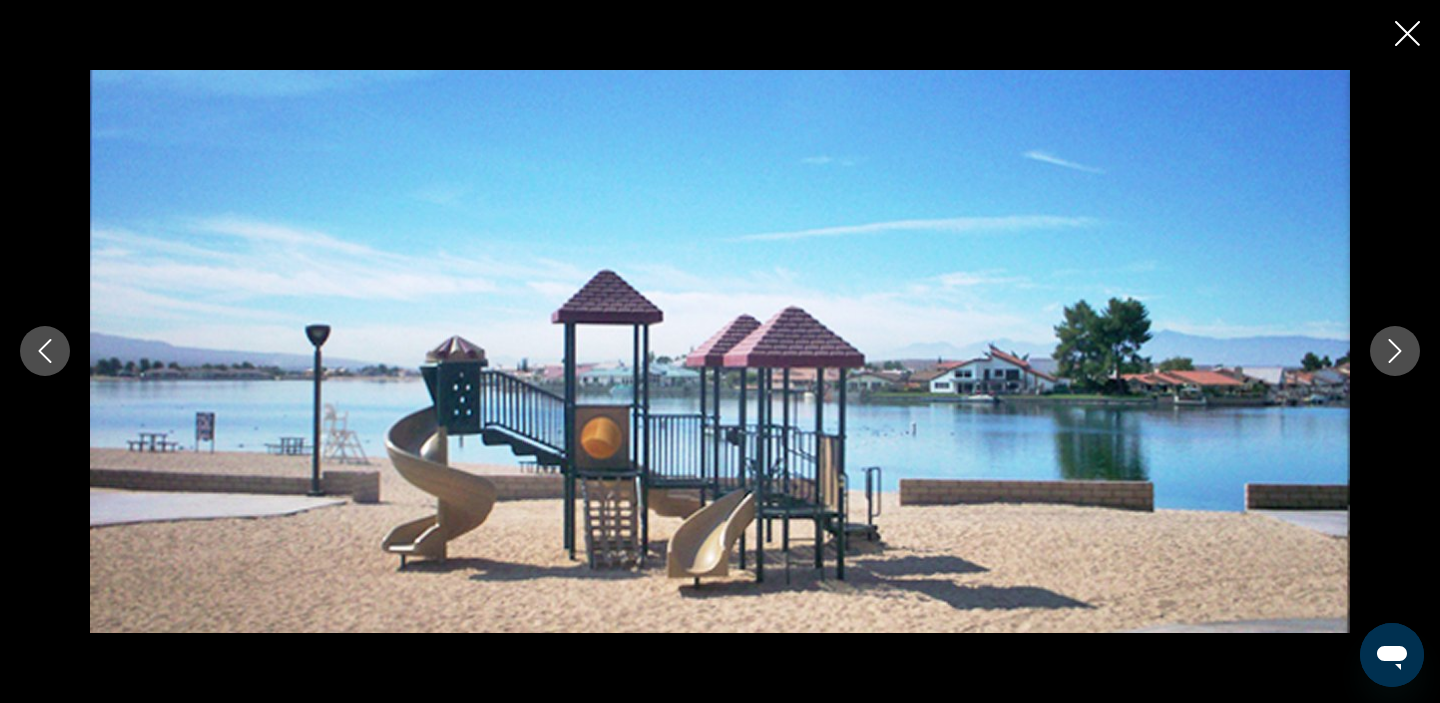 click at bounding box center [1395, 351] 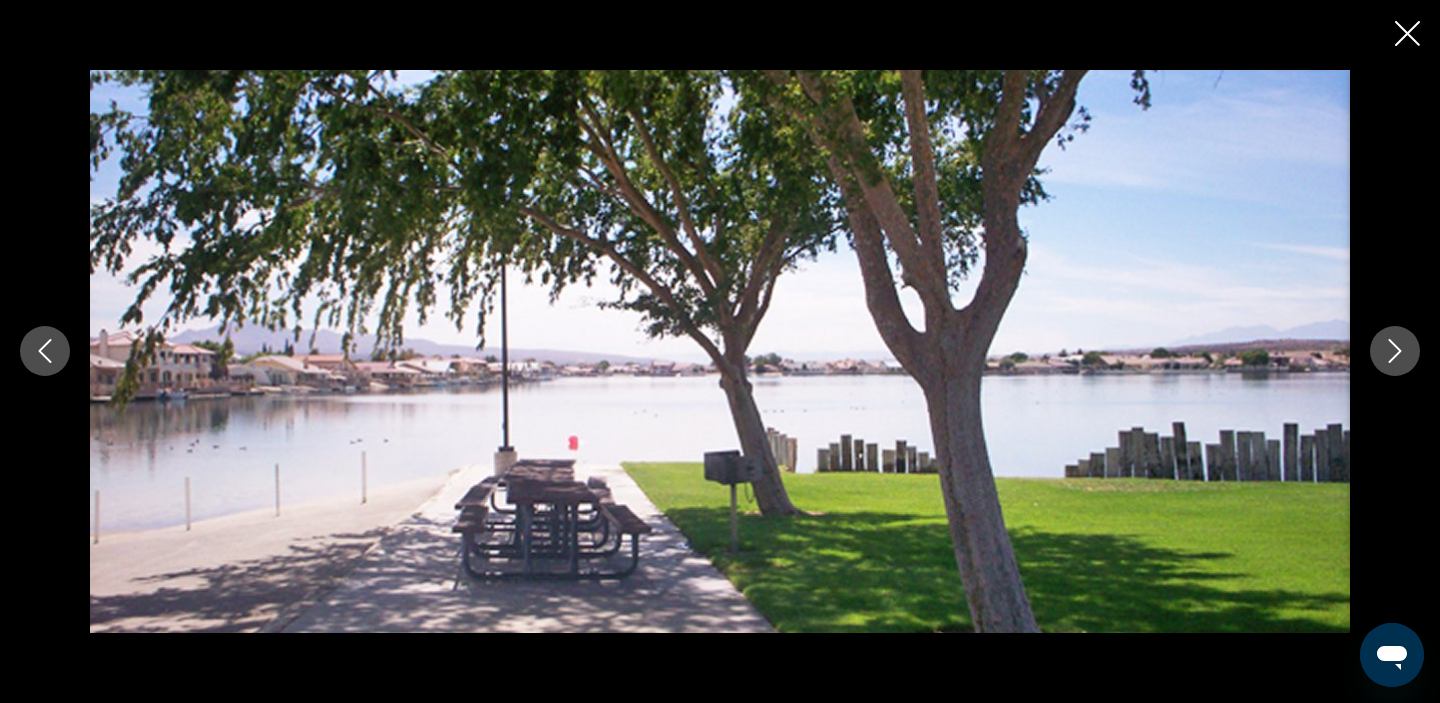 click at bounding box center (1395, 351) 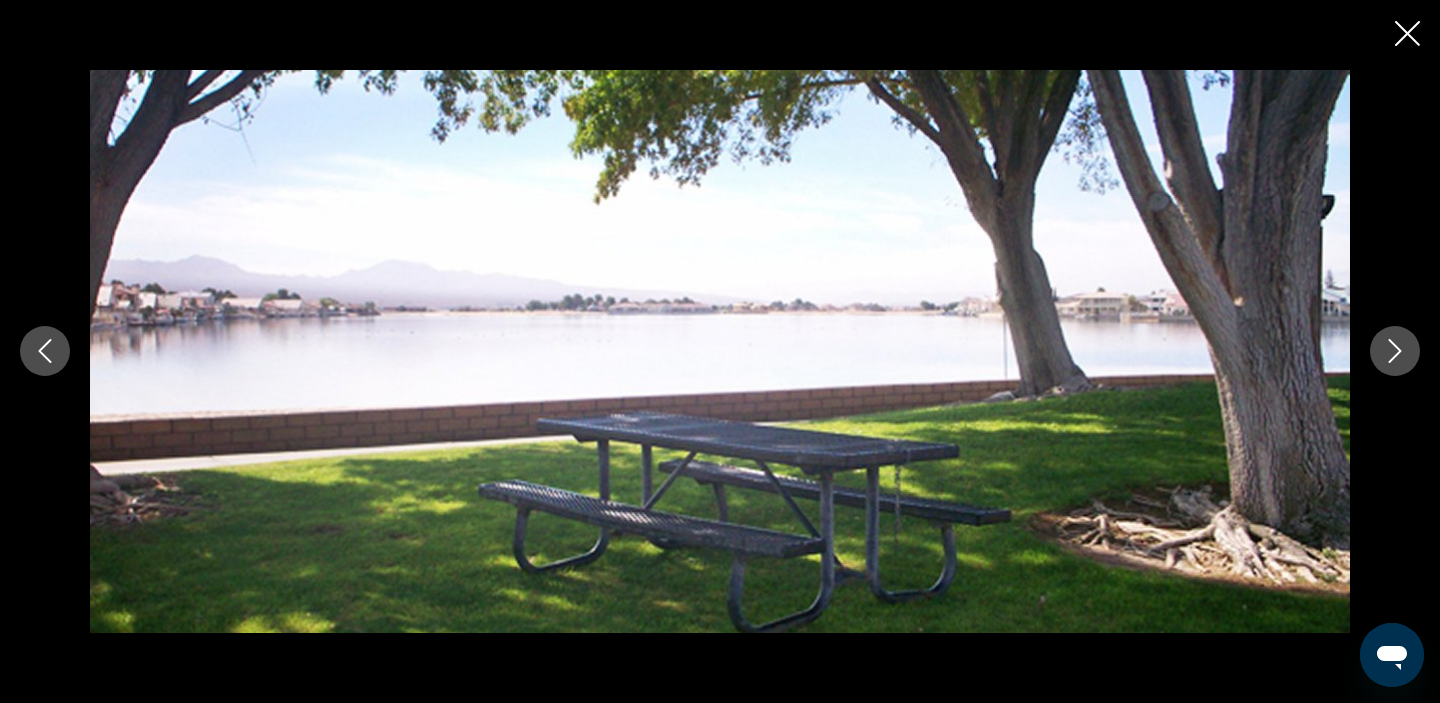 click at bounding box center [1395, 351] 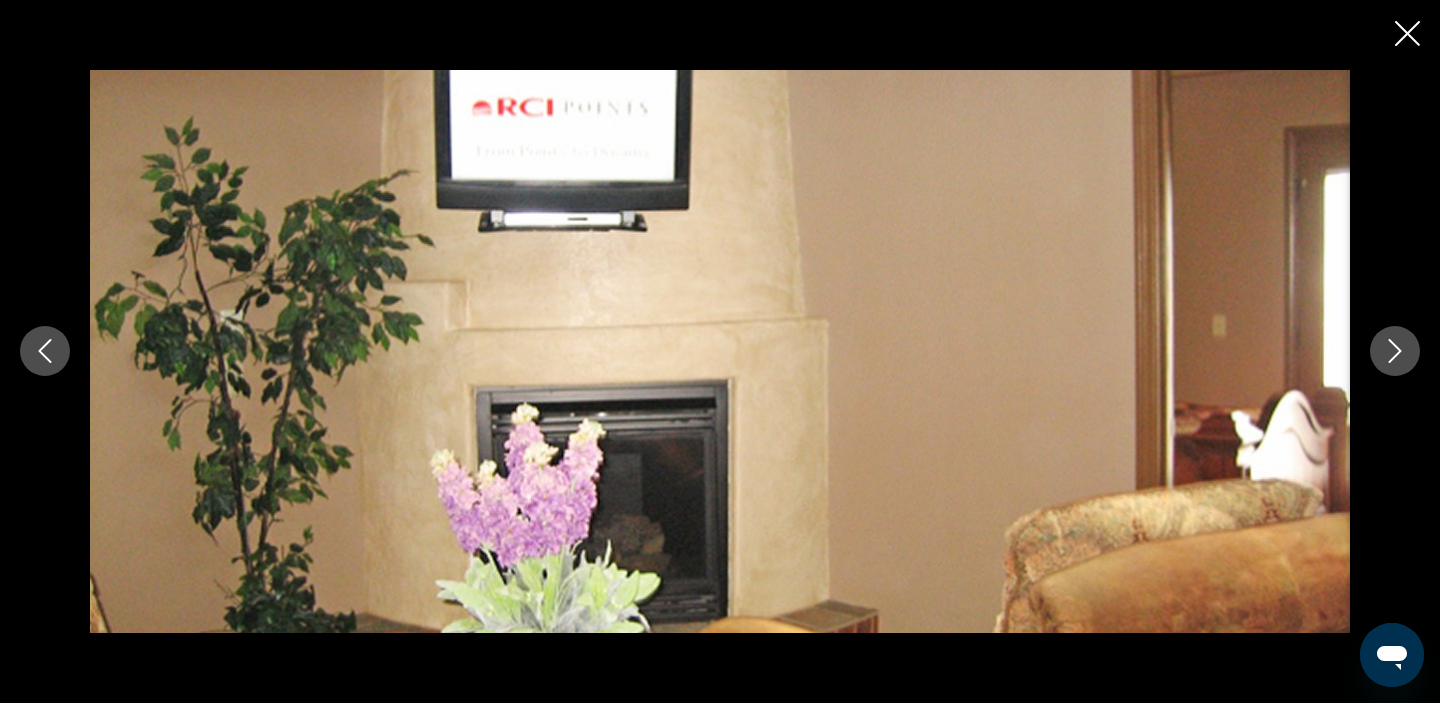 click at bounding box center [1395, 351] 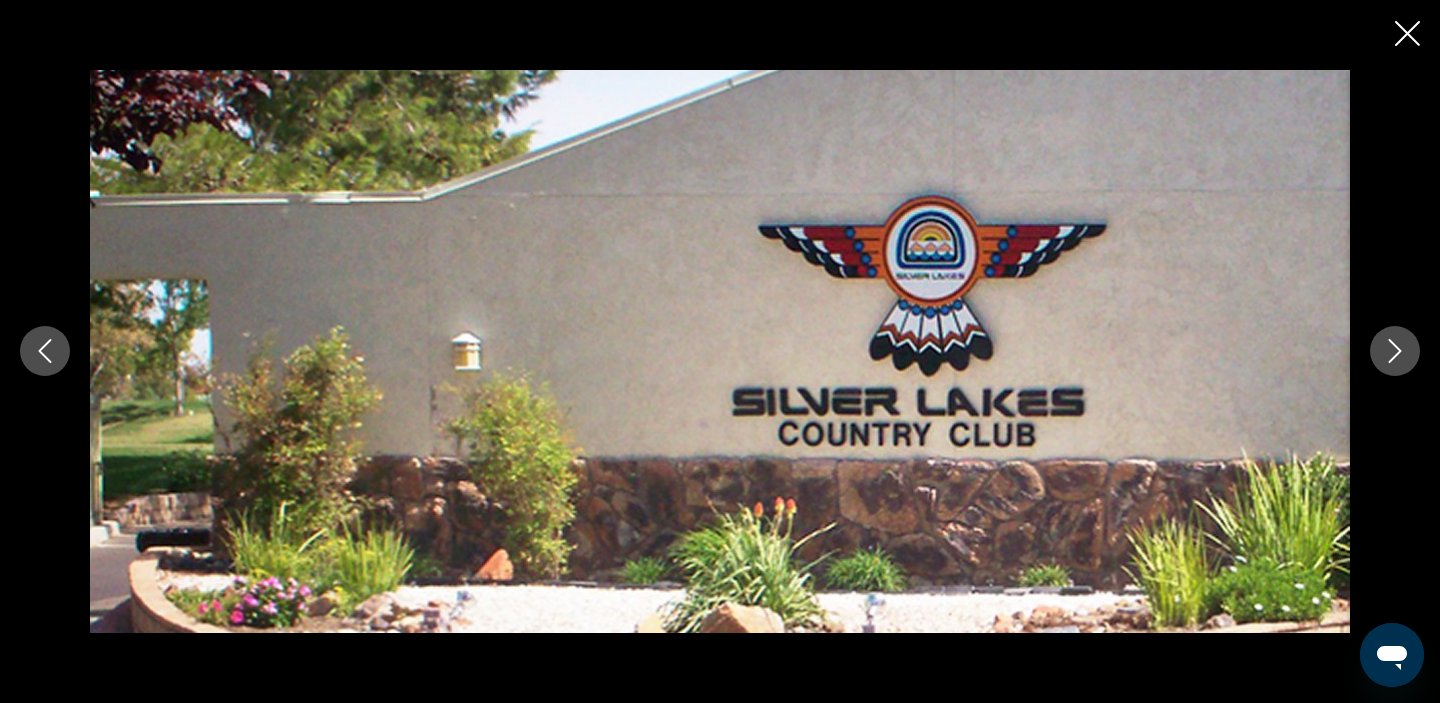 click at bounding box center [1395, 351] 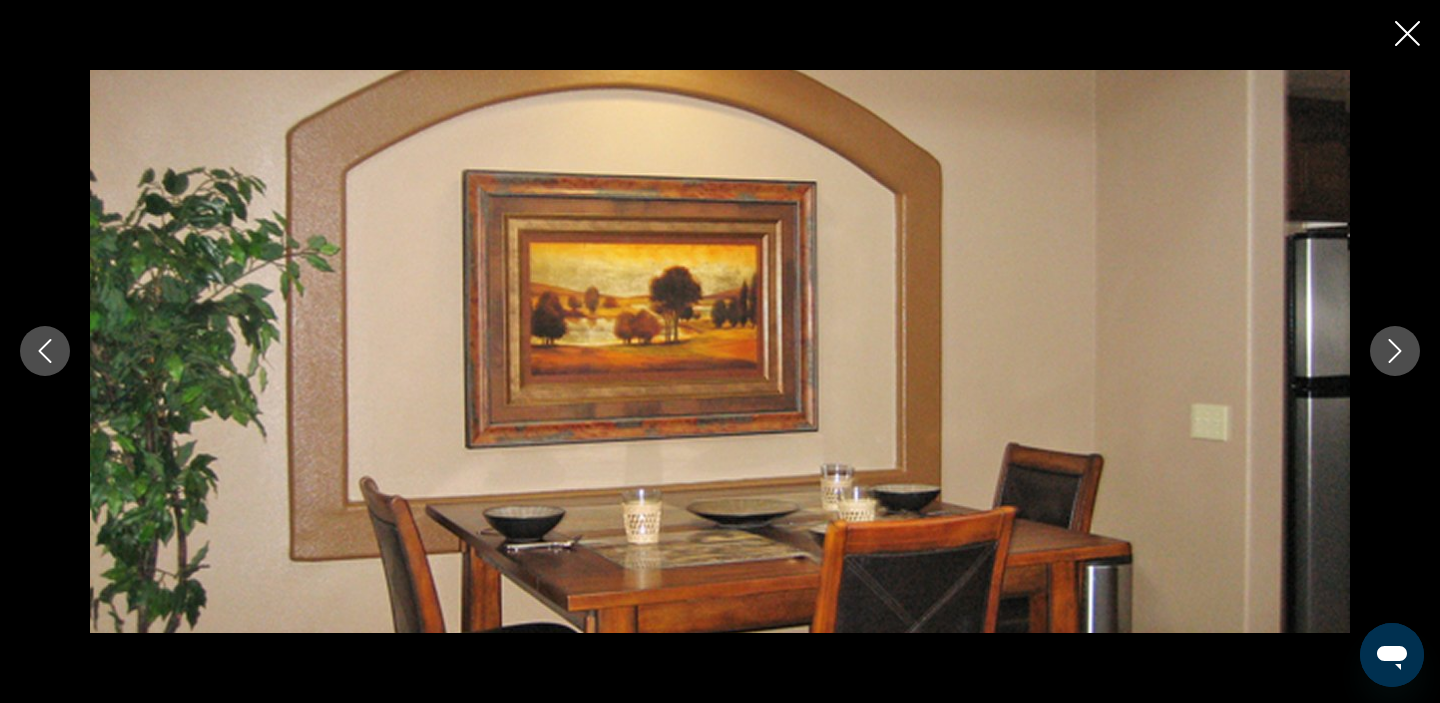 scroll, scrollTop: 1076, scrollLeft: 0, axis: vertical 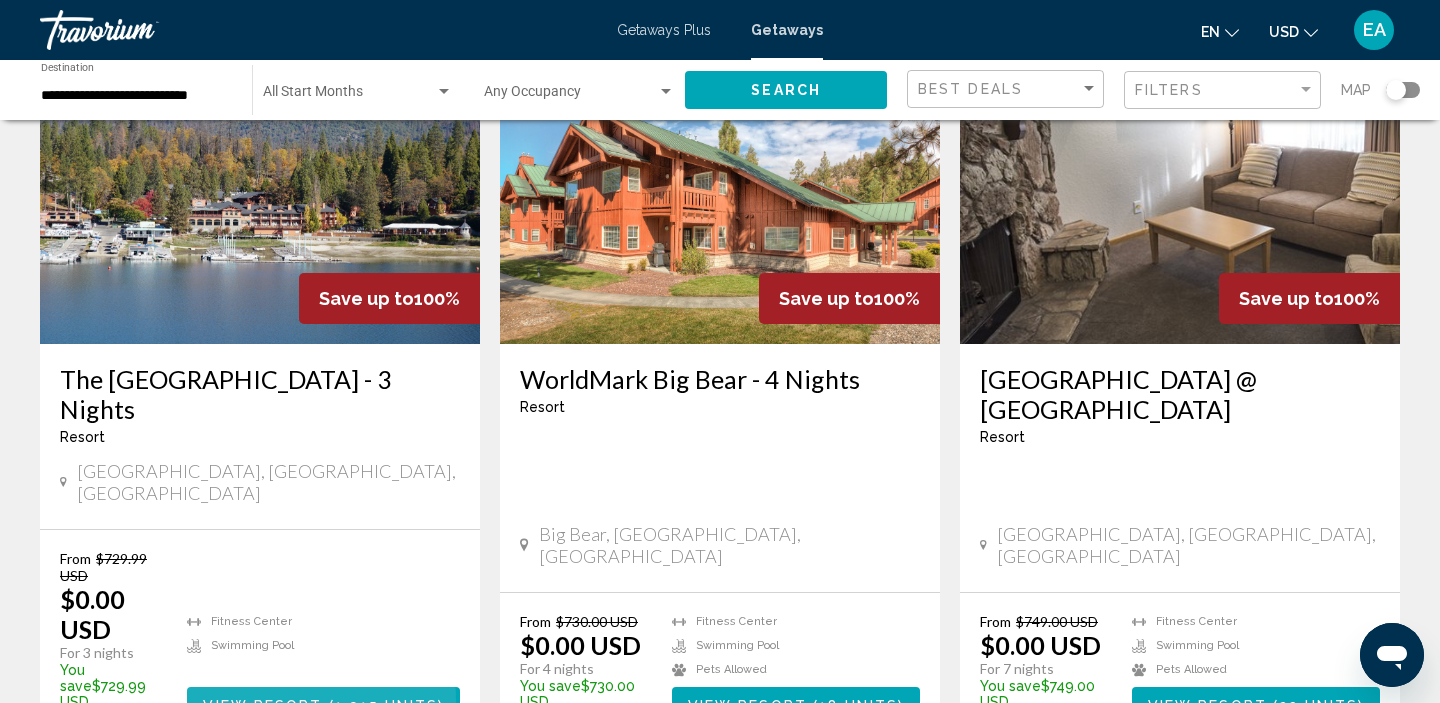 click on "View Resort" at bounding box center [262, 706] 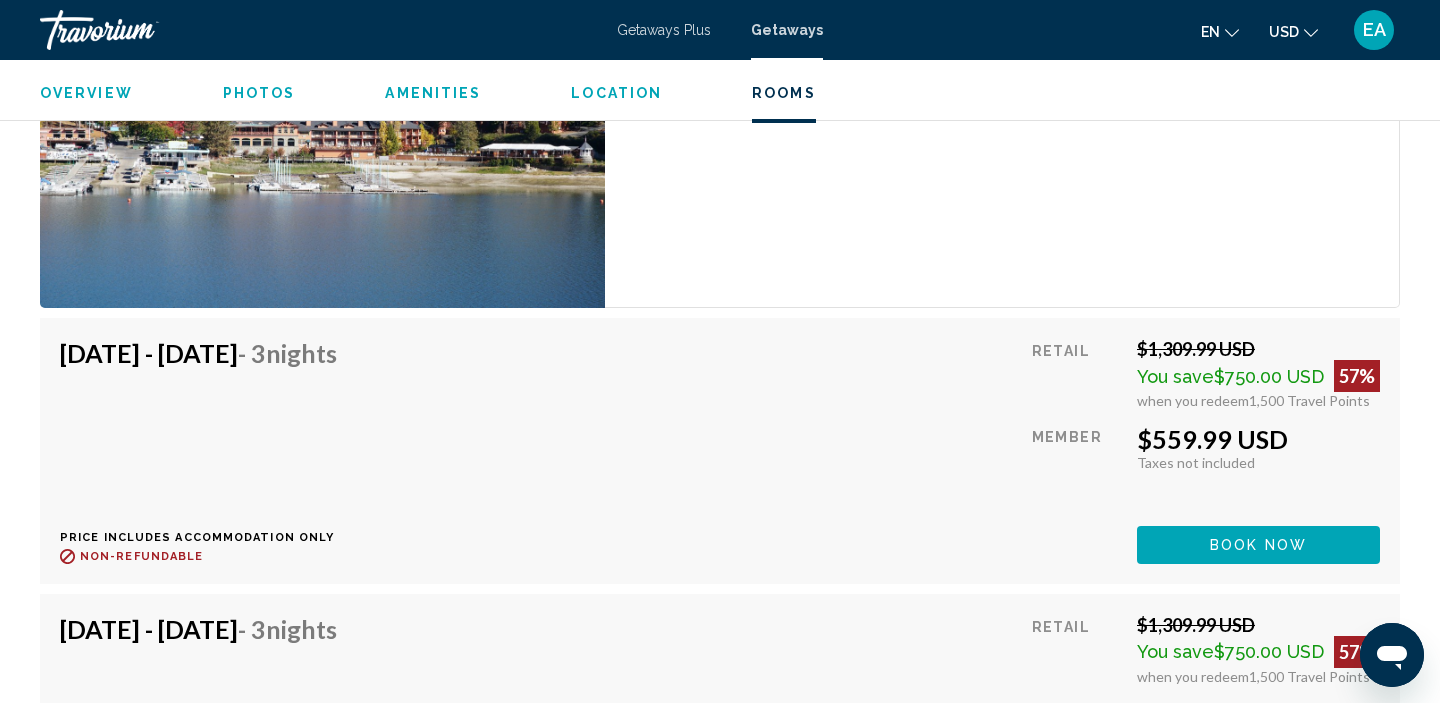 scroll, scrollTop: 3206, scrollLeft: 0, axis: vertical 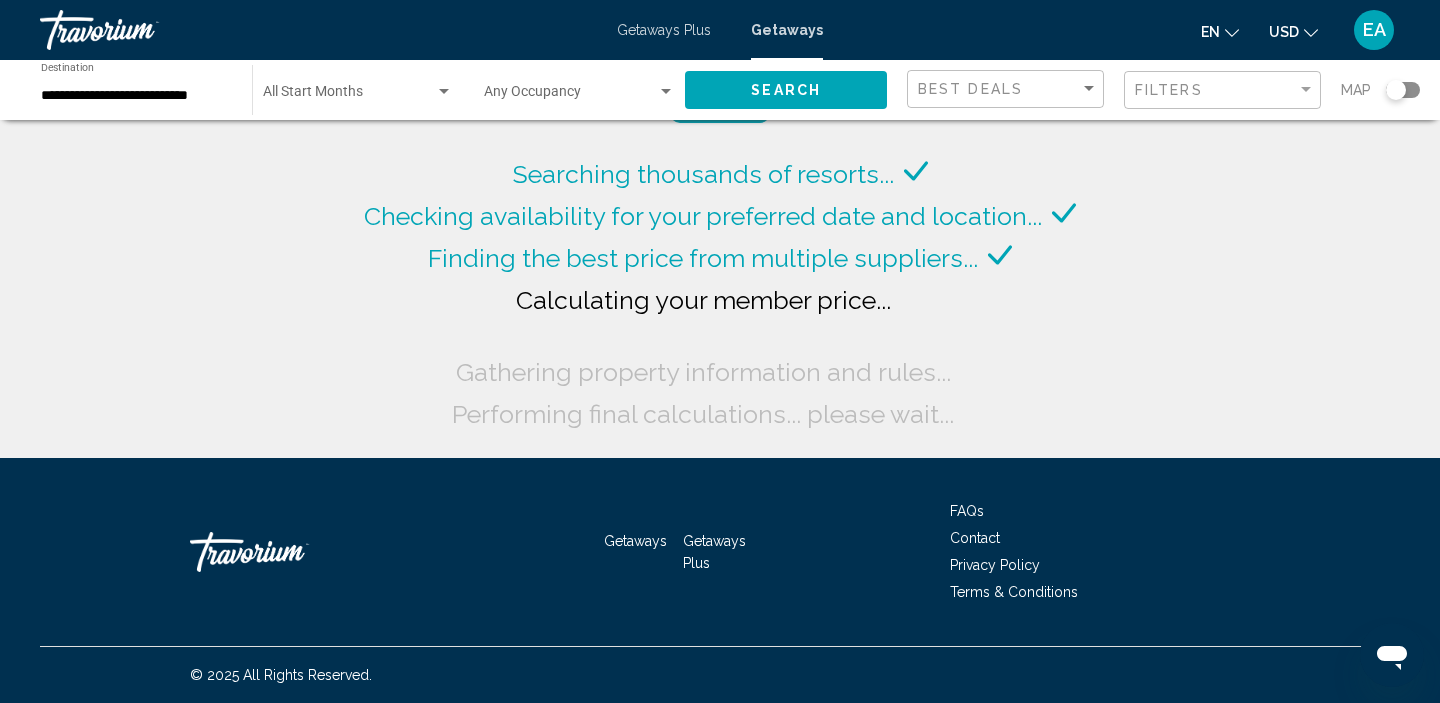 click on "**********" 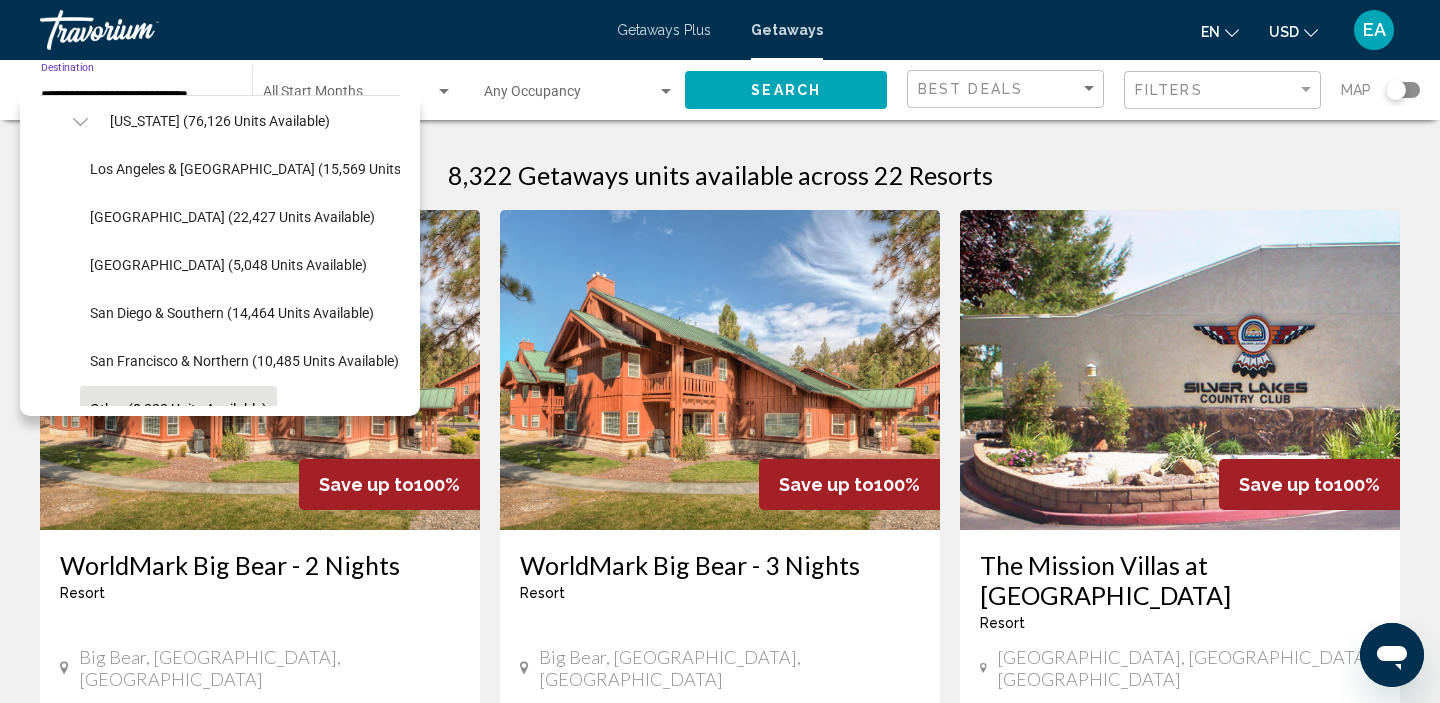 scroll, scrollTop: 0, scrollLeft: 0, axis: both 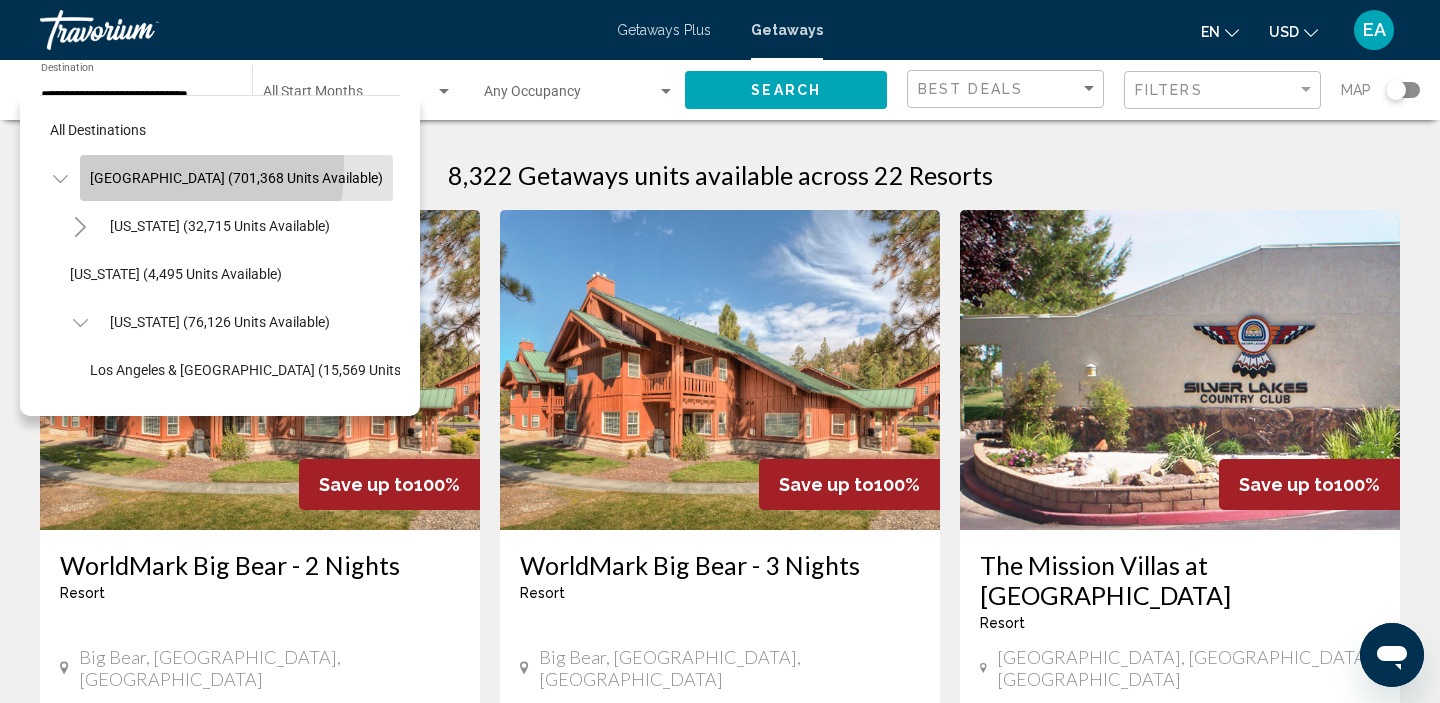 click on "[GEOGRAPHIC_DATA] (701,368 units available)" 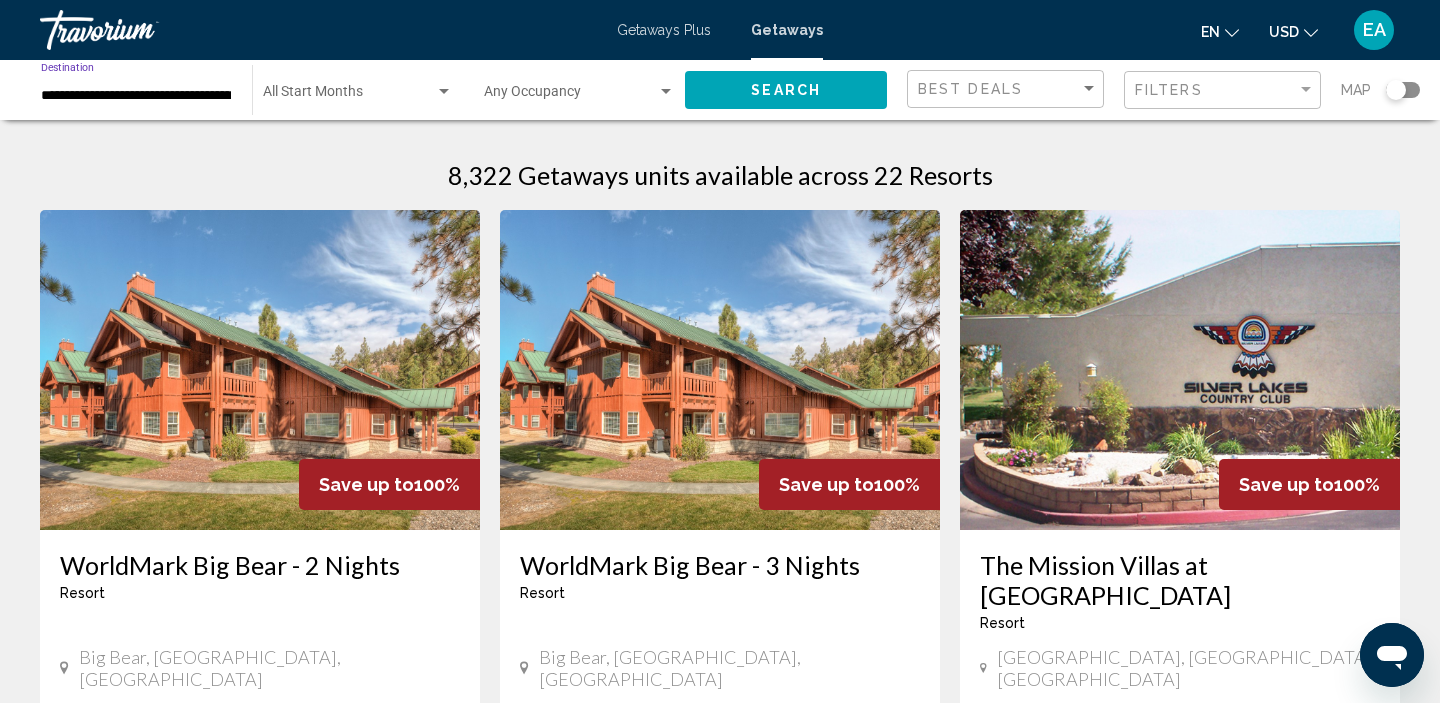 click on "Search" 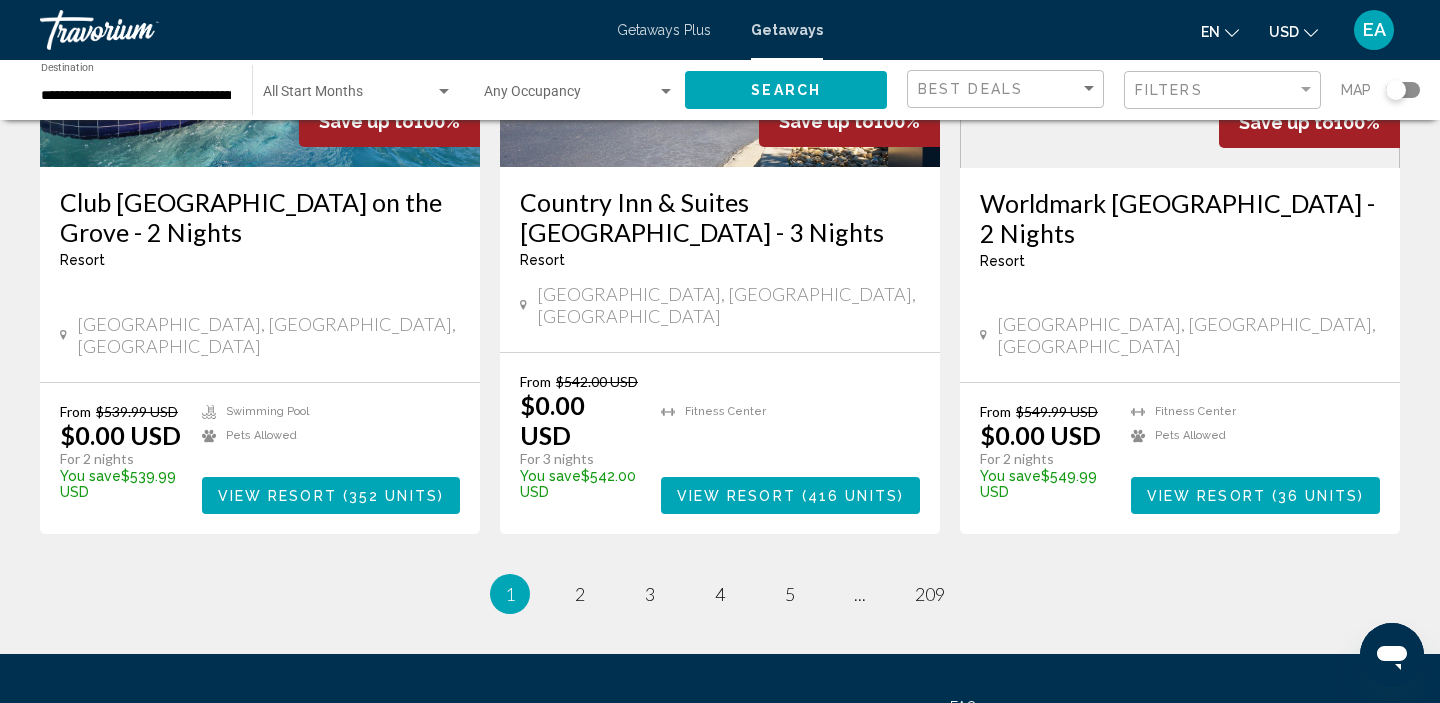 scroll, scrollTop: 2497, scrollLeft: 0, axis: vertical 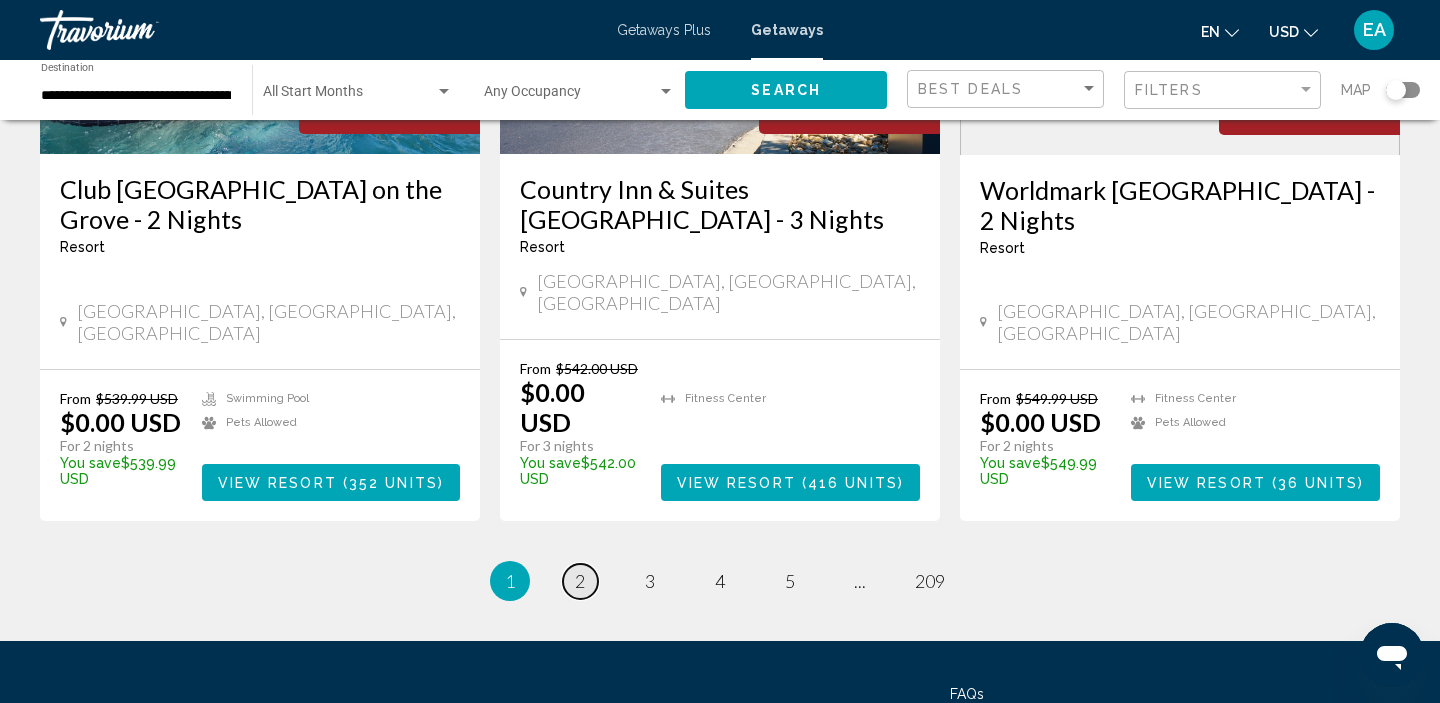 click on "page  2" at bounding box center [580, 581] 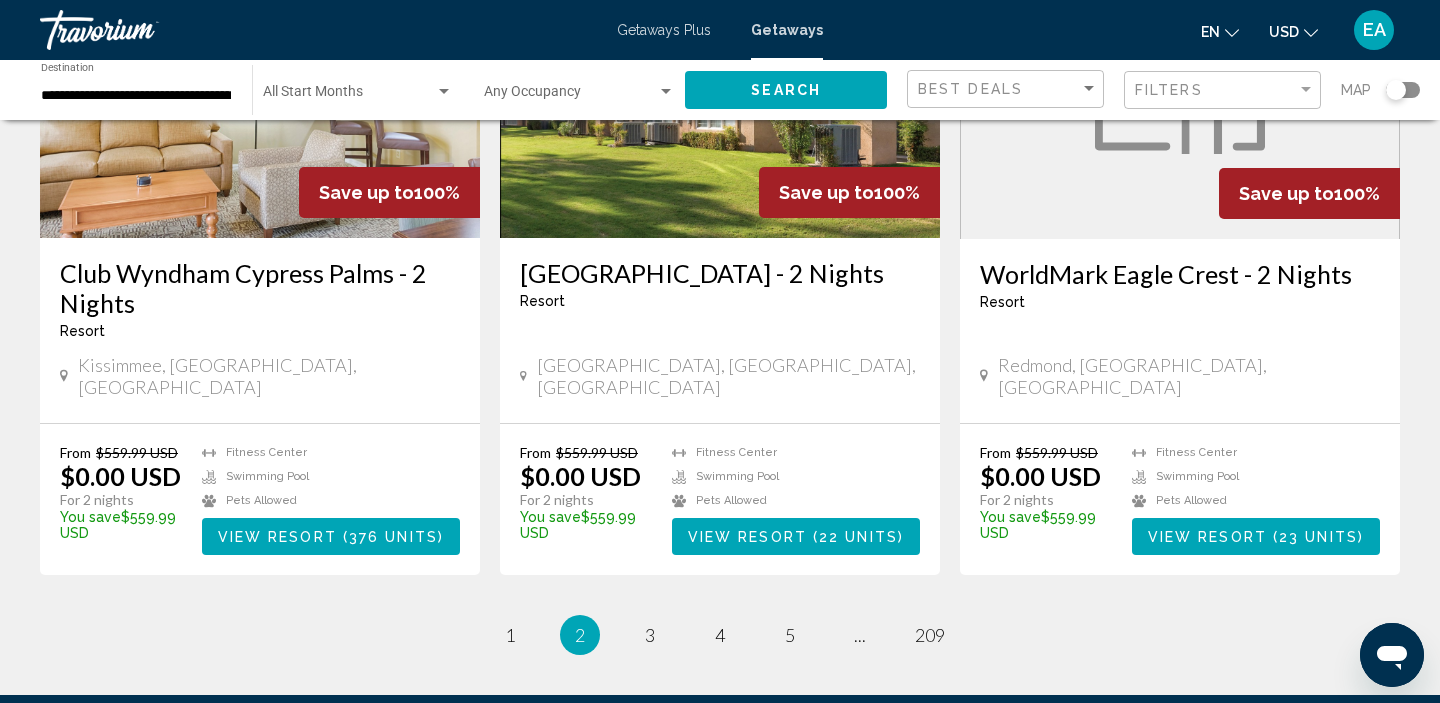 scroll, scrollTop: 2417, scrollLeft: 0, axis: vertical 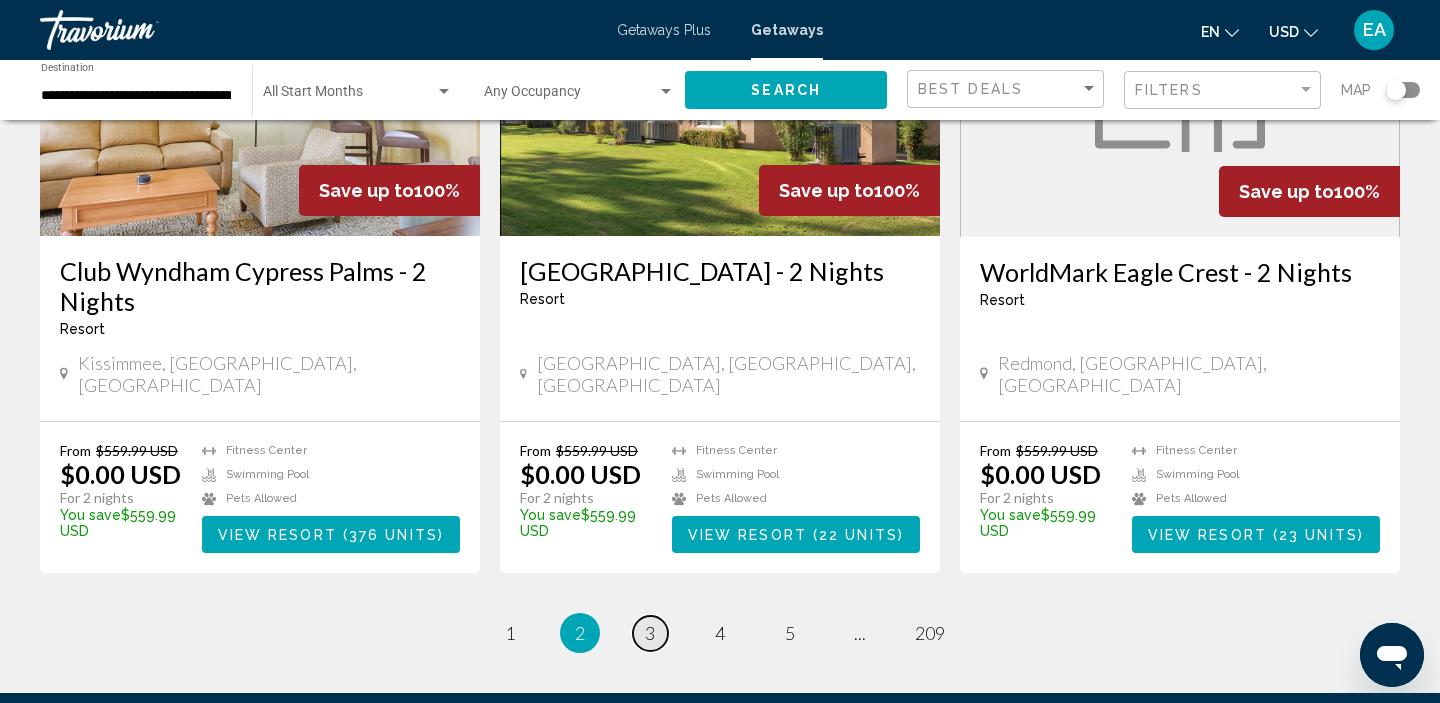 click on "3" at bounding box center [650, 633] 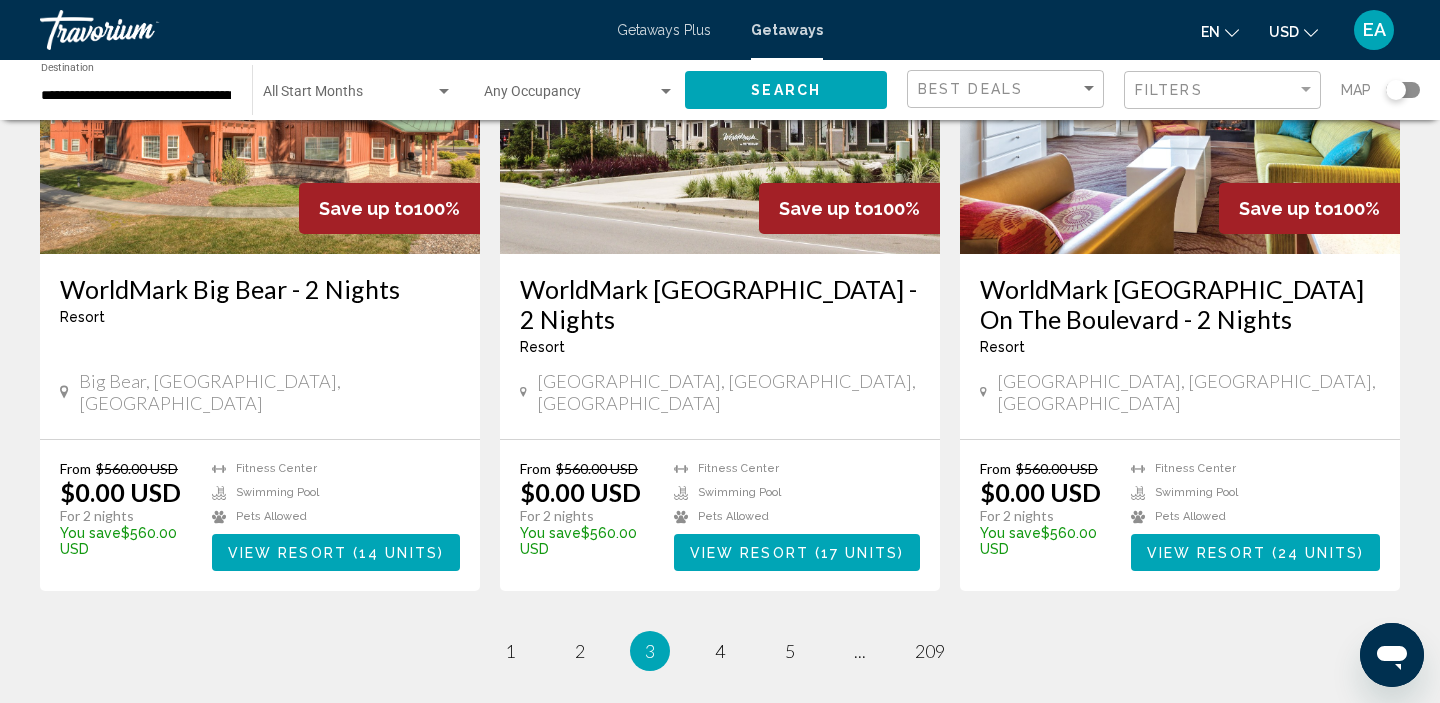 scroll, scrollTop: 2403, scrollLeft: 0, axis: vertical 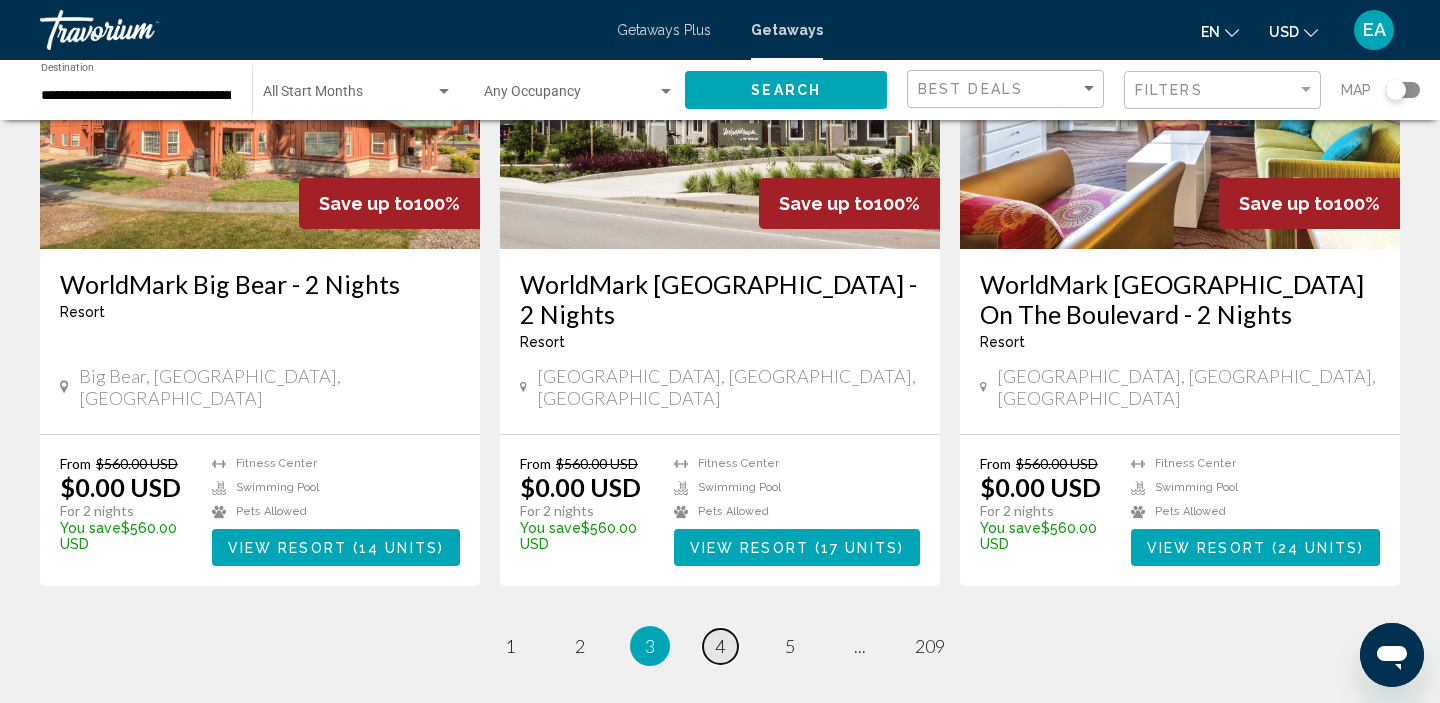 click on "page  4" at bounding box center (720, 646) 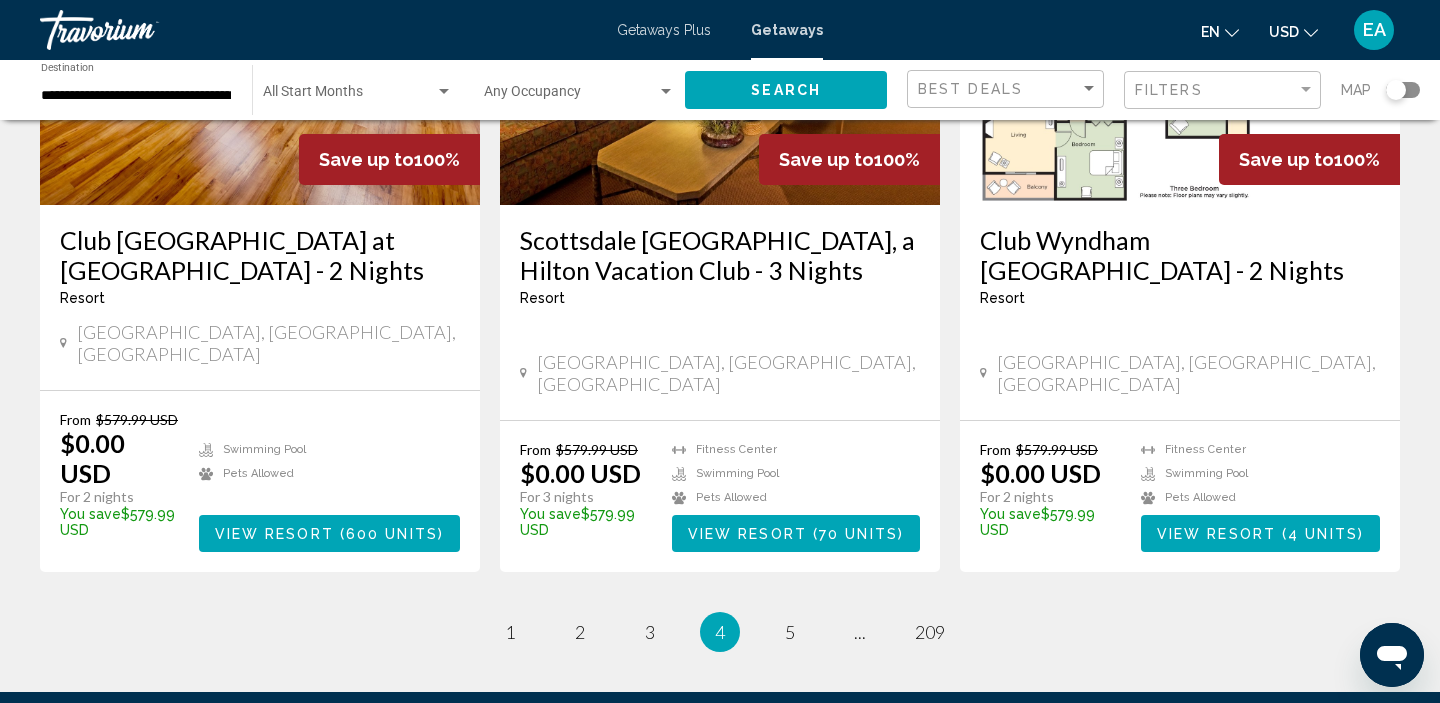 scroll, scrollTop: 2473, scrollLeft: 0, axis: vertical 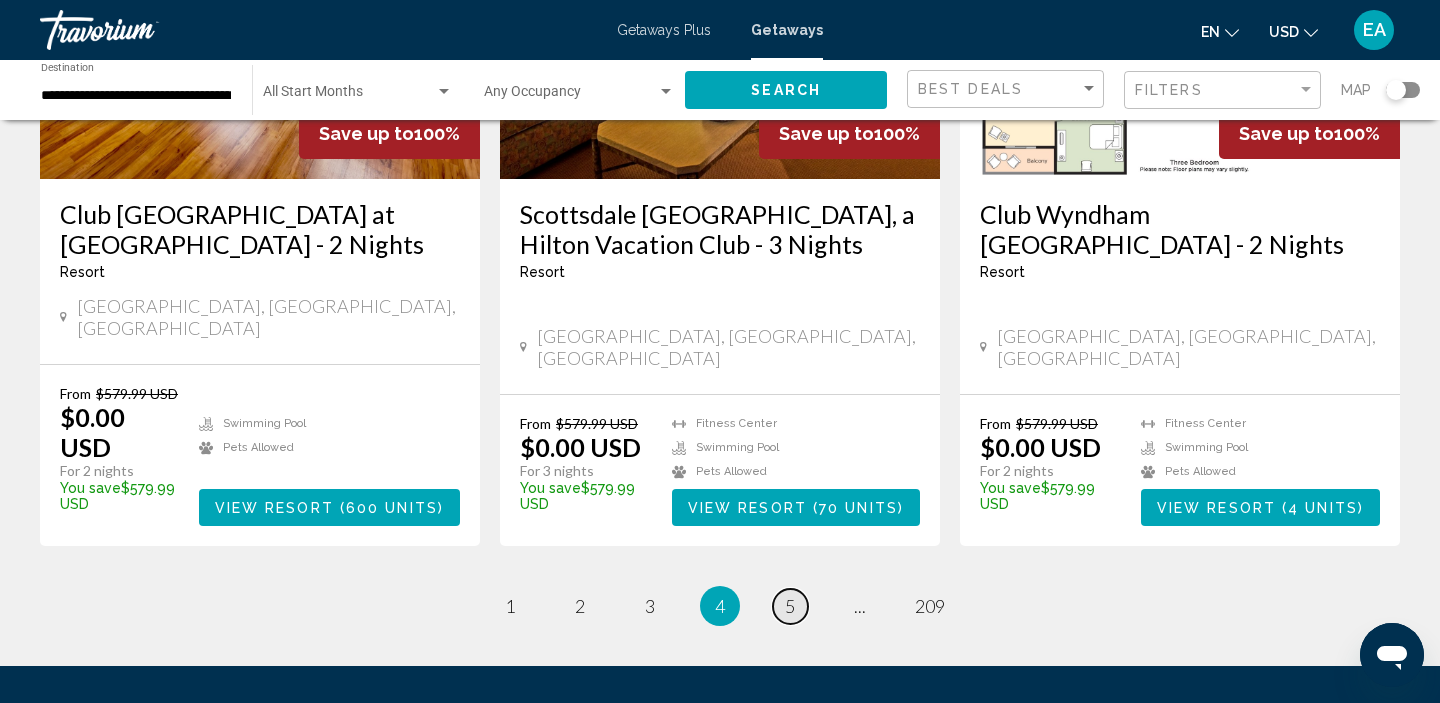 click on "page  5" at bounding box center (790, 606) 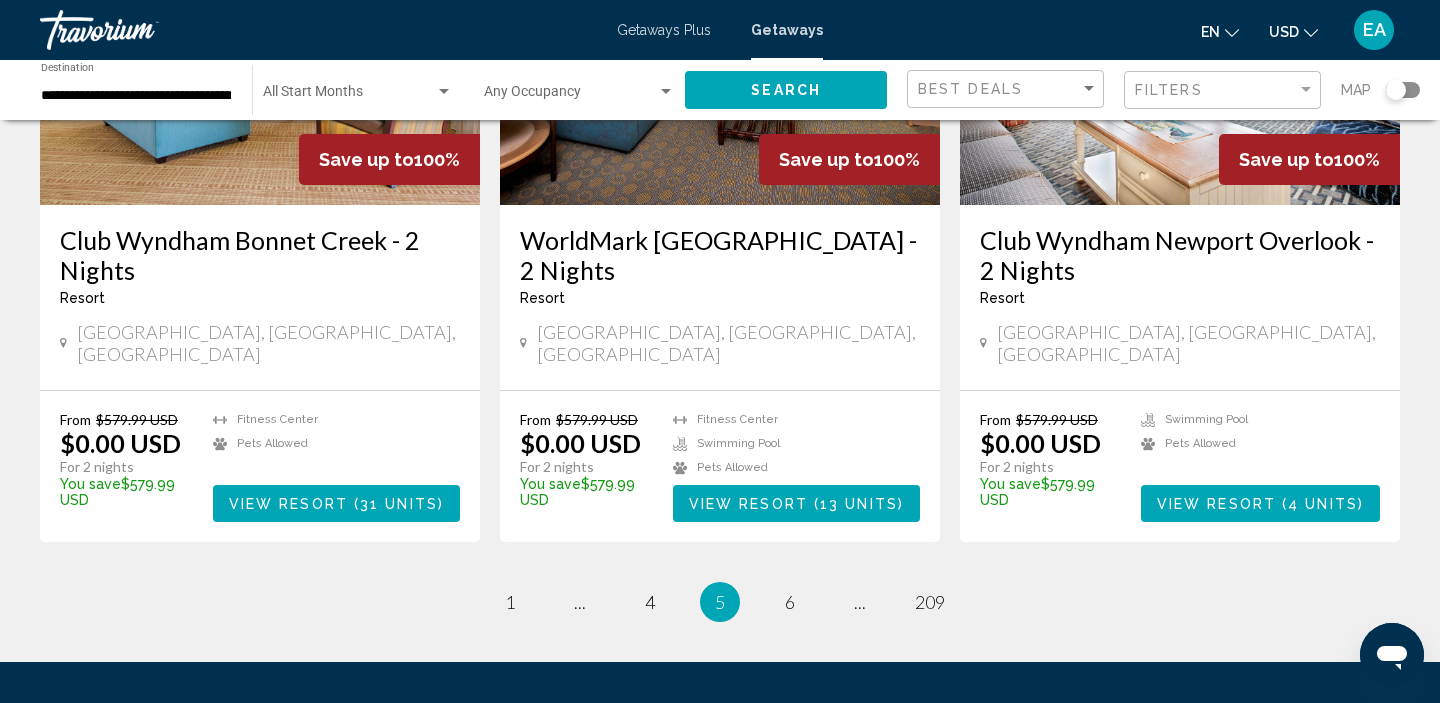 scroll, scrollTop: 2479, scrollLeft: 0, axis: vertical 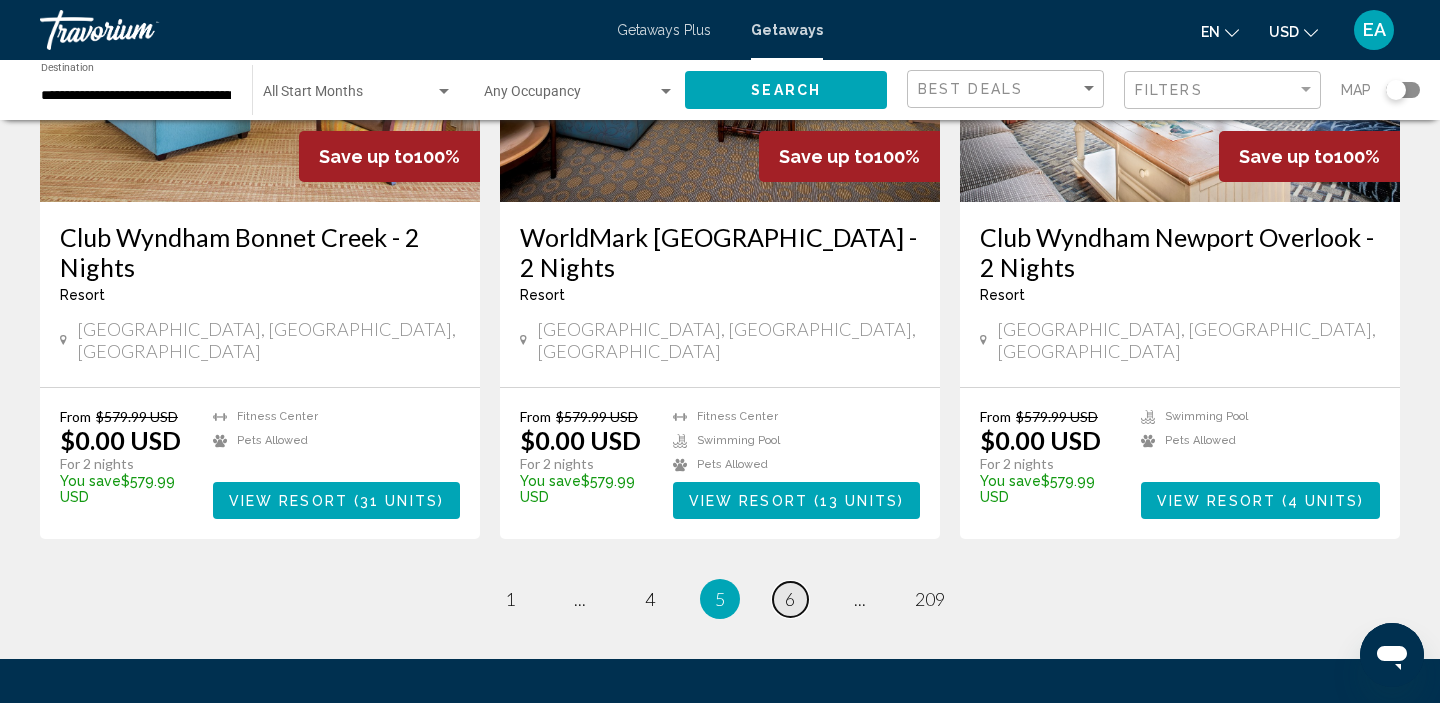 click on "page  6" at bounding box center [790, 599] 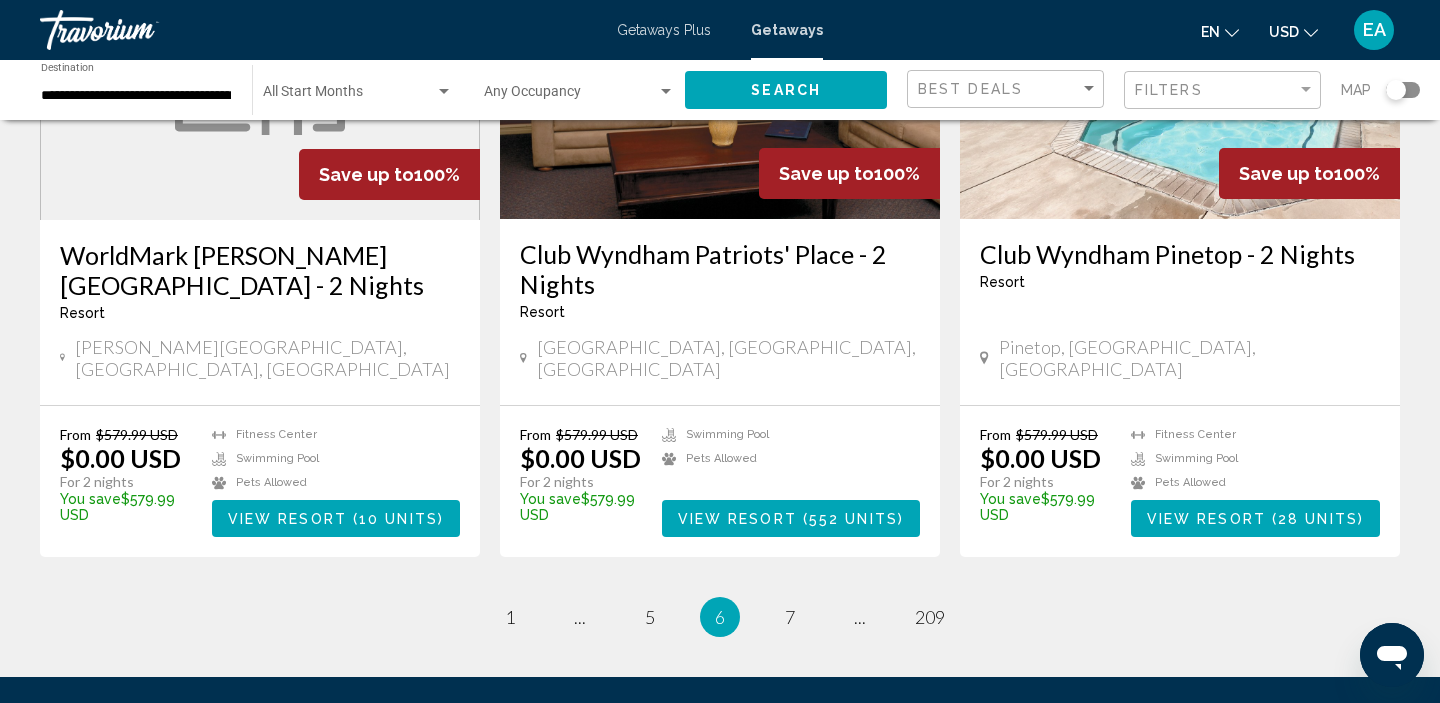 scroll, scrollTop: 2470, scrollLeft: 0, axis: vertical 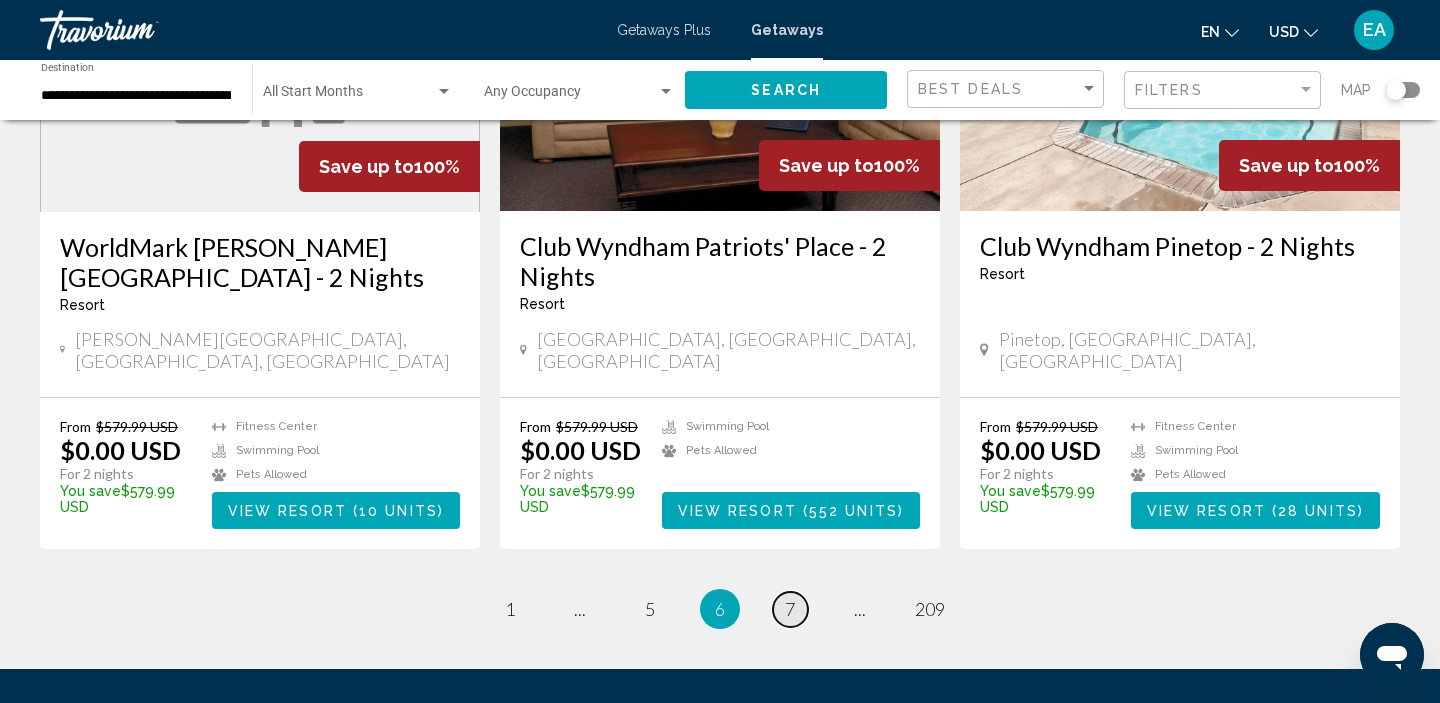 click on "7" at bounding box center (790, 609) 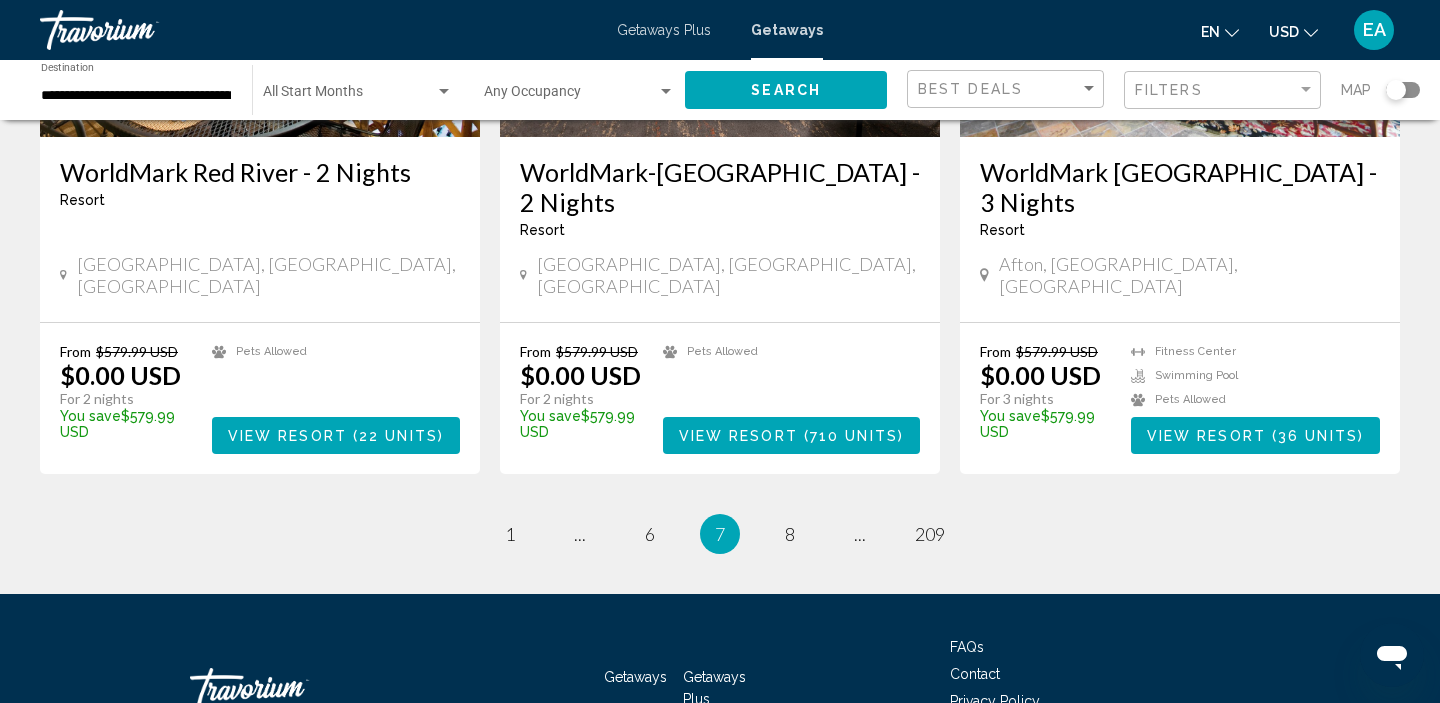 scroll, scrollTop: 2473, scrollLeft: 0, axis: vertical 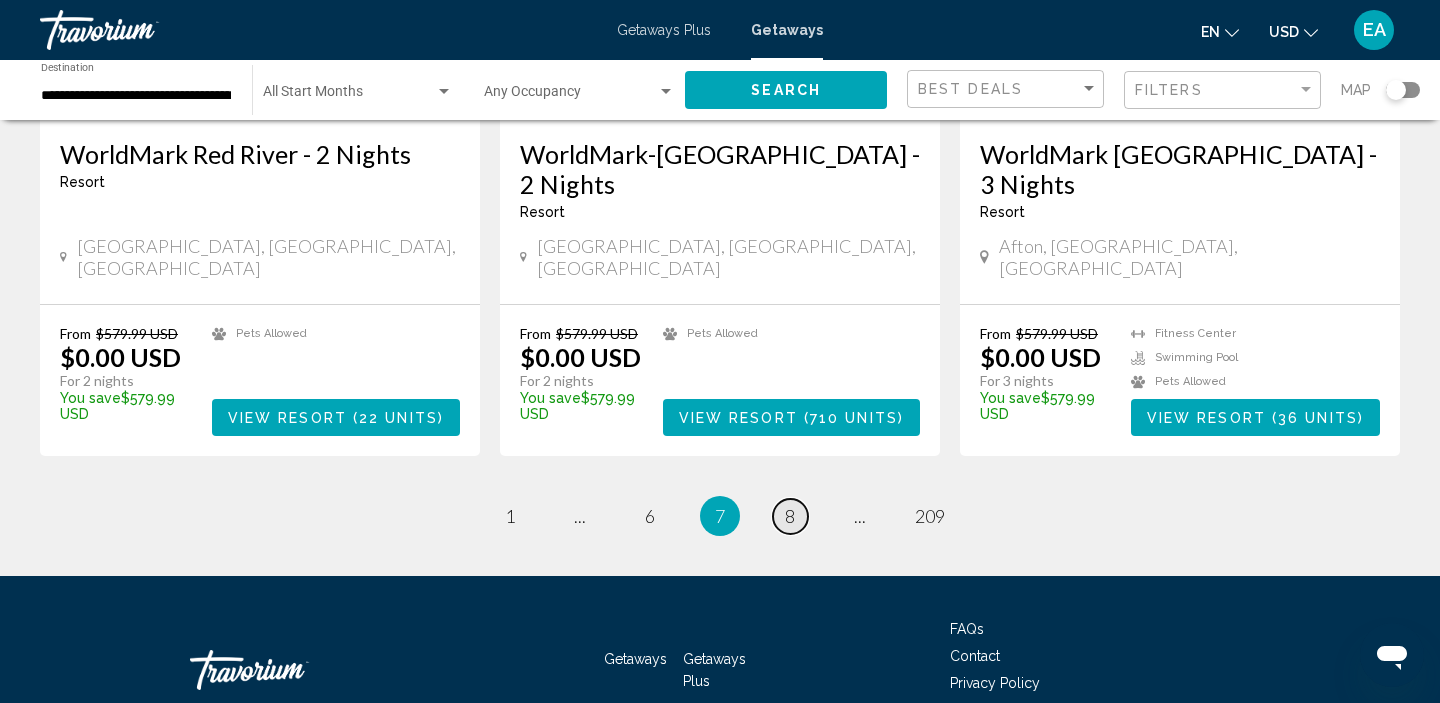 click on "8" at bounding box center (790, 516) 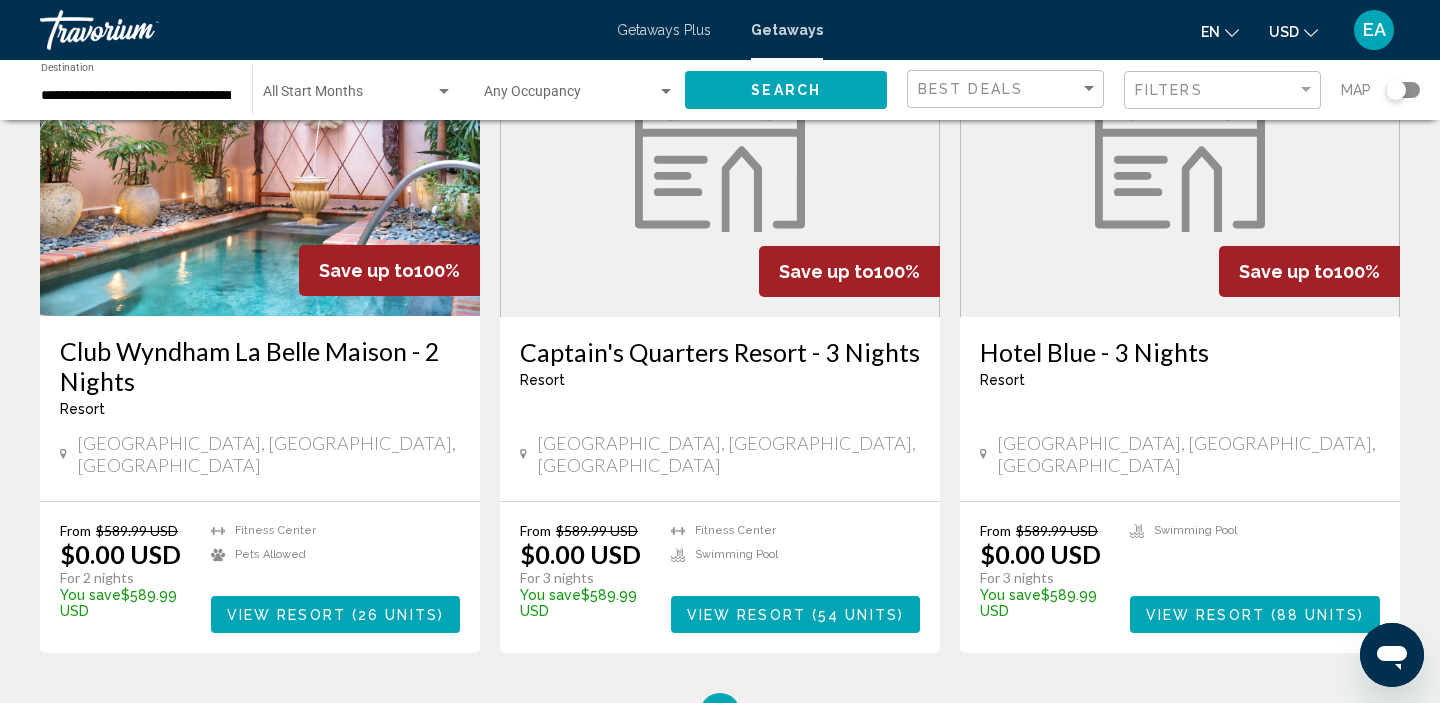 scroll, scrollTop: 2375, scrollLeft: 0, axis: vertical 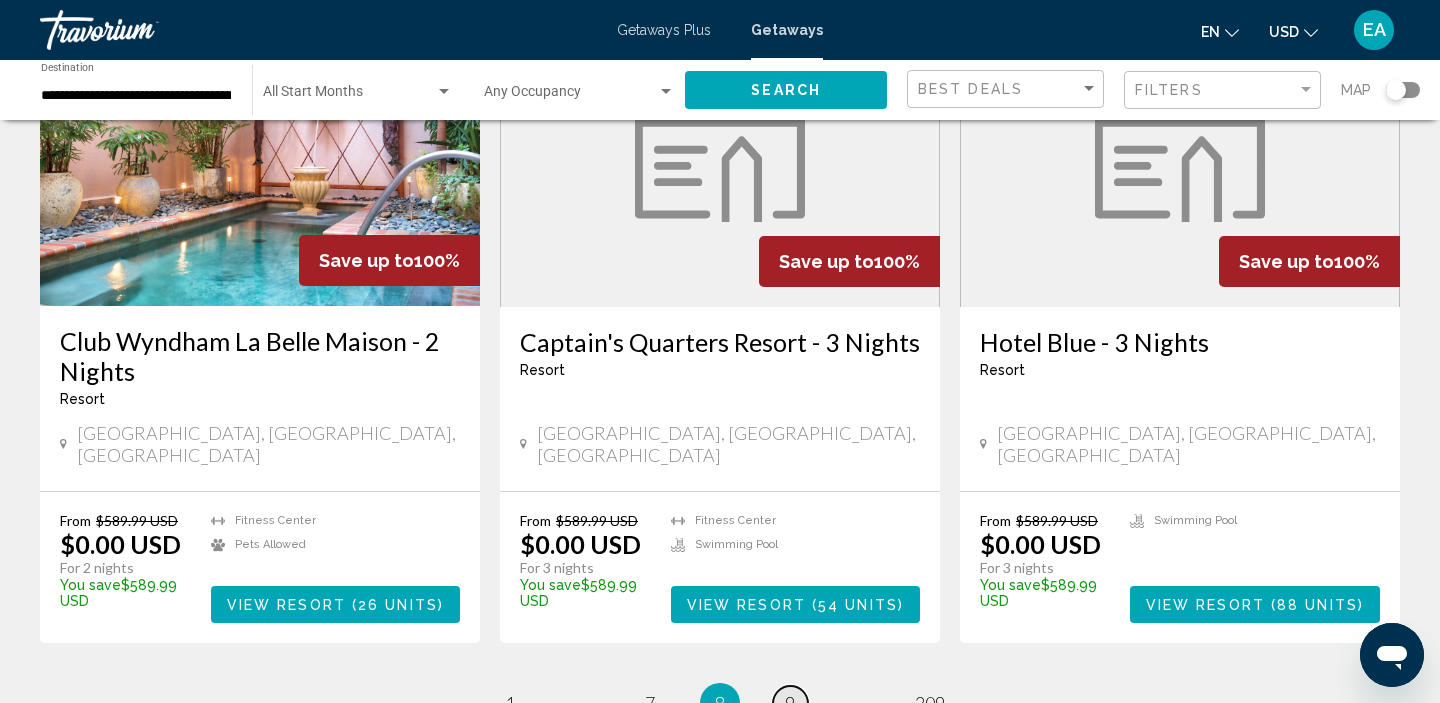 click on "page  9" at bounding box center (790, 703) 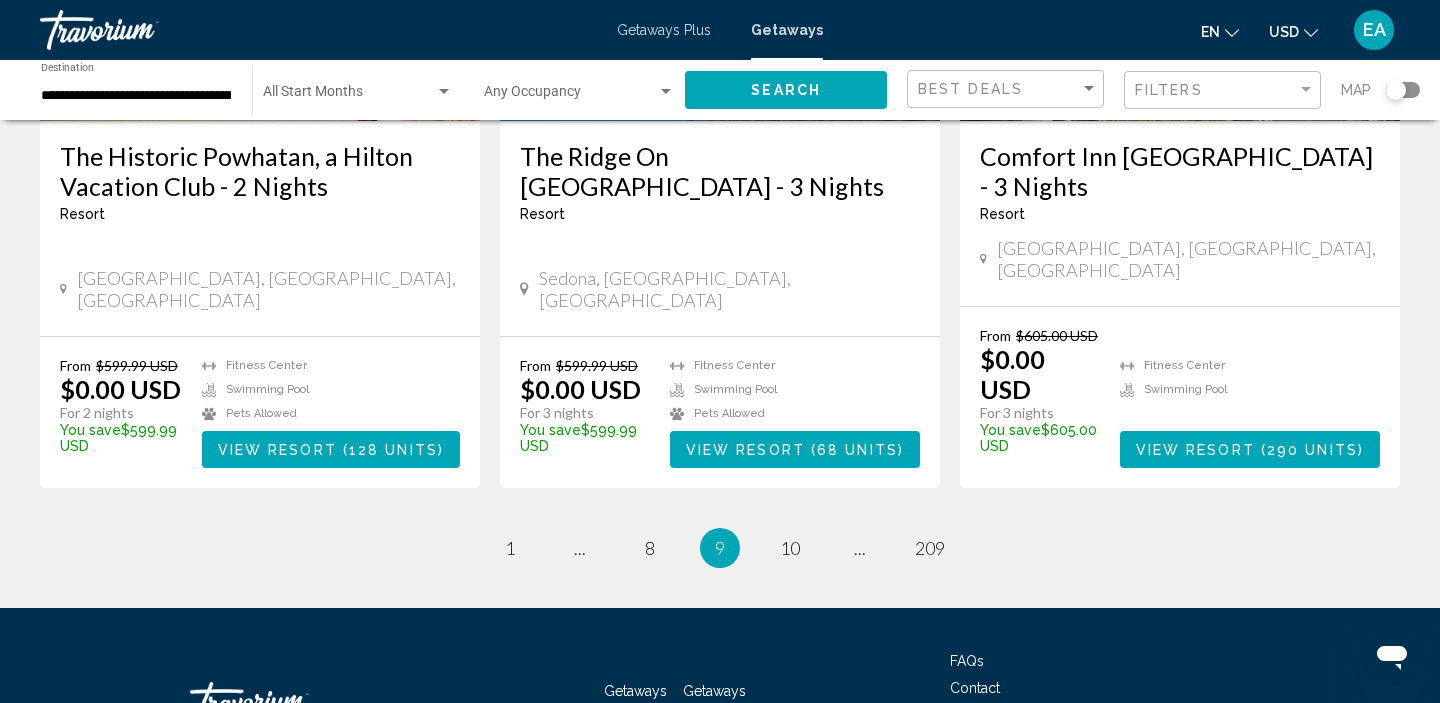 scroll, scrollTop: 2532, scrollLeft: 0, axis: vertical 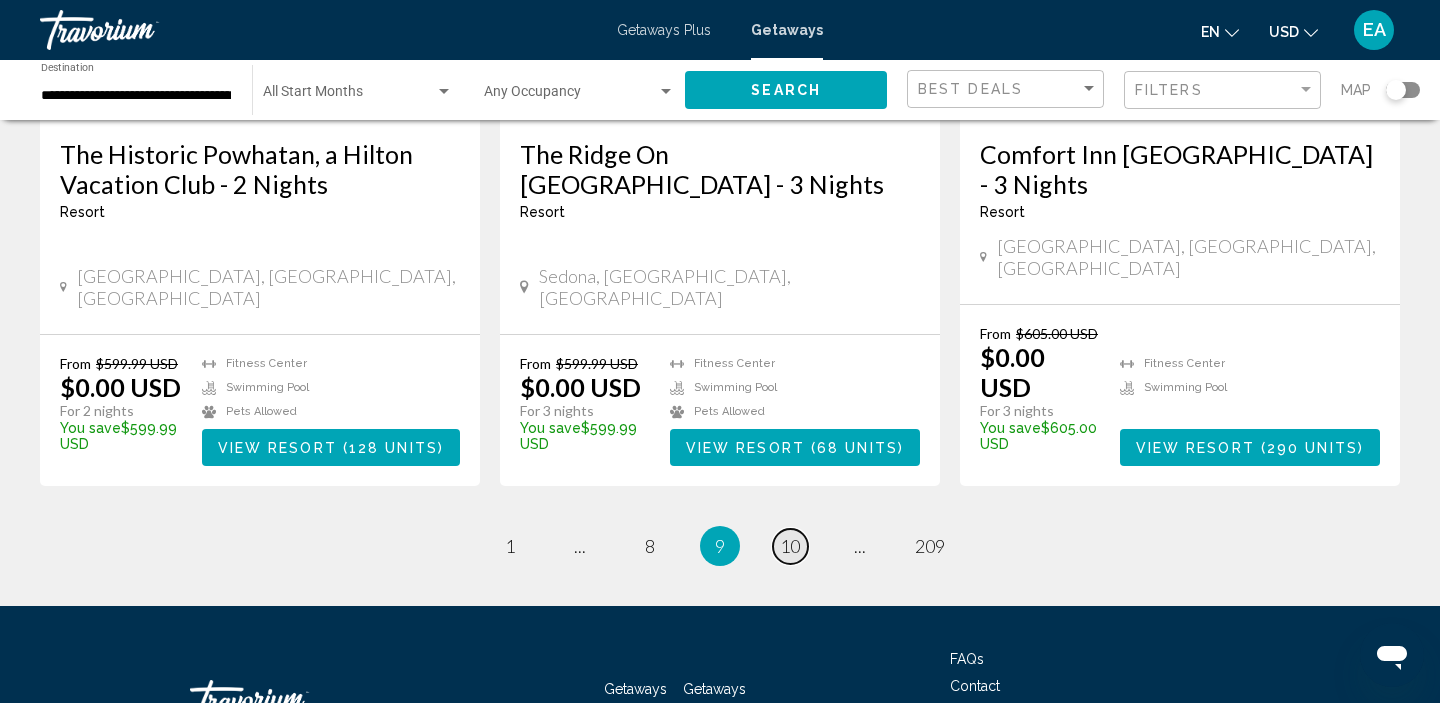 click on "10" at bounding box center [790, 546] 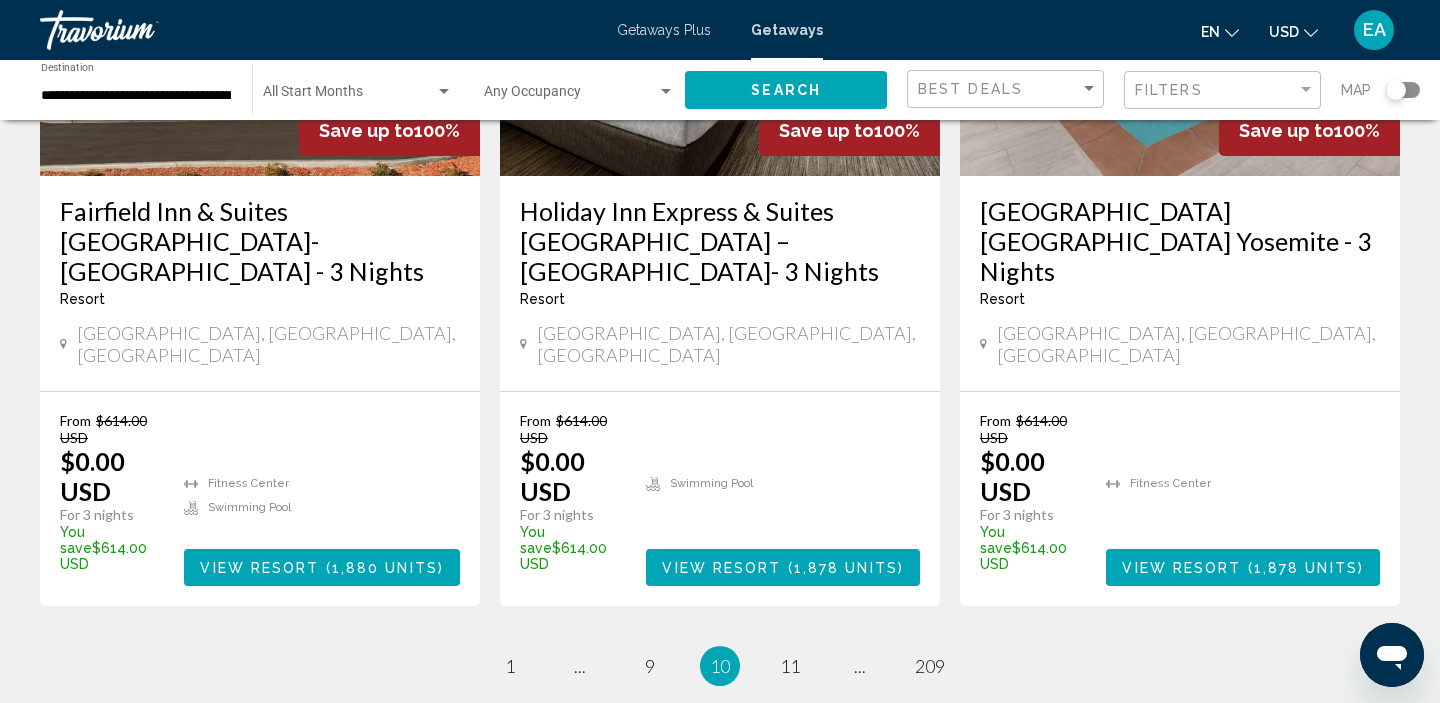scroll, scrollTop: 2498, scrollLeft: 0, axis: vertical 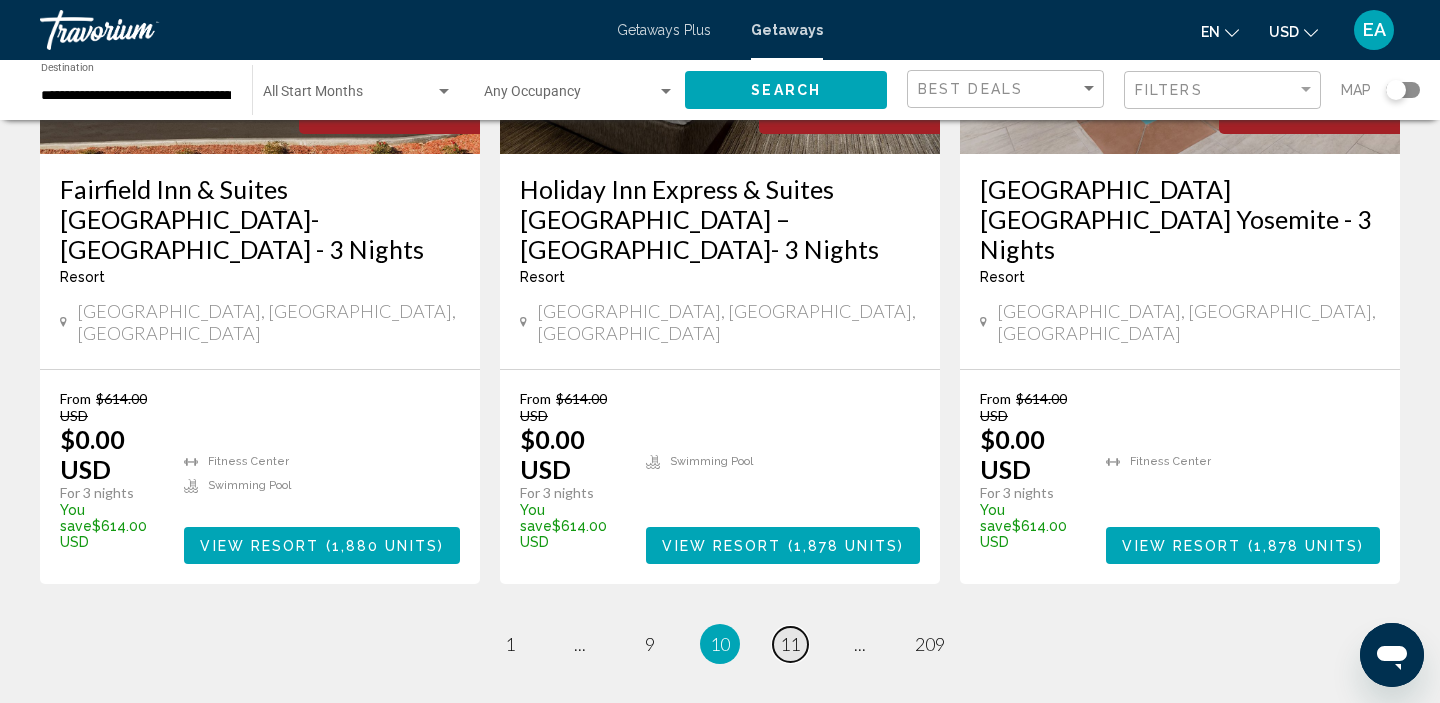click on "11" at bounding box center (790, 644) 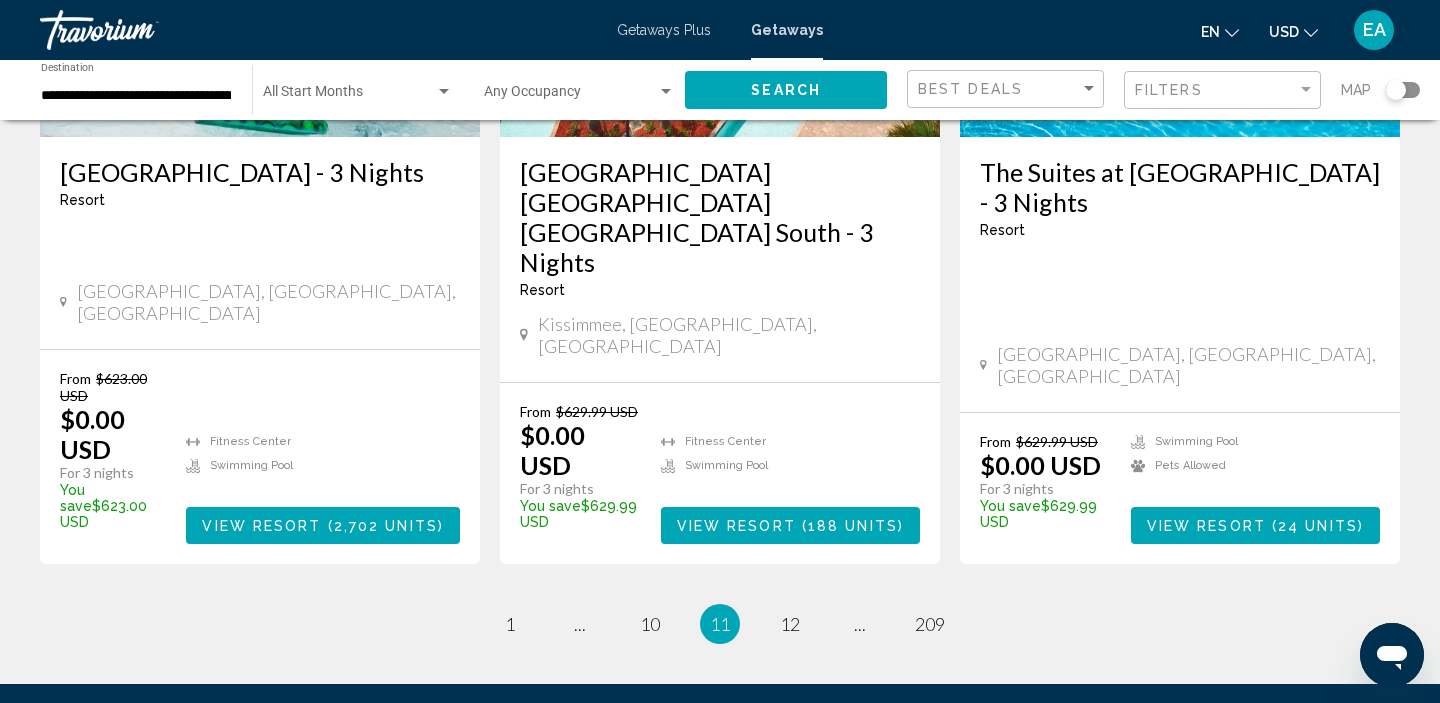 scroll, scrollTop: 2490, scrollLeft: 0, axis: vertical 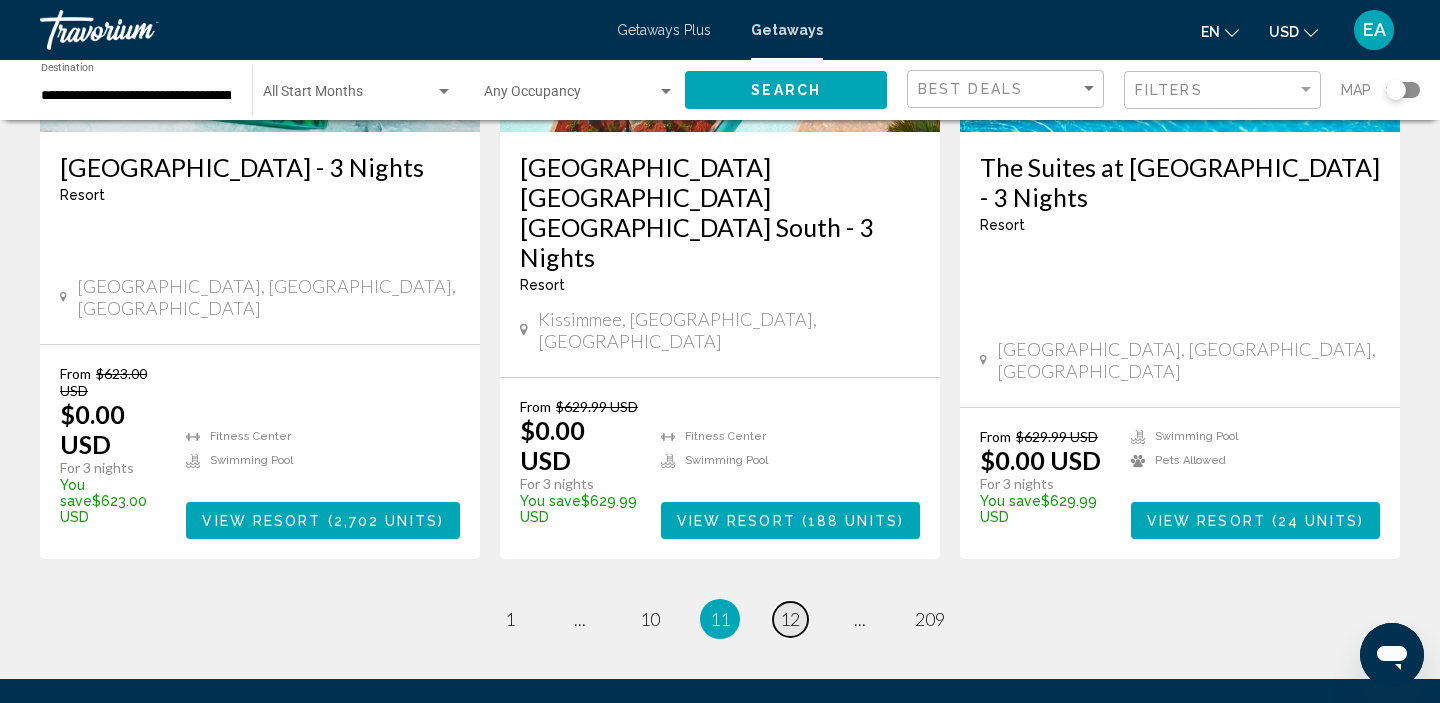 click on "12" at bounding box center [790, 619] 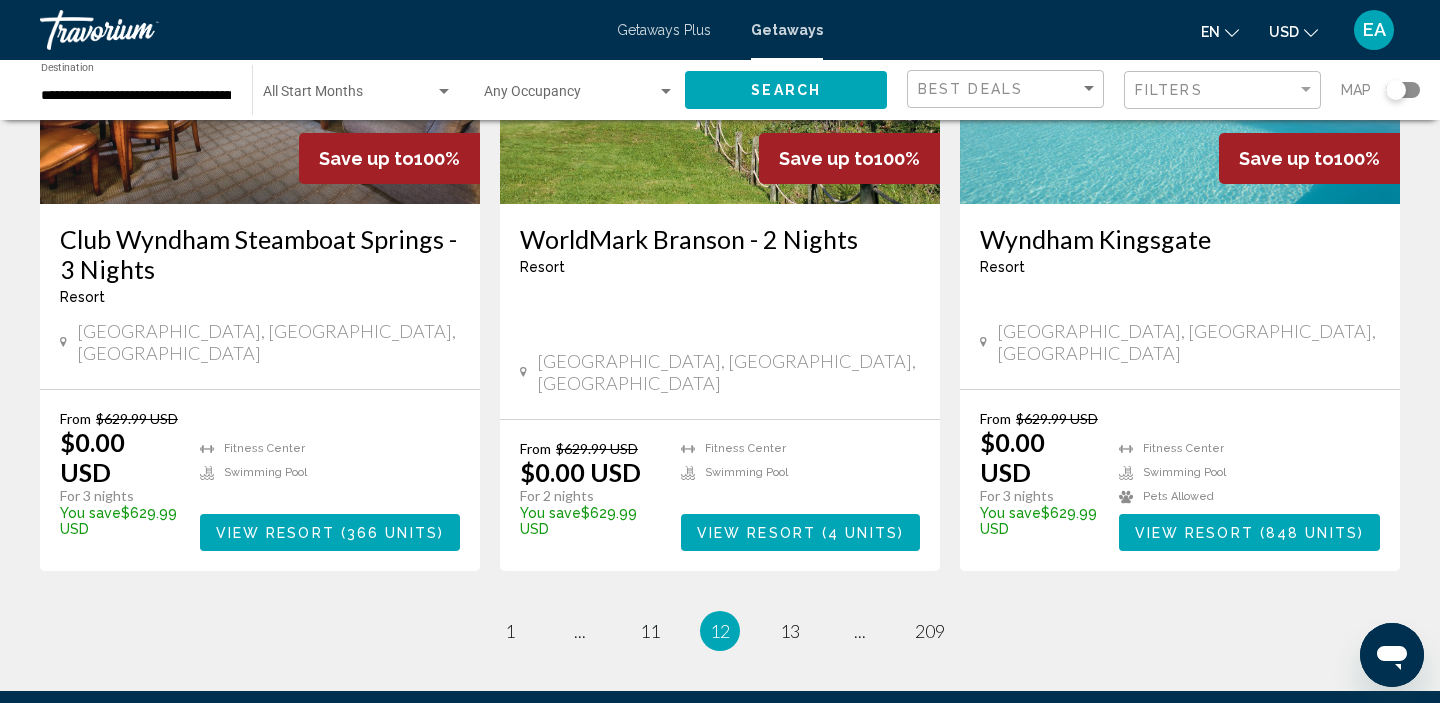scroll, scrollTop: 2439, scrollLeft: 0, axis: vertical 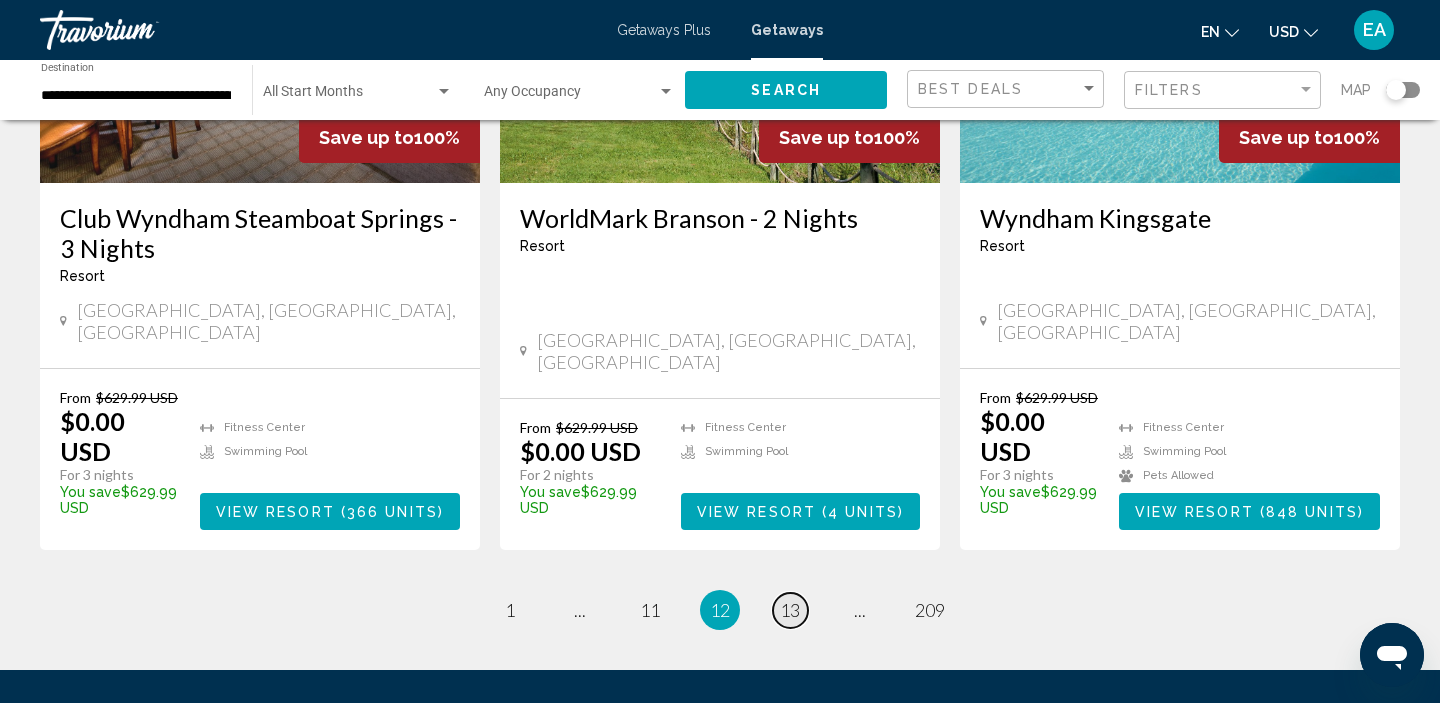 click on "13" at bounding box center (790, 610) 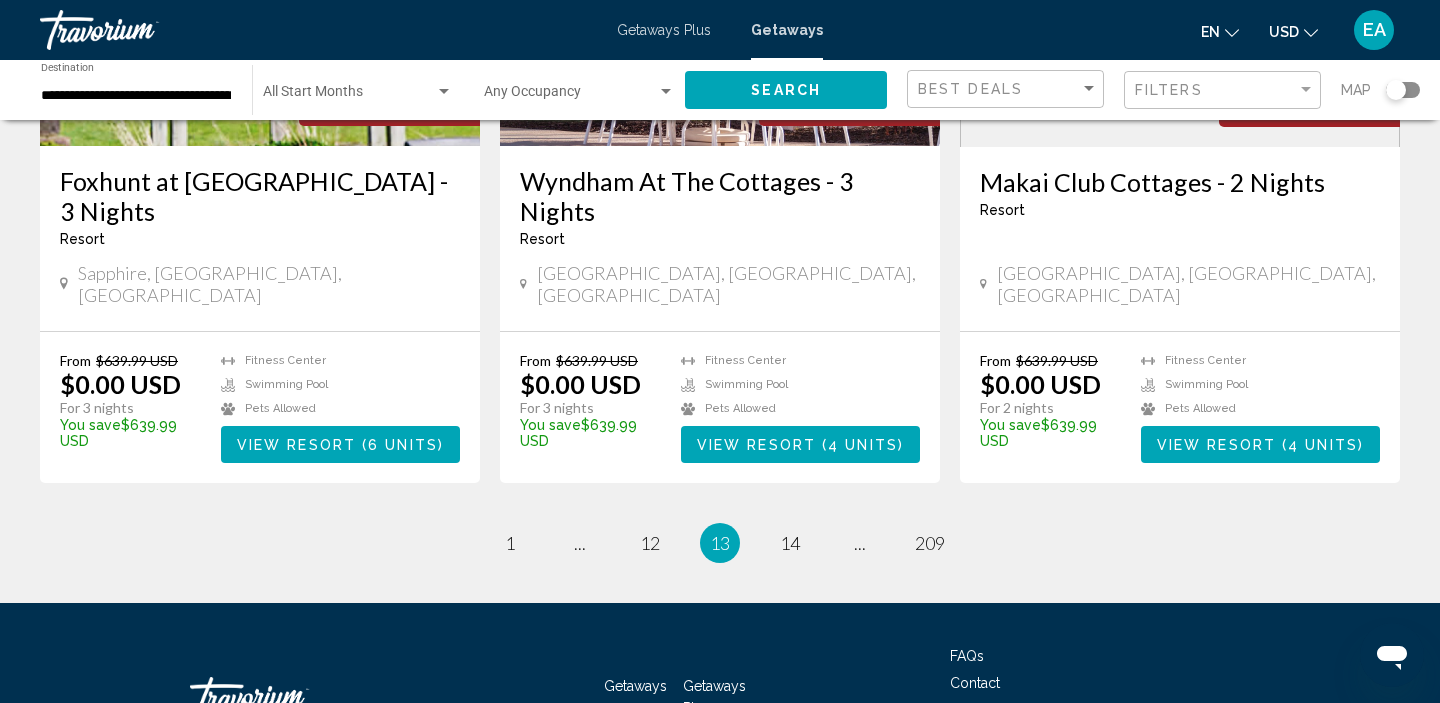 scroll, scrollTop: 2549, scrollLeft: 0, axis: vertical 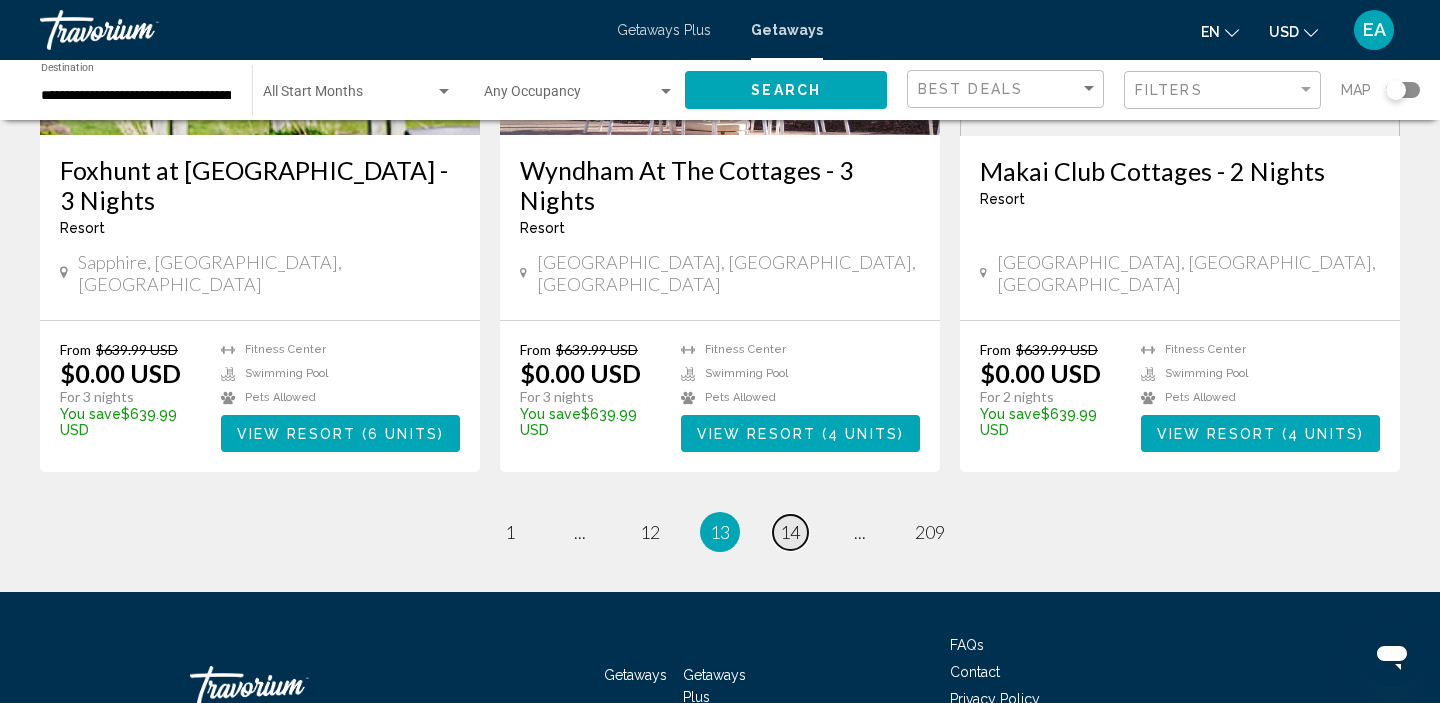 click on "14" at bounding box center (790, 532) 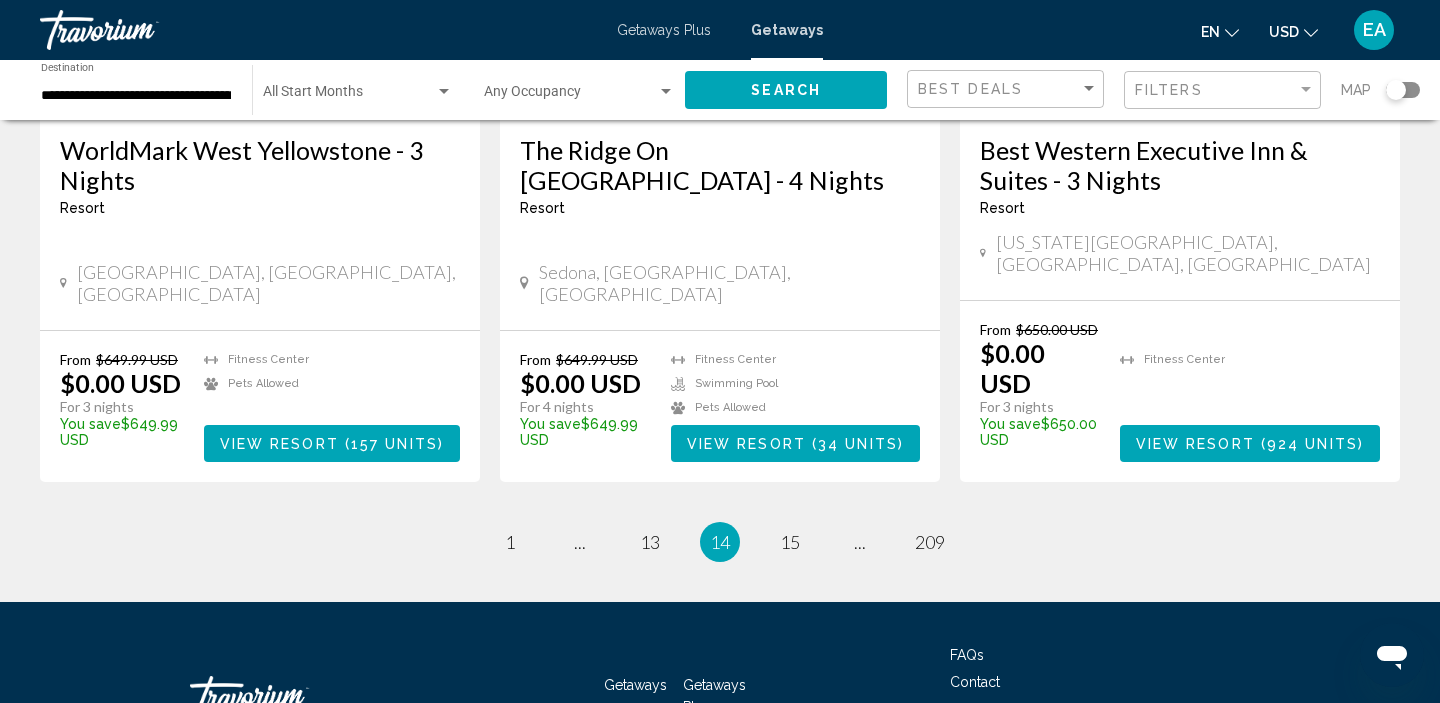 scroll, scrollTop: 2580, scrollLeft: 0, axis: vertical 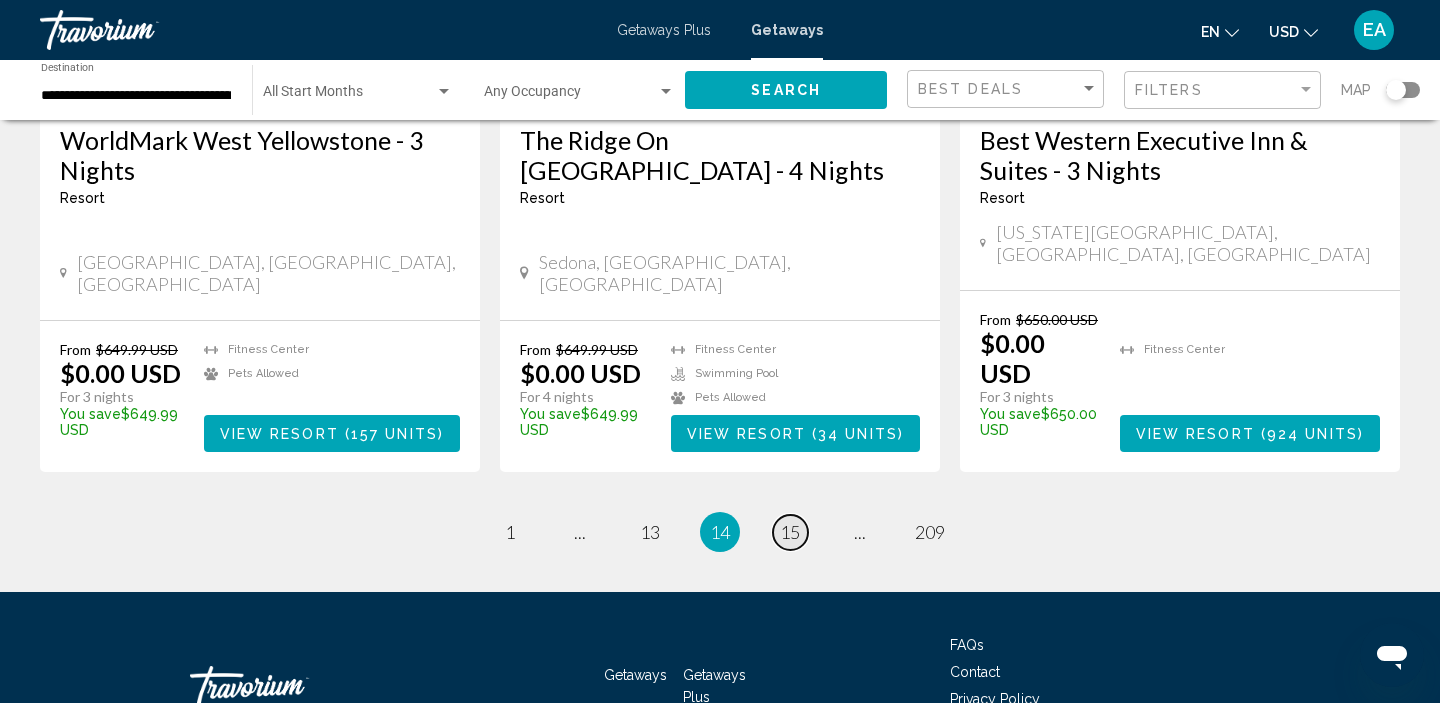 click on "page  15" at bounding box center (790, 532) 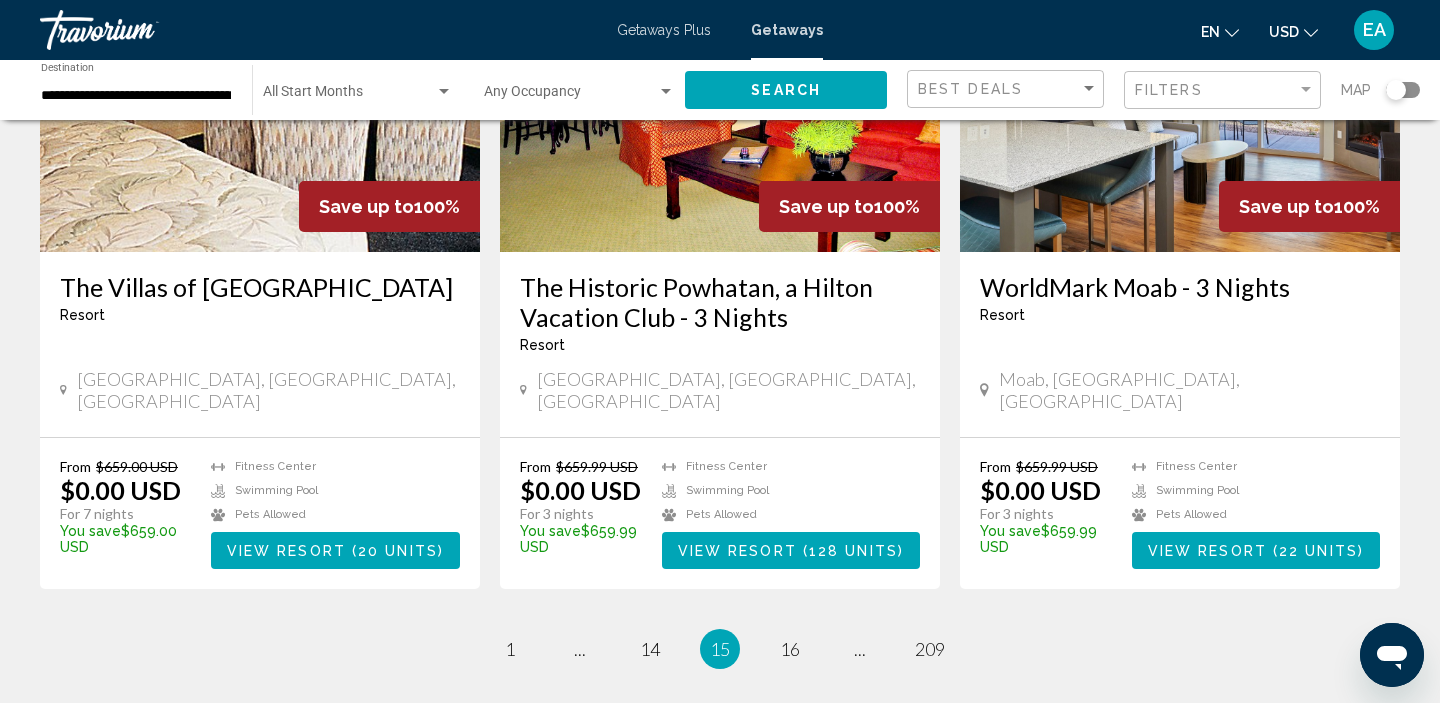 scroll, scrollTop: 2537, scrollLeft: 0, axis: vertical 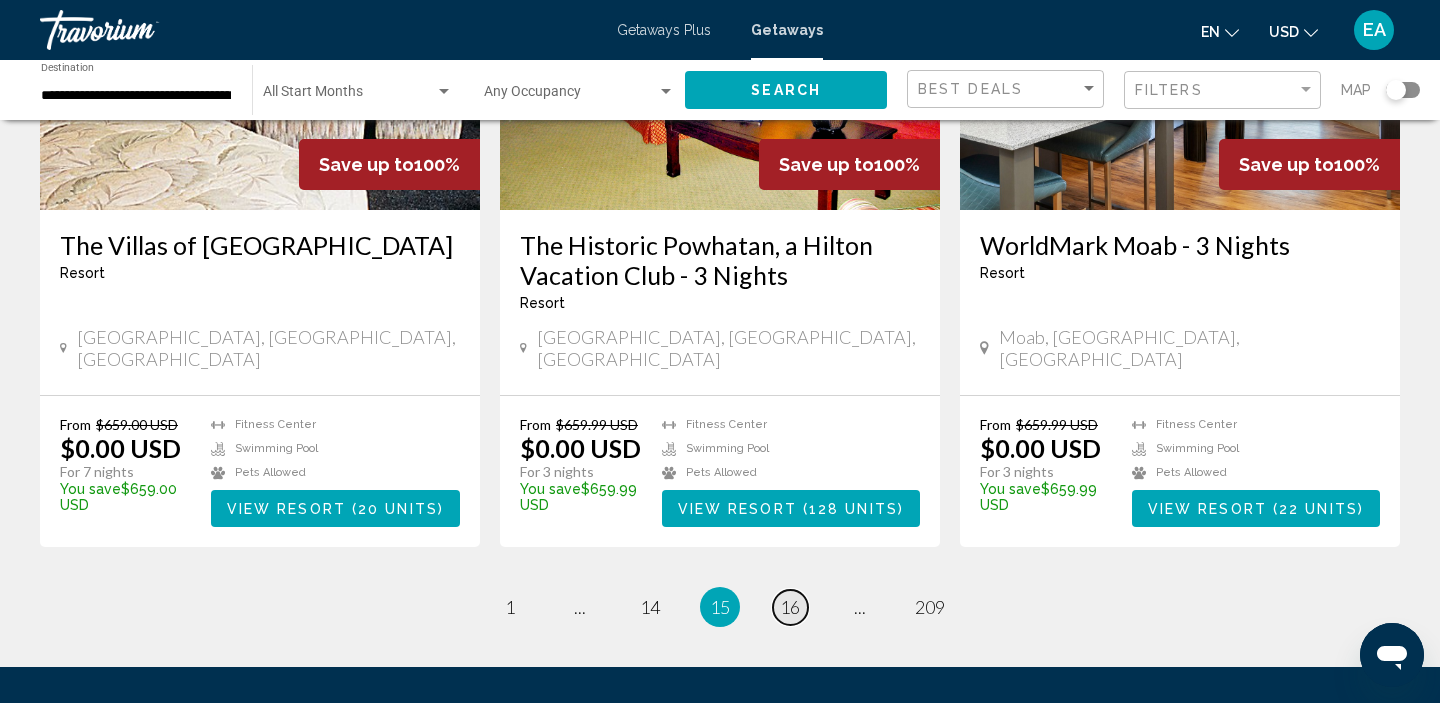 click on "16" at bounding box center [790, 607] 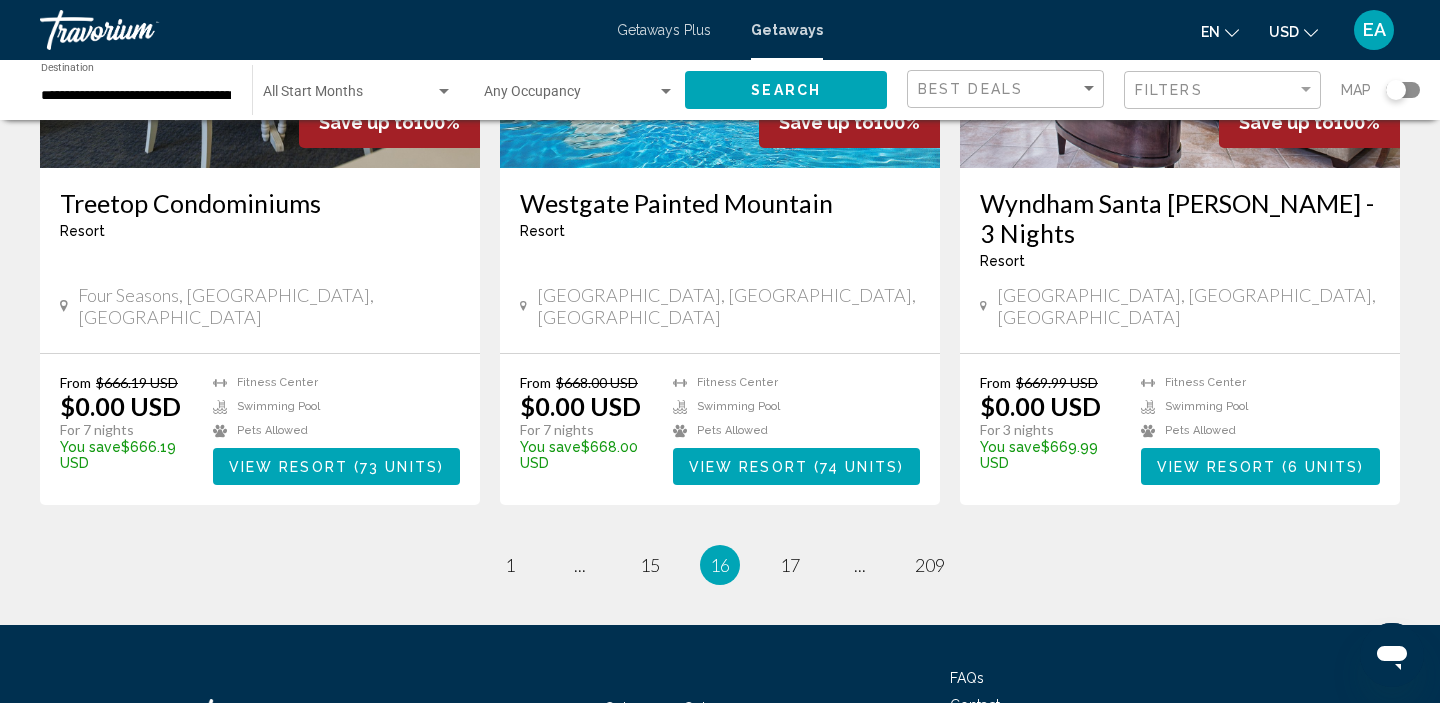 scroll, scrollTop: 2473, scrollLeft: 0, axis: vertical 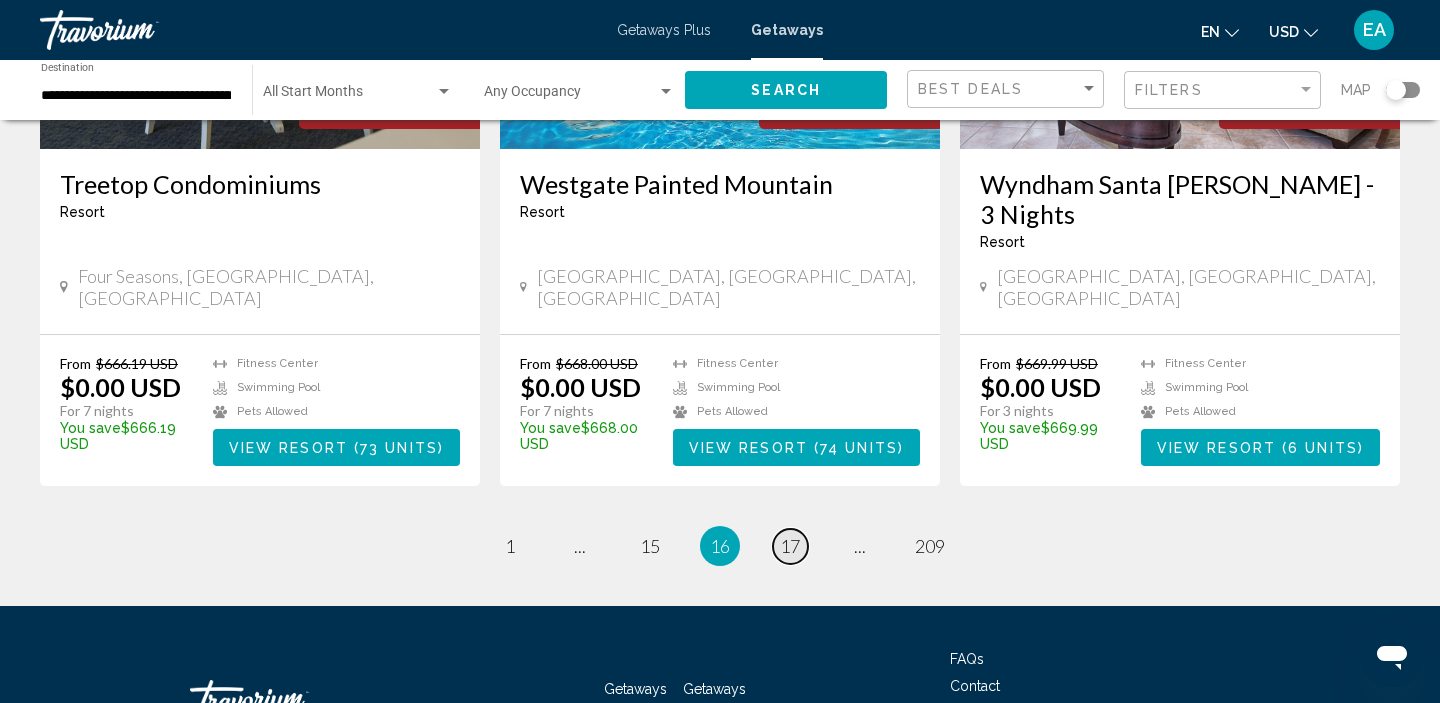 click on "17" at bounding box center [790, 546] 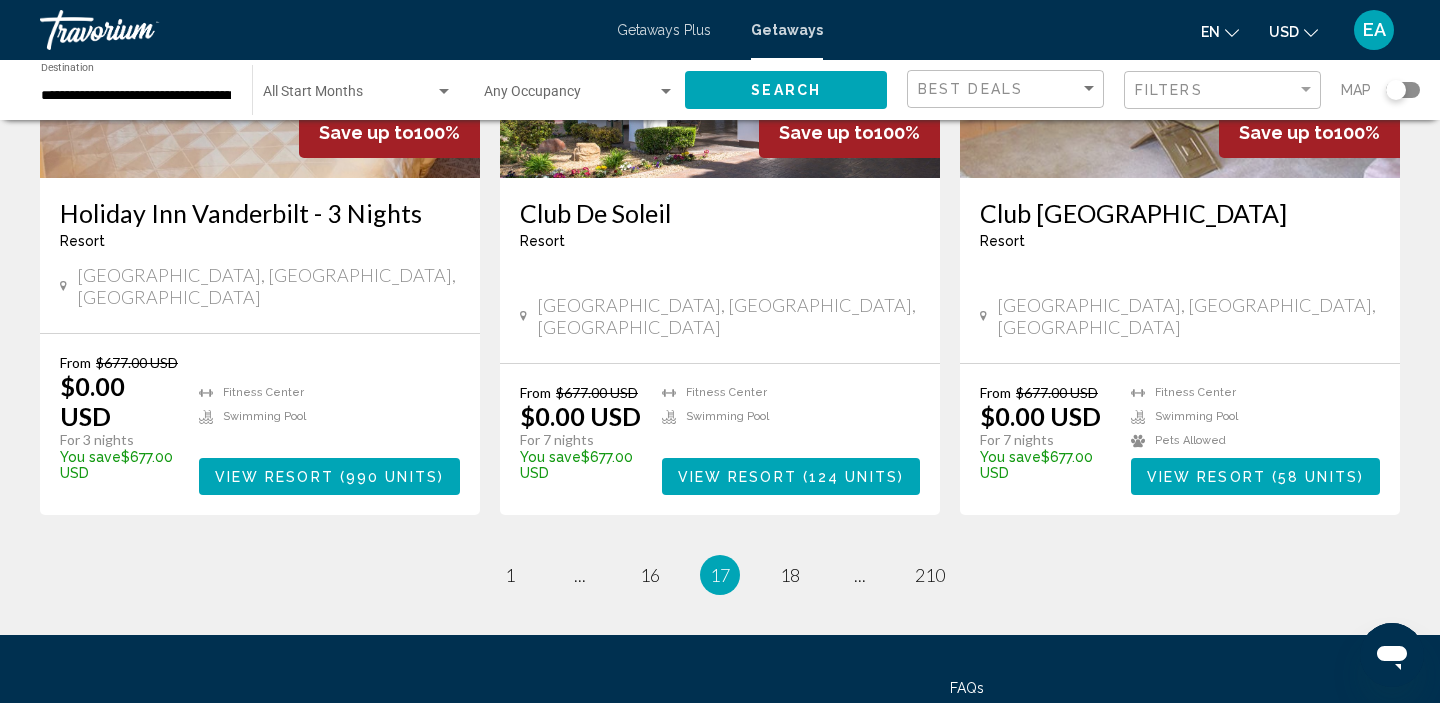 scroll, scrollTop: 2596, scrollLeft: 0, axis: vertical 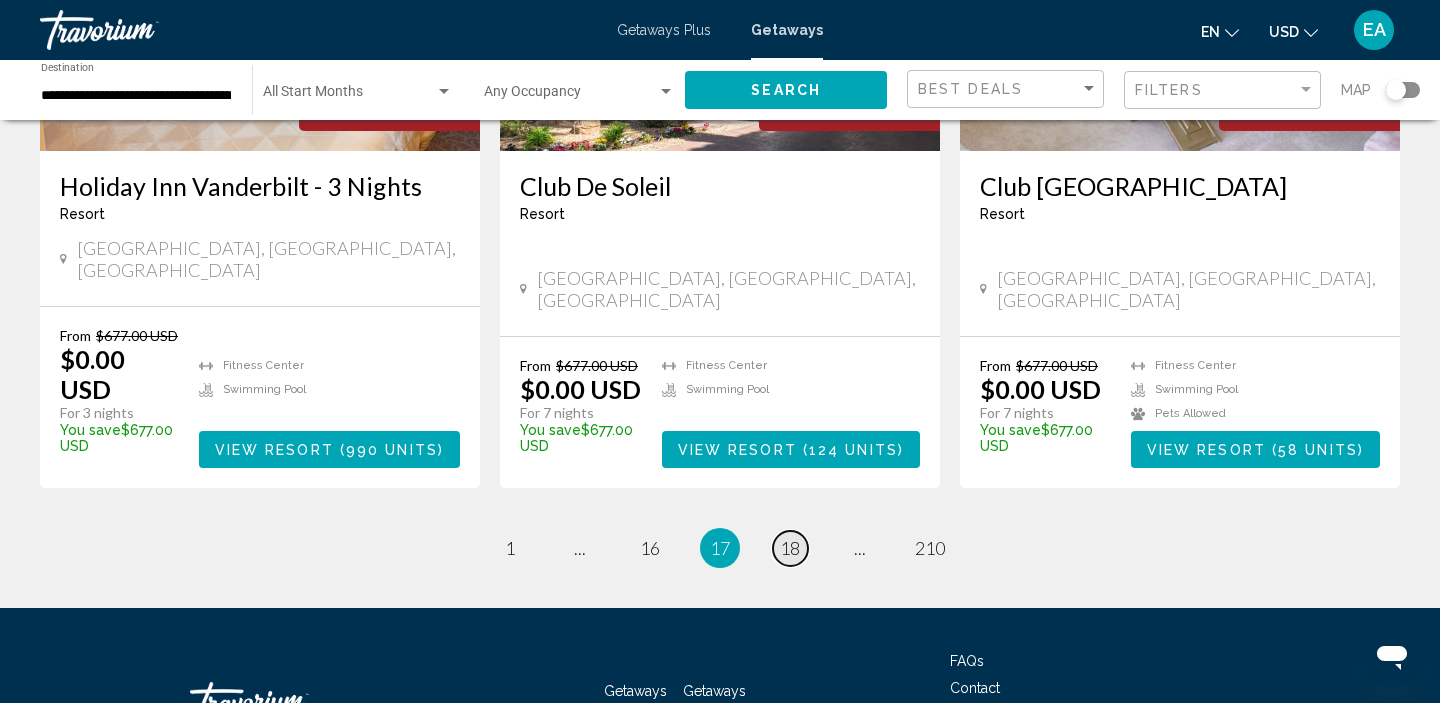 click on "18" at bounding box center [790, 548] 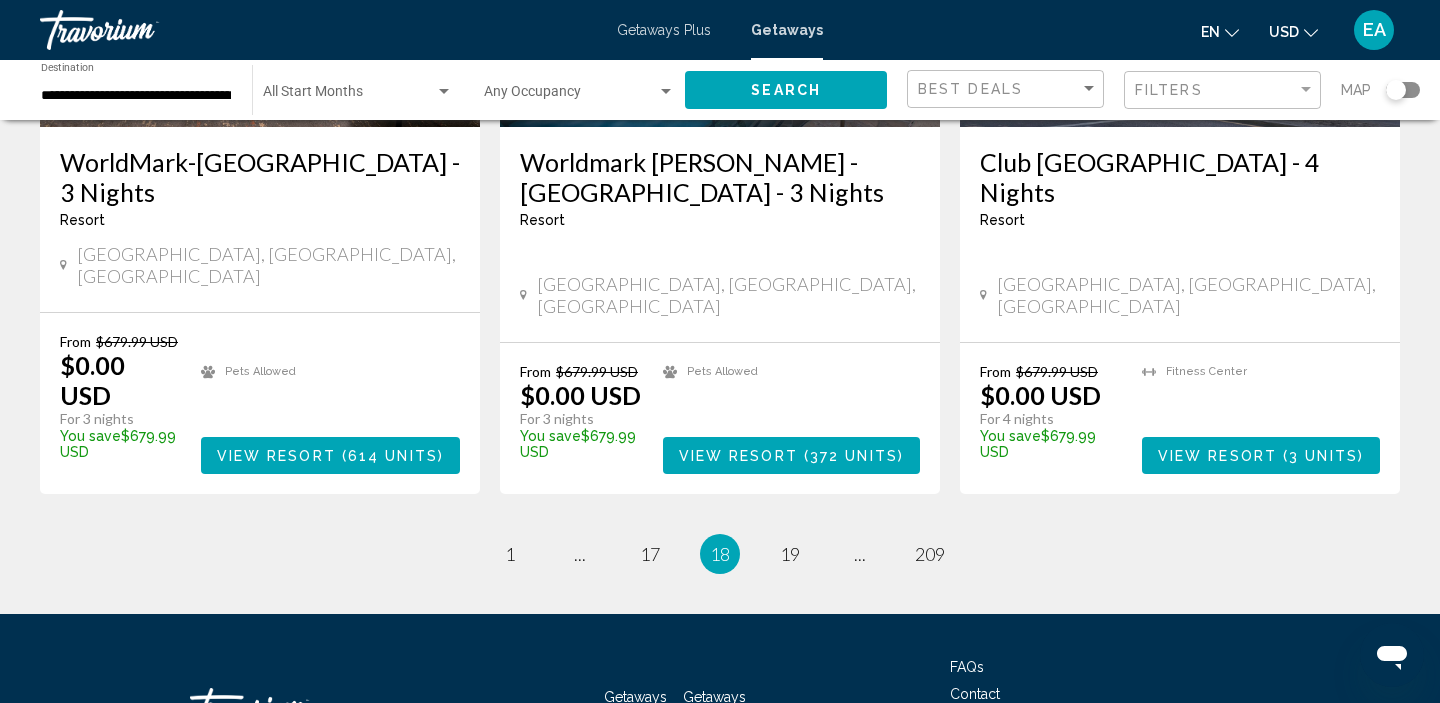 scroll, scrollTop: 2503, scrollLeft: 0, axis: vertical 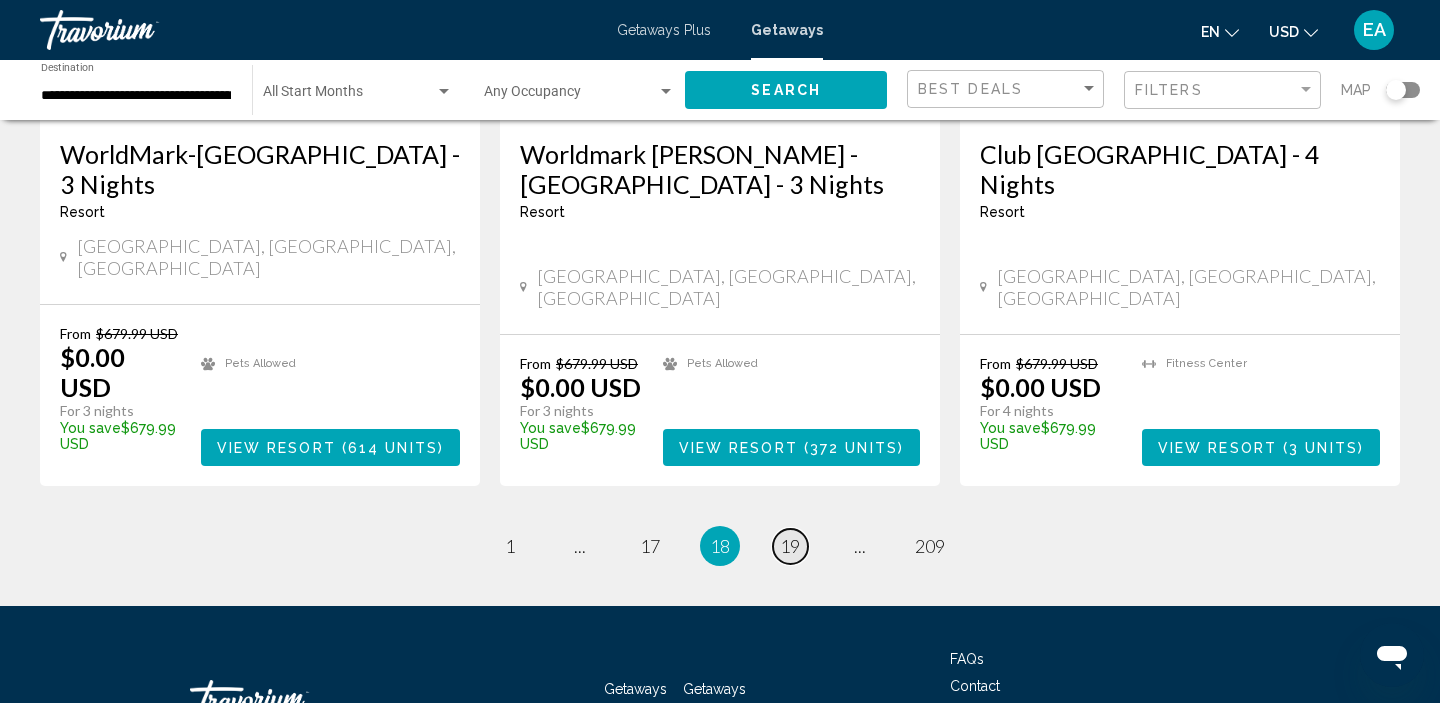 click on "19" at bounding box center [790, 546] 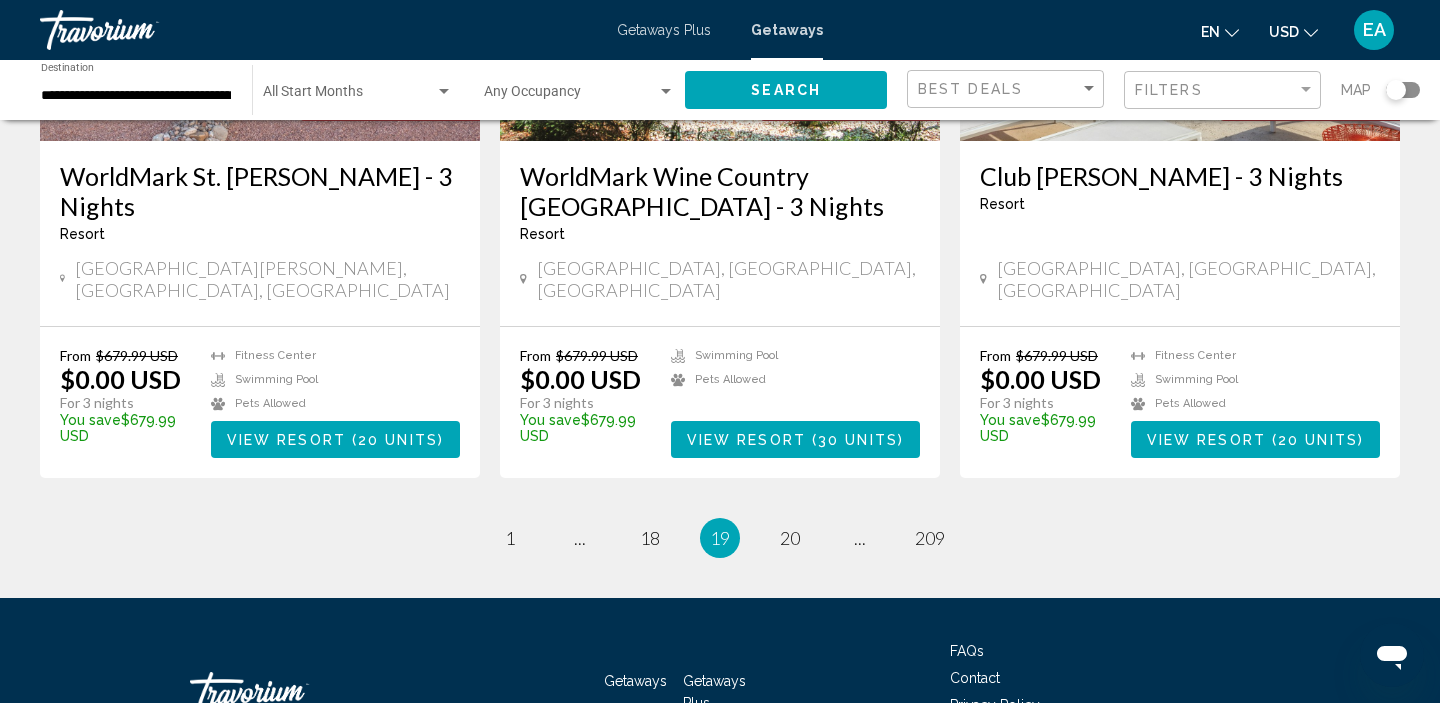 scroll, scrollTop: 2532, scrollLeft: 0, axis: vertical 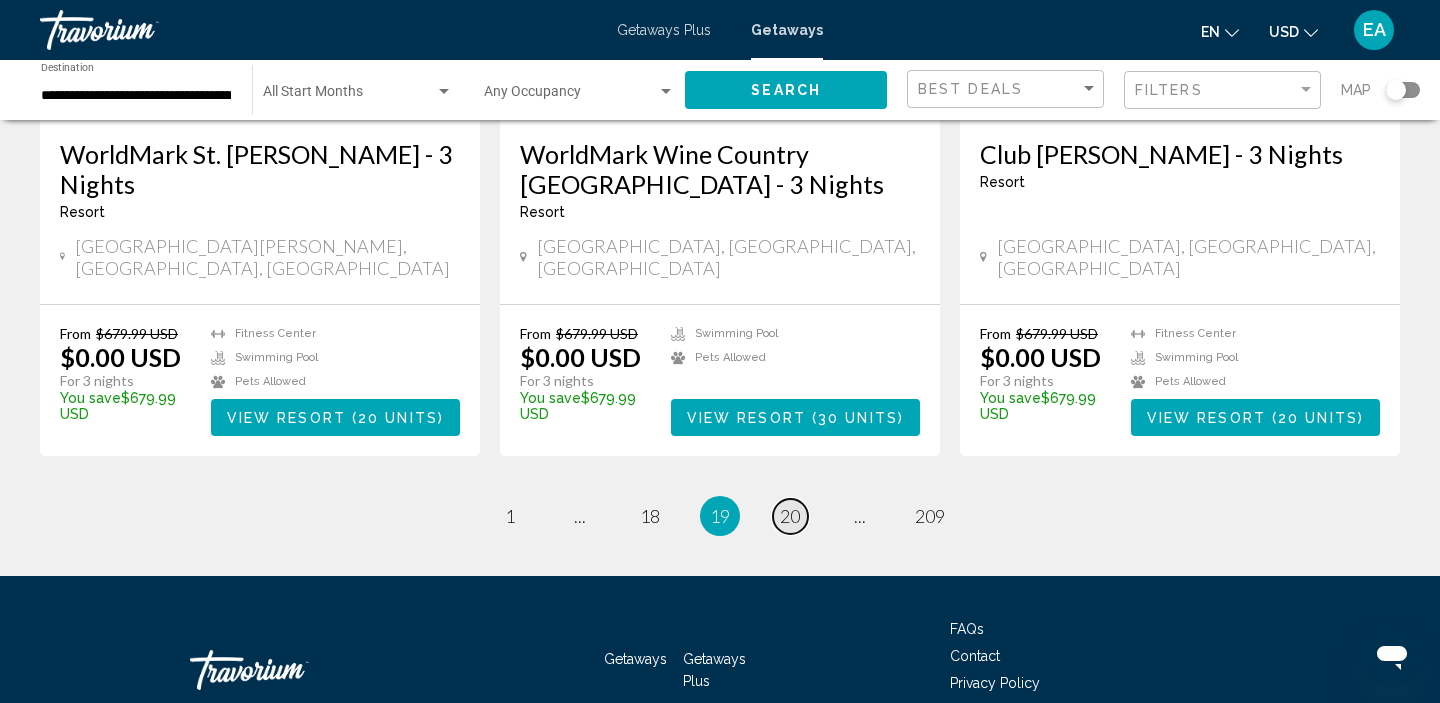 click on "page  20" at bounding box center (790, 516) 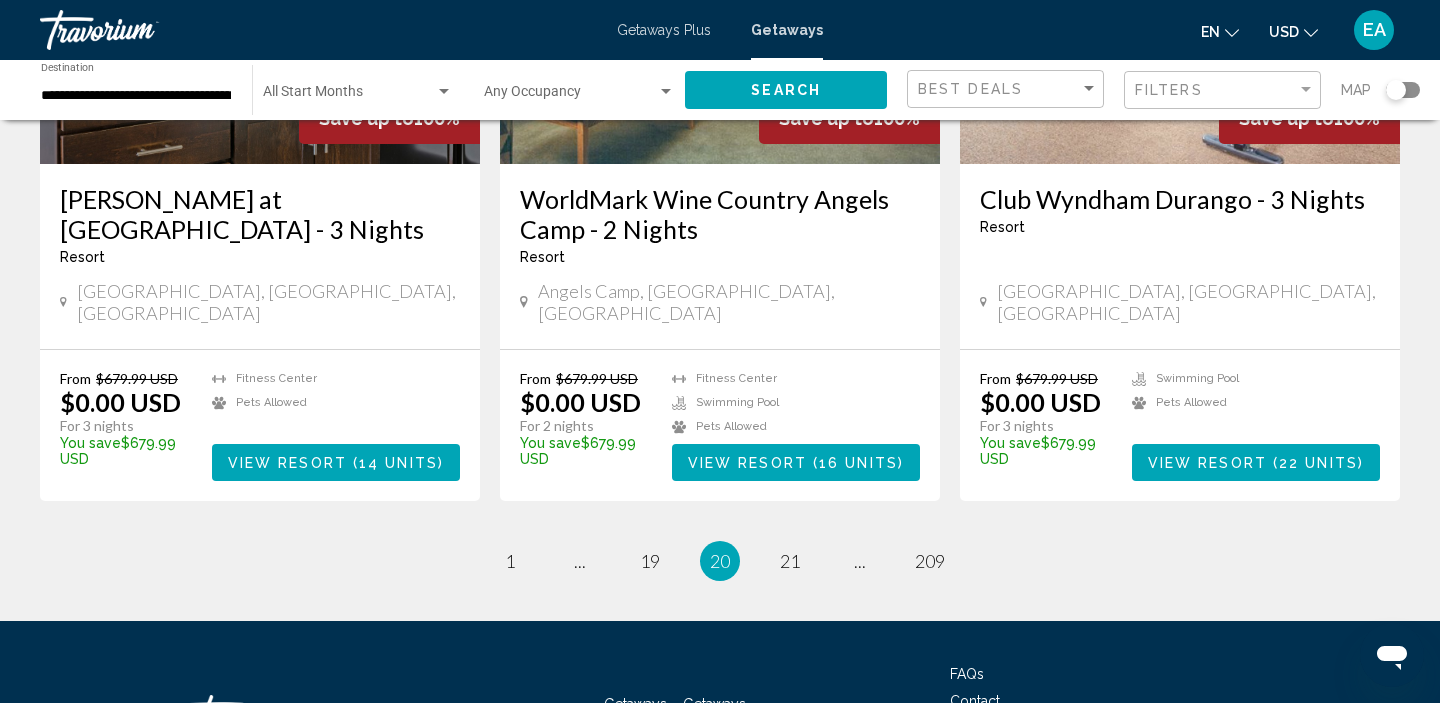 scroll, scrollTop: 2489, scrollLeft: 0, axis: vertical 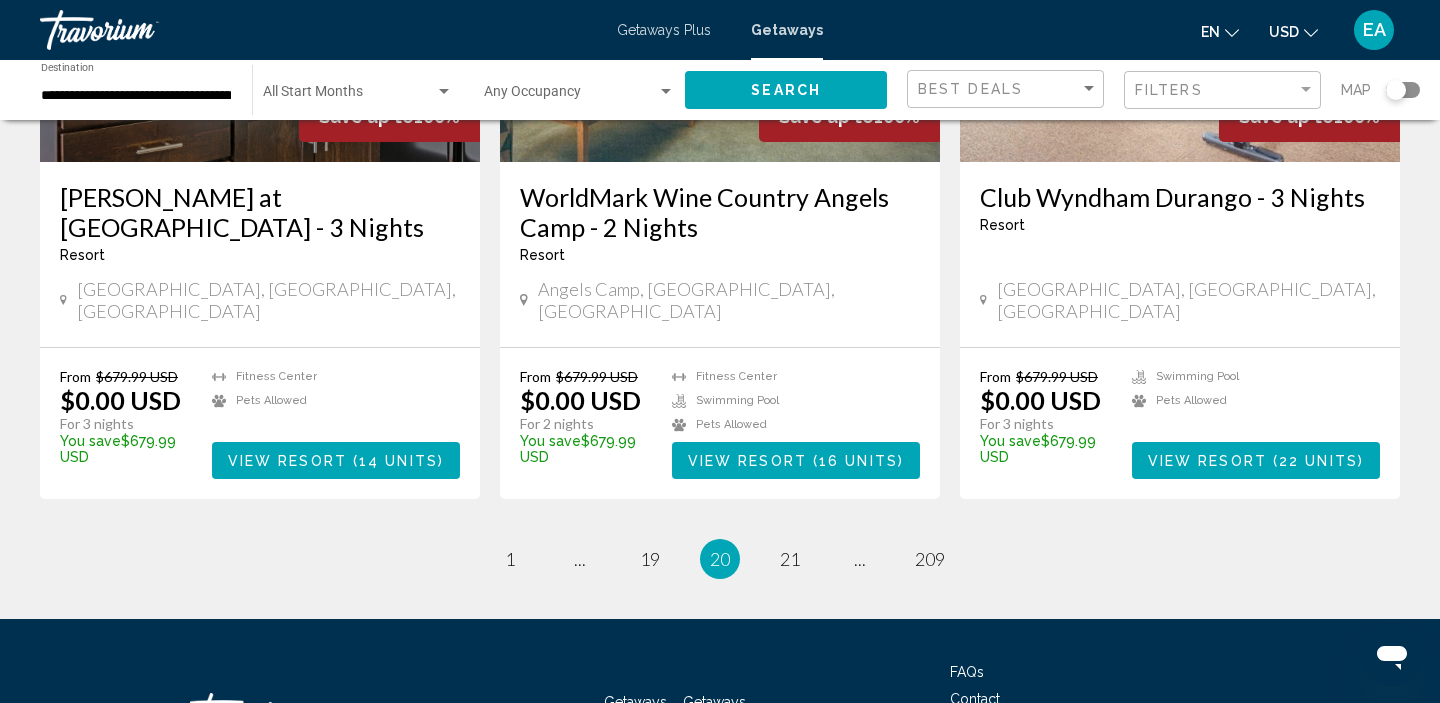 click on "20 / 209  page  1 page  ... page  19 You're on page  20 page  21 page  ... page  209" at bounding box center [720, 559] 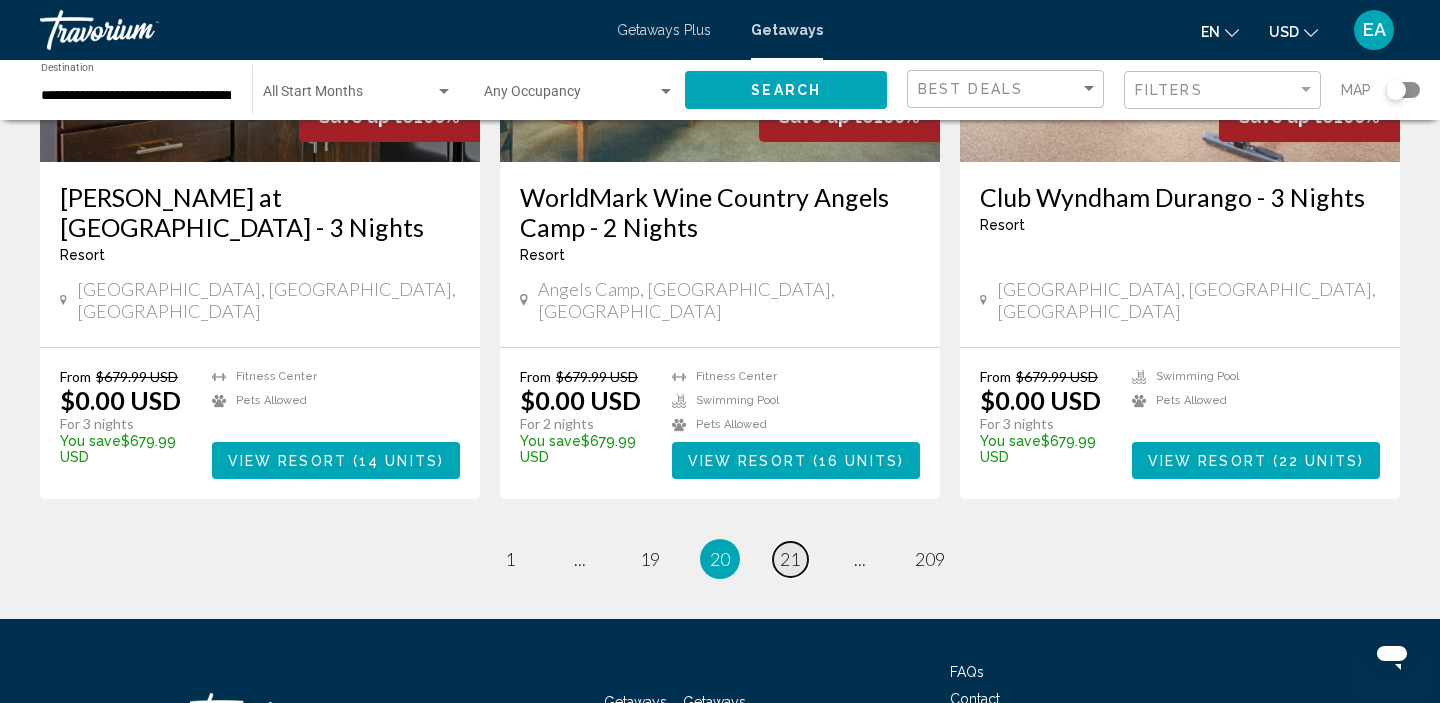 click on "21" at bounding box center [790, 559] 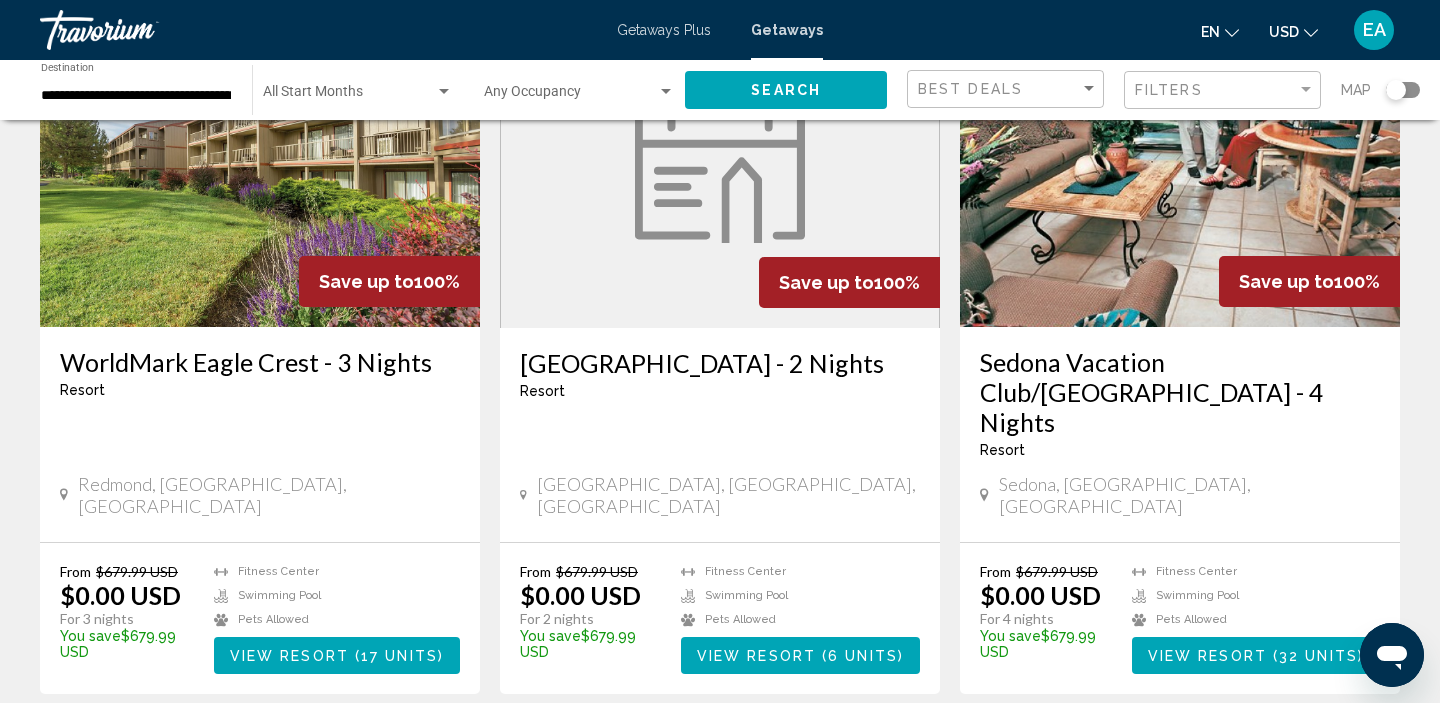 scroll, scrollTop: 2269, scrollLeft: 0, axis: vertical 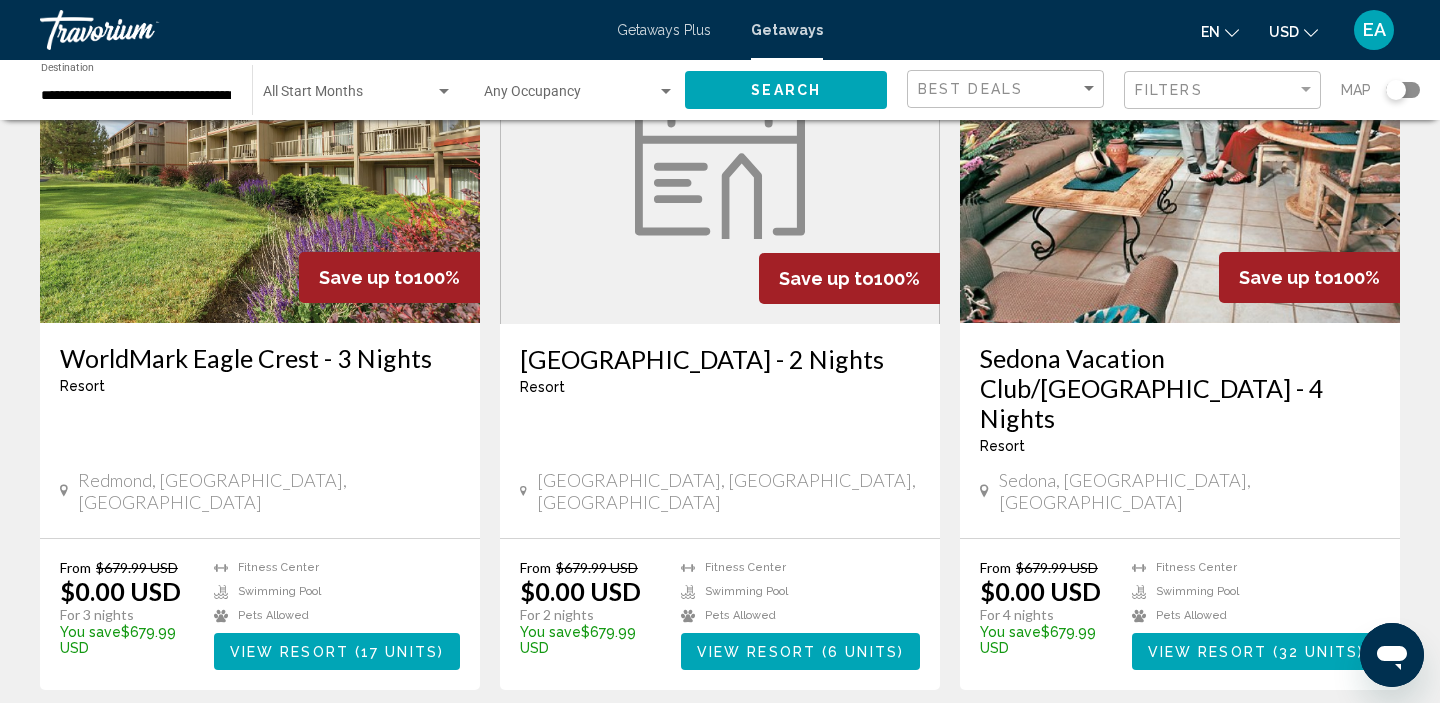 click on "22" at bounding box center [790, 750] 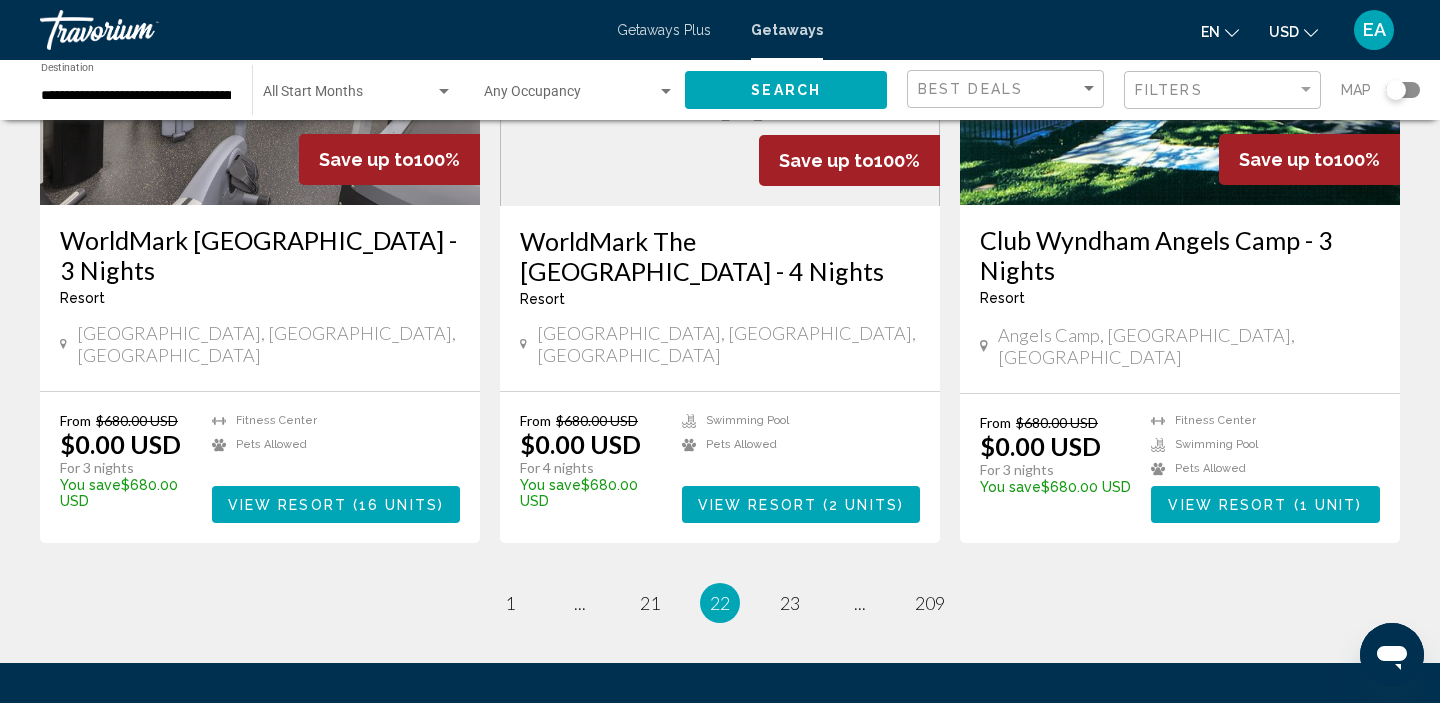 scroll, scrollTop: 2448, scrollLeft: 0, axis: vertical 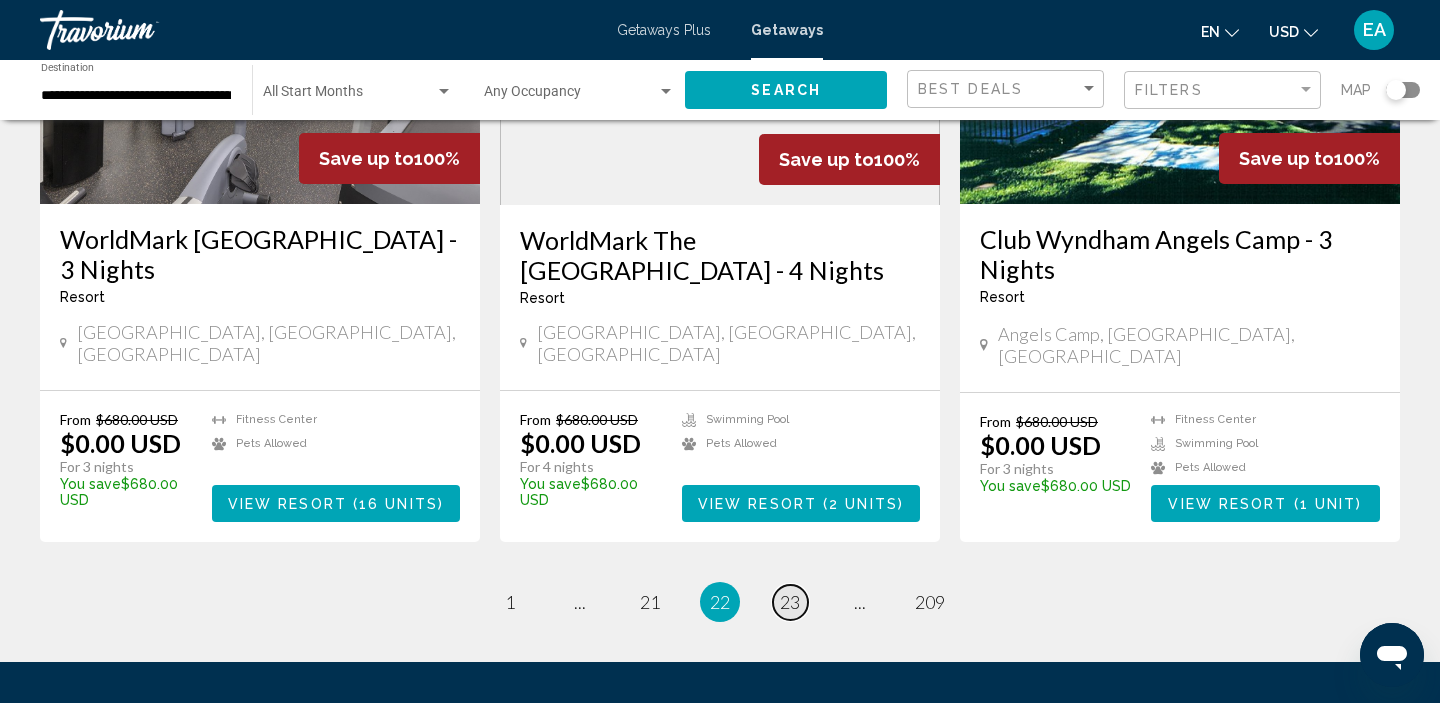 click on "23" at bounding box center (790, 602) 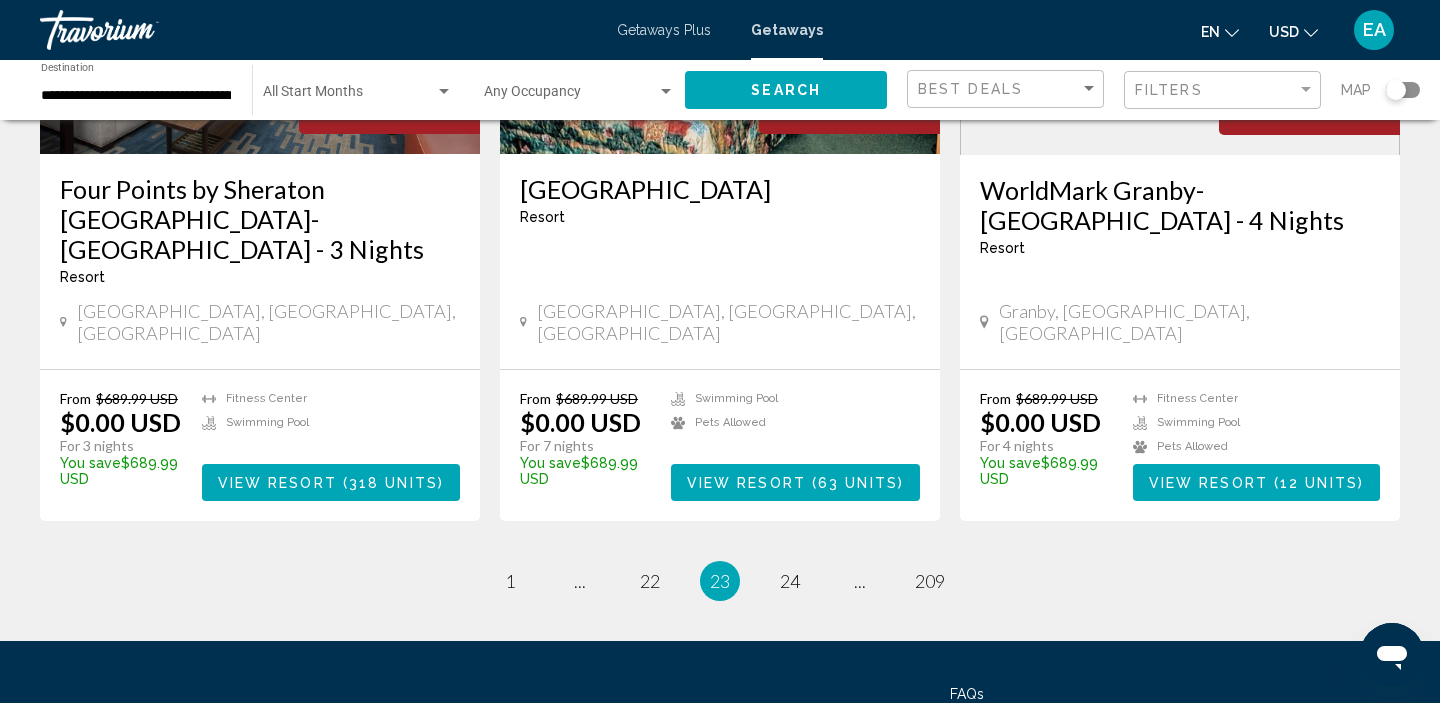 scroll, scrollTop: 2703, scrollLeft: 0, axis: vertical 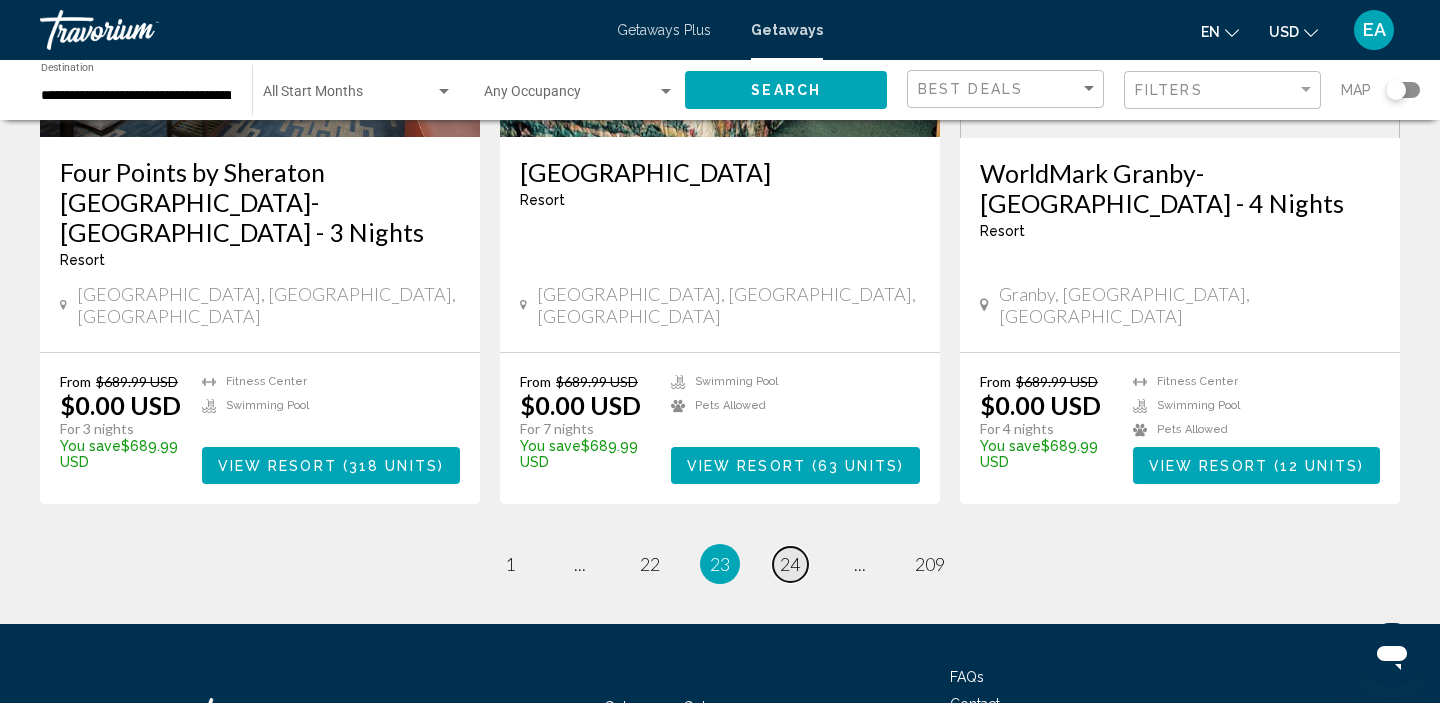 click on "24" at bounding box center [790, 564] 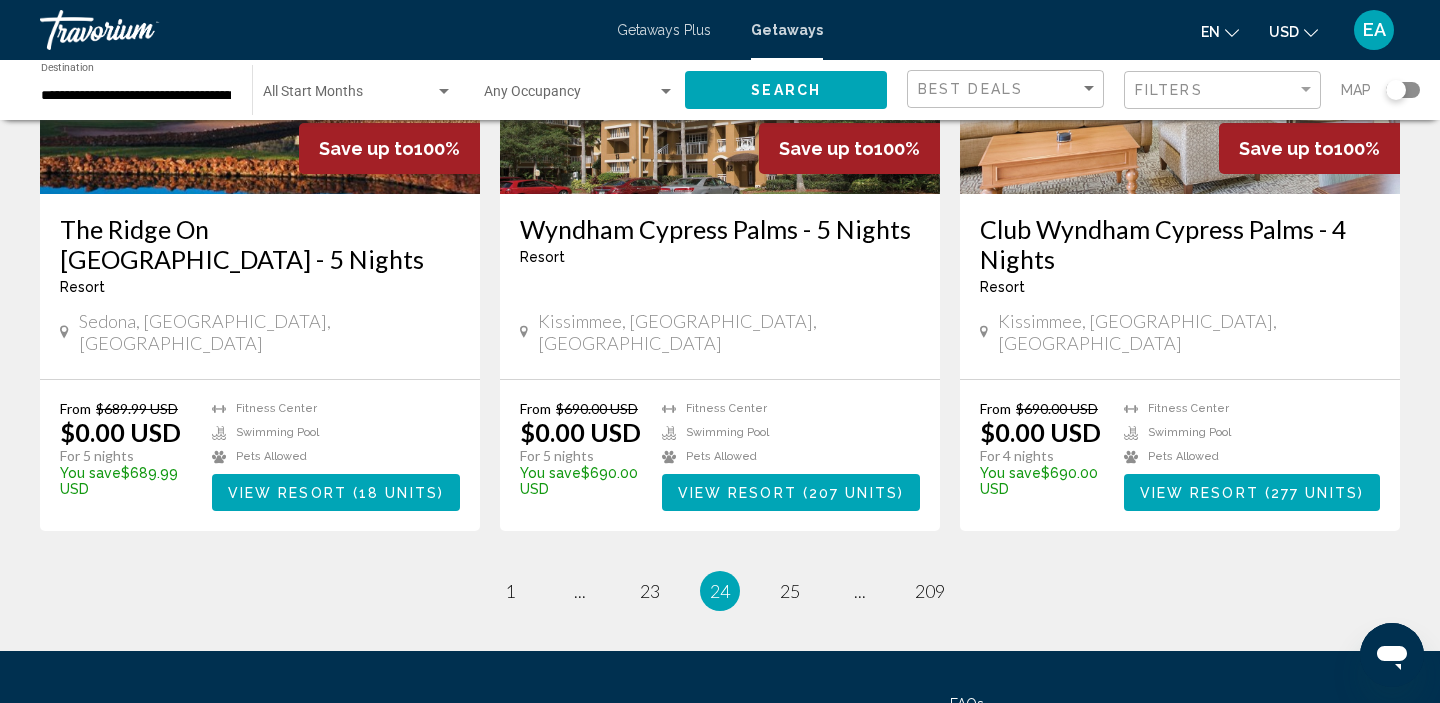 scroll, scrollTop: 2487, scrollLeft: 0, axis: vertical 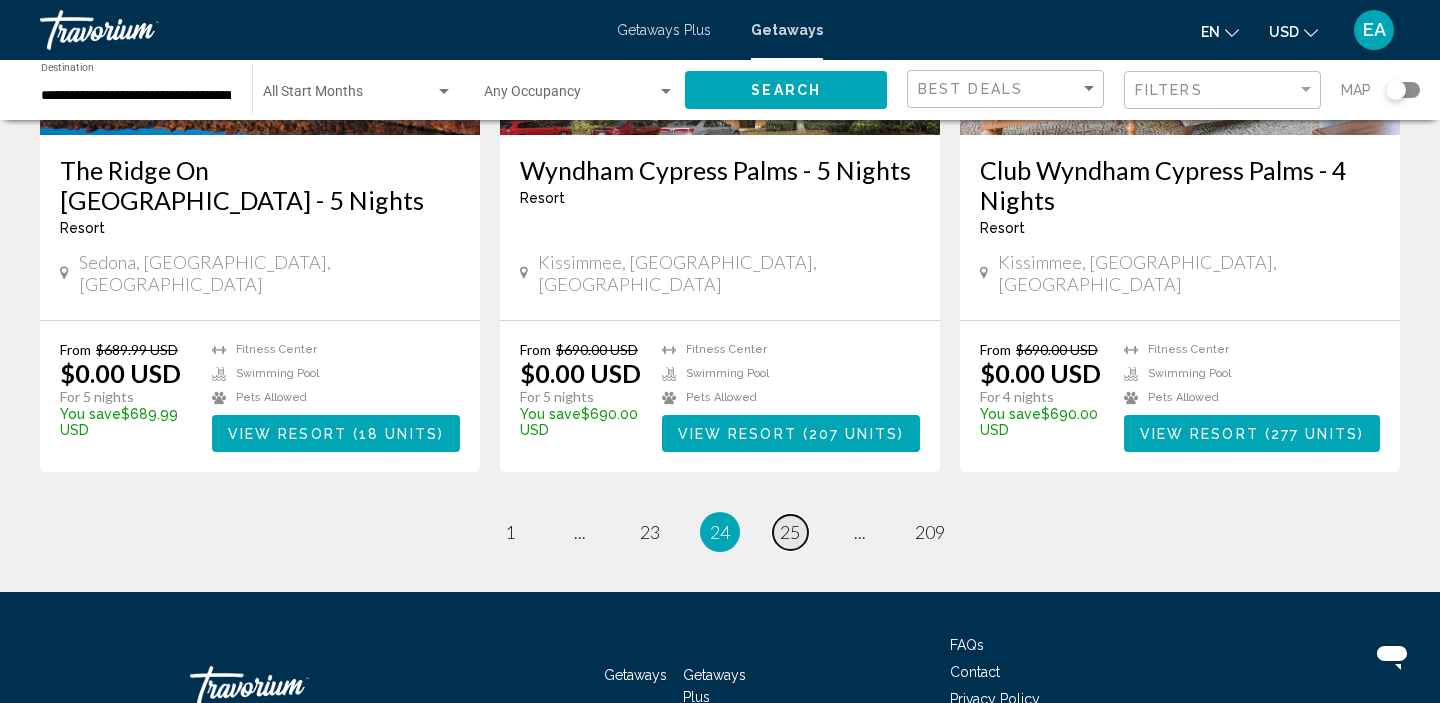 click on "25" at bounding box center [790, 532] 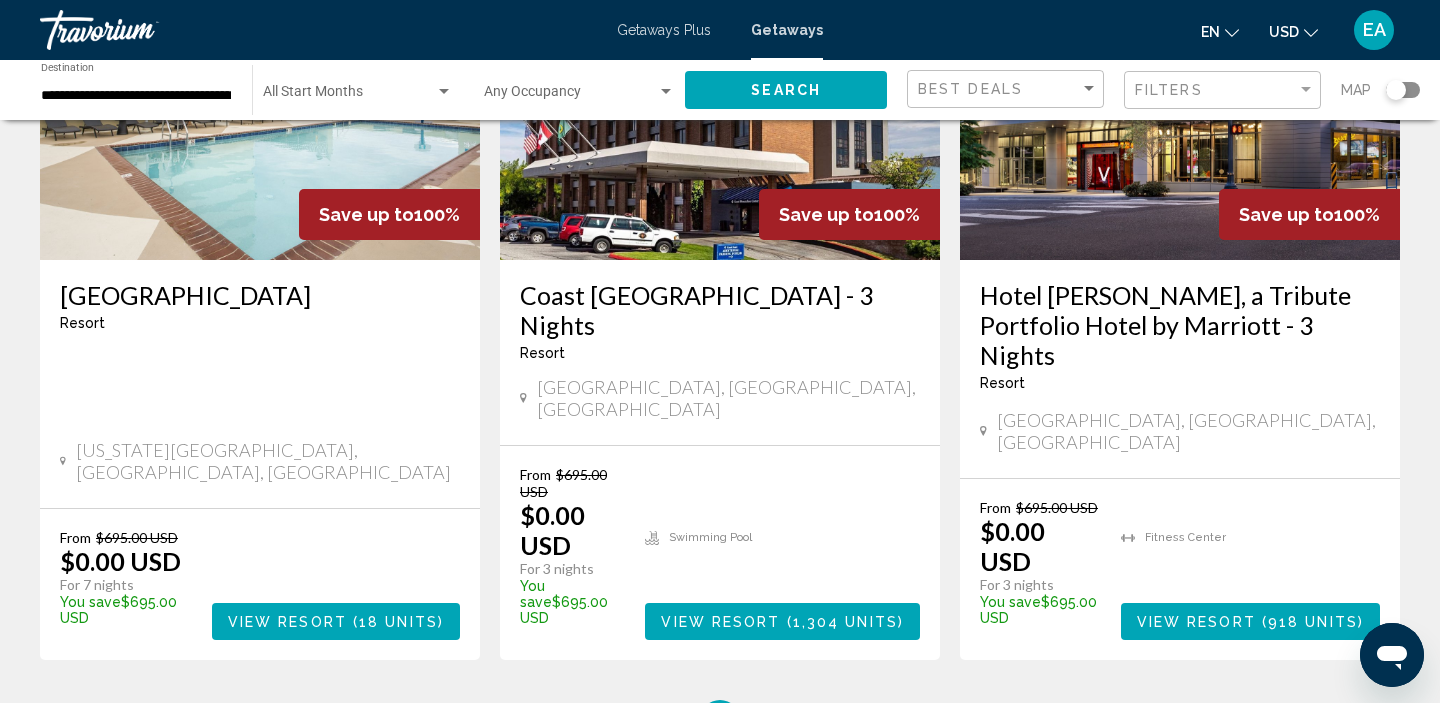 scroll, scrollTop: 2501, scrollLeft: 0, axis: vertical 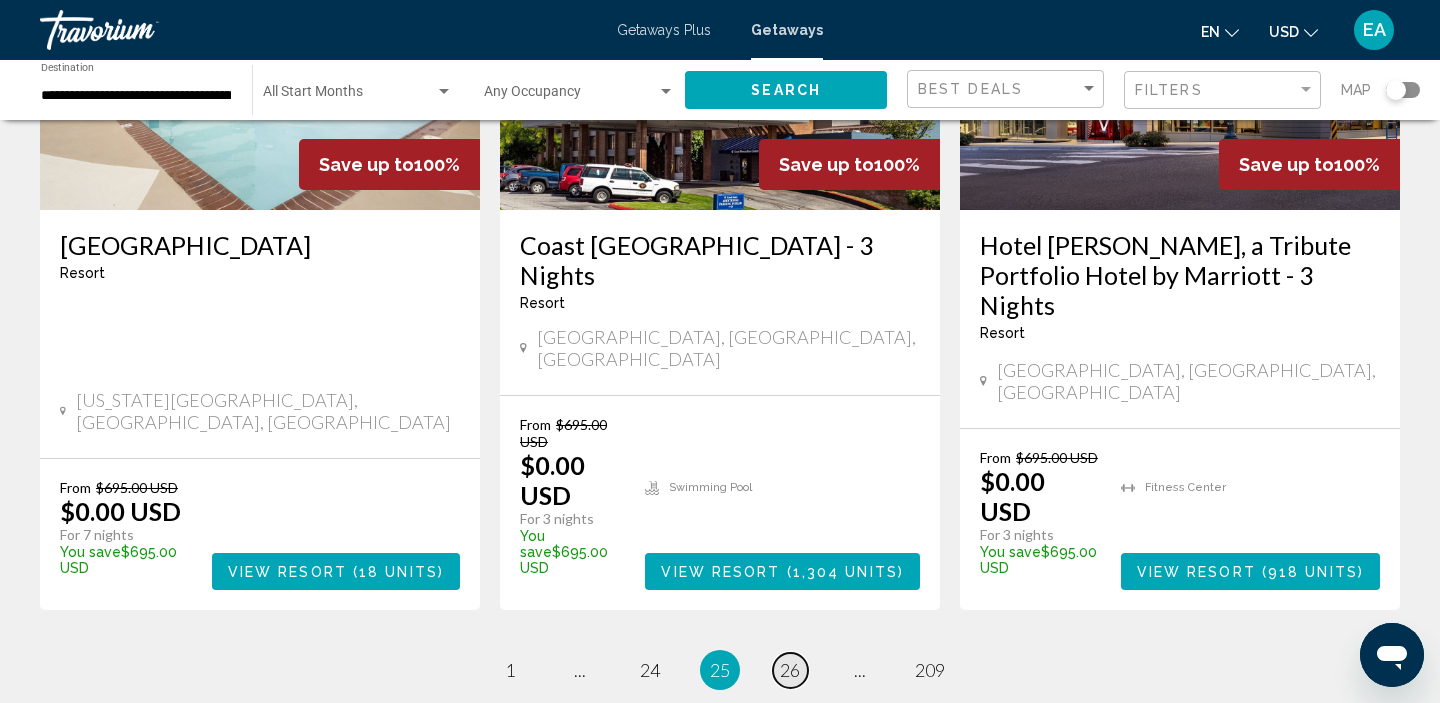 click on "26" at bounding box center (790, 670) 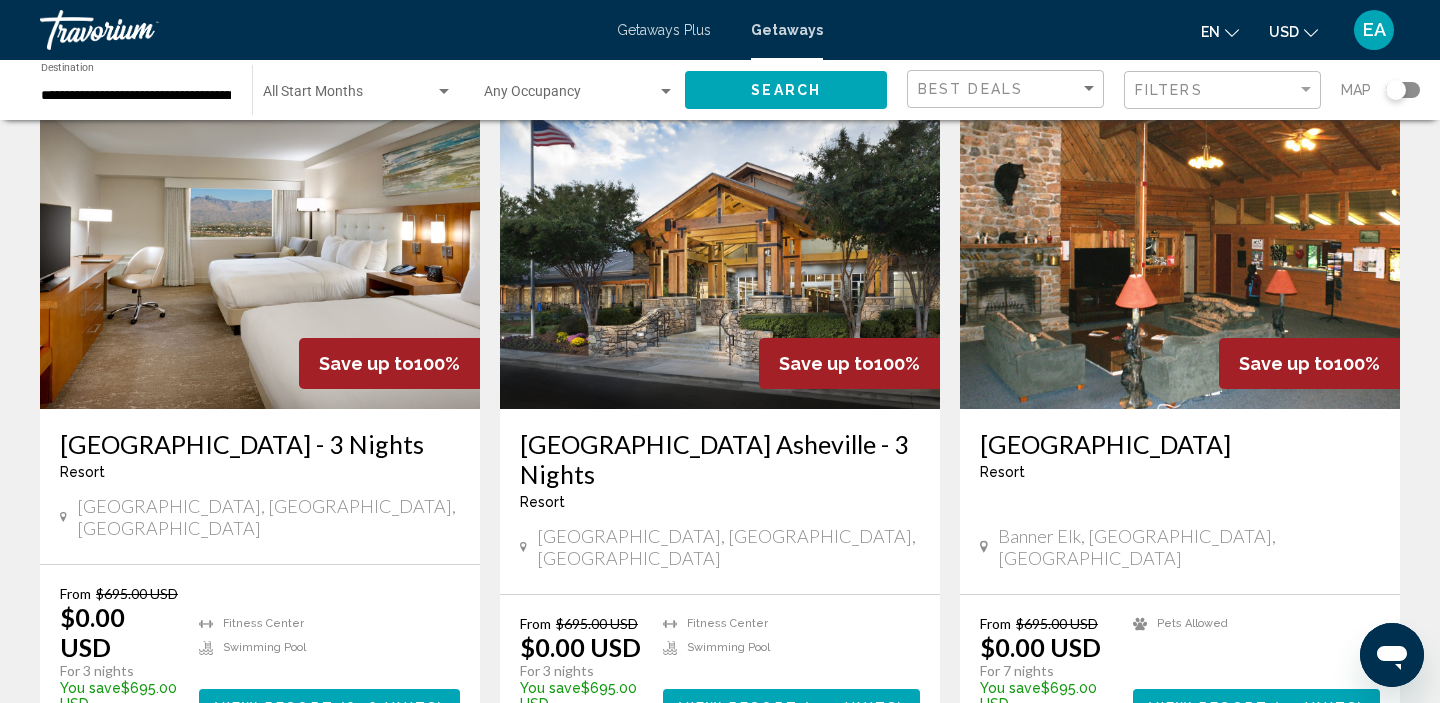 scroll, scrollTop: 791, scrollLeft: 0, axis: vertical 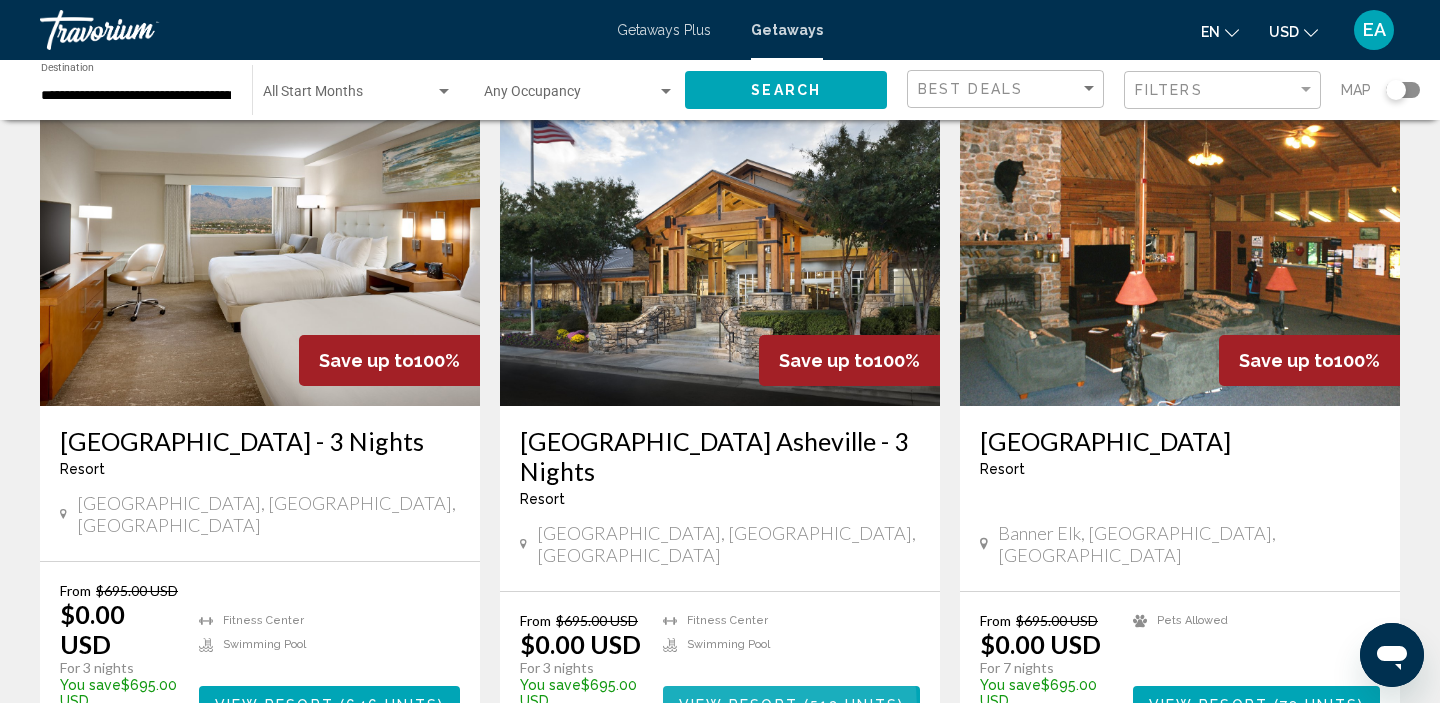 click on "View Resort" at bounding box center [738, 705] 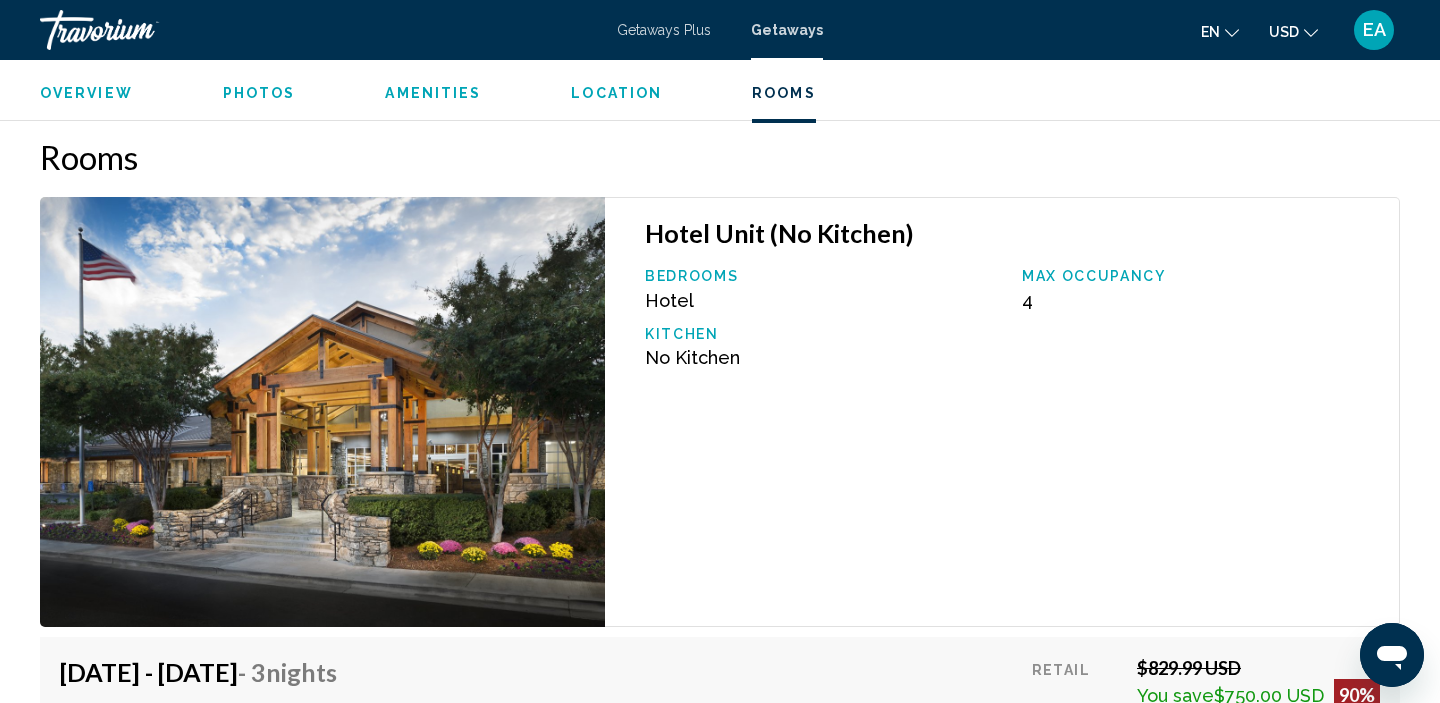 scroll, scrollTop: 2492, scrollLeft: 0, axis: vertical 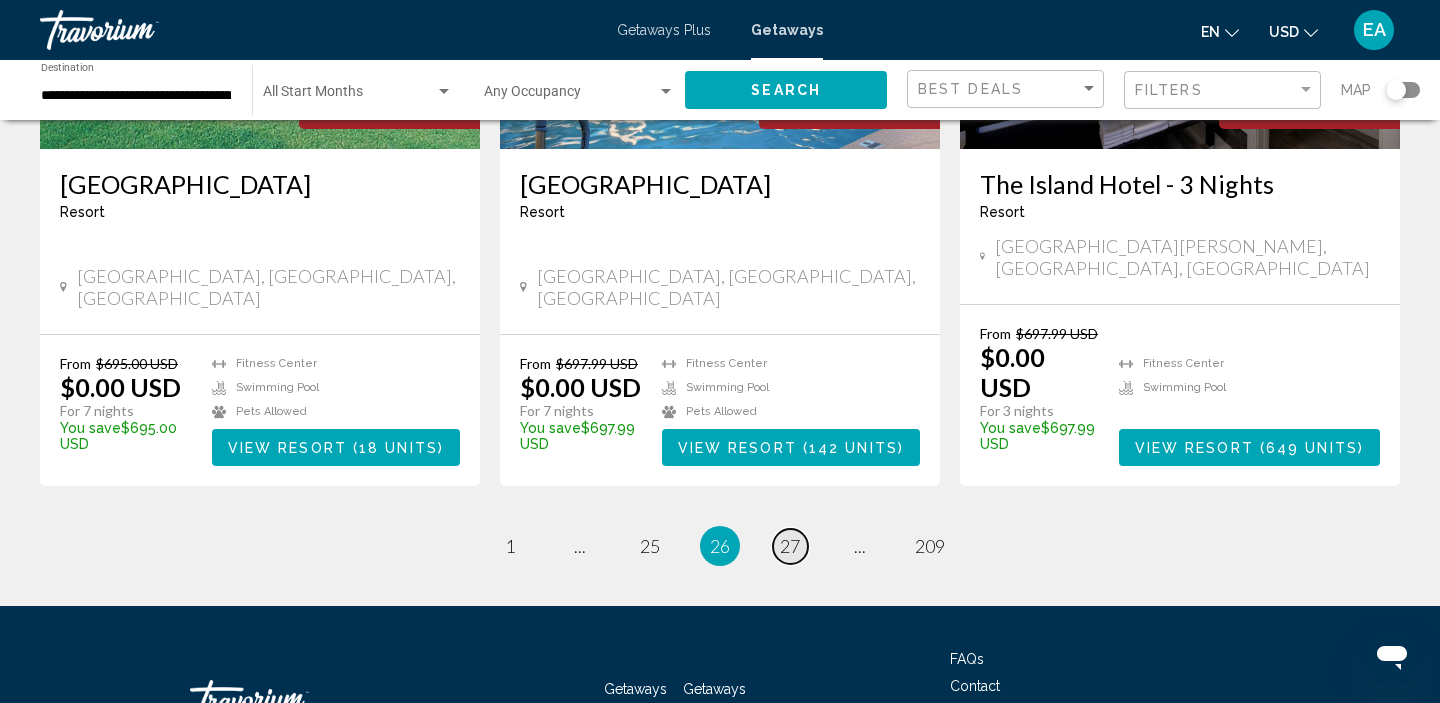 click on "27" at bounding box center (790, 546) 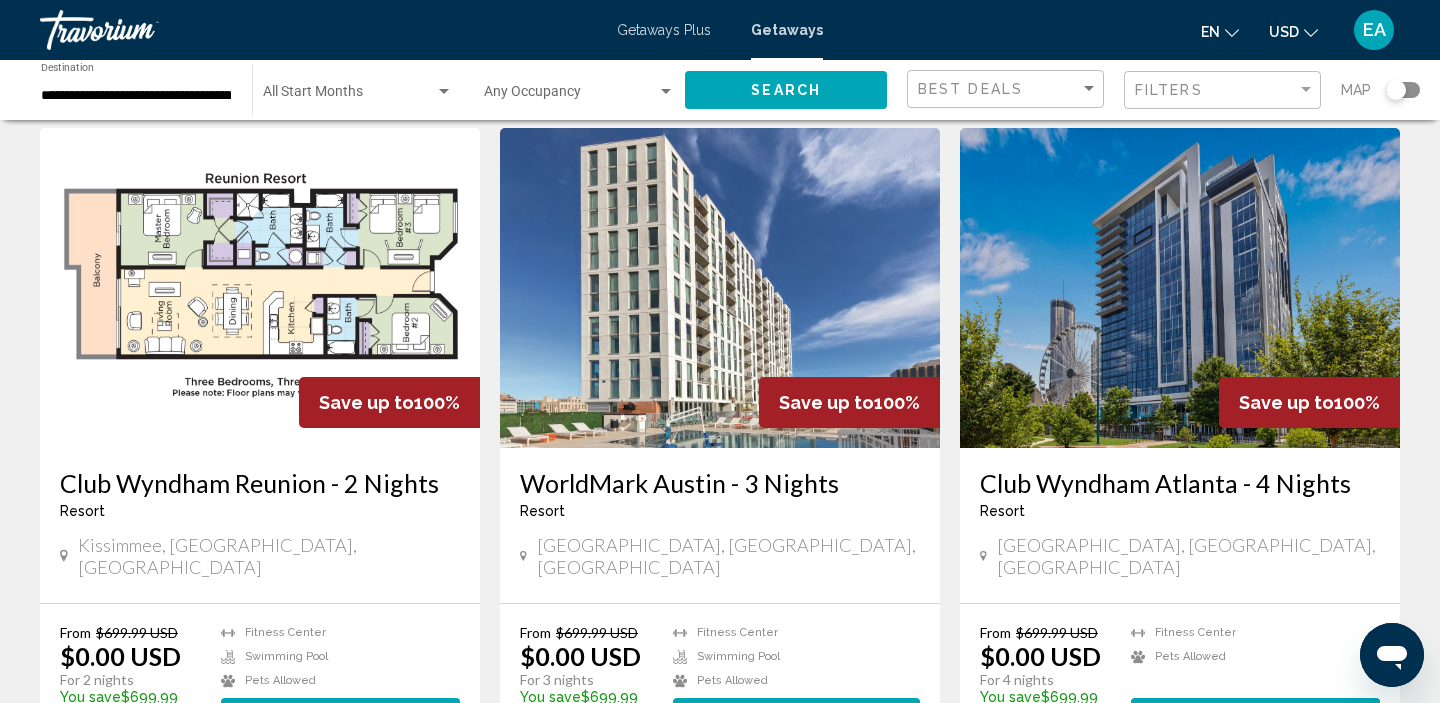 scroll, scrollTop: 879, scrollLeft: 0, axis: vertical 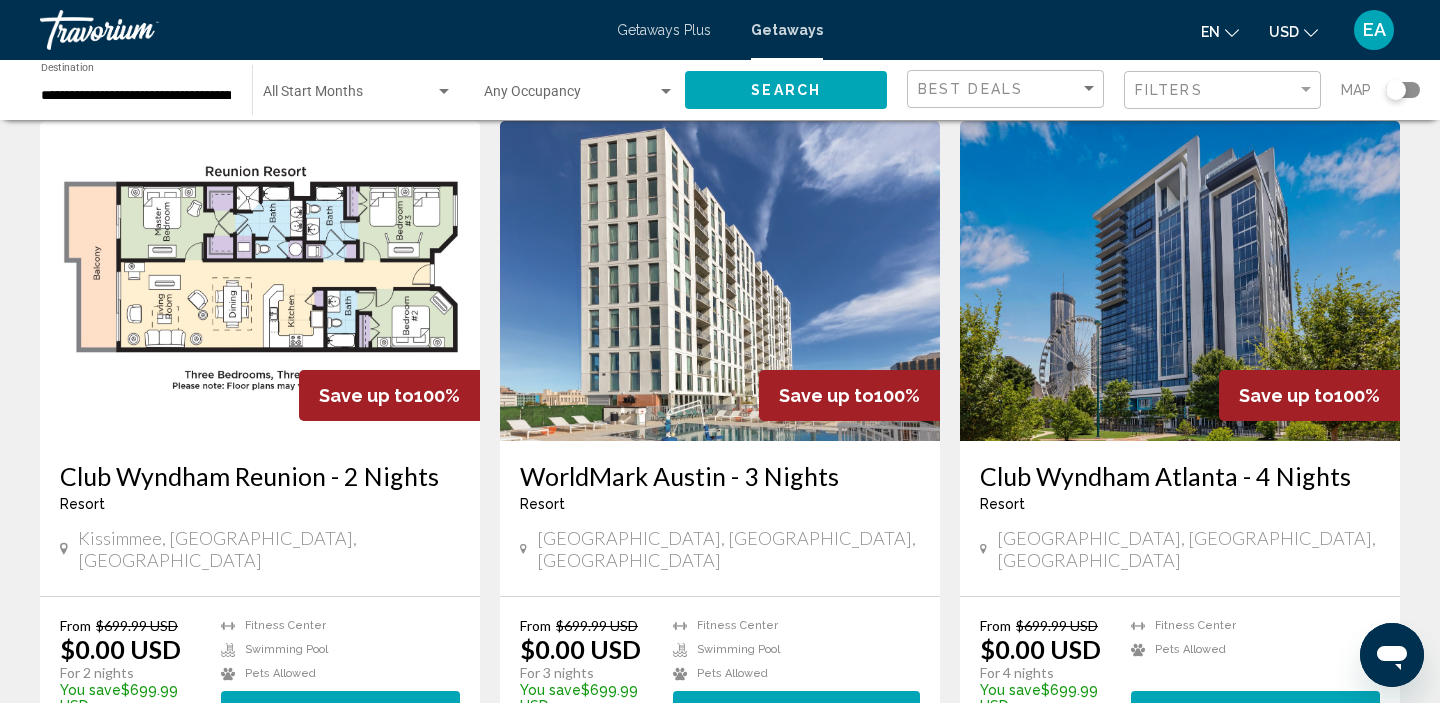 click on "View Resort" at bounding box center [748, 710] 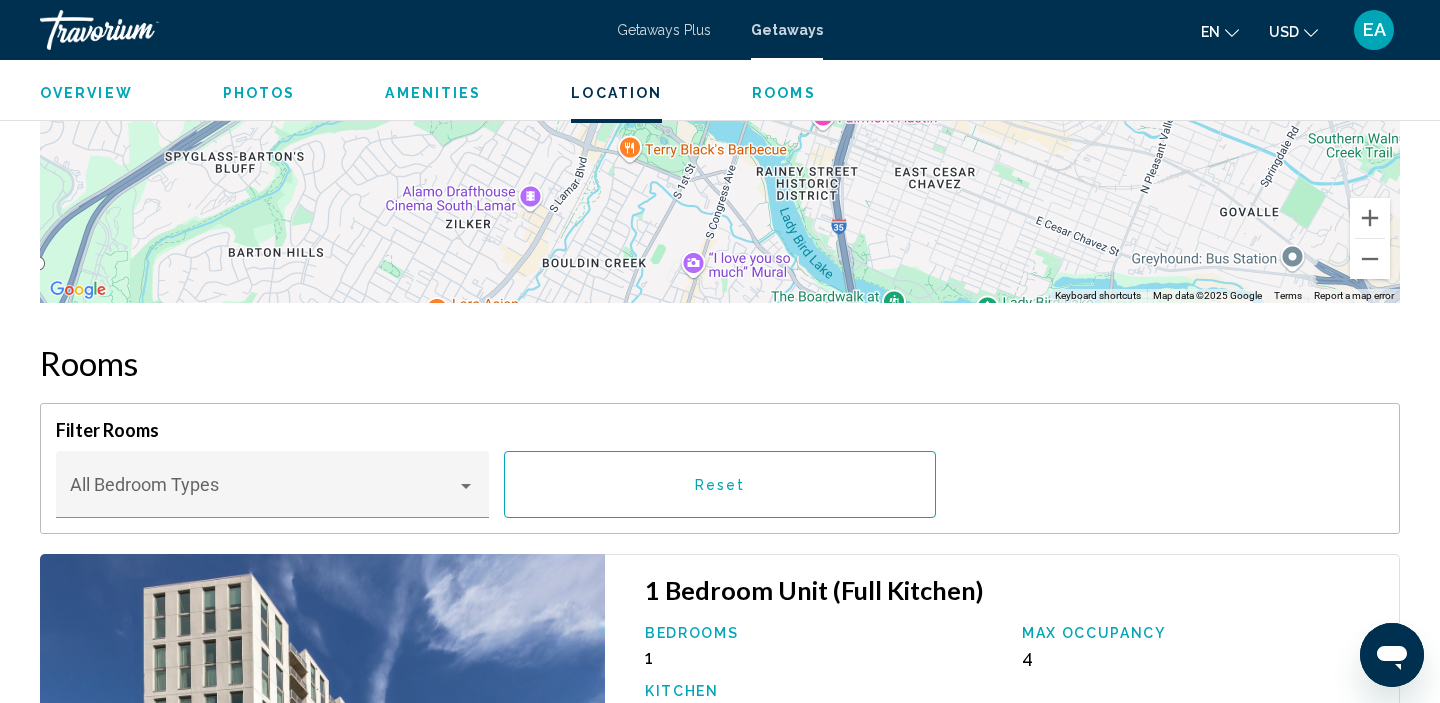 scroll, scrollTop: 3057, scrollLeft: 0, axis: vertical 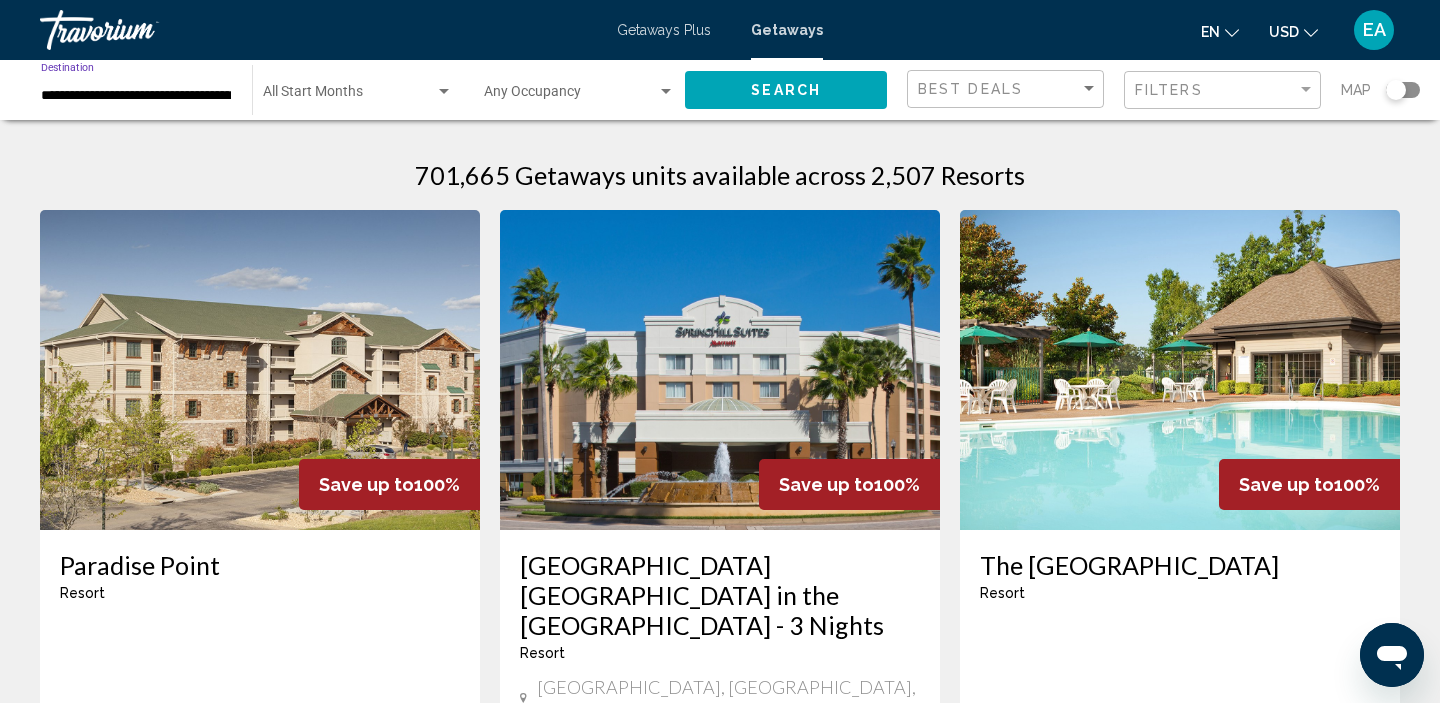 click on "**********" at bounding box center (136, 96) 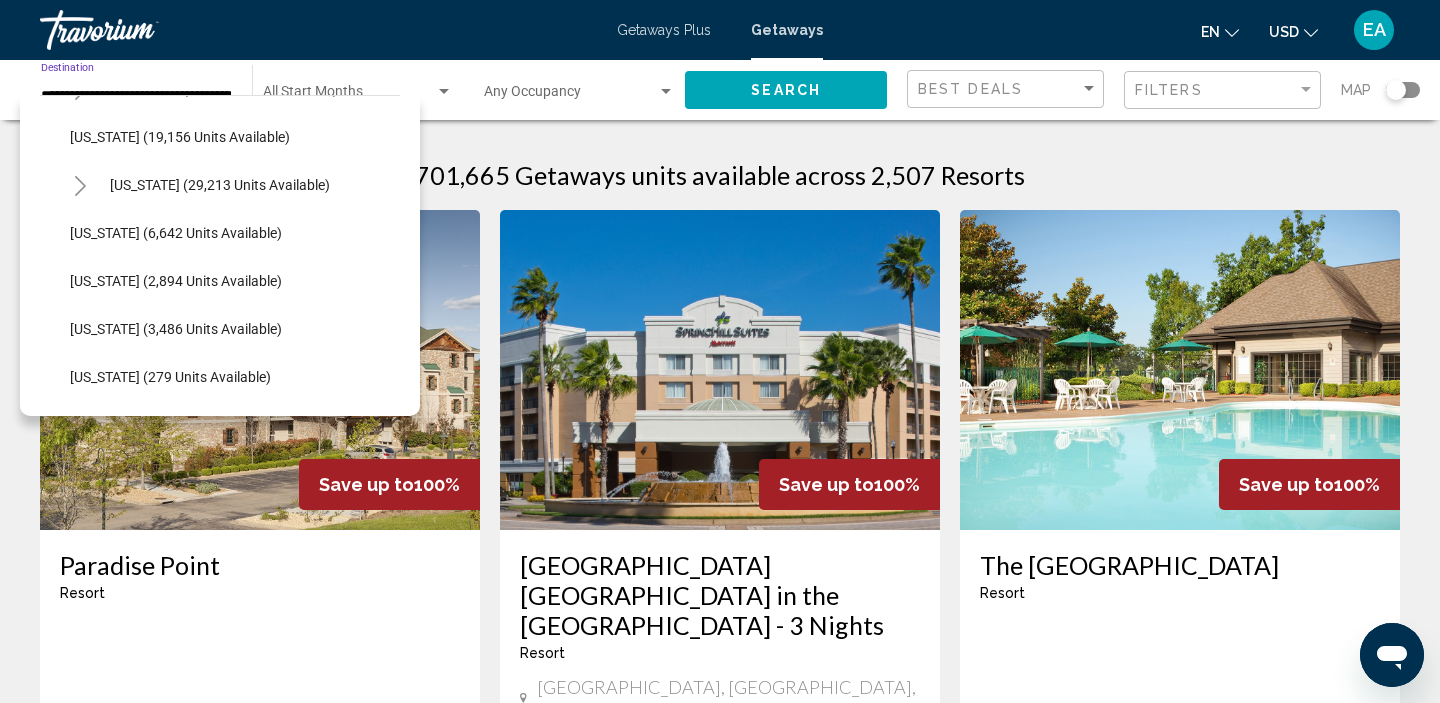 scroll, scrollTop: 435, scrollLeft: 0, axis: vertical 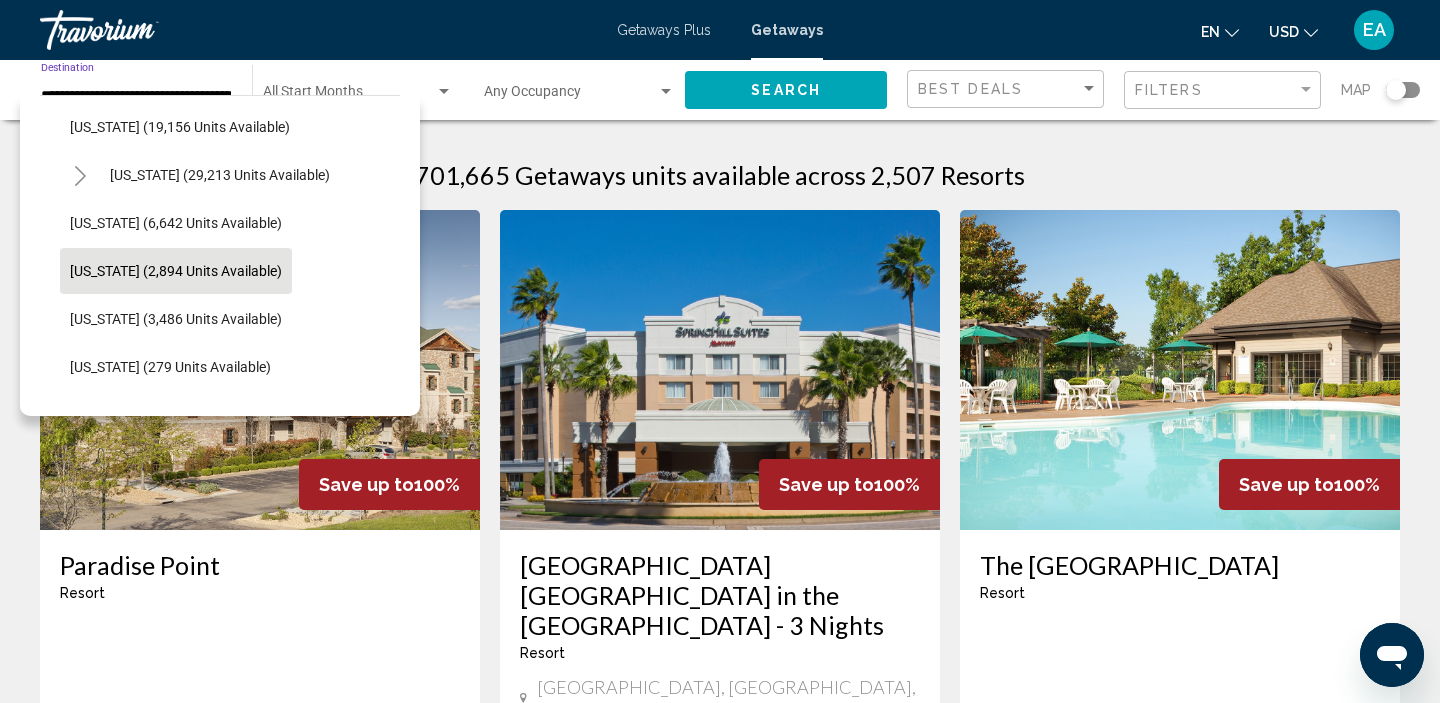 click on "[US_STATE] (2,894 units available)" 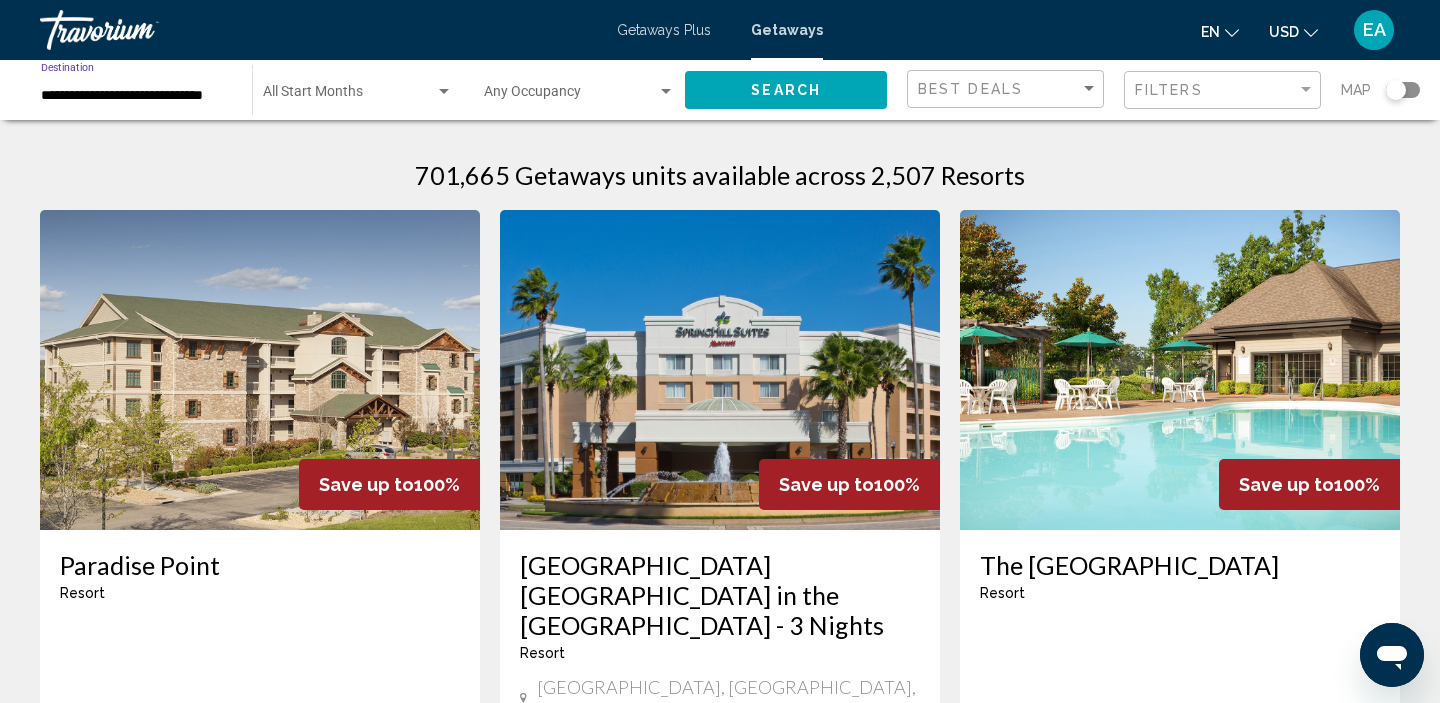click on "Search" 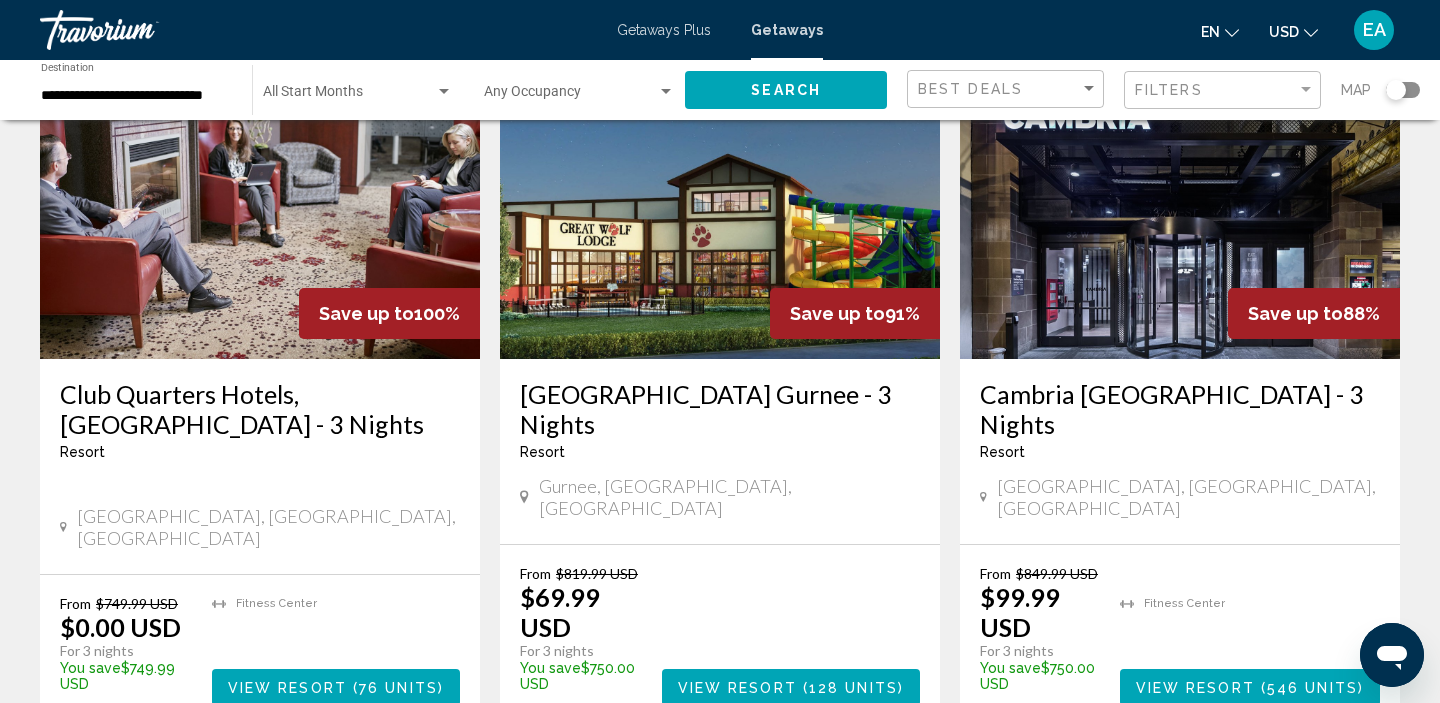 scroll, scrollTop: 1534, scrollLeft: 0, axis: vertical 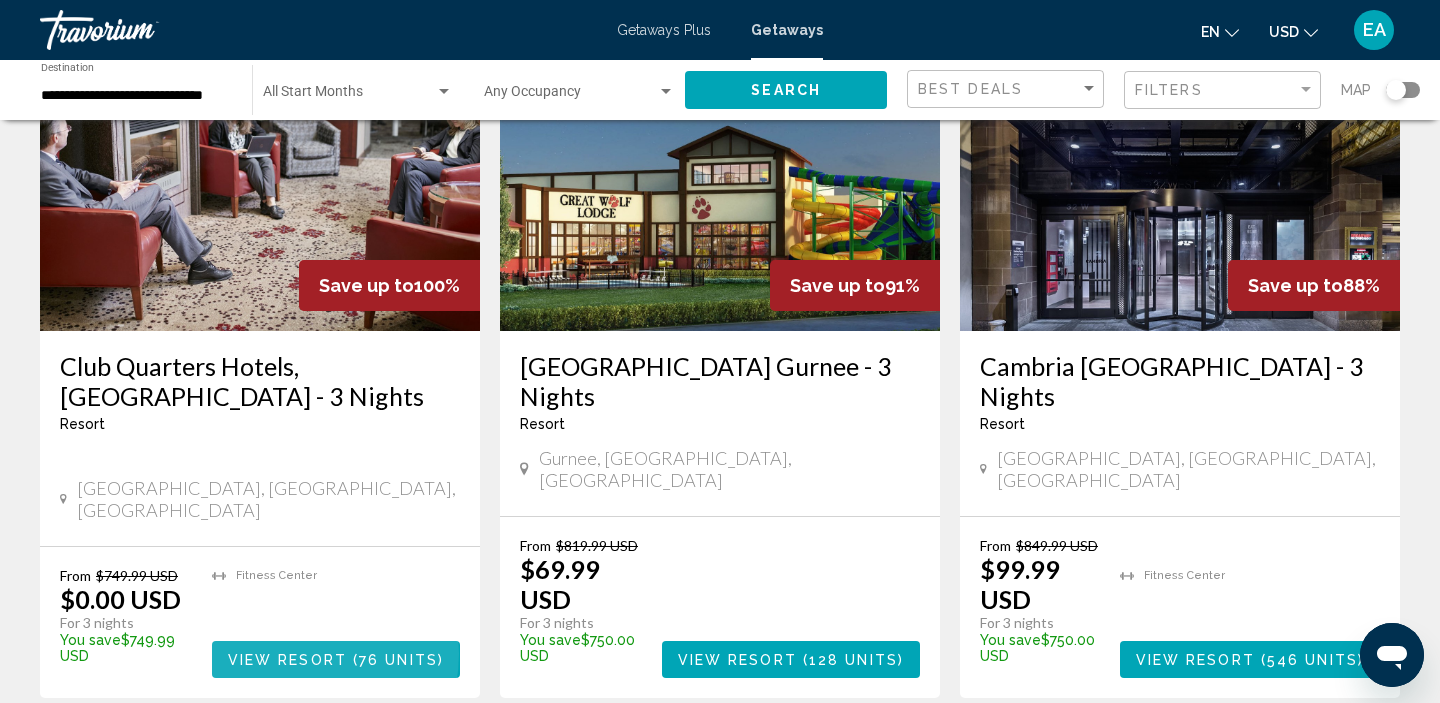 click on "View Resort" at bounding box center (287, 660) 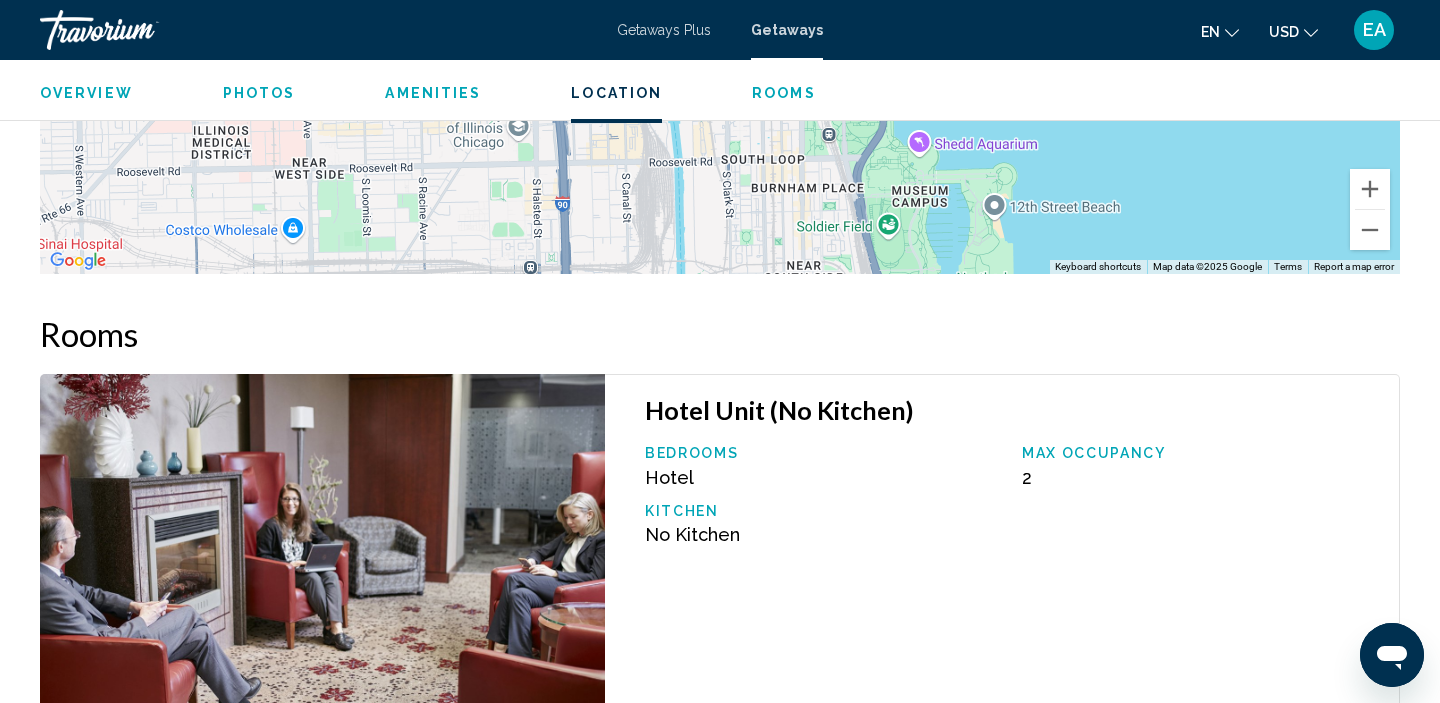 scroll, scrollTop: 2318, scrollLeft: 0, axis: vertical 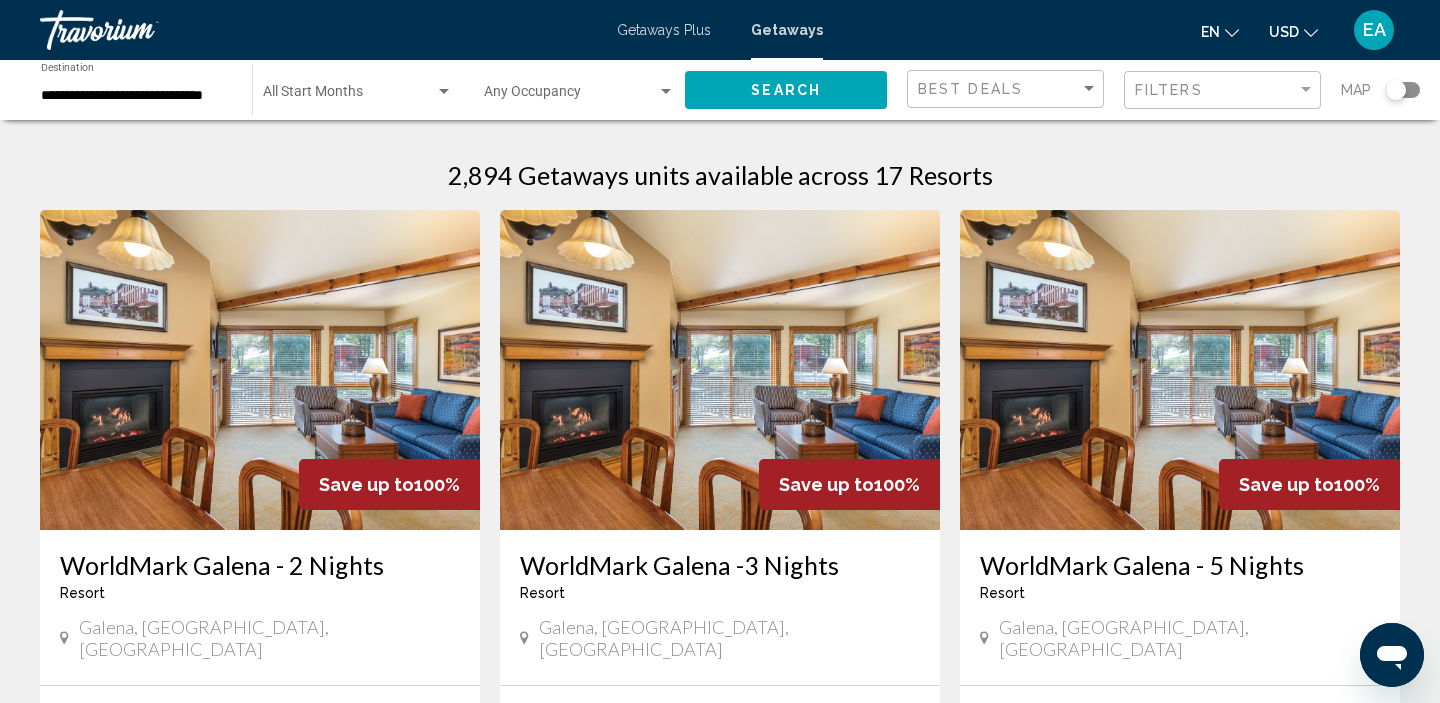click on "**********" at bounding box center (136, 96) 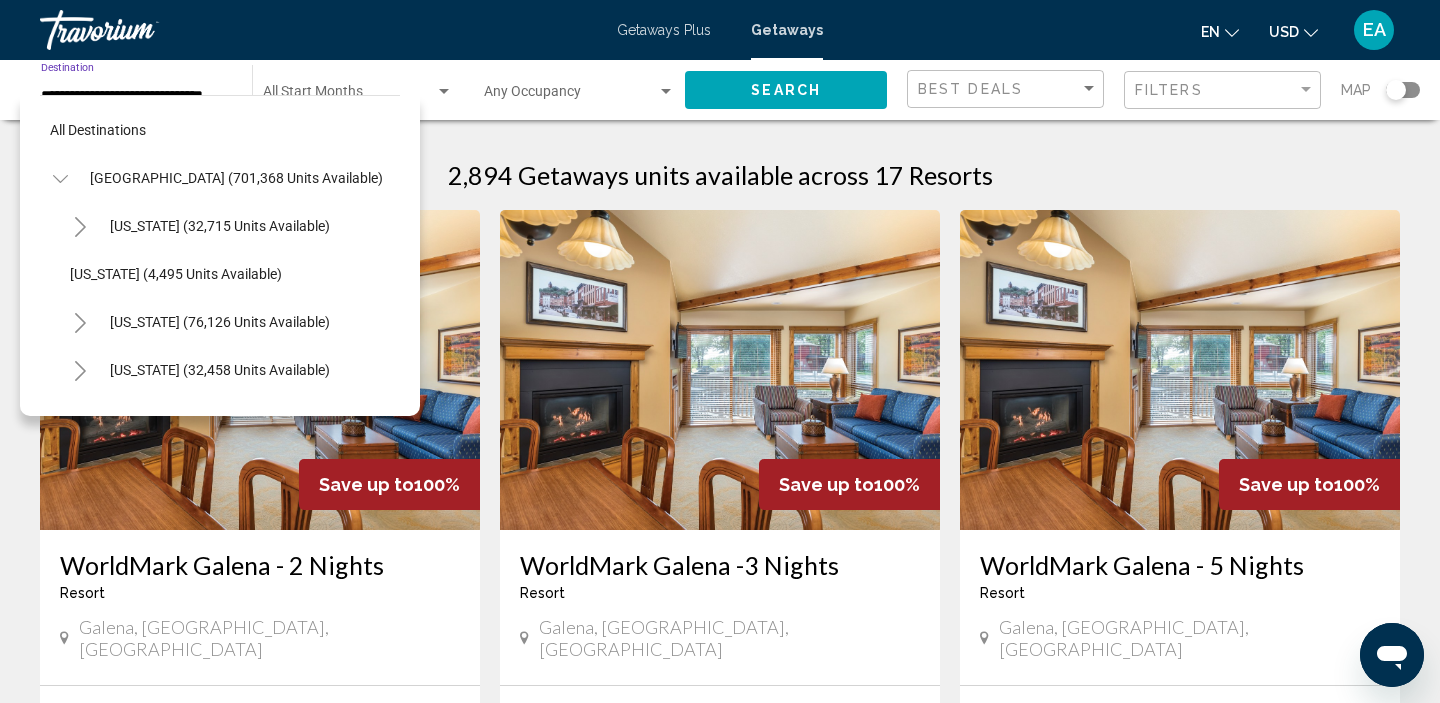 scroll, scrollTop: 455, scrollLeft: 0, axis: vertical 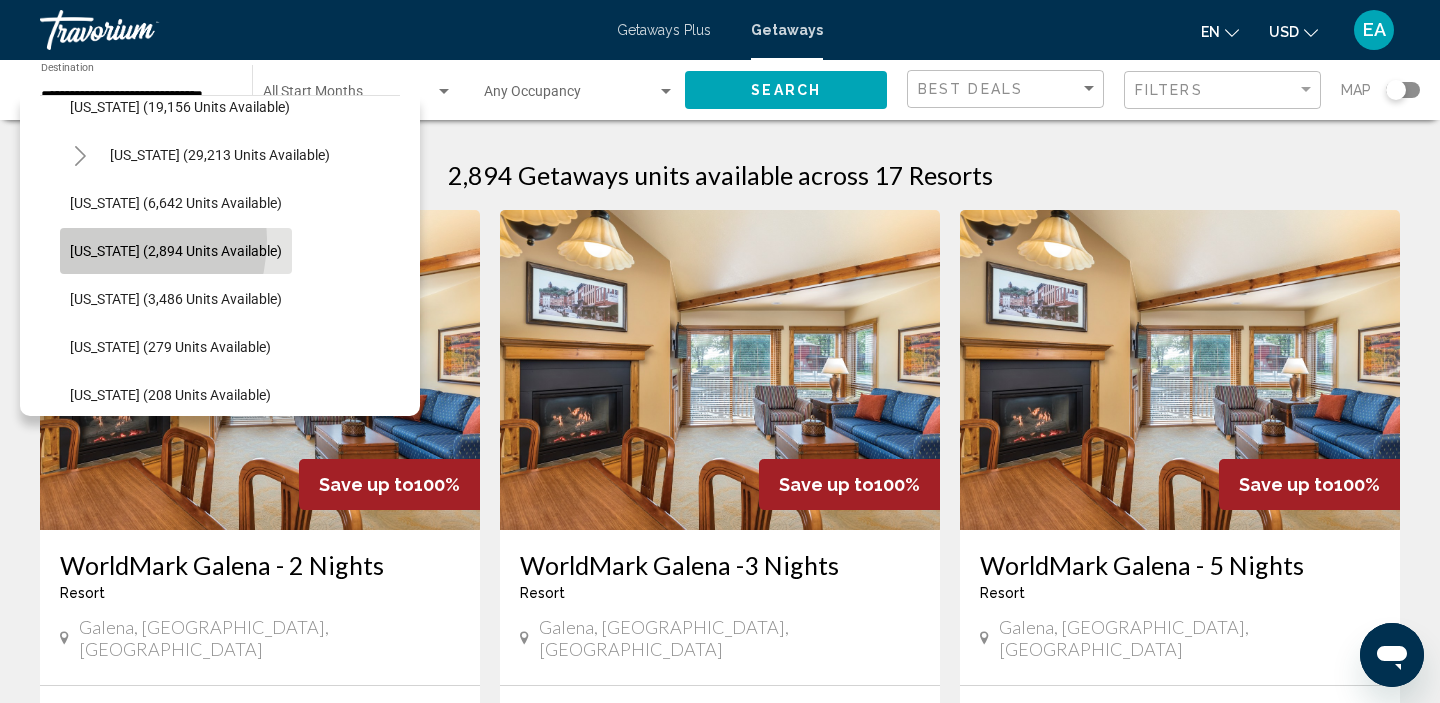 click on "[US_STATE] (2,894 units available)" 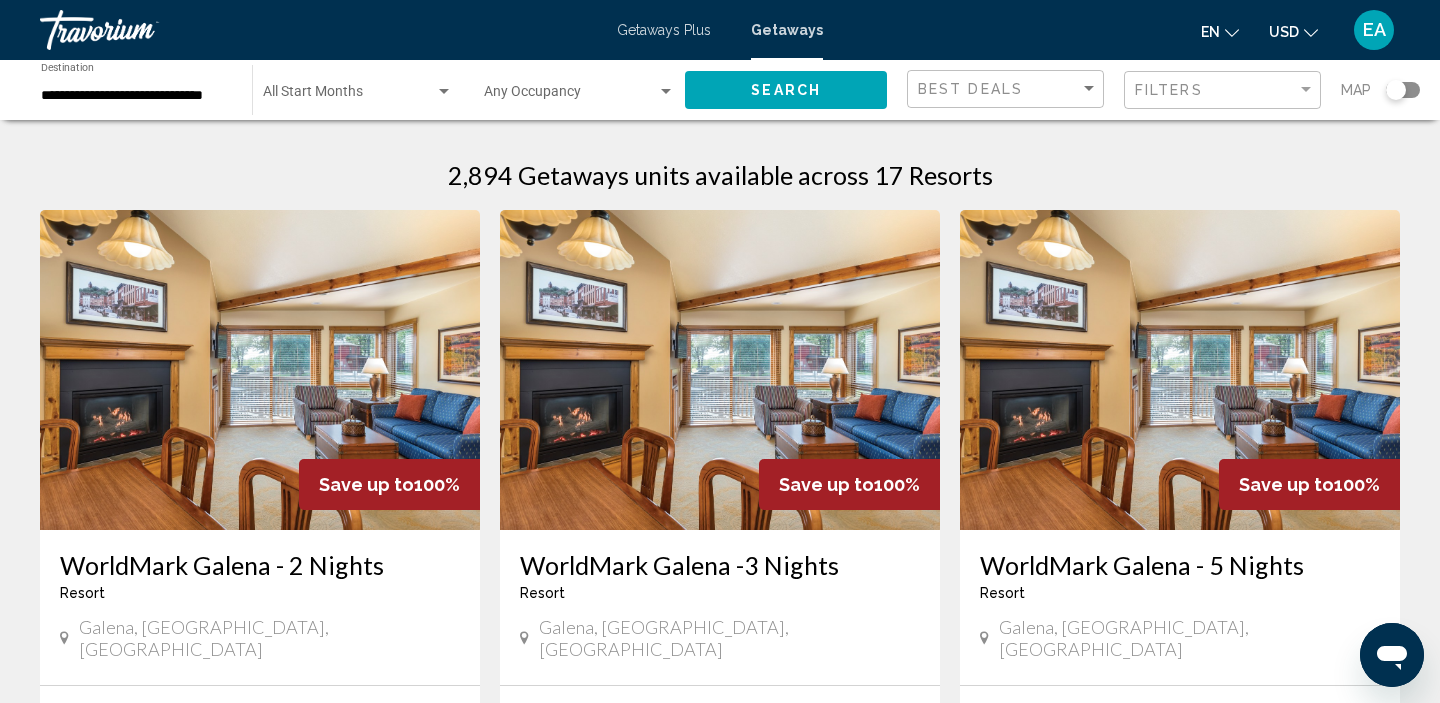 click on "Start Month All Start Months" 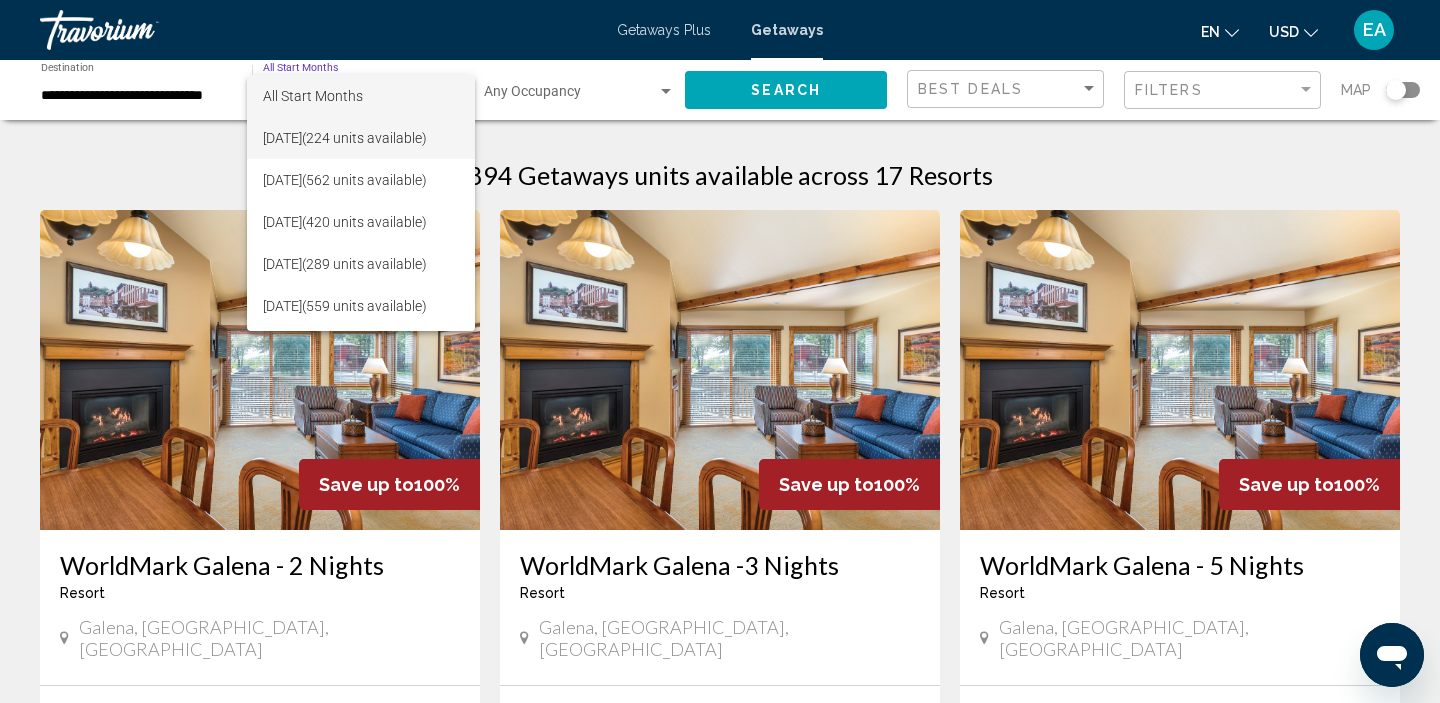 click on "[DATE]  (224 units available)" at bounding box center (361, 138) 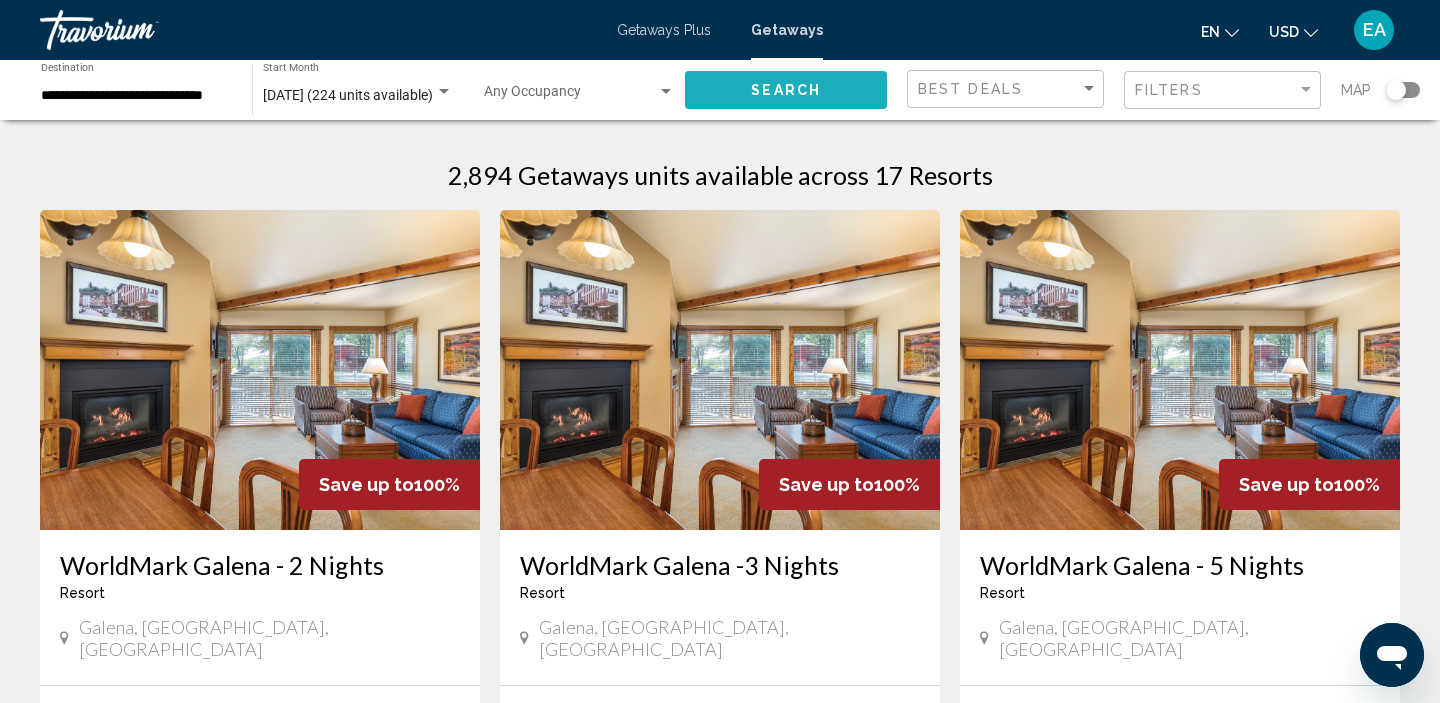 click on "Search" 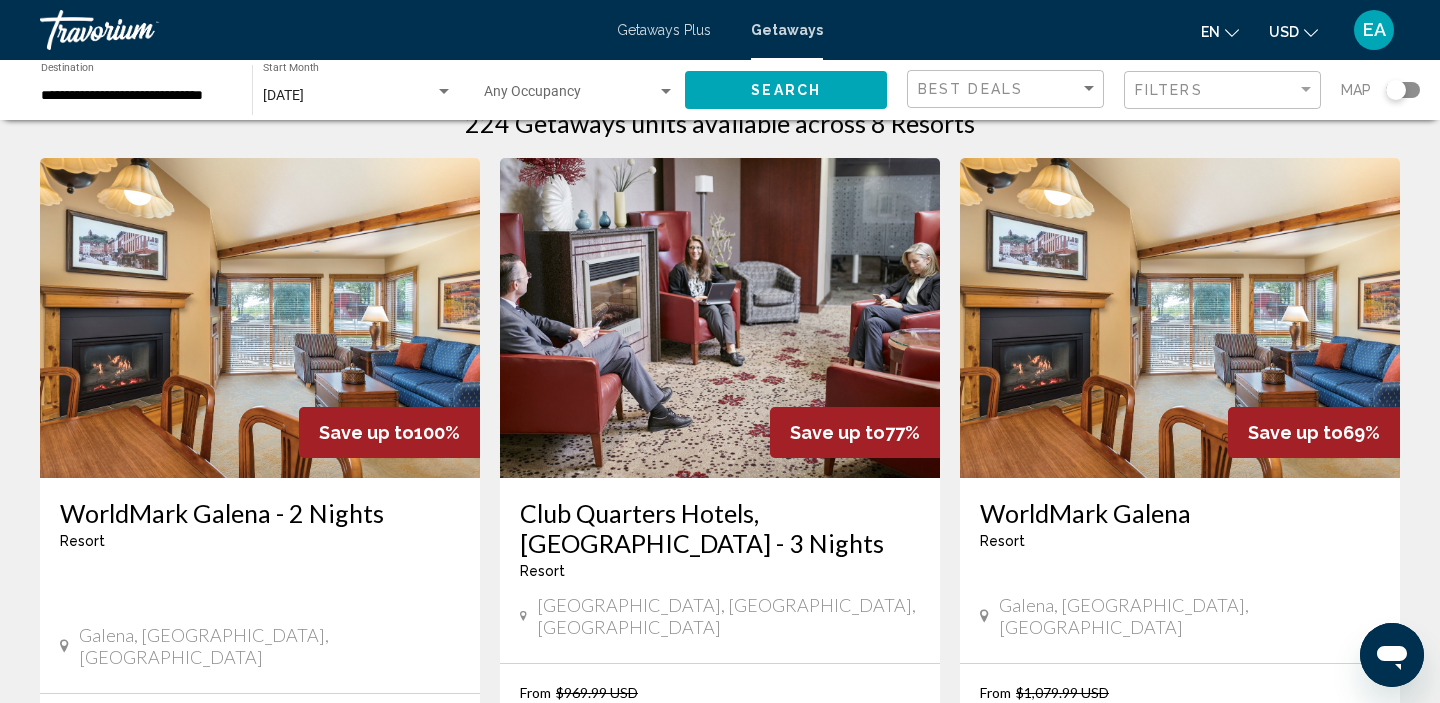 scroll, scrollTop: 0, scrollLeft: 0, axis: both 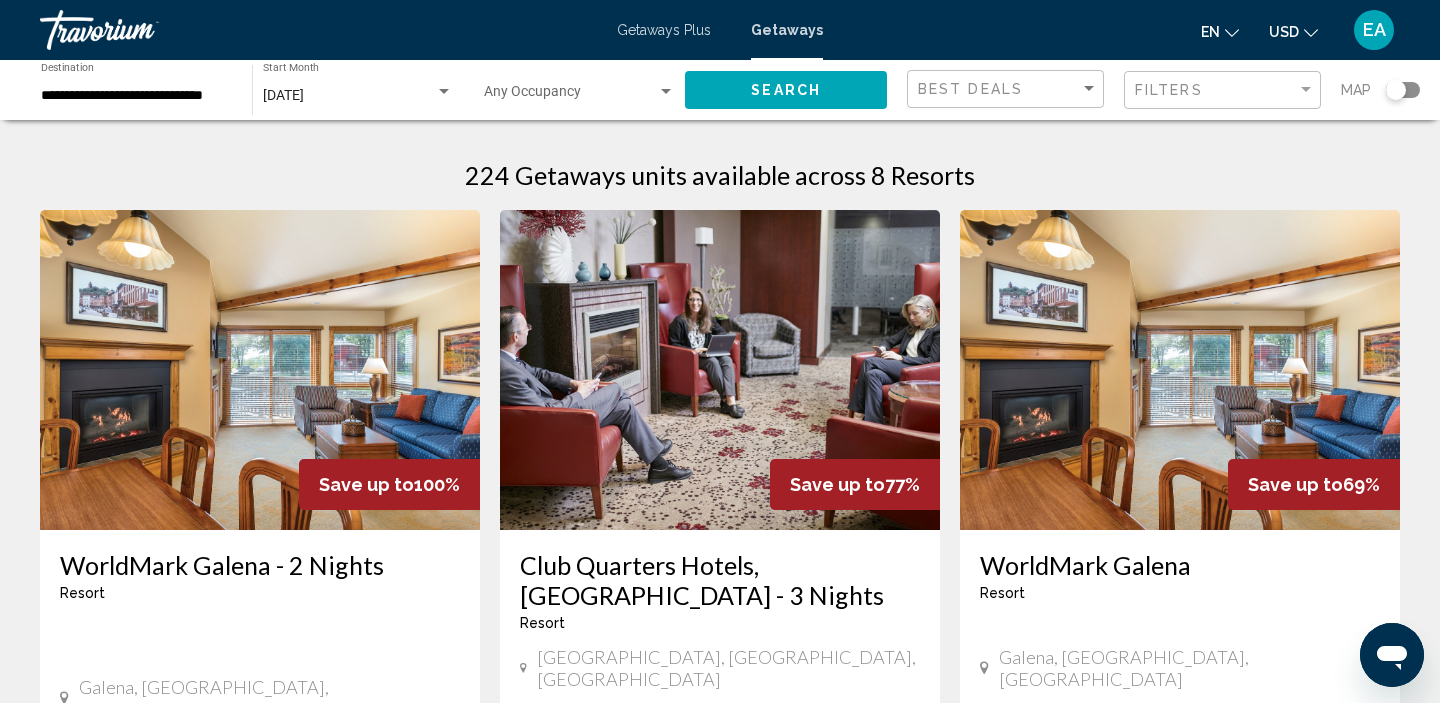 click on "[DATE]" at bounding box center [283, 95] 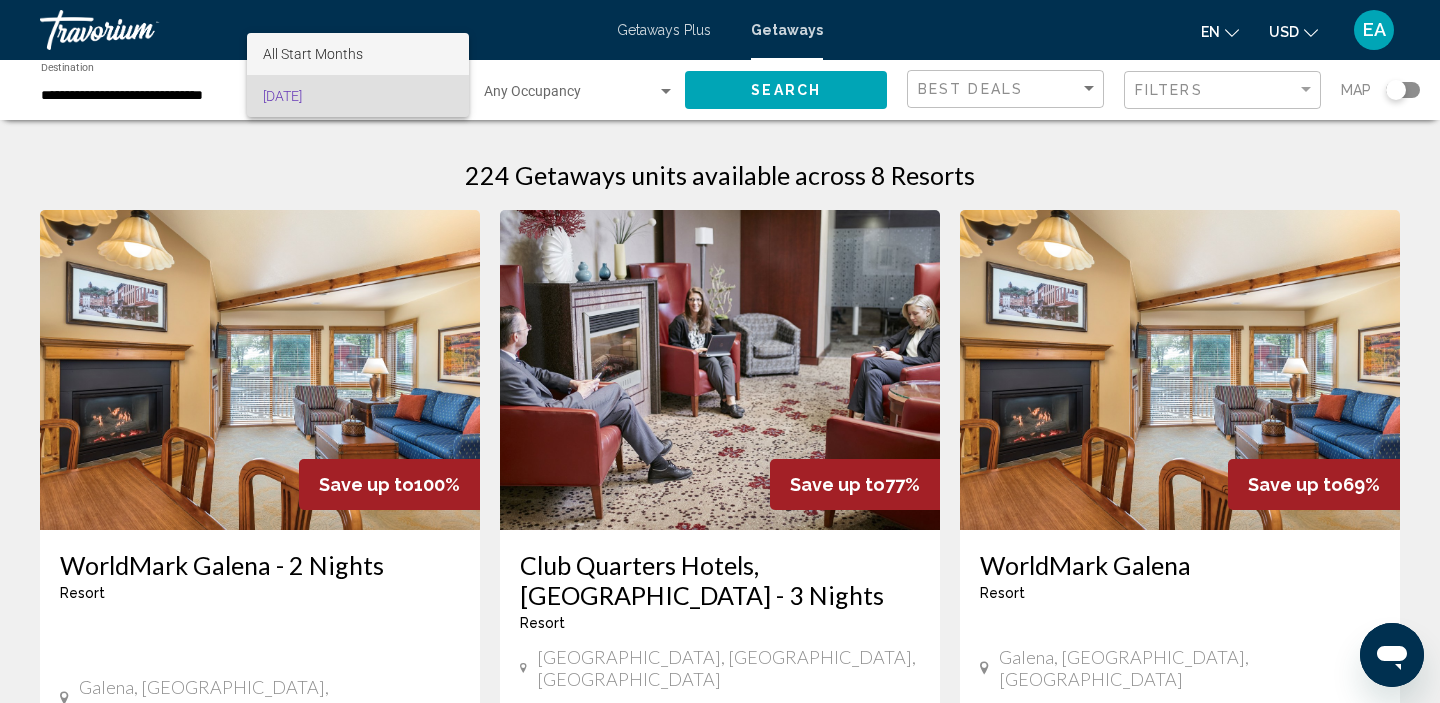 click on "All Start Months" at bounding box center (358, 54) 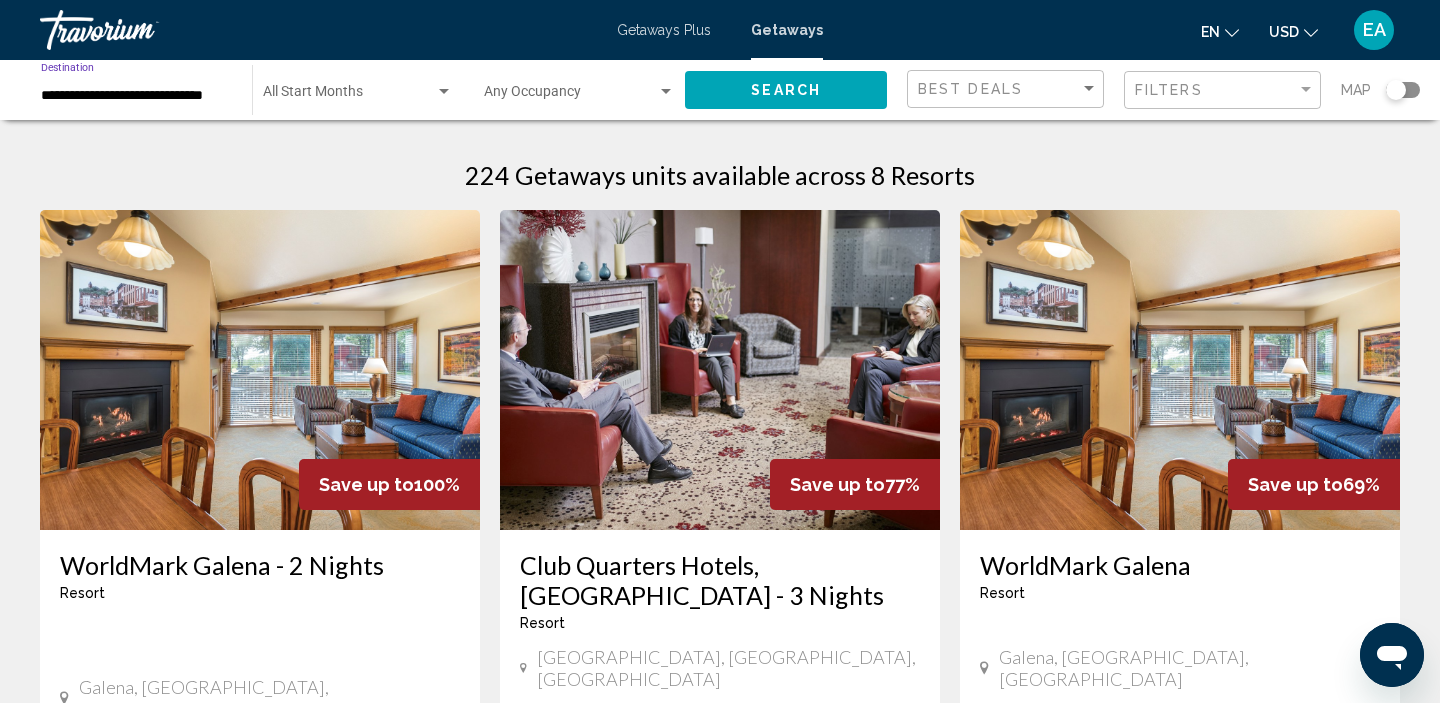 click on "**********" at bounding box center (136, 96) 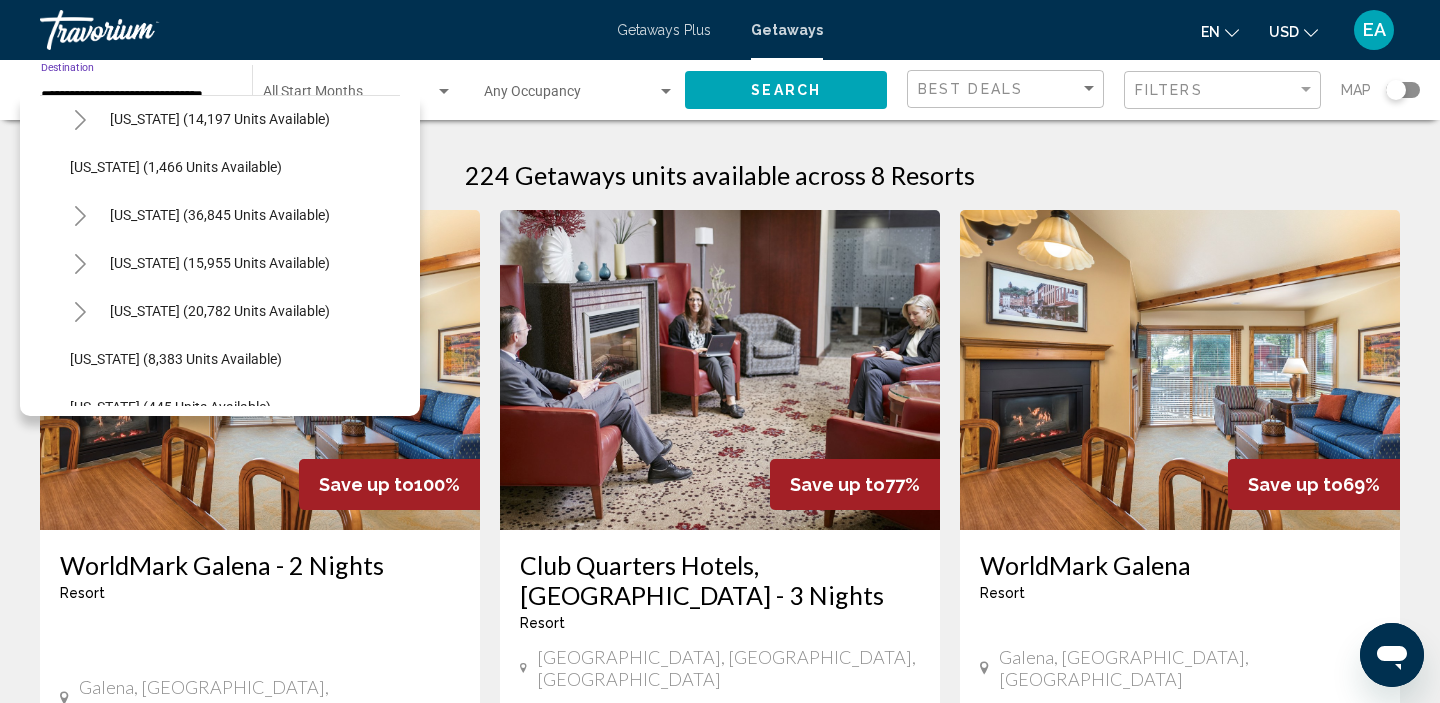 scroll, scrollTop: 1646, scrollLeft: 0, axis: vertical 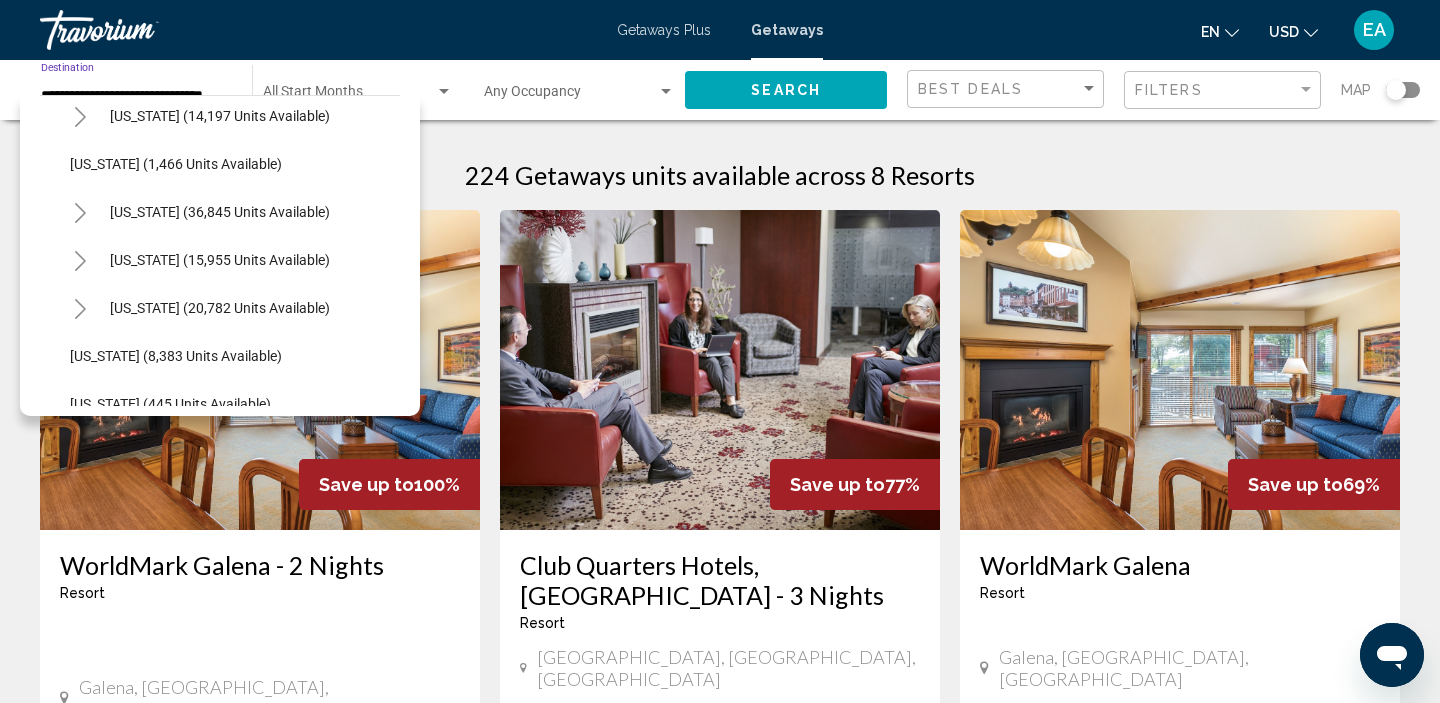 click 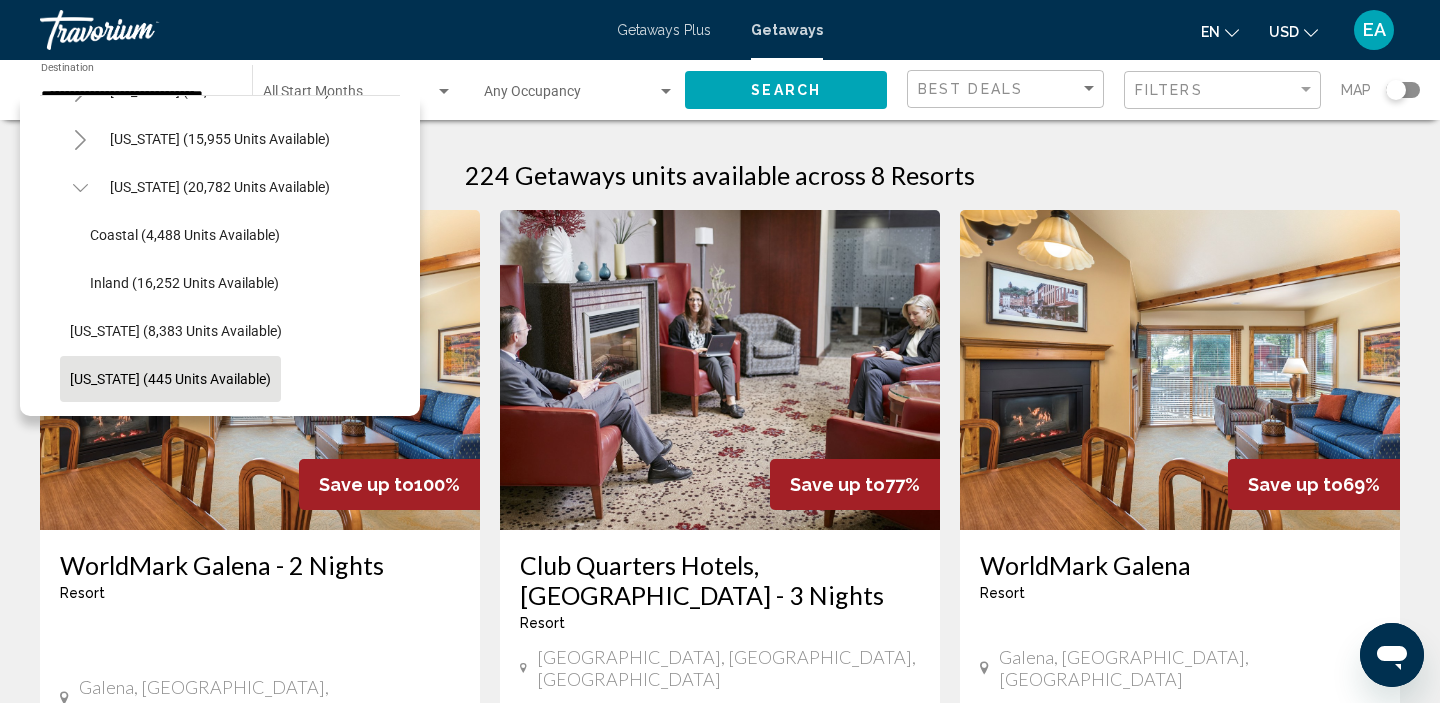 scroll, scrollTop: 1745, scrollLeft: 0, axis: vertical 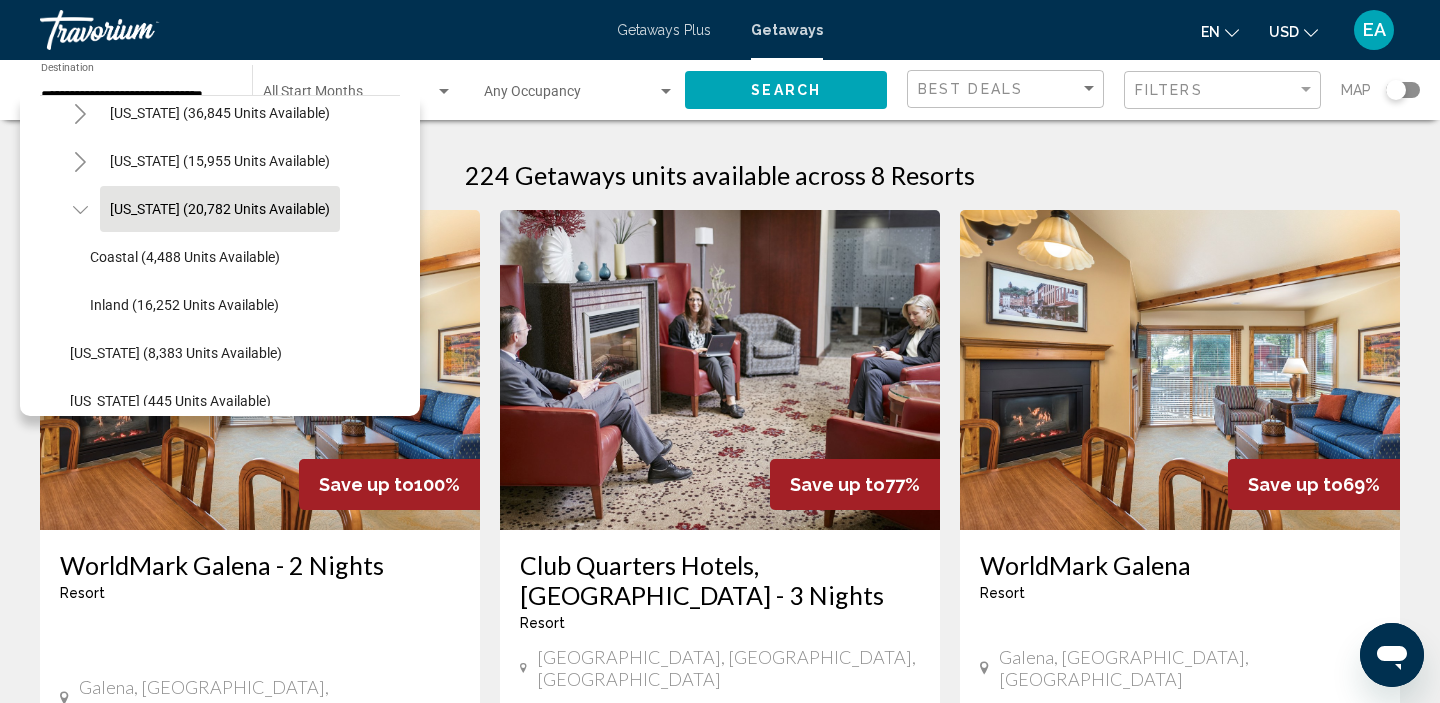 click on "[US_STATE] (20,782 units available)" 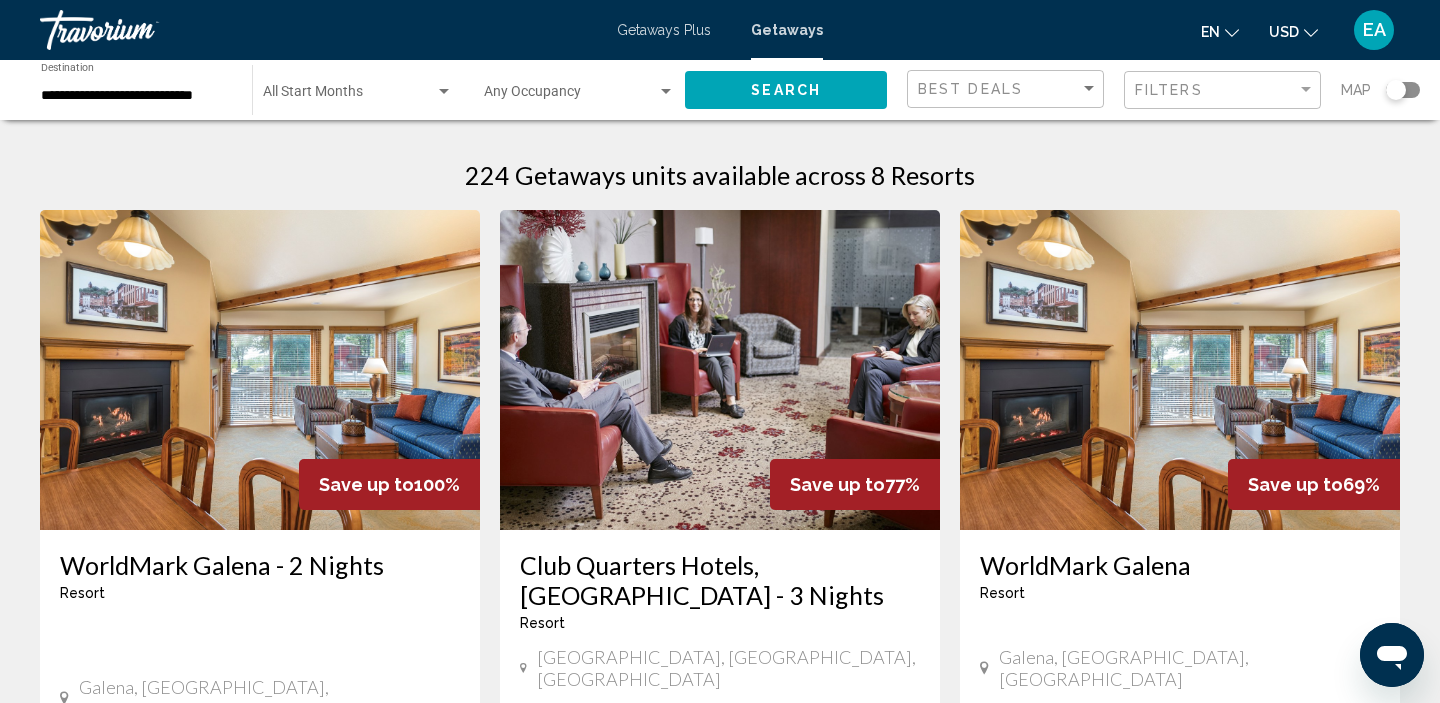 click on "Search" 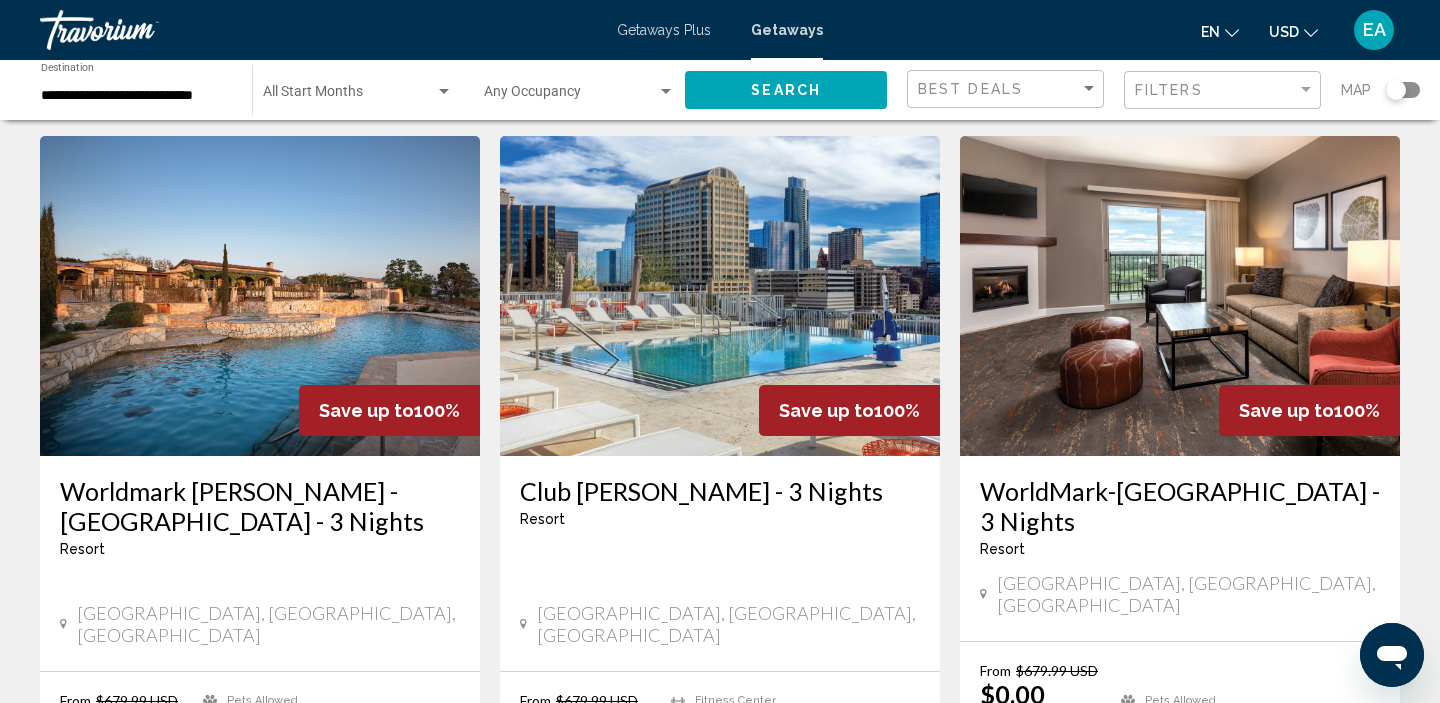 scroll, scrollTop: 805, scrollLeft: 0, axis: vertical 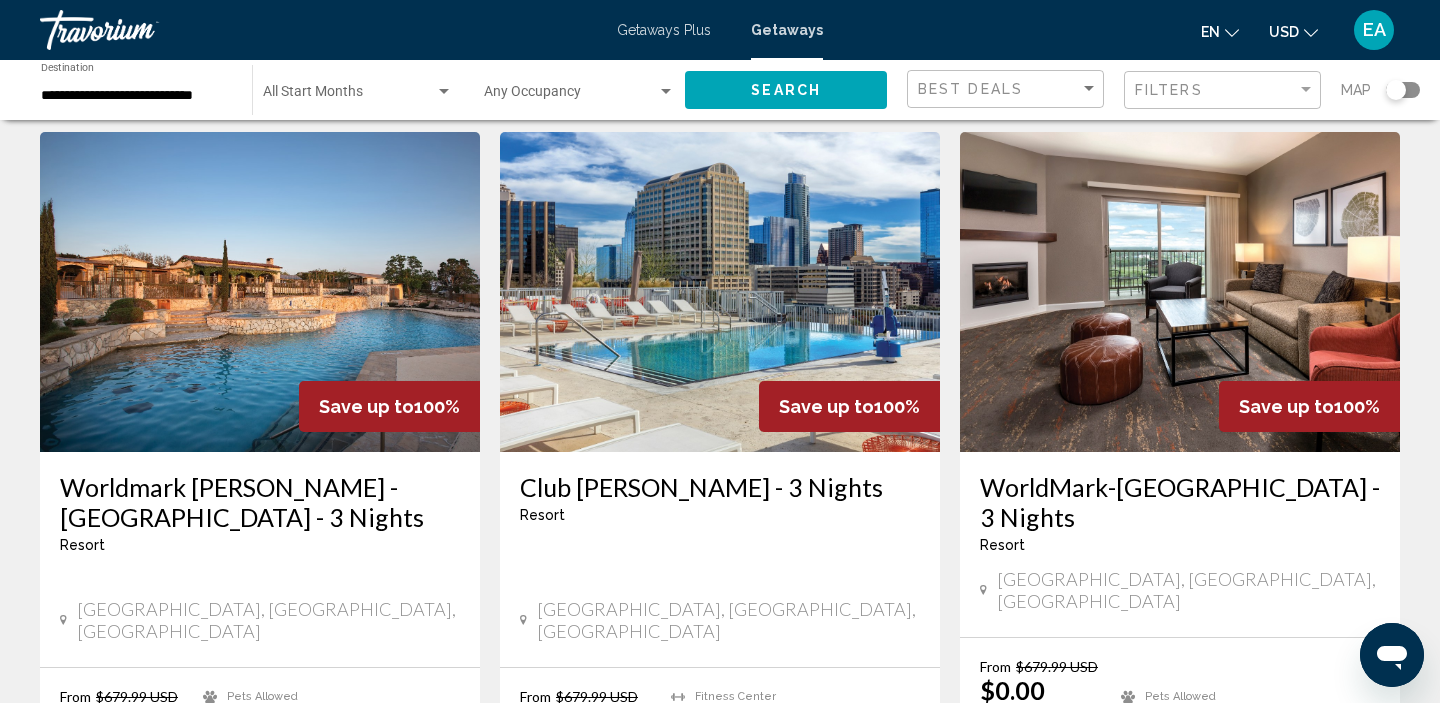 click on "Start Month All Start Months" 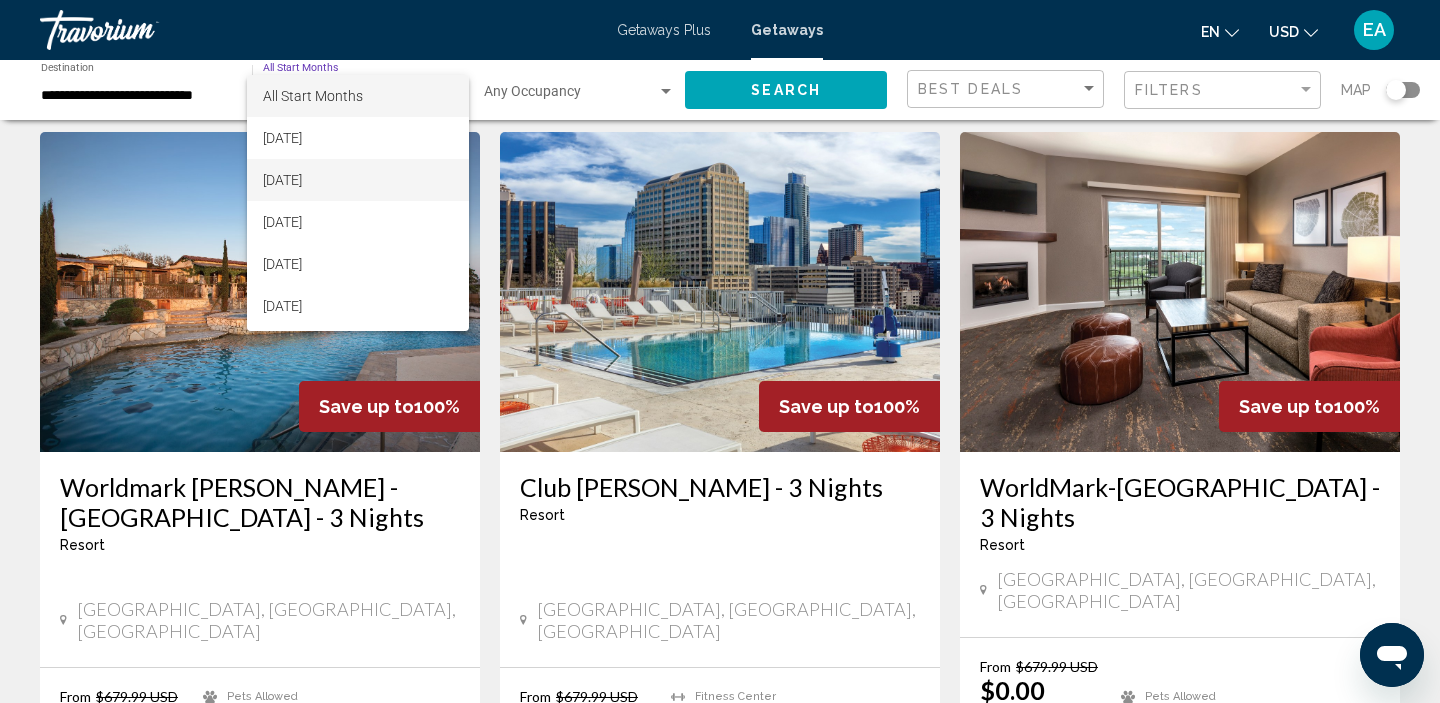 click on "[DATE]" at bounding box center [358, 180] 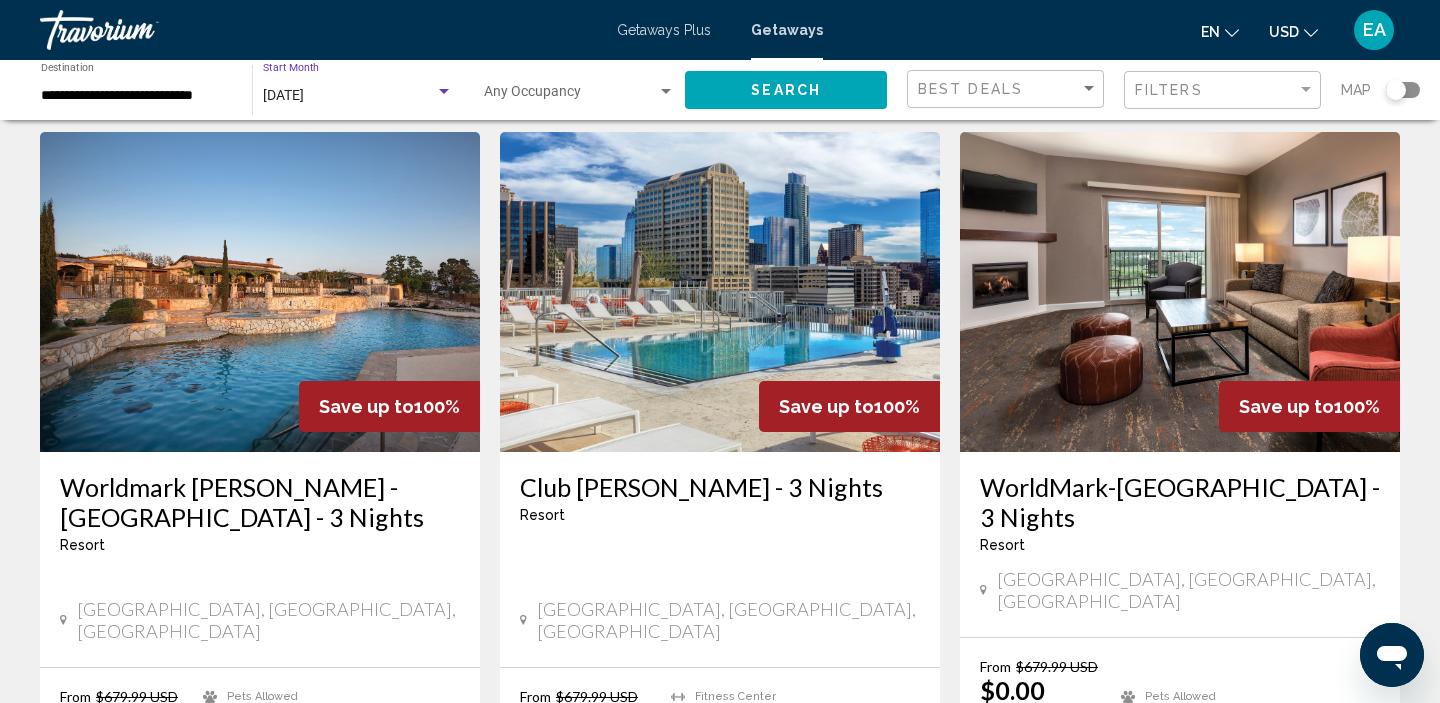 click on "Search" 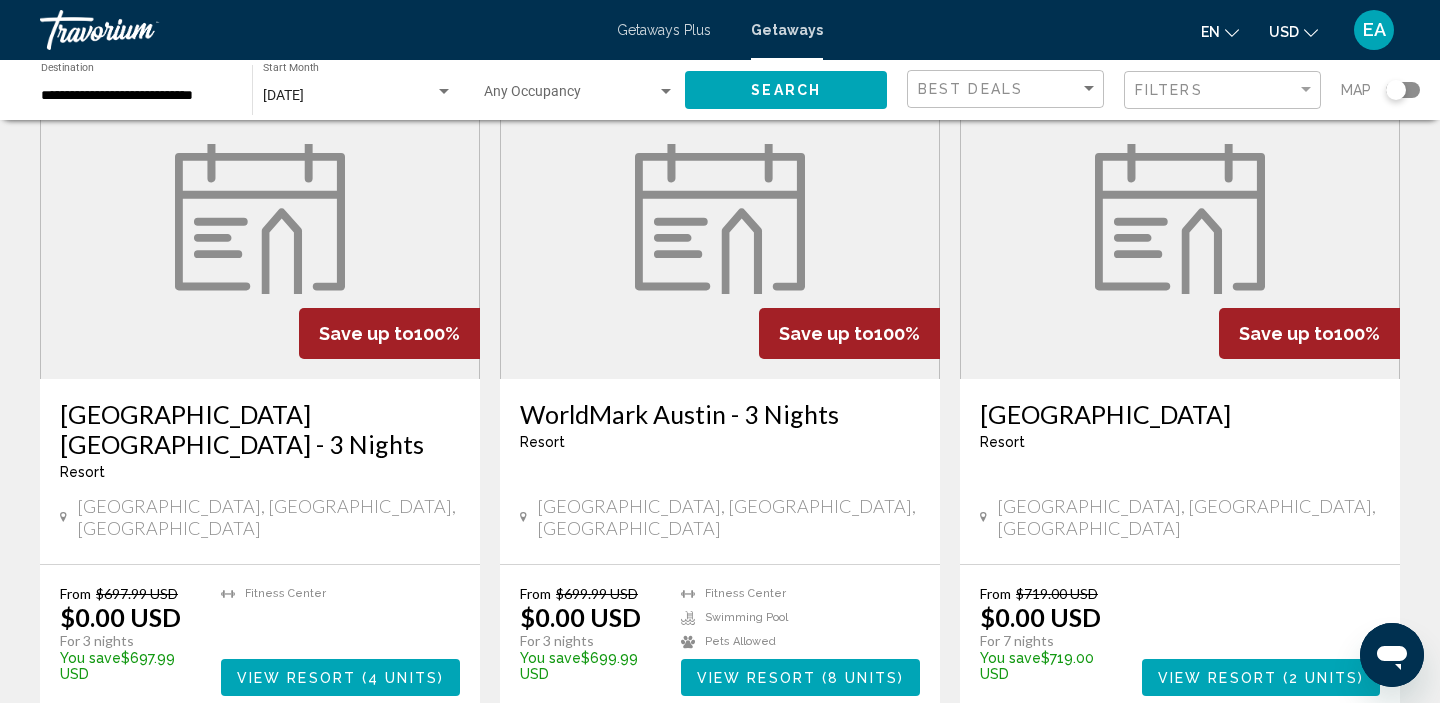 scroll, scrollTop: 852, scrollLeft: 0, axis: vertical 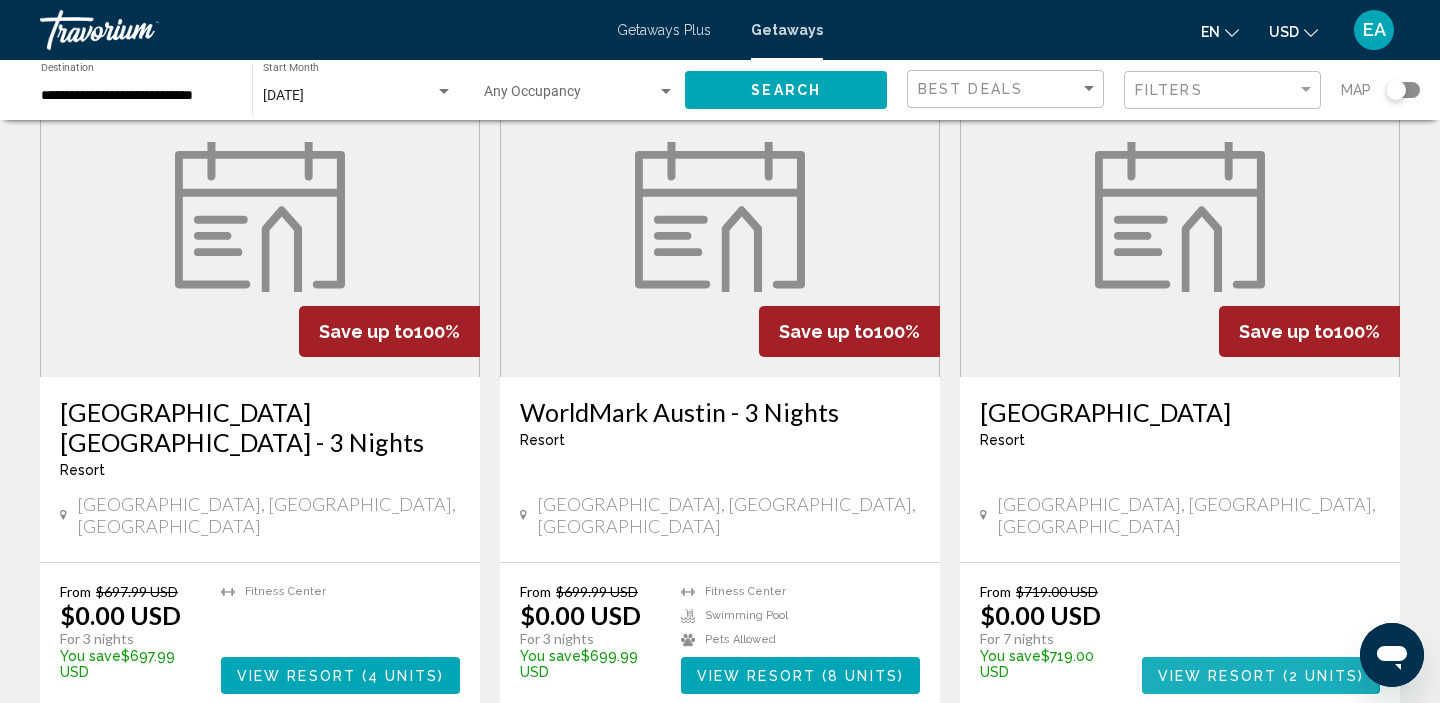 click on "View Resort" at bounding box center (1217, 676) 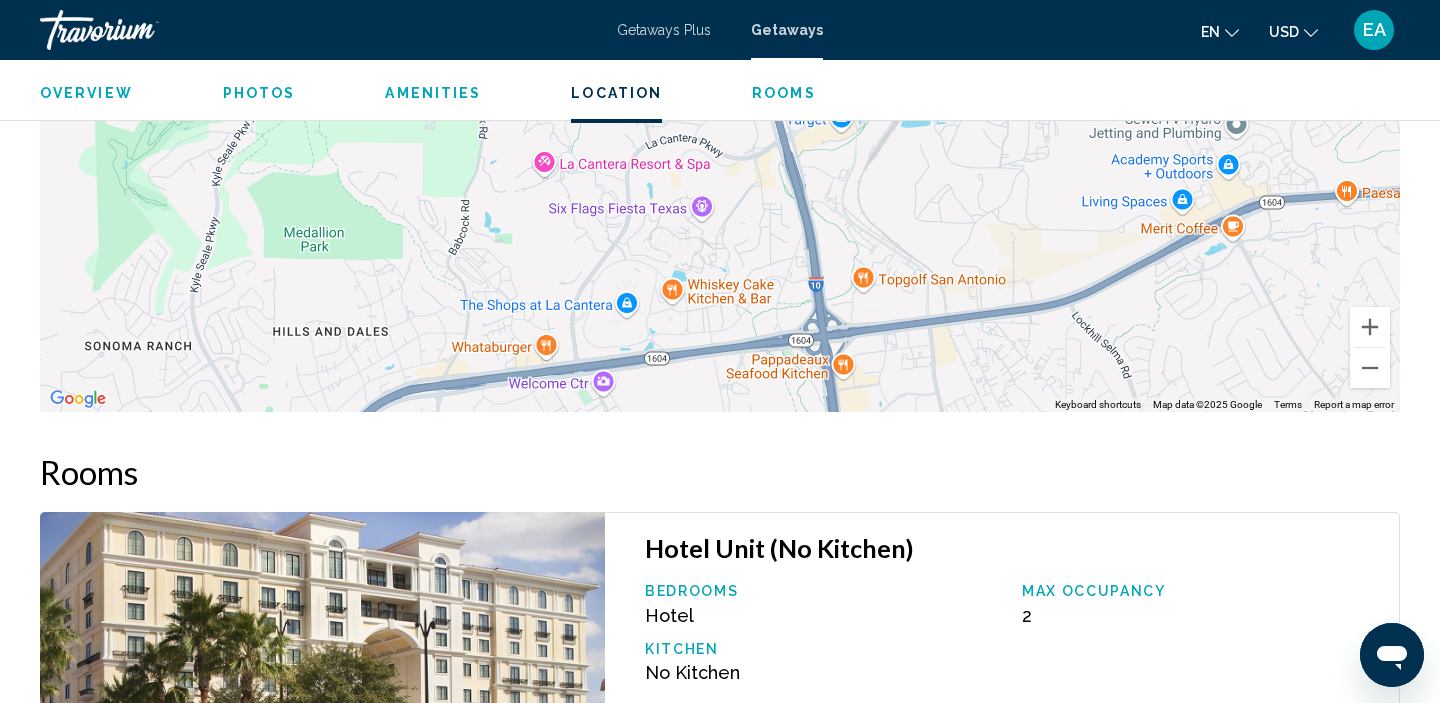 scroll, scrollTop: 2931, scrollLeft: 0, axis: vertical 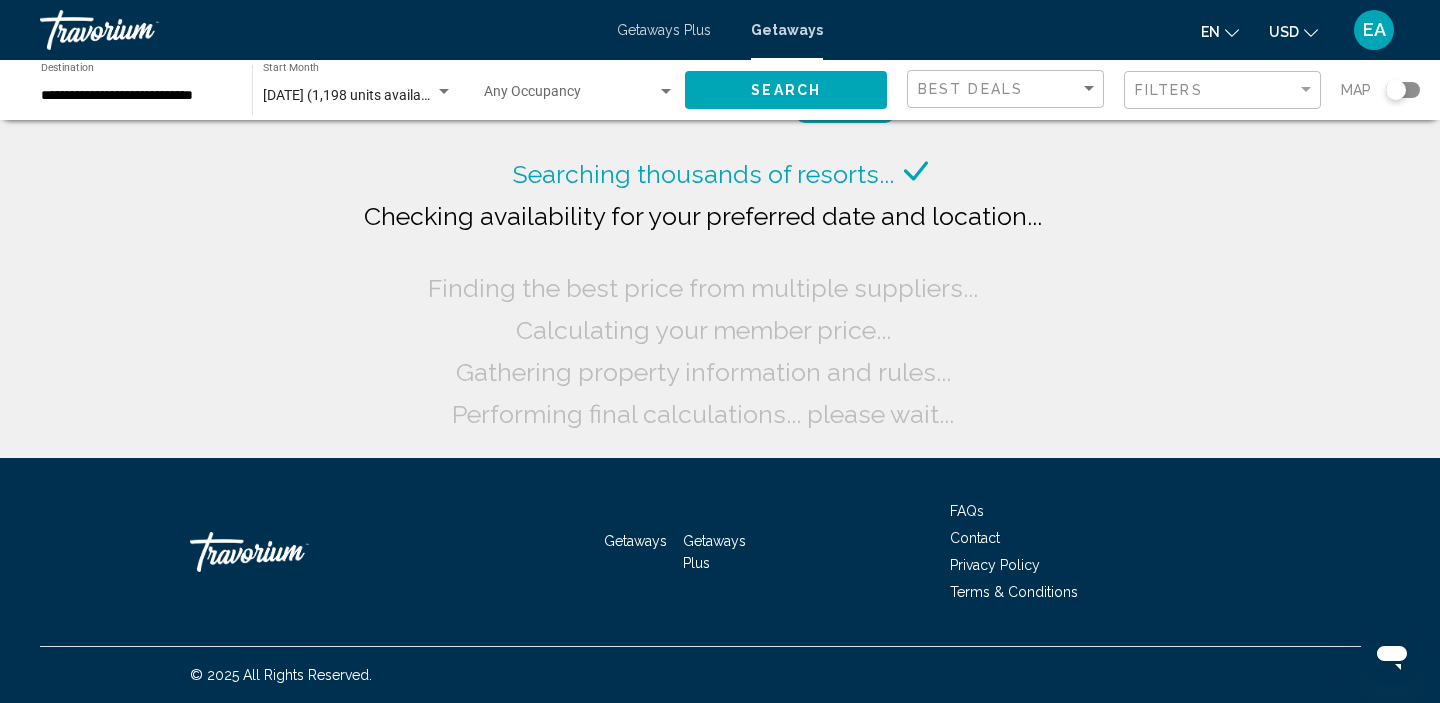 click on "**********" at bounding box center (136, 96) 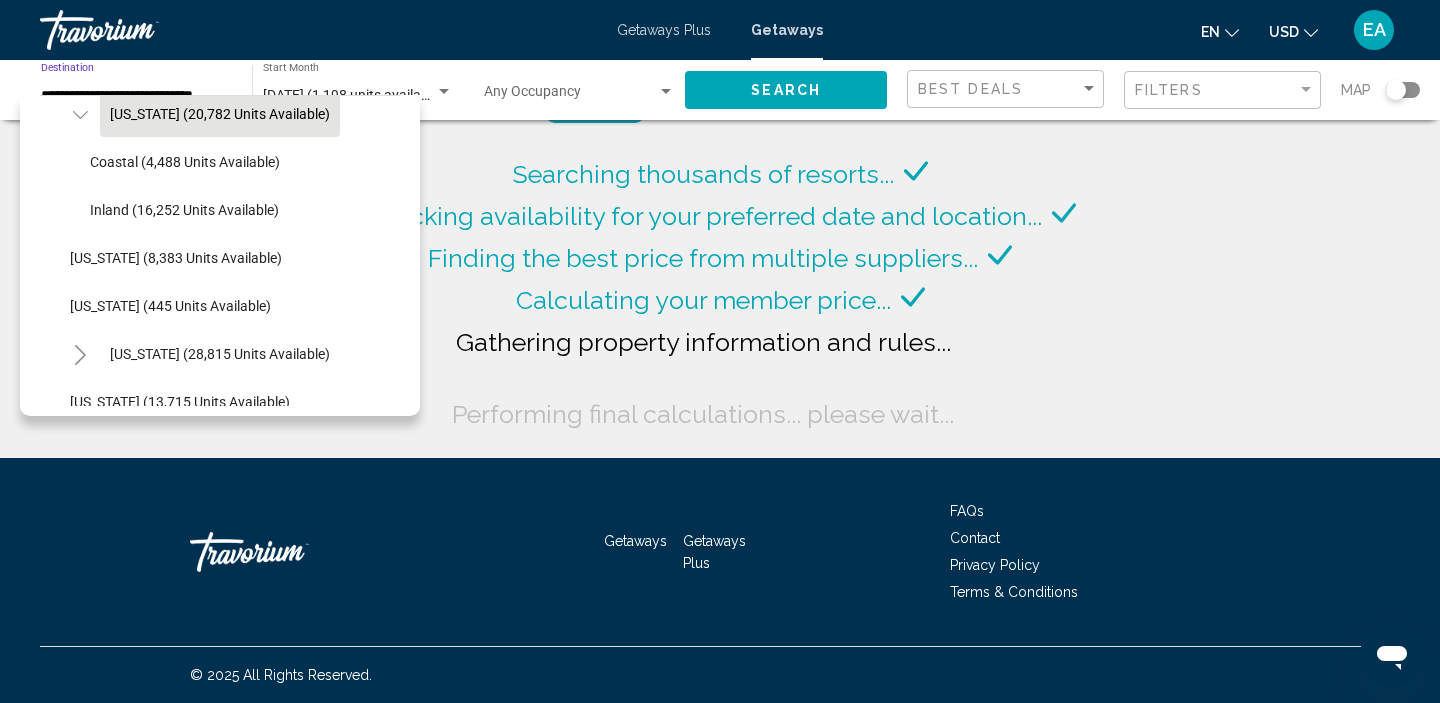 scroll, scrollTop: 1852, scrollLeft: 0, axis: vertical 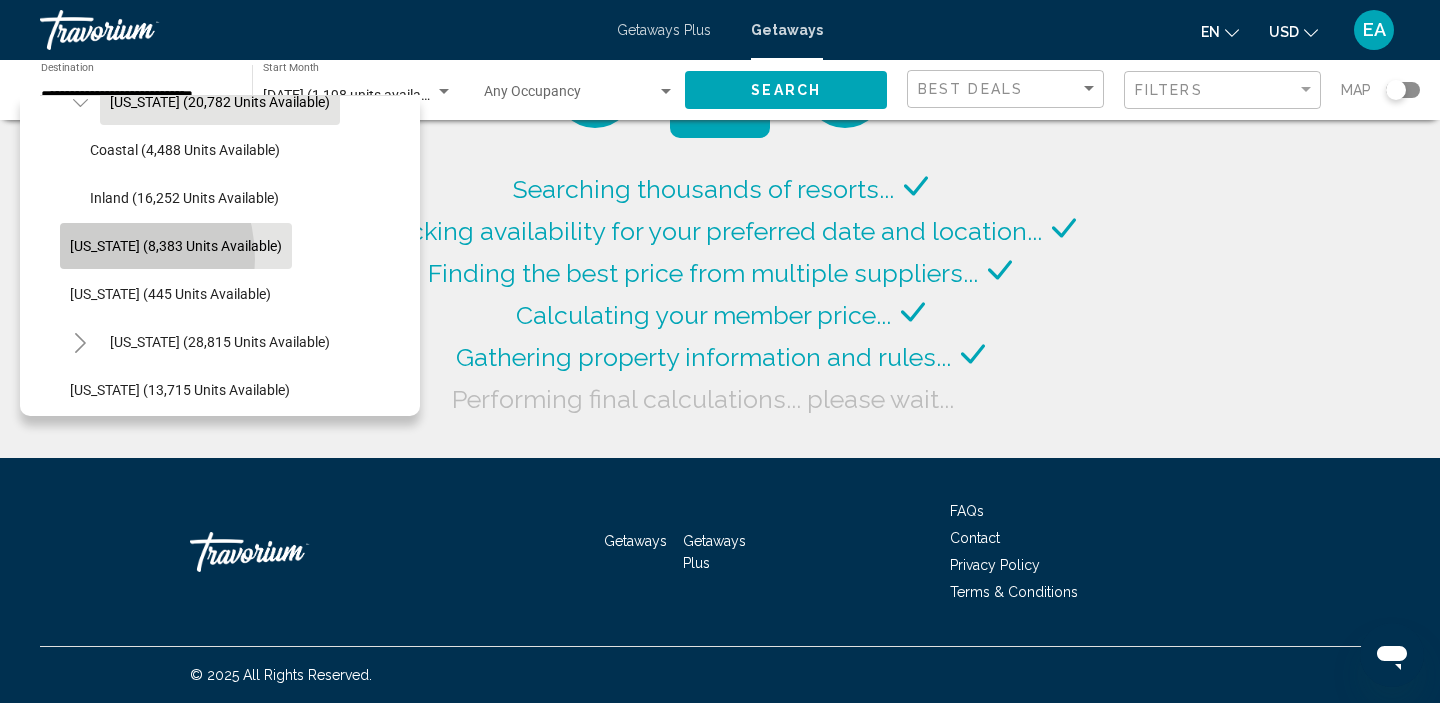 click on "[US_STATE] (8,383 units available)" 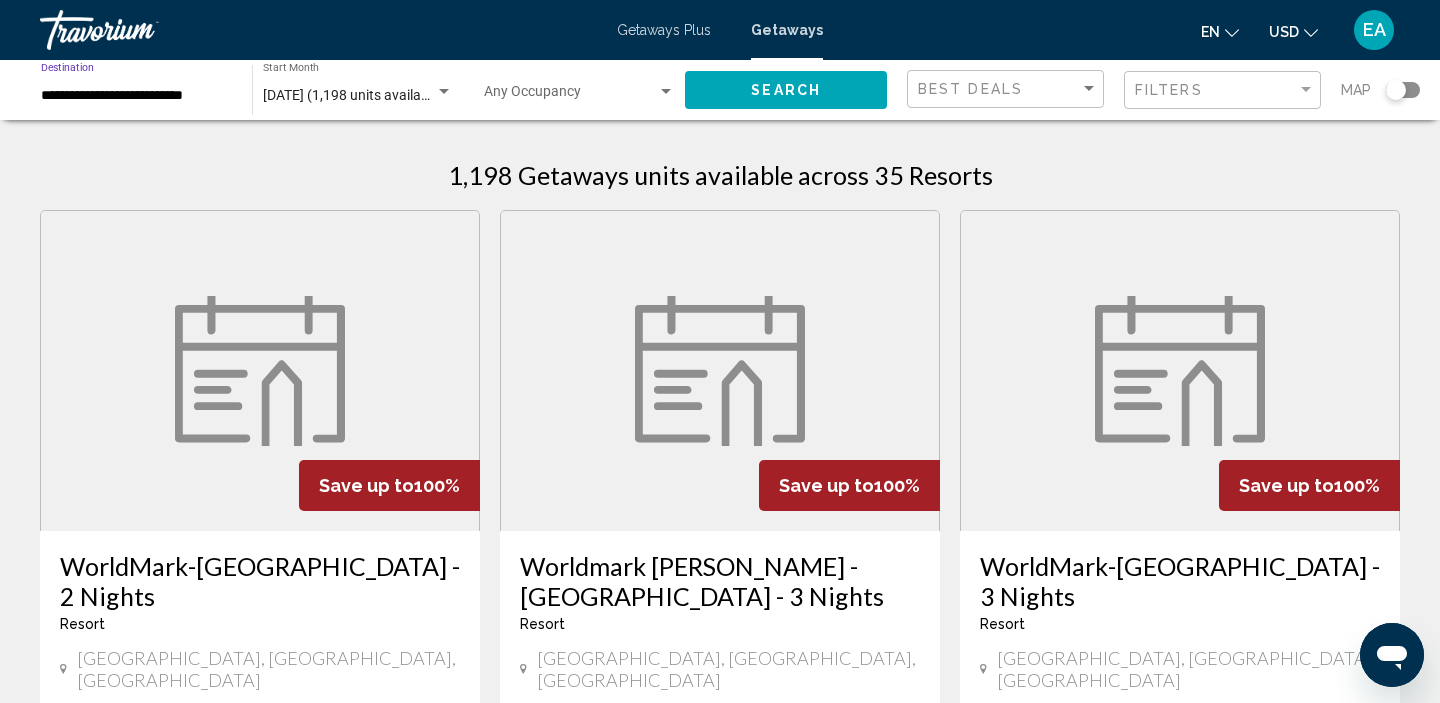 click on "Search" 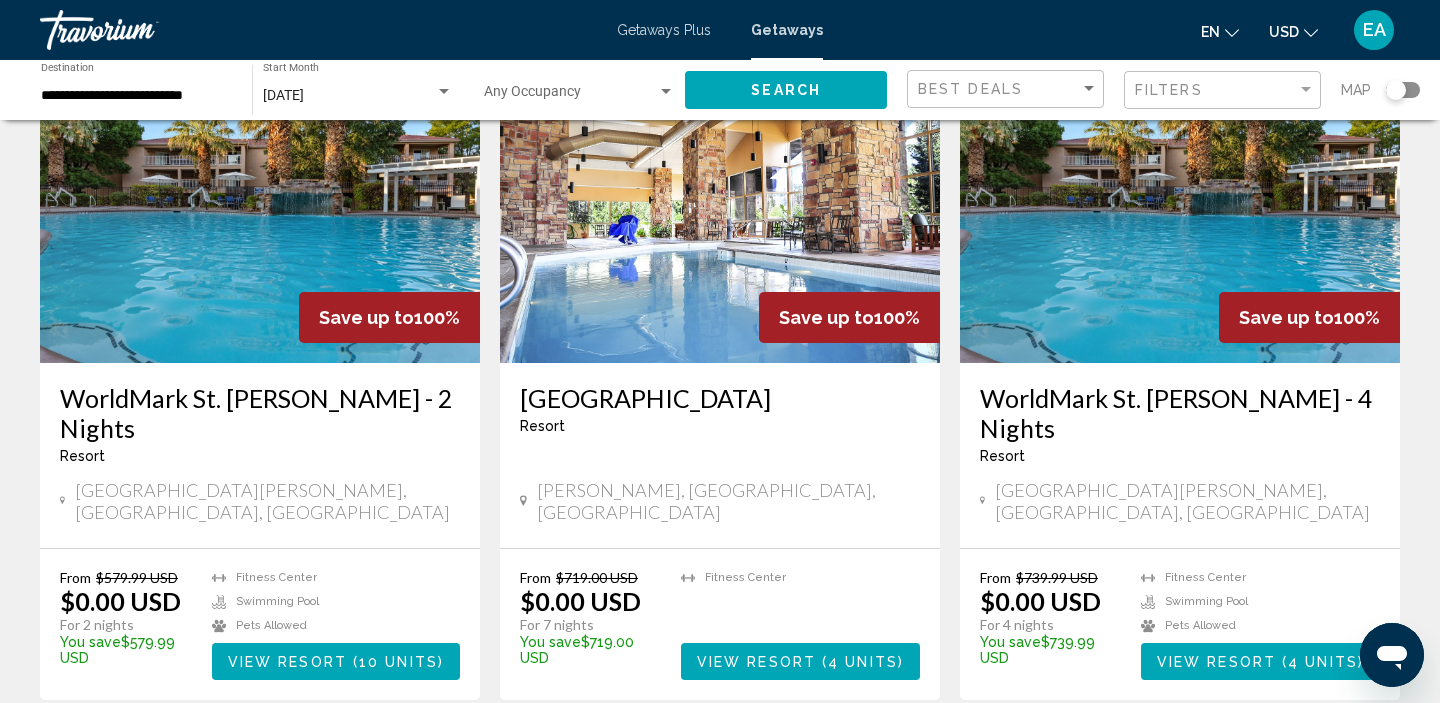 scroll, scrollTop: 194, scrollLeft: 0, axis: vertical 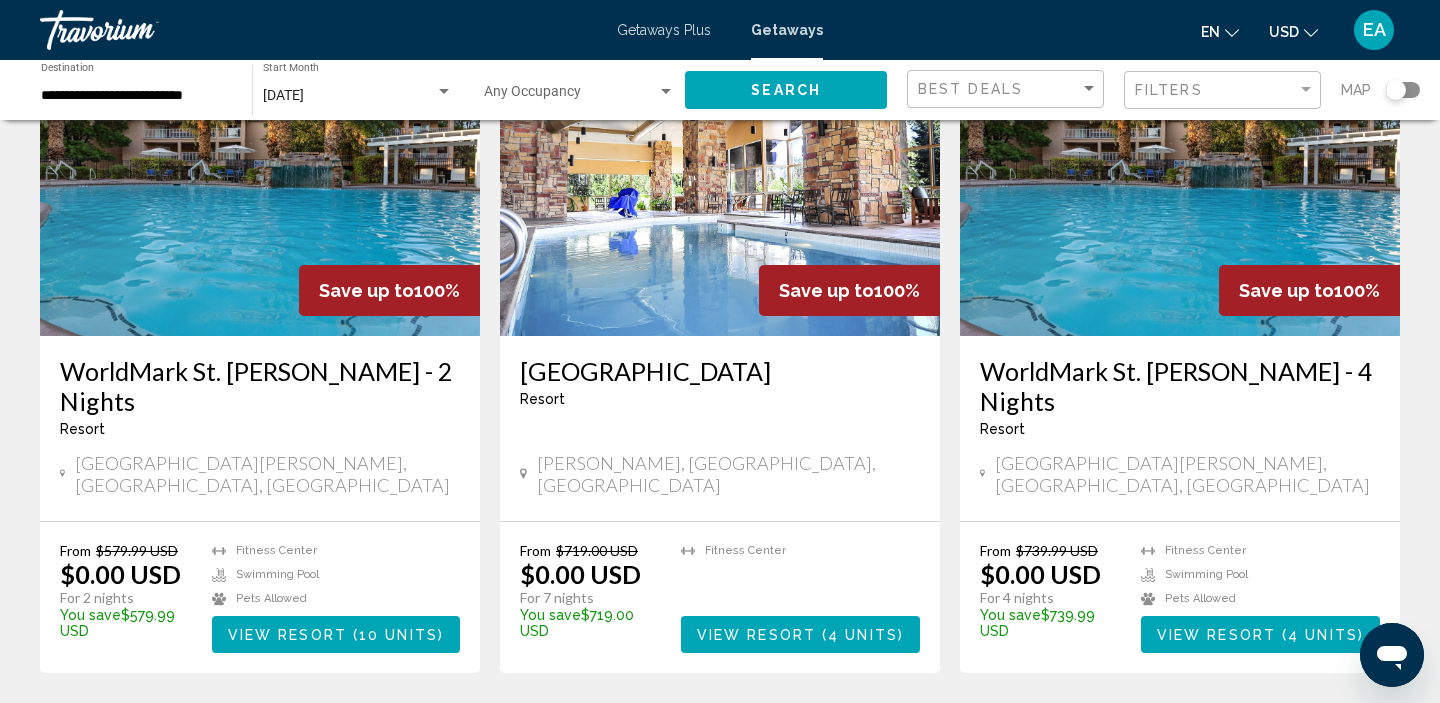 click on "View Resort" at bounding box center (1216, 635) 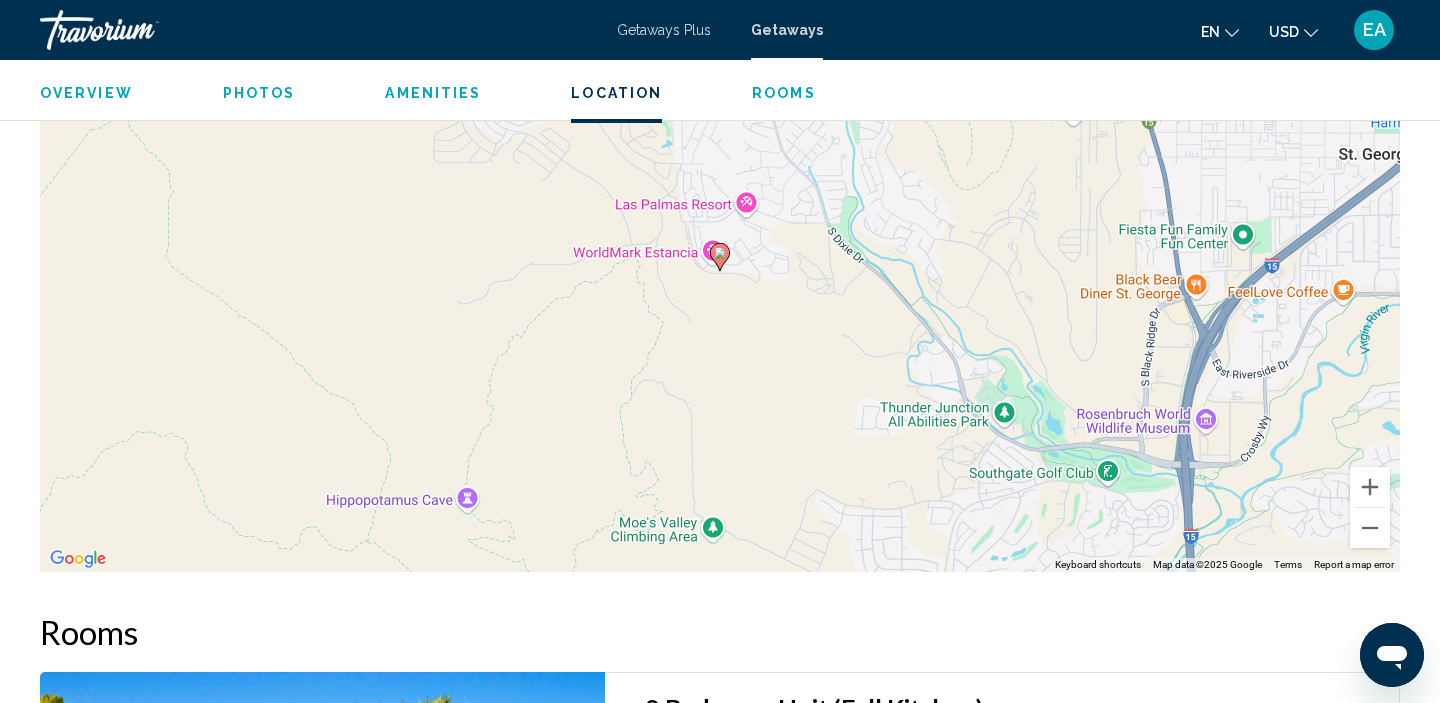 scroll, scrollTop: 2552, scrollLeft: 0, axis: vertical 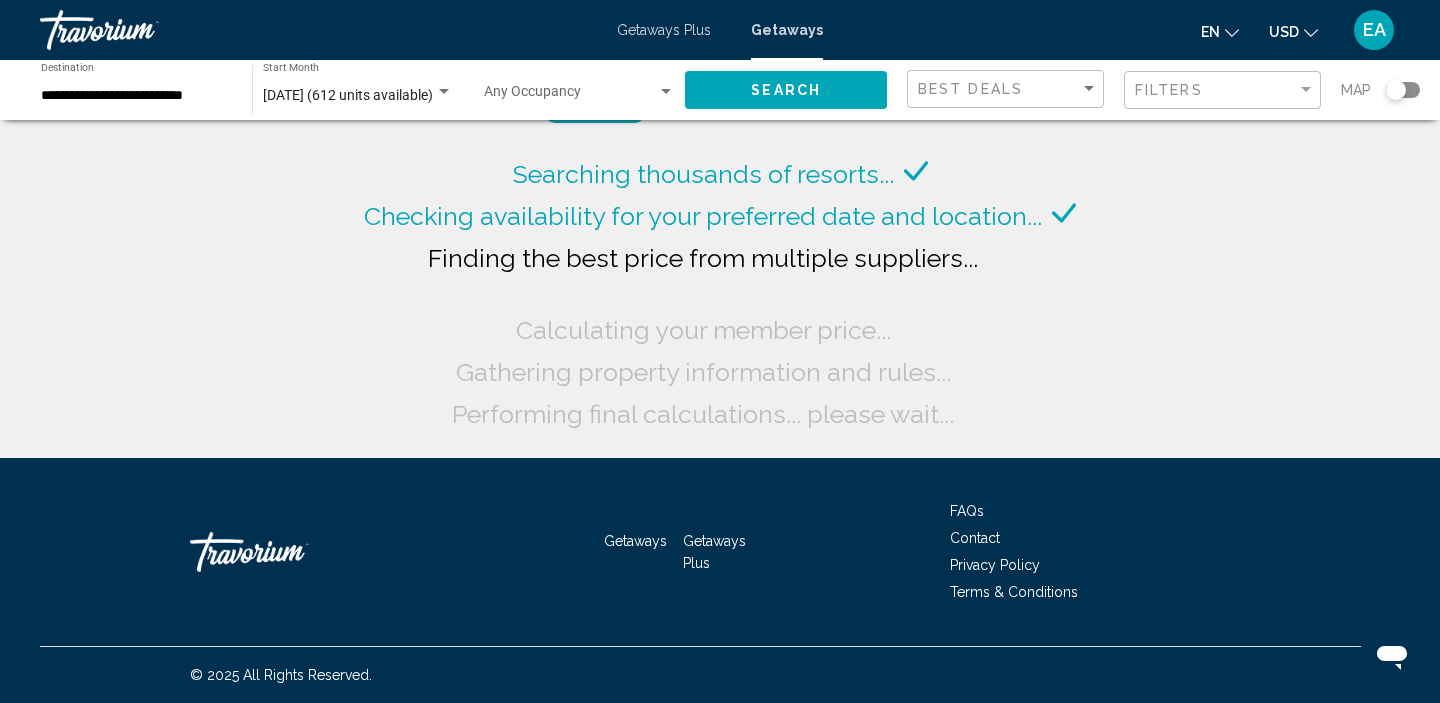 click on "**********" at bounding box center (136, 96) 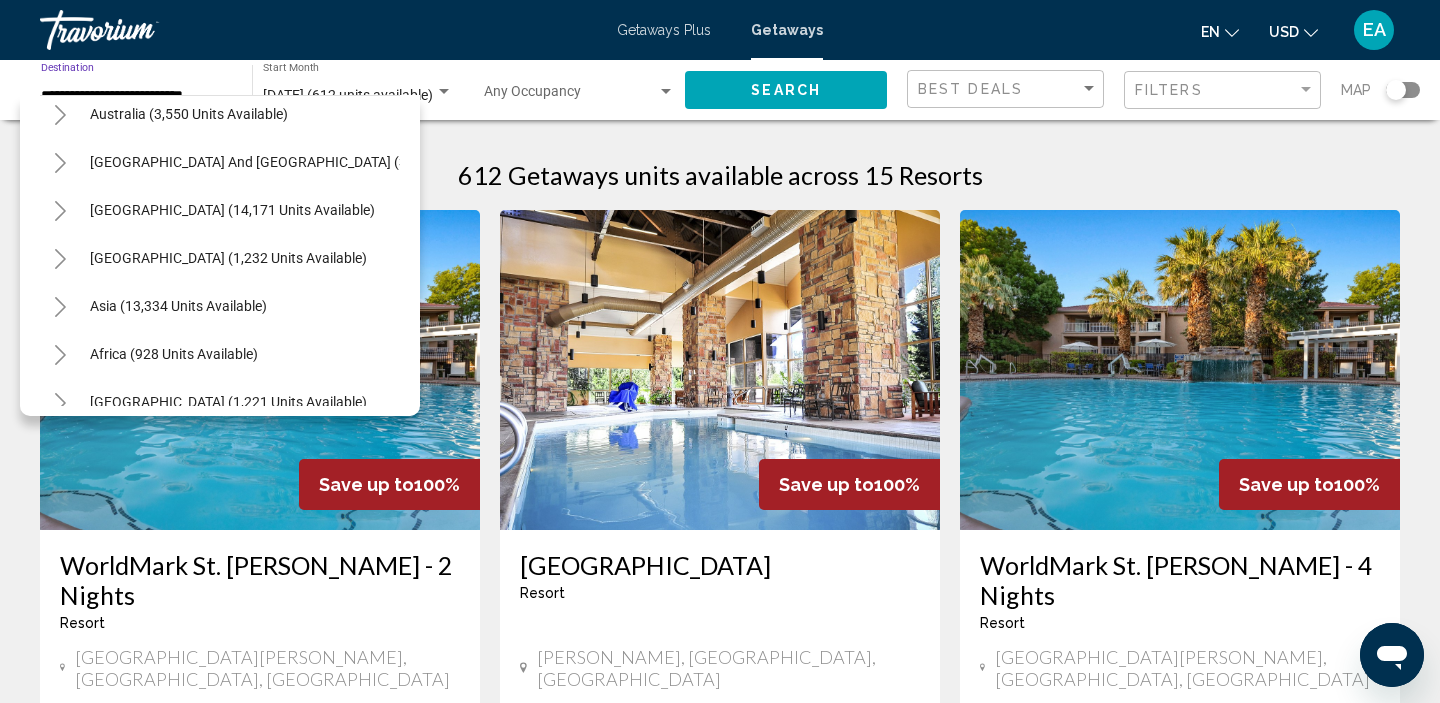 scroll, scrollTop: 2484, scrollLeft: 0, axis: vertical 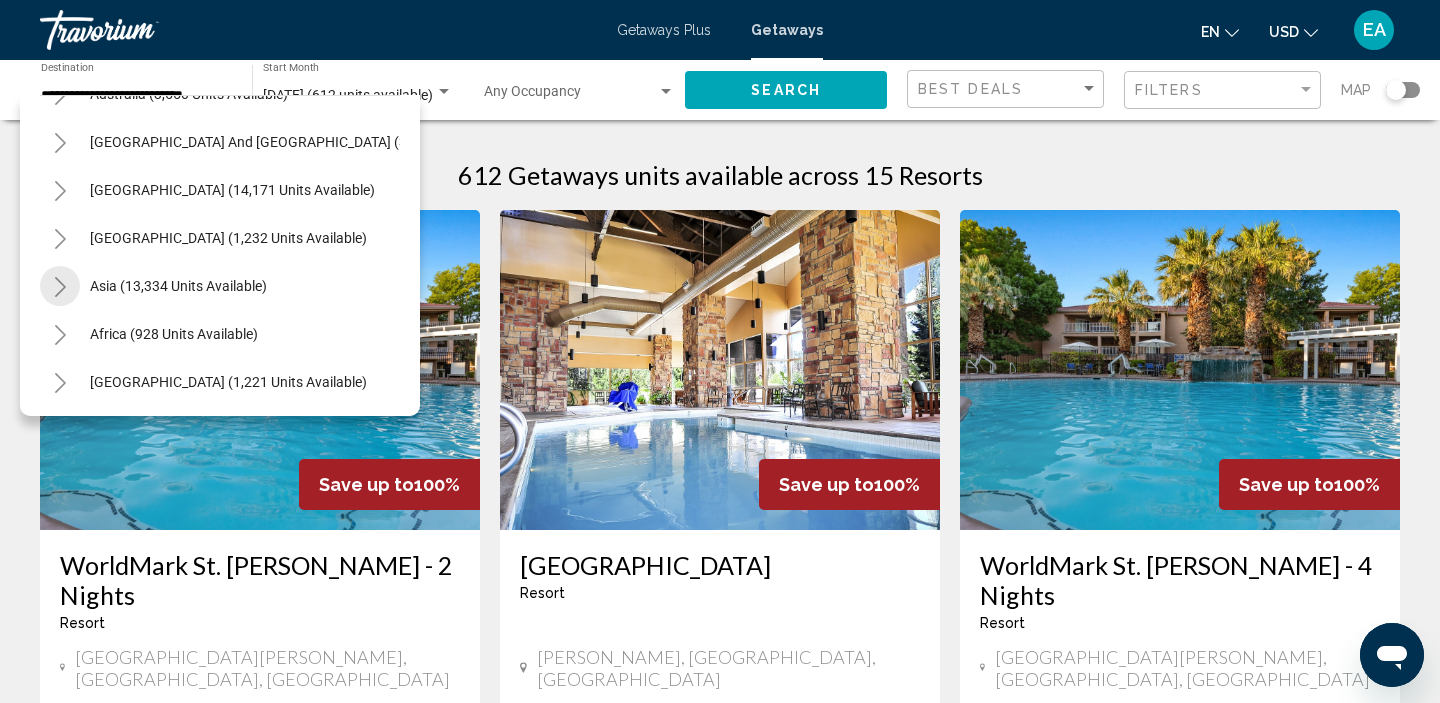 click 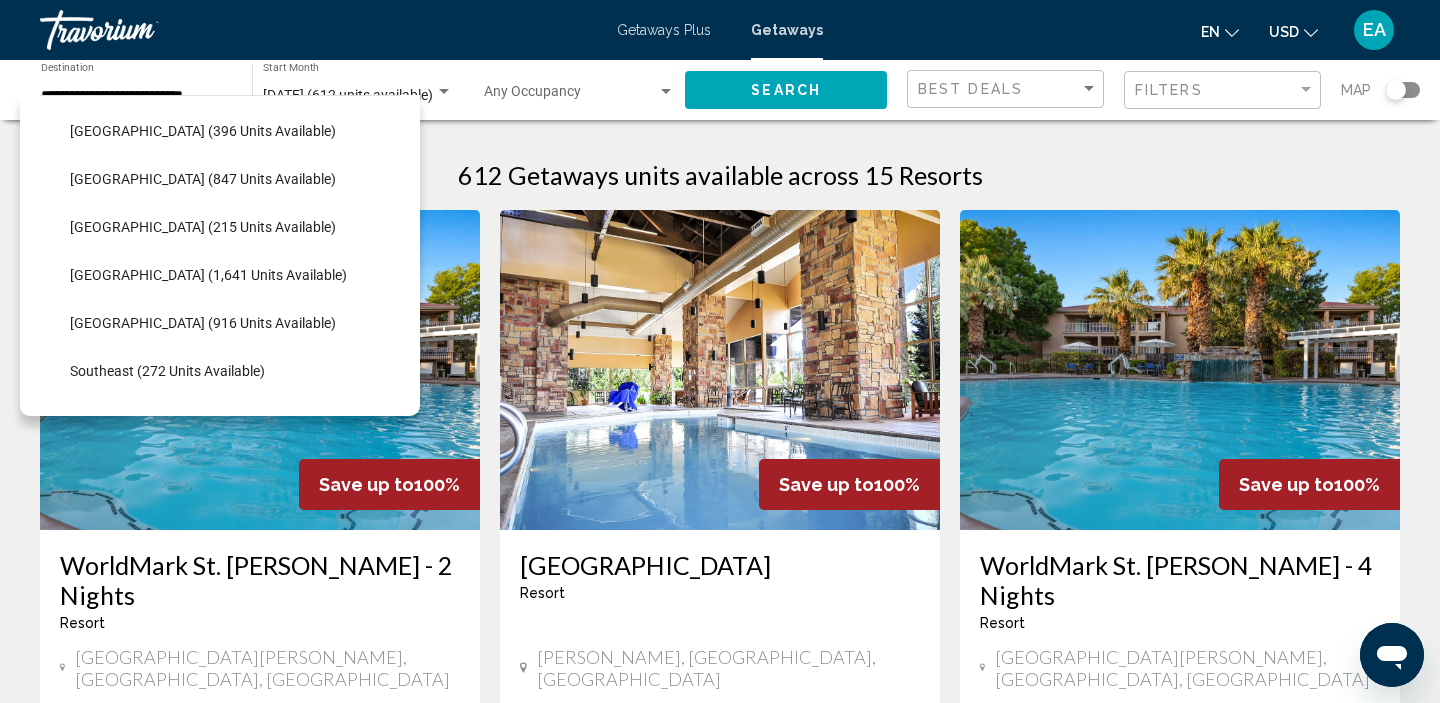 scroll, scrollTop: 2874, scrollLeft: 0, axis: vertical 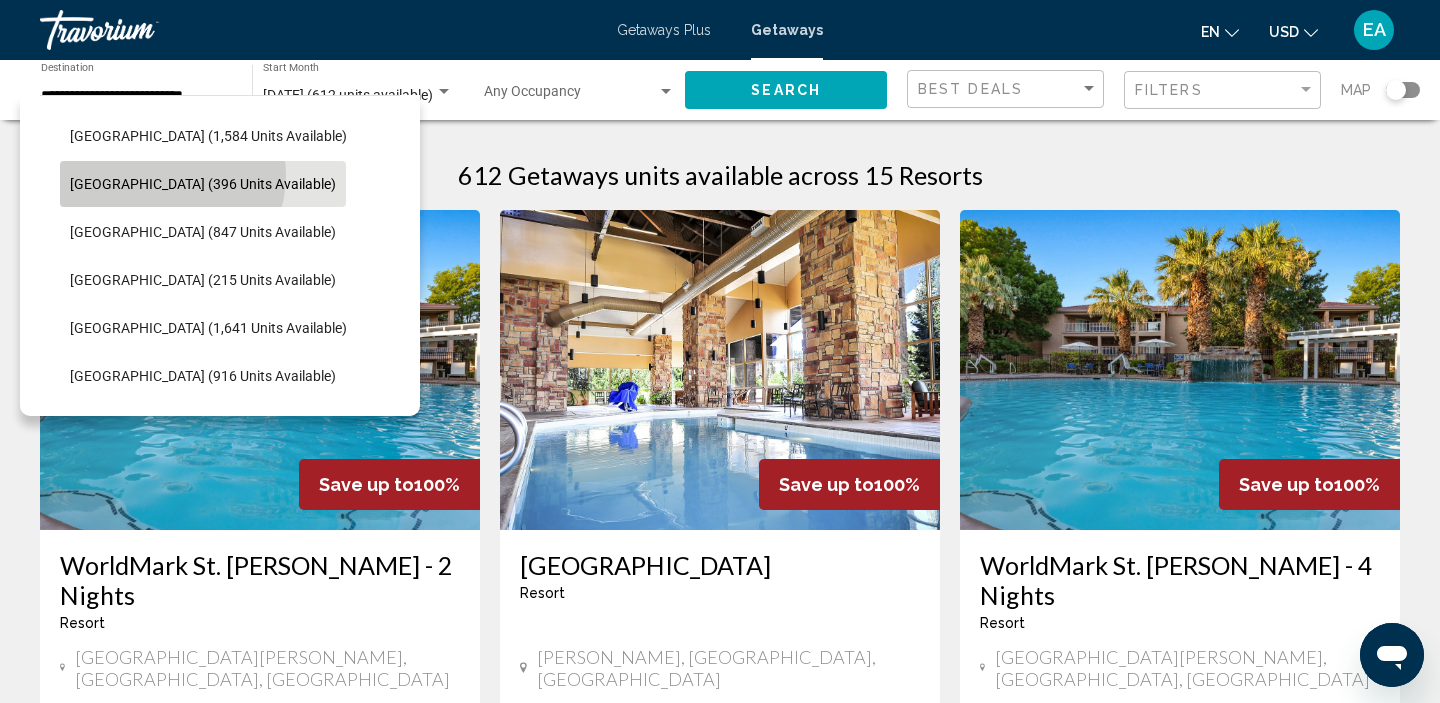 click on "[GEOGRAPHIC_DATA] (396 units available)" 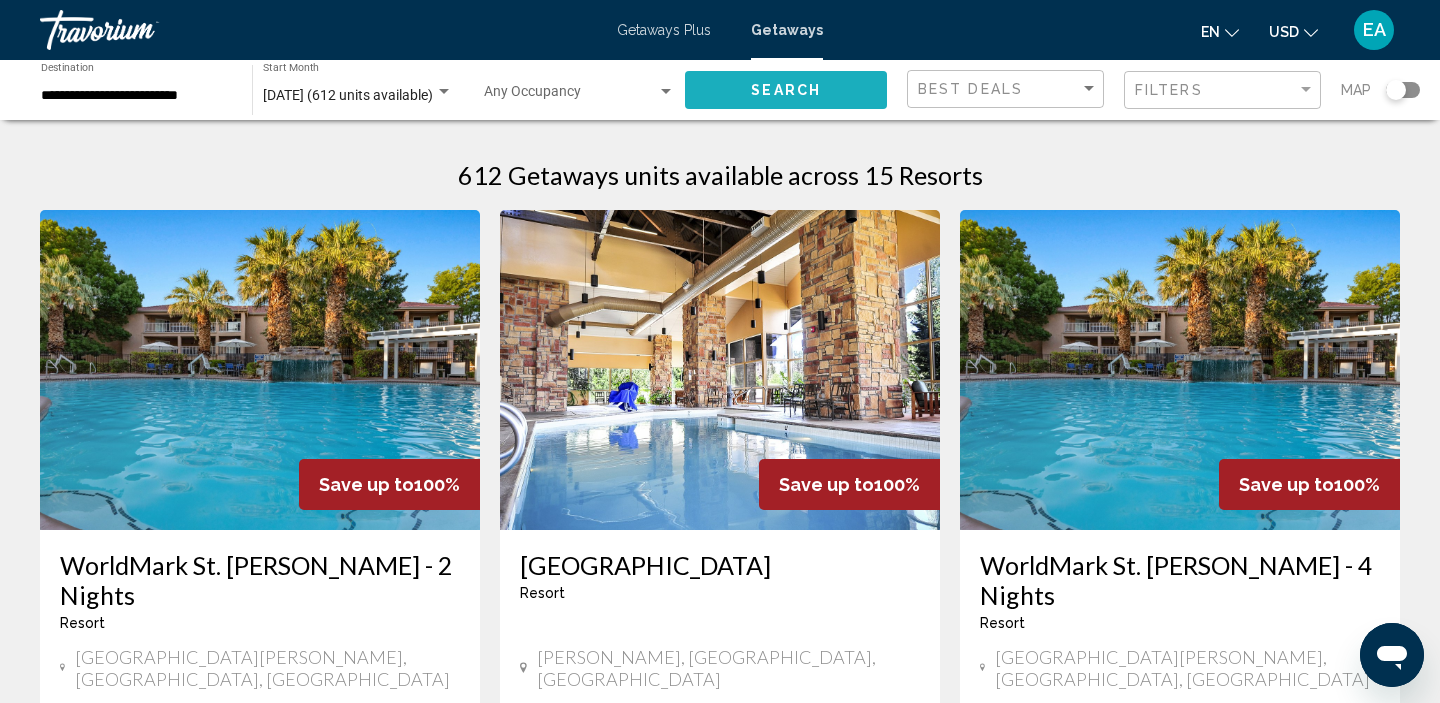 click on "Search" 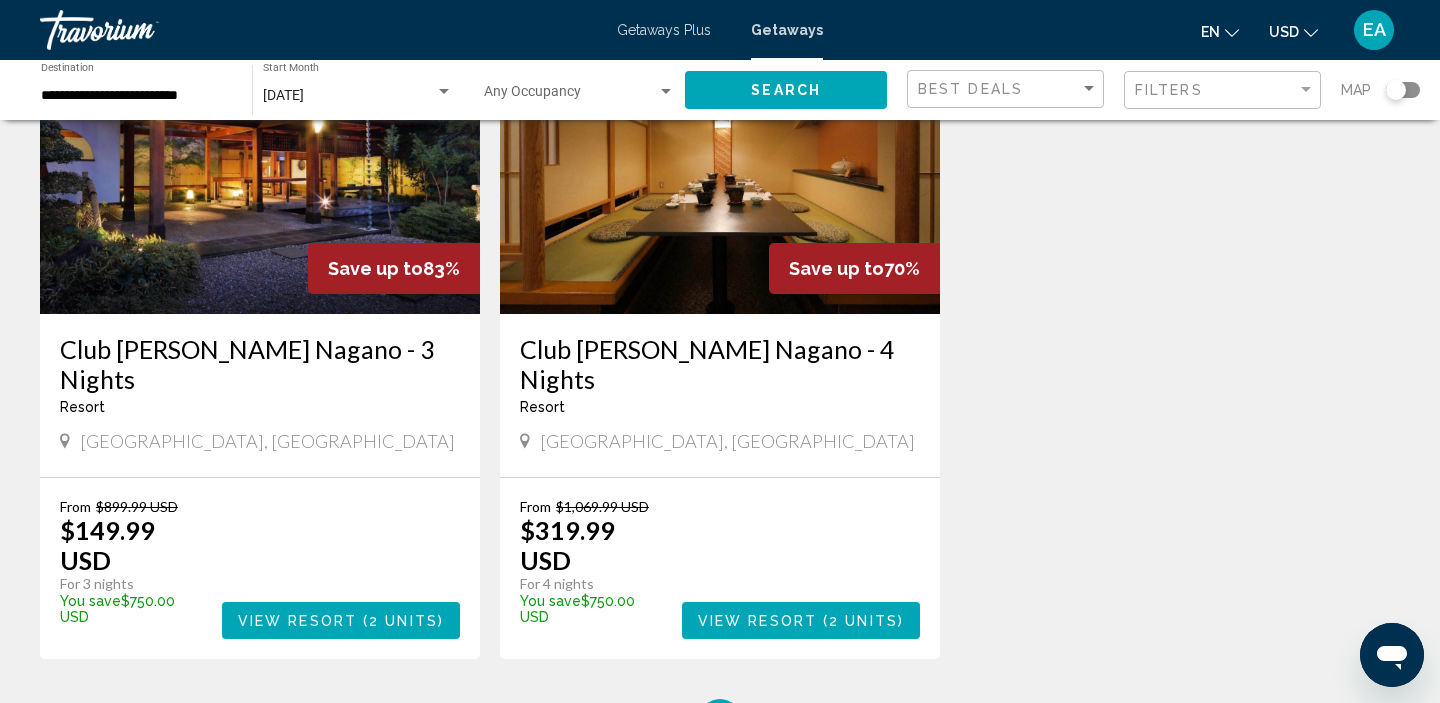 scroll, scrollTop: 221, scrollLeft: 0, axis: vertical 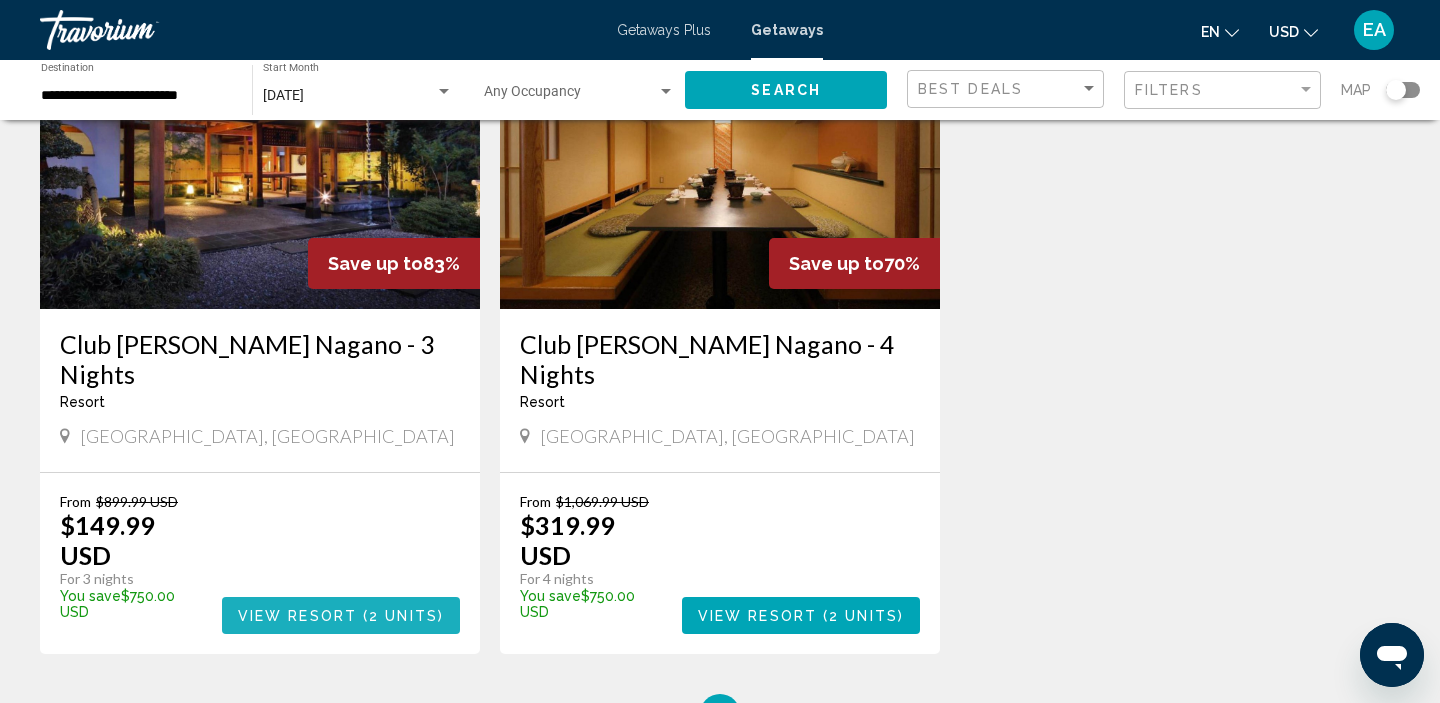 click on "View Resort" at bounding box center (297, 616) 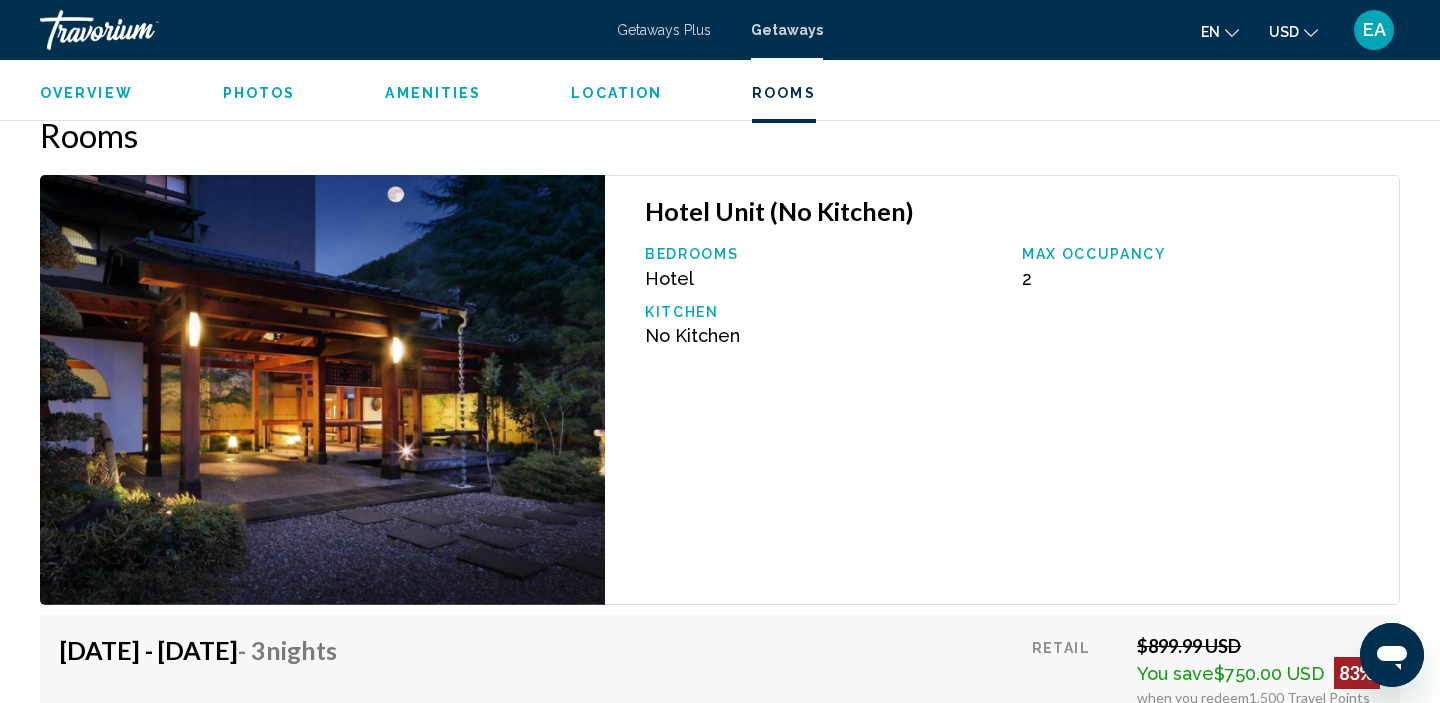 scroll, scrollTop: 2668, scrollLeft: 0, axis: vertical 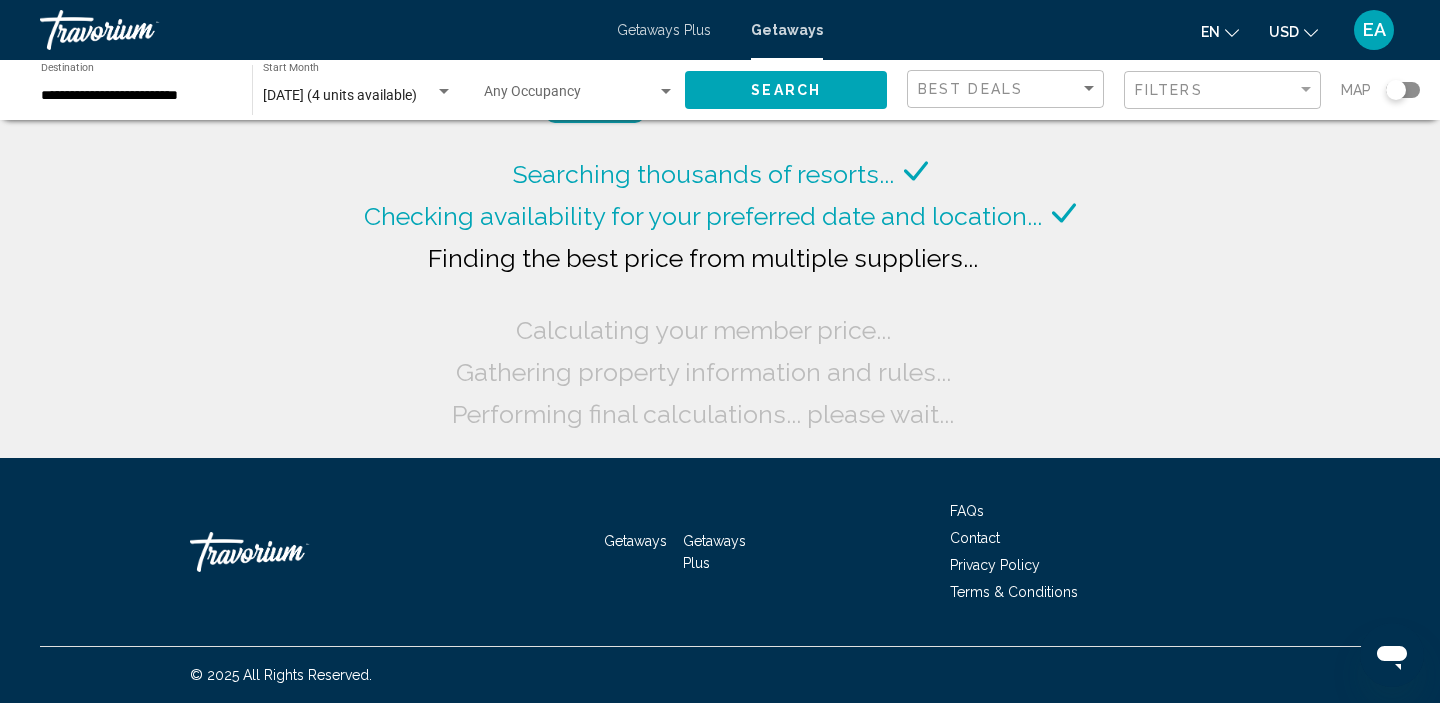 click on "[DATE] (4 units available) Start Month All Start Months" 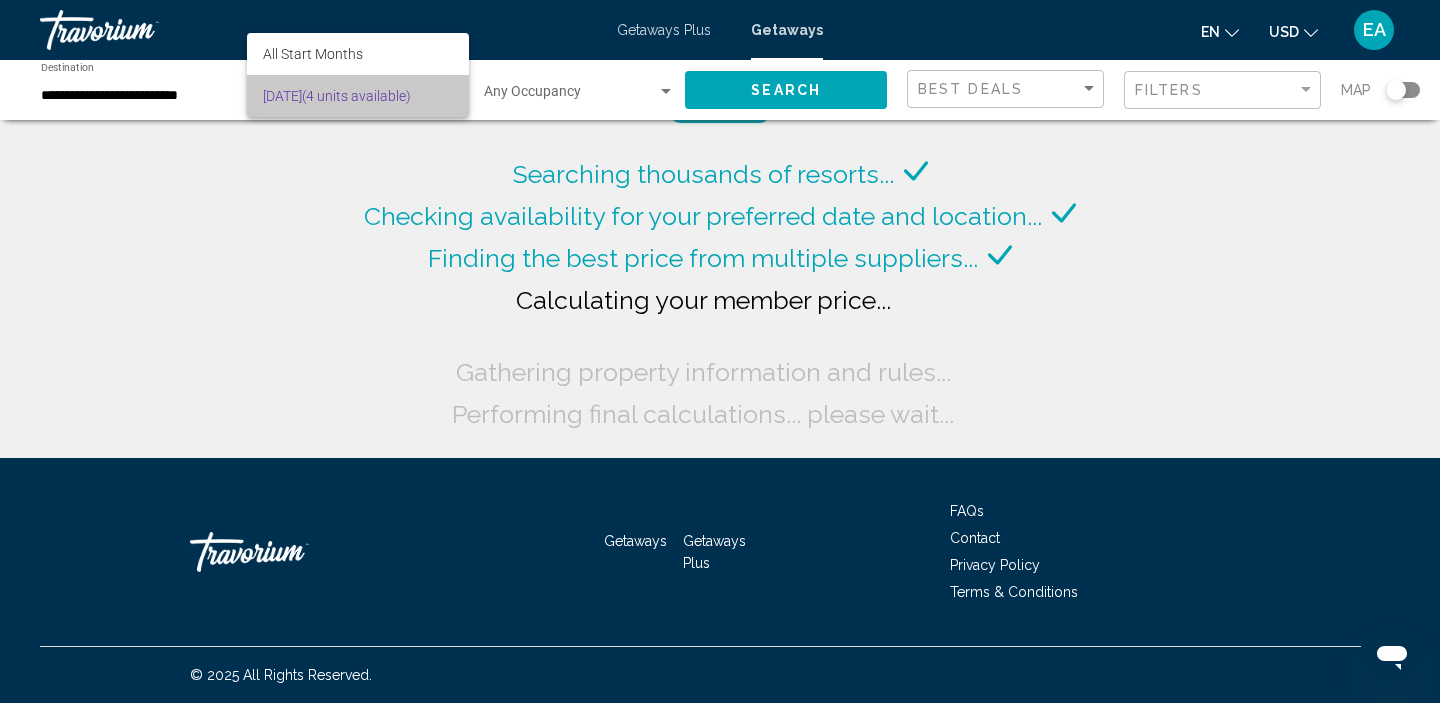 click on "[DATE]  (4 units available)" at bounding box center [358, 96] 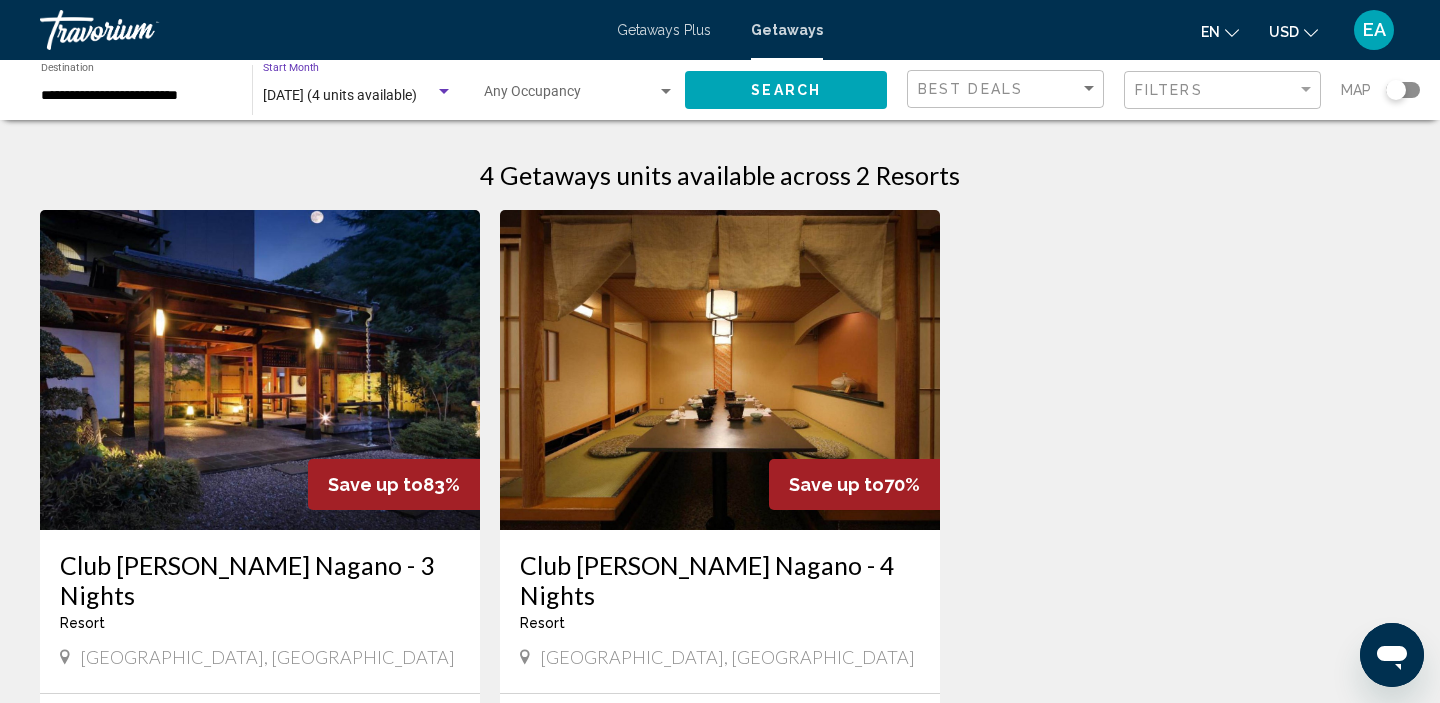 click at bounding box center [720, 370] 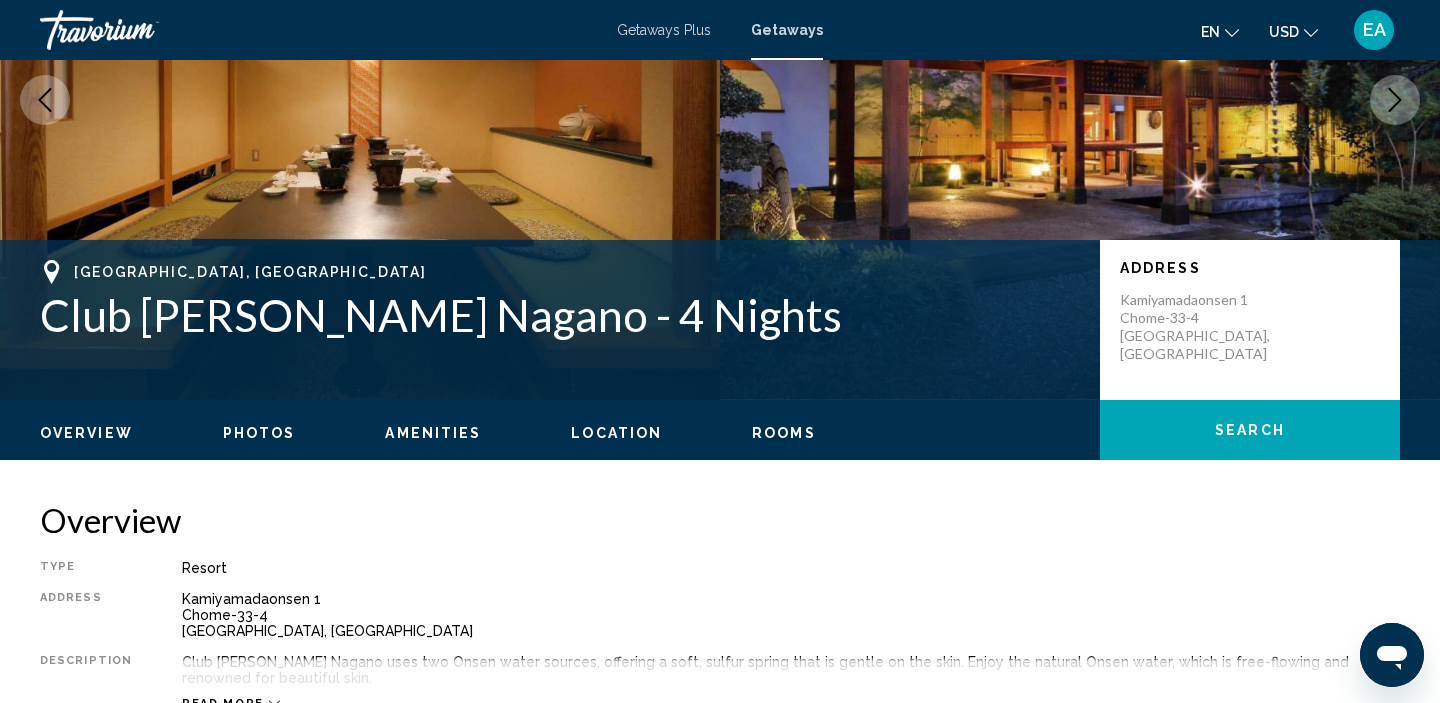 scroll, scrollTop: 0, scrollLeft: 0, axis: both 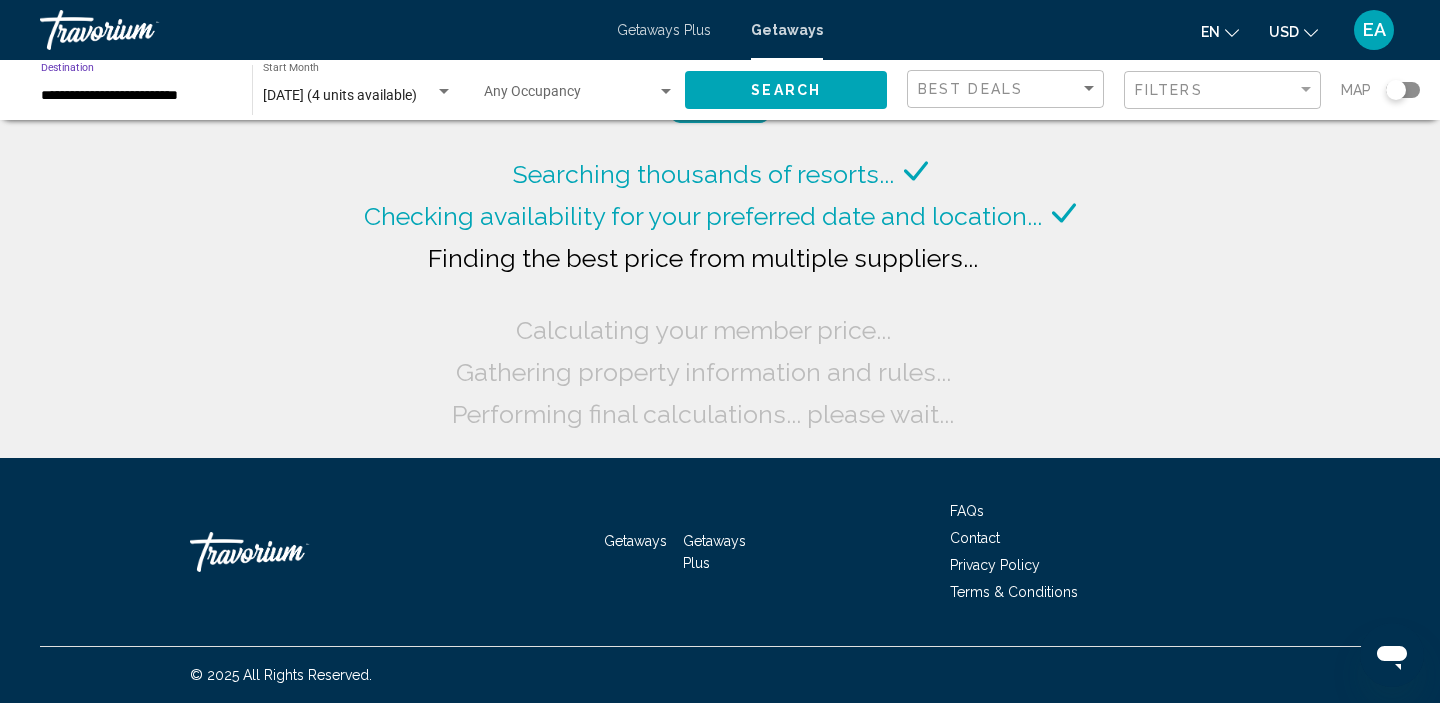 click on "**********" at bounding box center (136, 96) 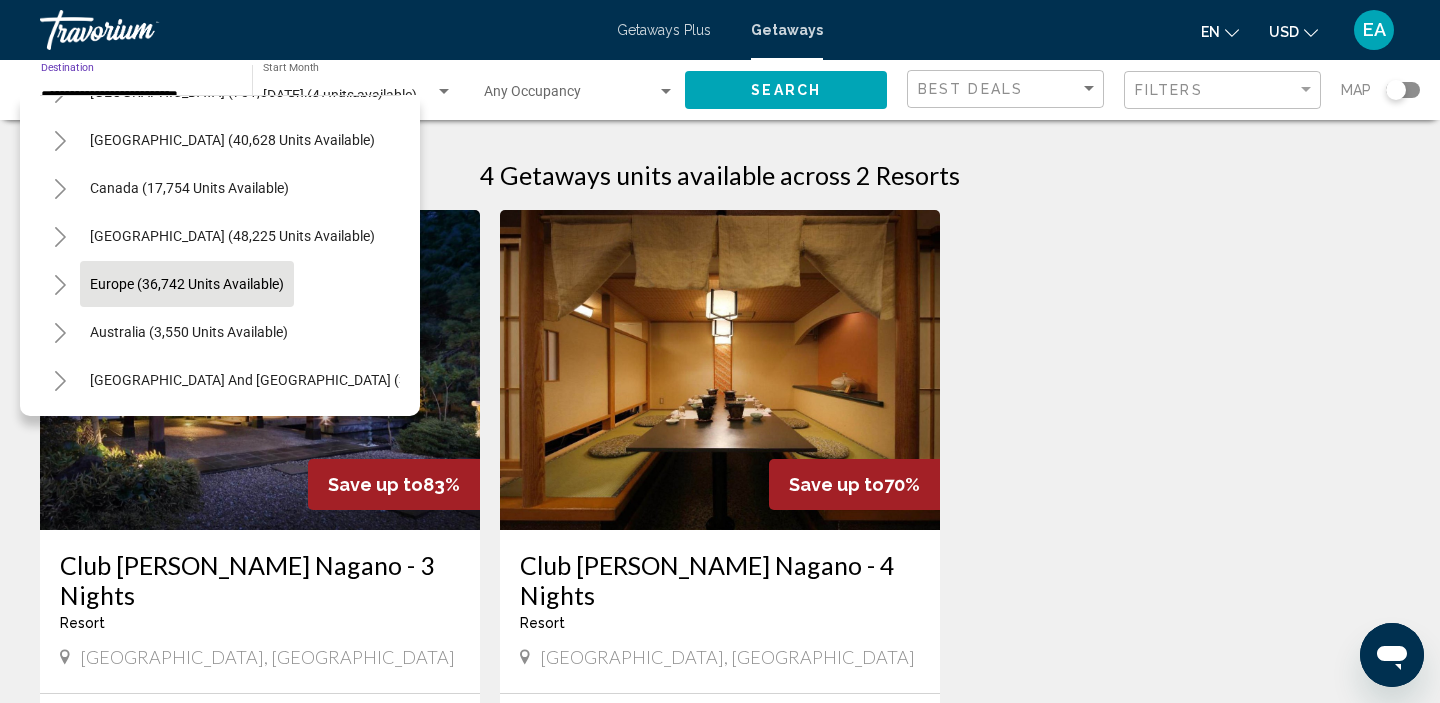 scroll, scrollTop: 85, scrollLeft: 0, axis: vertical 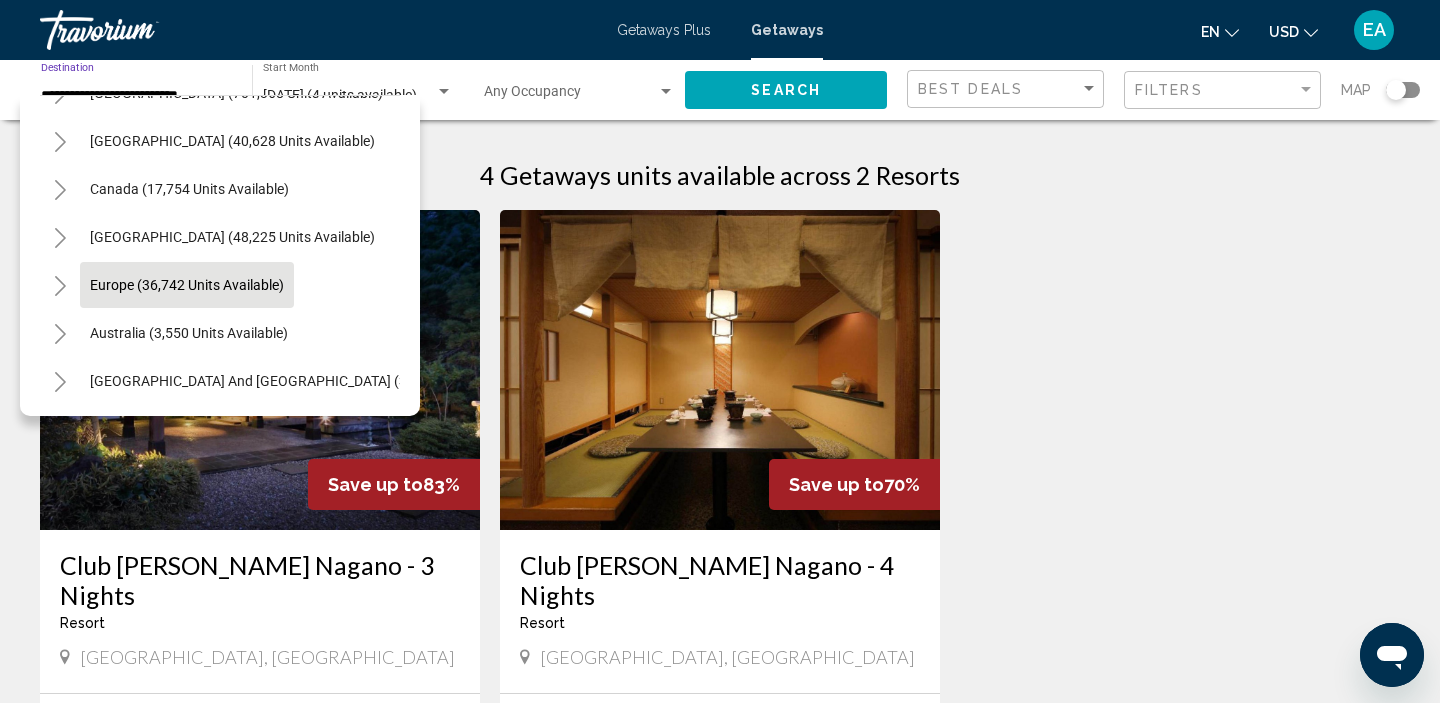 click on "Europe (36,742 units available)" at bounding box center [189, 333] 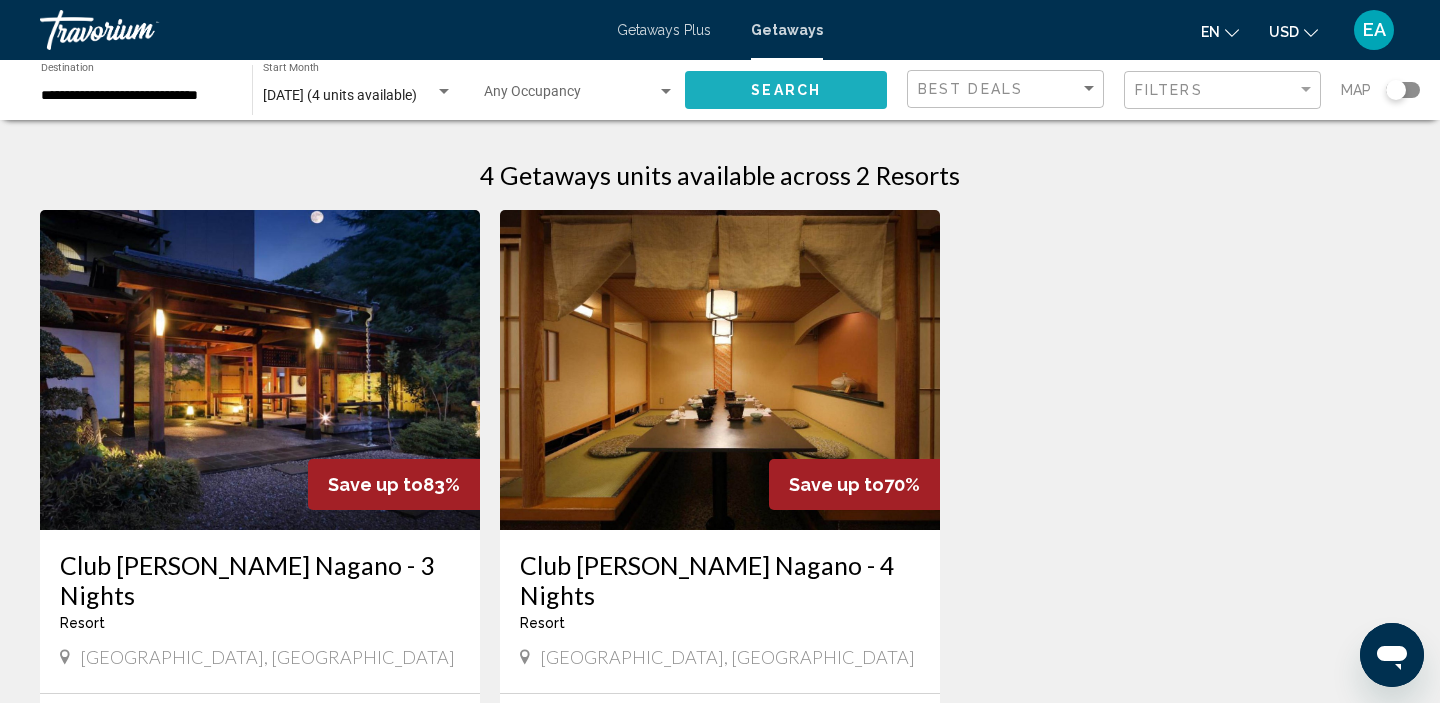 click on "Search" 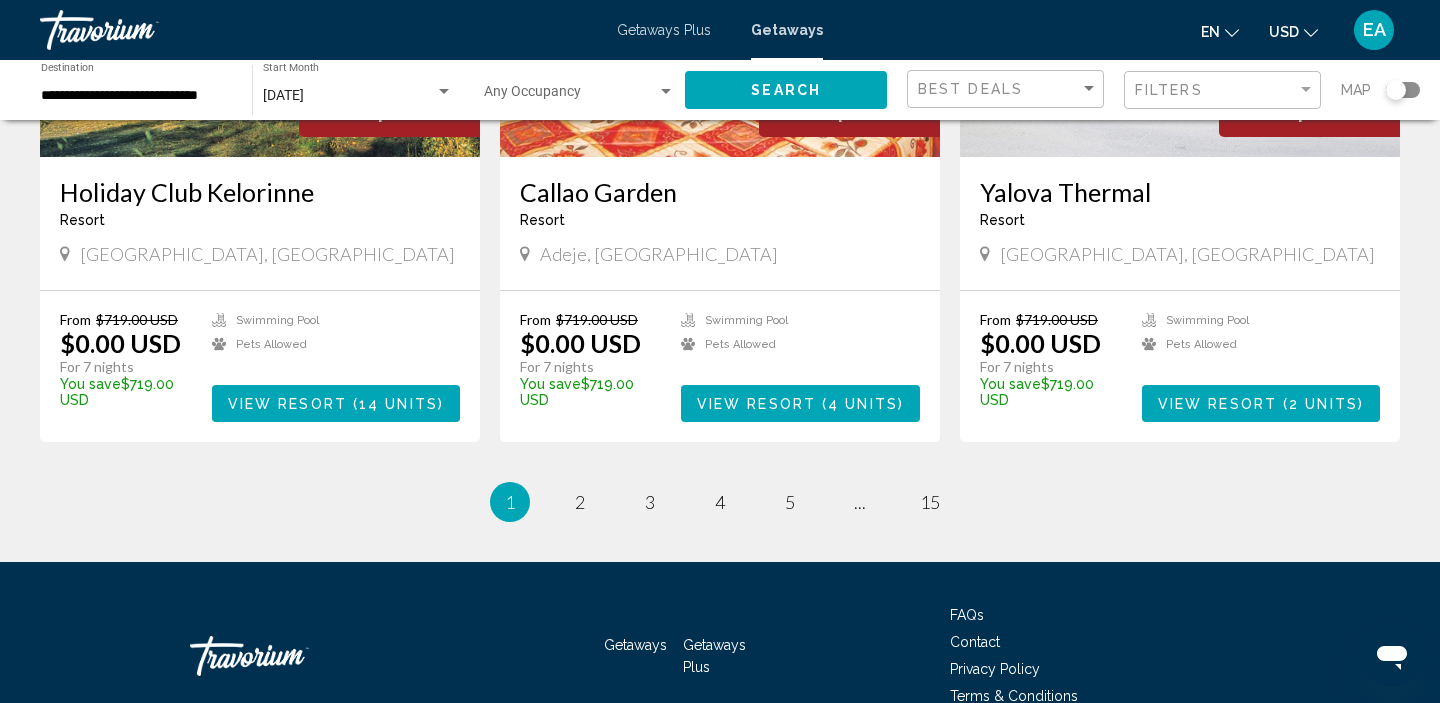 scroll, scrollTop: 2410, scrollLeft: 0, axis: vertical 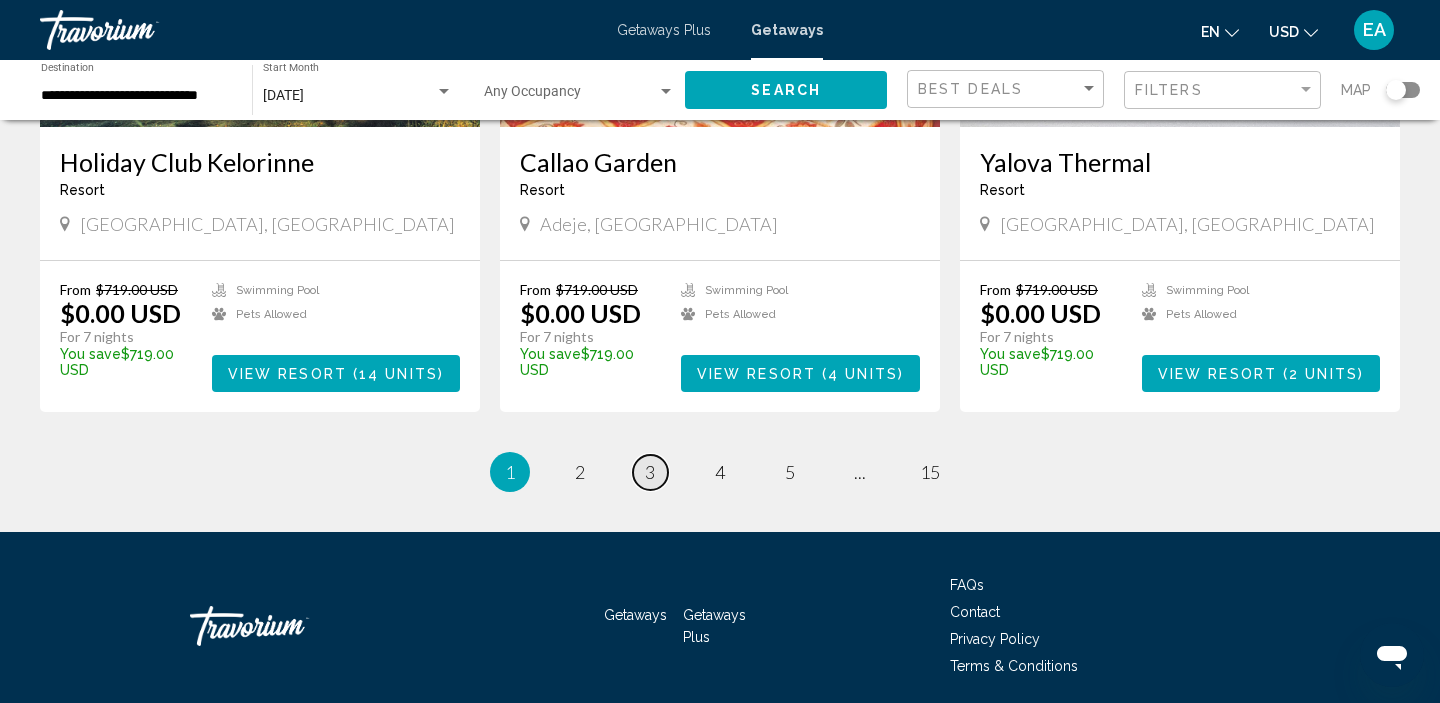 click on "3" at bounding box center (650, 472) 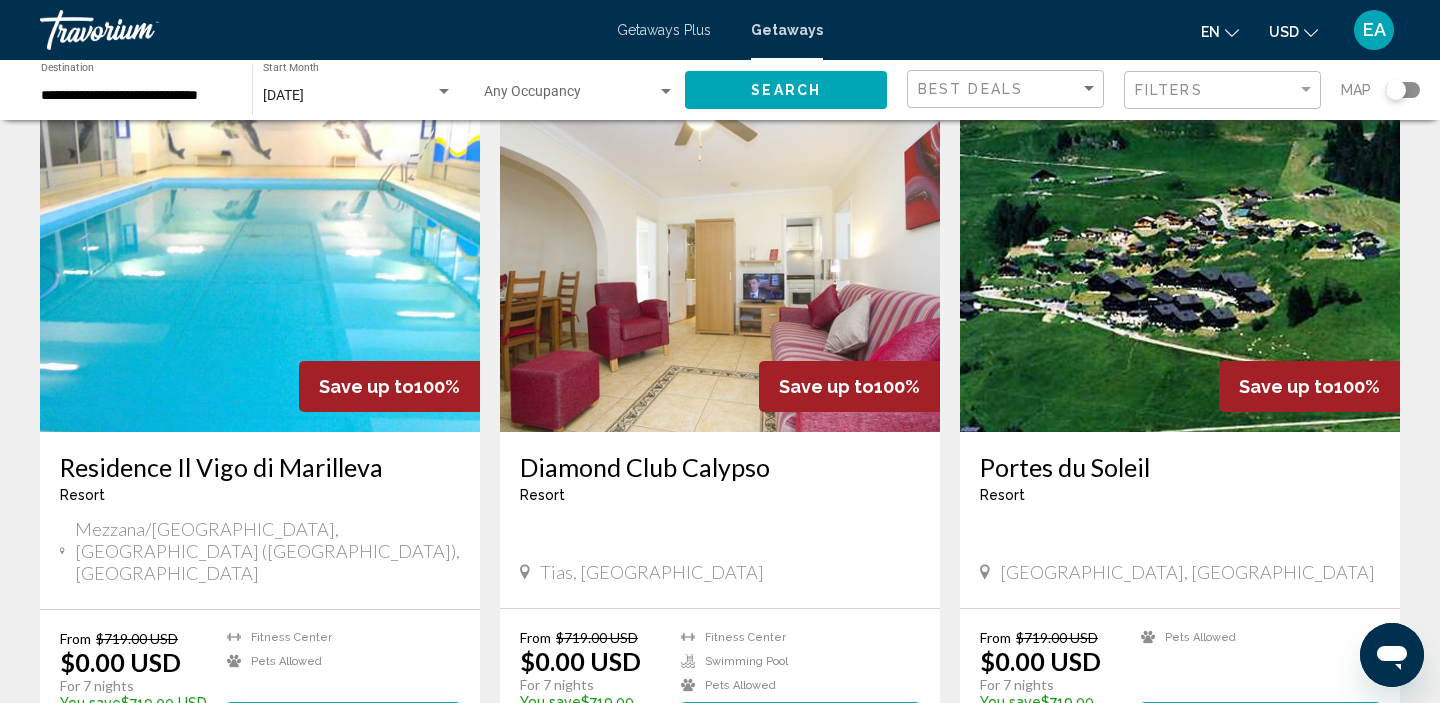 scroll, scrollTop: 1437, scrollLeft: 0, axis: vertical 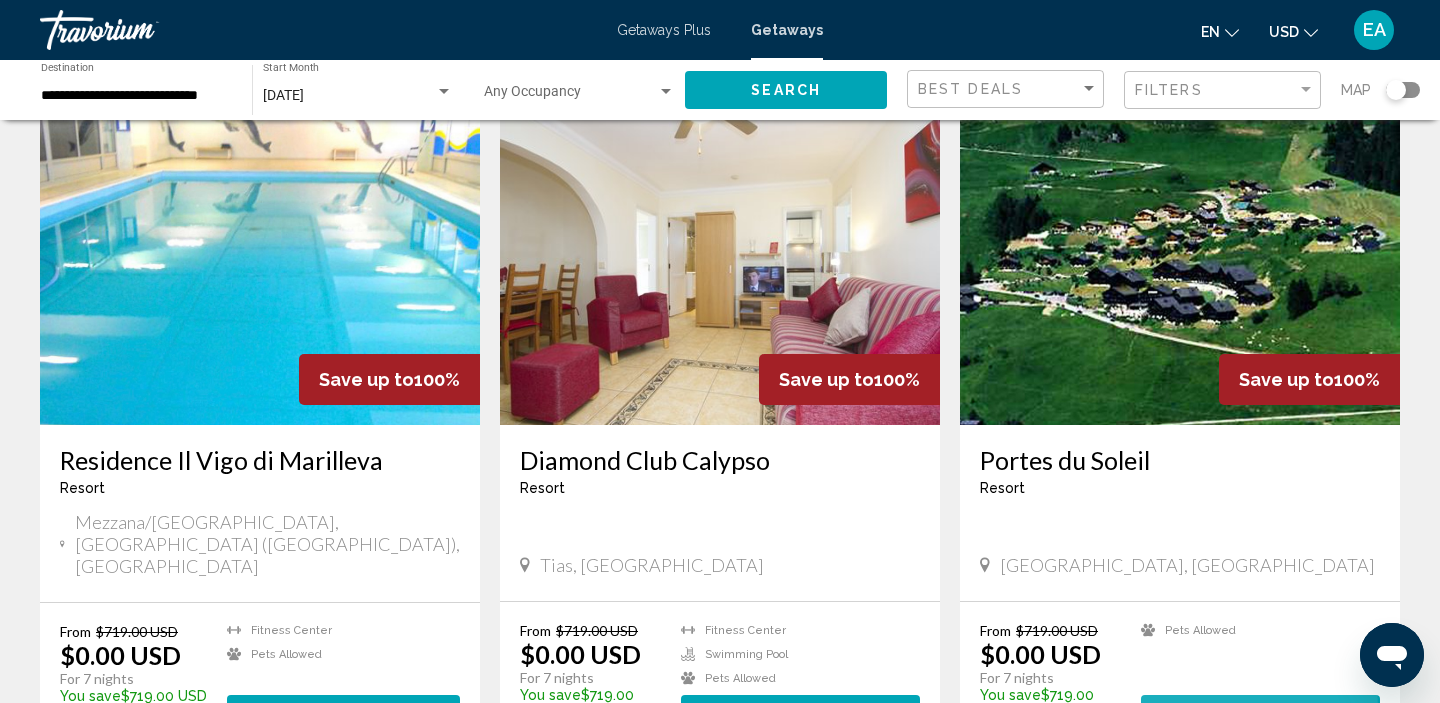 click on "View Resort" at bounding box center [1216, 715] 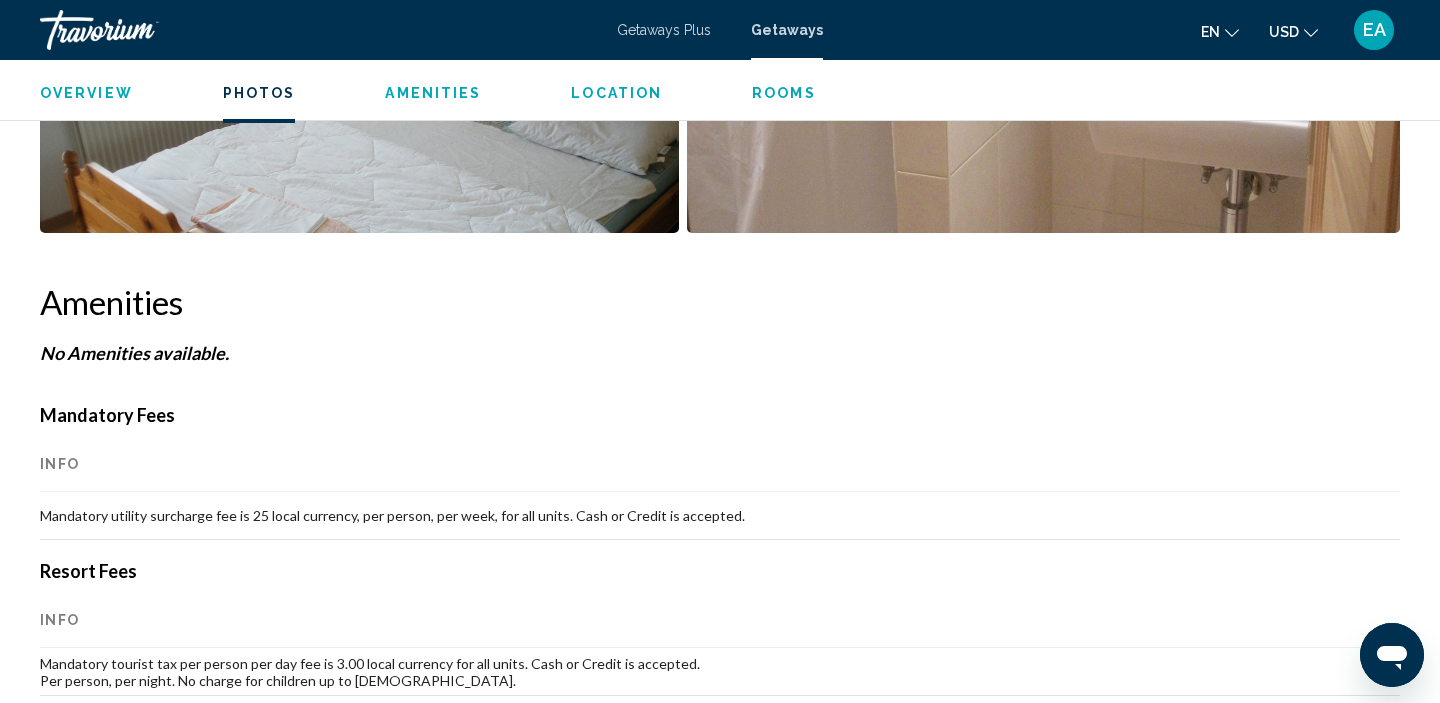 scroll, scrollTop: 1349, scrollLeft: 0, axis: vertical 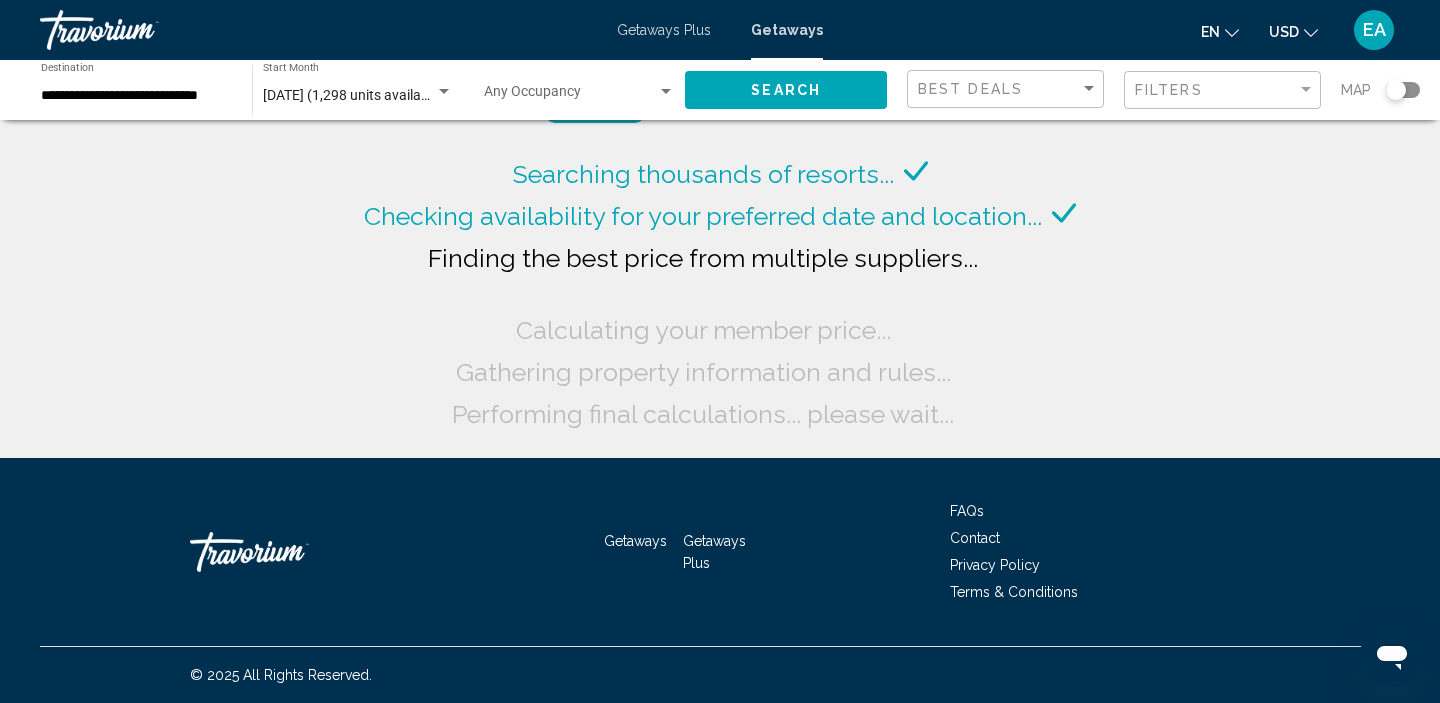 click on "**********" 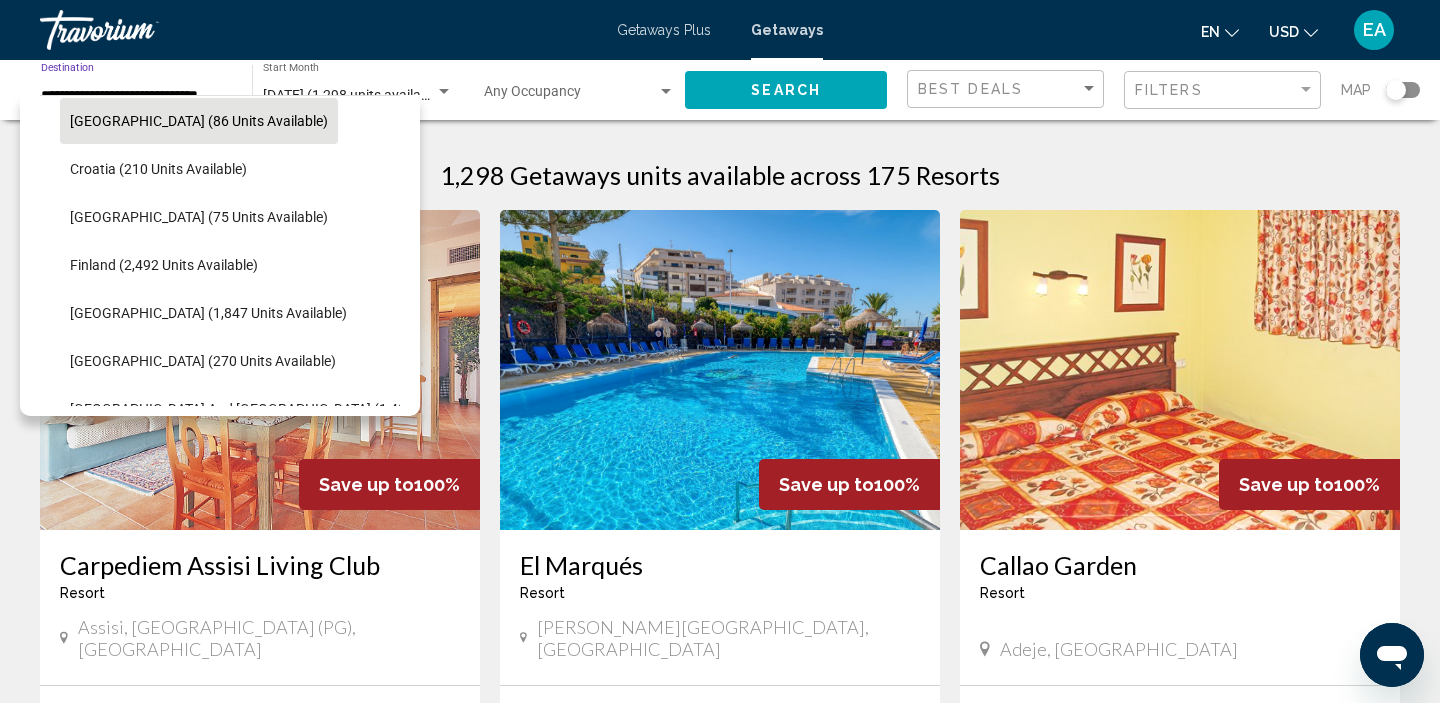 scroll, scrollTop: 399, scrollLeft: 0, axis: vertical 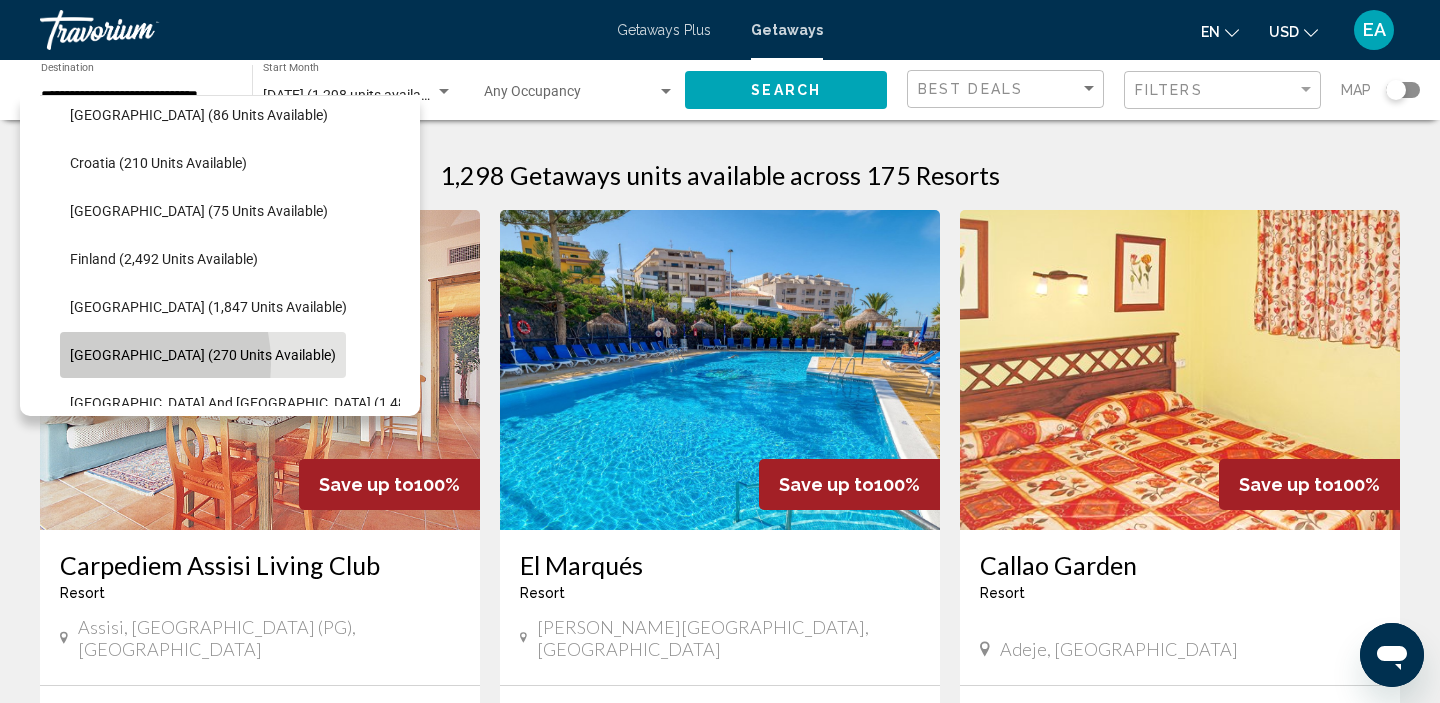 click on "[GEOGRAPHIC_DATA] (270 units available)" 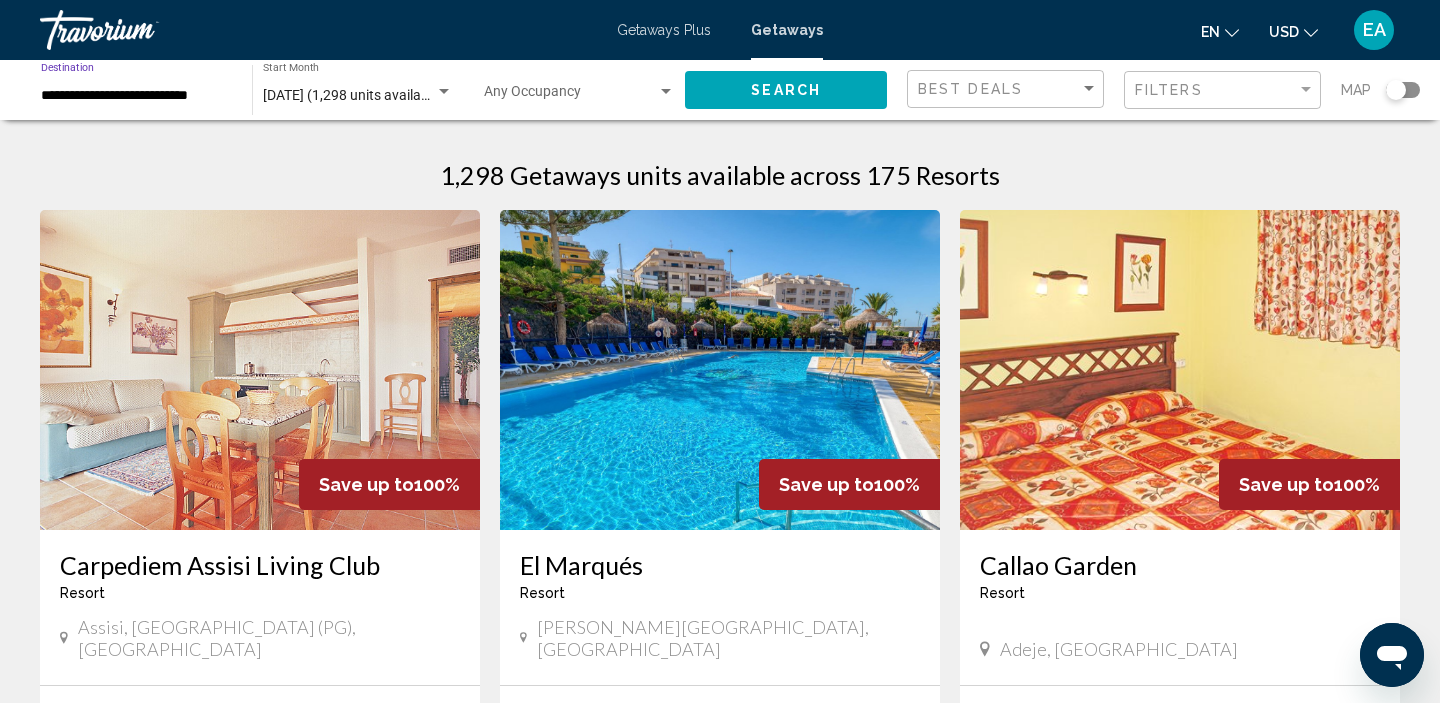 click on "Search" 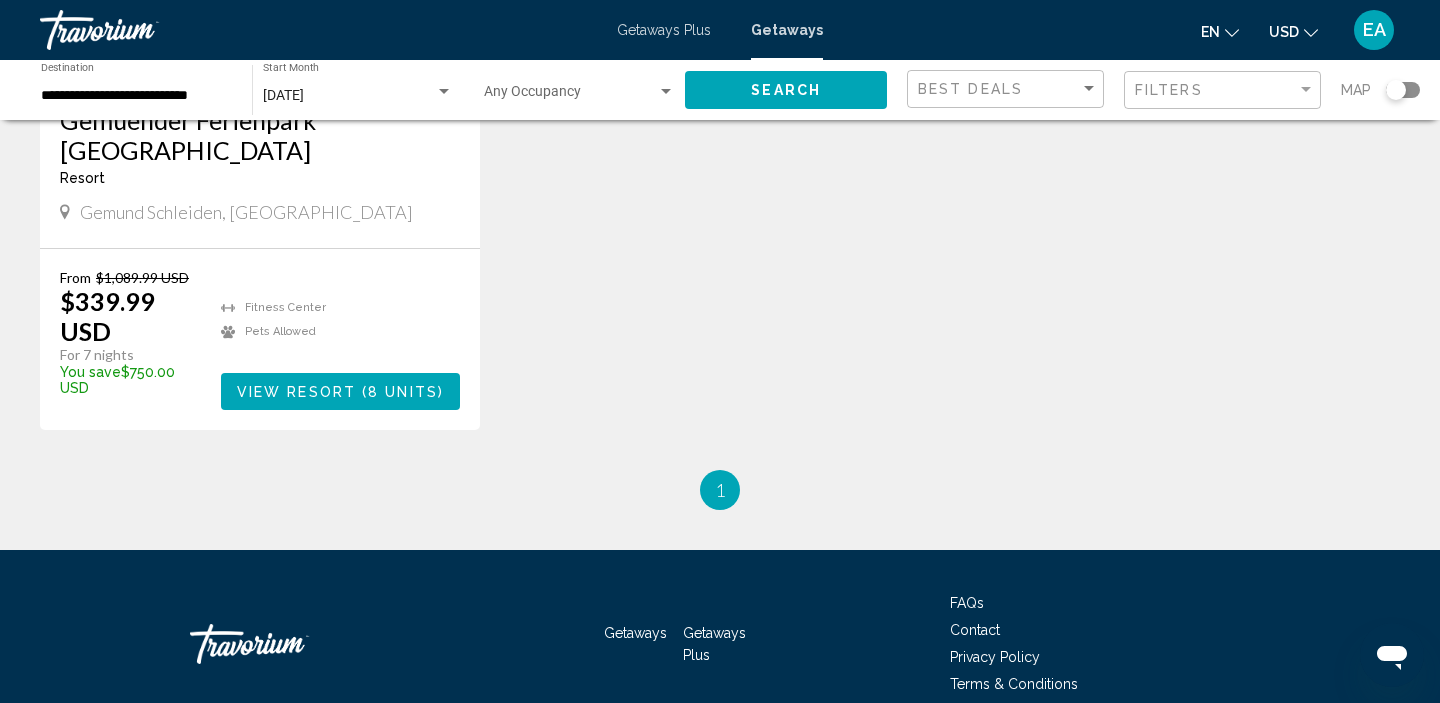 scroll, scrollTop: 0, scrollLeft: 0, axis: both 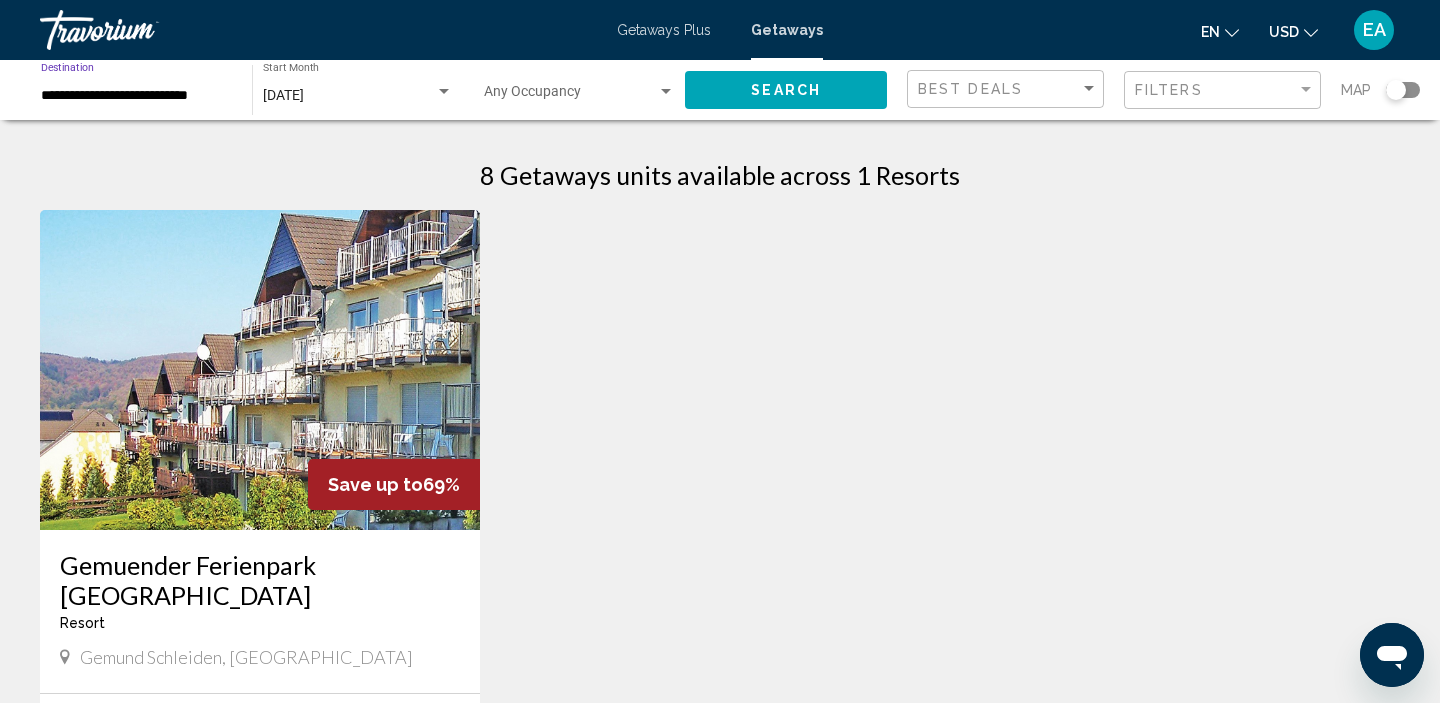 click on "**********" at bounding box center (136, 96) 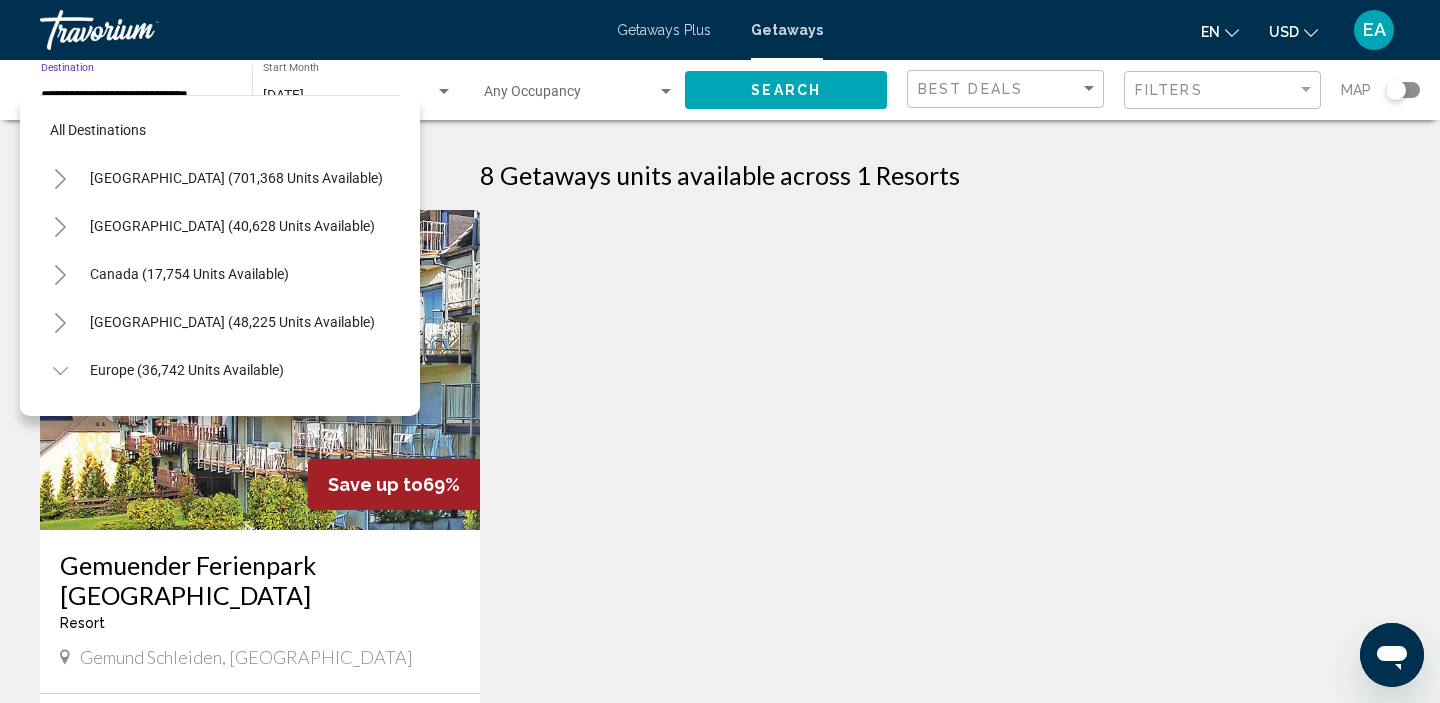 scroll, scrollTop: 503, scrollLeft: 0, axis: vertical 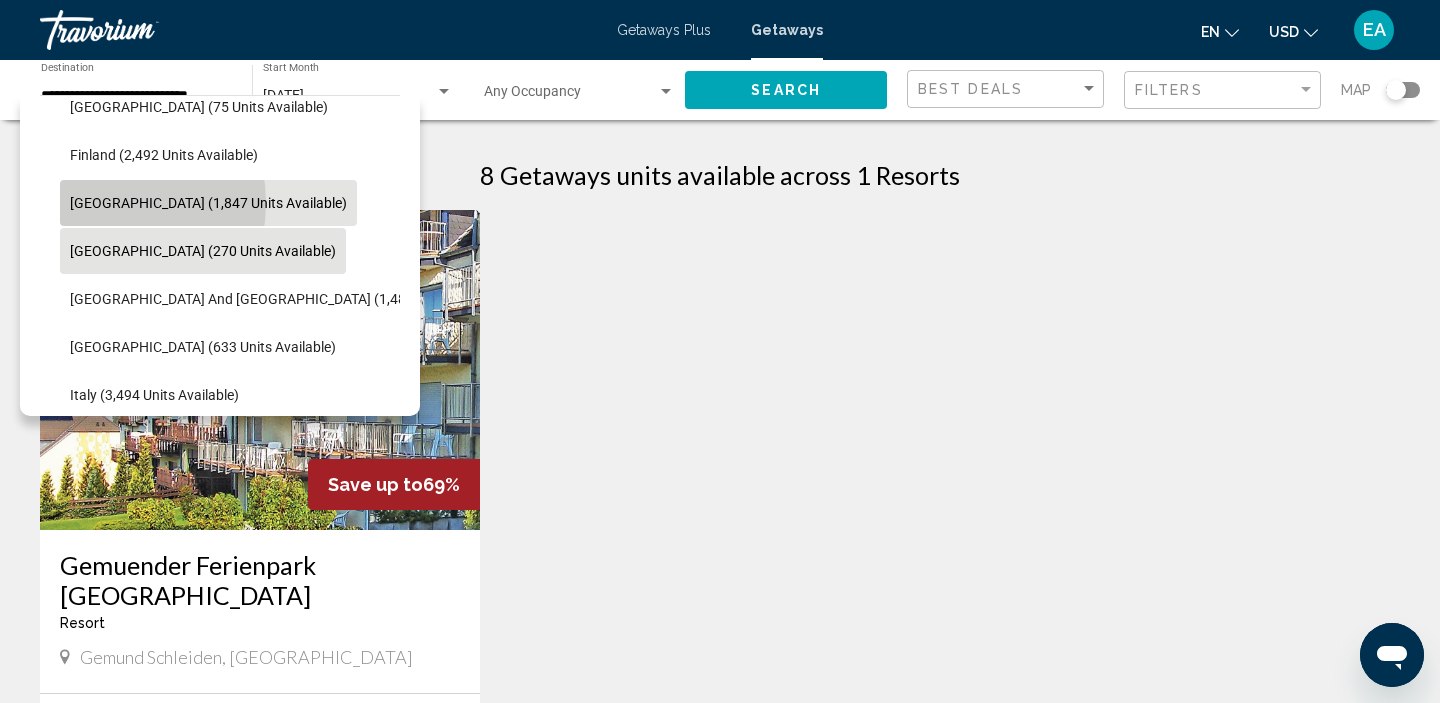 click on "[GEOGRAPHIC_DATA] (1,847 units available)" 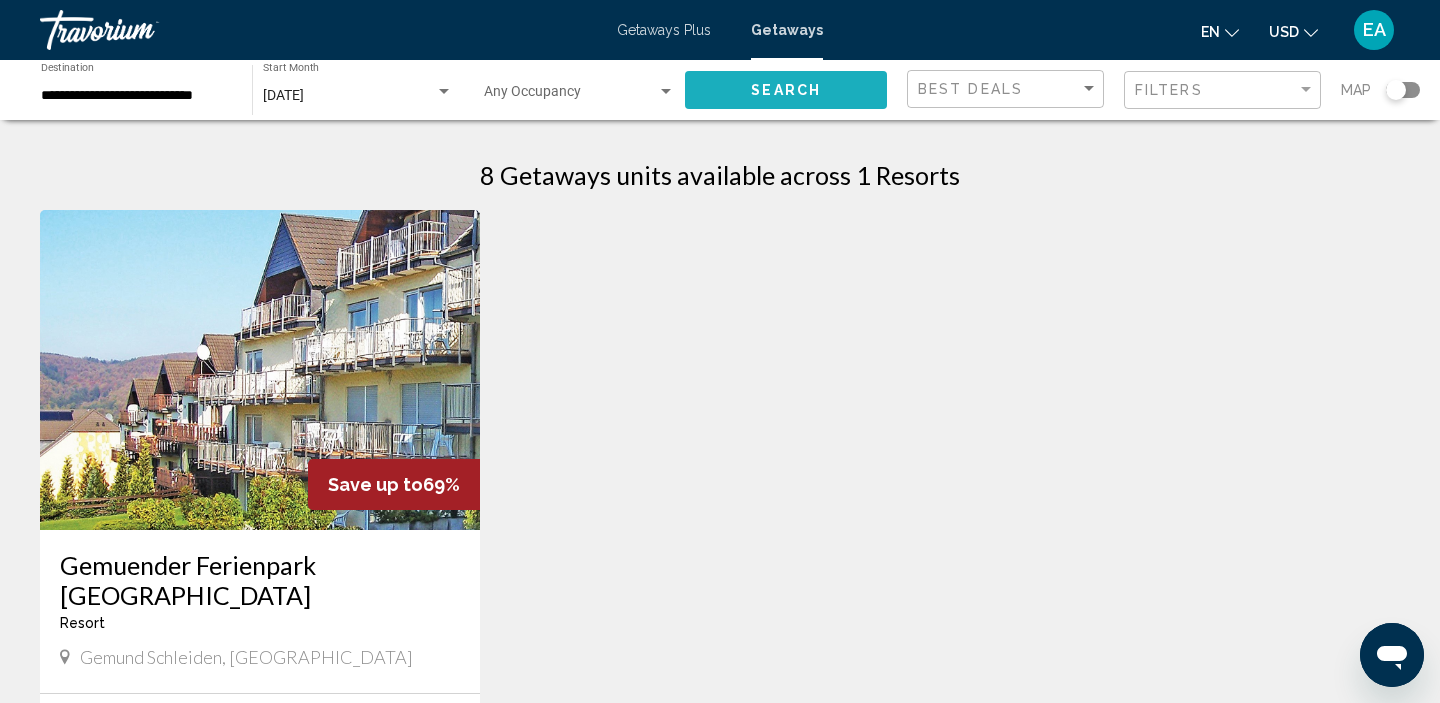 click on "Search" 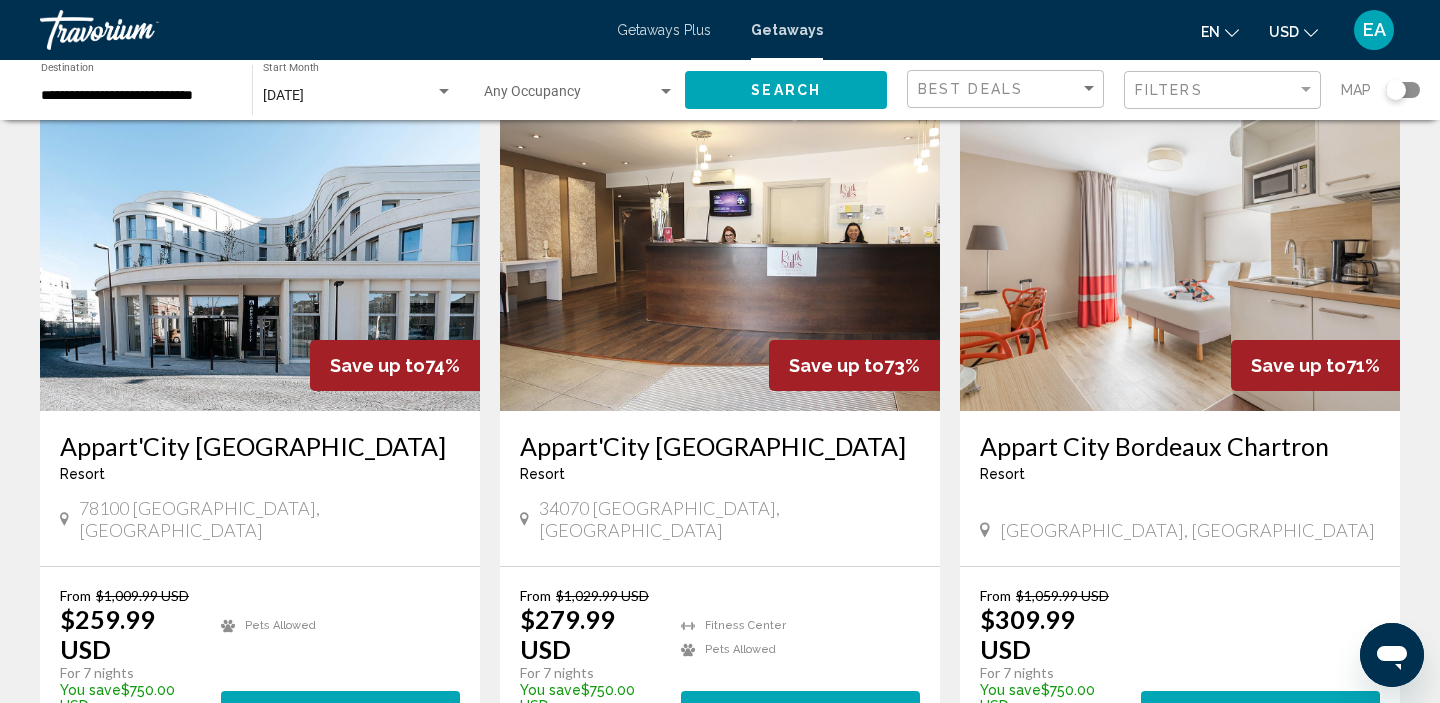 scroll, scrollTop: 0, scrollLeft: 0, axis: both 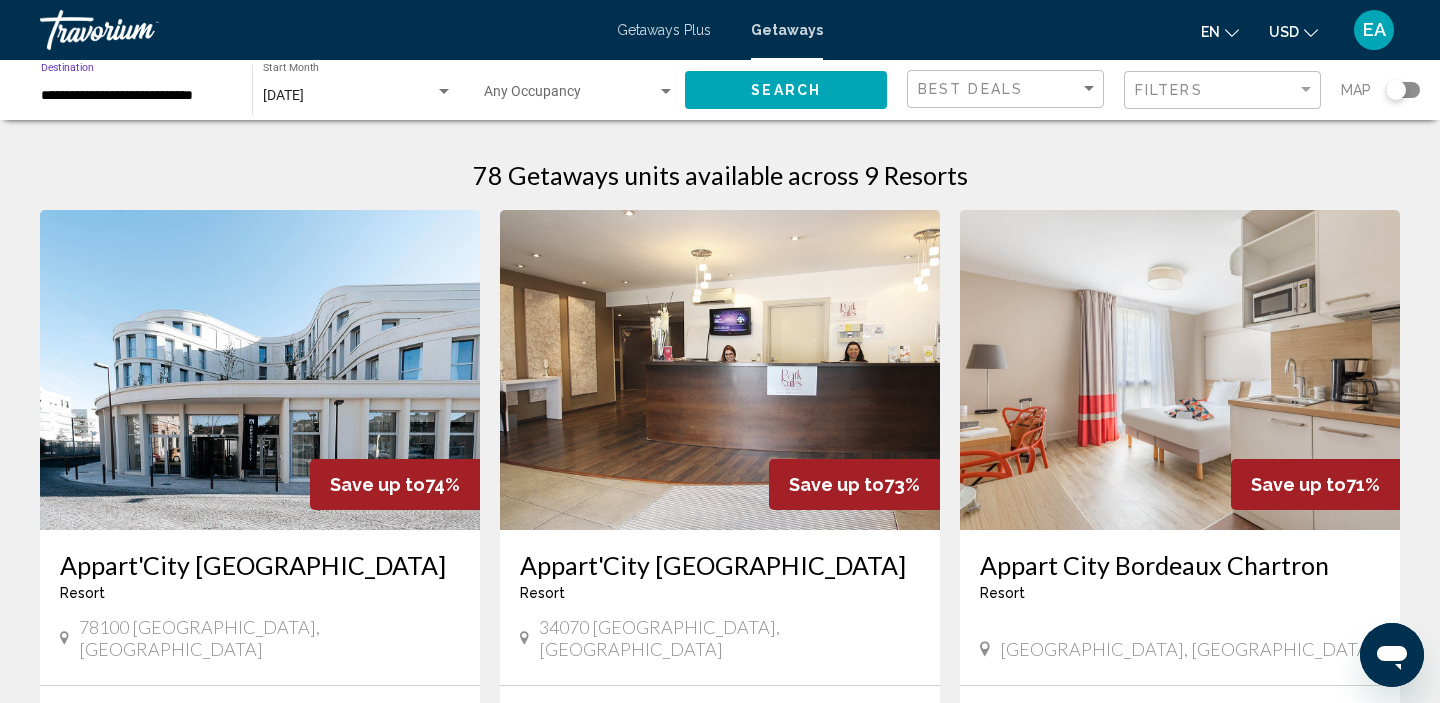 click on "**********" at bounding box center [136, 96] 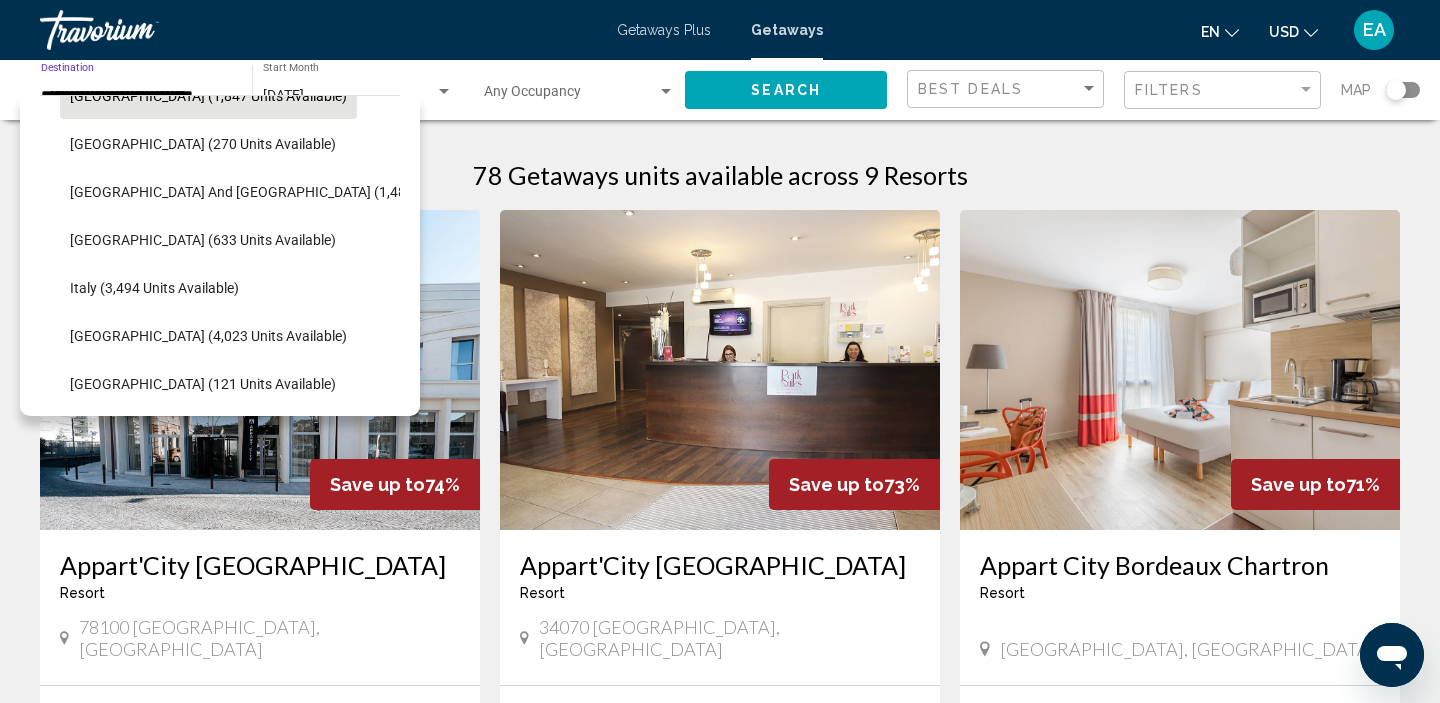 scroll, scrollTop: 627, scrollLeft: 0, axis: vertical 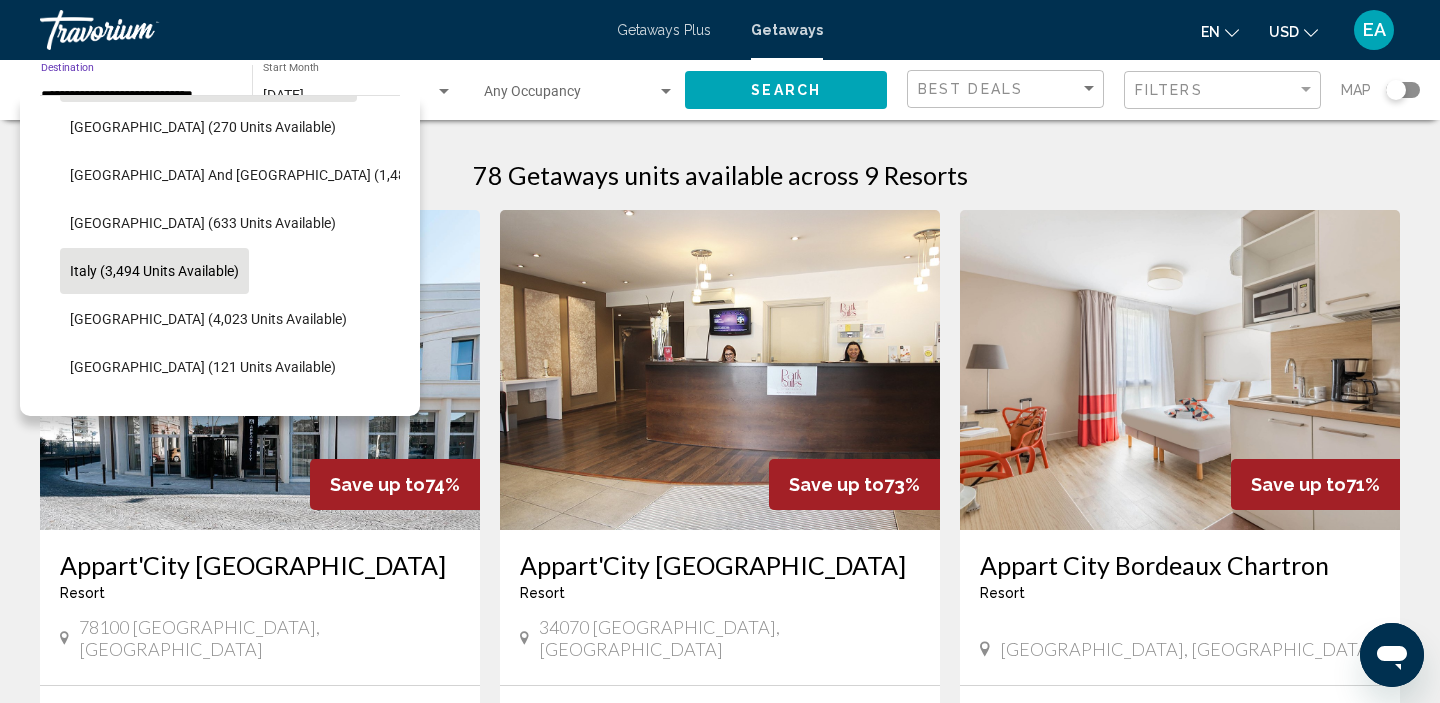 click on "Italy (3,494 units available)" 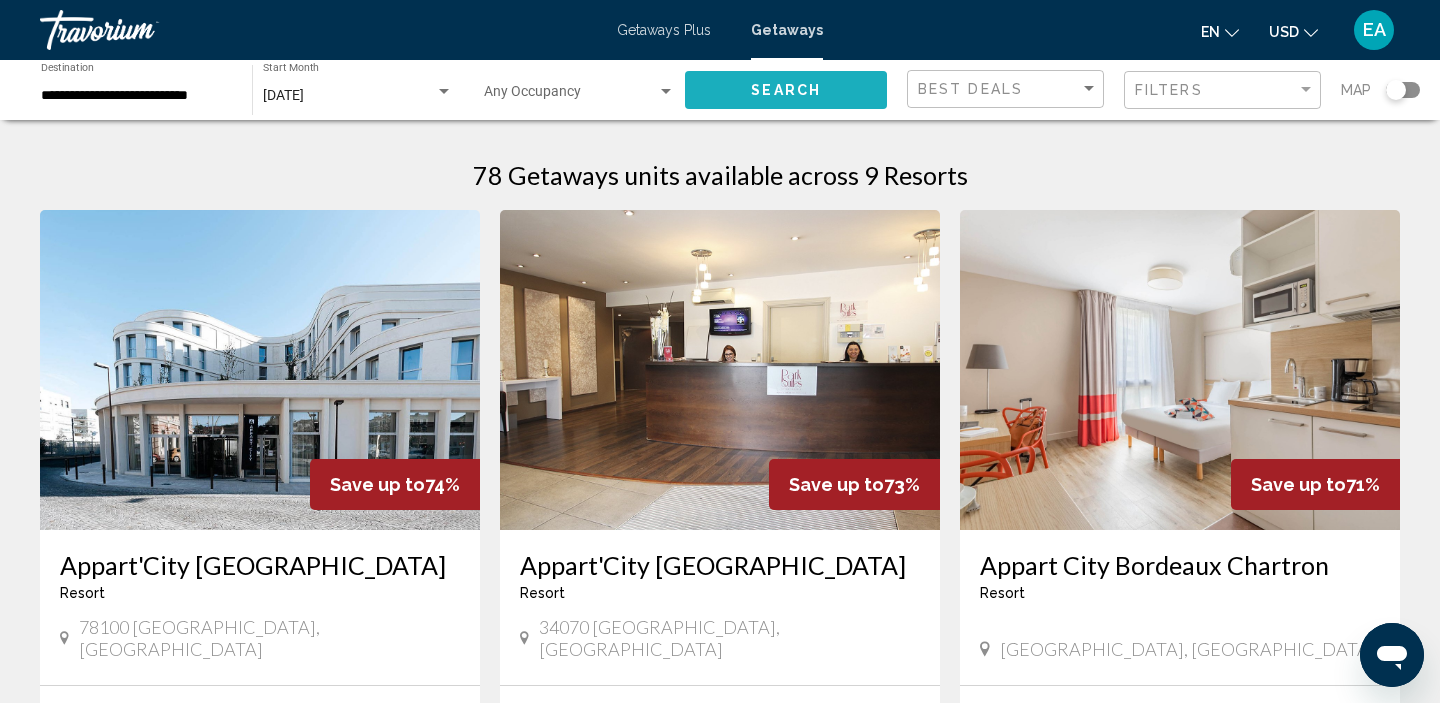 click on "Search" 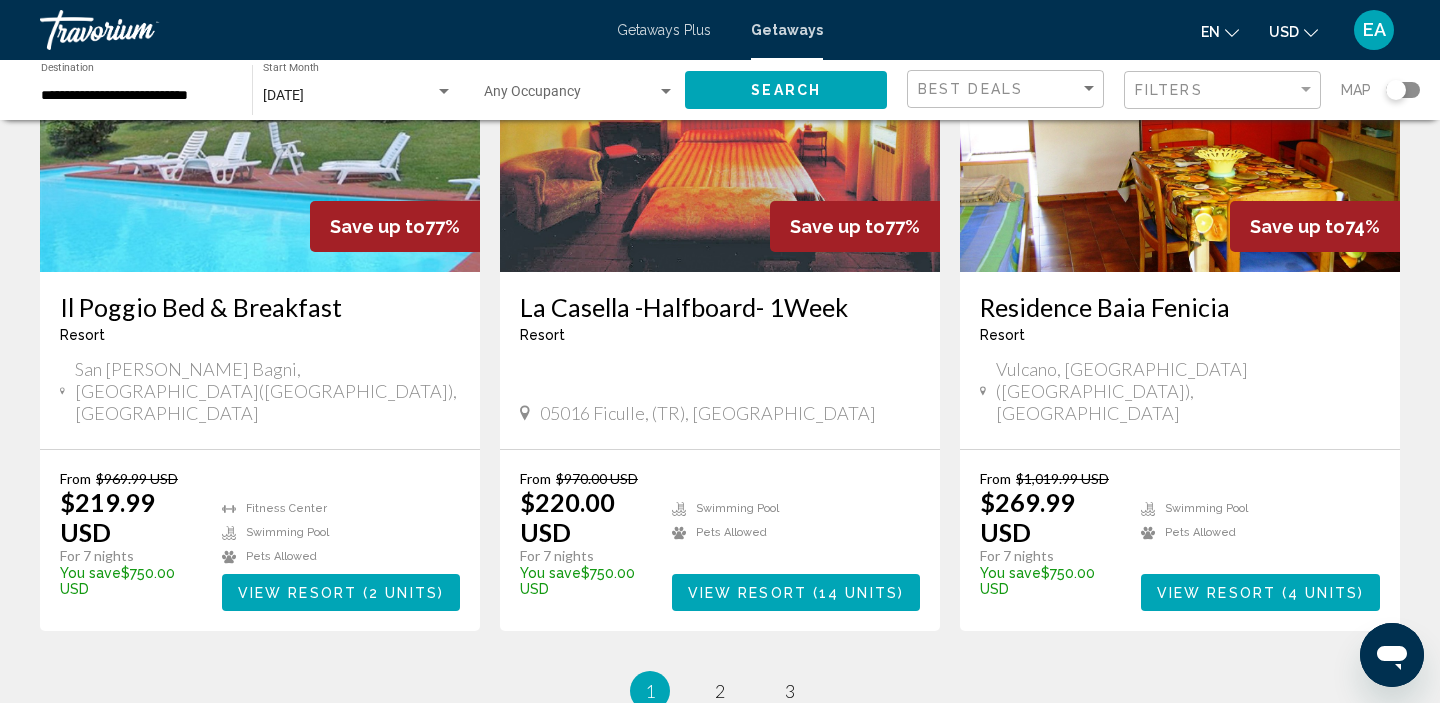 scroll, scrollTop: 2349, scrollLeft: 0, axis: vertical 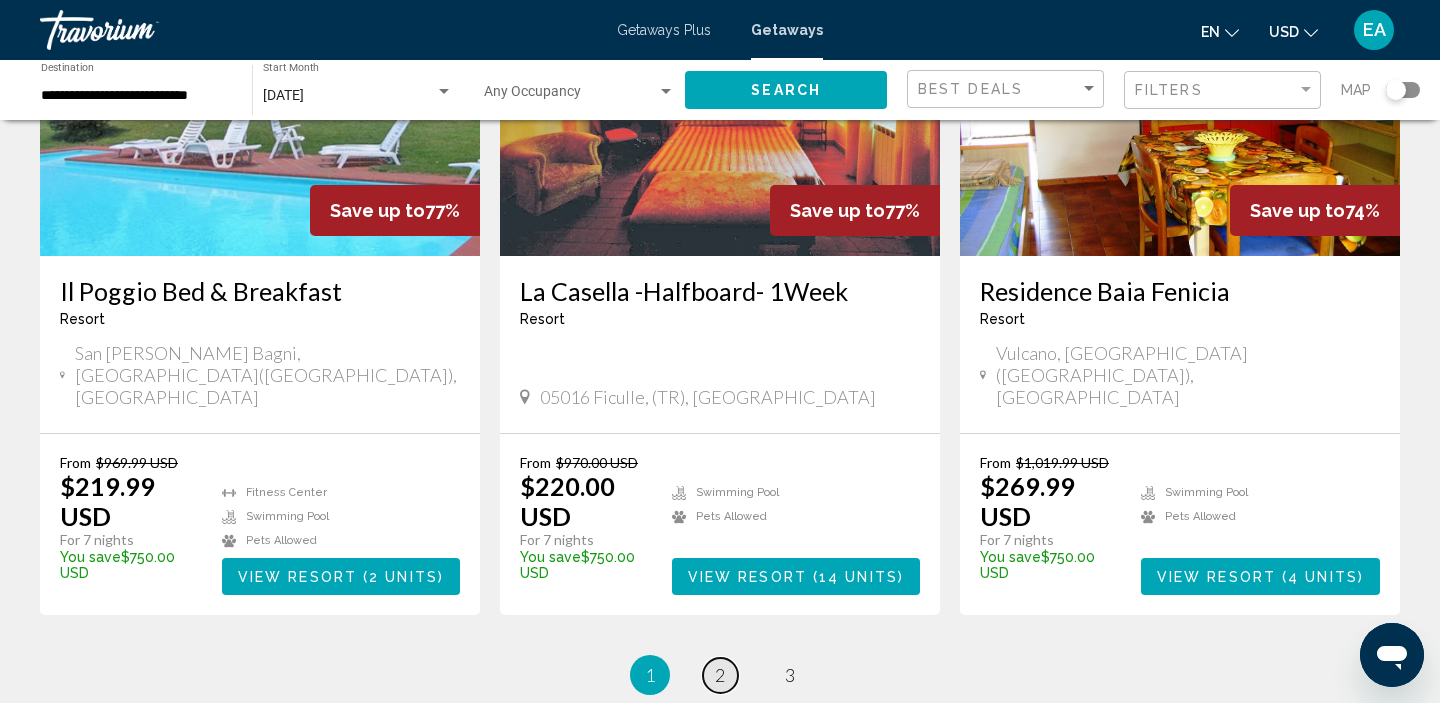 click on "2" at bounding box center [720, 675] 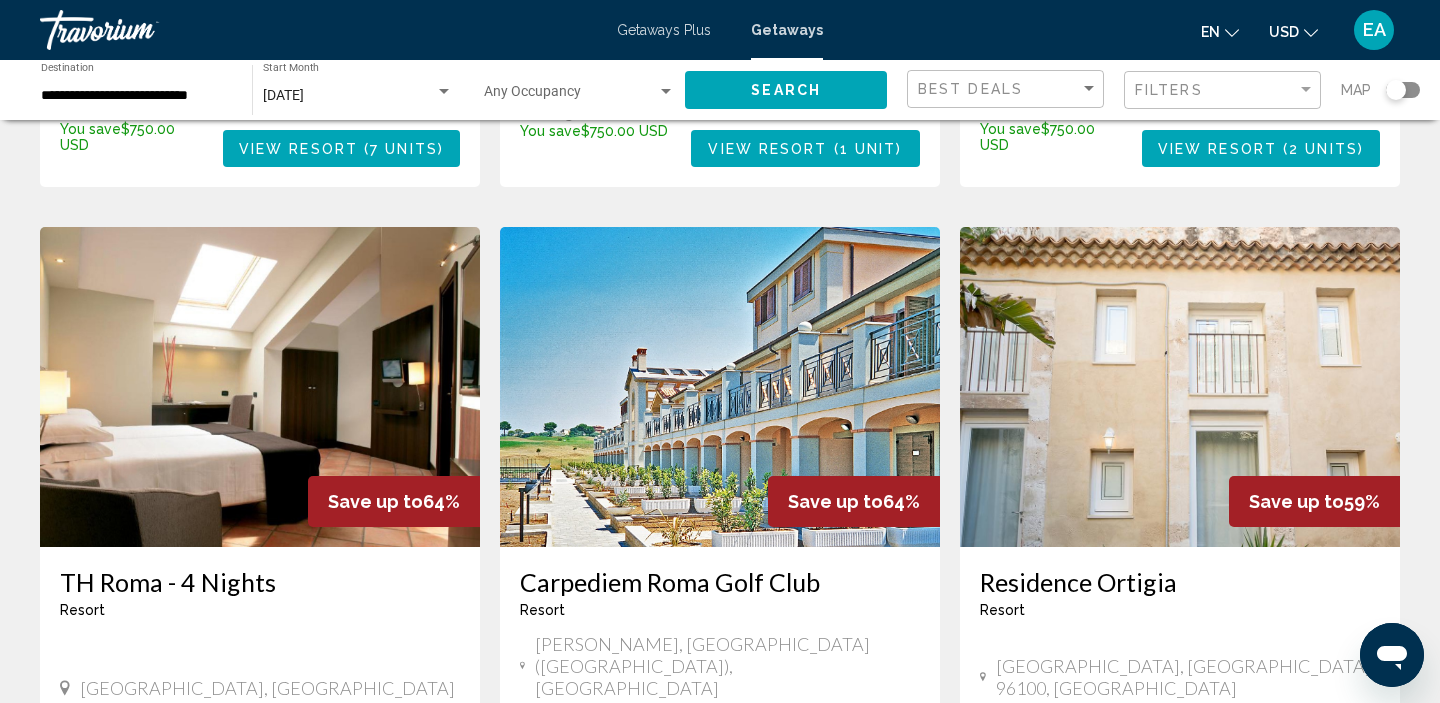 scroll, scrollTop: 0, scrollLeft: 0, axis: both 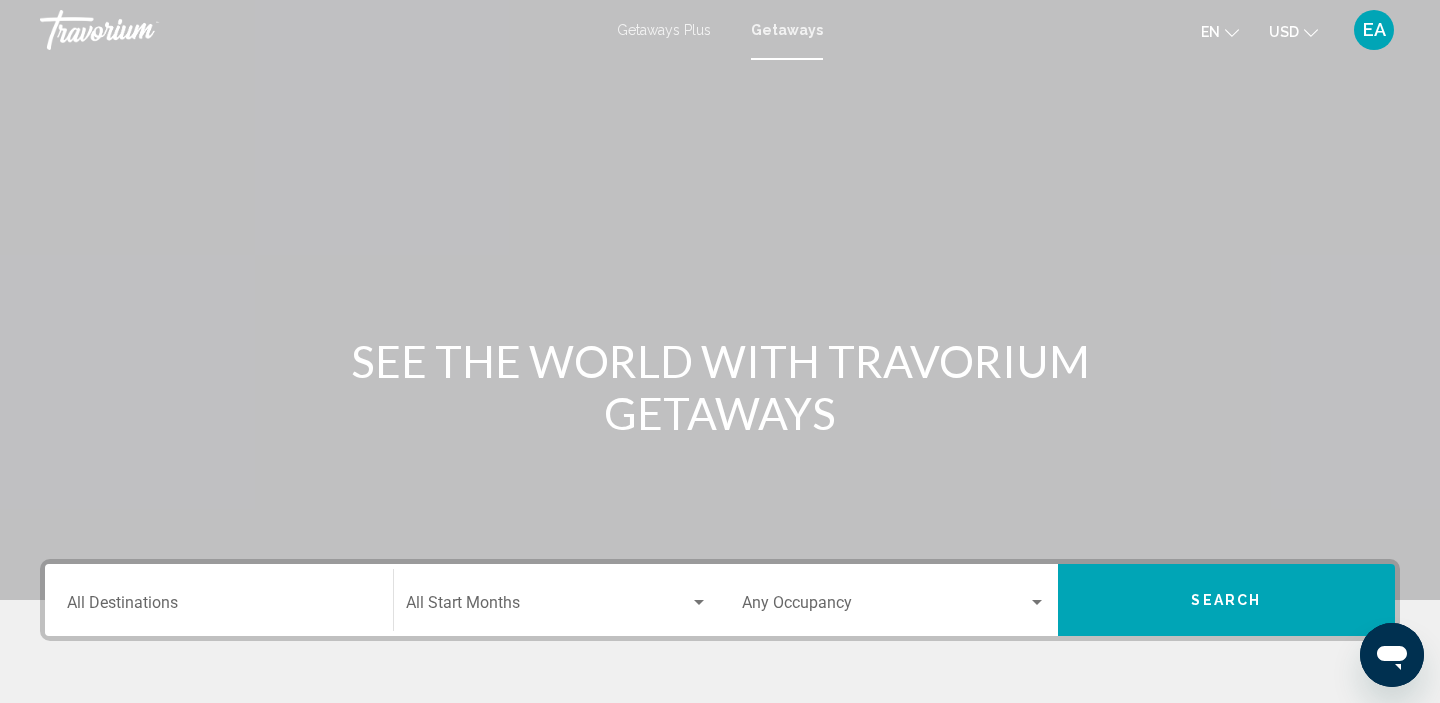 click on "Getaways Plus  Getaways en
English Español Français Italiano Português русский USD
USD ($) MXN (Mex$) CAD (Can$) GBP (£) EUR (€) AUD (A$) NZD (NZ$) CNY (CN¥) EA Login" at bounding box center (720, 30) 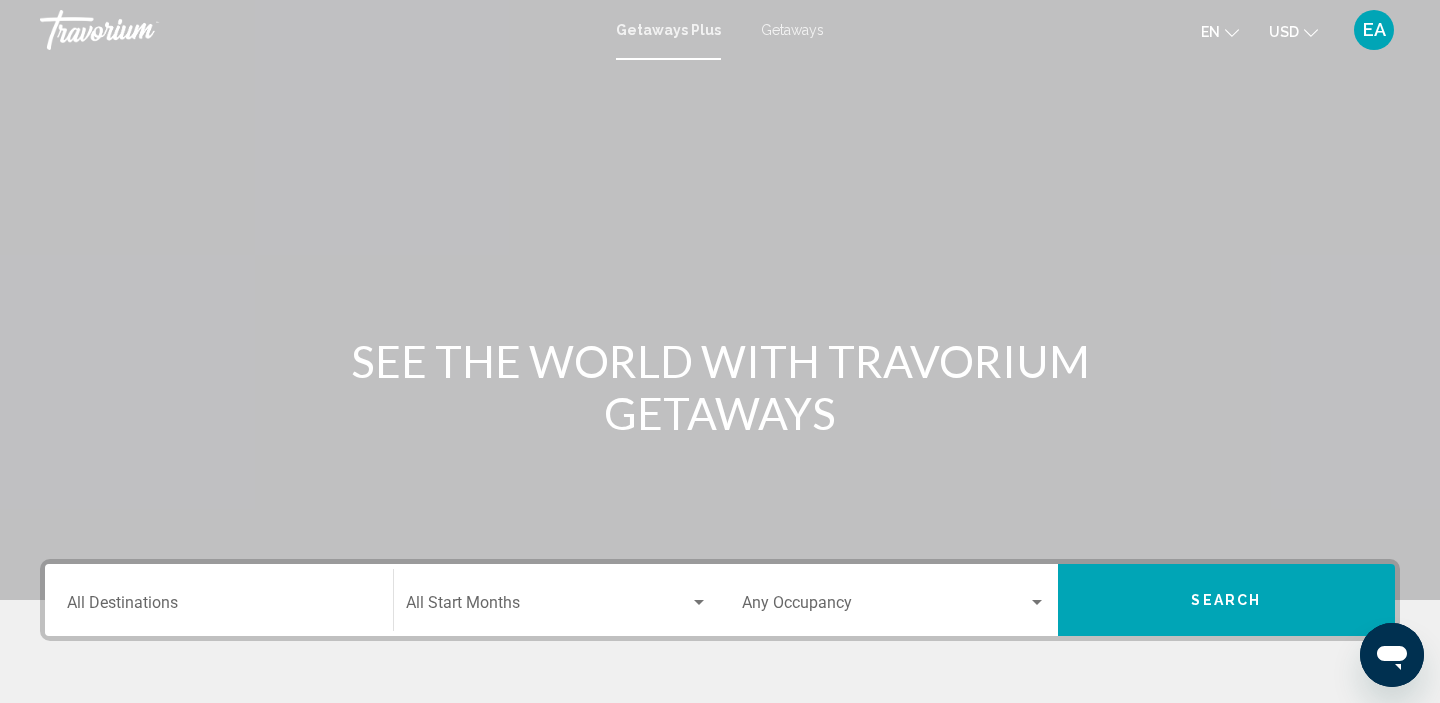 click on "Destination All Destinations" at bounding box center [219, 600] 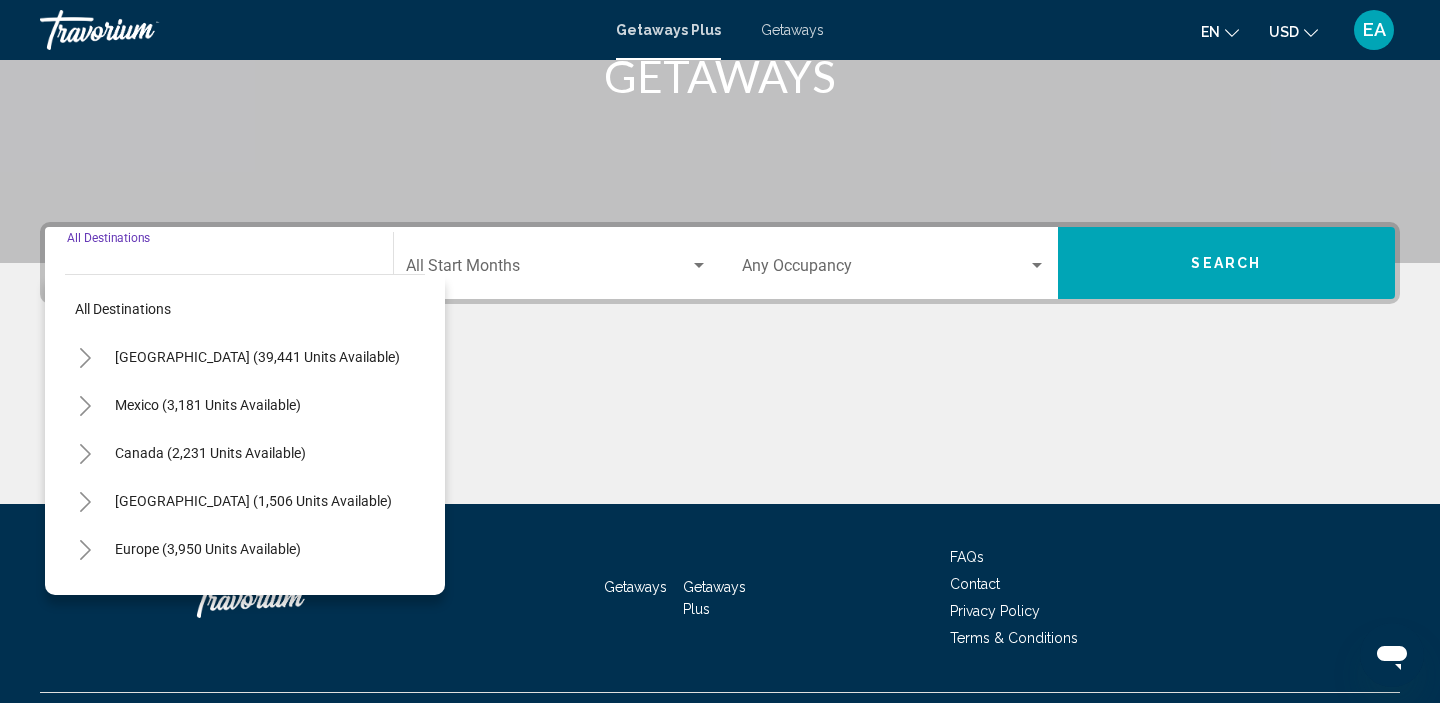 scroll, scrollTop: 383, scrollLeft: 0, axis: vertical 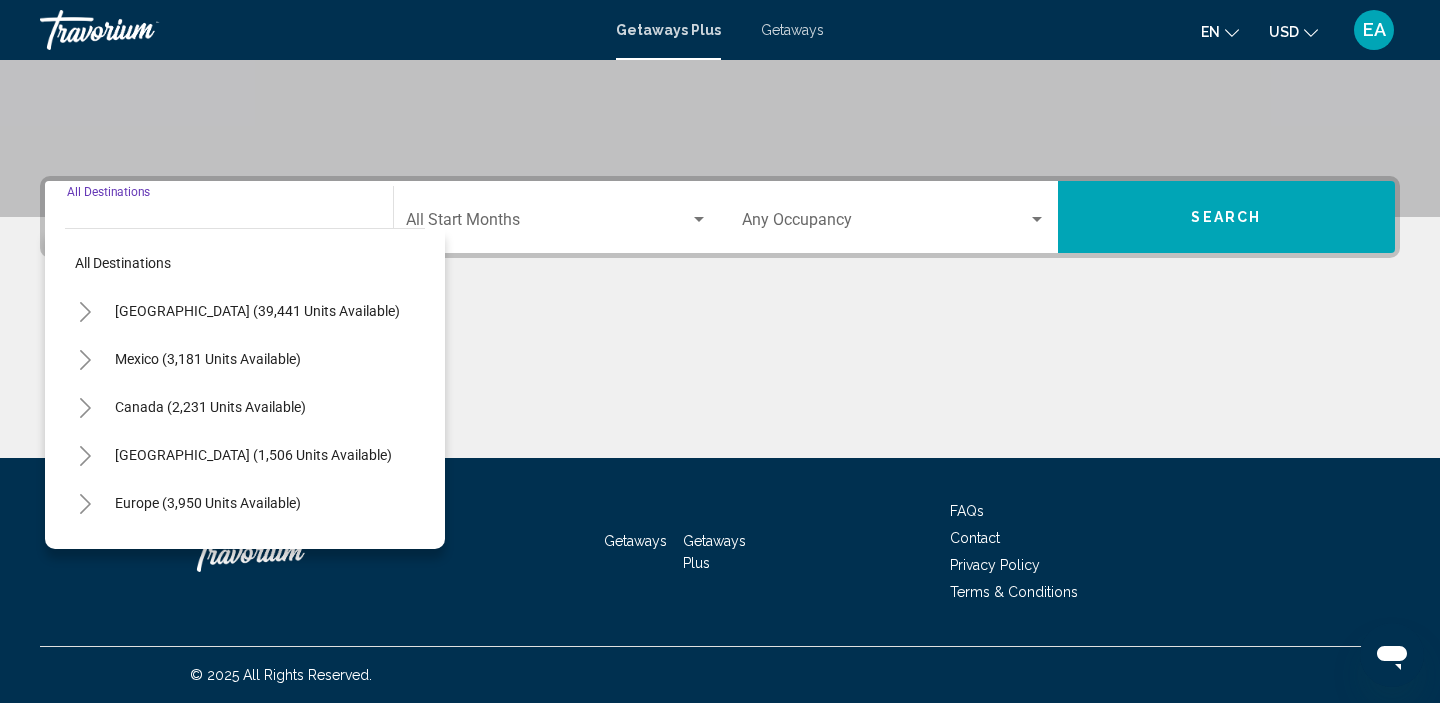 click 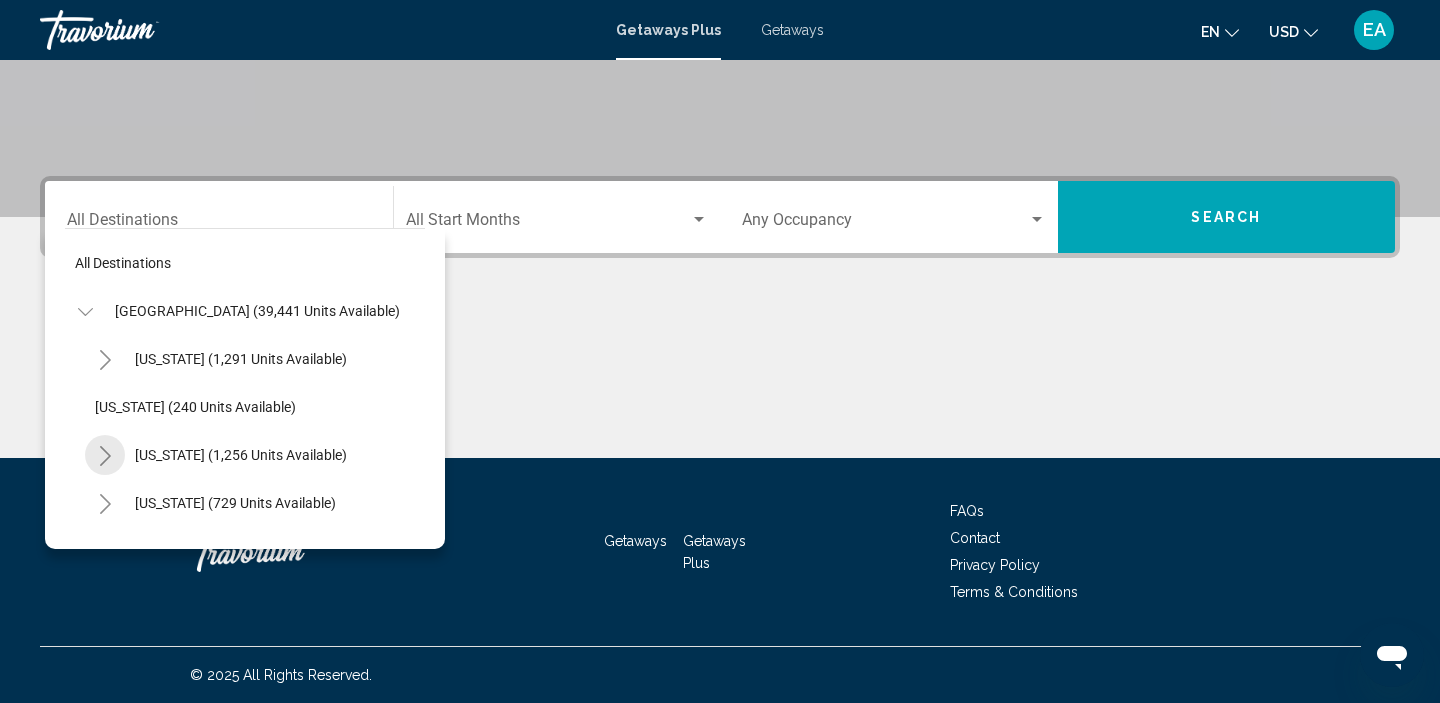 click 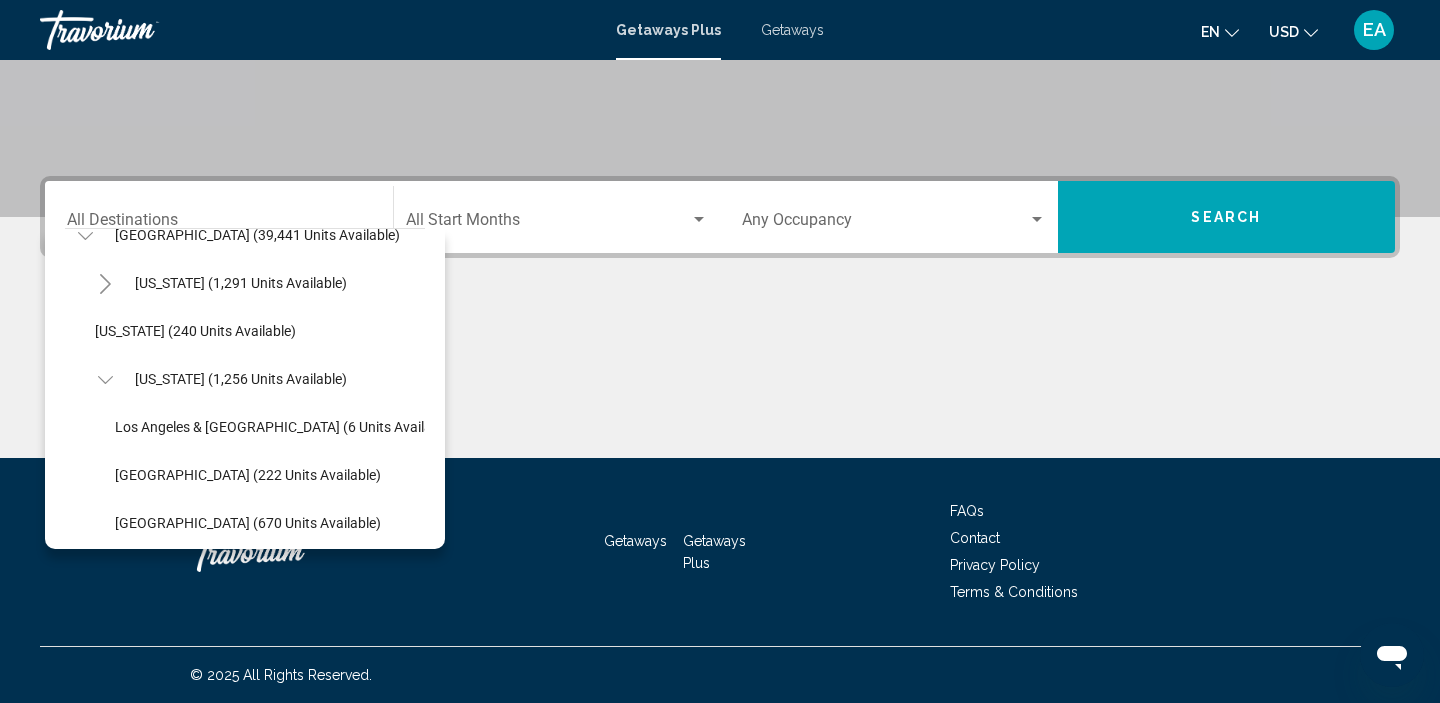 scroll, scrollTop: 95, scrollLeft: 0, axis: vertical 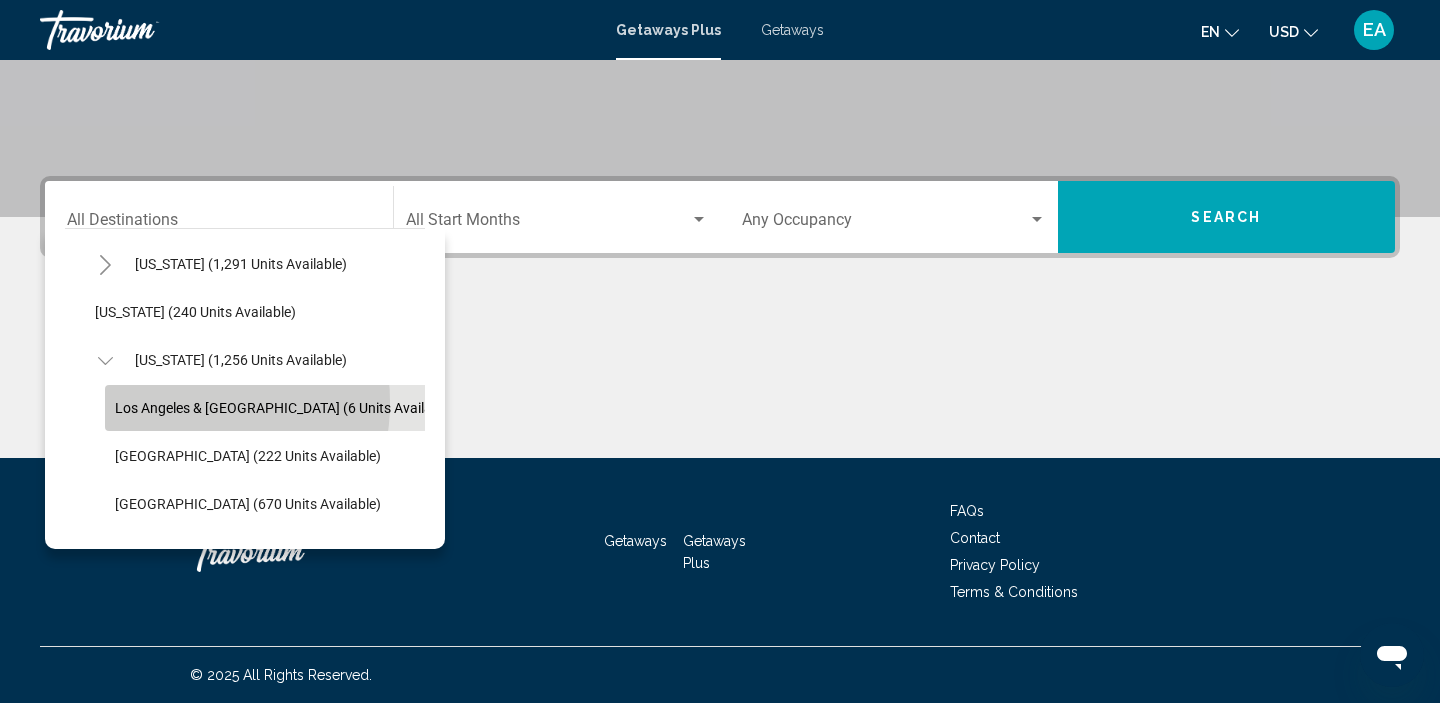 click on "Los Angeles & [GEOGRAPHIC_DATA] (6 units available)" 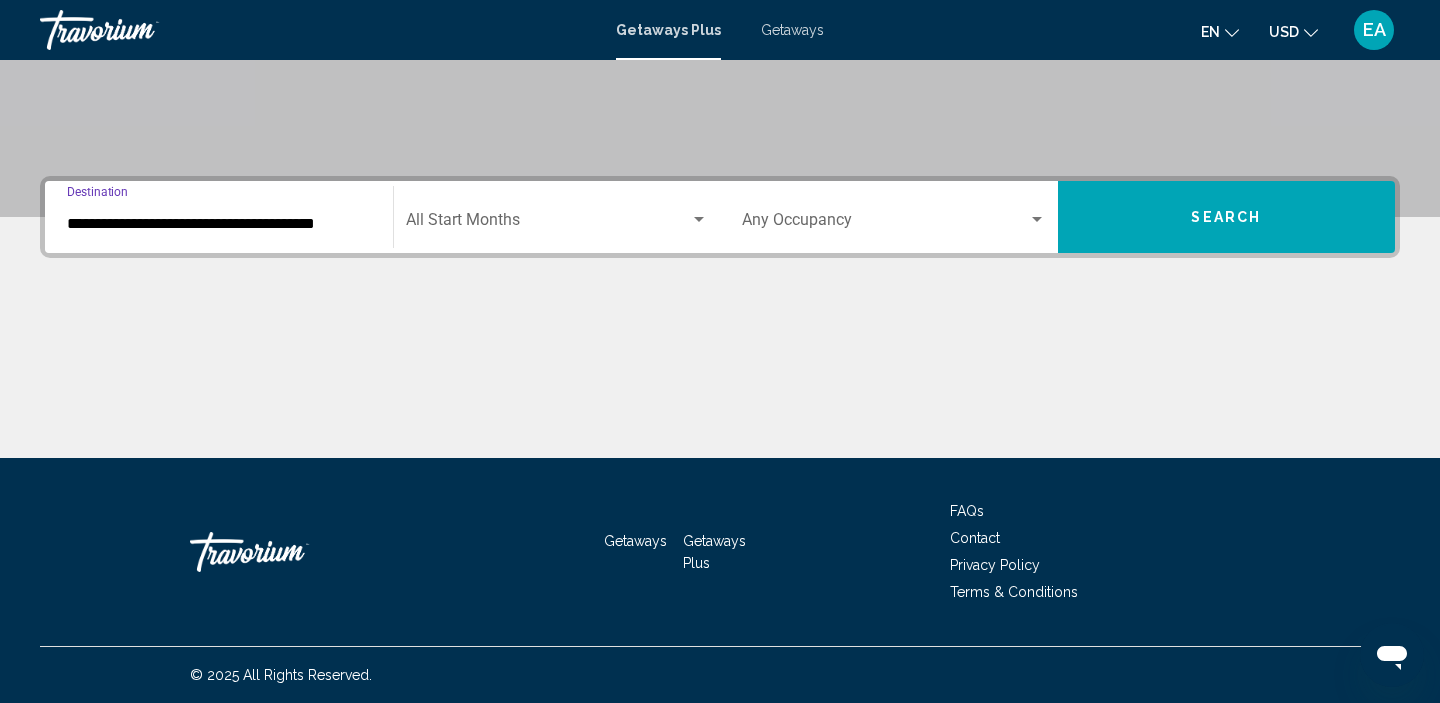 click on "**********" at bounding box center (720, 217) 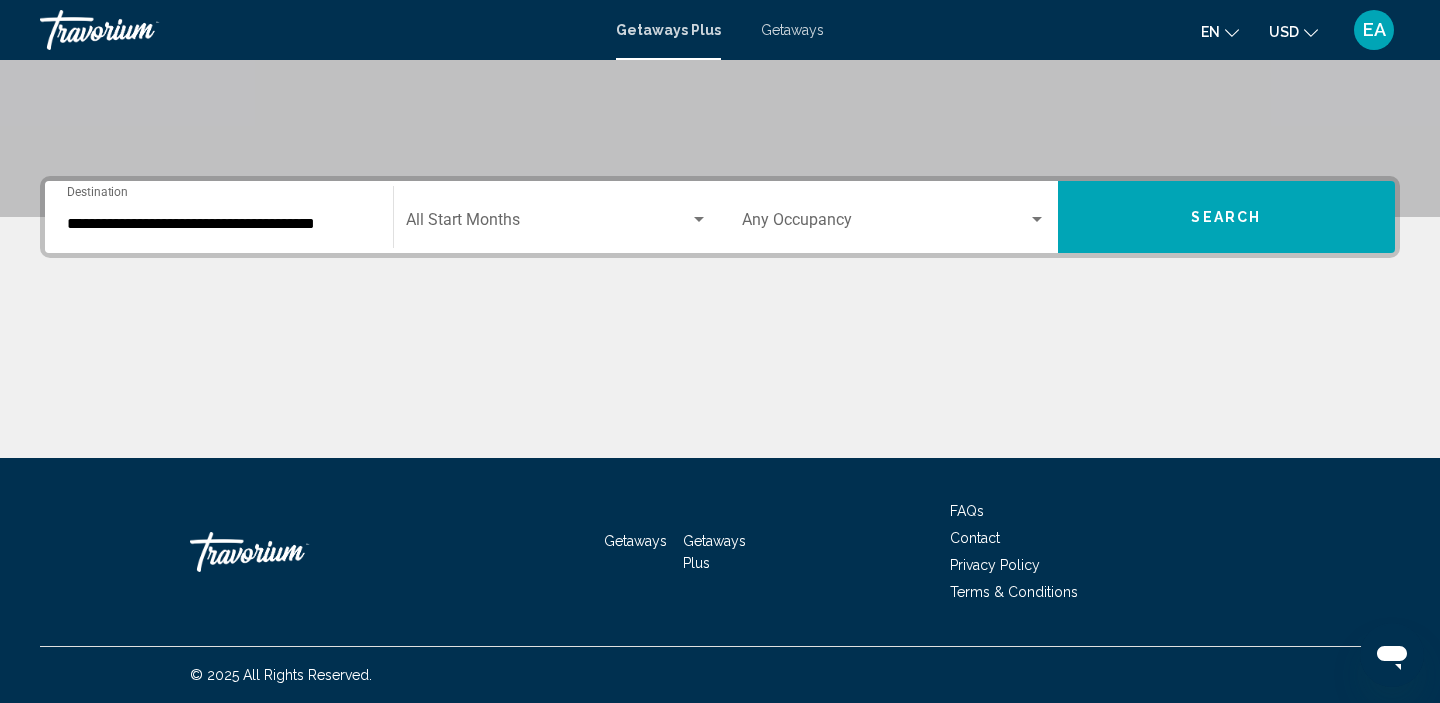 click on "Search" at bounding box center (1227, 217) 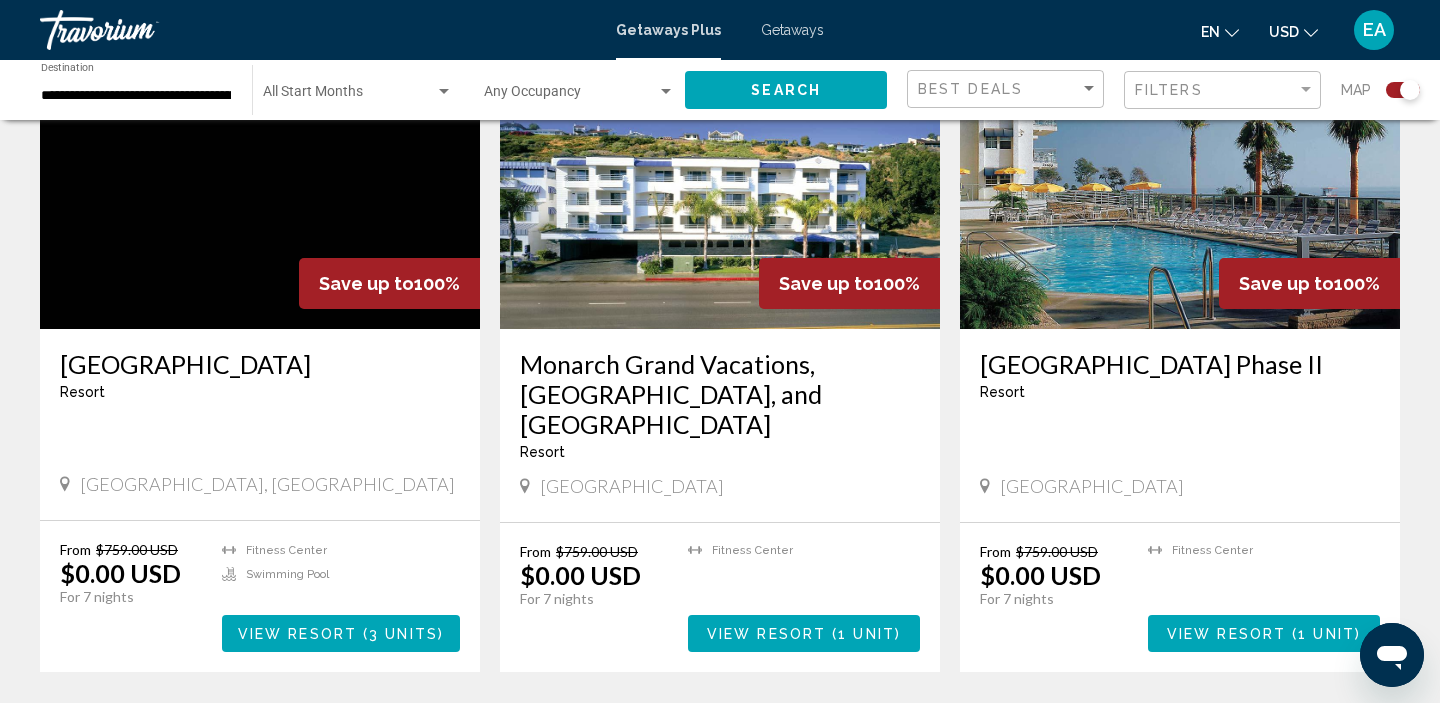 scroll, scrollTop: 822, scrollLeft: 0, axis: vertical 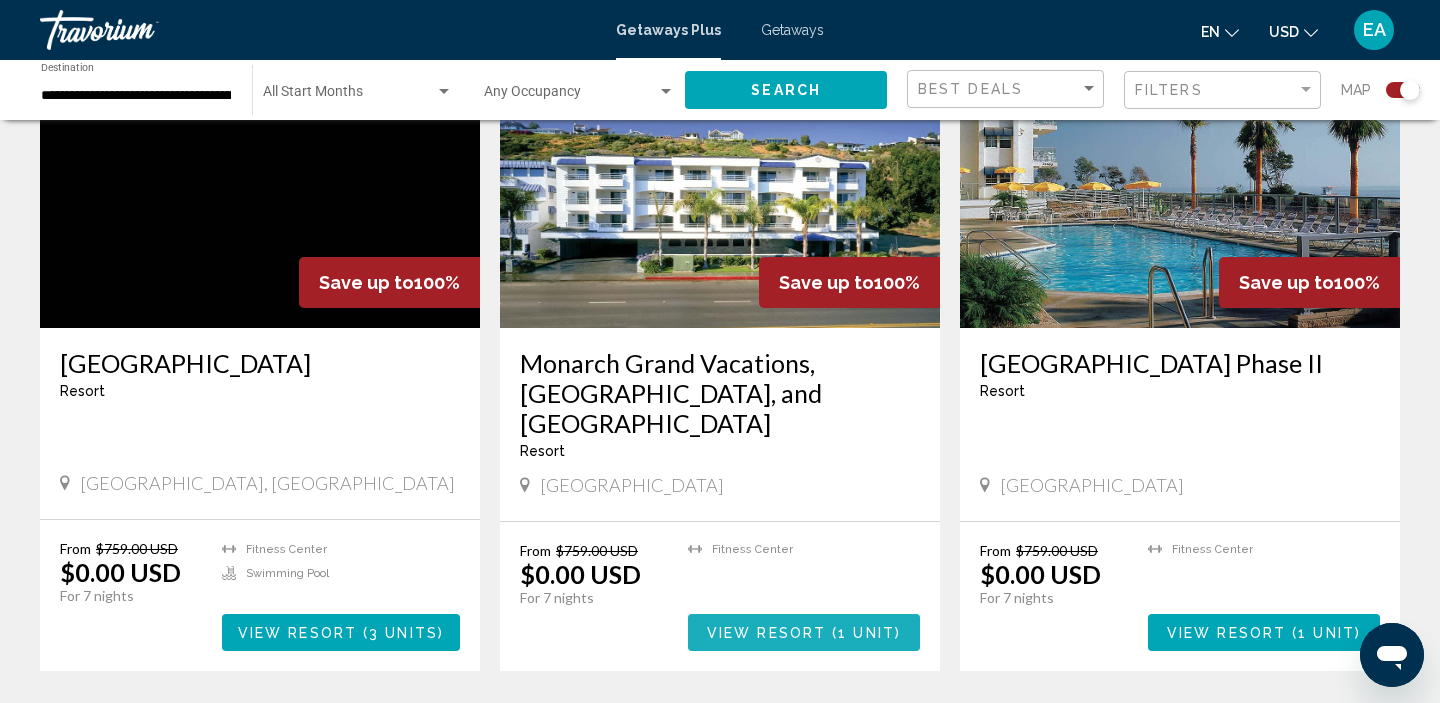 click on "View Resort" at bounding box center [766, 633] 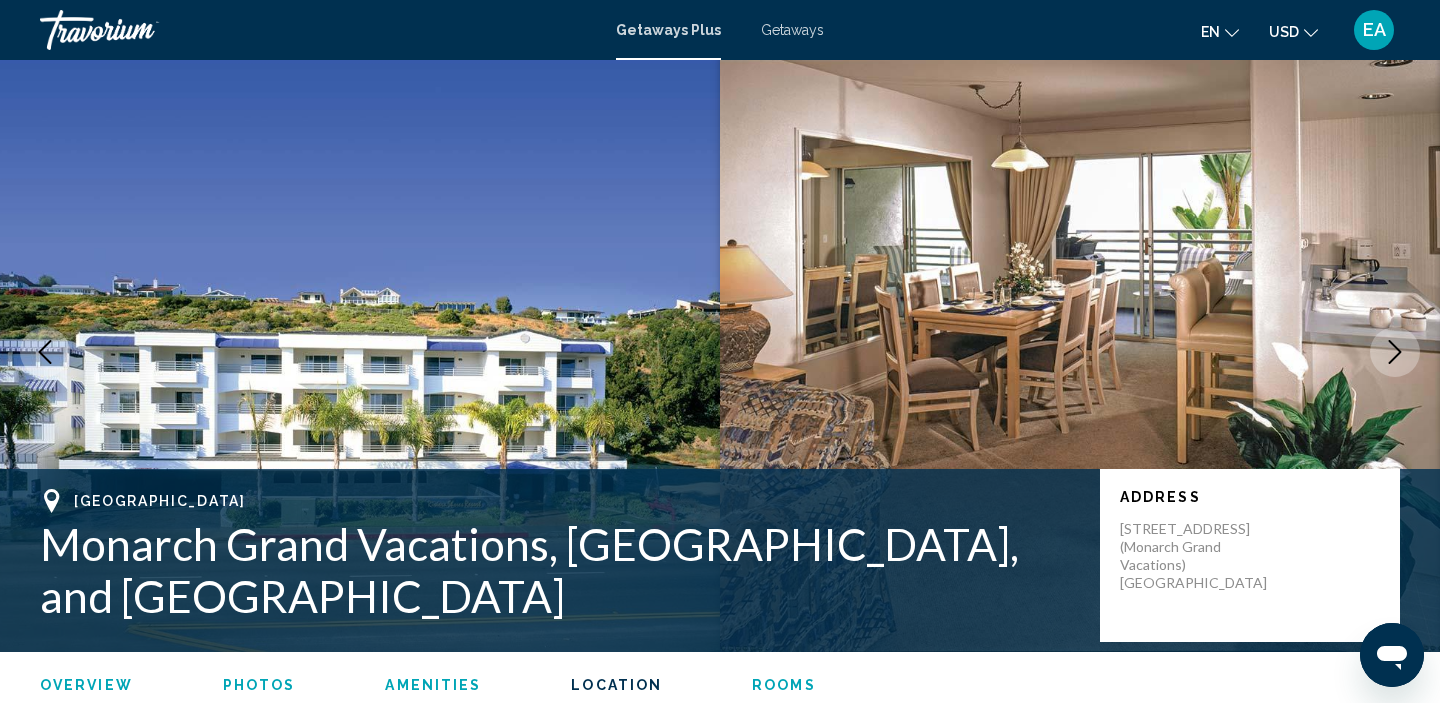 scroll, scrollTop: 2313, scrollLeft: 0, axis: vertical 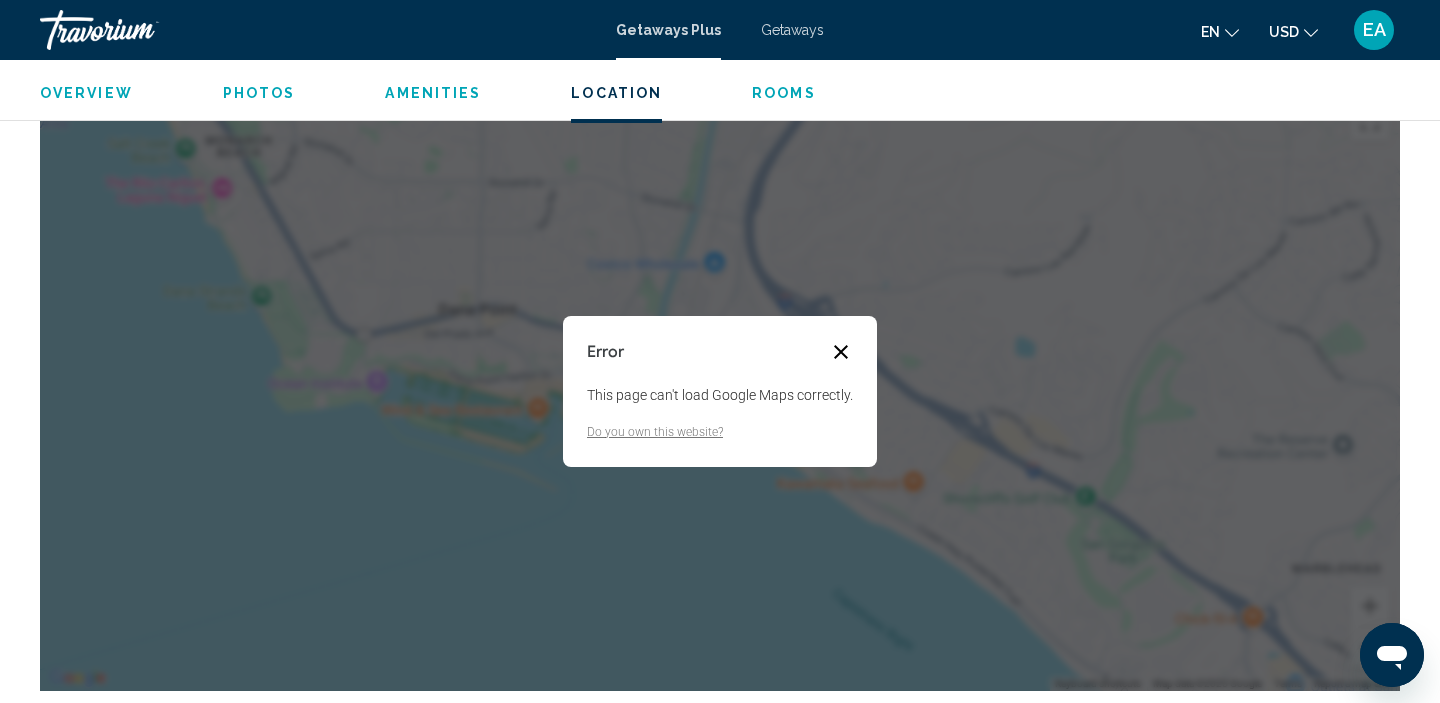 click at bounding box center (841, 352) 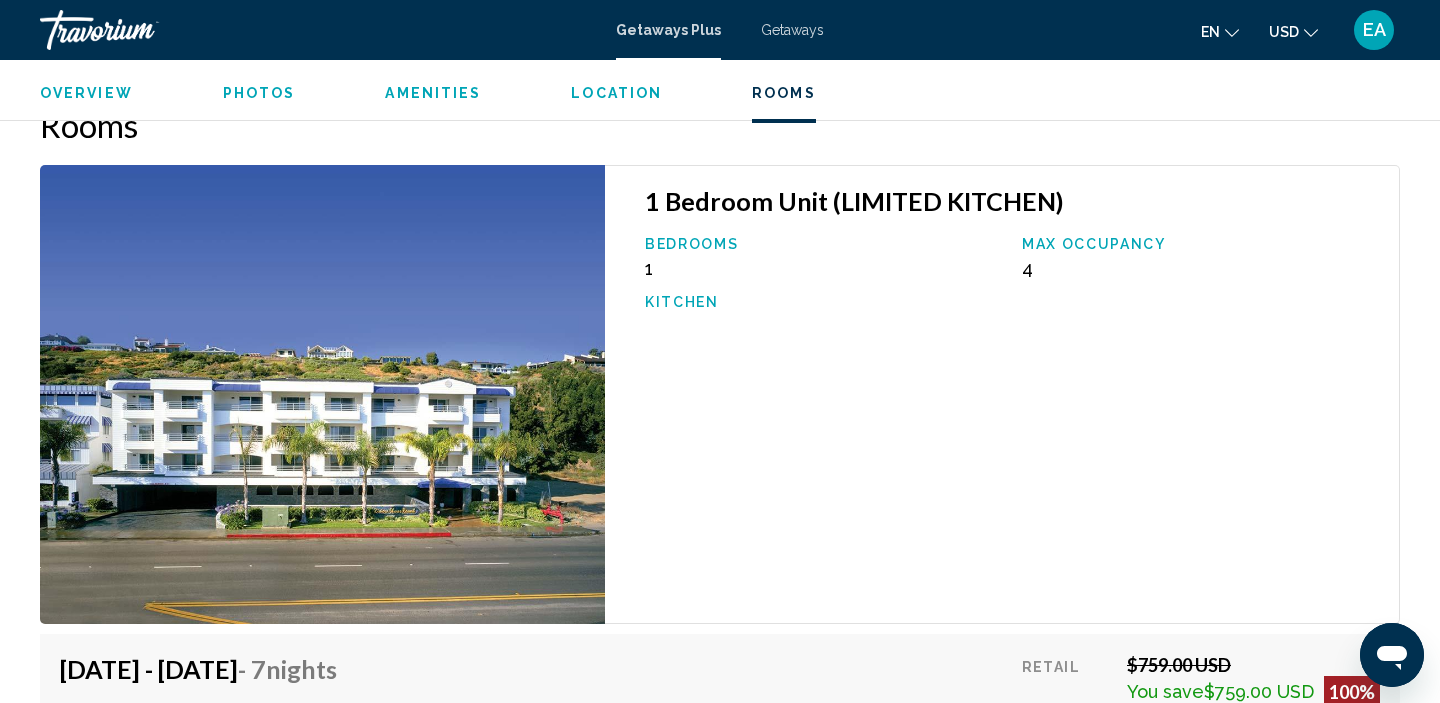 scroll, scrollTop: 2912, scrollLeft: 0, axis: vertical 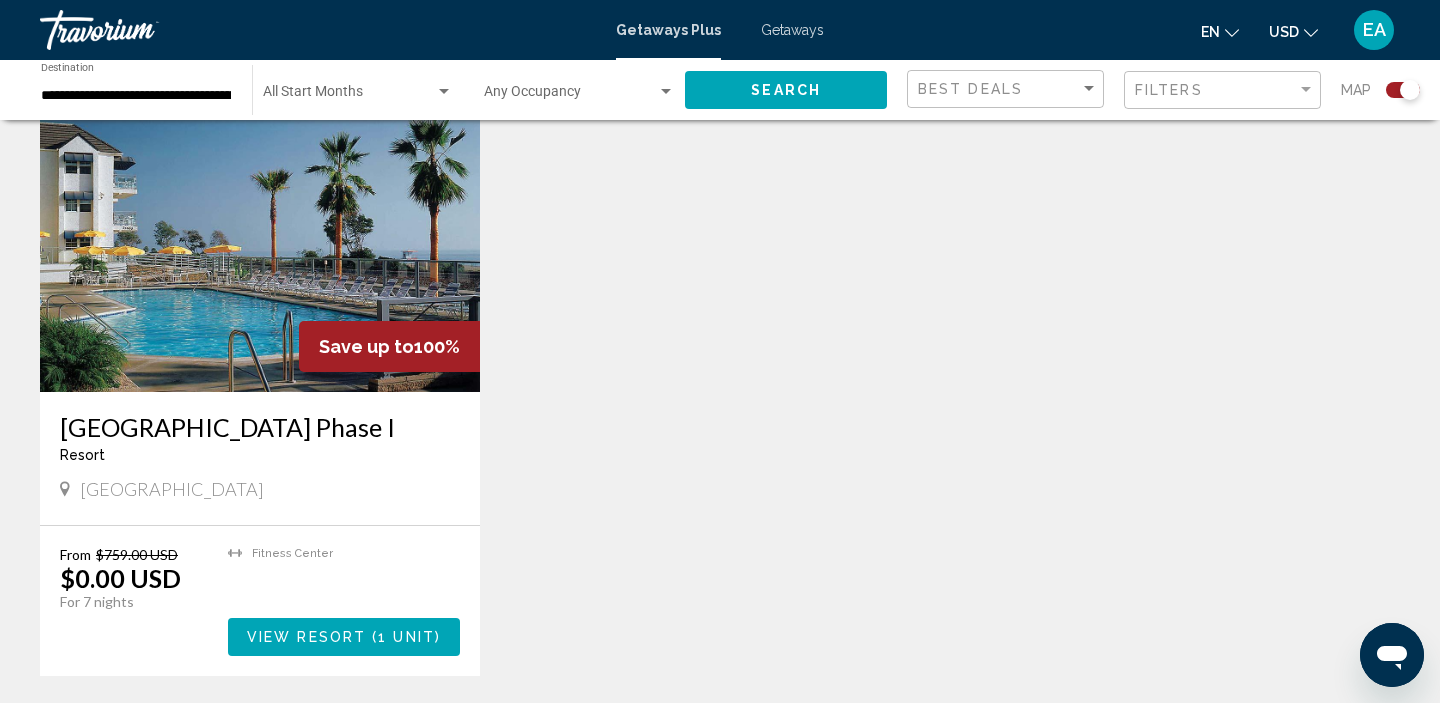 click on "View Resort" at bounding box center (306, 638) 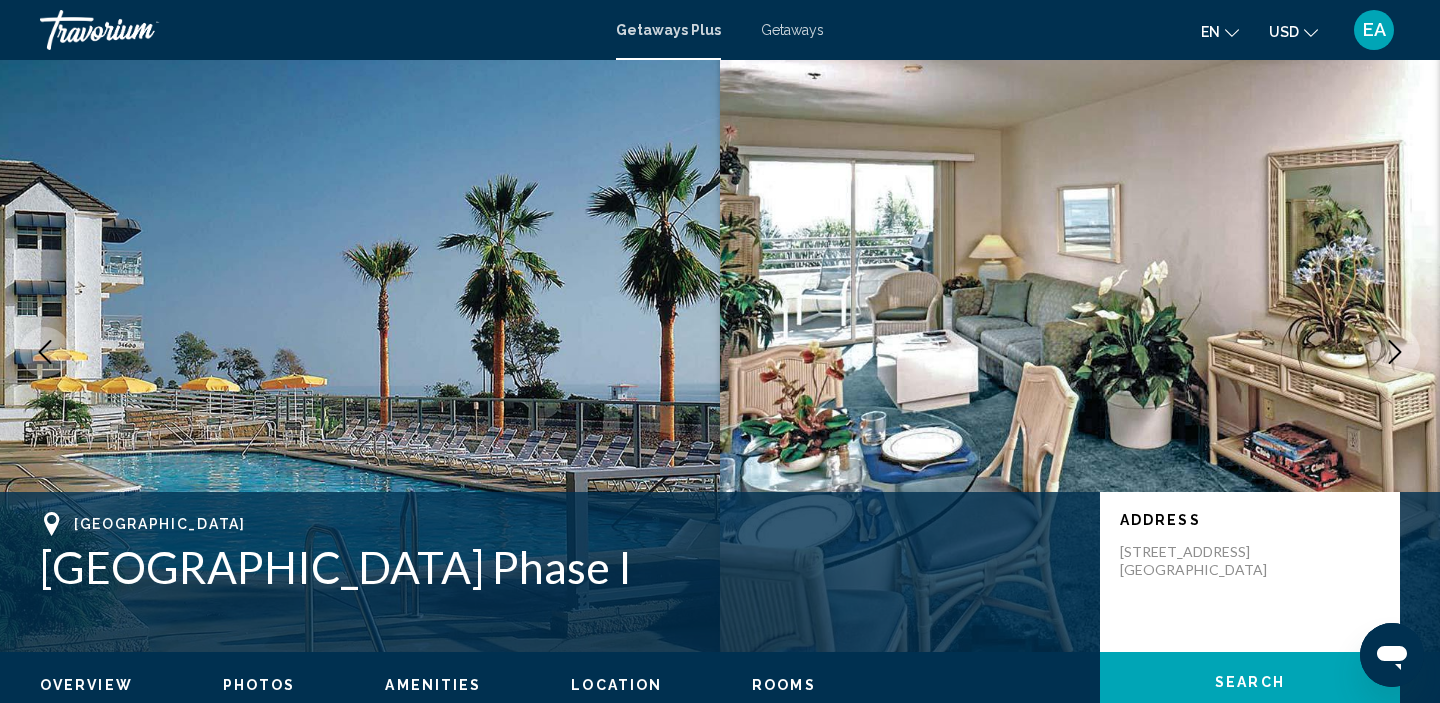 scroll, scrollTop: 2297, scrollLeft: 0, axis: vertical 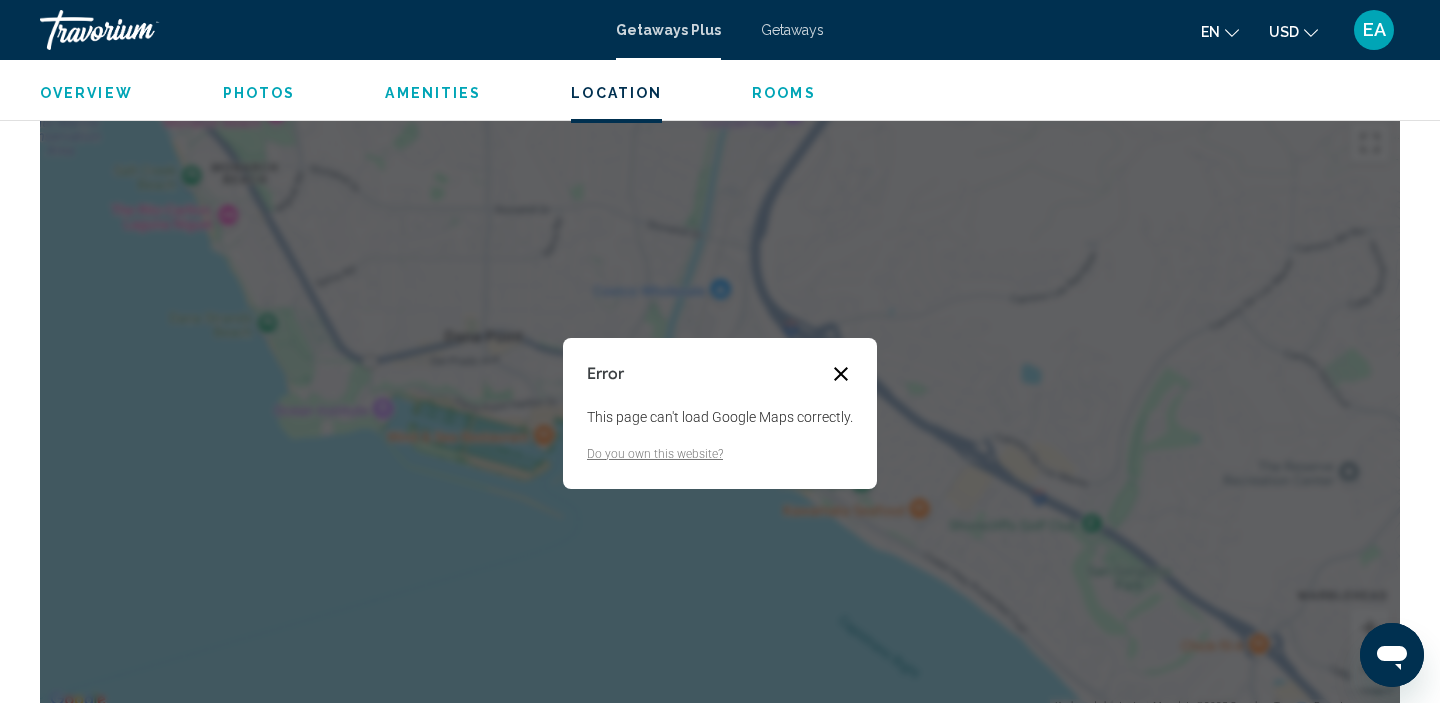click at bounding box center [841, 374] 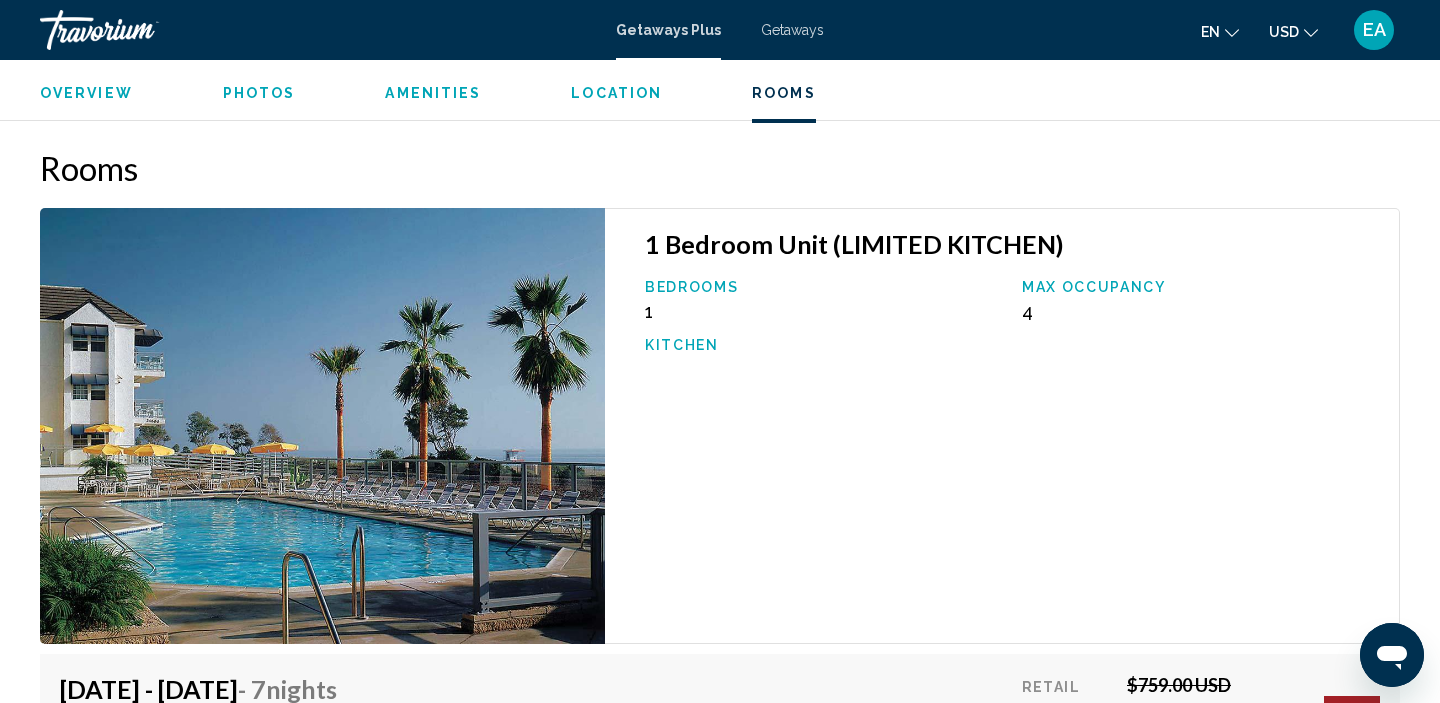 scroll, scrollTop: 2915, scrollLeft: 0, axis: vertical 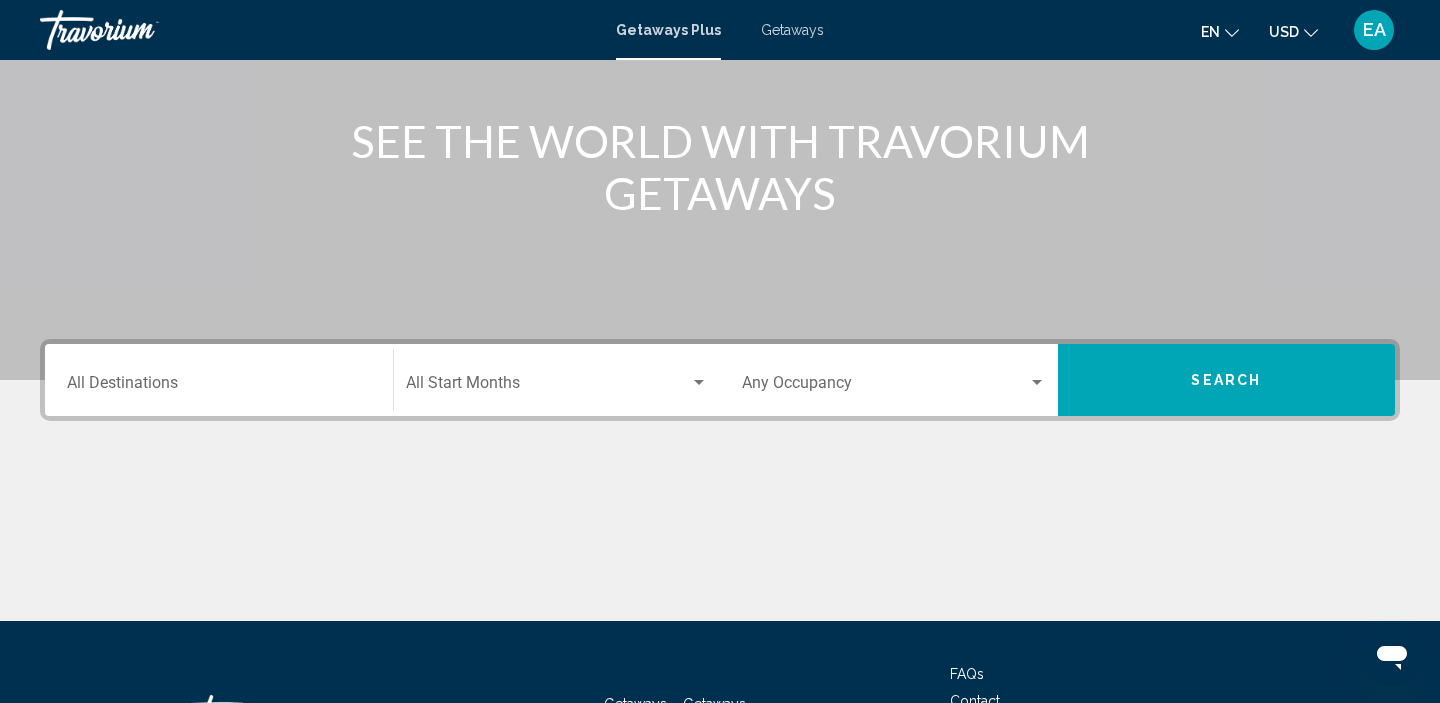 click on "Destination All Destinations" at bounding box center [219, 380] 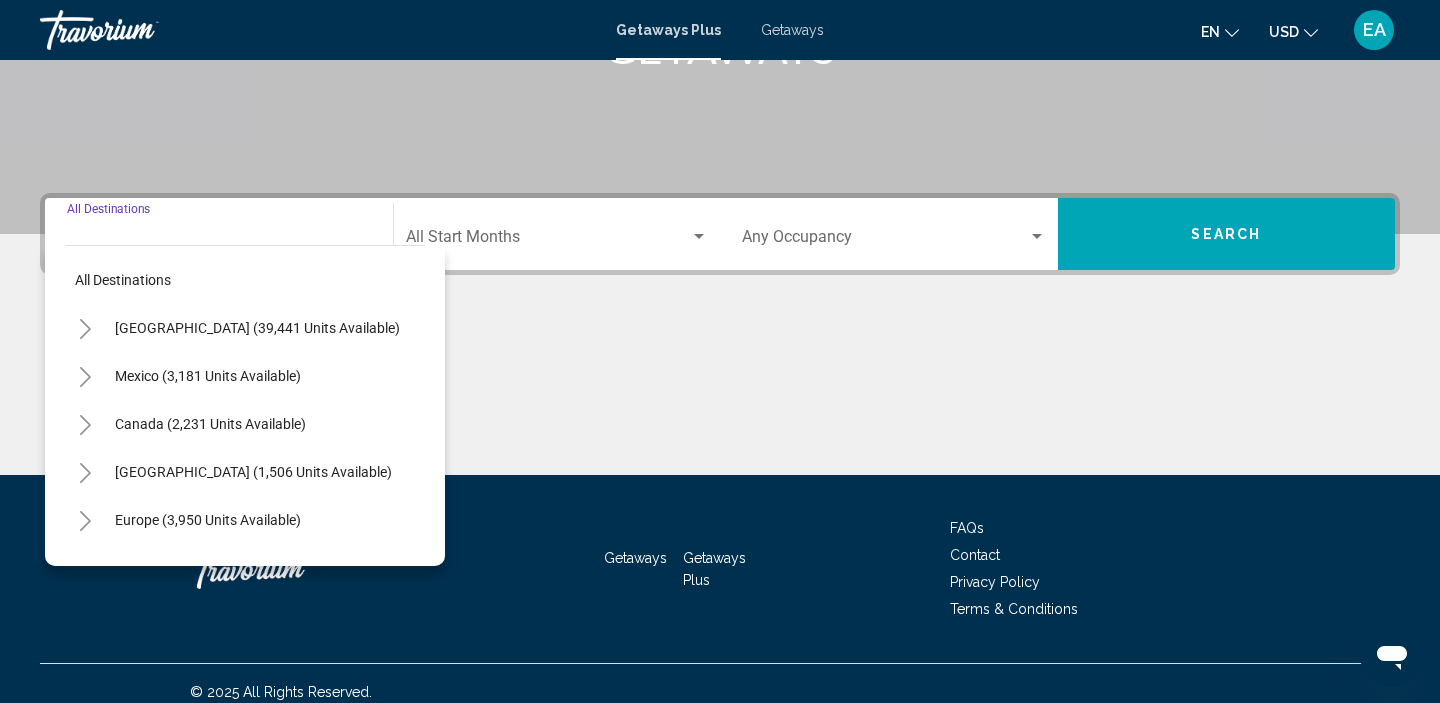 scroll, scrollTop: 383, scrollLeft: 0, axis: vertical 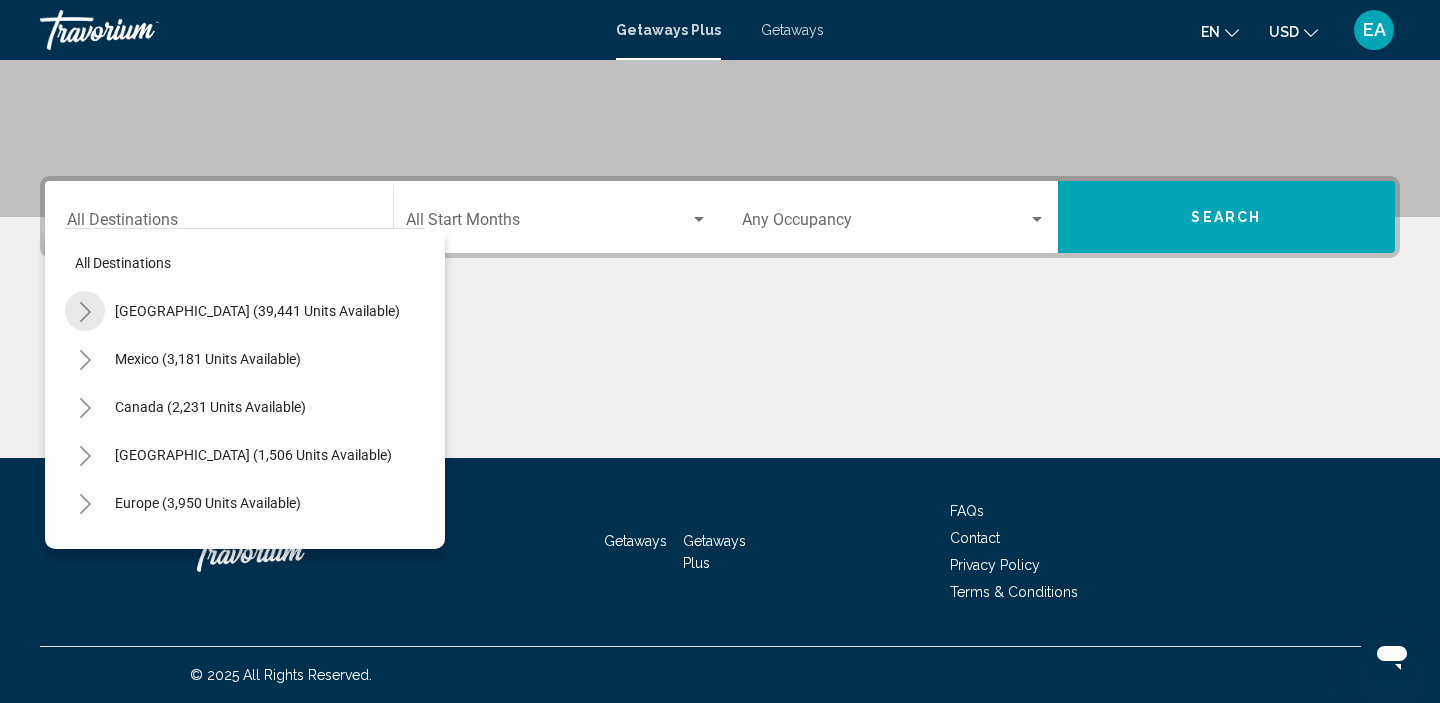 click 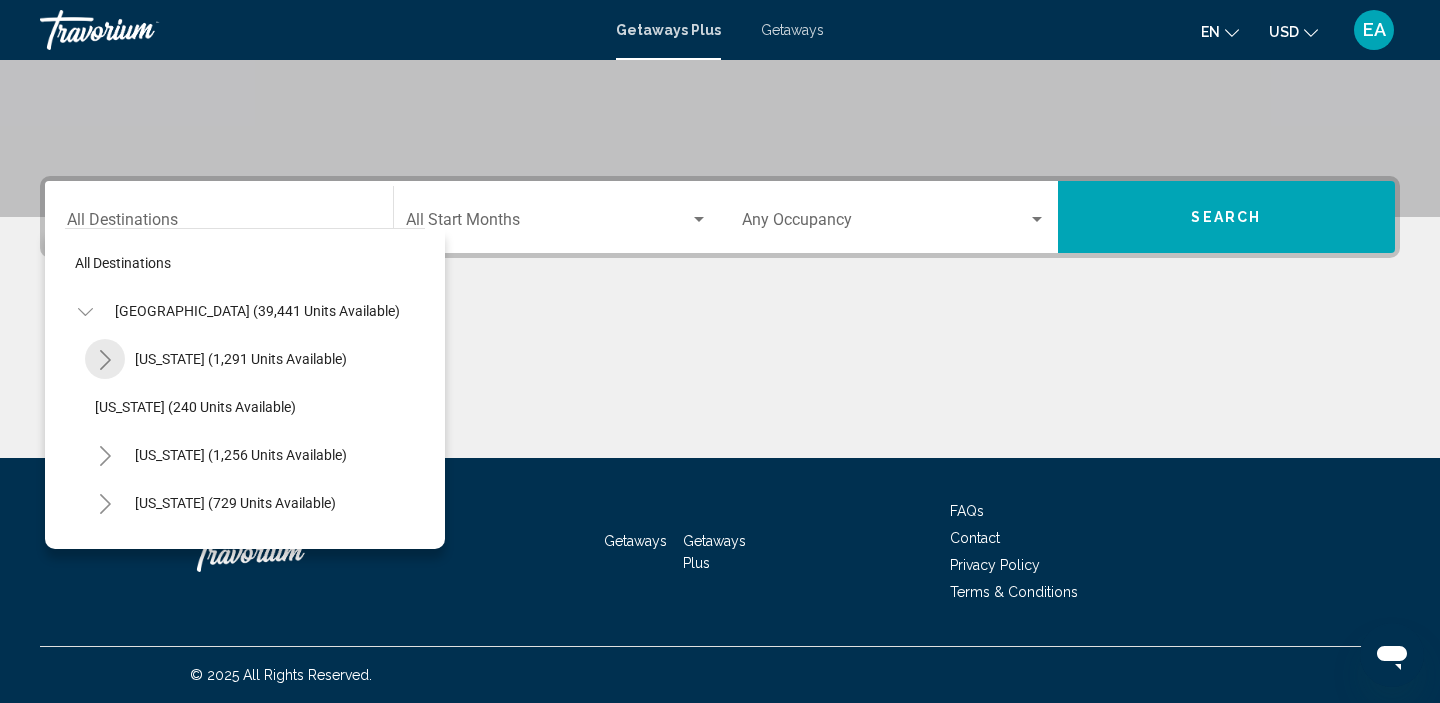 click 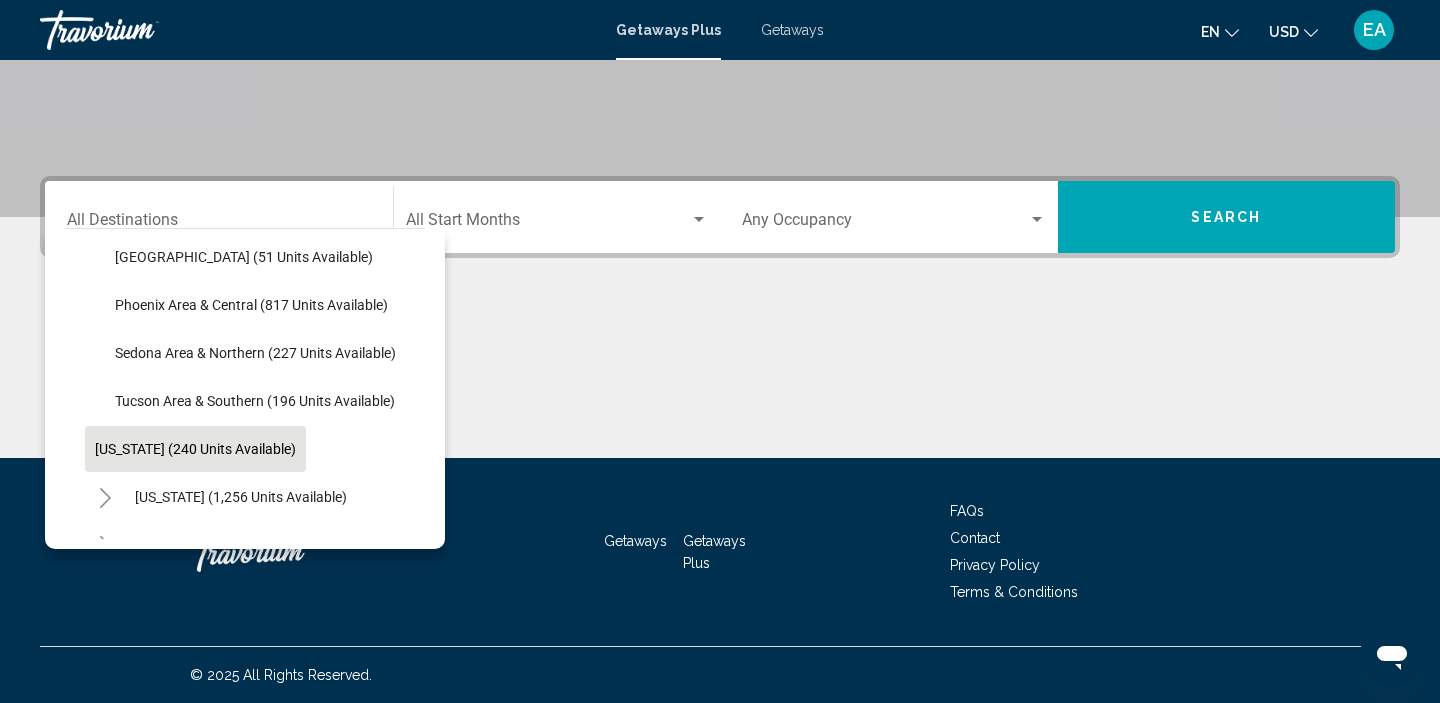 scroll, scrollTop: 151, scrollLeft: 0, axis: vertical 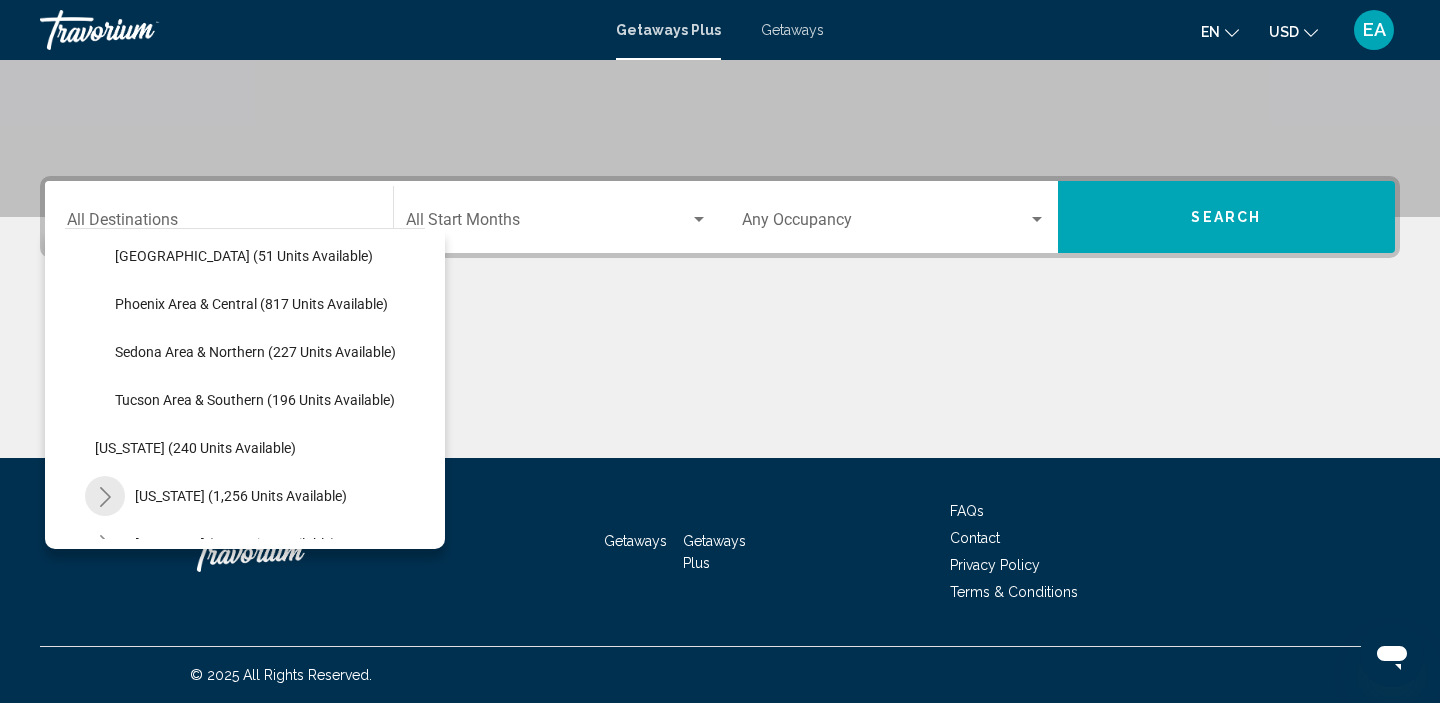 click 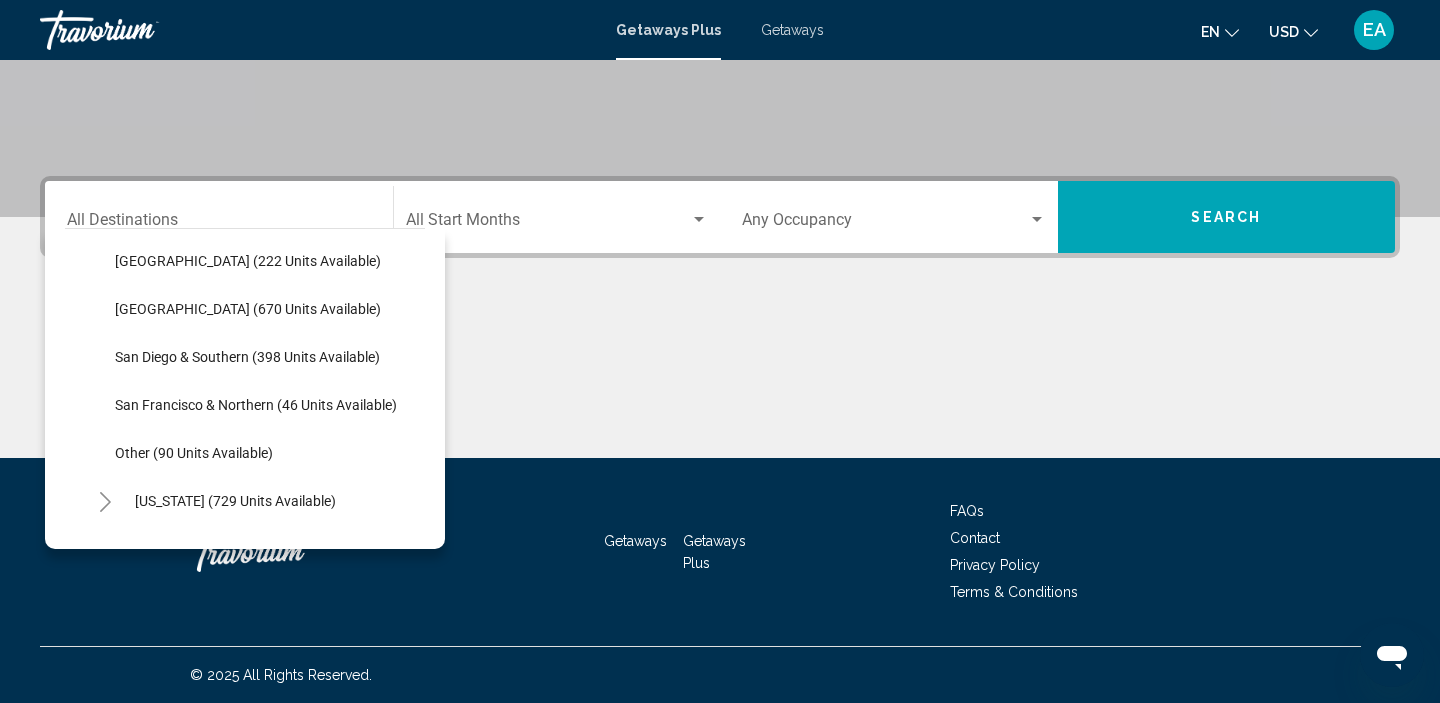 scroll, scrollTop: 483, scrollLeft: 0, axis: vertical 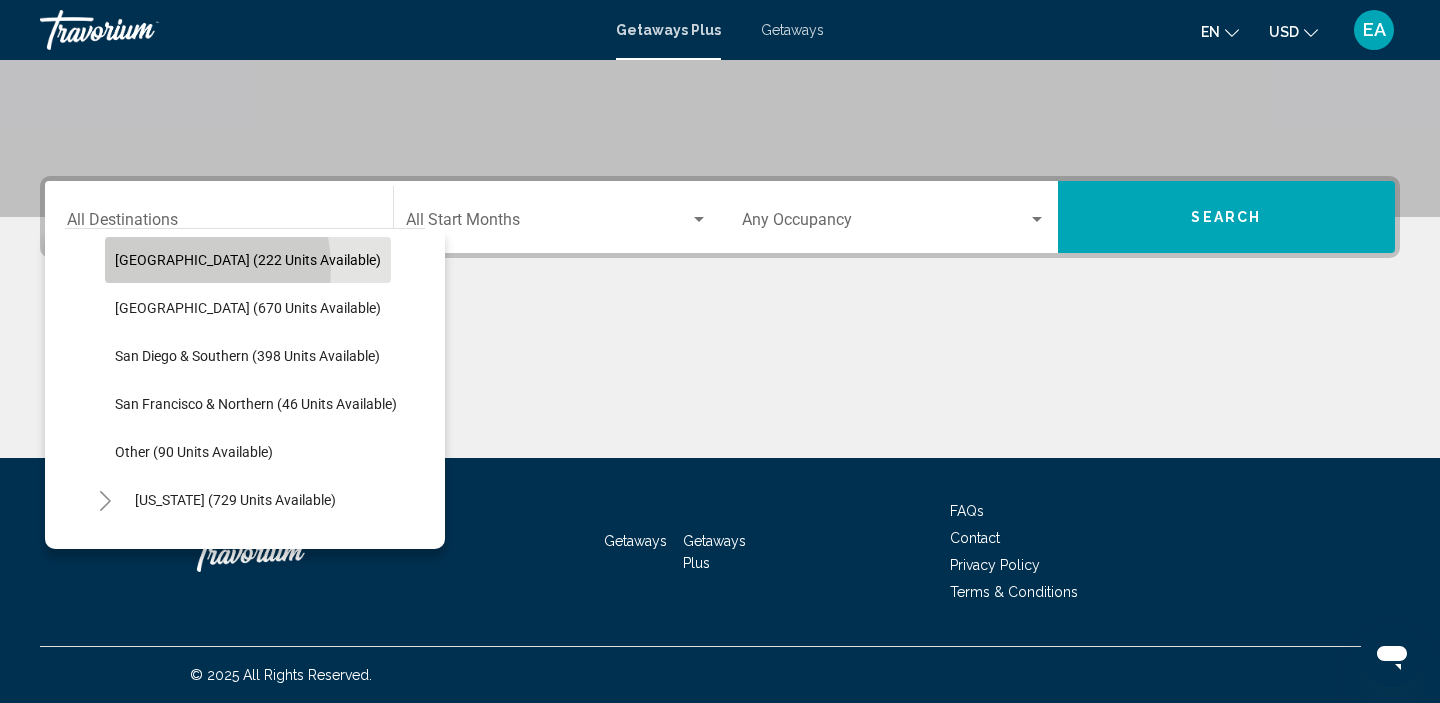 click on "[GEOGRAPHIC_DATA] (222 units available)" 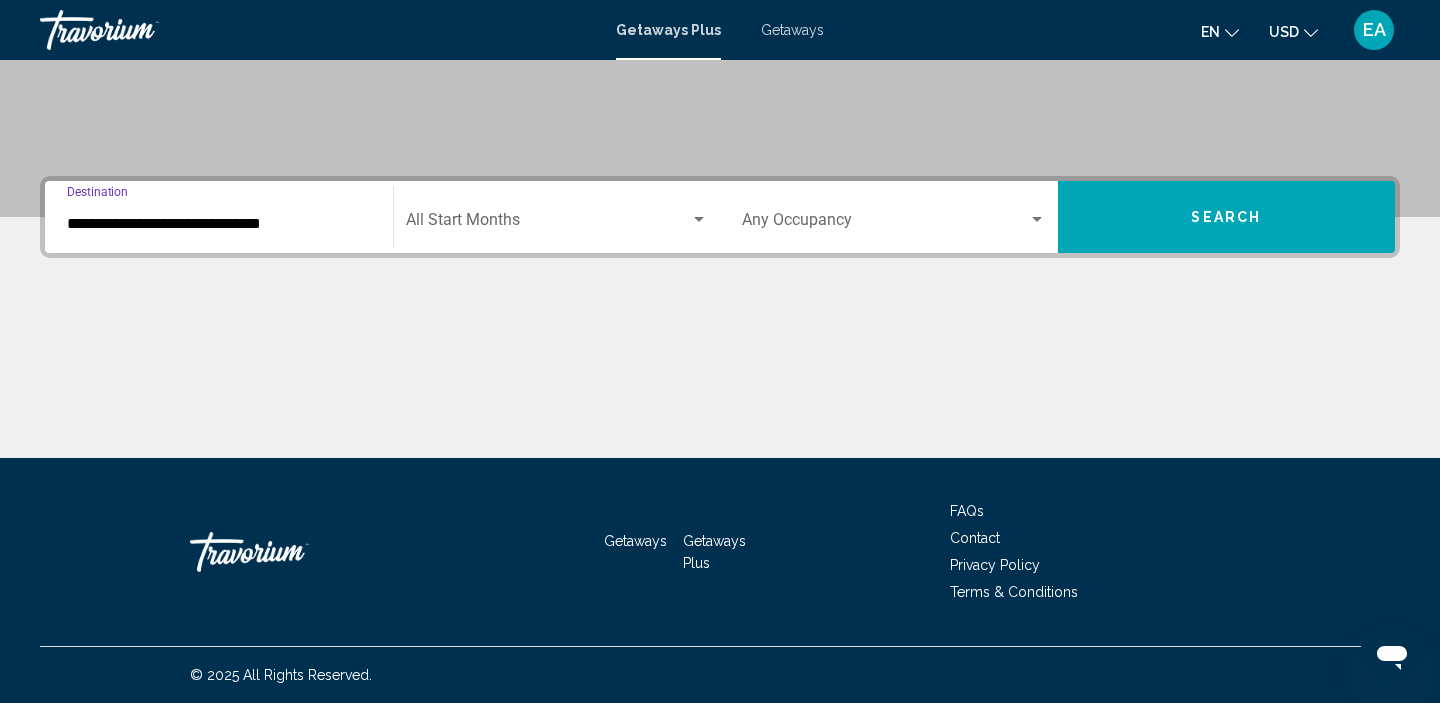 click on "Search" at bounding box center (1227, 217) 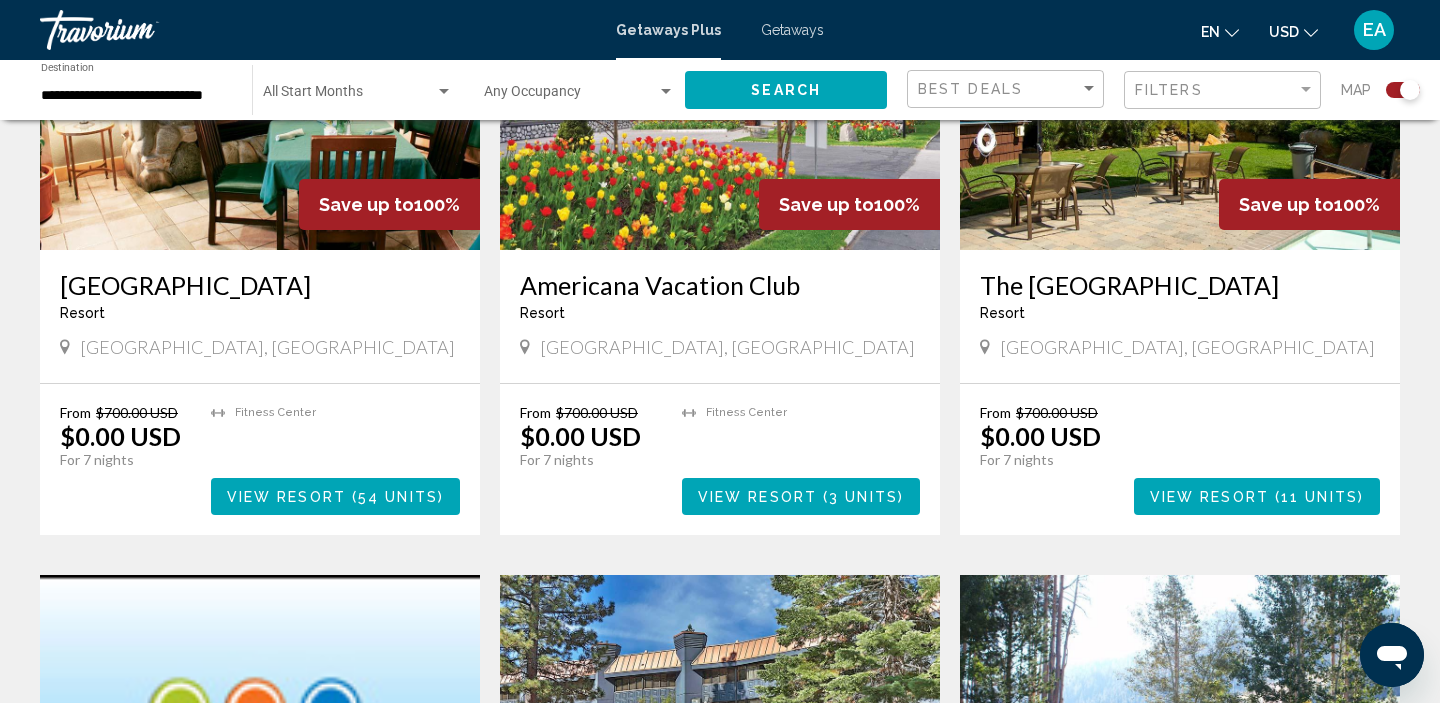 scroll, scrollTop: 905, scrollLeft: 0, axis: vertical 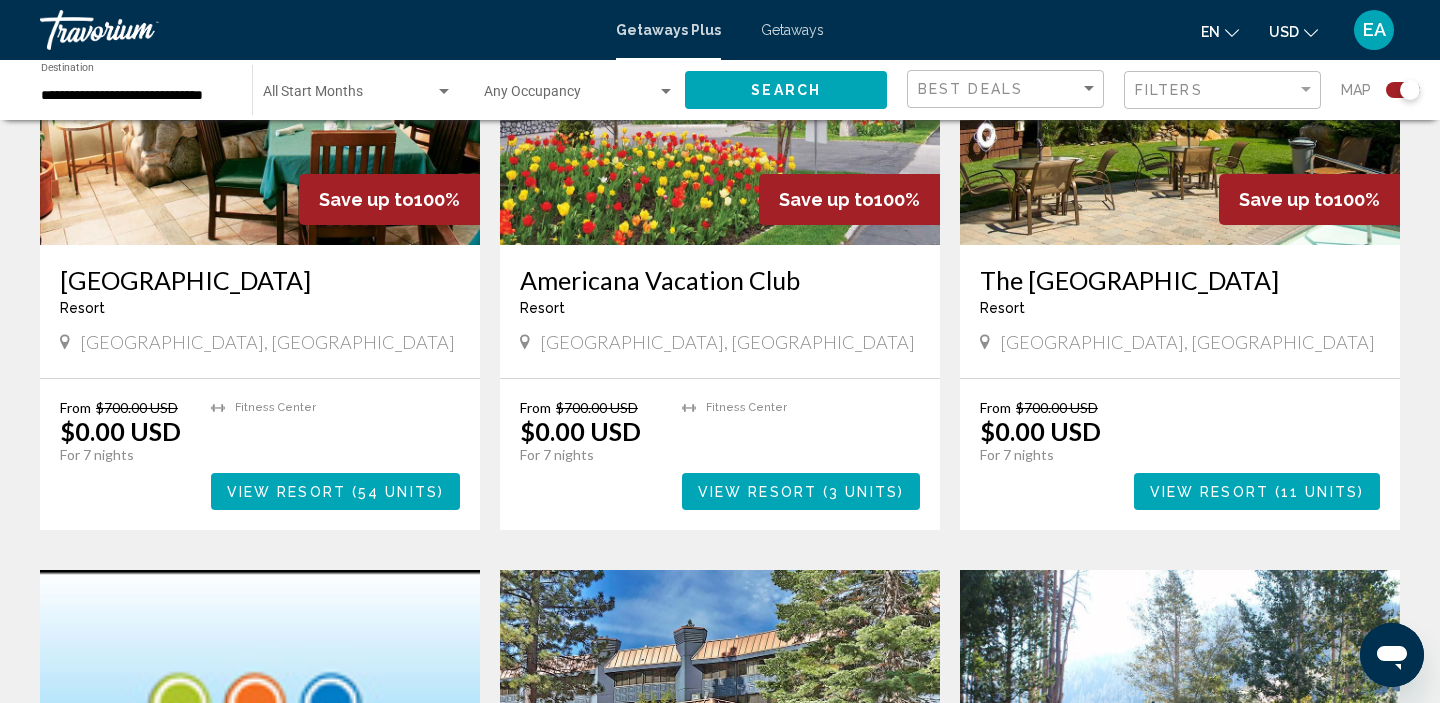 click on "View Resort" at bounding box center (1209, 492) 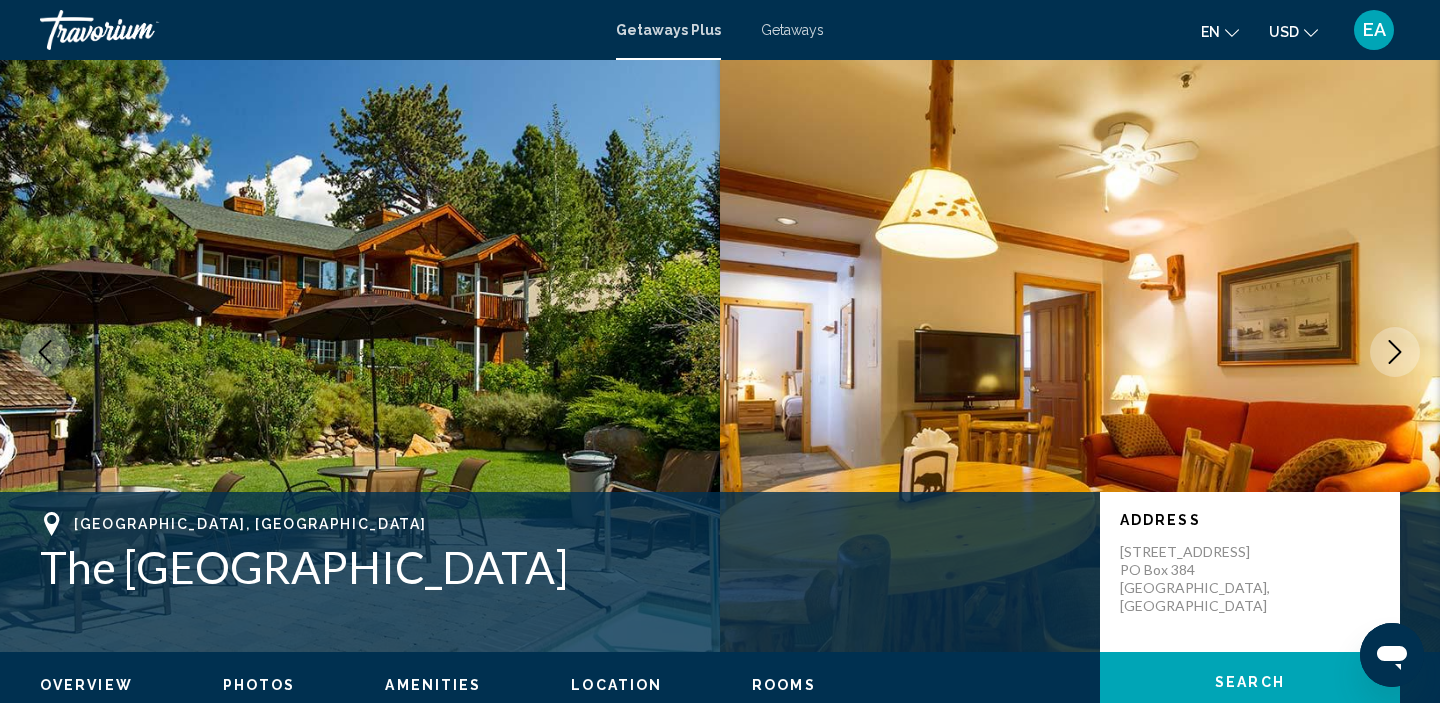scroll, scrollTop: 2331, scrollLeft: 0, axis: vertical 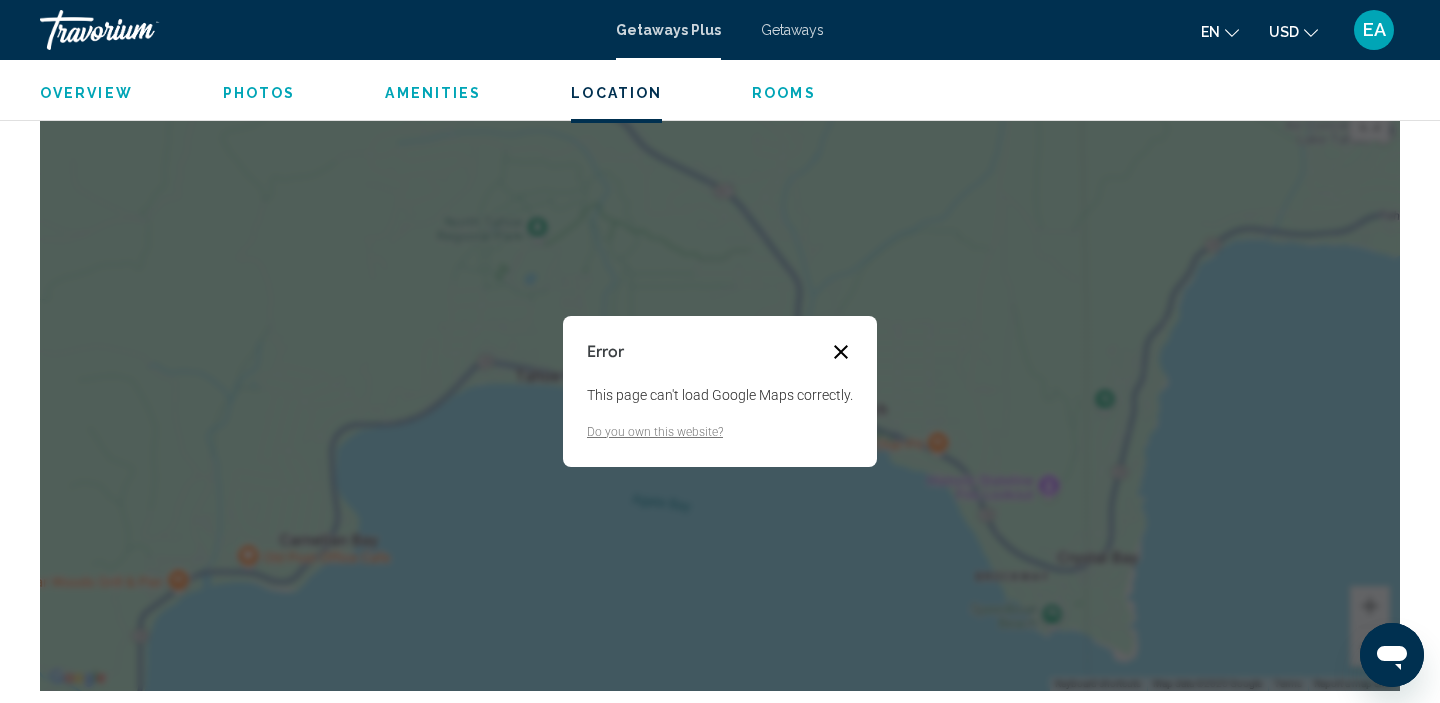 click at bounding box center (841, 352) 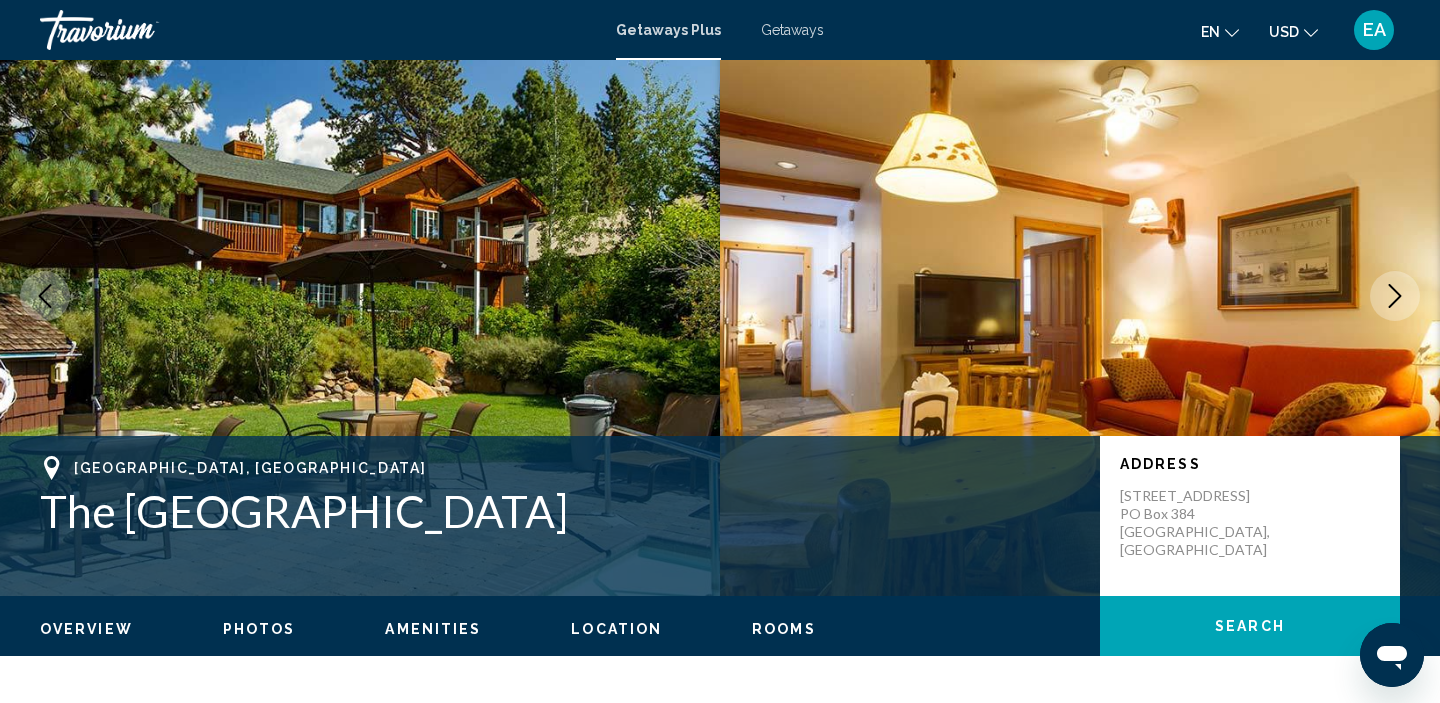 scroll, scrollTop: 0, scrollLeft: 0, axis: both 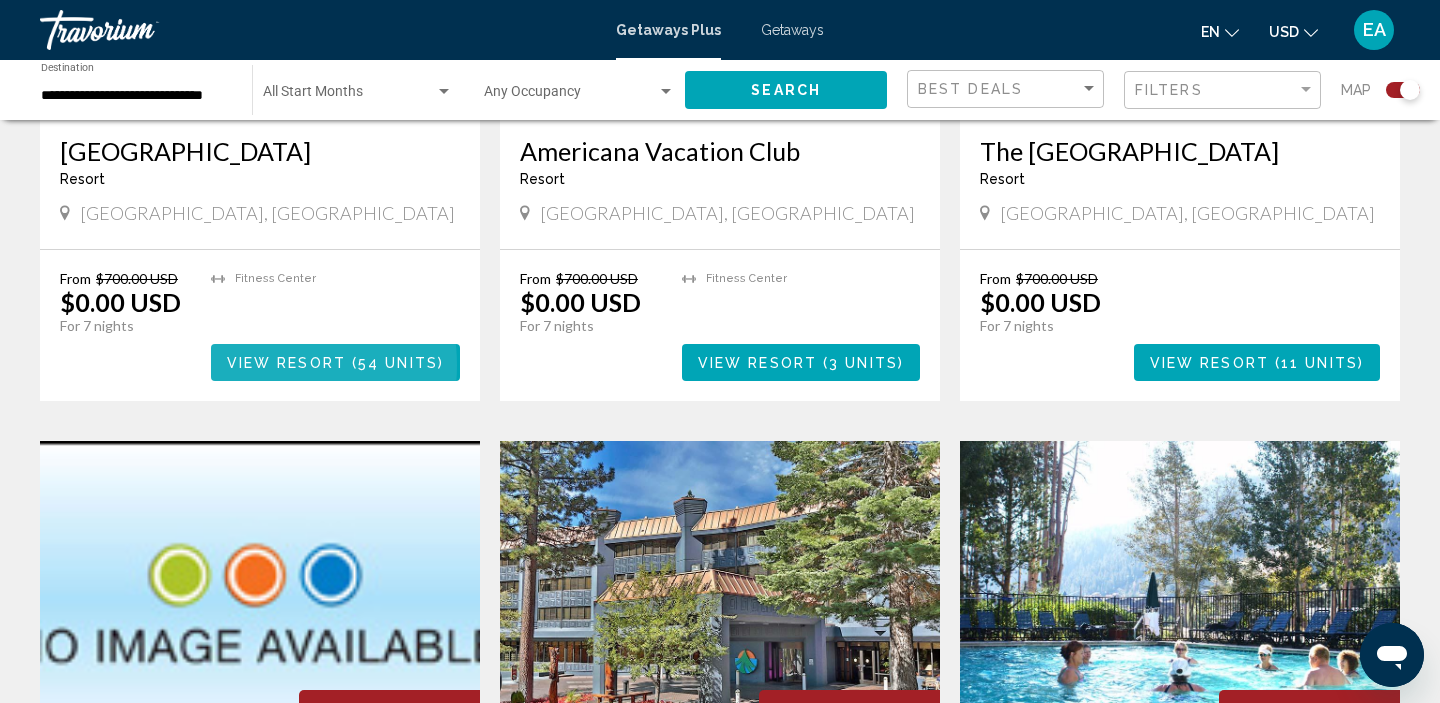 click on "View Resort" at bounding box center [286, 363] 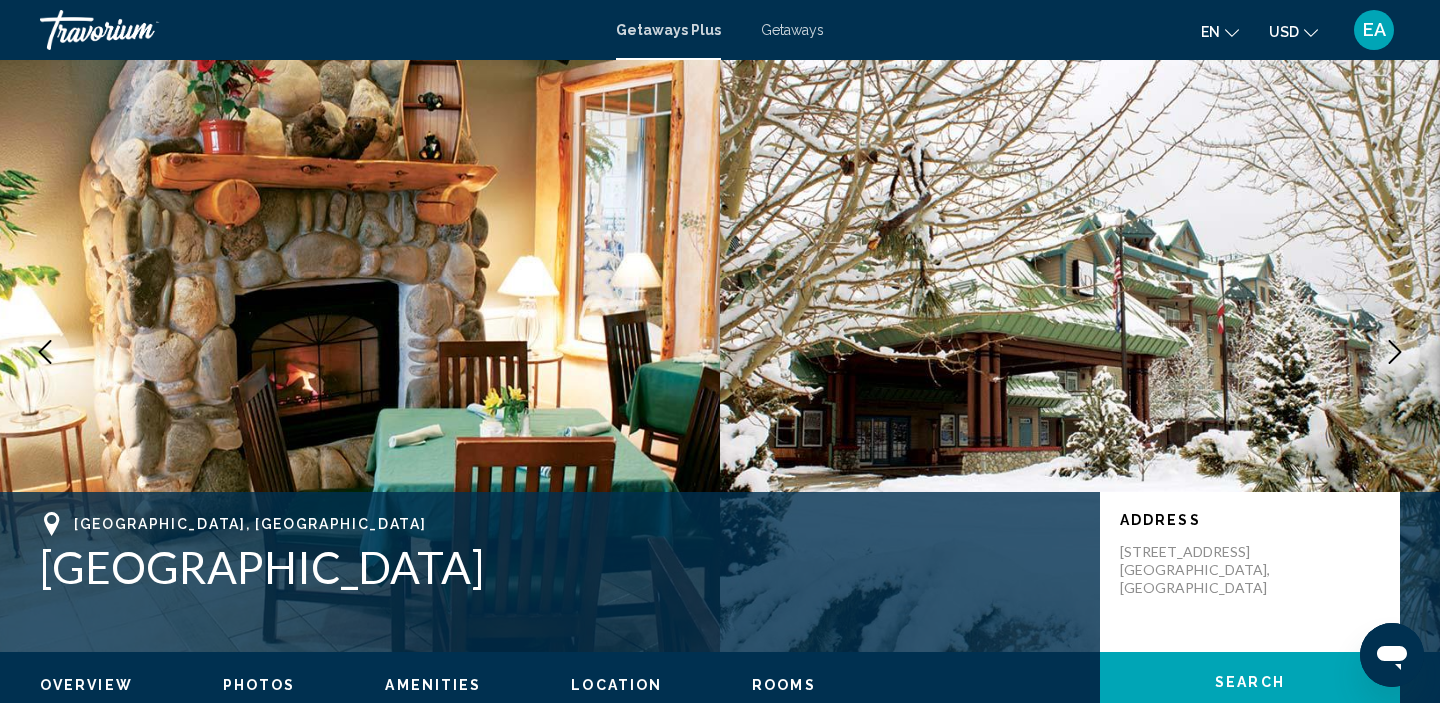 scroll, scrollTop: 2297, scrollLeft: 0, axis: vertical 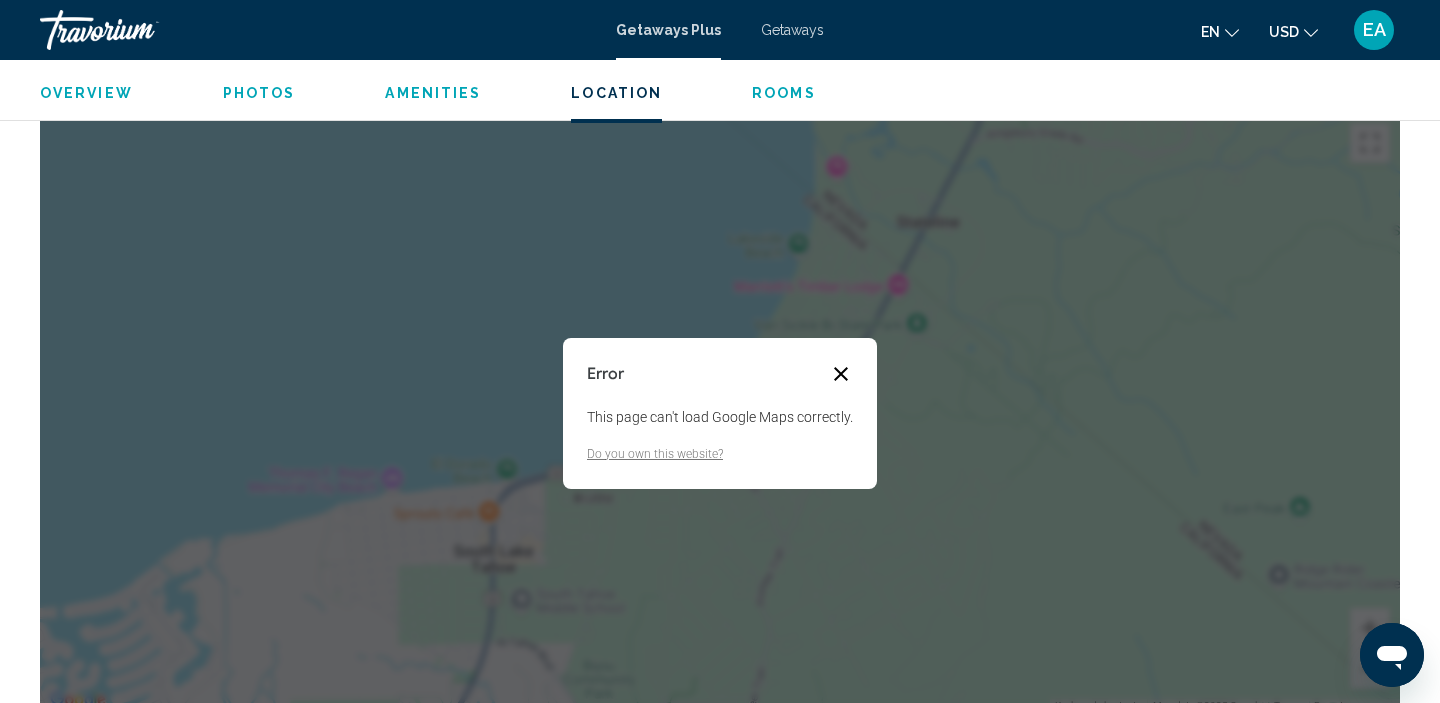 click at bounding box center [841, 374] 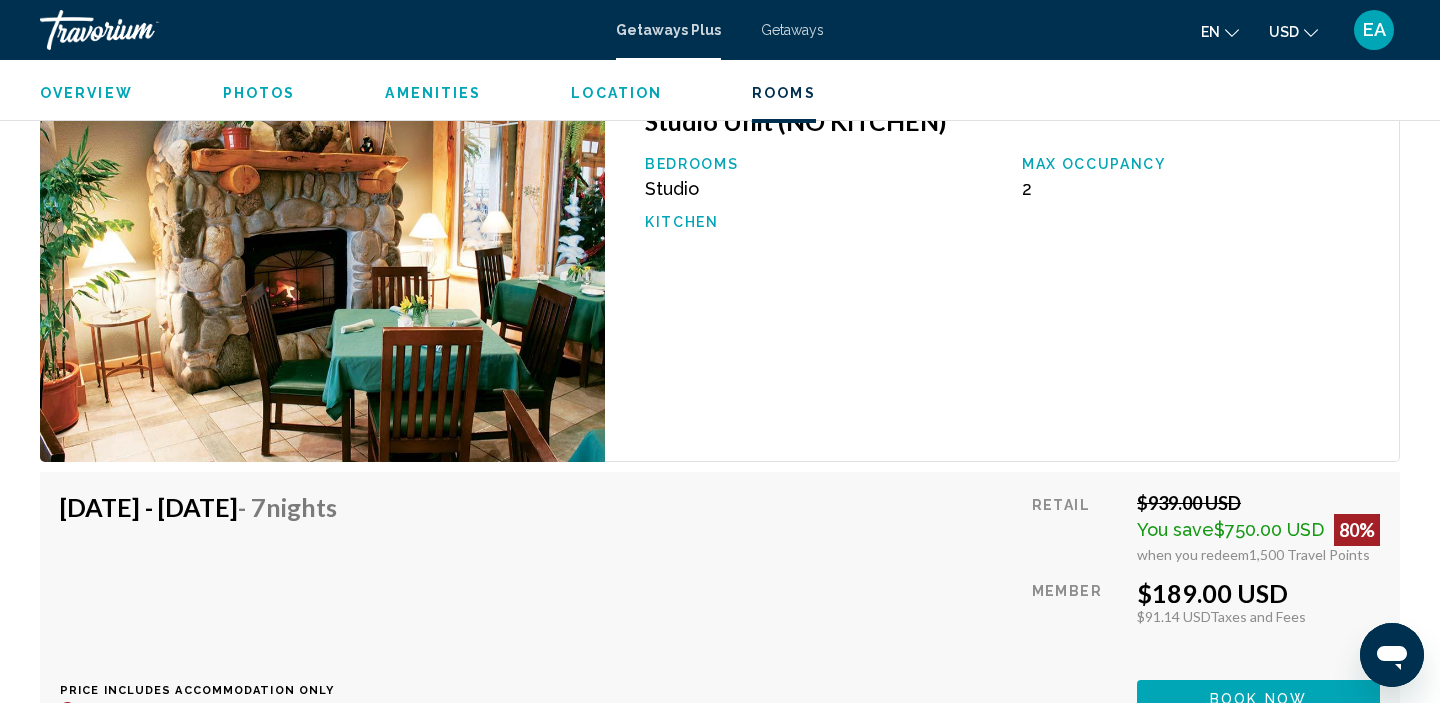 scroll, scrollTop: 3232, scrollLeft: 0, axis: vertical 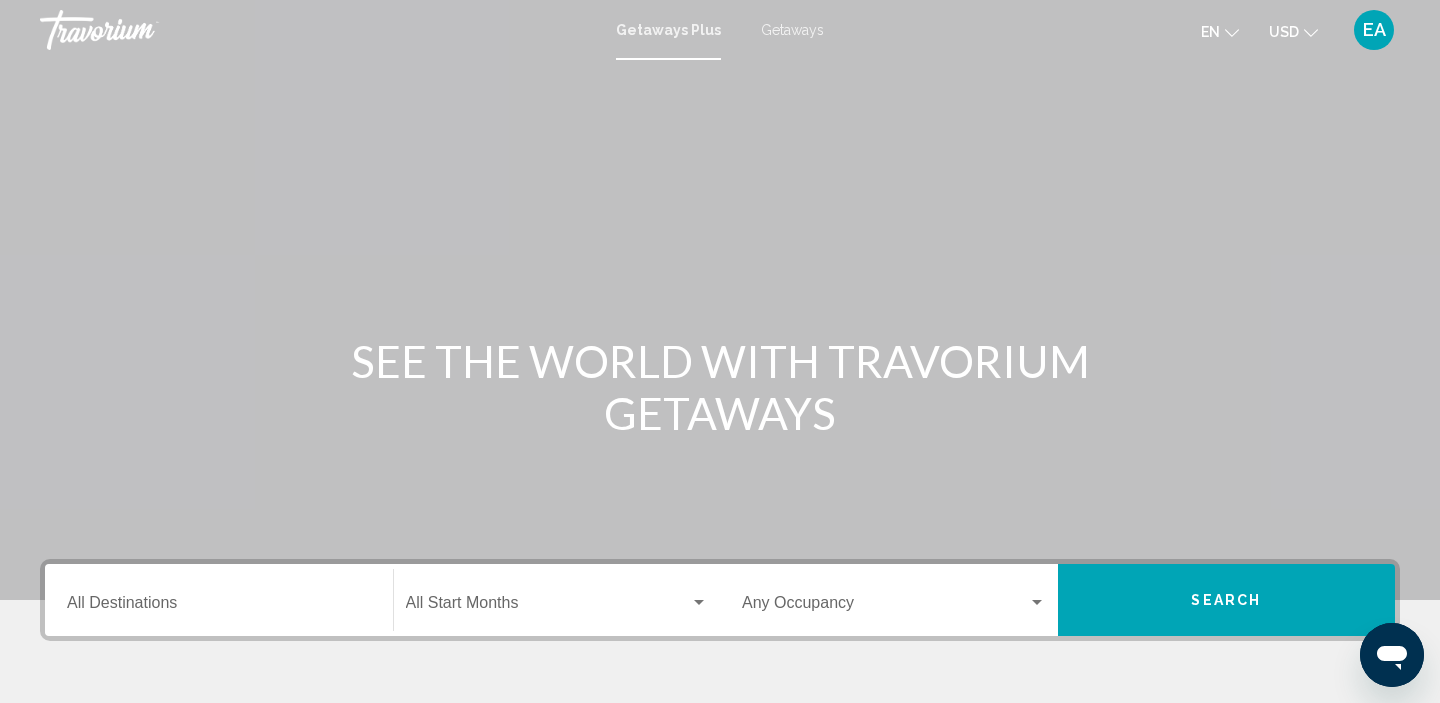 click on "Destination All Destinations" at bounding box center (219, 600) 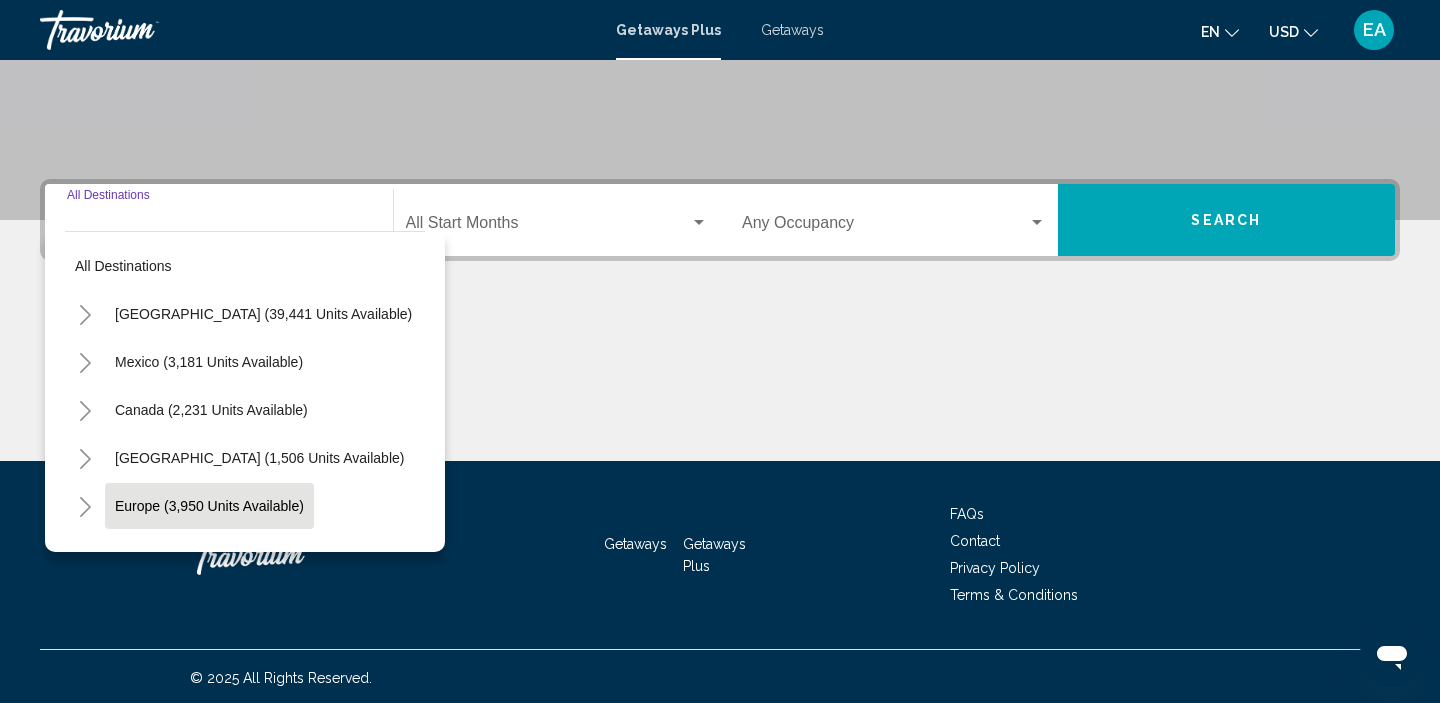 scroll, scrollTop: 383, scrollLeft: 0, axis: vertical 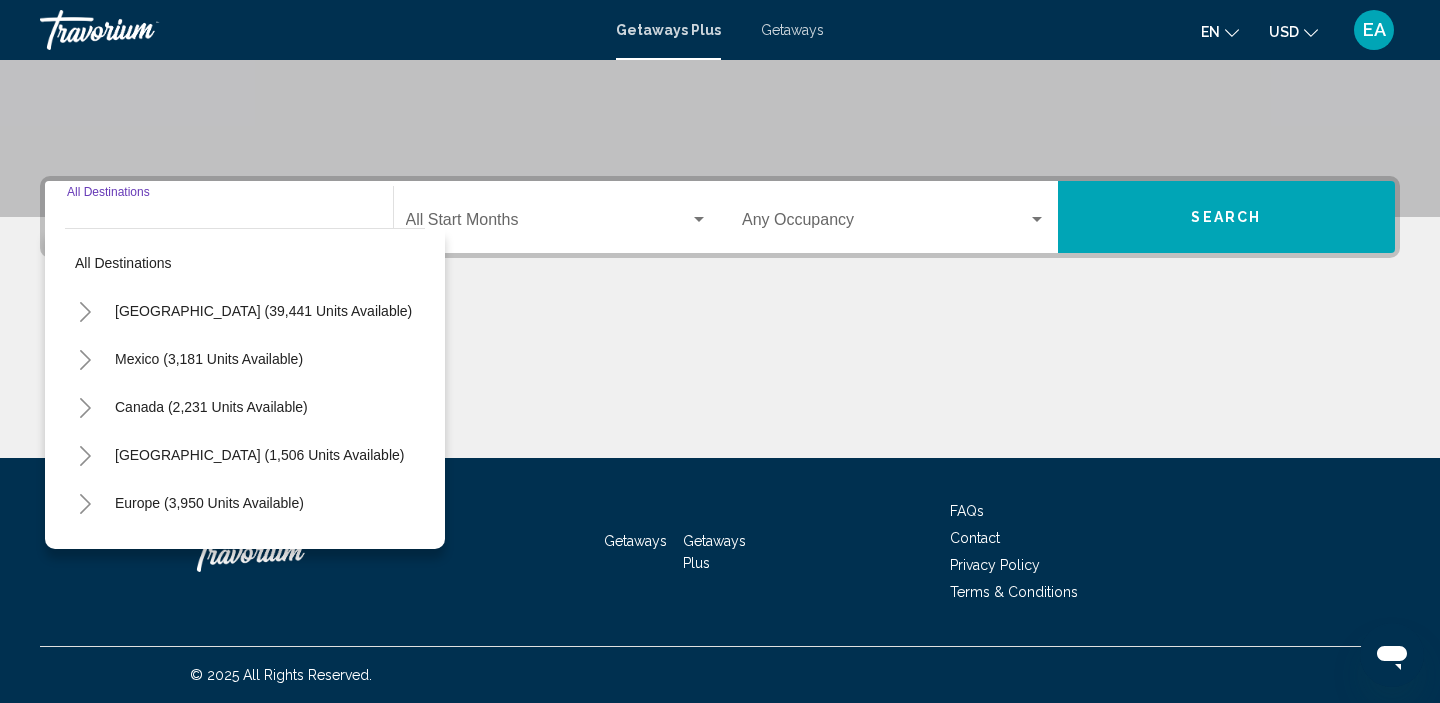 click 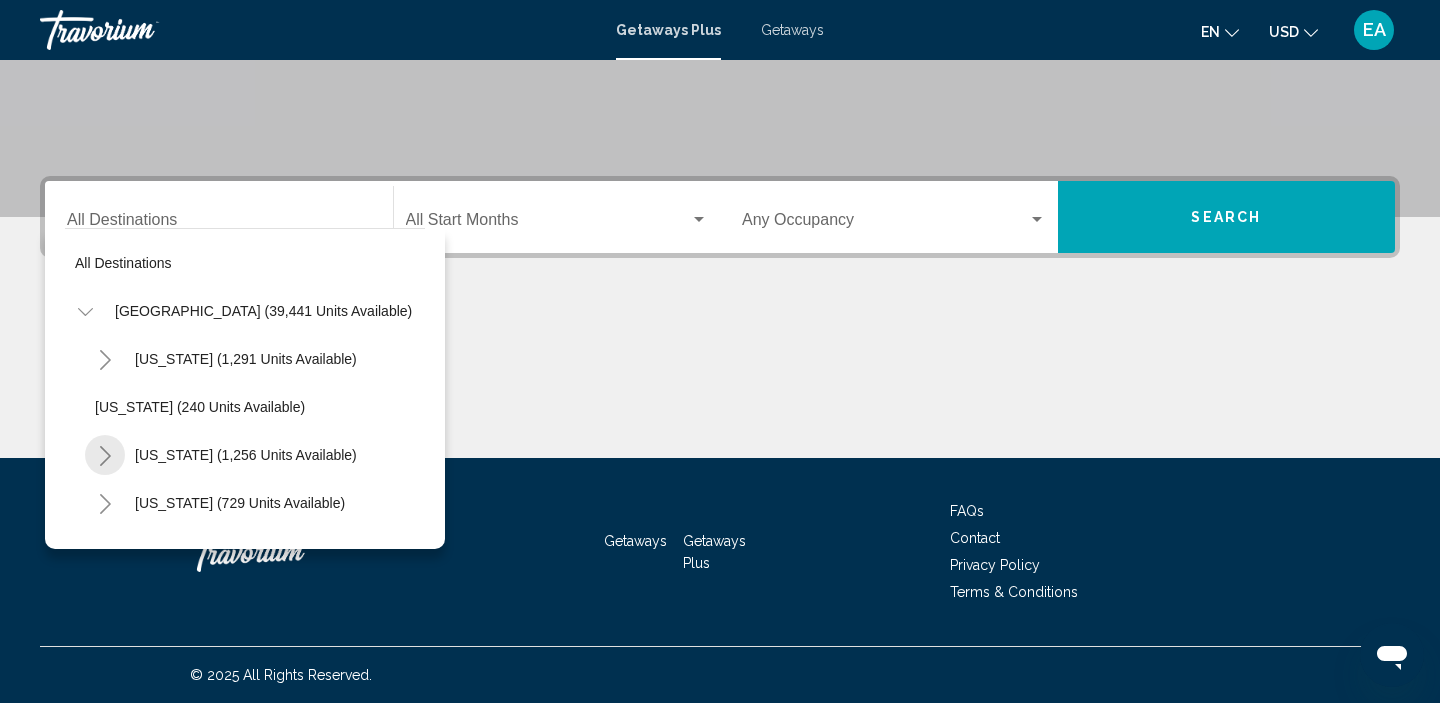click 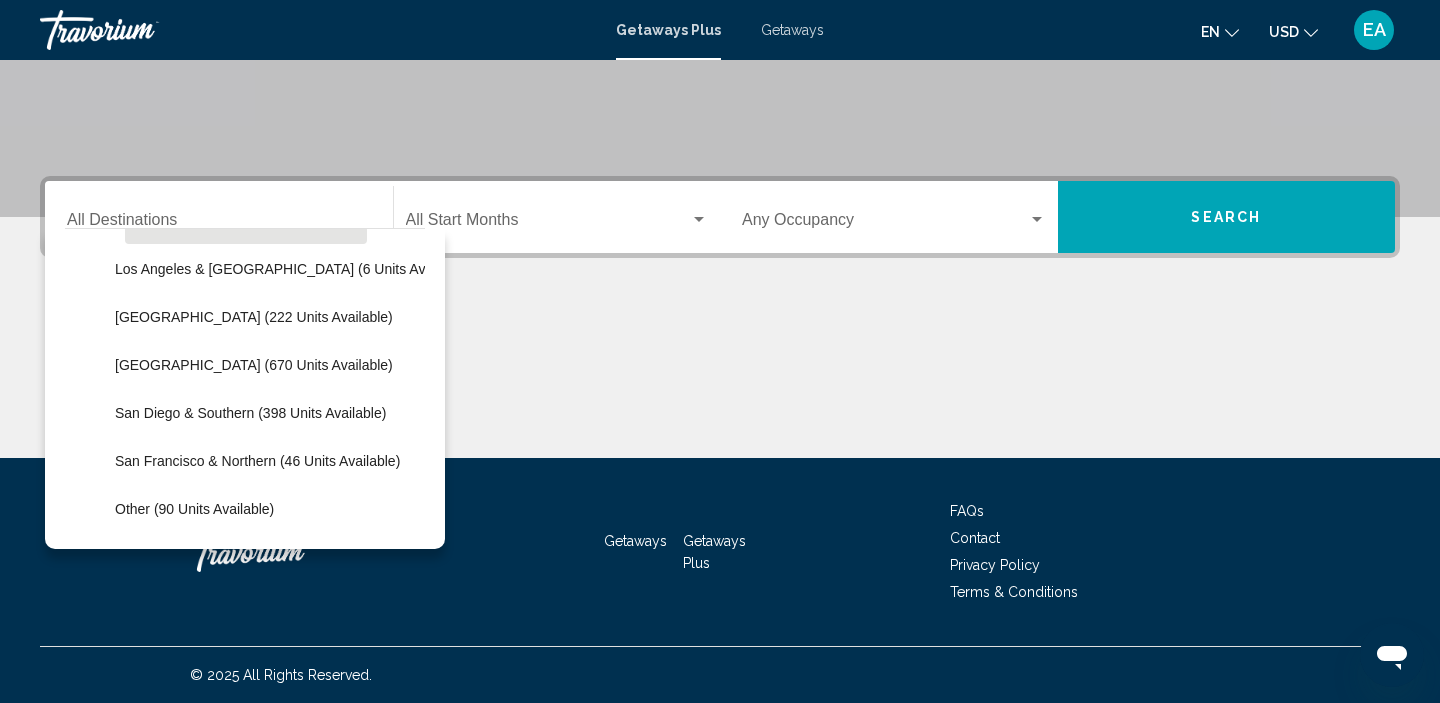 scroll, scrollTop: 238, scrollLeft: 0, axis: vertical 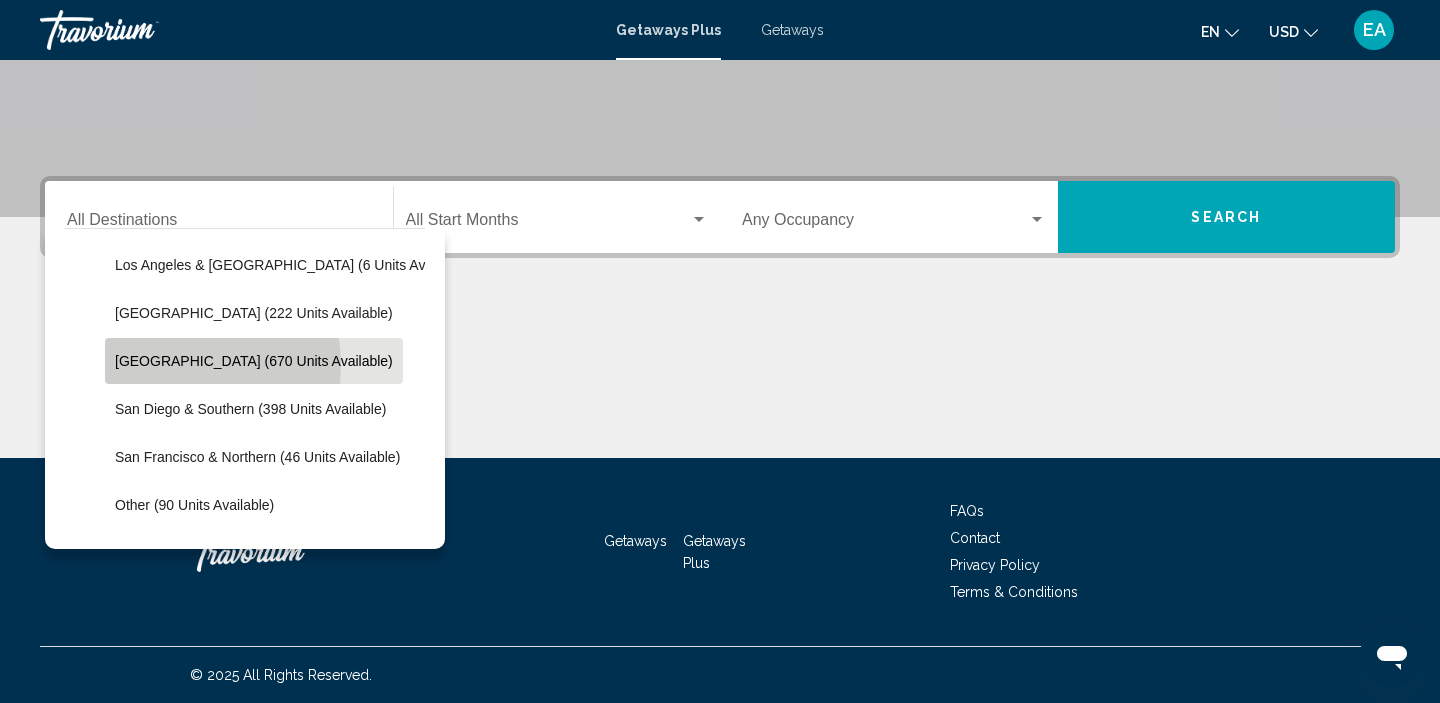 click on "[GEOGRAPHIC_DATA] (670 units available)" 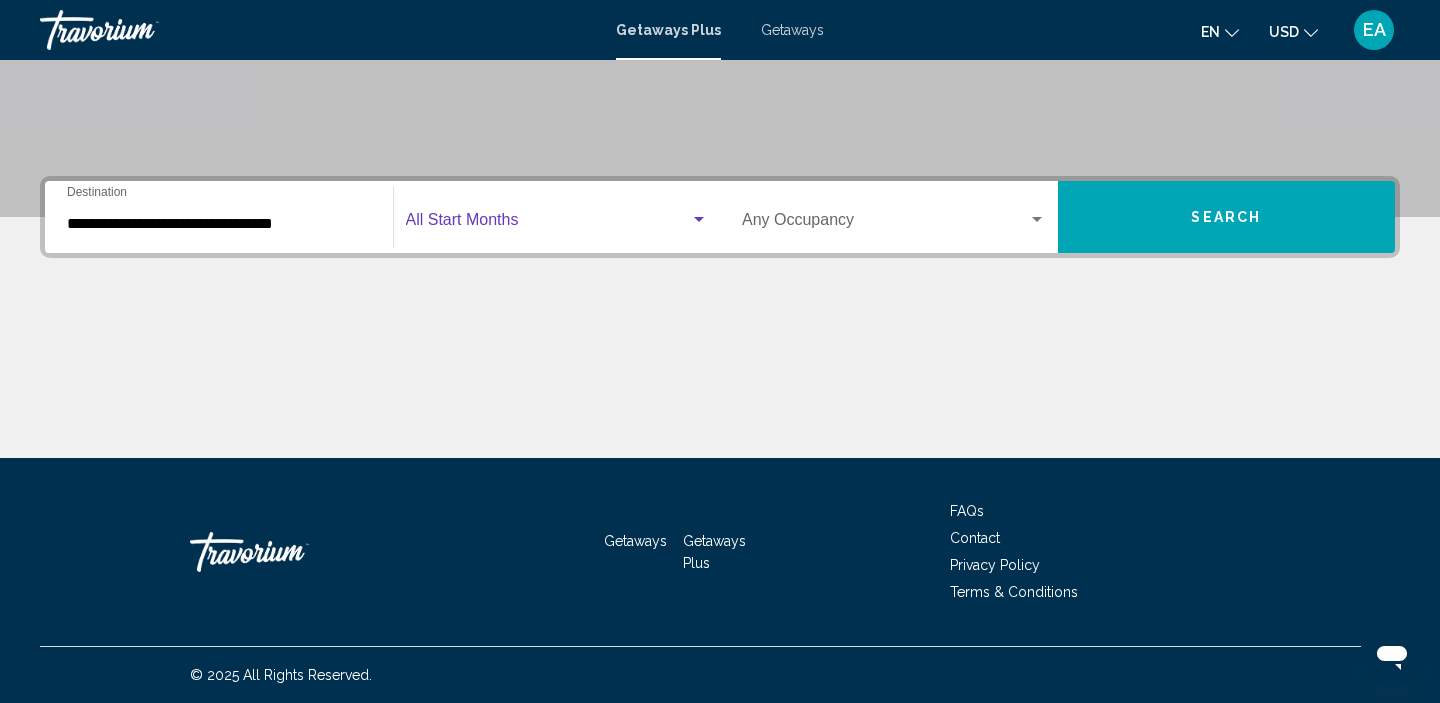 click at bounding box center (548, 224) 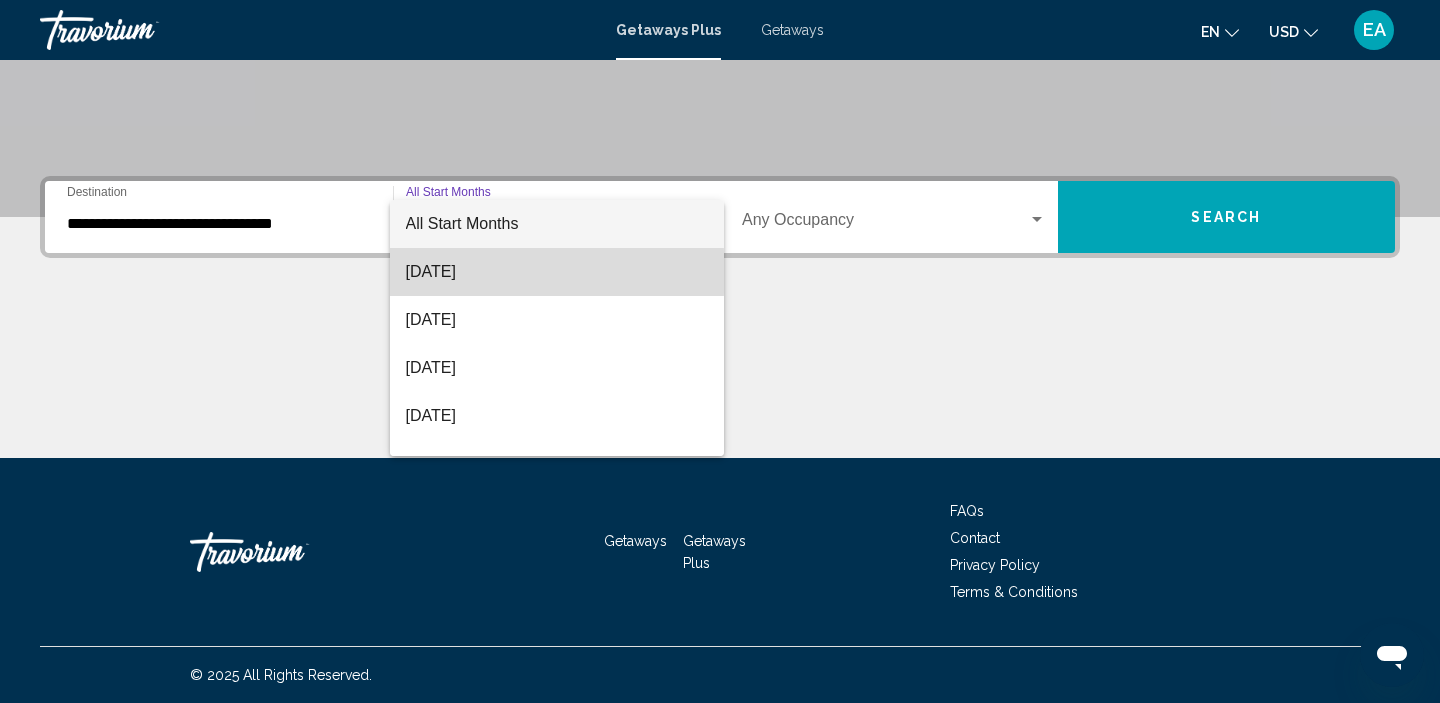 click on "[DATE]" at bounding box center [557, 272] 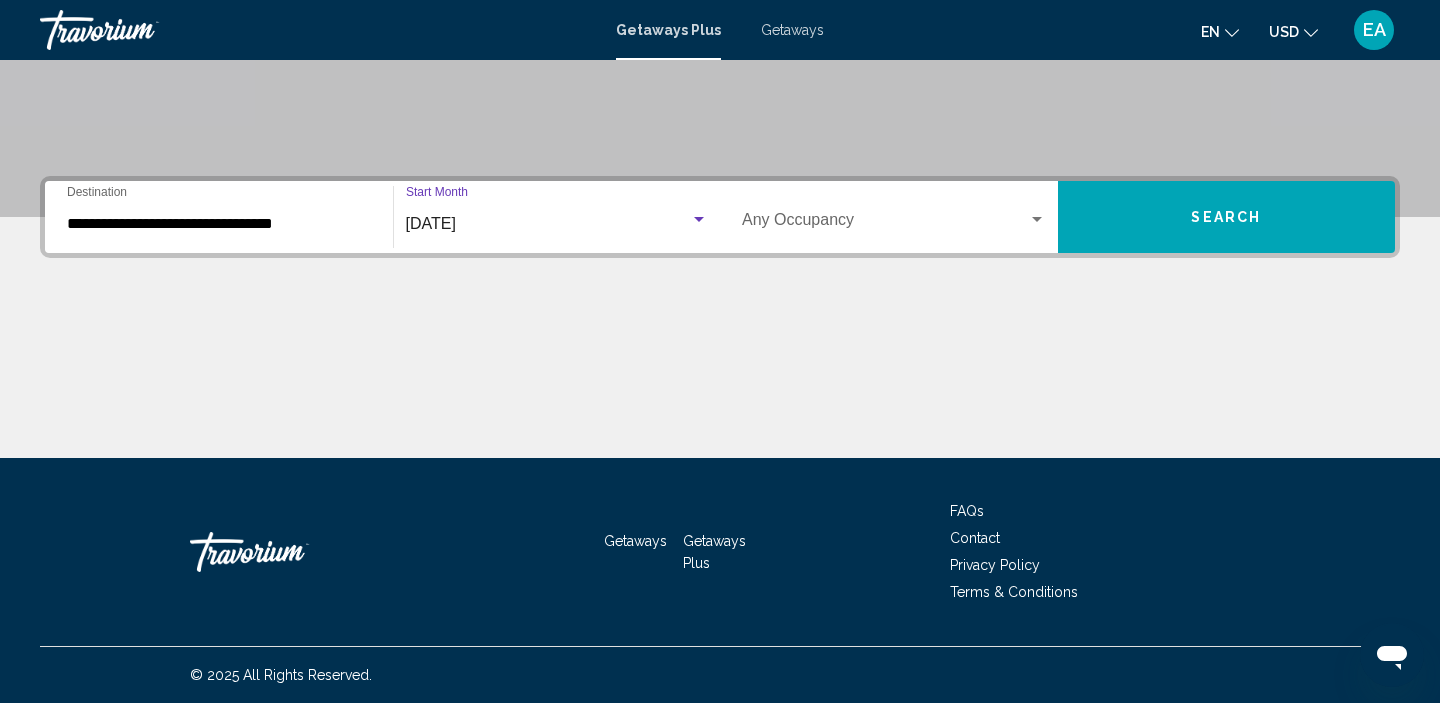 click on "Search" at bounding box center [1227, 217] 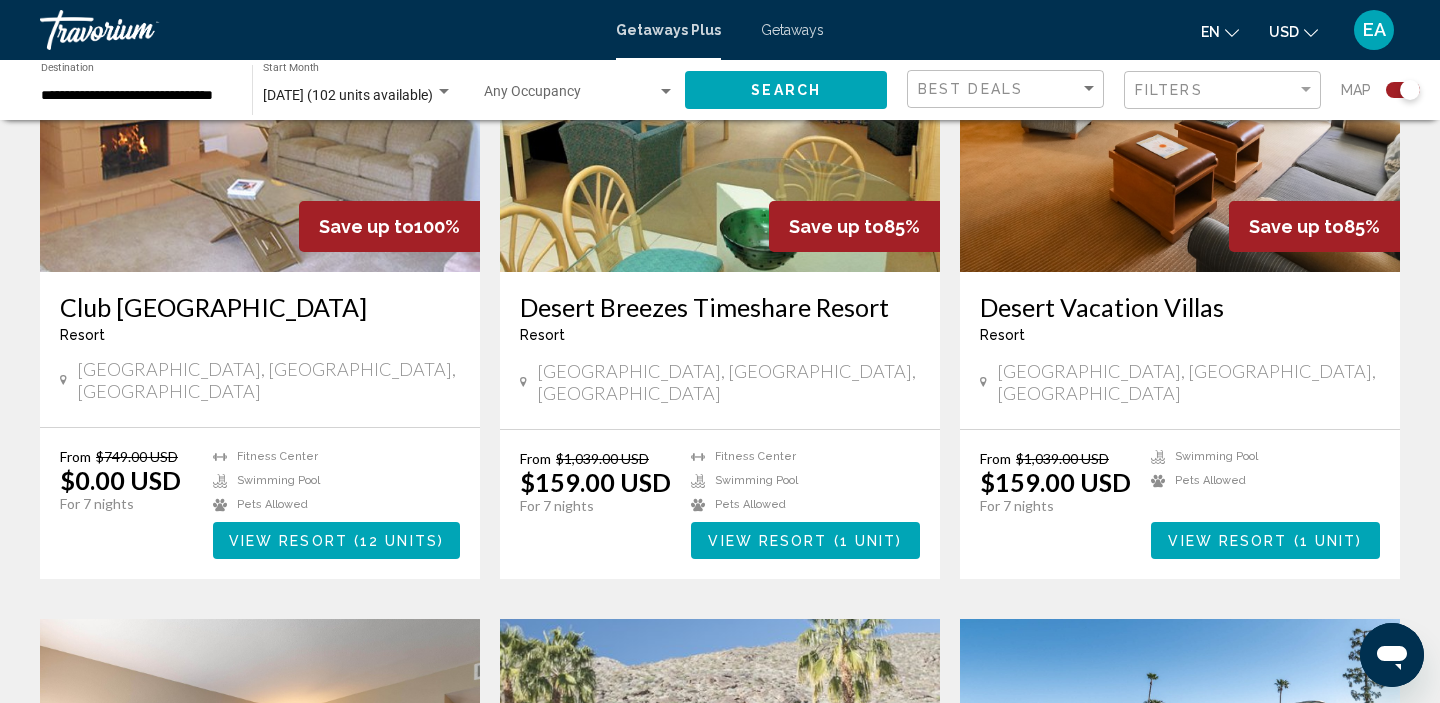 scroll, scrollTop: 912, scrollLeft: 0, axis: vertical 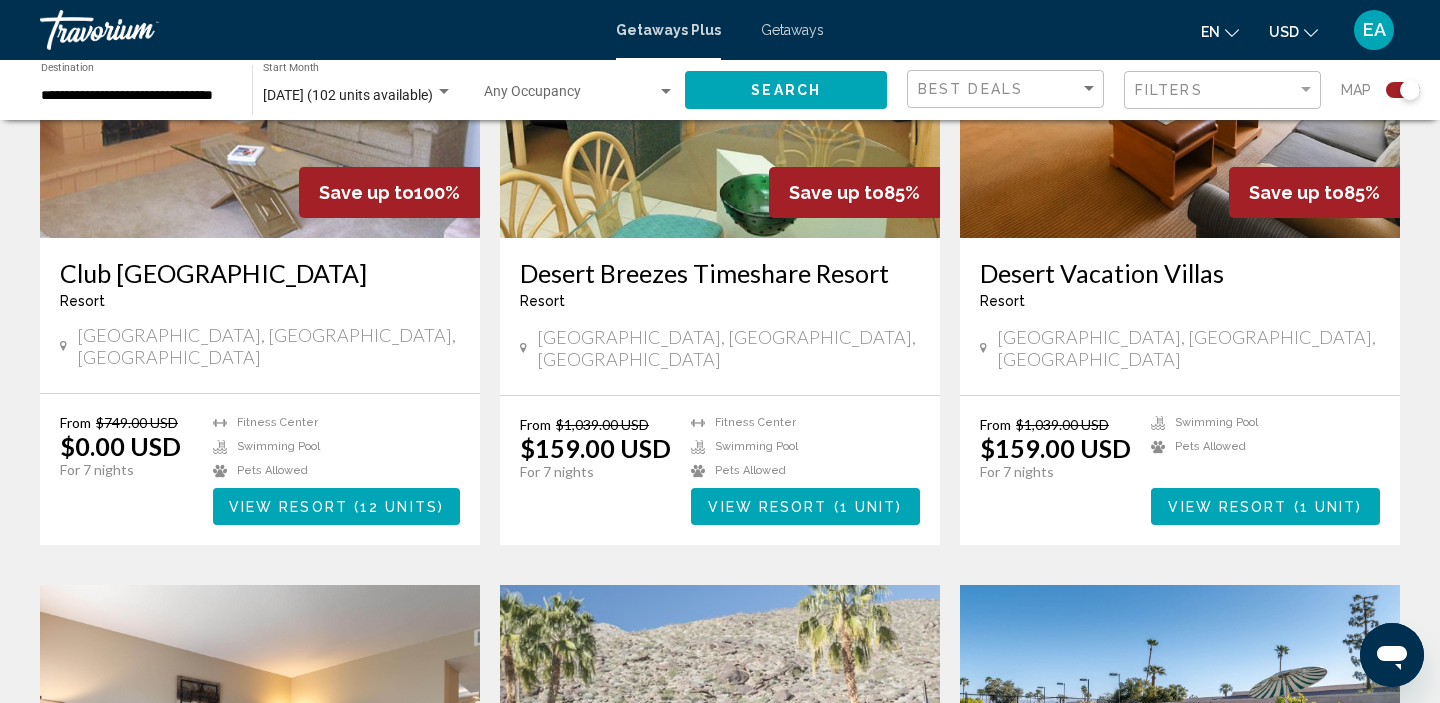 click on "View Resort" at bounding box center [288, 507] 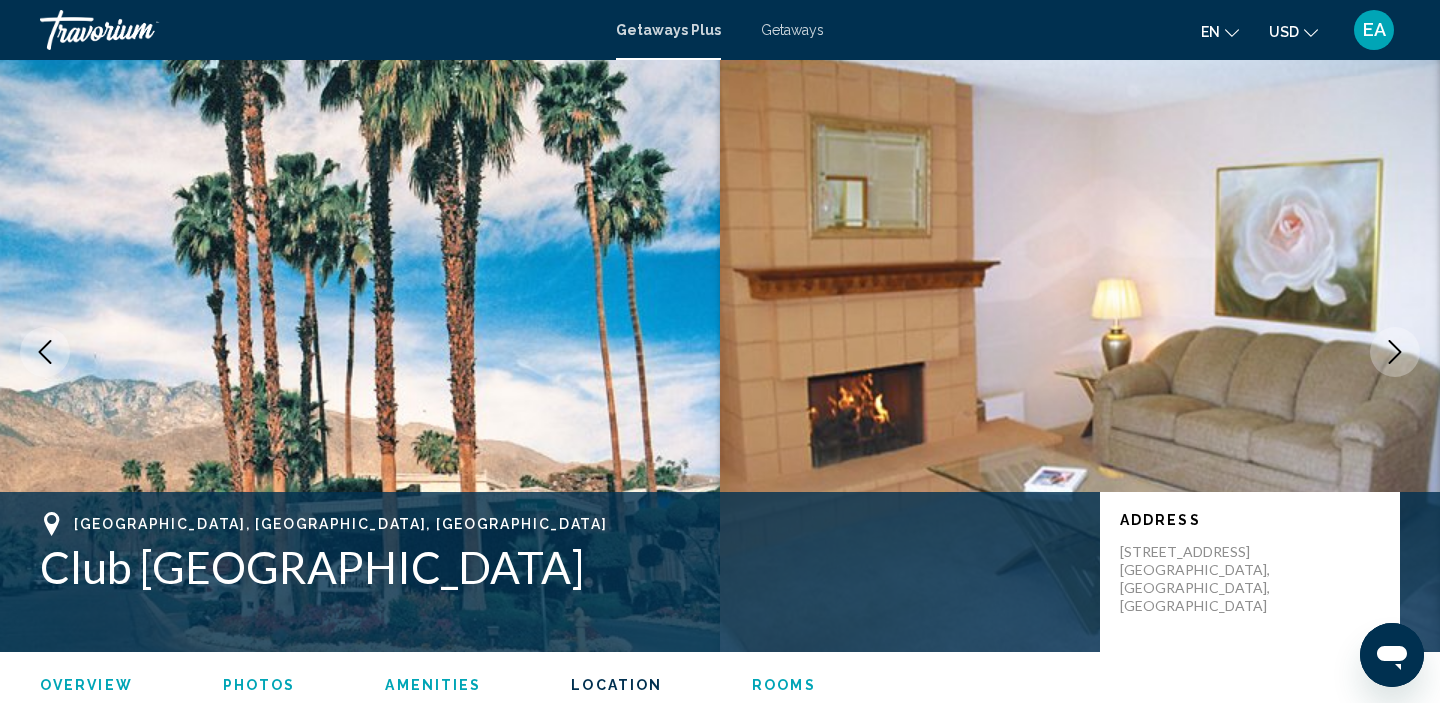 scroll, scrollTop: 2525, scrollLeft: 0, axis: vertical 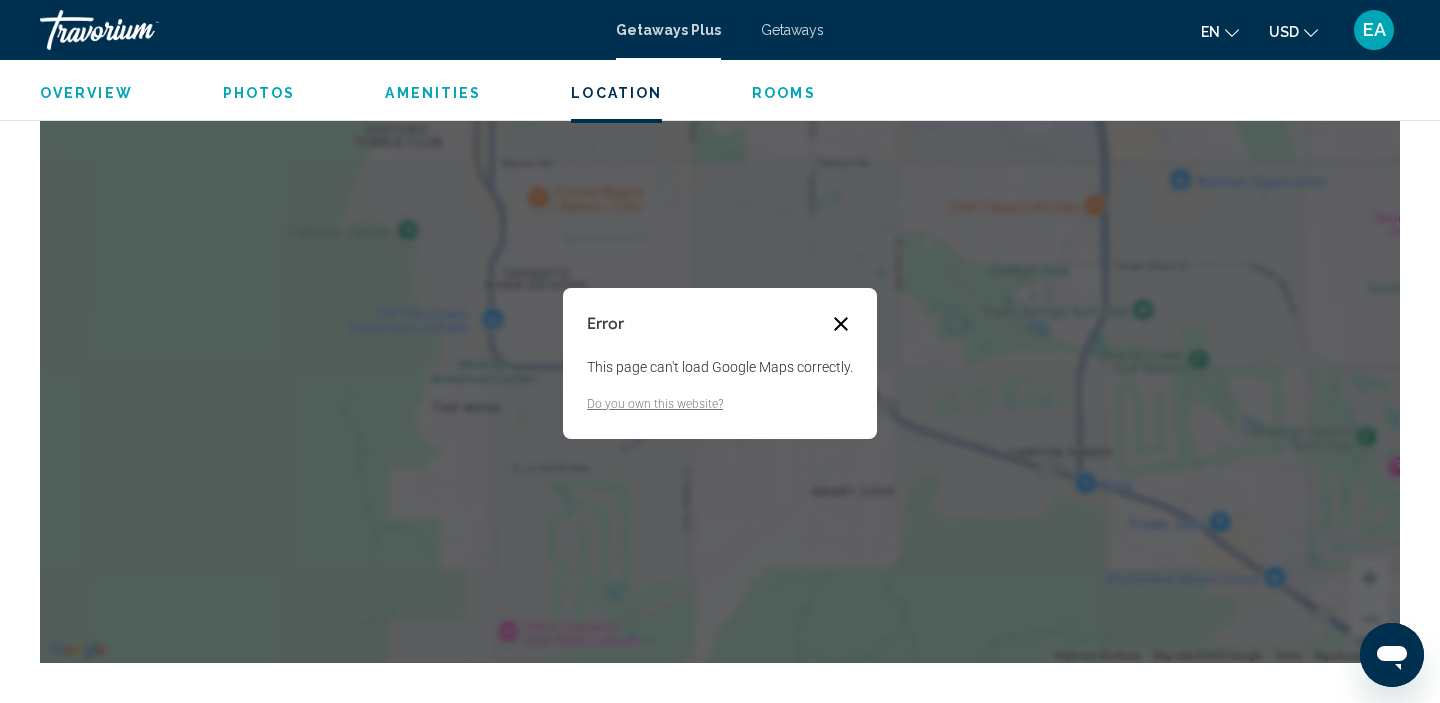 click at bounding box center [841, 324] 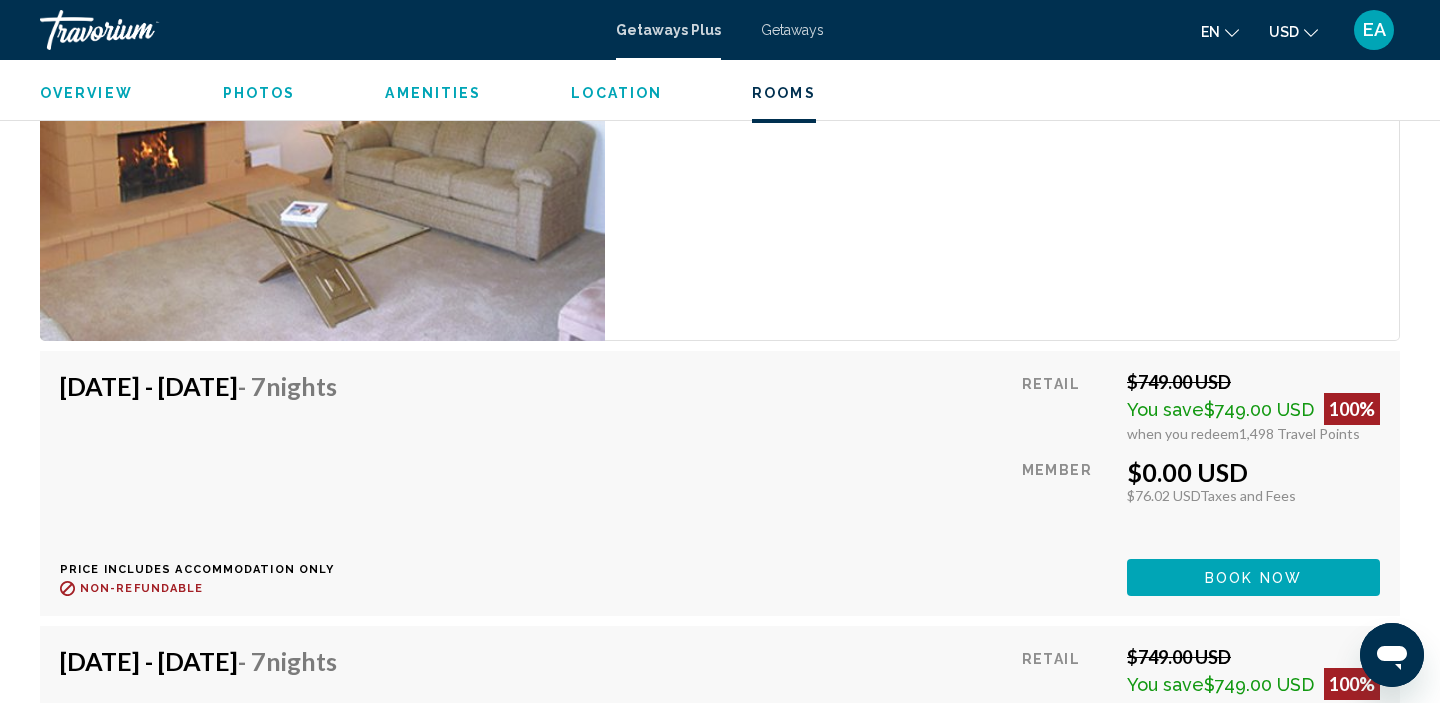 scroll, scrollTop: 3450, scrollLeft: 0, axis: vertical 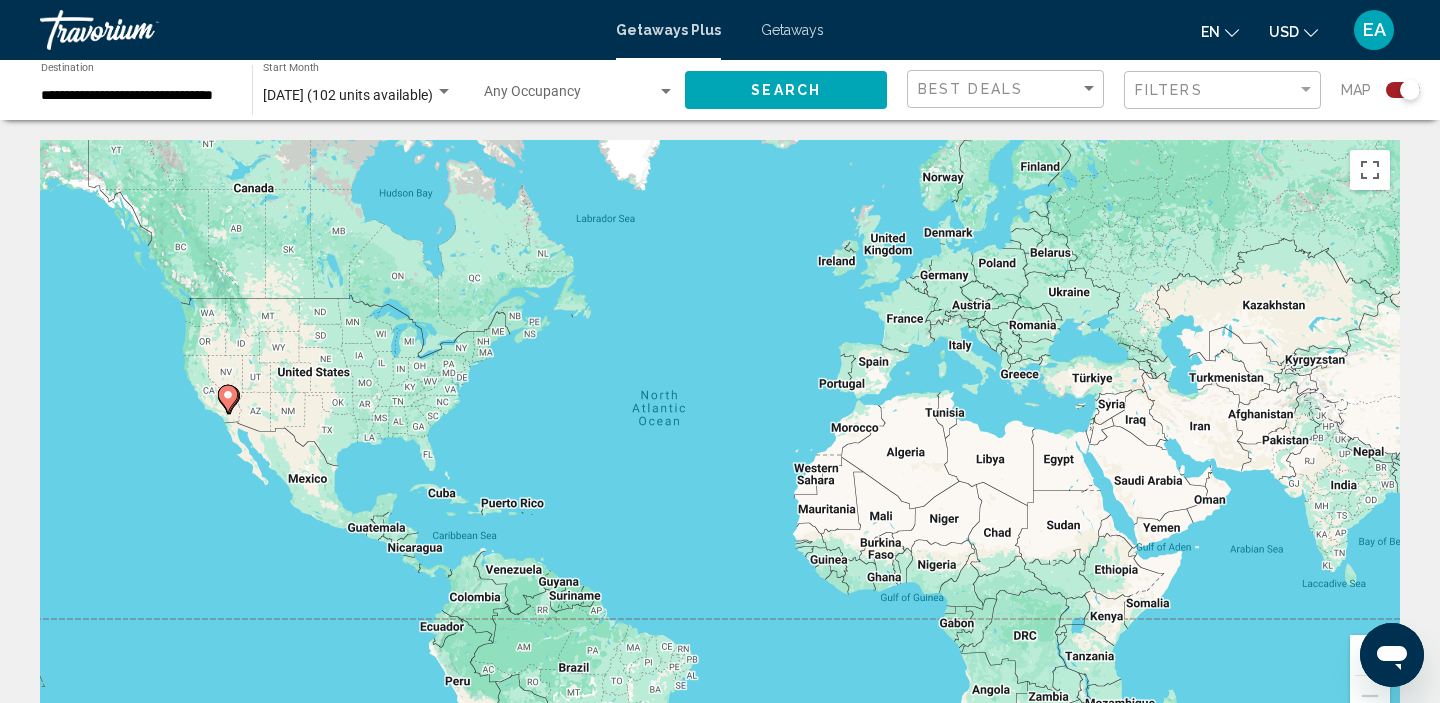 click on "**********" 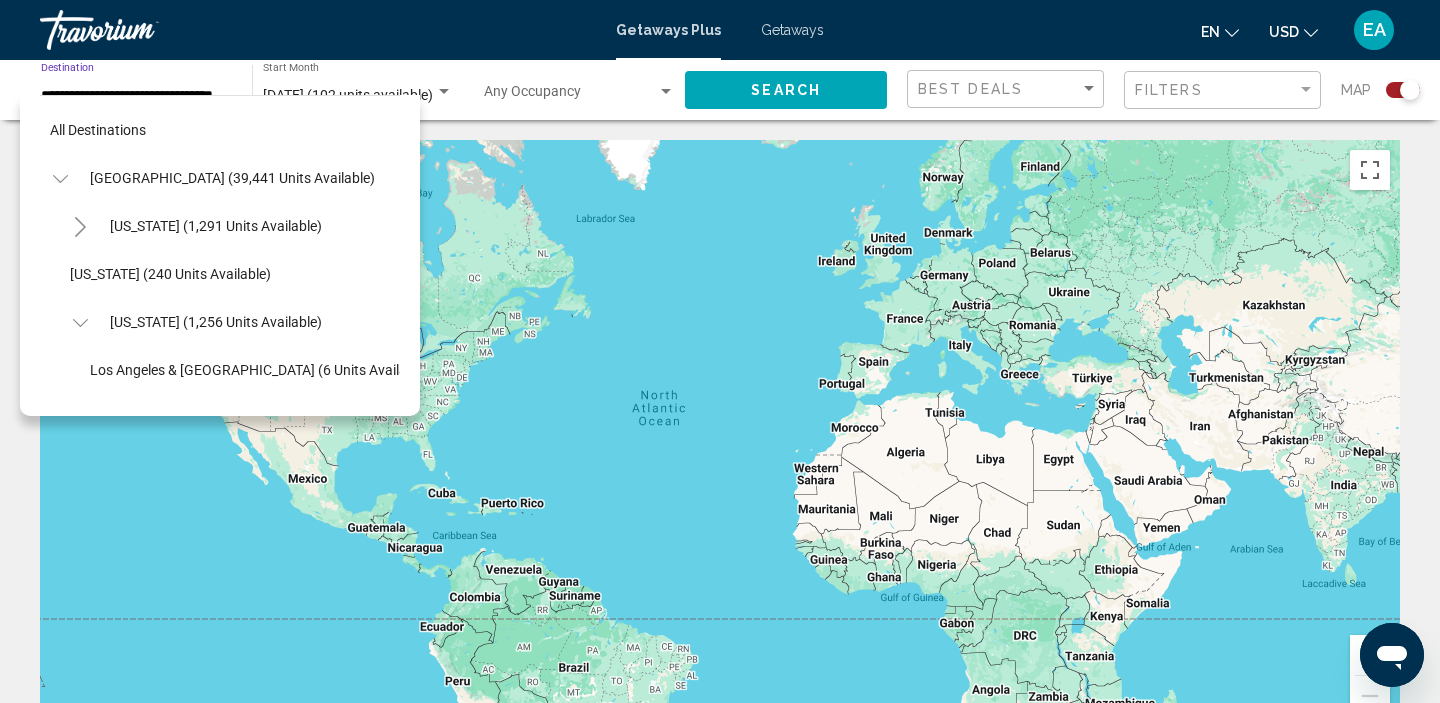 scroll, scrollTop: 0, scrollLeft: 21, axis: horizontal 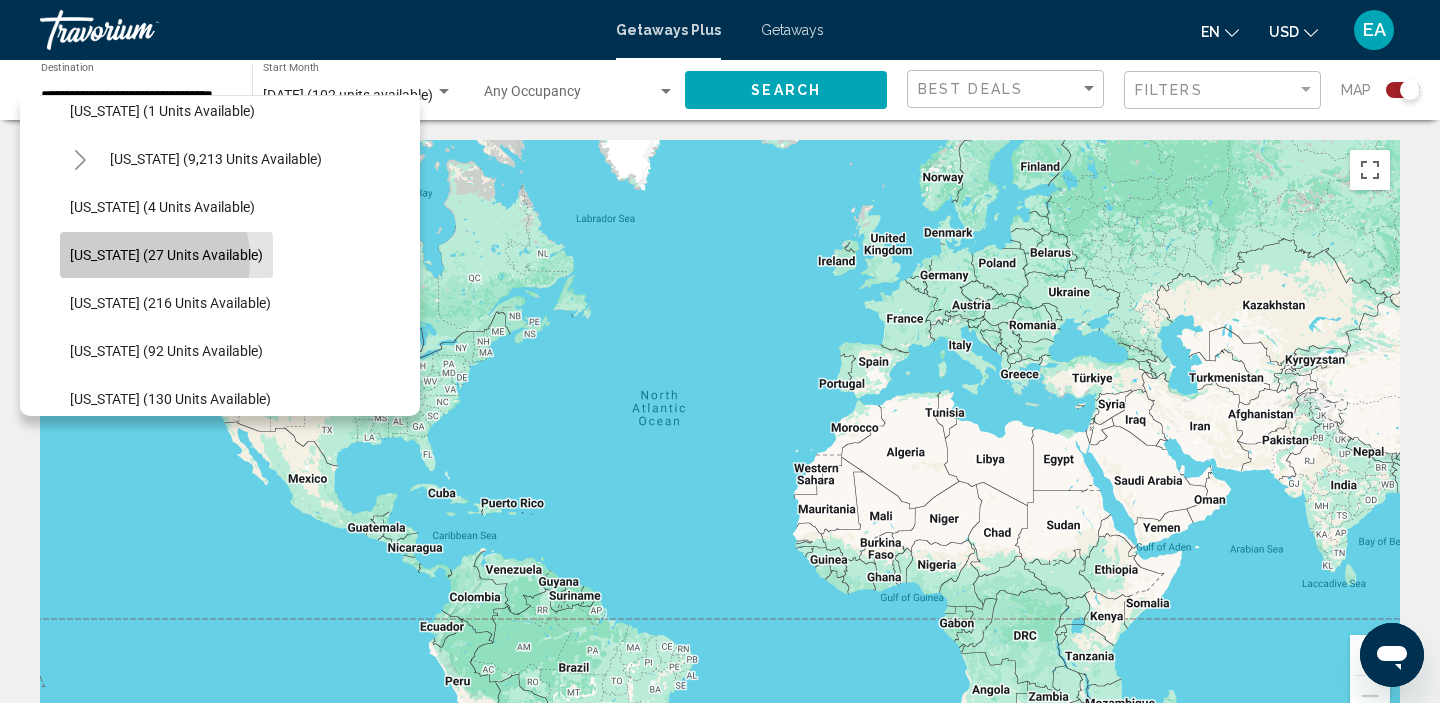 click on "[US_STATE] (27 units available)" 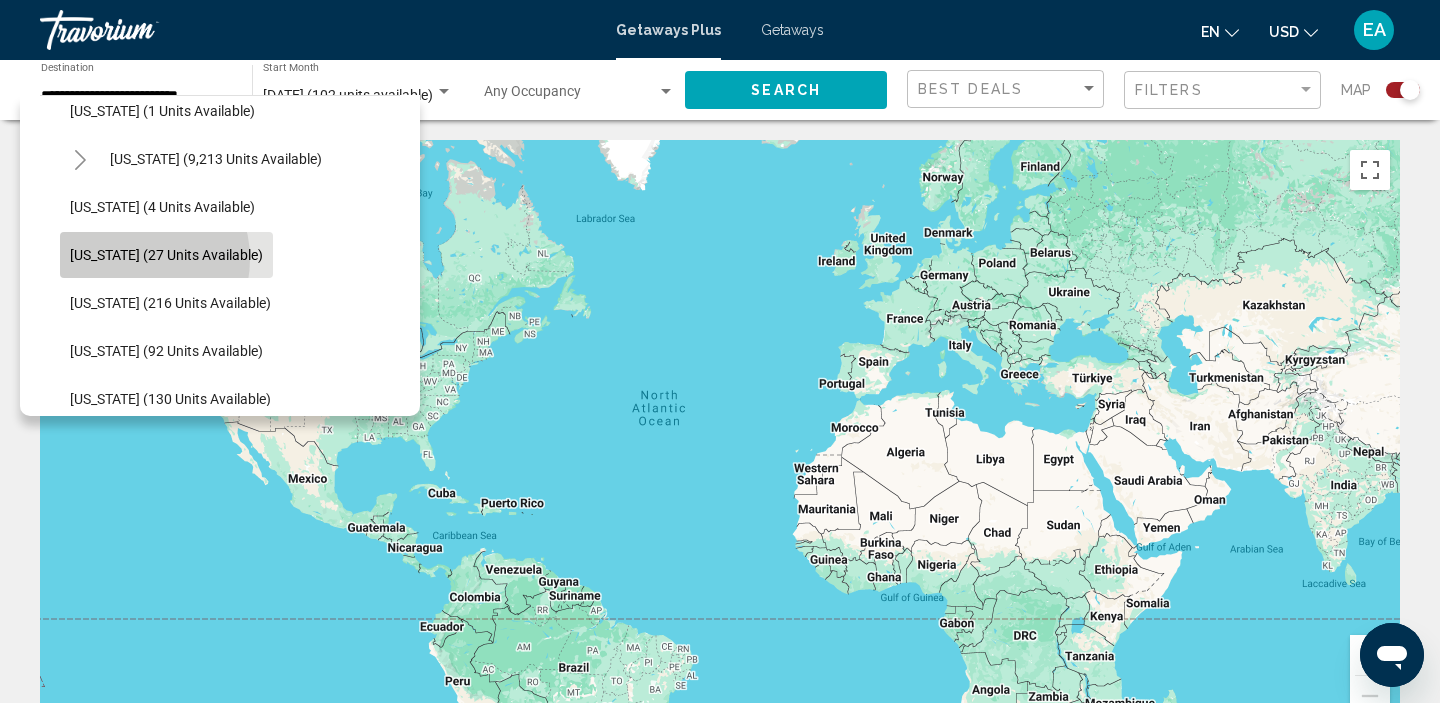 scroll, scrollTop: 0, scrollLeft: 0, axis: both 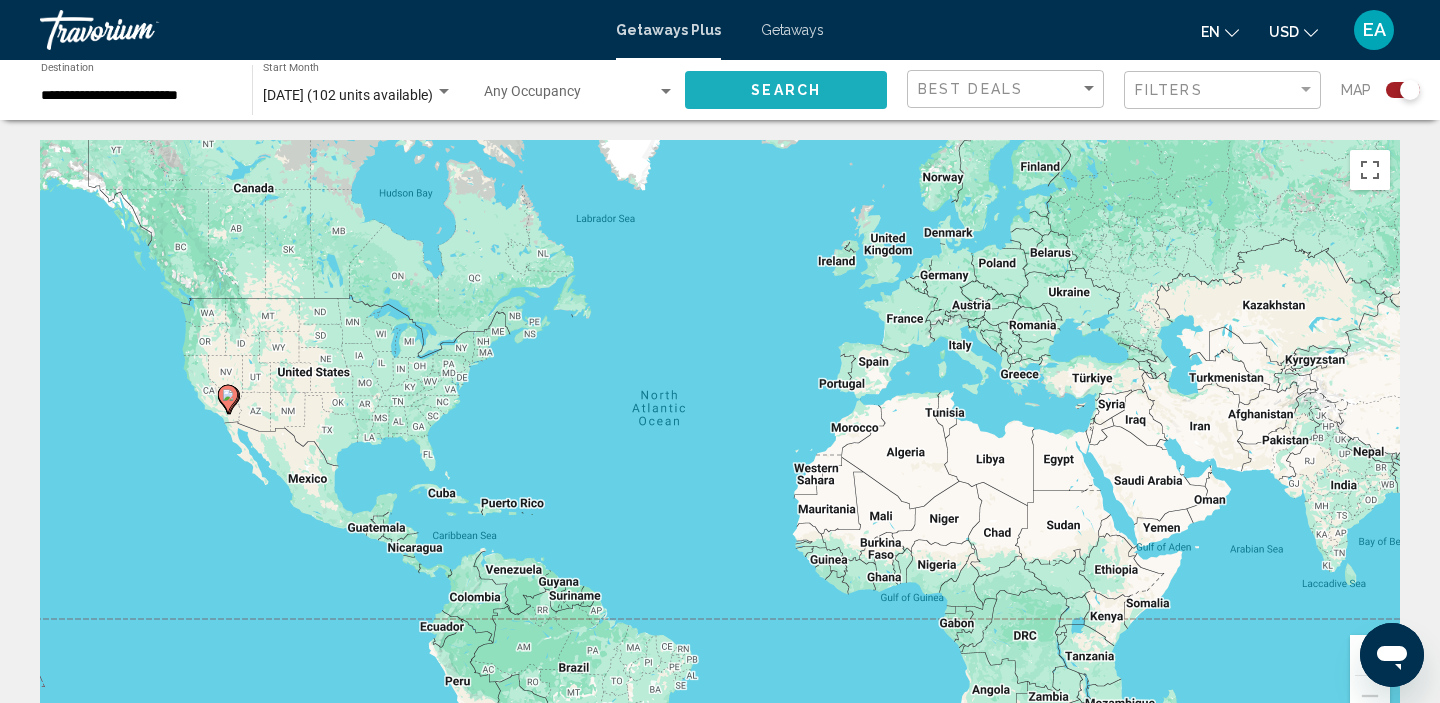 click on "Search" 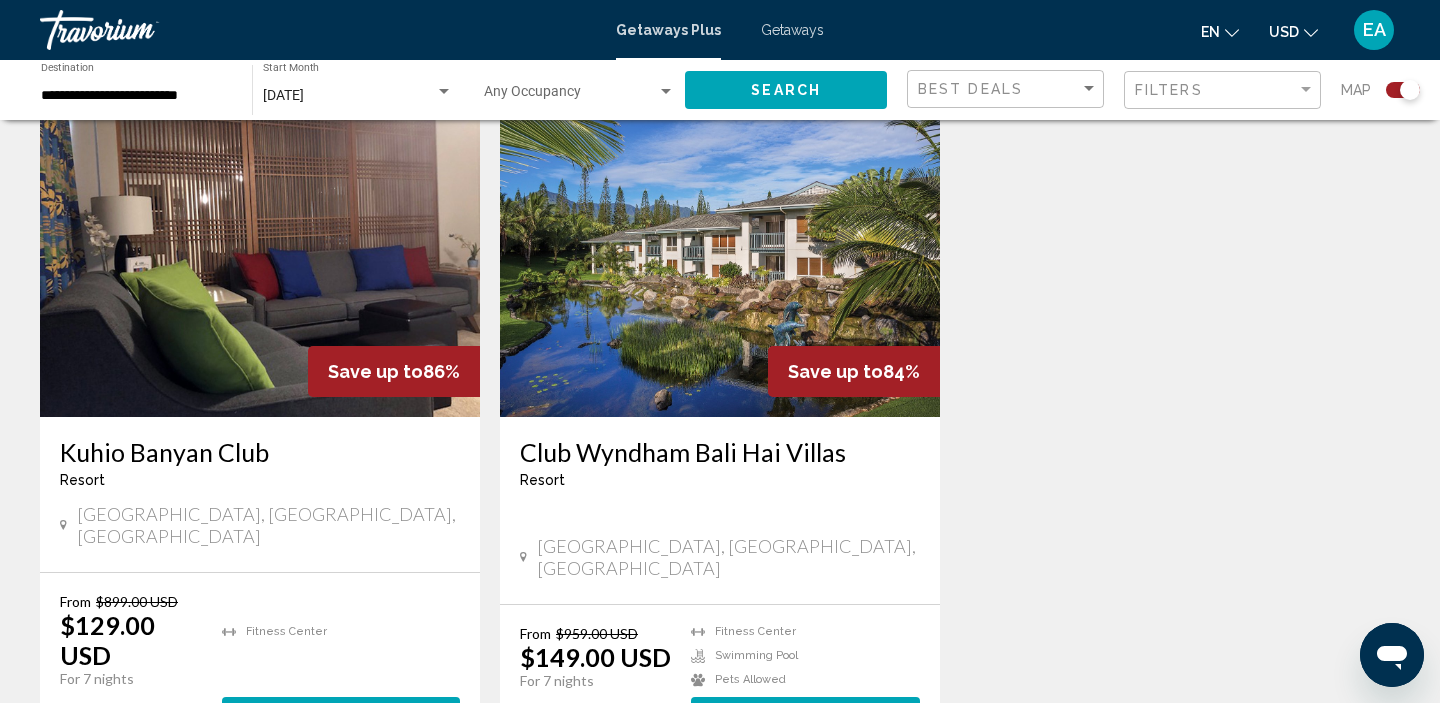 scroll, scrollTop: 735, scrollLeft: 0, axis: vertical 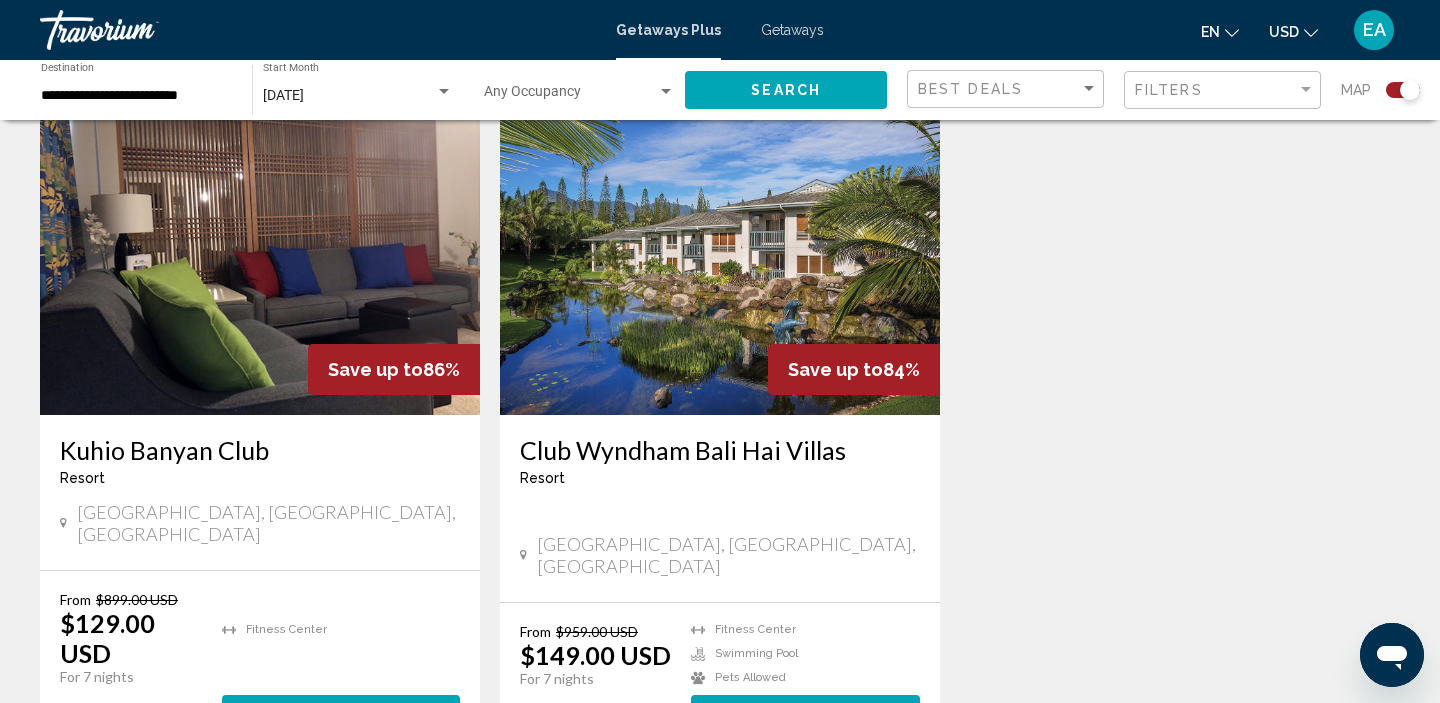 click at bounding box center [260, 255] 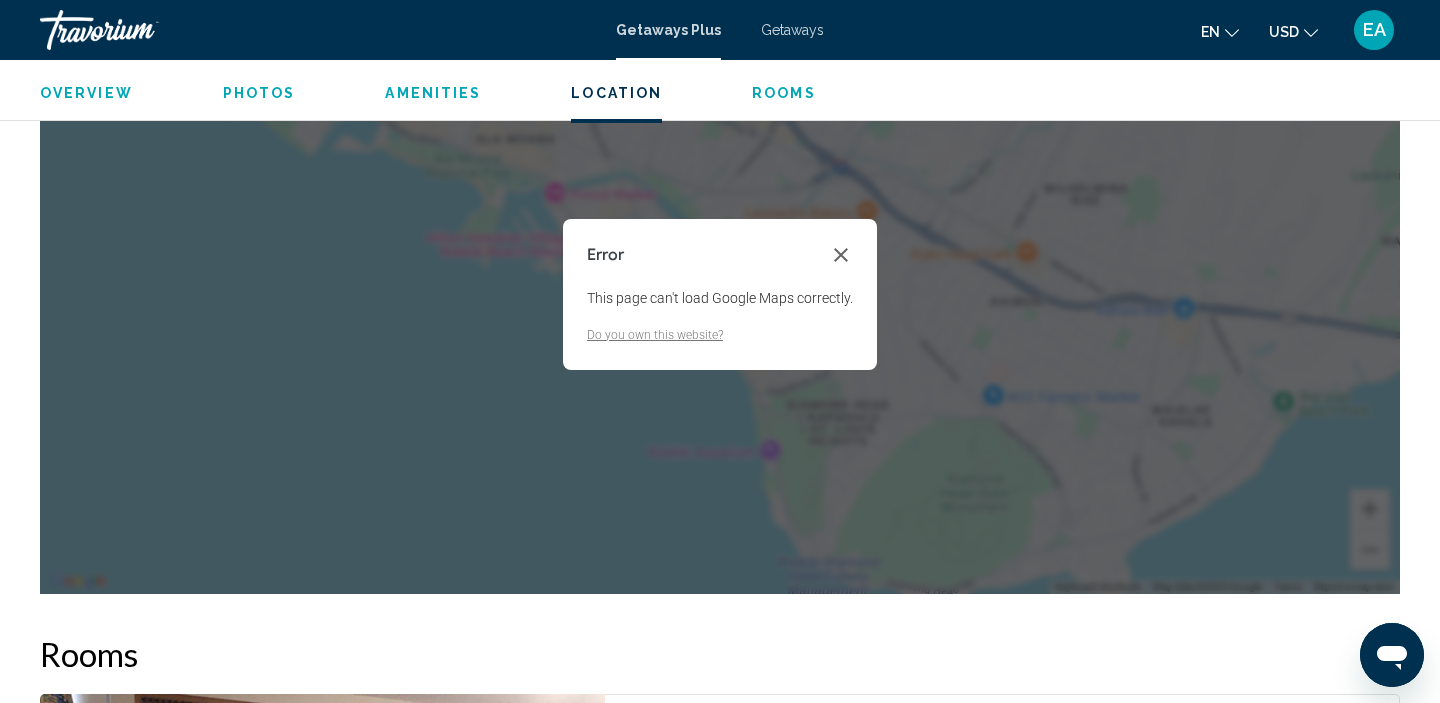 scroll, scrollTop: 2643, scrollLeft: 0, axis: vertical 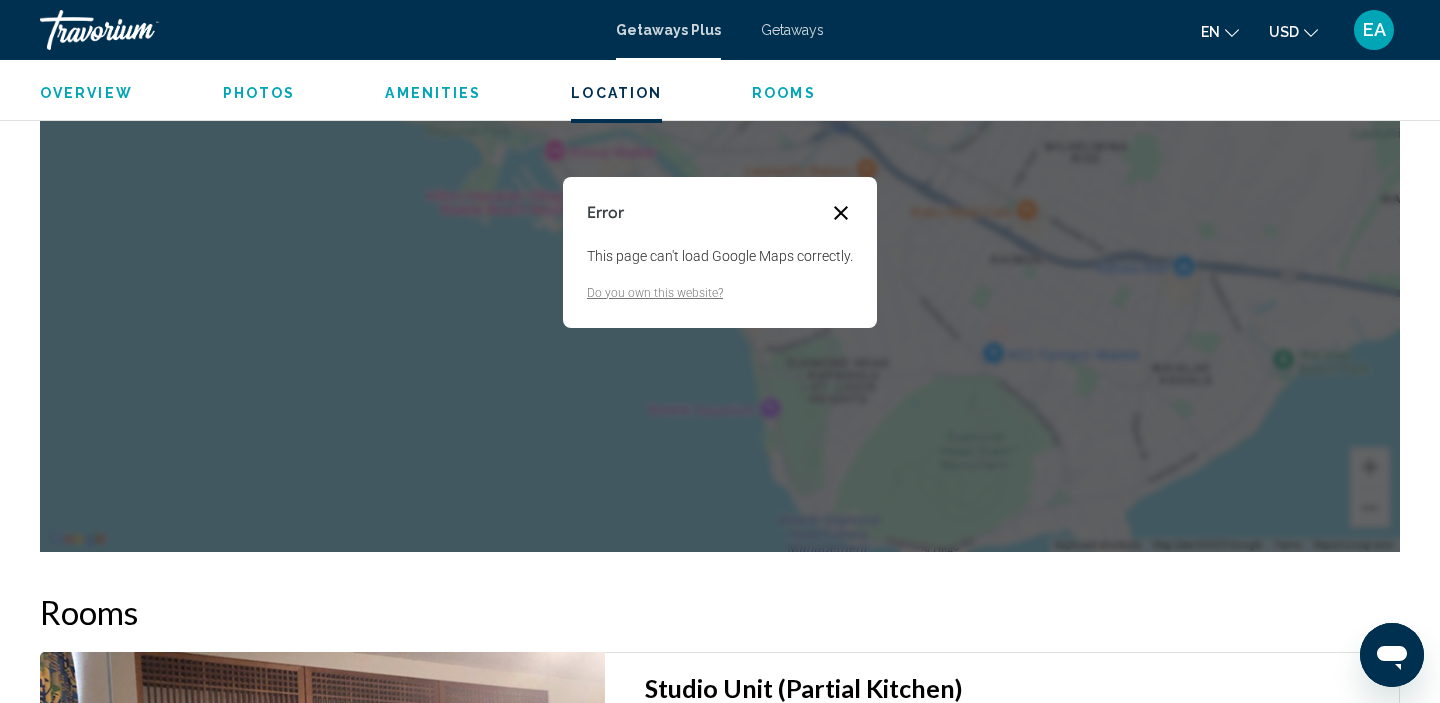 click at bounding box center [841, 213] 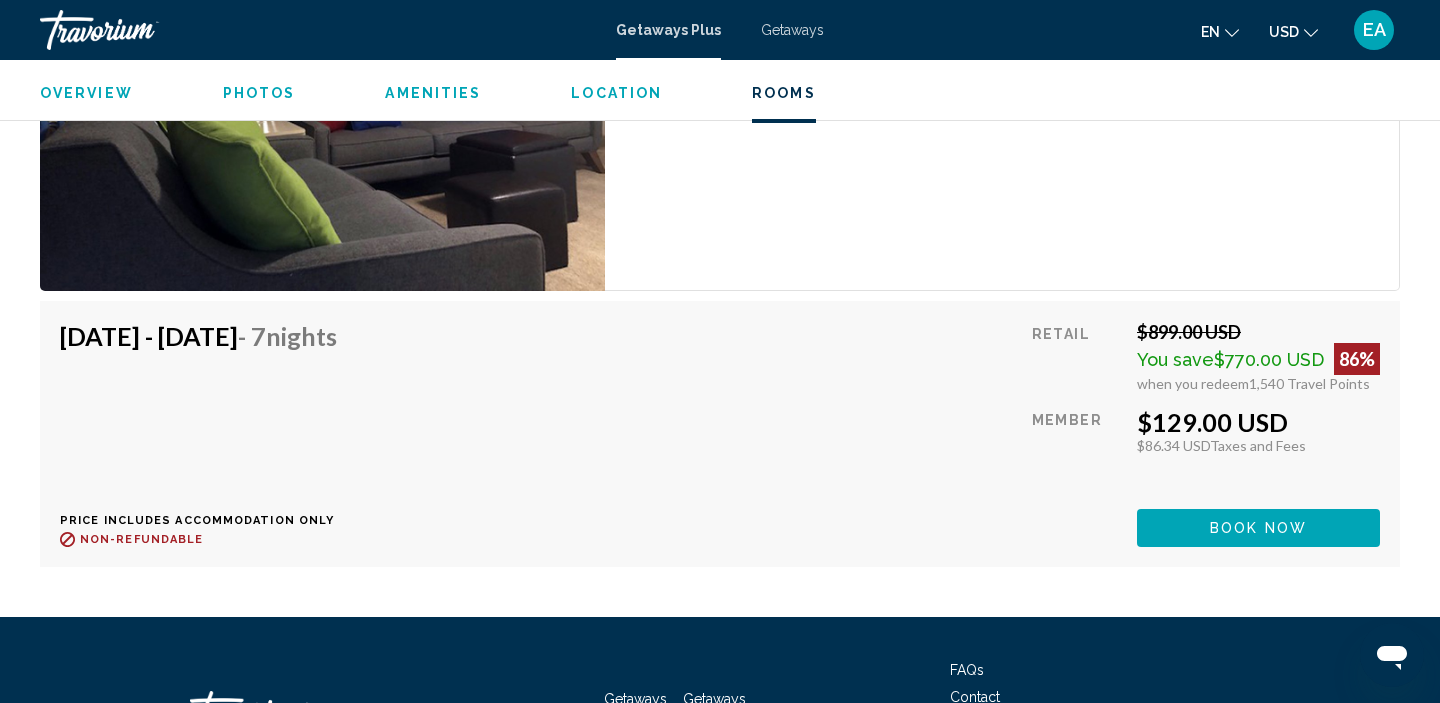 scroll, scrollTop: 3431, scrollLeft: 0, axis: vertical 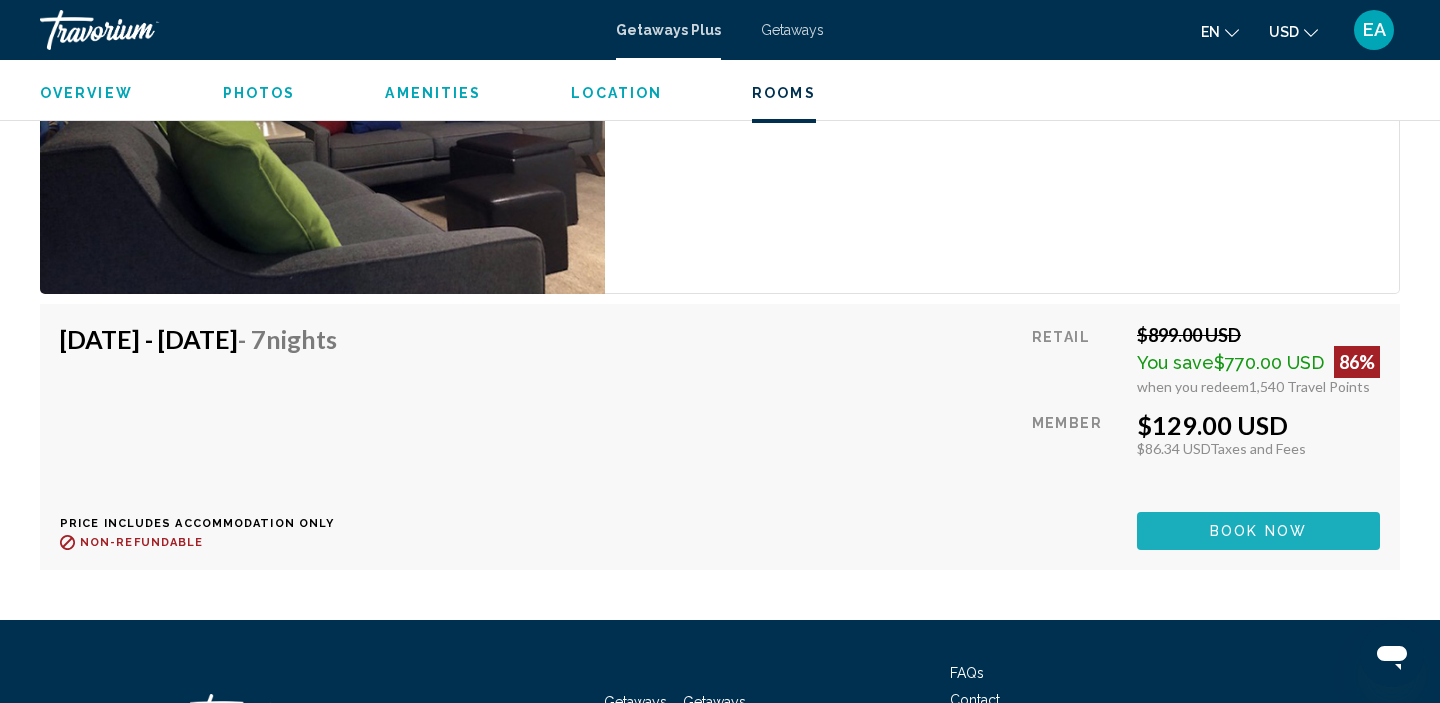 click on "Book now" at bounding box center (1258, 530) 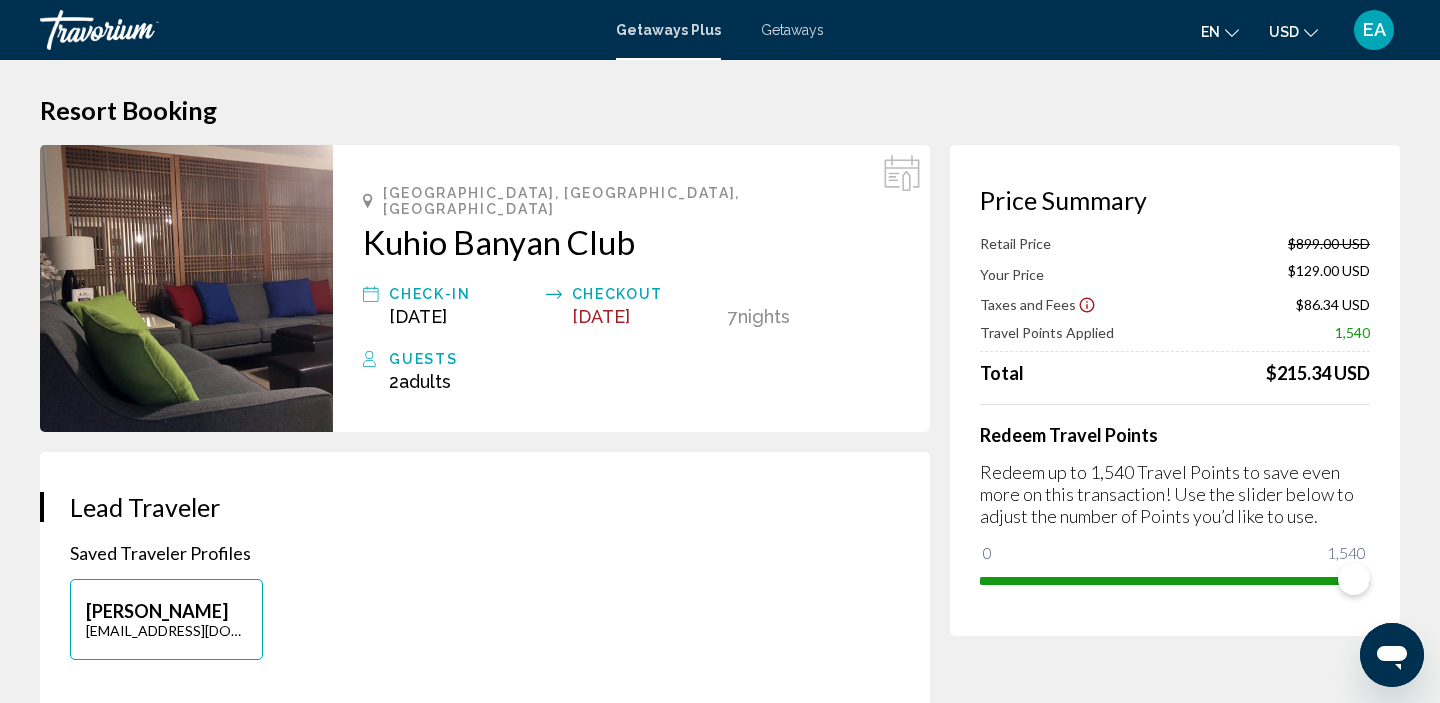 scroll, scrollTop: 0, scrollLeft: 0, axis: both 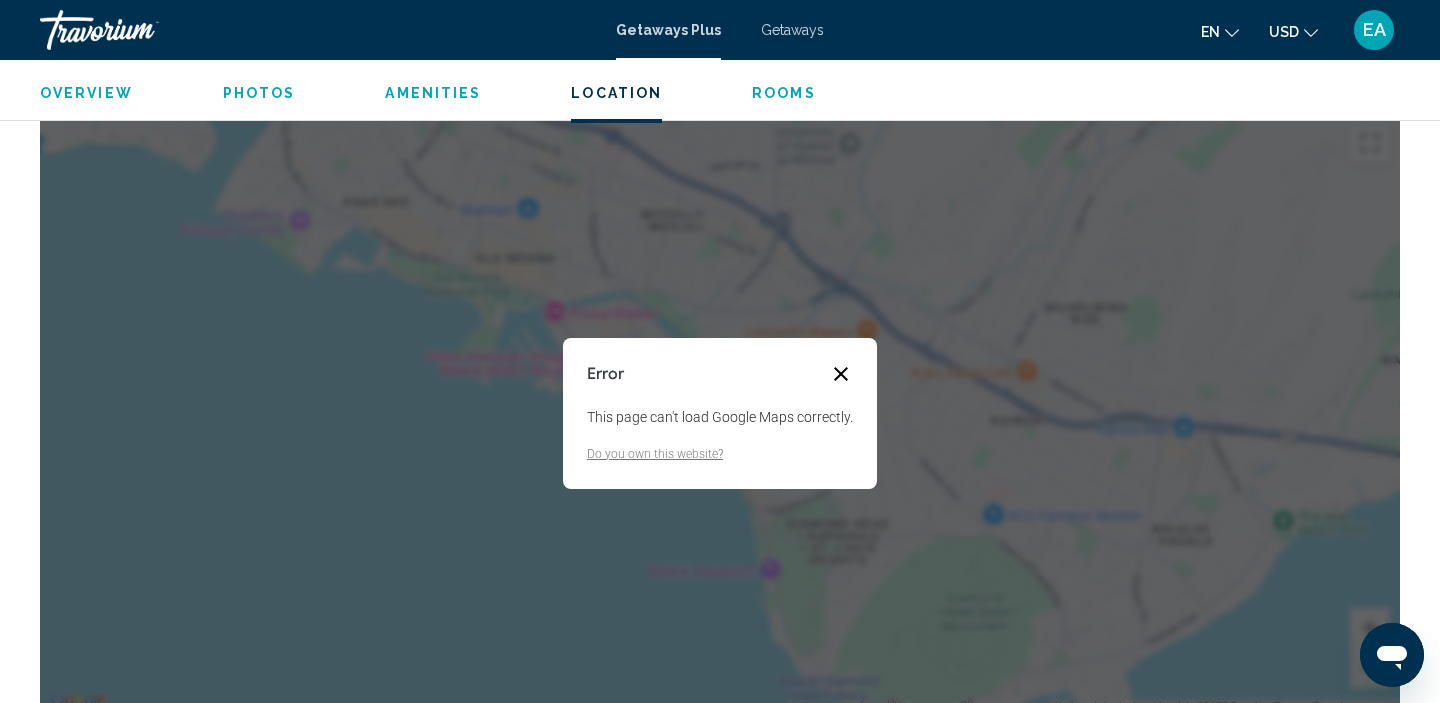click at bounding box center [841, 374] 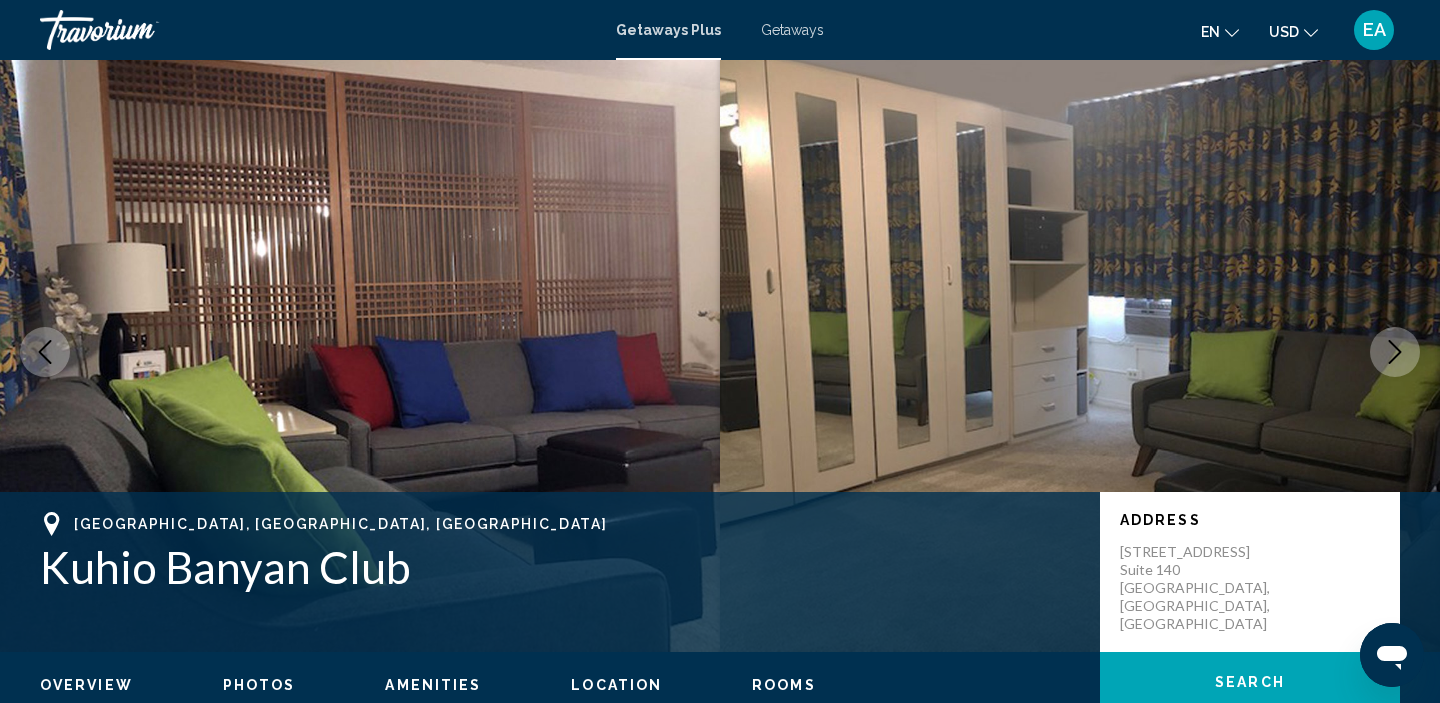 scroll, scrollTop: 0, scrollLeft: 0, axis: both 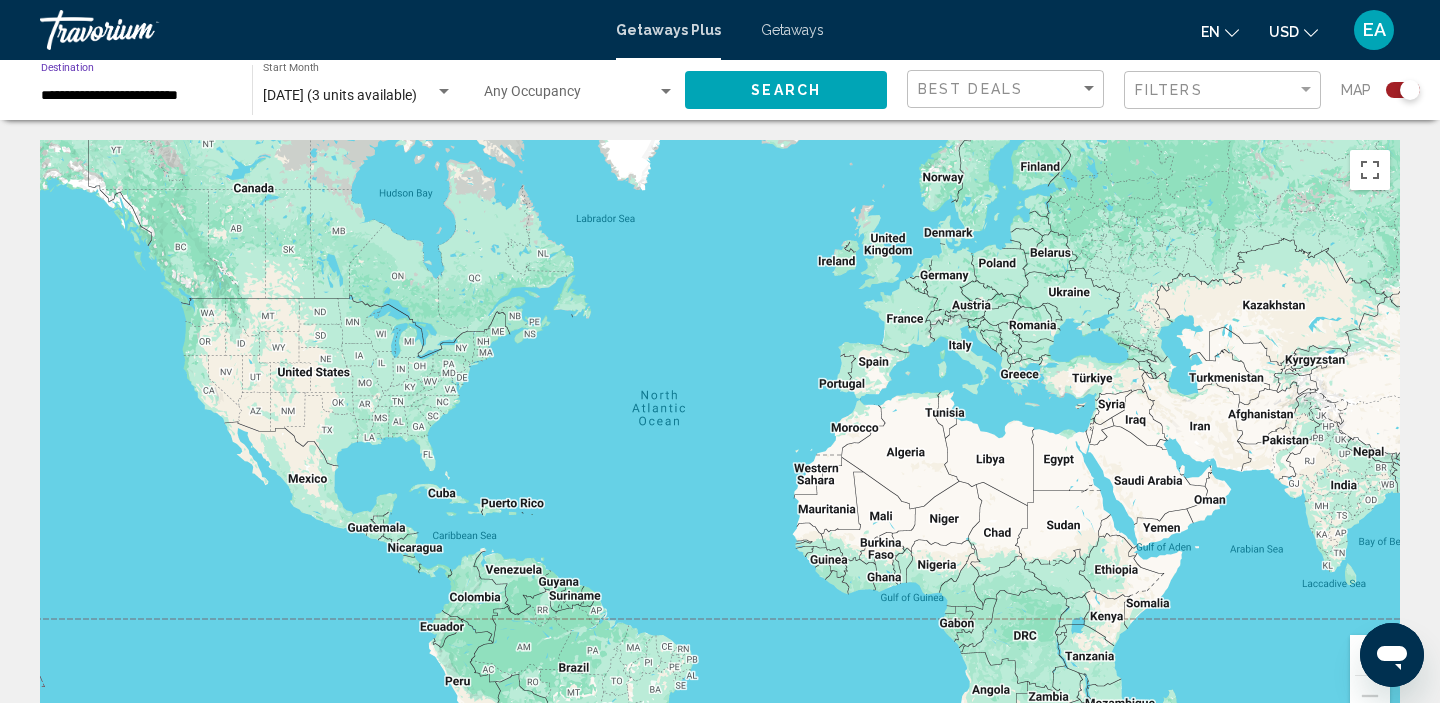 click on "**********" at bounding box center (136, 96) 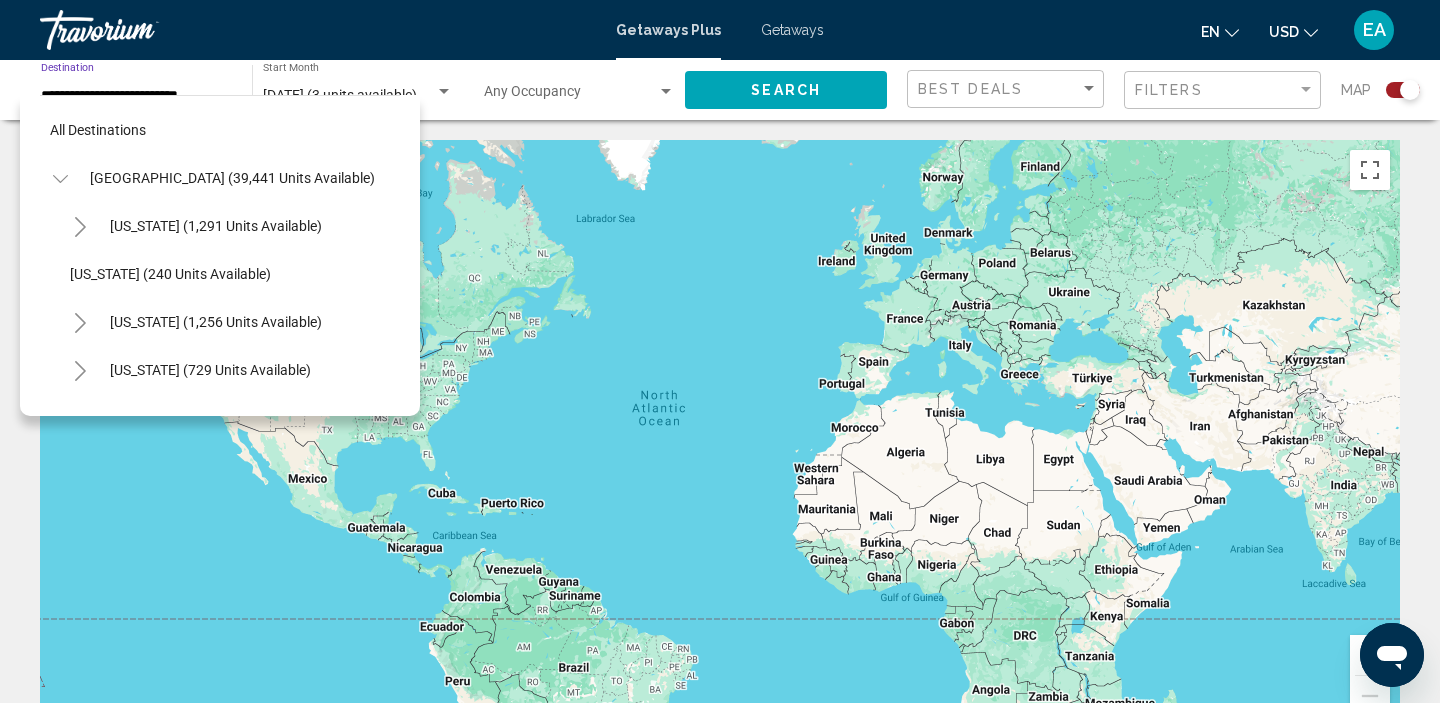 scroll, scrollTop: 311, scrollLeft: 0, axis: vertical 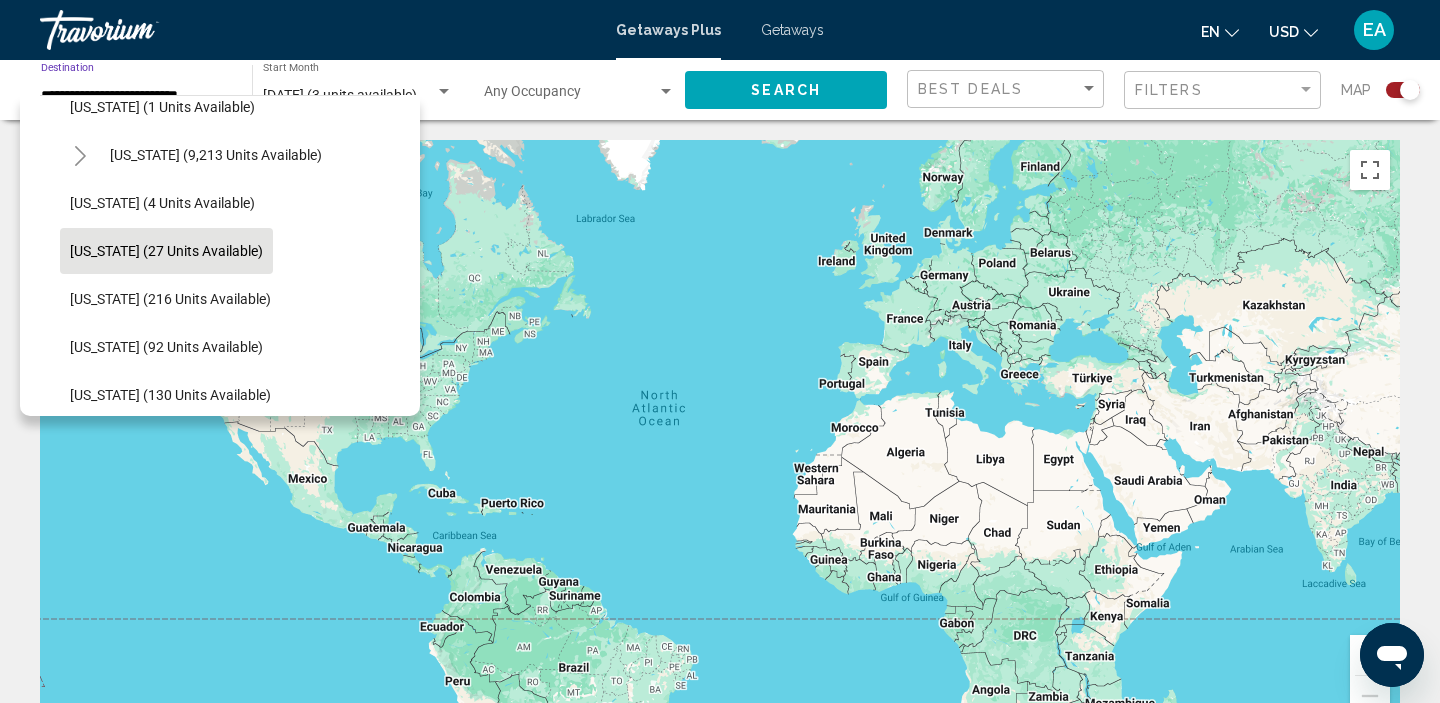 click on "To navigate, press the arrow keys. To activate drag with keyboard, press Alt + Enter. Once in keyboard drag state, use the arrow keys to move the marker. To complete the drag, press the Enter key. To cancel, press Escape." at bounding box center [720, 440] 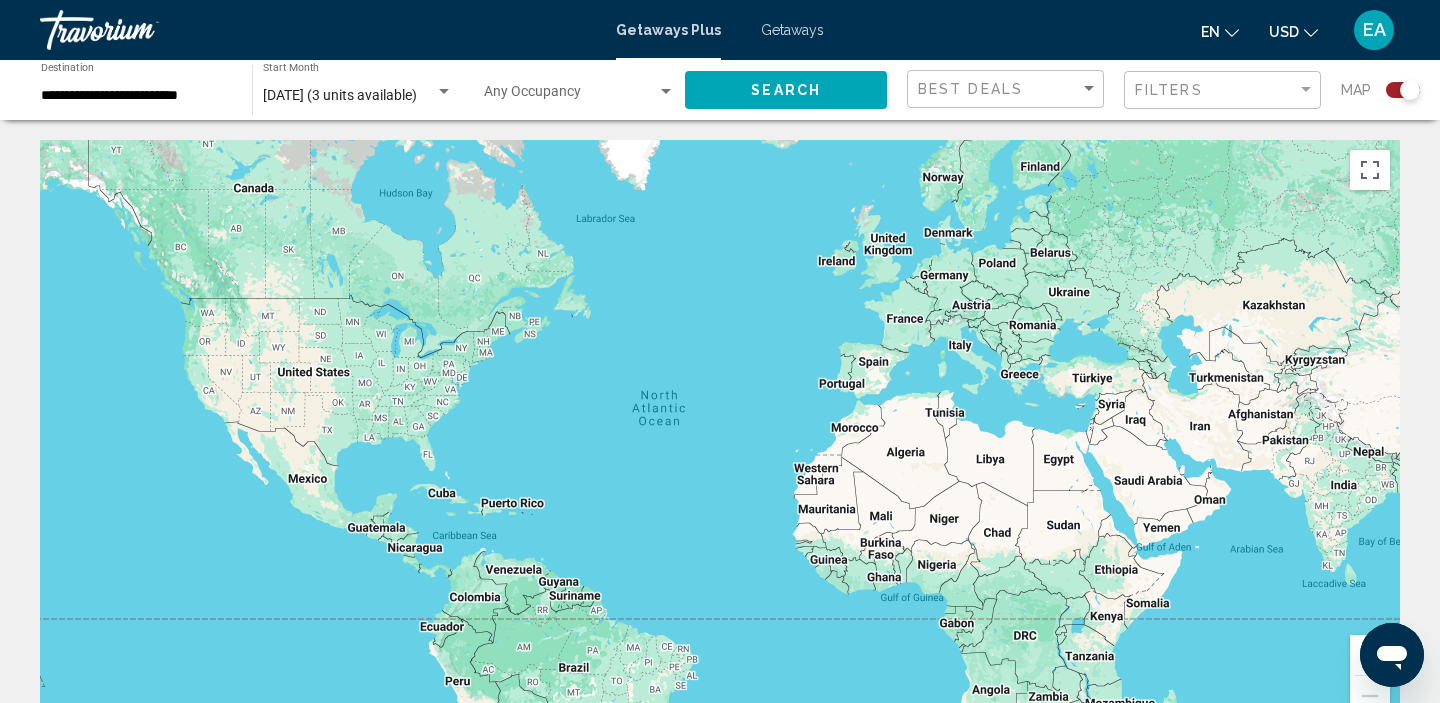click on "Search" 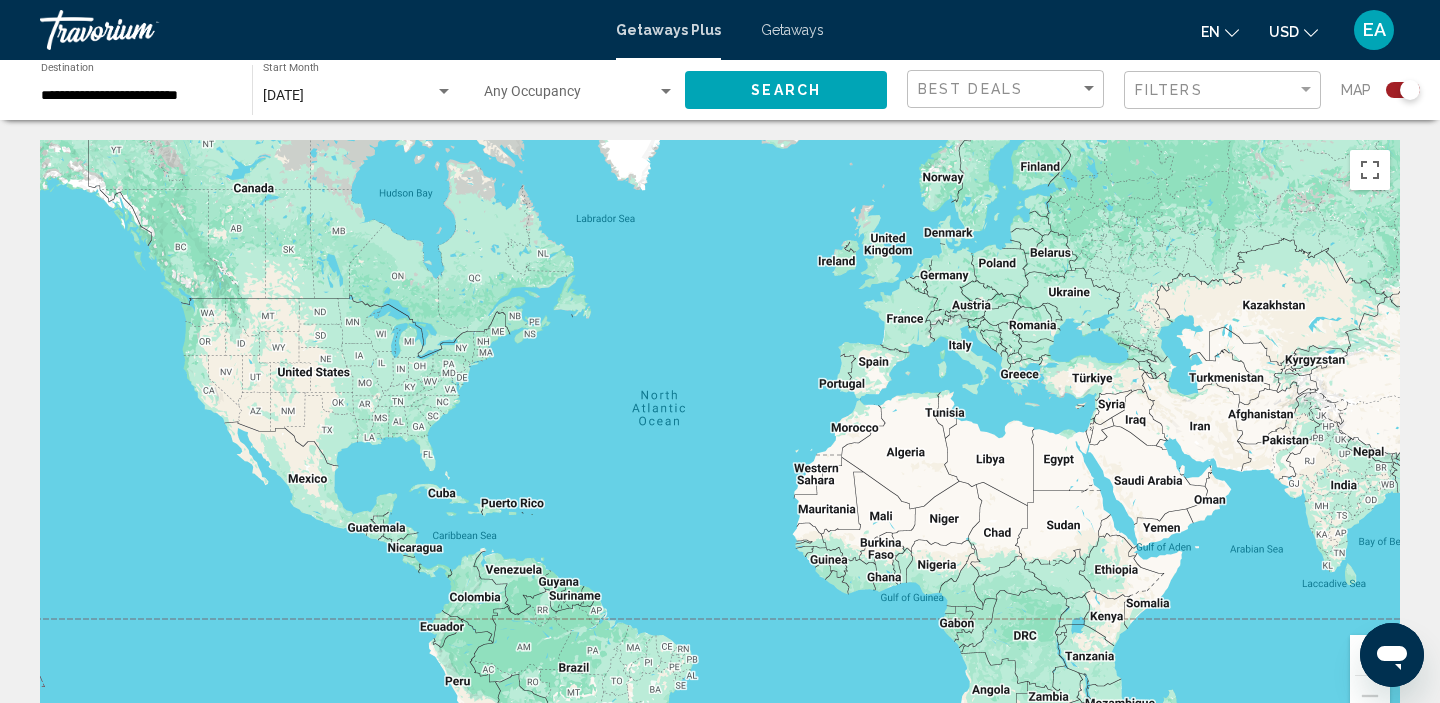 click on "Getaways" at bounding box center [792, 30] 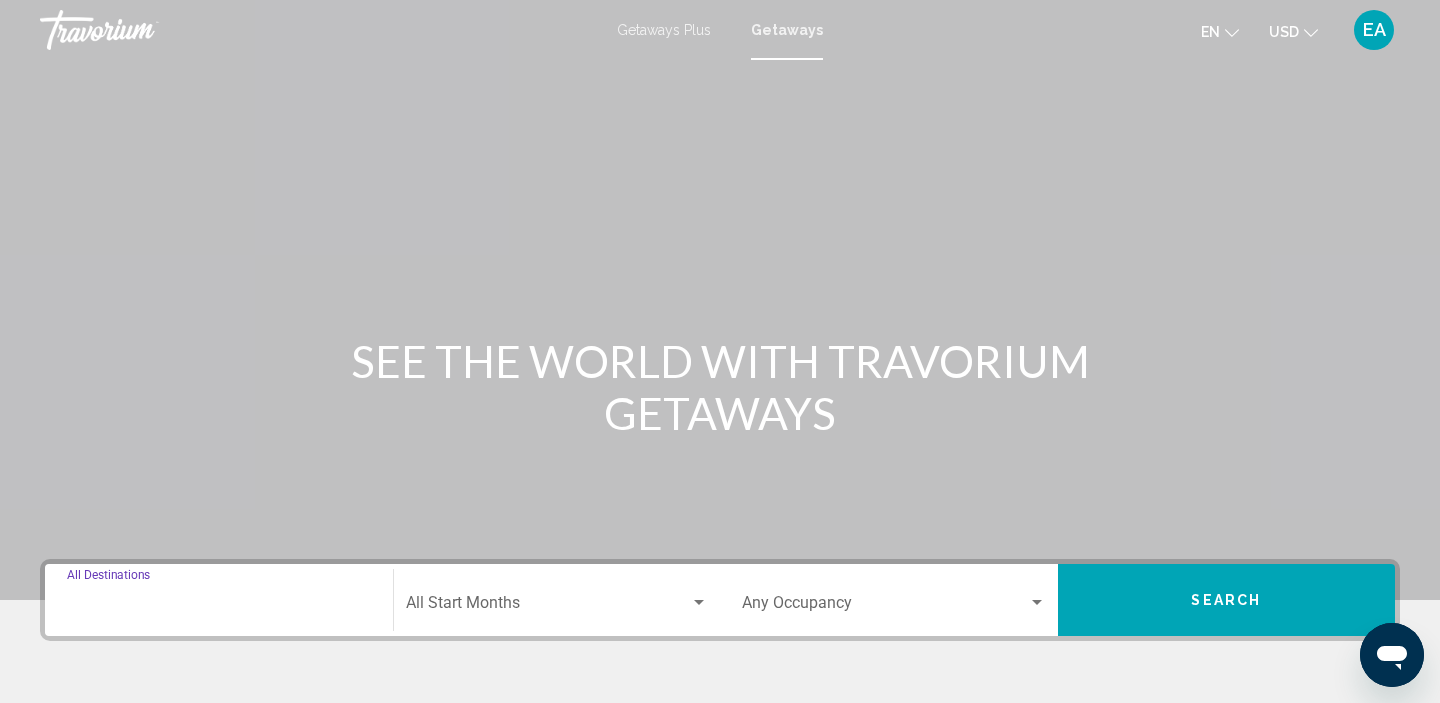 click on "Destination All Destinations" at bounding box center [219, 607] 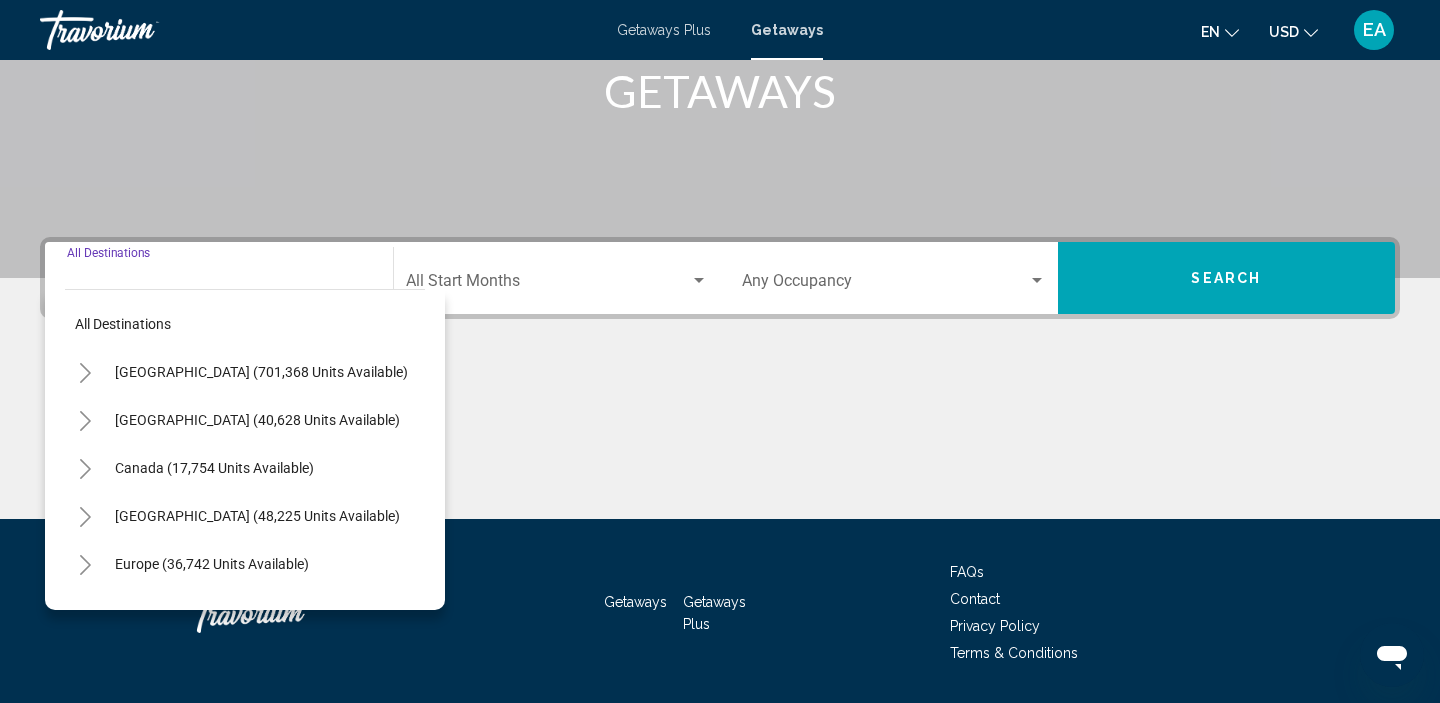 scroll, scrollTop: 383, scrollLeft: 0, axis: vertical 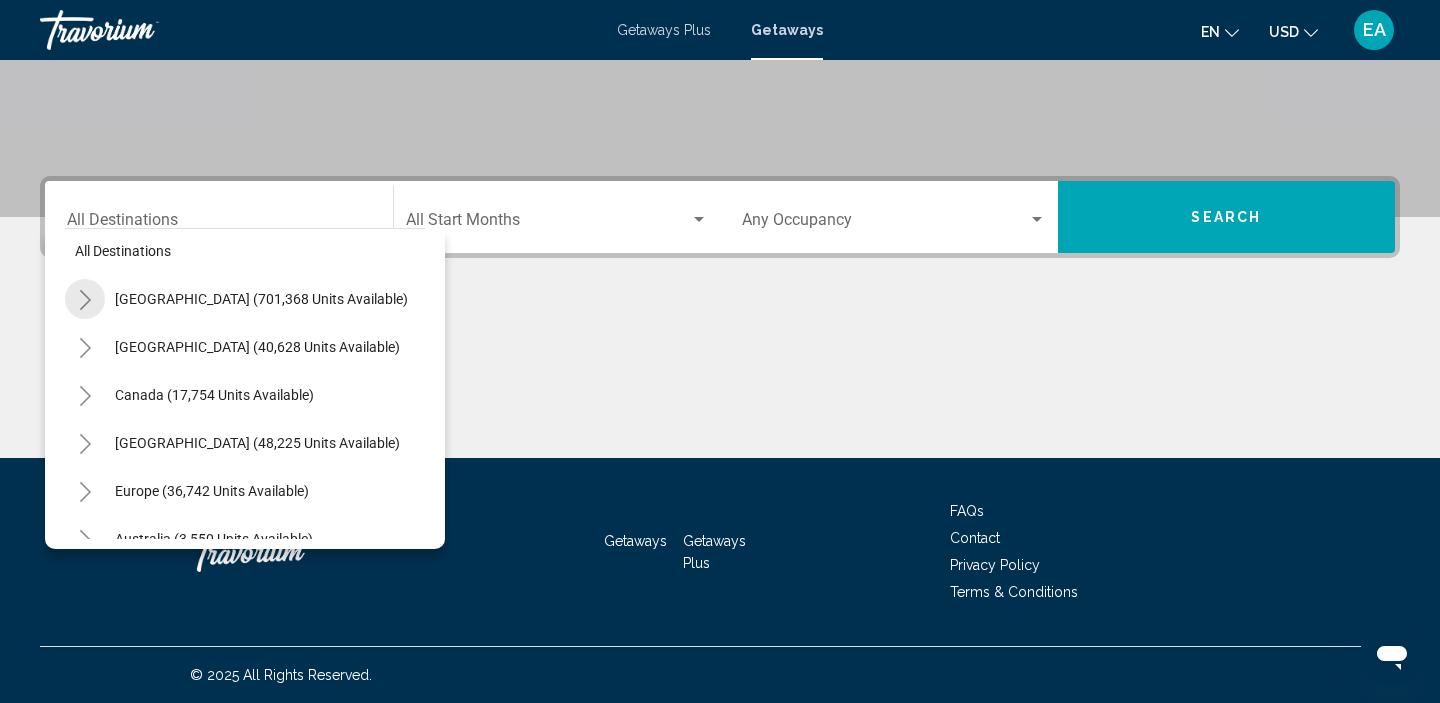 click 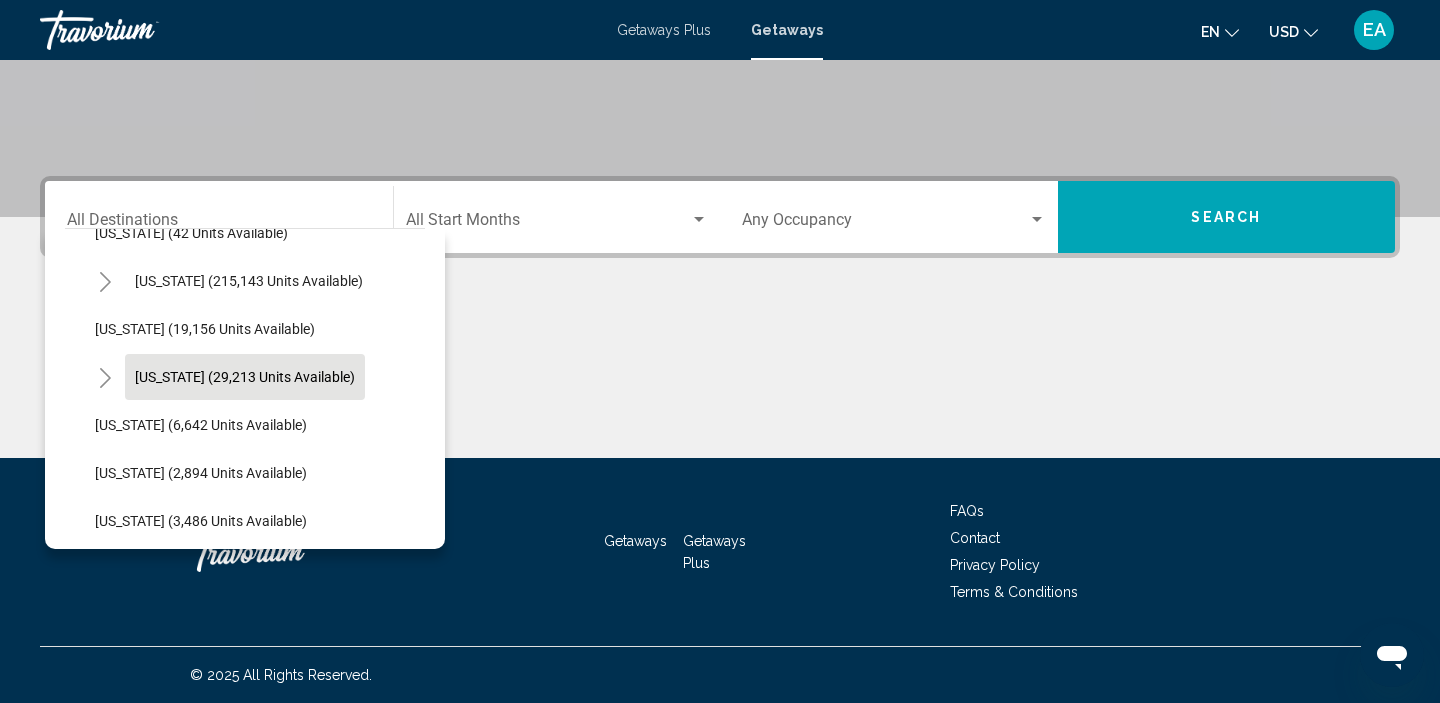 scroll, scrollTop: 389, scrollLeft: 0, axis: vertical 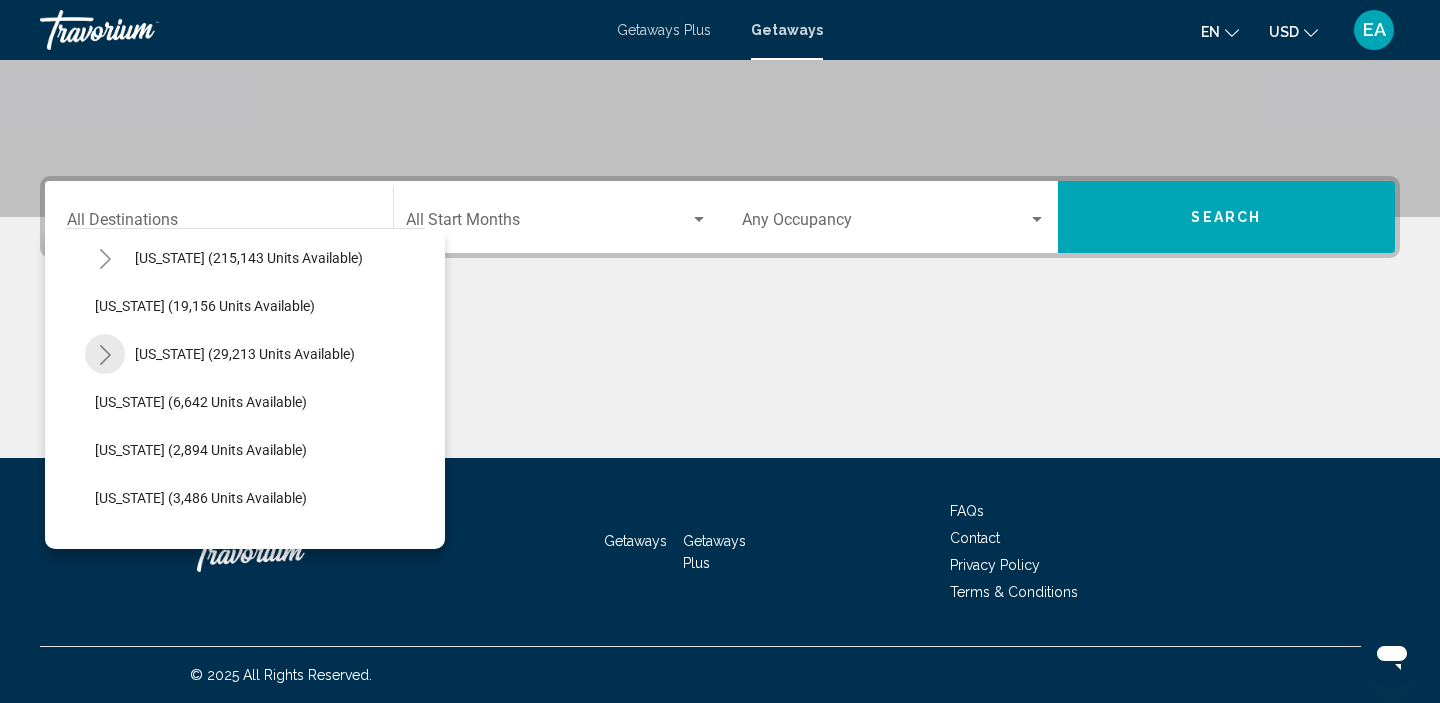 click 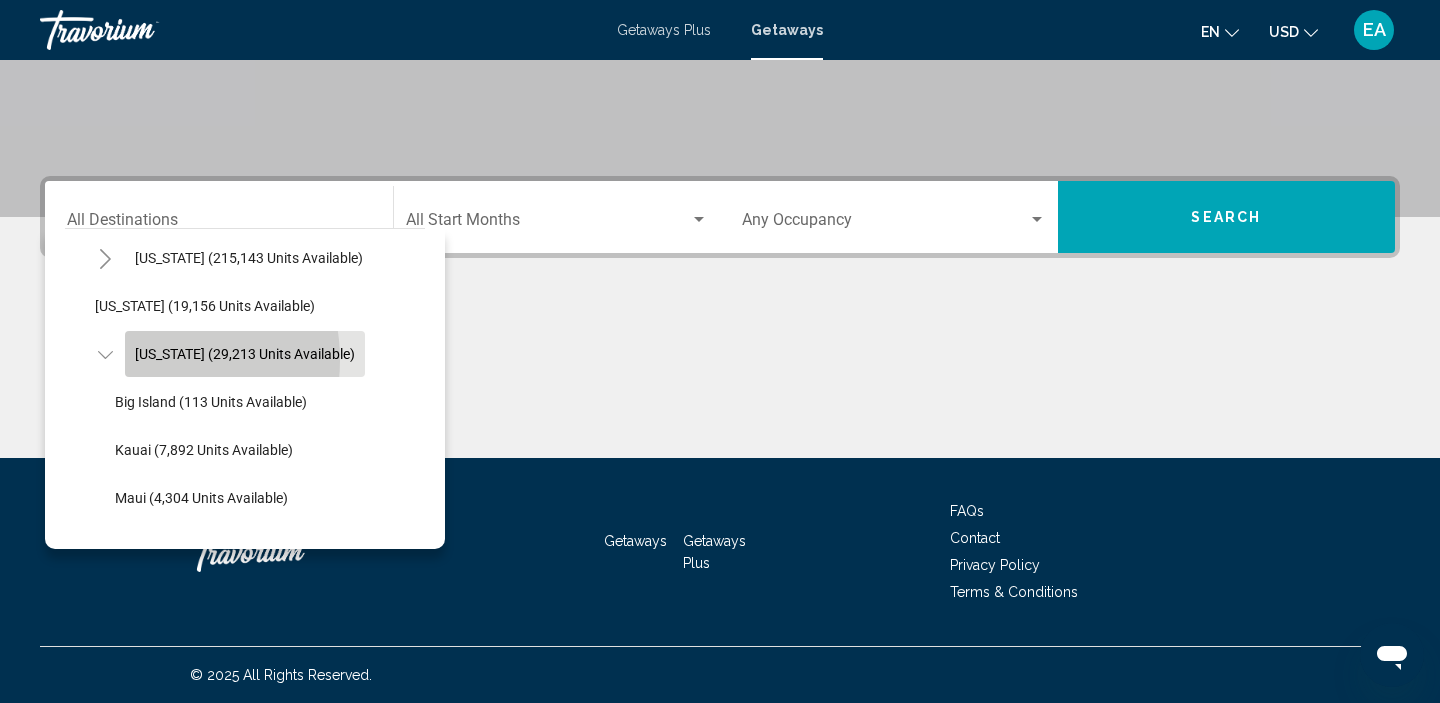 click on "[US_STATE] (29,213 units available)" 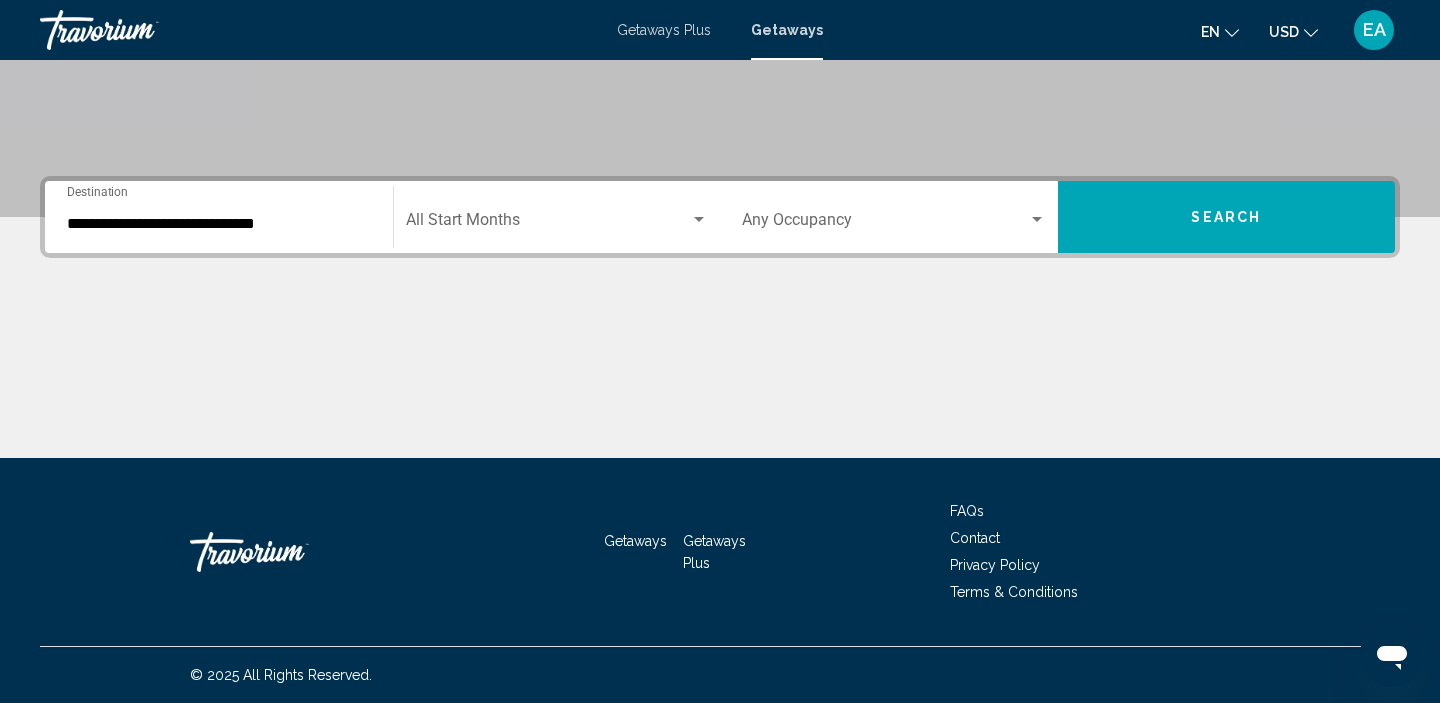 click on "Start Month All Start Months" 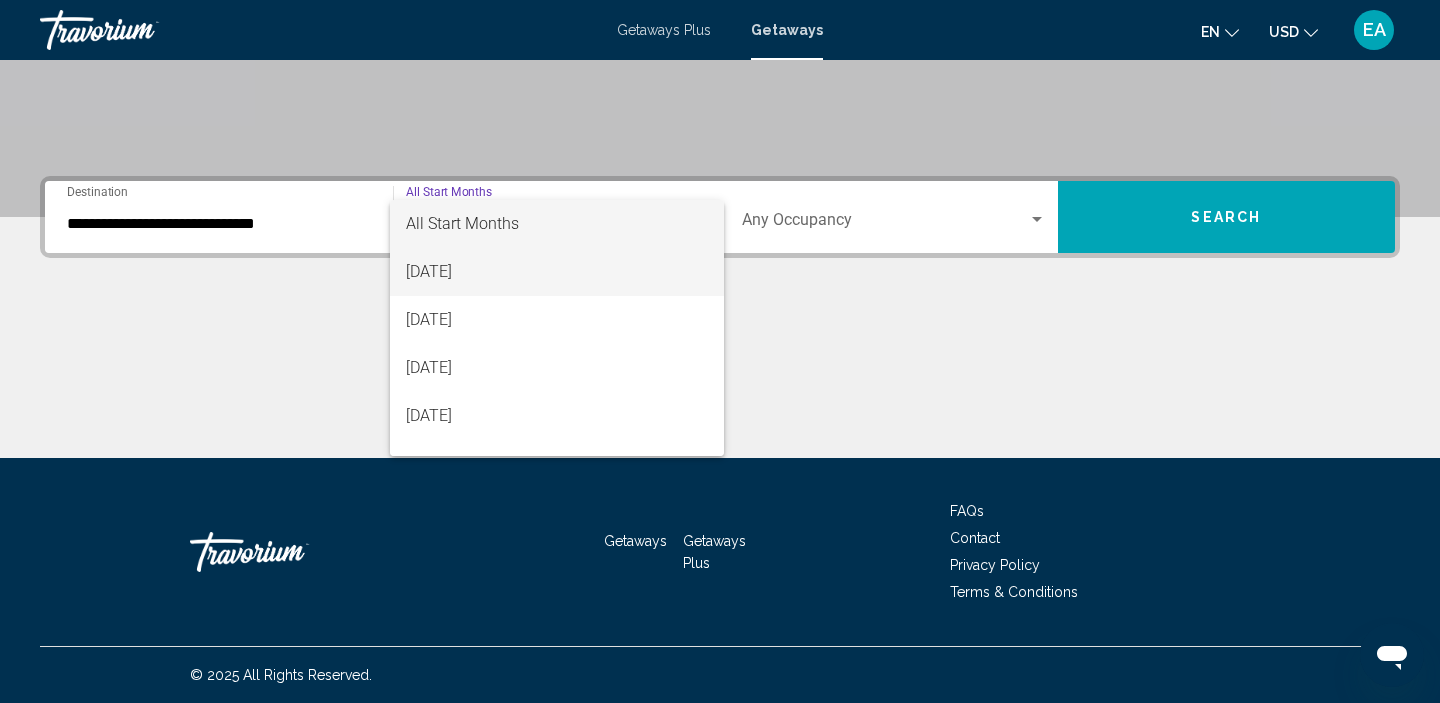 click on "[DATE]" at bounding box center (557, 272) 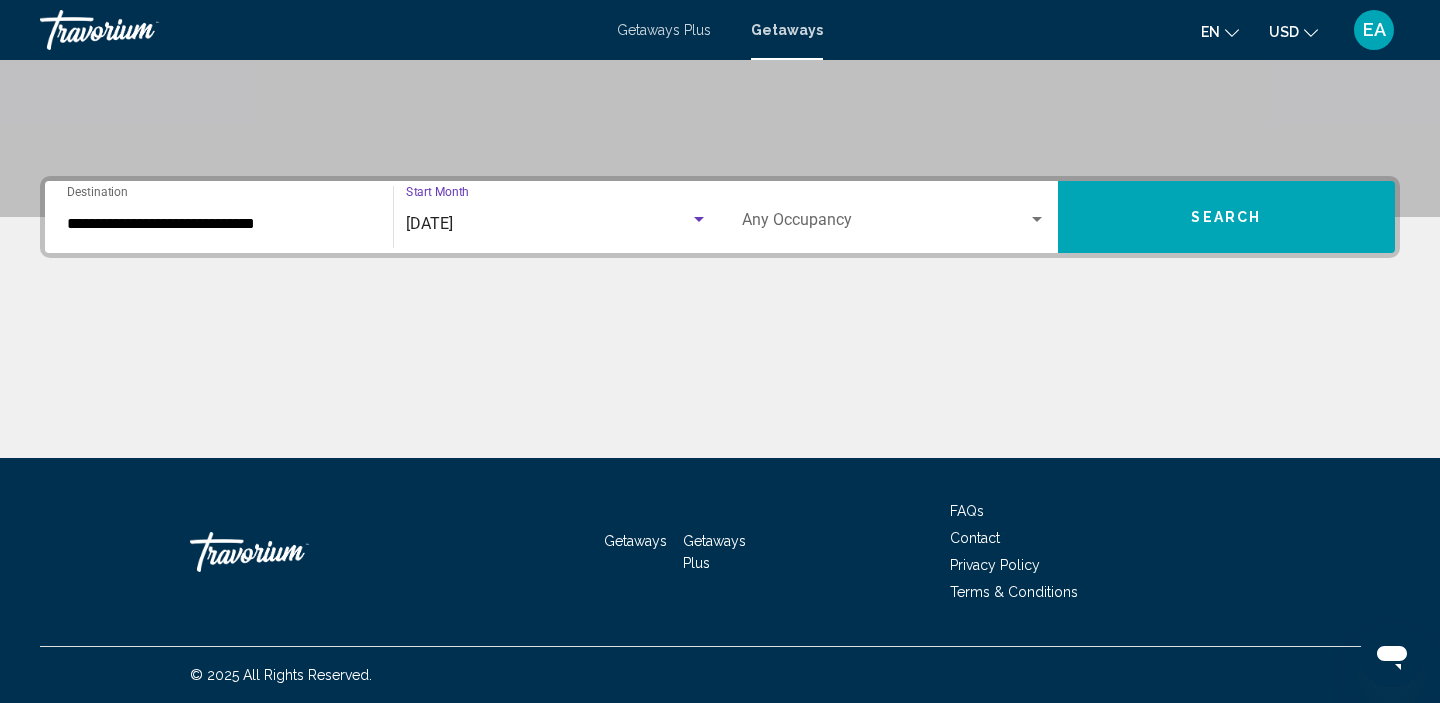 click on "Search" at bounding box center (1227, 217) 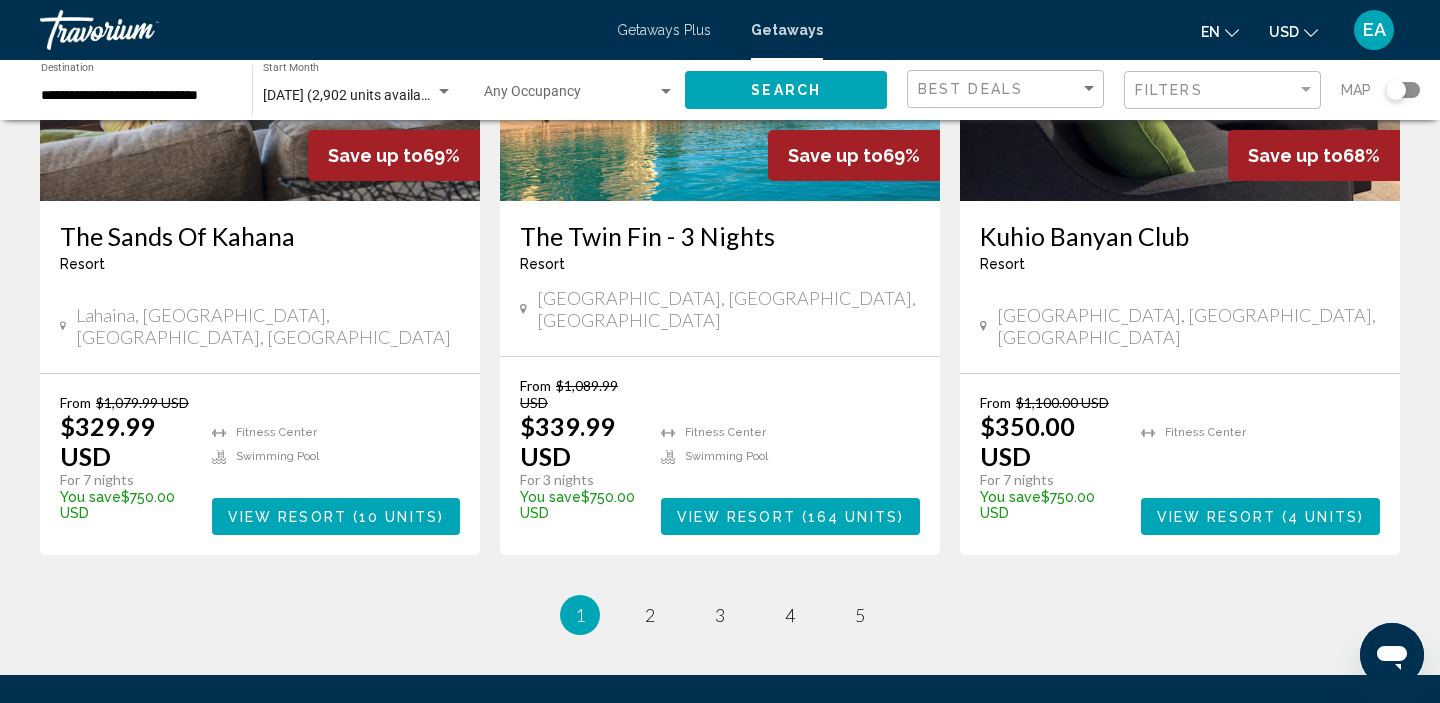 scroll, scrollTop: 2579, scrollLeft: 0, axis: vertical 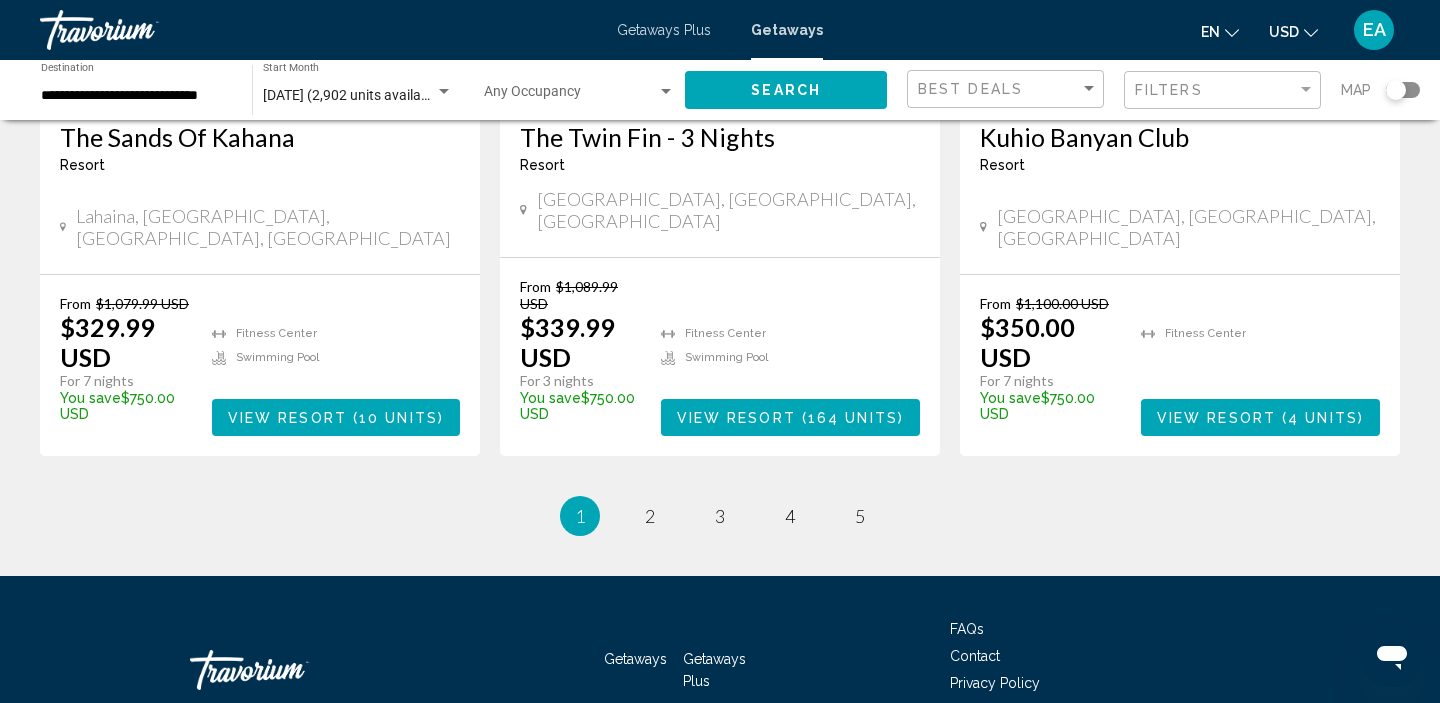 click on "page  2" at bounding box center (650, 516) 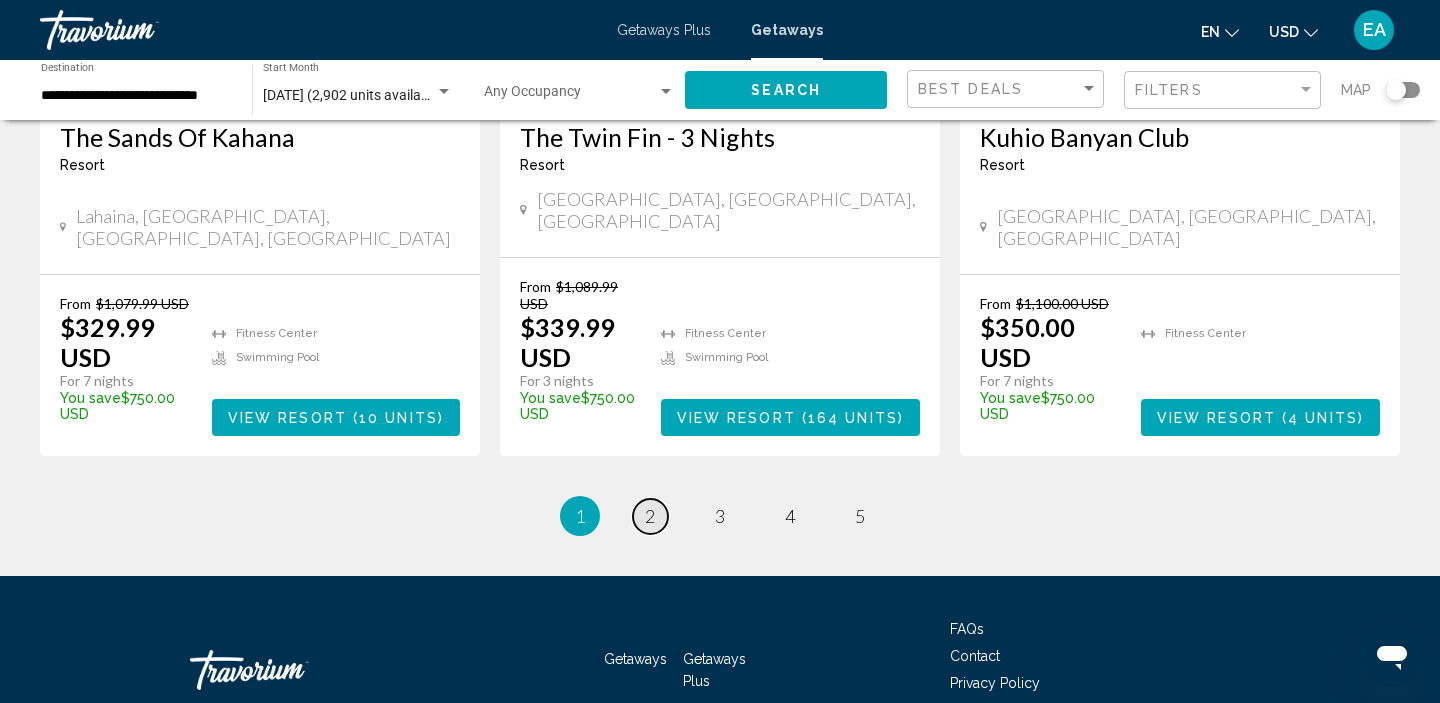 click on "2" at bounding box center (650, 516) 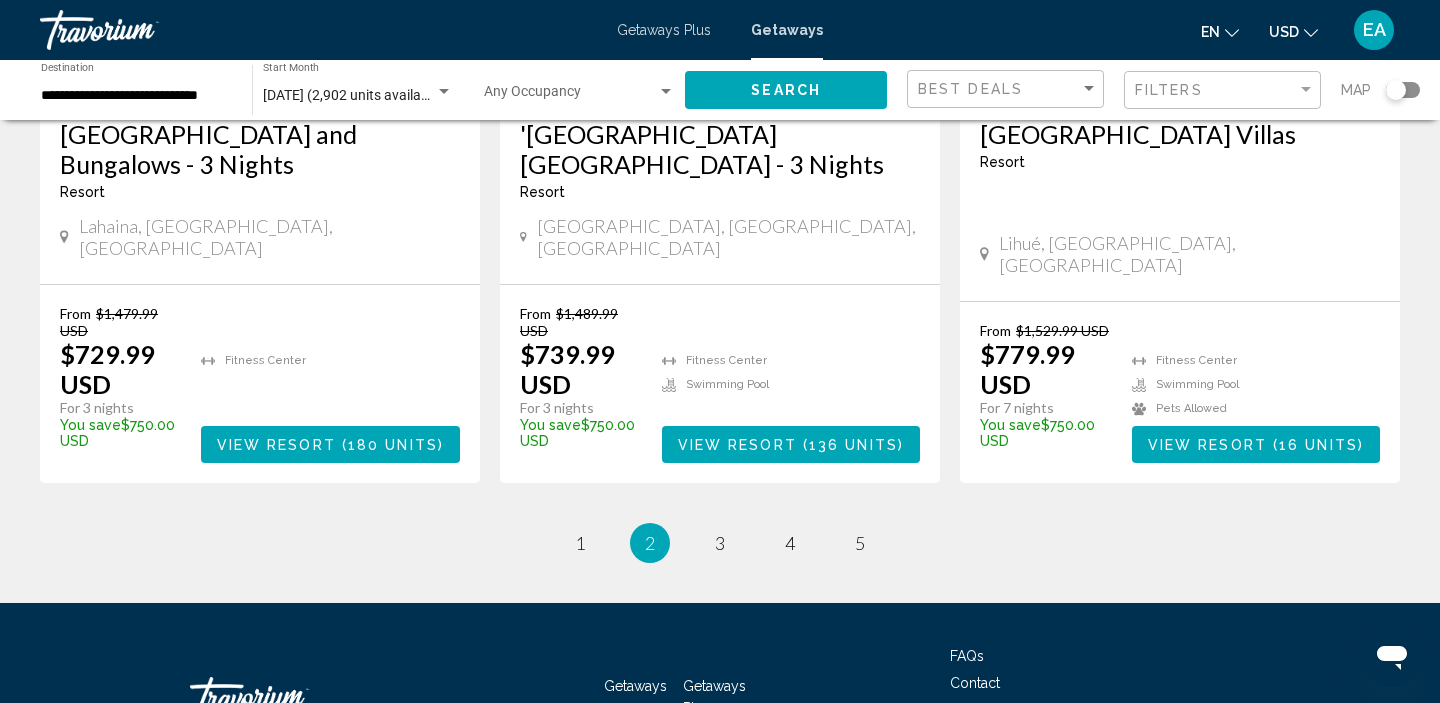 scroll, scrollTop: 2699, scrollLeft: 0, axis: vertical 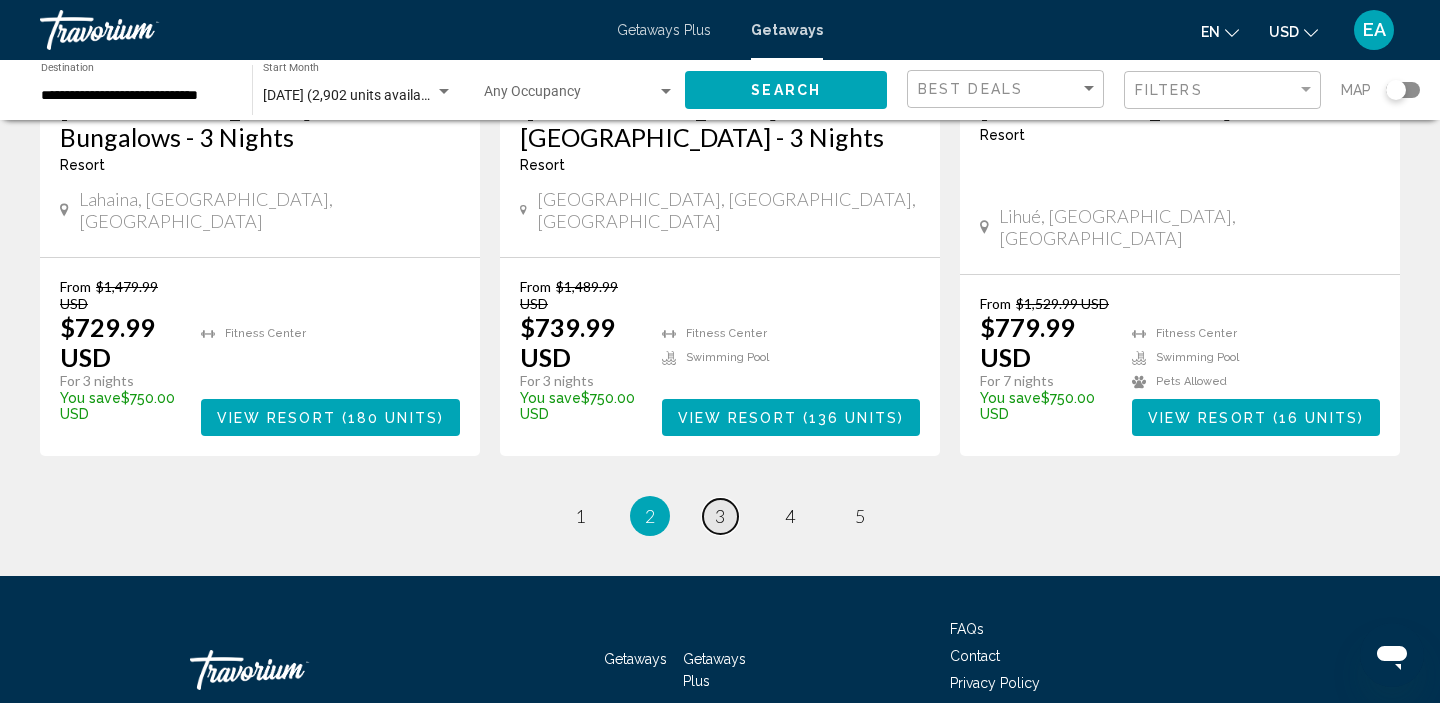 click on "page  3" at bounding box center (720, 516) 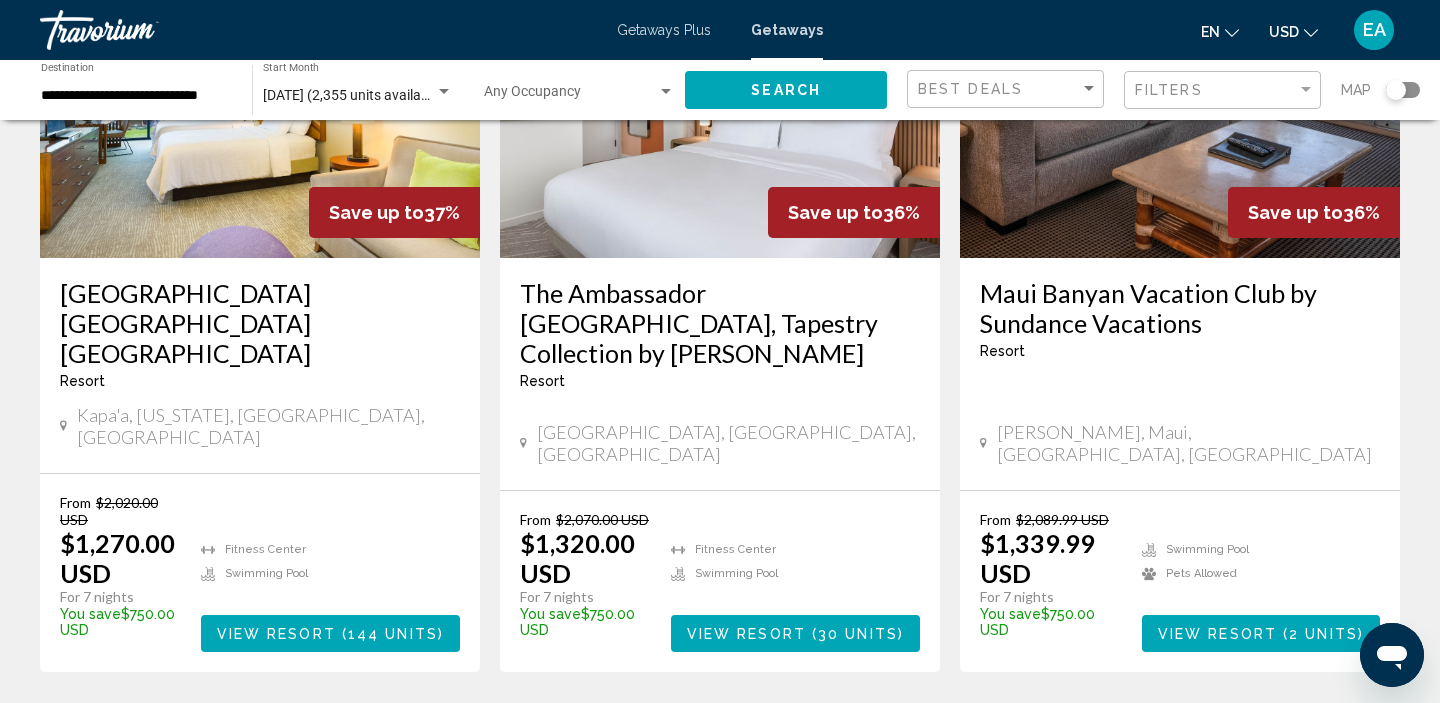 scroll, scrollTop: 2506, scrollLeft: 0, axis: vertical 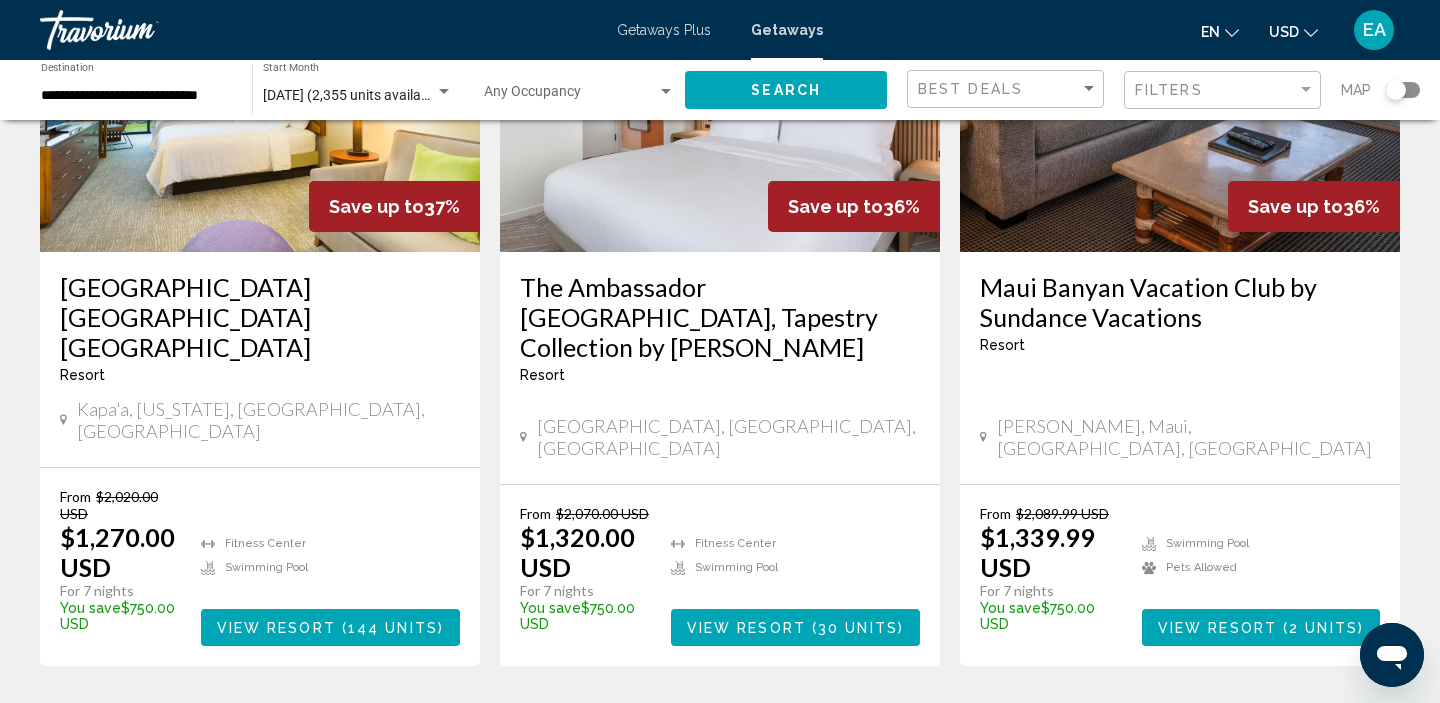 click on "2" at bounding box center [650, 726] 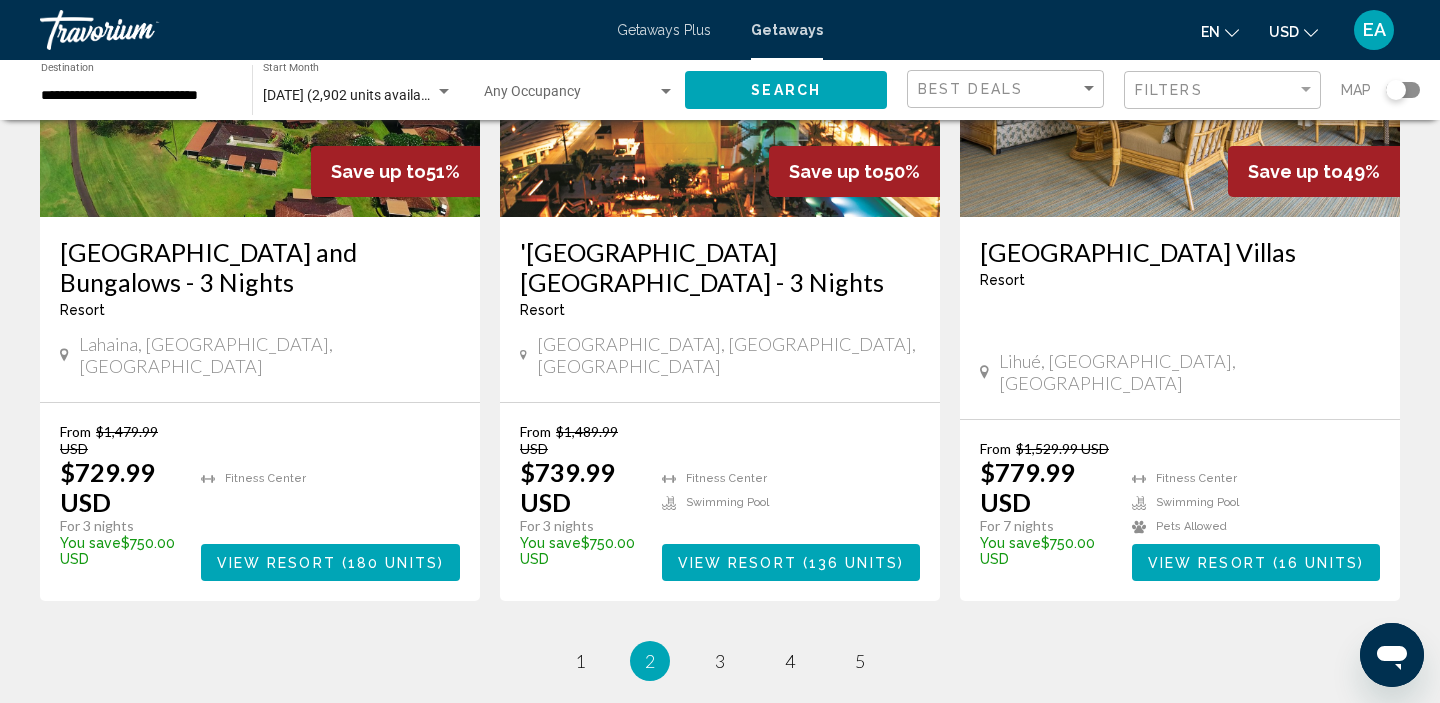 scroll, scrollTop: 2563, scrollLeft: 0, axis: vertical 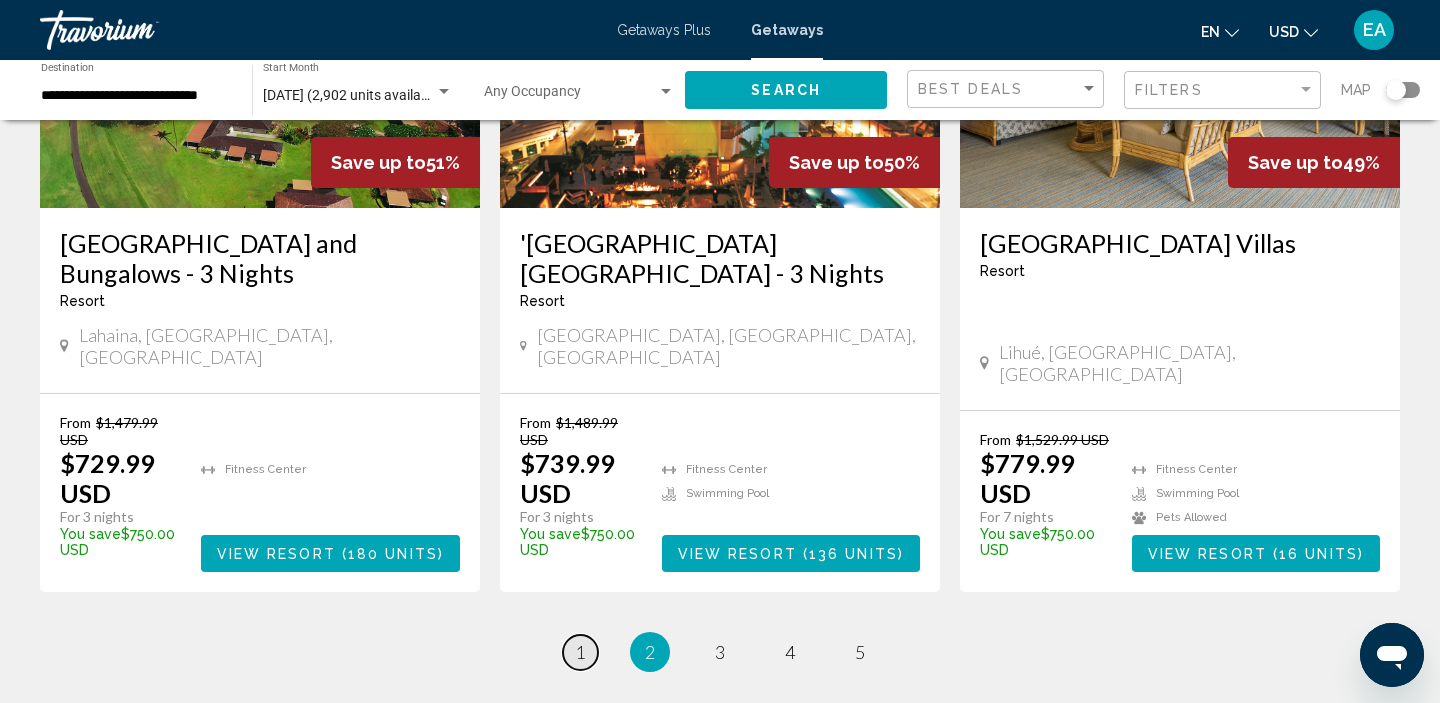 click on "1" at bounding box center (580, 652) 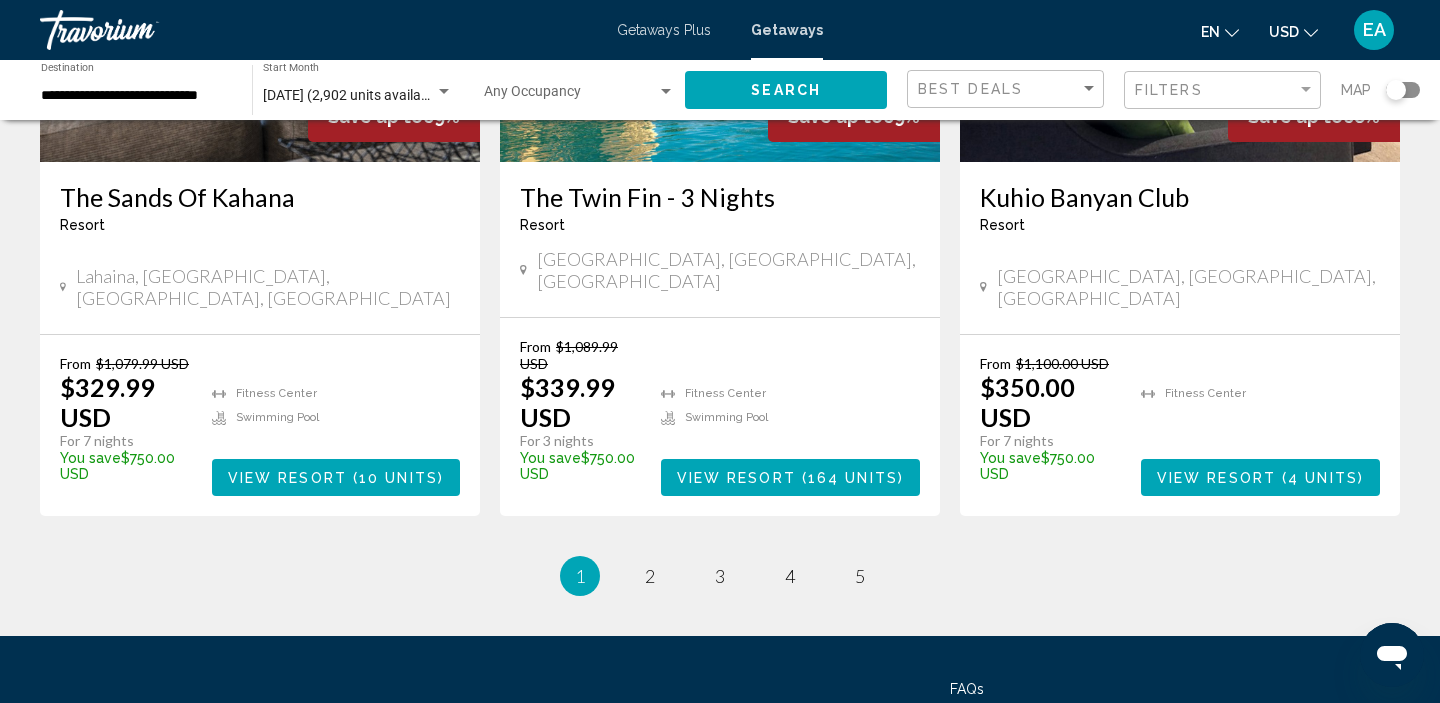 scroll, scrollTop: 2579, scrollLeft: 0, axis: vertical 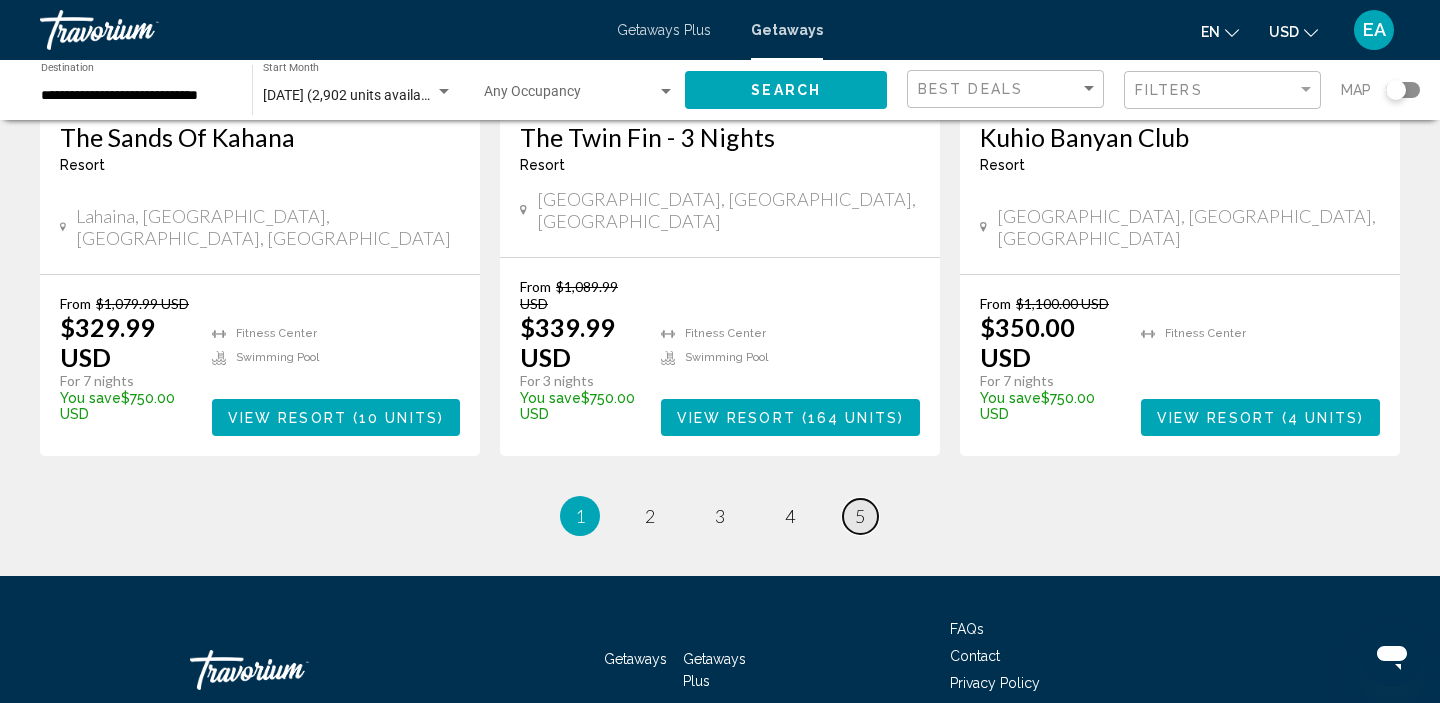 click on "5" at bounding box center [860, 516] 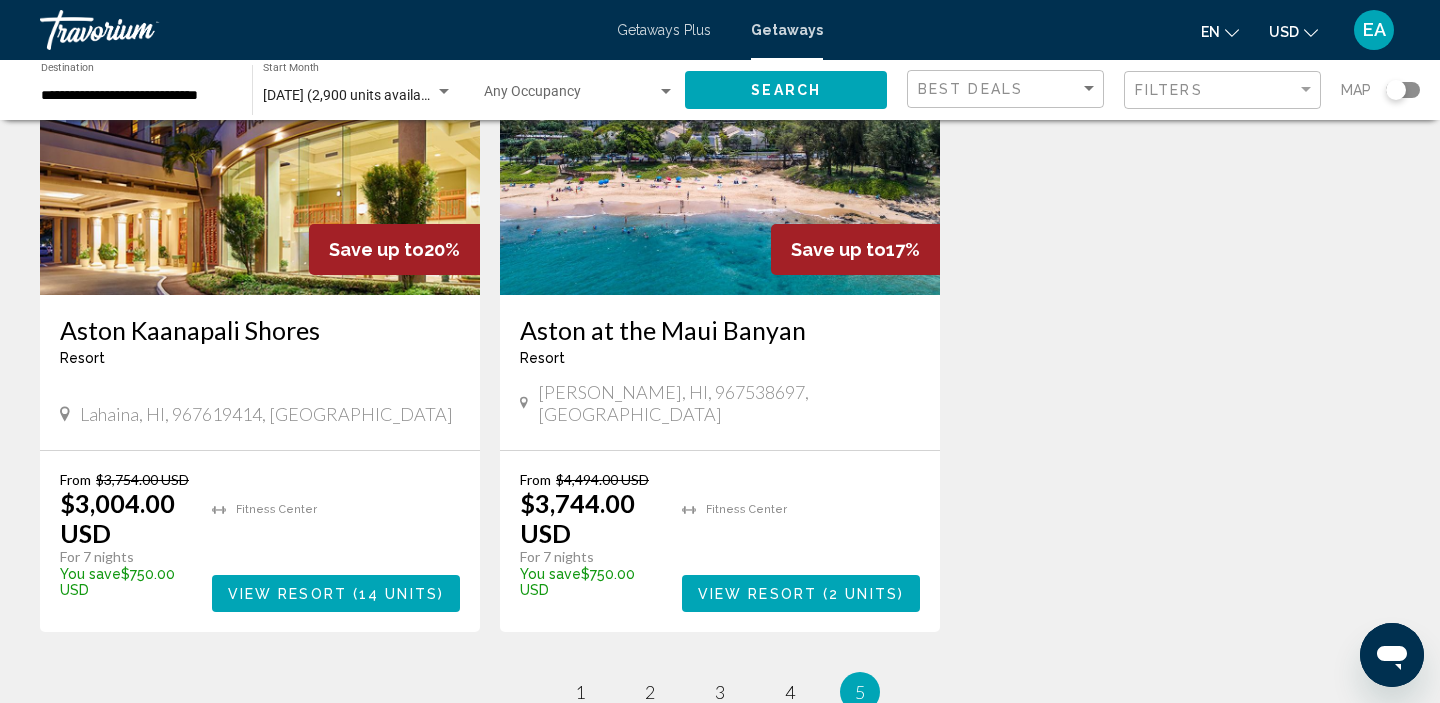 scroll, scrollTop: 1696, scrollLeft: 0, axis: vertical 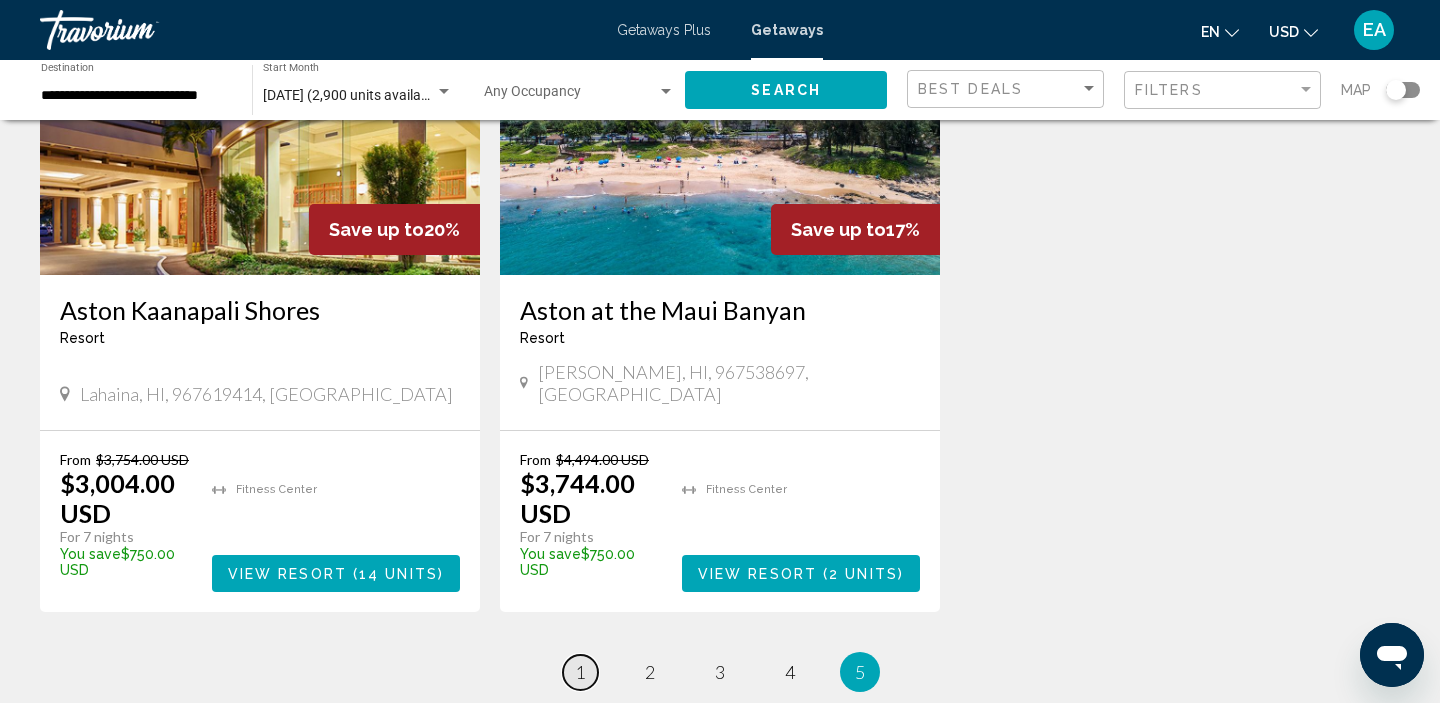 click on "page  1" at bounding box center (580, 672) 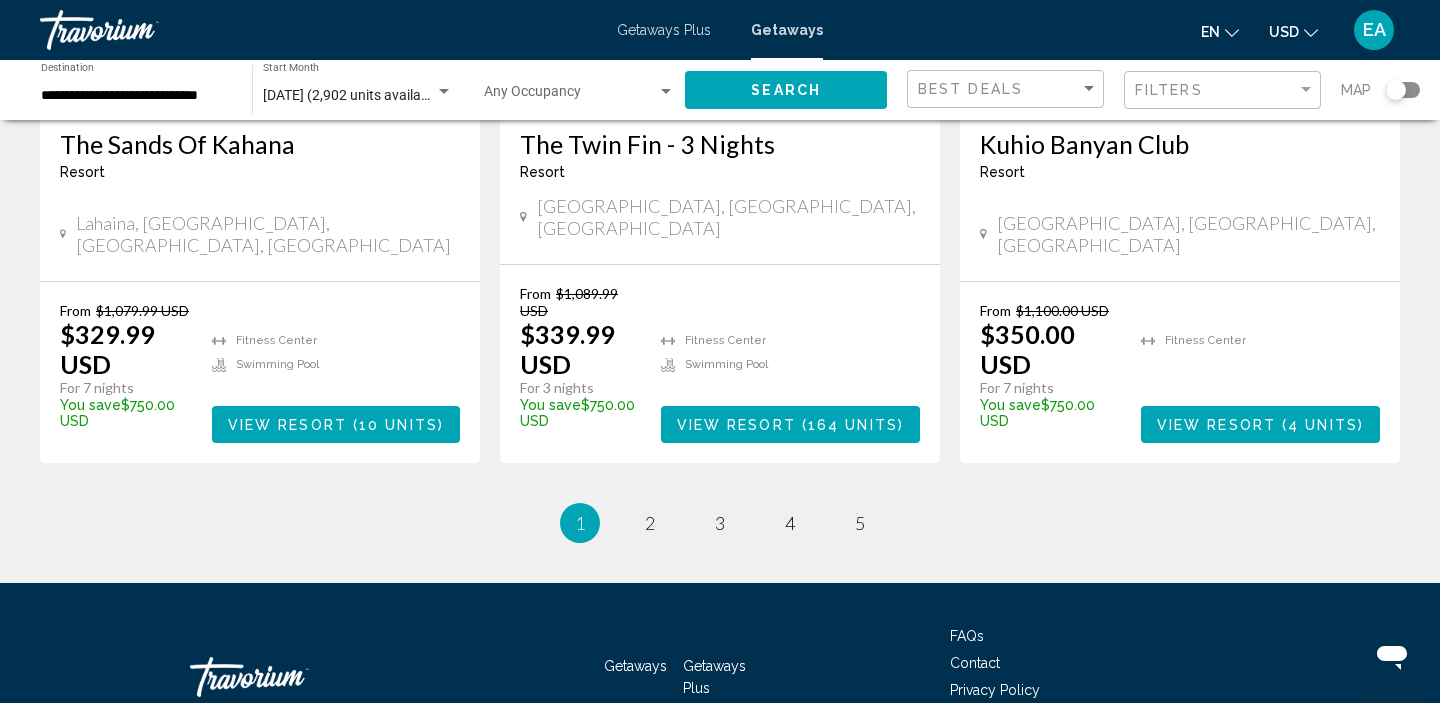 scroll, scrollTop: 2576, scrollLeft: 0, axis: vertical 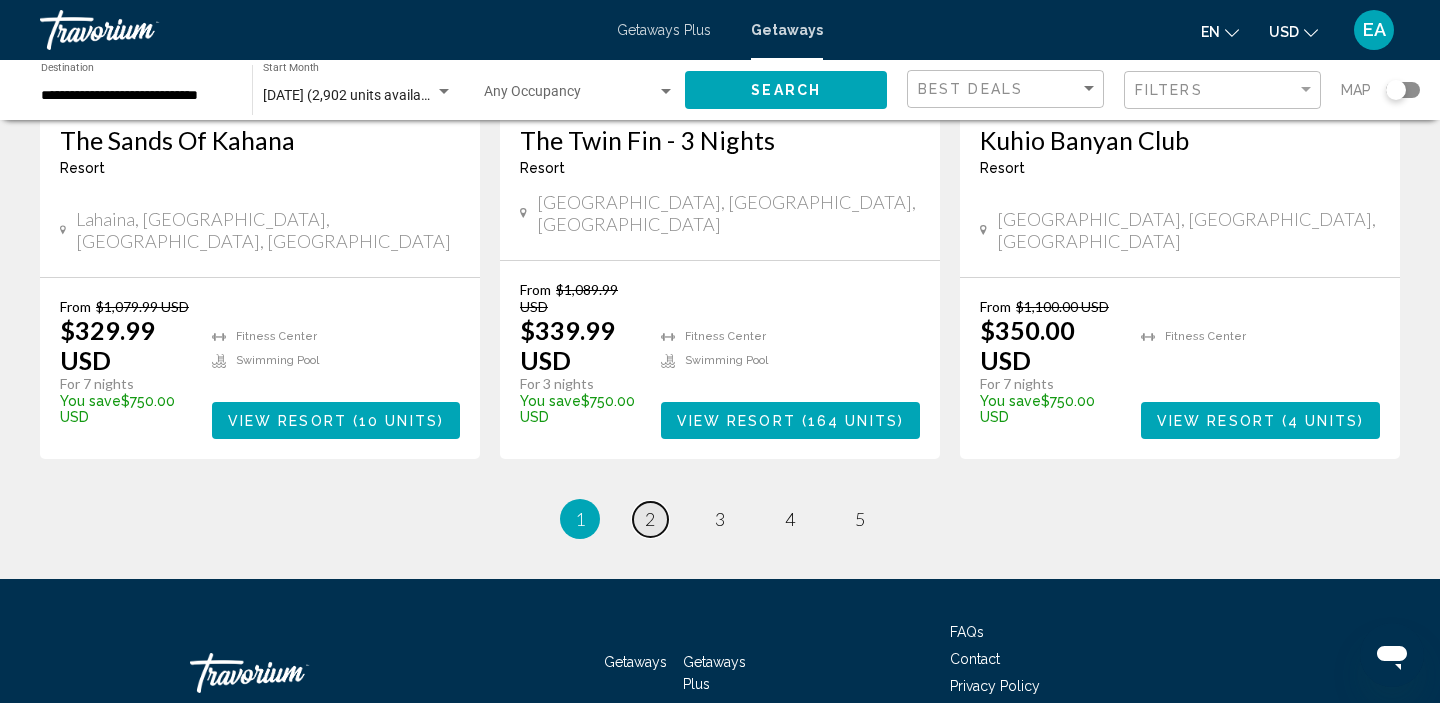 click on "2" at bounding box center (650, 519) 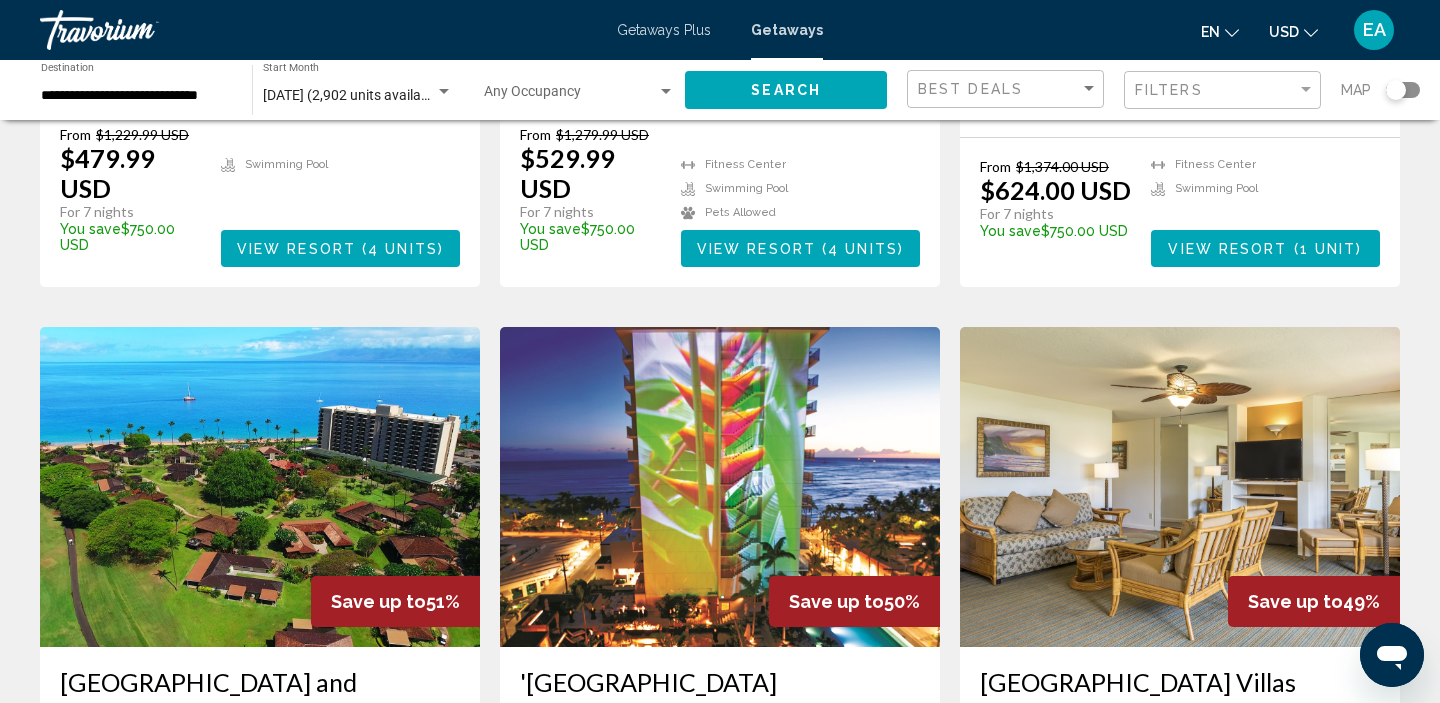 scroll, scrollTop: 2236, scrollLeft: 0, axis: vertical 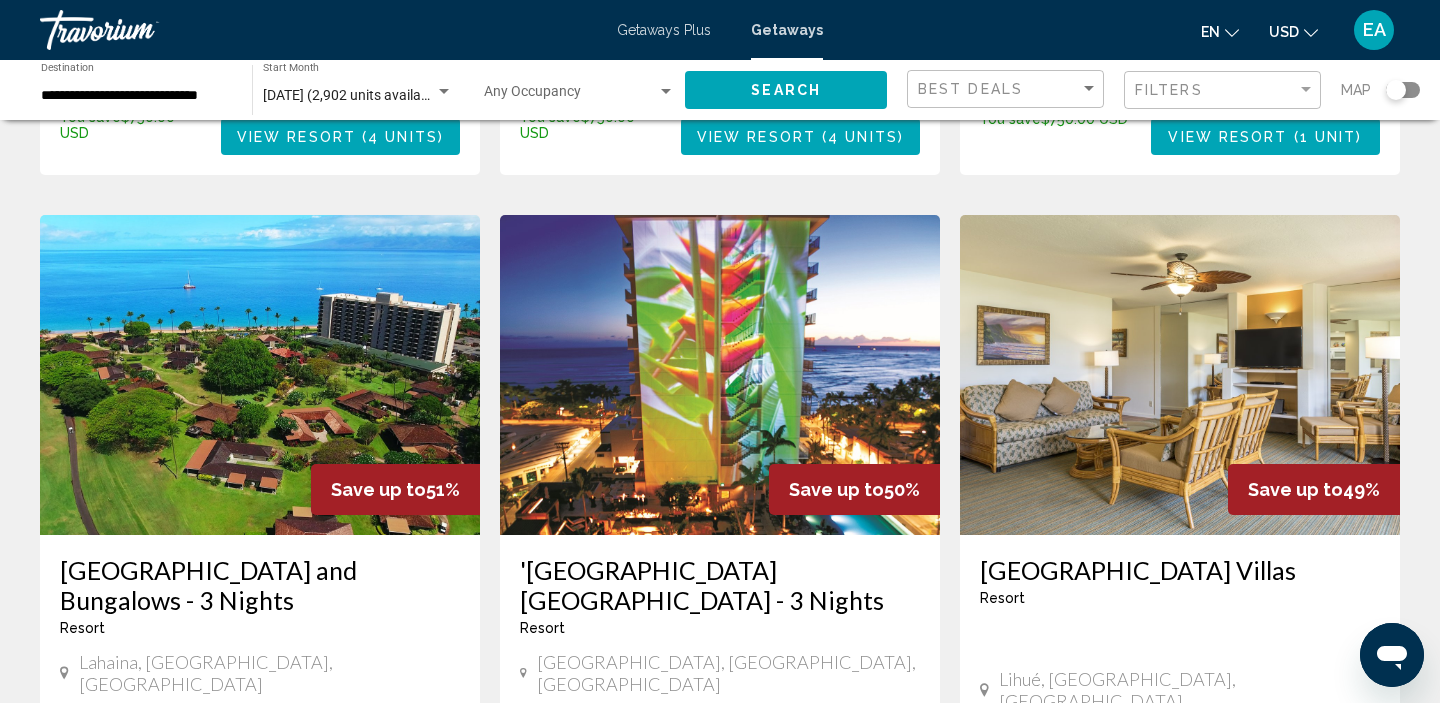 click on "'Alohilani Resort Waikiki Beach - 3 Nights" at bounding box center [720, 585] 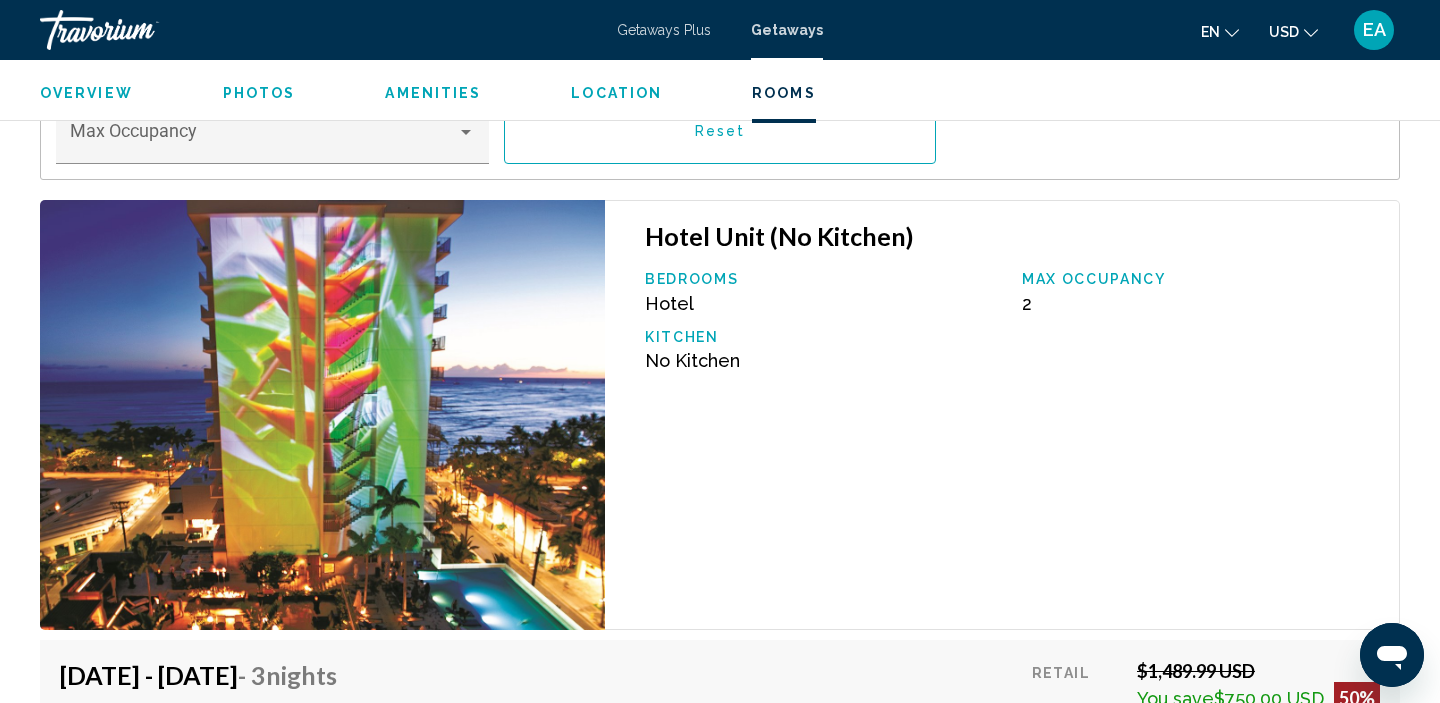 scroll, scrollTop: 2909, scrollLeft: 0, axis: vertical 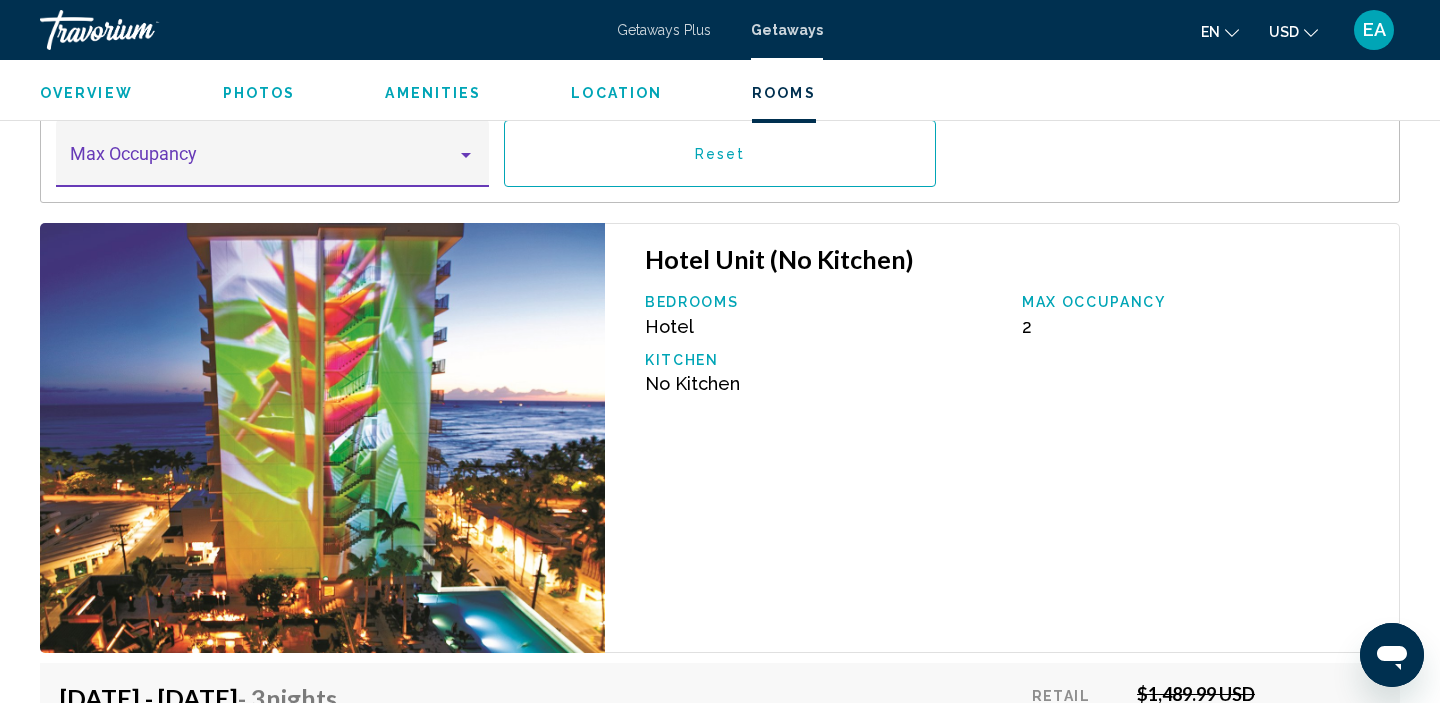 click at bounding box center [466, 155] 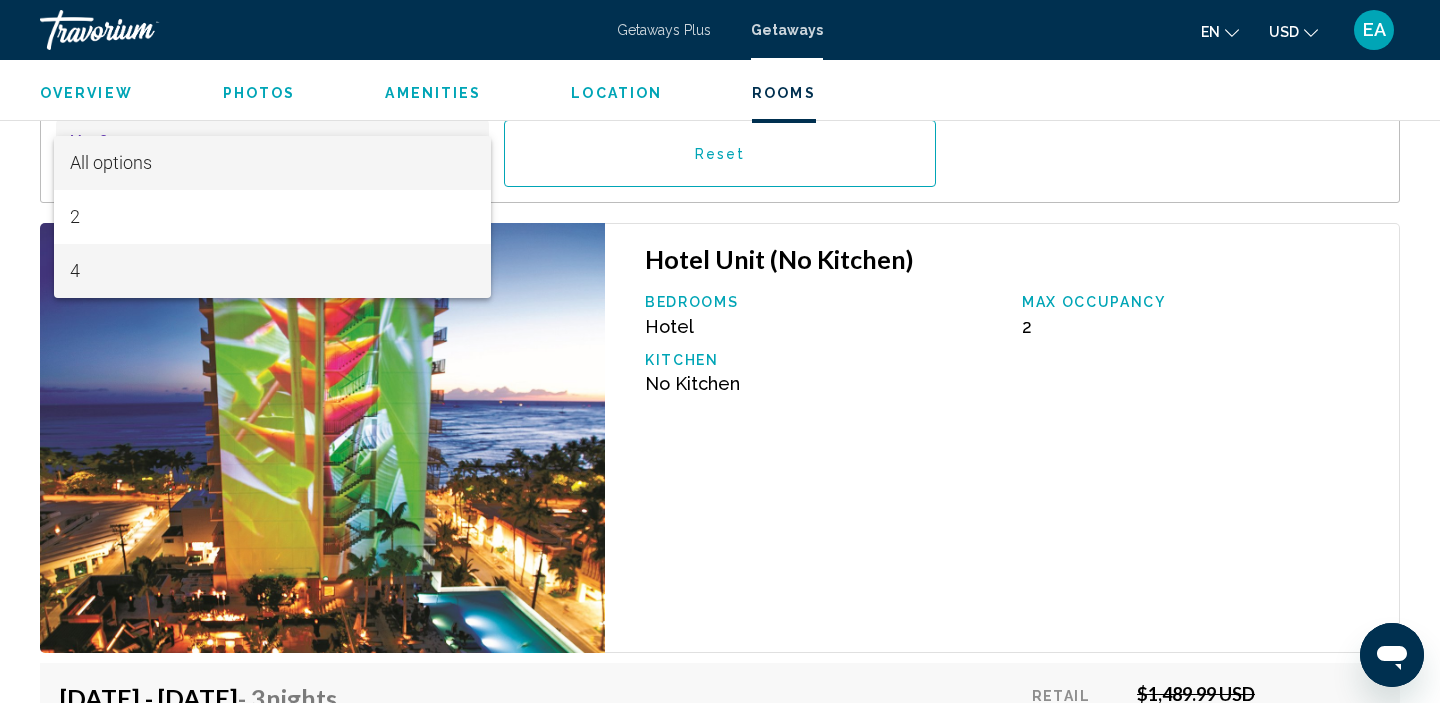 click on "4" at bounding box center (273, 271) 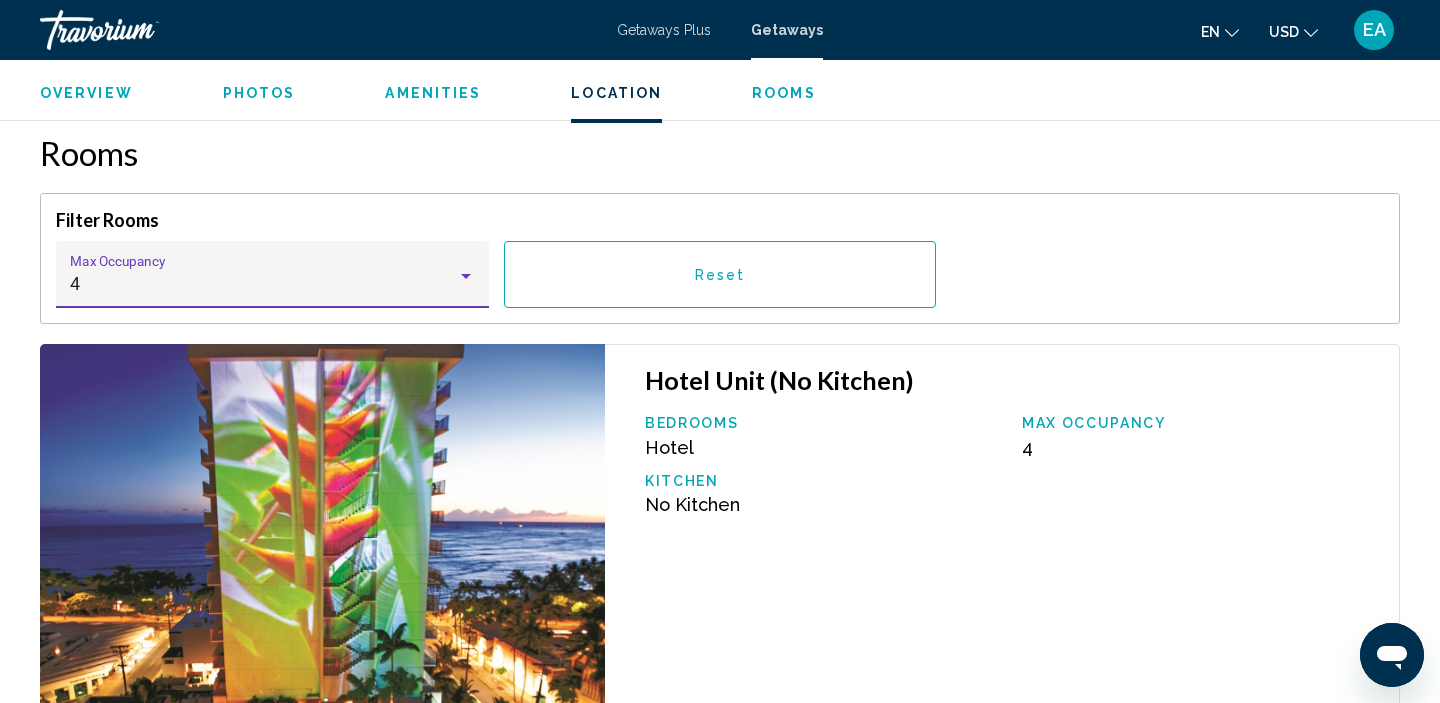 scroll, scrollTop: 2652, scrollLeft: 0, axis: vertical 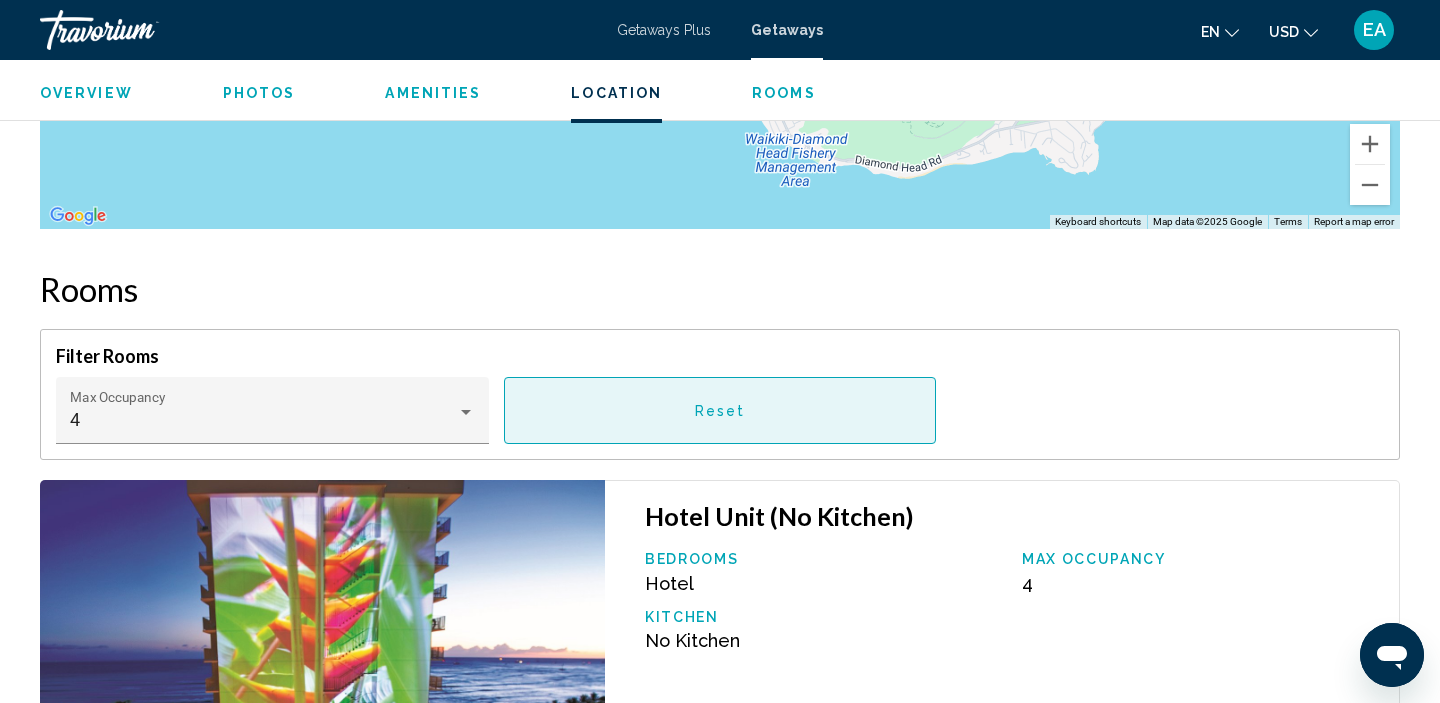 click on "Reset" at bounding box center [720, 410] 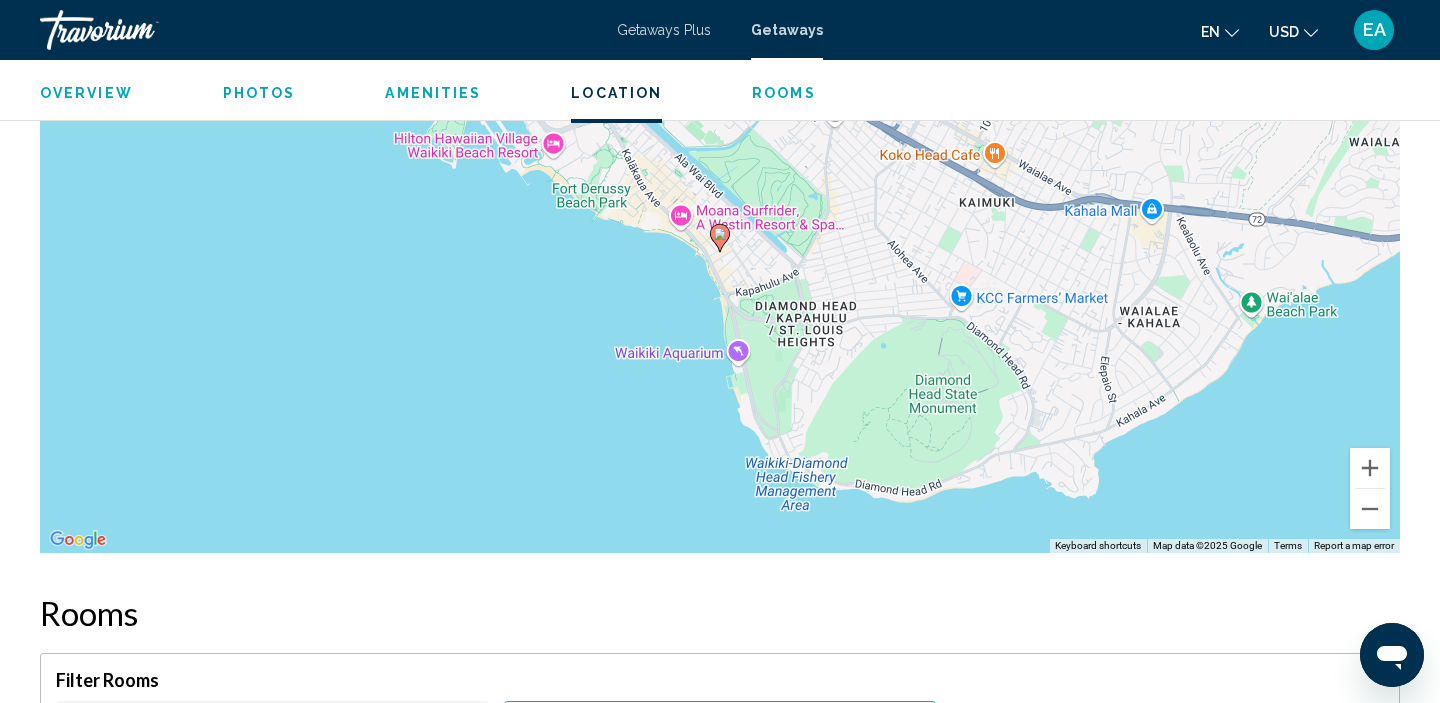 scroll, scrollTop: 2278, scrollLeft: 0, axis: vertical 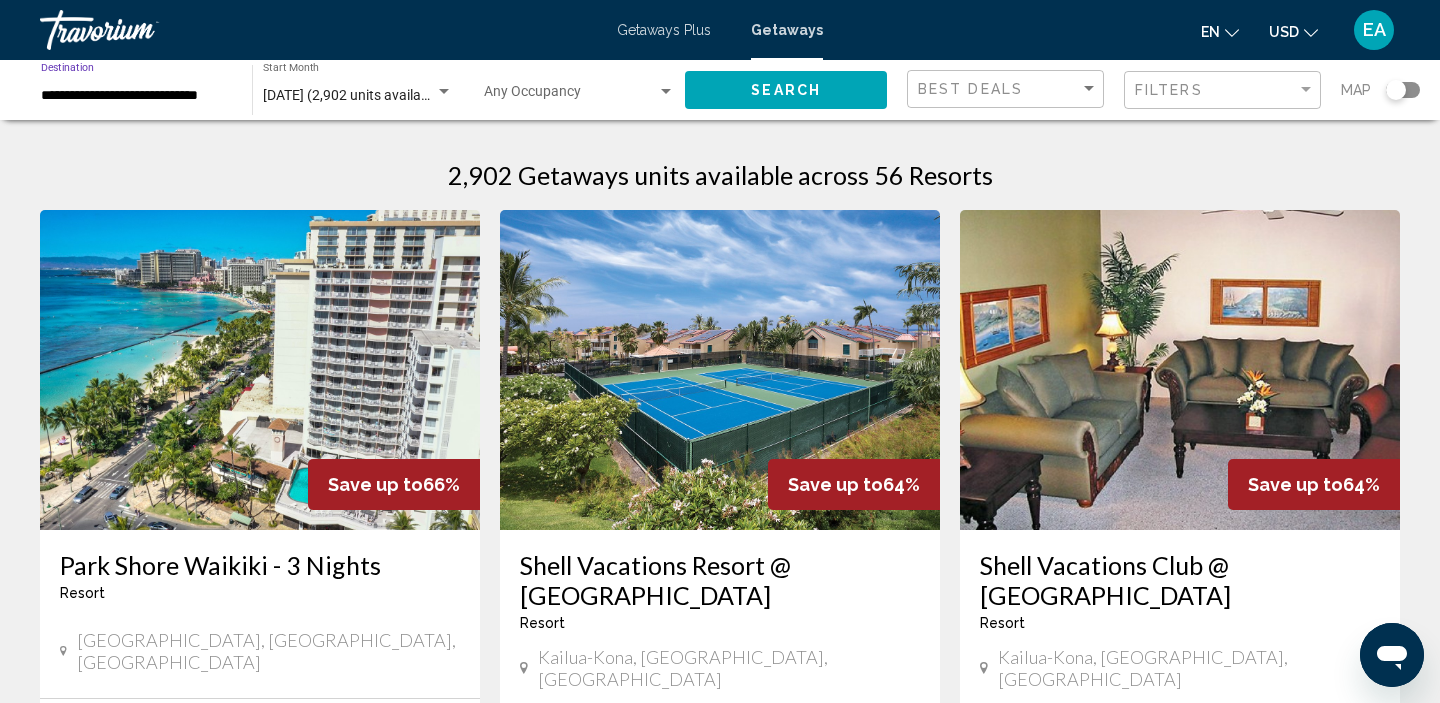 click on "**********" at bounding box center [136, 96] 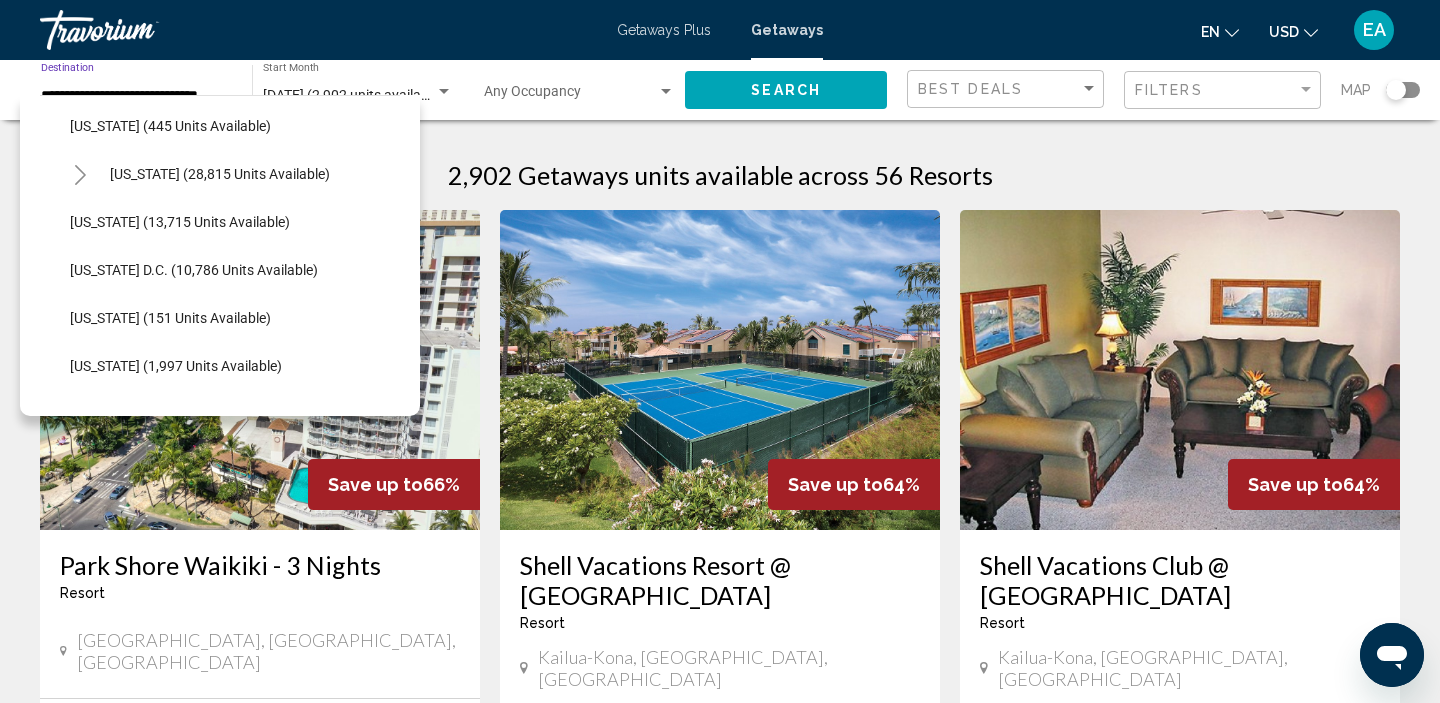 scroll, scrollTop: 2133, scrollLeft: 0, axis: vertical 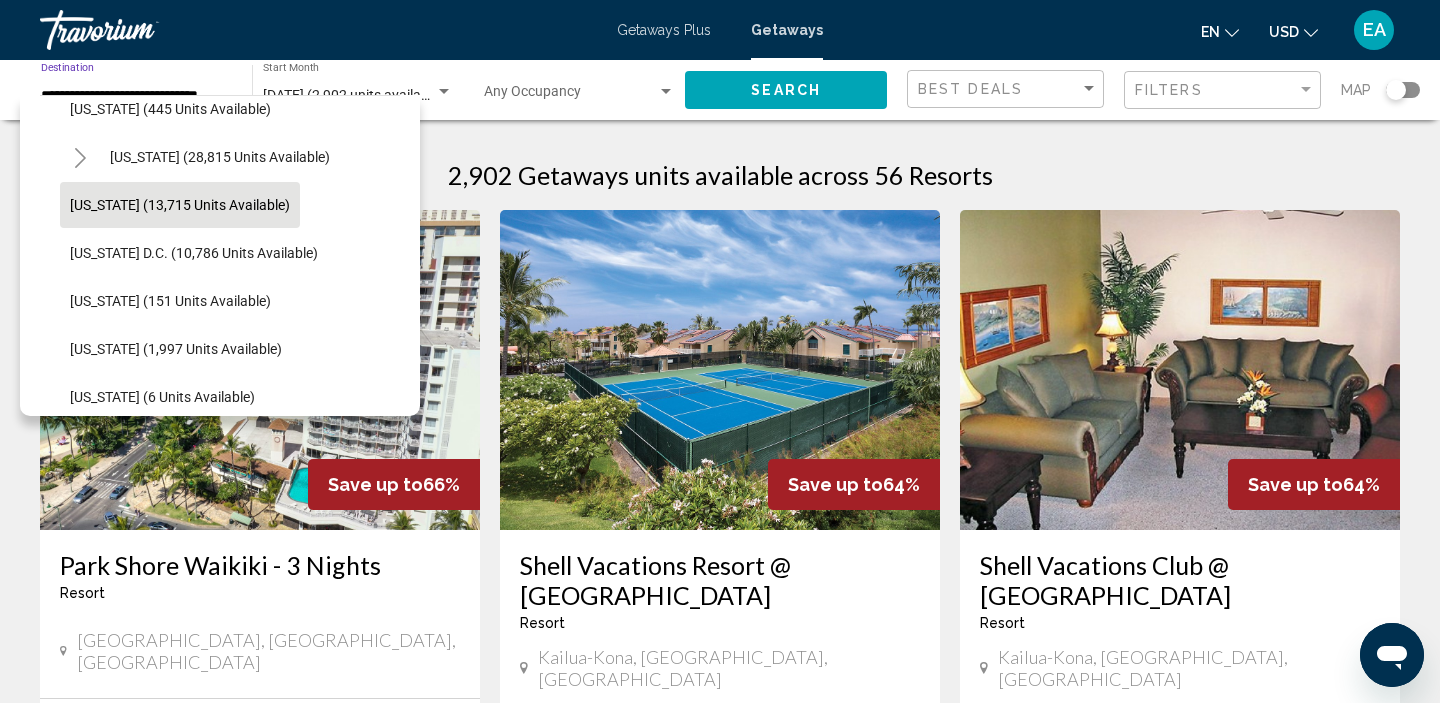 click on "[US_STATE] (13,715 units available)" 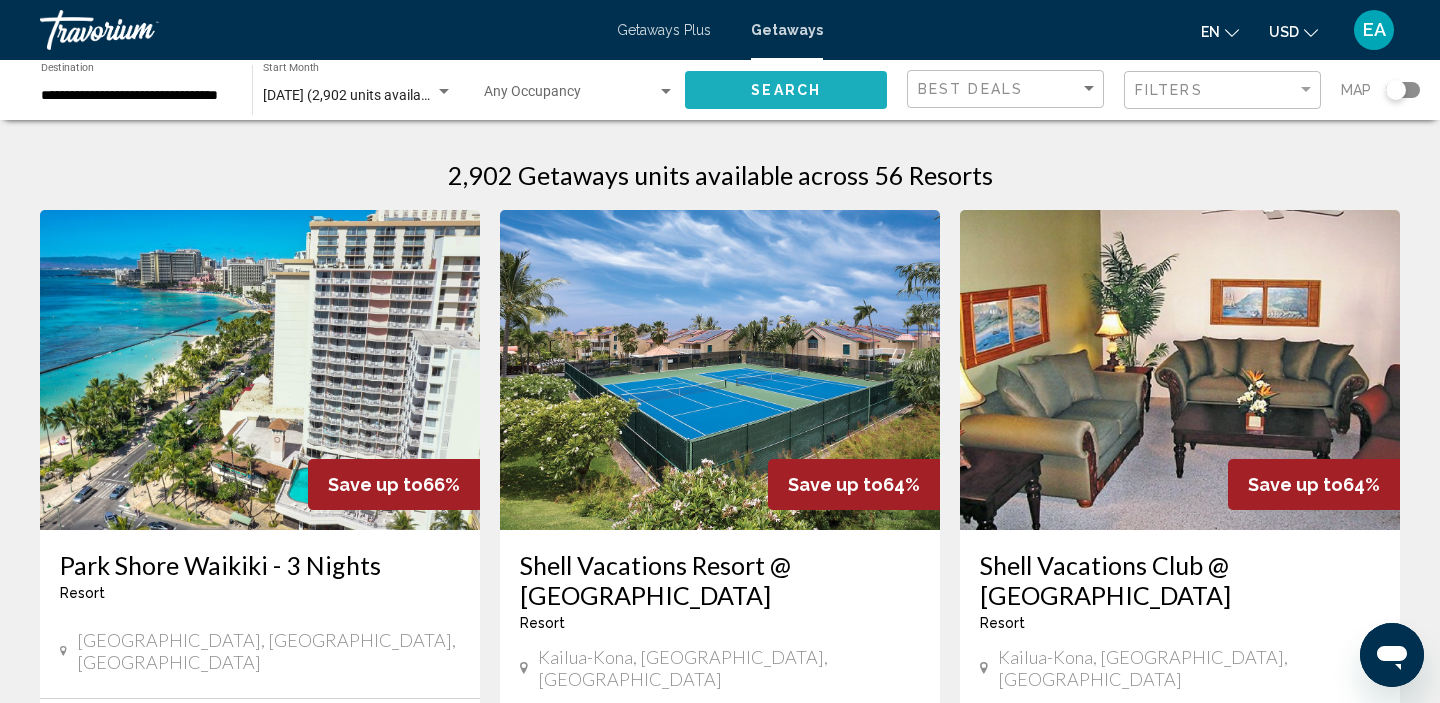 click on "Search" 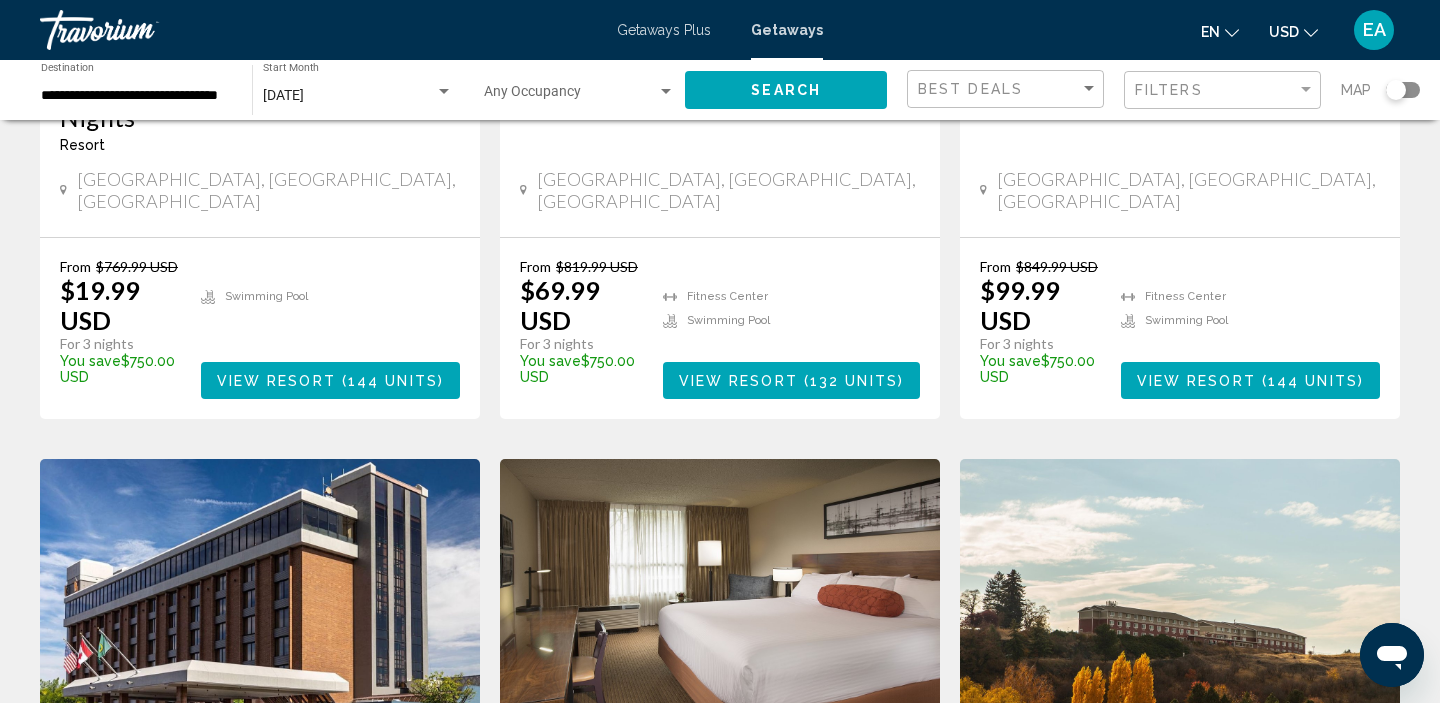 scroll, scrollTop: 443, scrollLeft: 0, axis: vertical 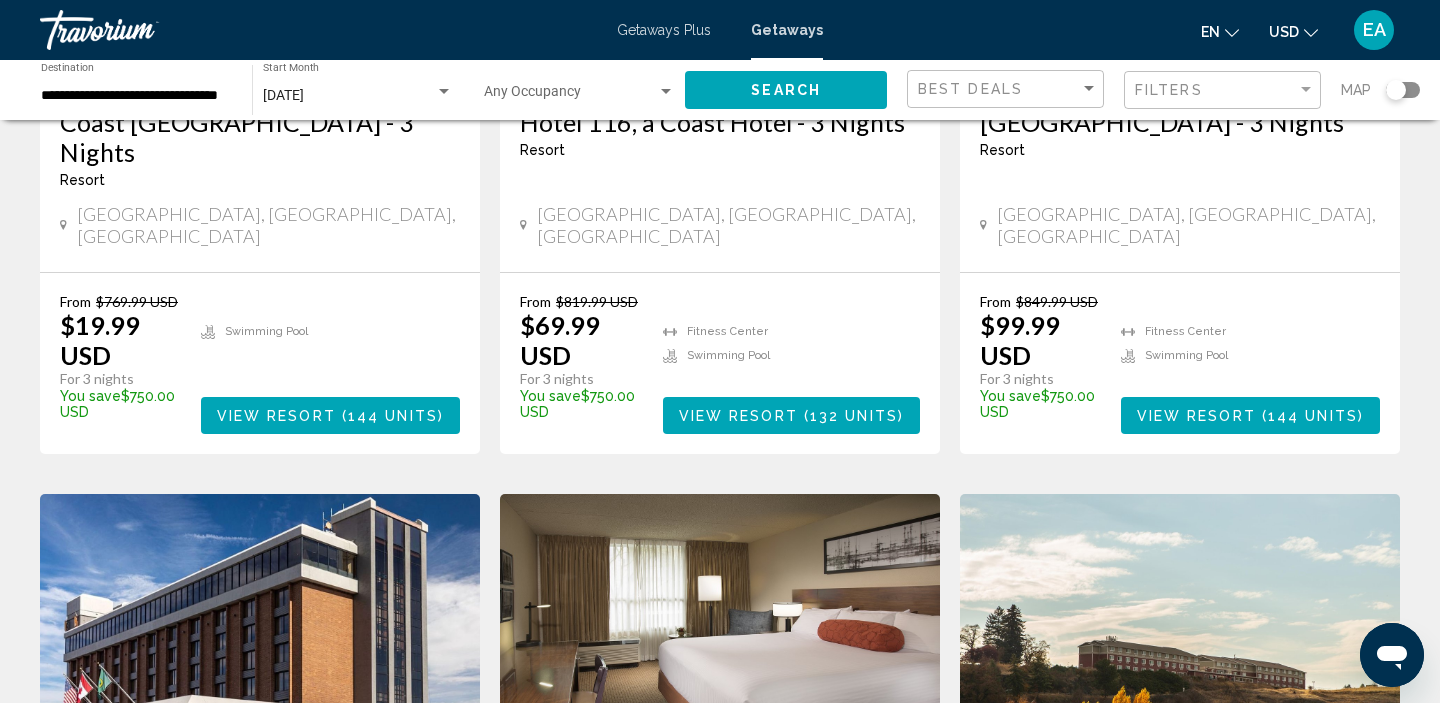 click at bounding box center (801, 416) 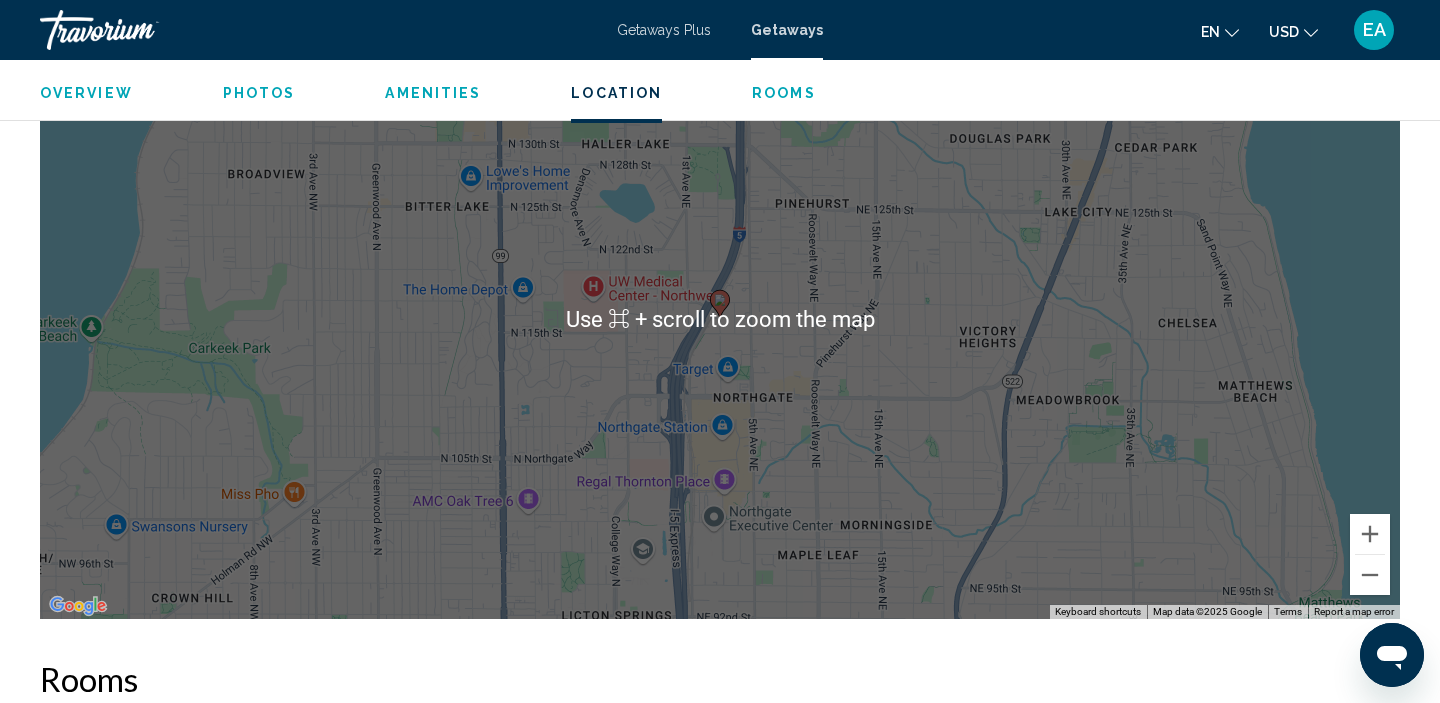 scroll, scrollTop: 2164, scrollLeft: 0, axis: vertical 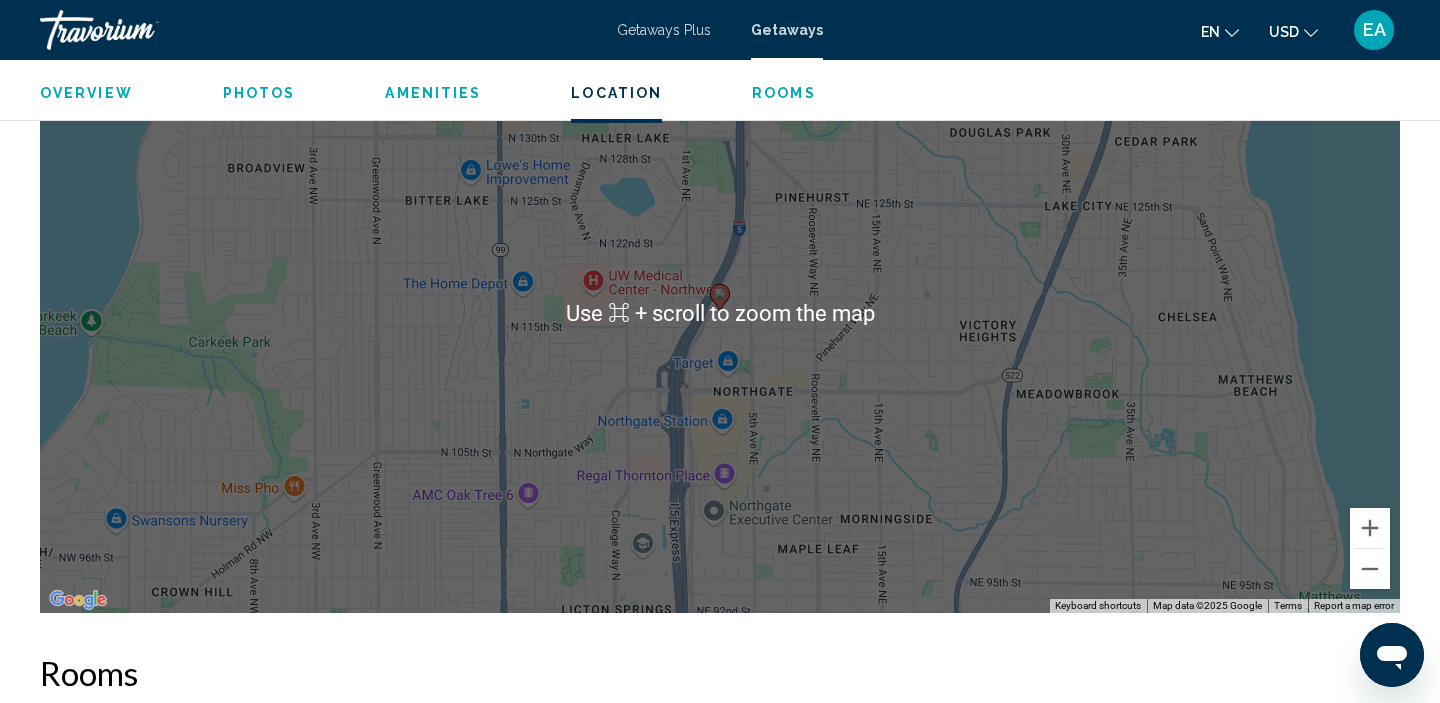 click on "Overview Type Resort All-Inclusive No All-Inclusive Address 625 116th Ave NE Bellevue, WA, USA Description Hotel 116 is an excellent choice for your stay in Bellevue.  Our hotel is located in a prime location, offering a truly local atmosphere and great value.  You'll be close to all the major attractions such as the Bellevue Square, The Shops at Bravern, downtown Bellevue Art Walk, KidsQuest Children's Museum, and more.  Our hotel features two fantastic on-site restaurants, including Woods Coffee, a Pacific Northwest Artisan Coffee House, and DWNUNDR Restaurant, Bar and Entertainment Center.  You can relax in our seasonal outdoor pool, dog park, or unwind in our relaxing courtyard space.  Our guest rooms feature free Wi-Fi, mini fridges, triple-sheeting, and windows that open to the fresh Northwest air.  We offer free shuttle service within a 5-mile radius so you can easily explore the Seattle metro area.  Hotel 116 is the perfect BaseCamp to discover everything Seattle has to offer. Read more
gym" at bounding box center [720, 4892] 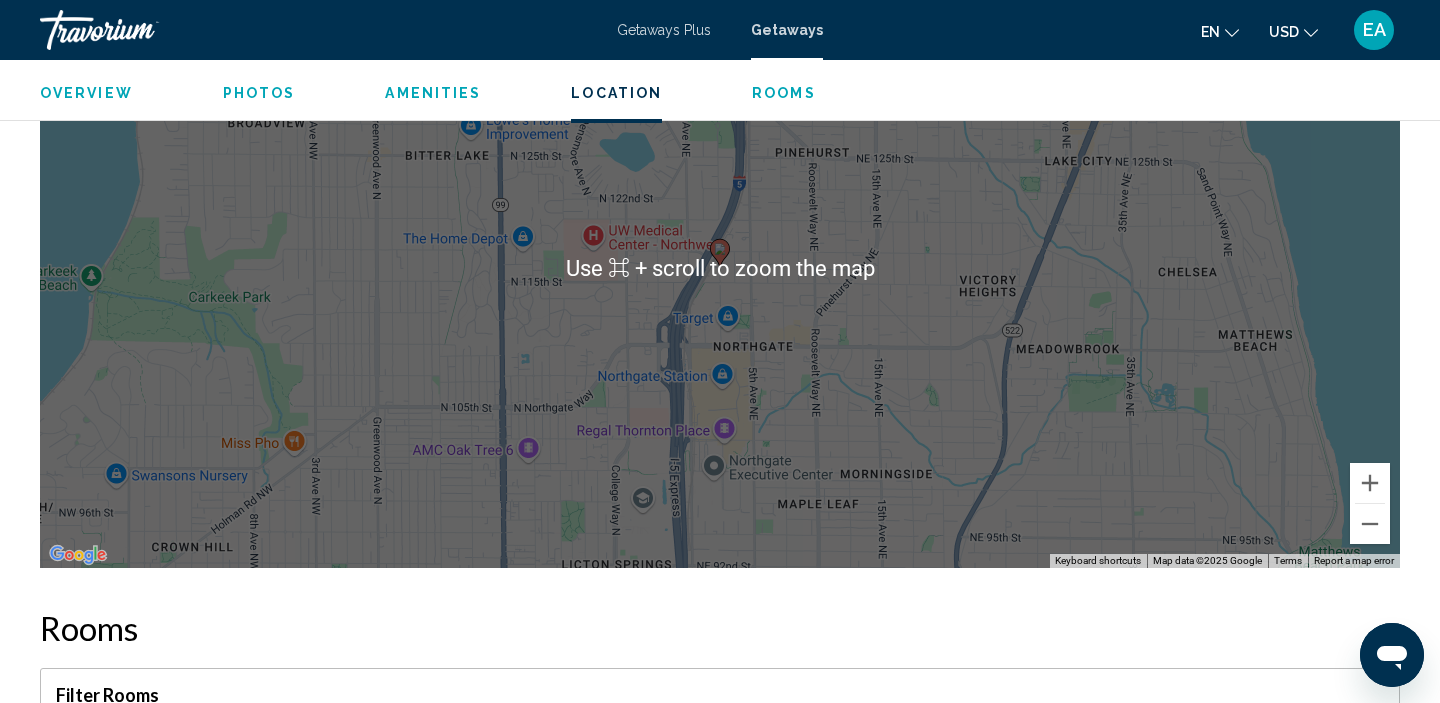 scroll, scrollTop: 2213, scrollLeft: 0, axis: vertical 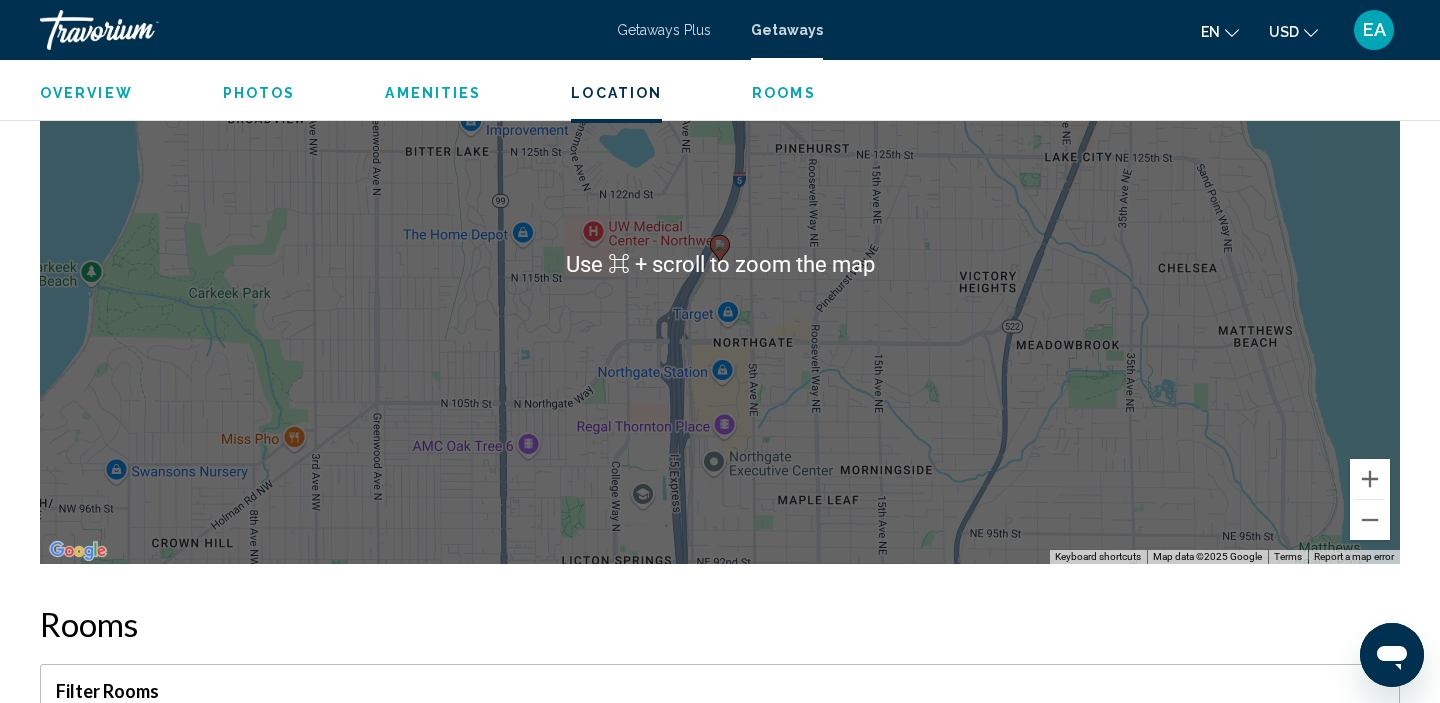 click on "Rooms" at bounding box center (720, 624) 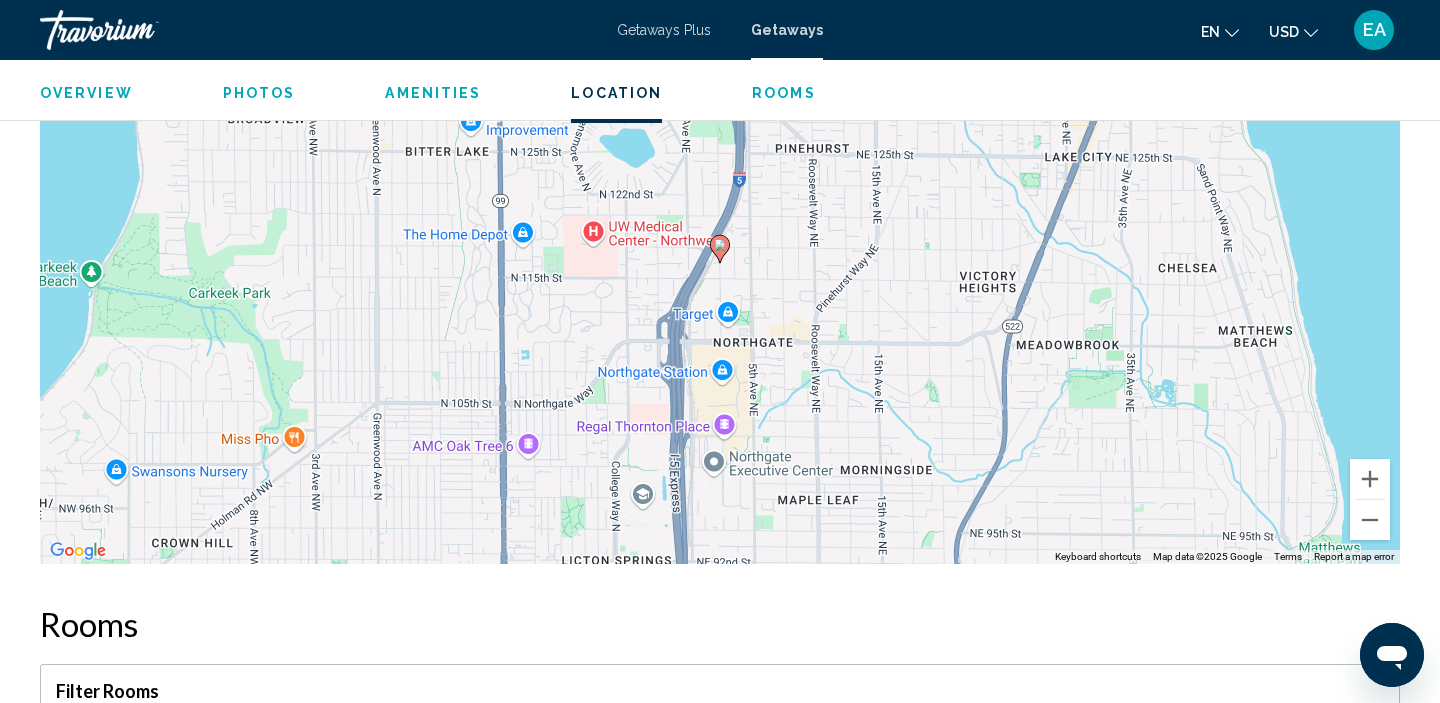 click on "Overview Type Resort All-Inclusive No All-Inclusive Address 625 116th Ave NE Bellevue, WA, USA Description Hotel 116 is an excellent choice for your stay in Bellevue.  Our hotel is located in a prime location, offering a truly local atmosphere and great value.  You'll be close to all the major attractions such as the Bellevue Square, The Shops at Bravern, downtown Bellevue Art Walk, KidsQuest Children's Museum, and more.  Our hotel features two fantastic on-site restaurants, including Woods Coffee, a Pacific Northwest Artisan Coffee House, and DWNUNDR Restaurant, Bar and Entertainment Center.  You can relax in our seasonal outdoor pool, dog park, or unwind in our relaxing courtyard space.  Our guest rooms feature free Wi-Fi, mini fridges, triple-sheeting, and windows that open to the fresh Northwest air.  We offer free shuttle service within a 5-mile radius so you can easily explore the Seattle metro area.  Hotel 116 is the perfect BaseCamp to discover everything Seattle has to offer. Read more
gym" at bounding box center (720, 4843) 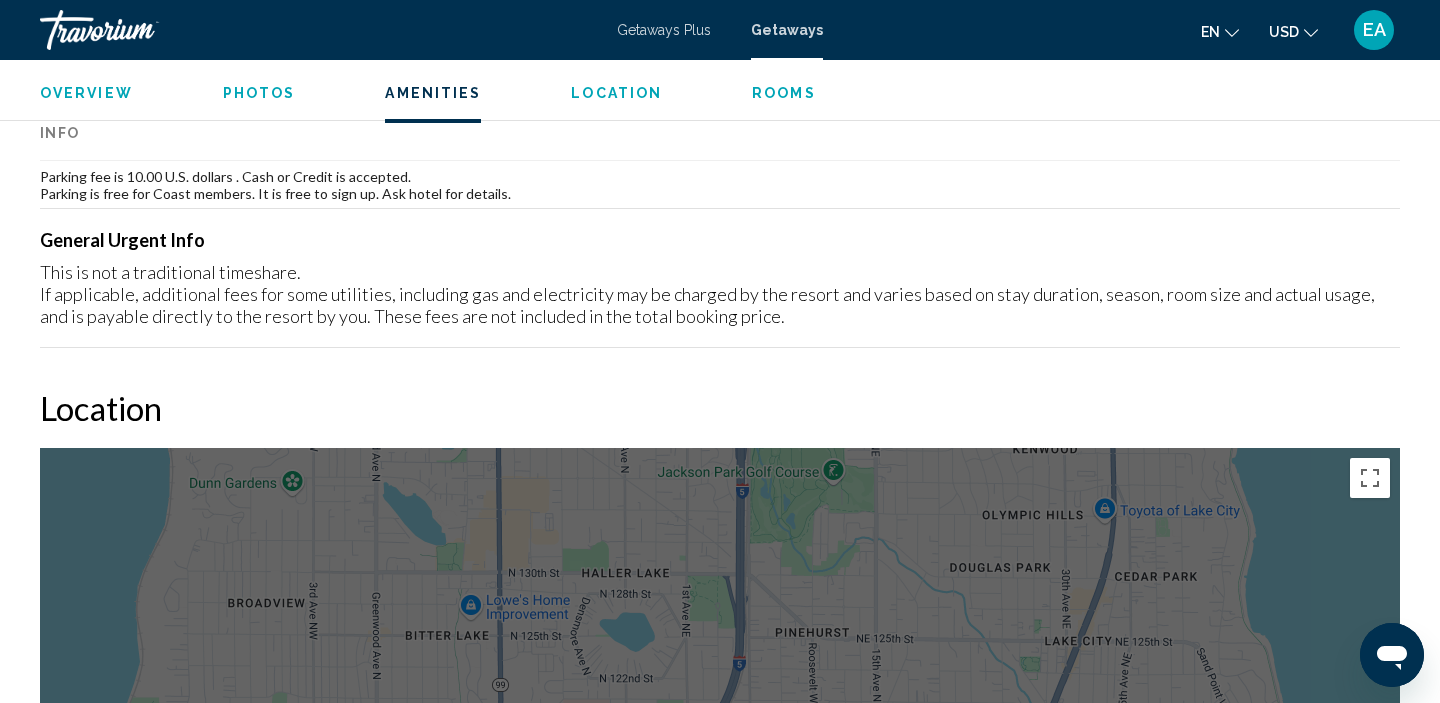 scroll, scrollTop: 1627, scrollLeft: 0, axis: vertical 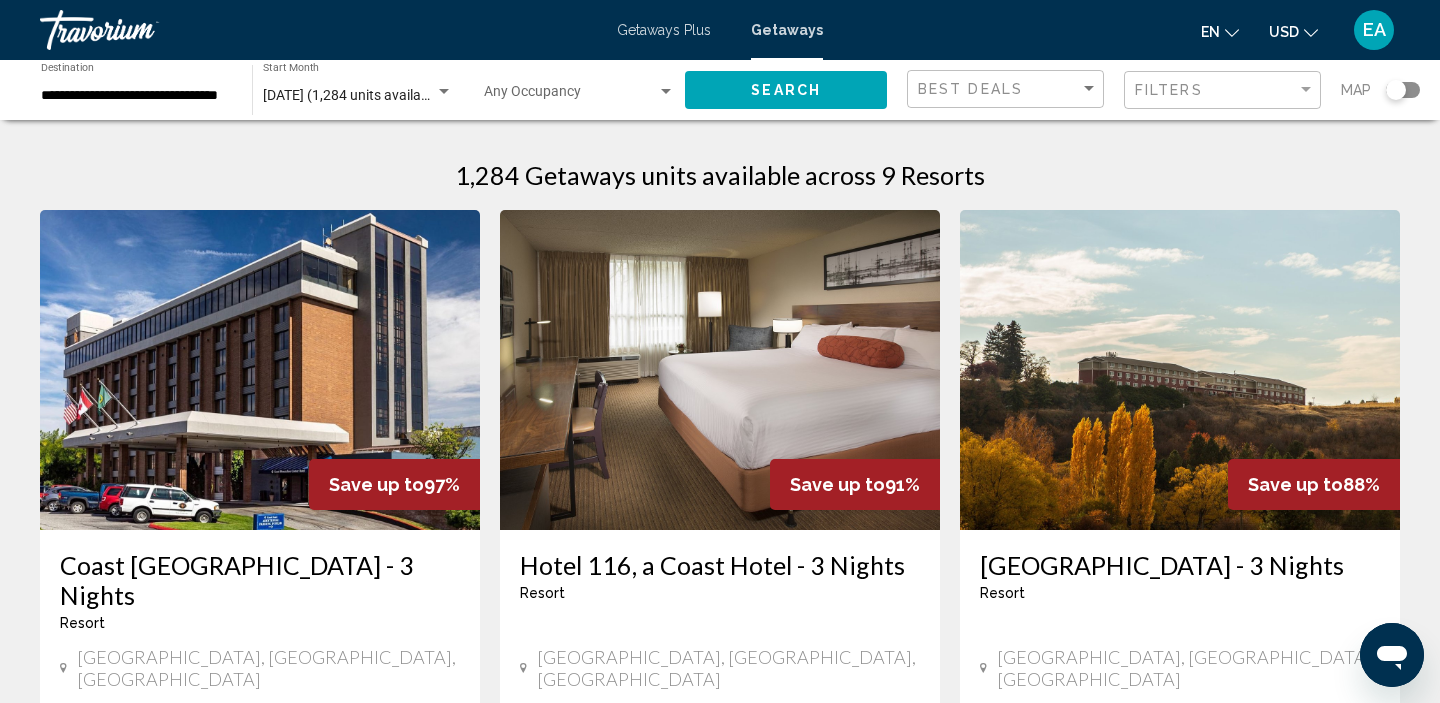 click on "**********" at bounding box center (136, 96) 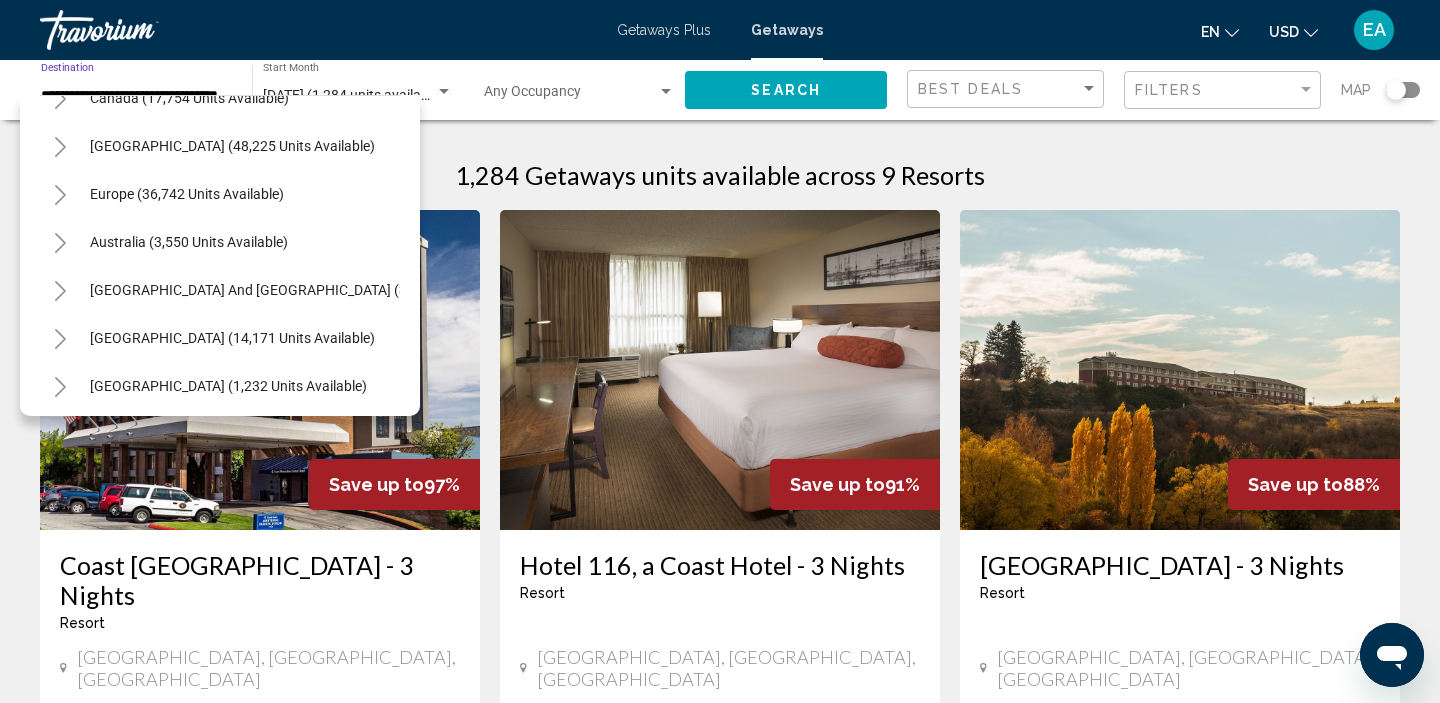 scroll, scrollTop: 2323, scrollLeft: 0, axis: vertical 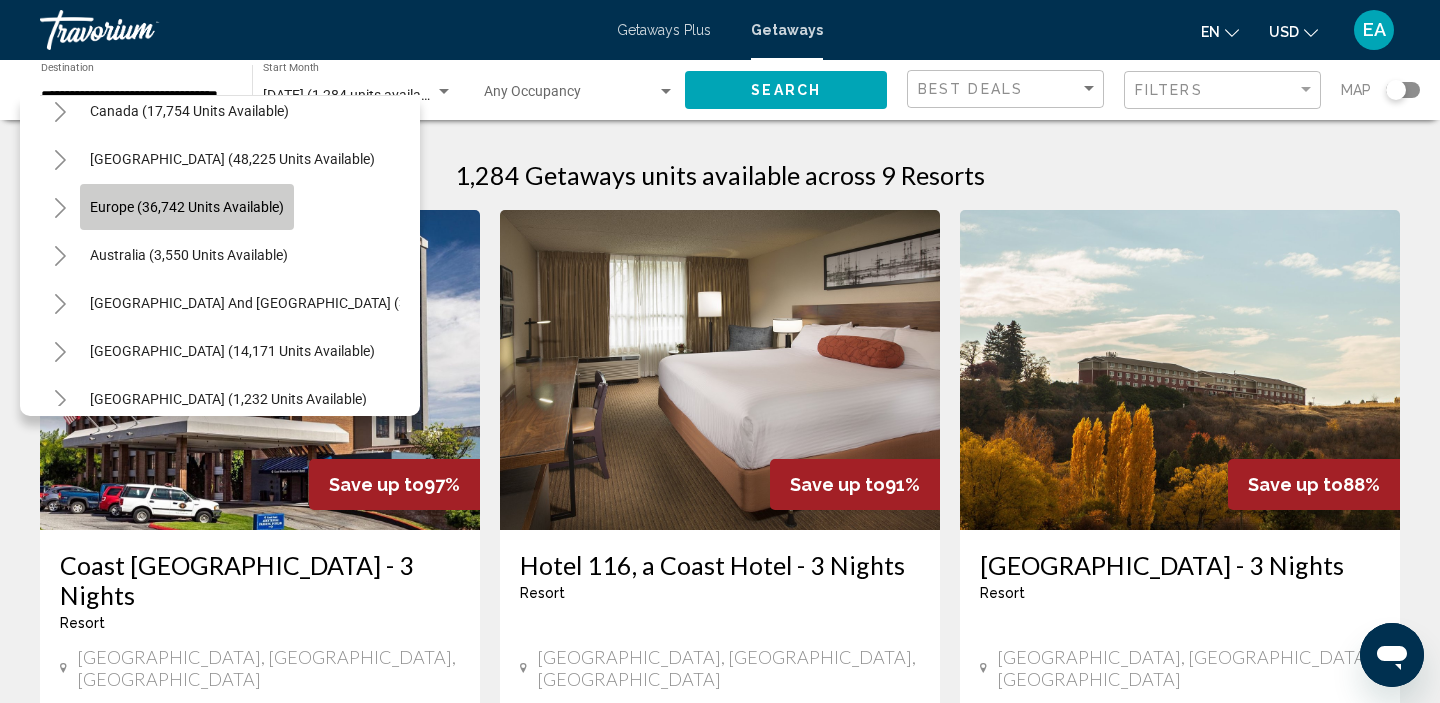 click on "Europe (36,742 units available)" 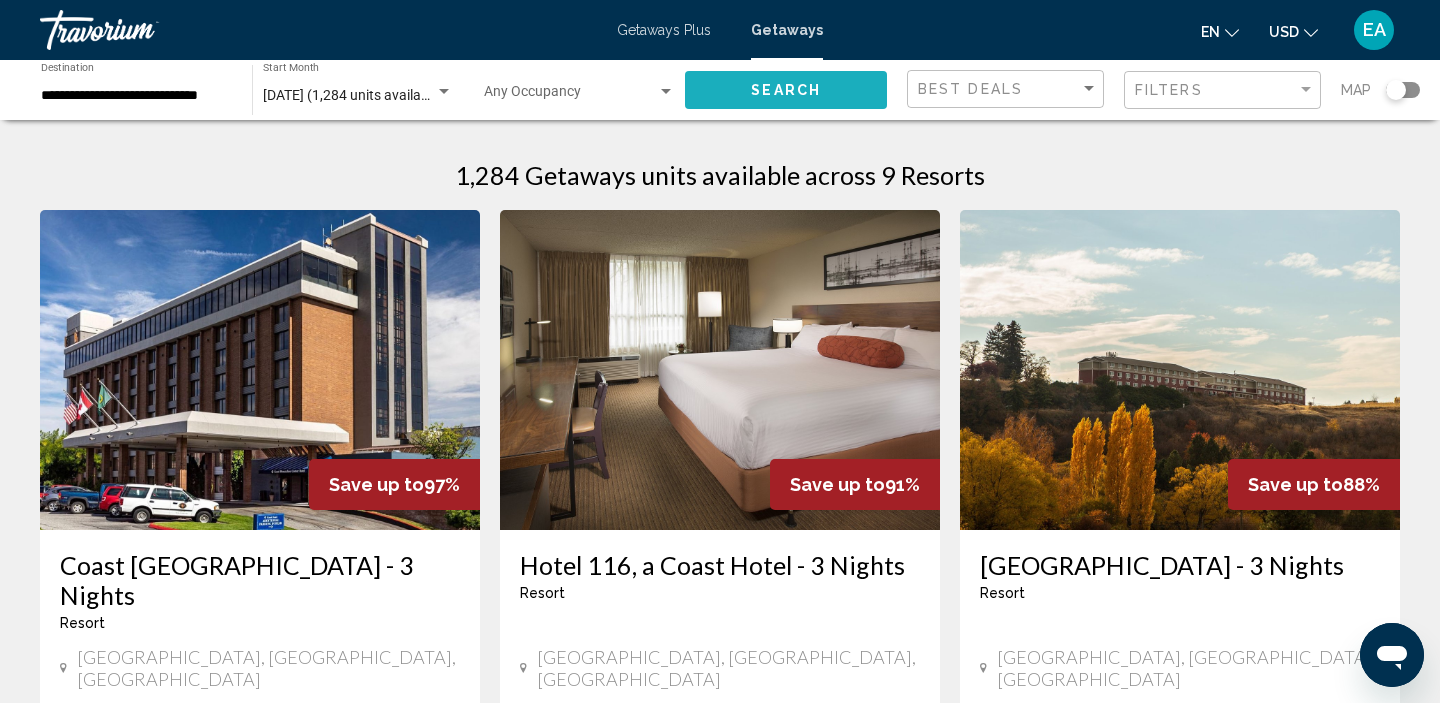 click on "Search" 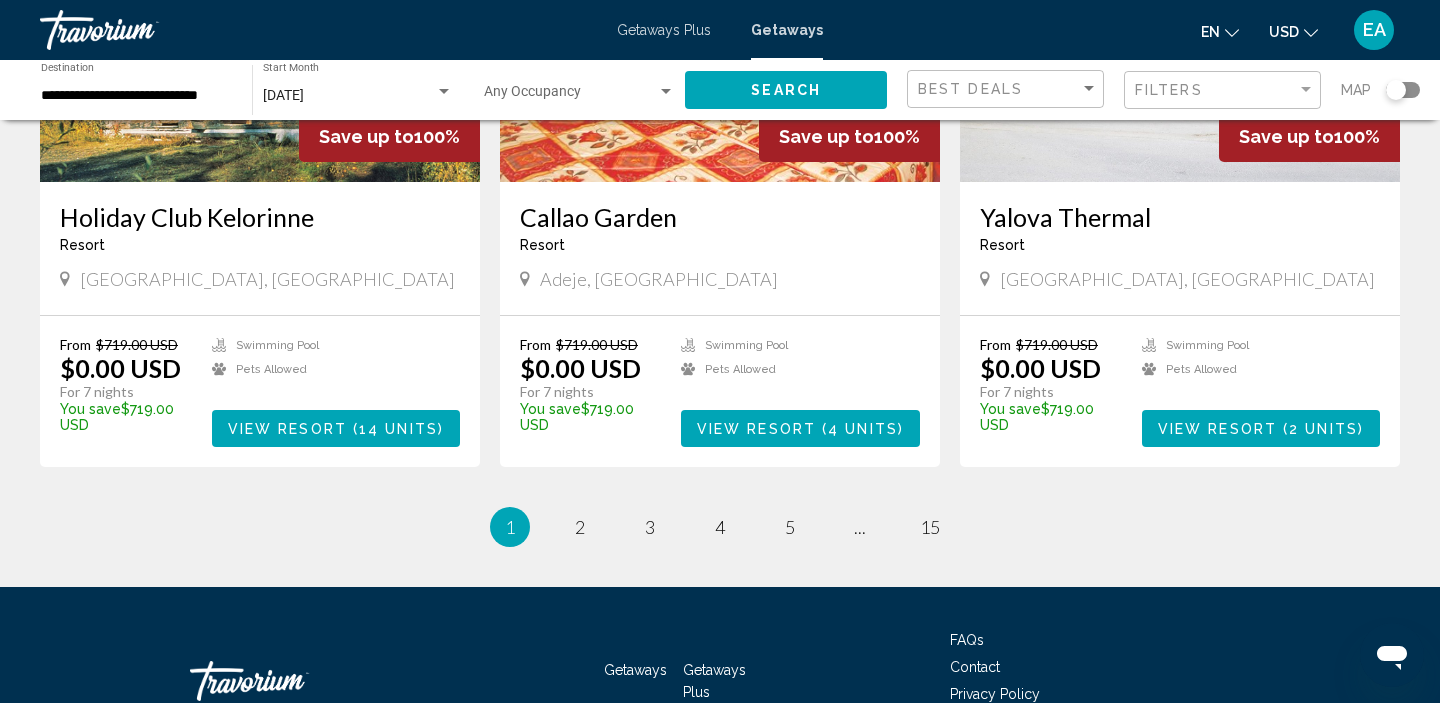 scroll, scrollTop: 2377, scrollLeft: 0, axis: vertical 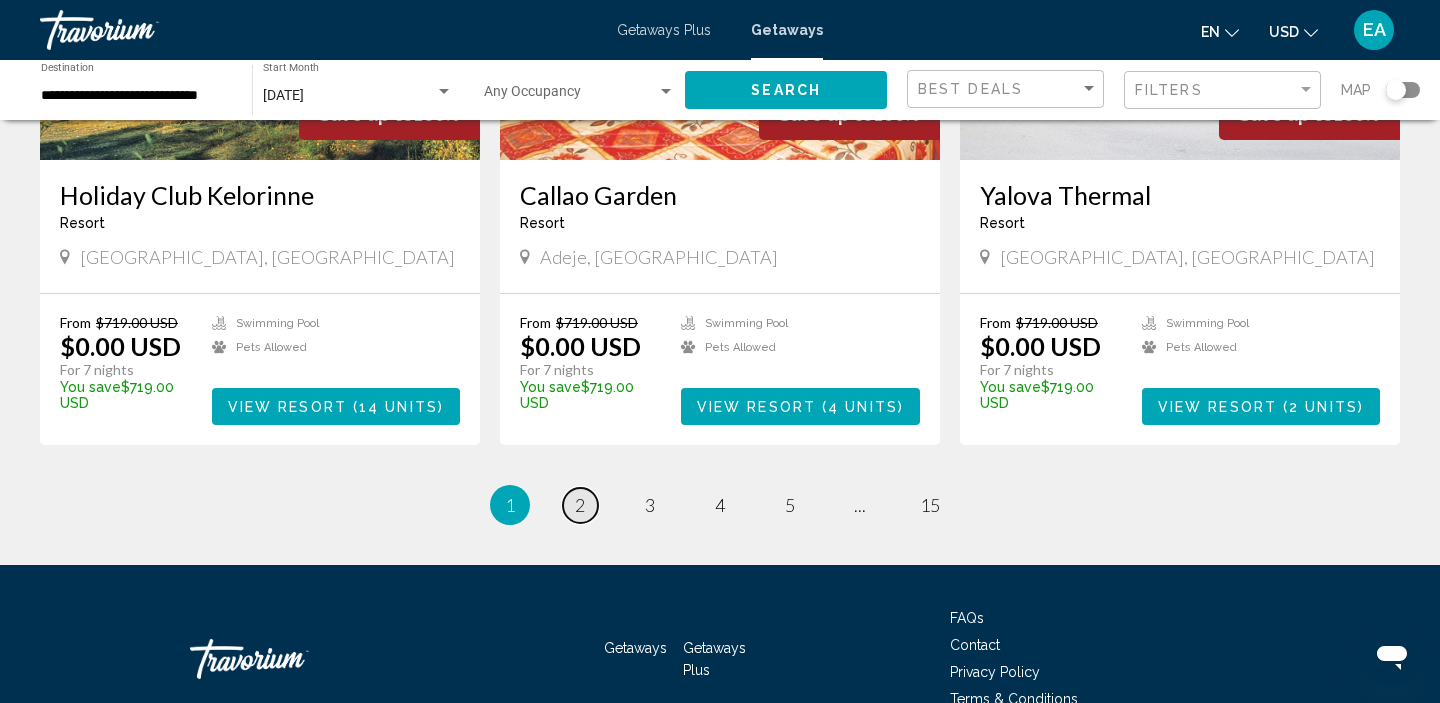 click on "2" at bounding box center (580, 505) 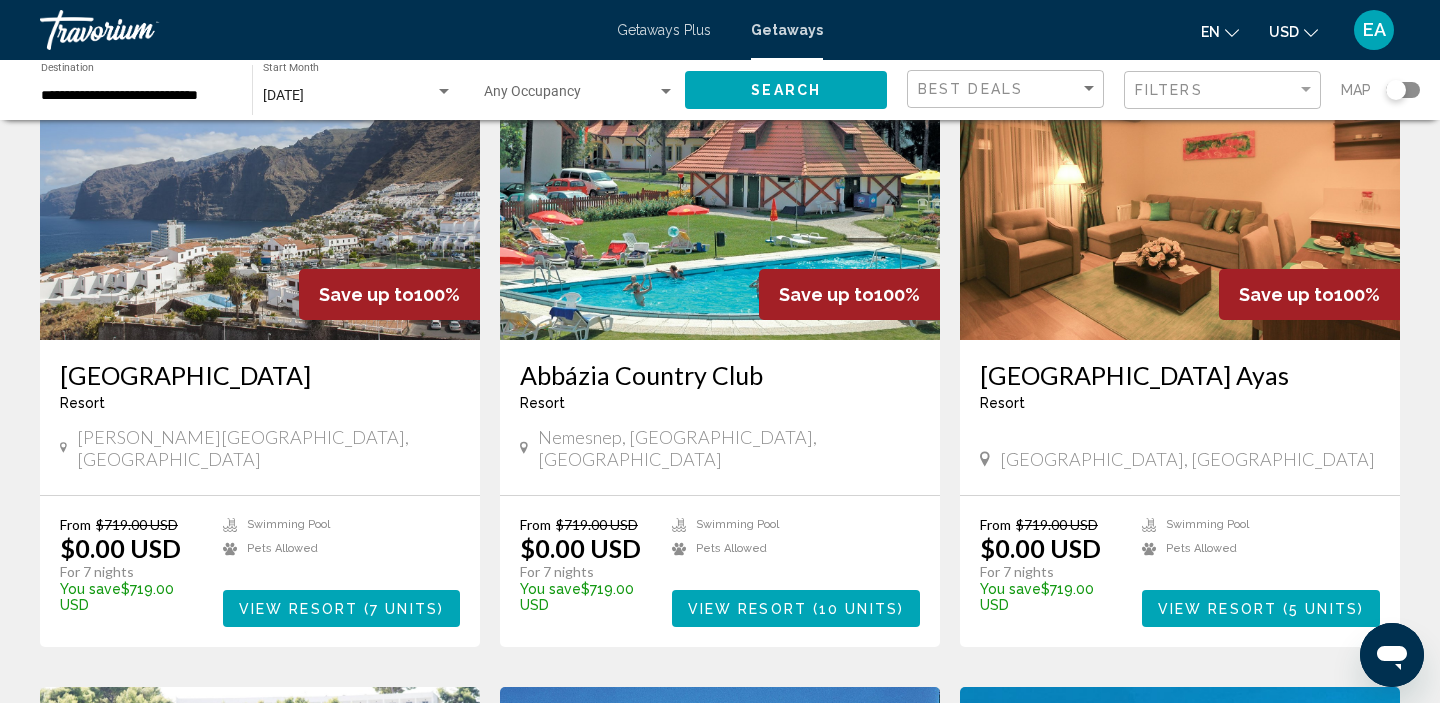 scroll, scrollTop: 800, scrollLeft: 0, axis: vertical 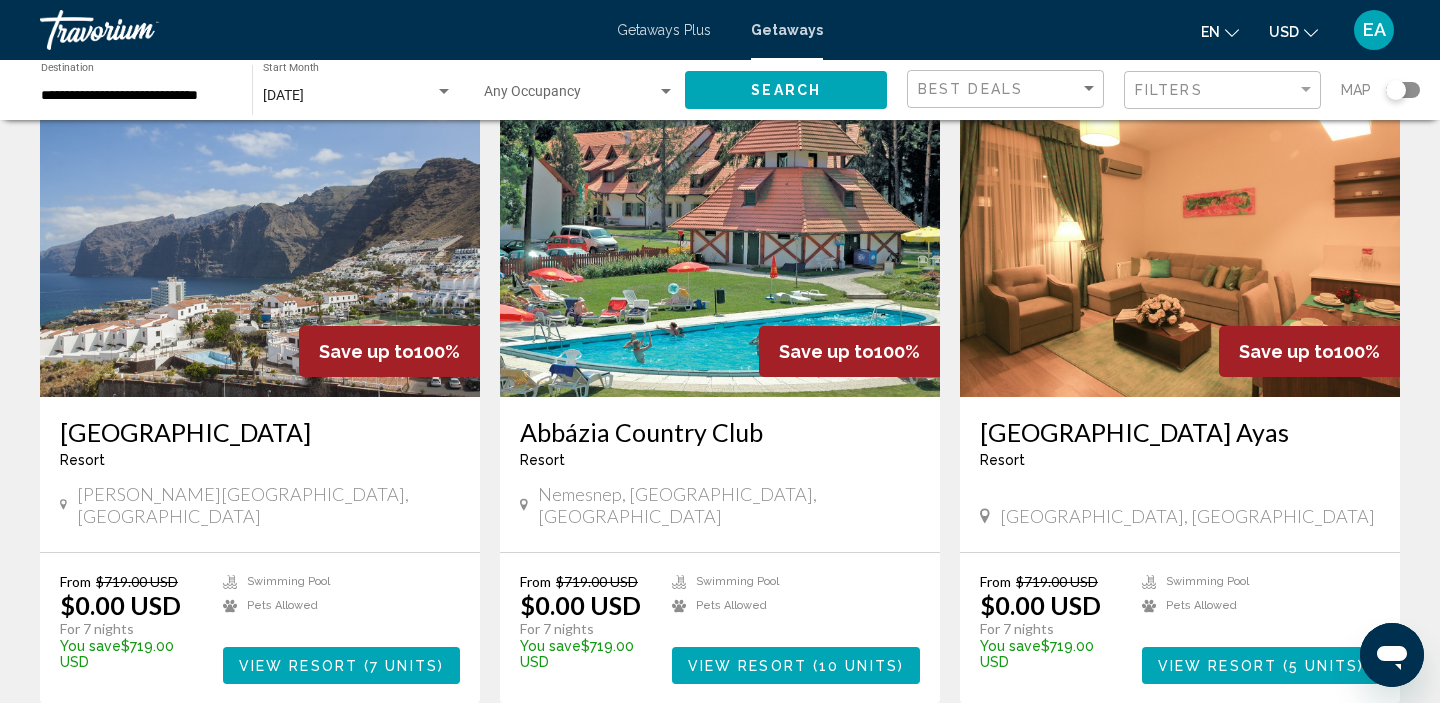 click on "View Resort" at bounding box center [1217, 666] 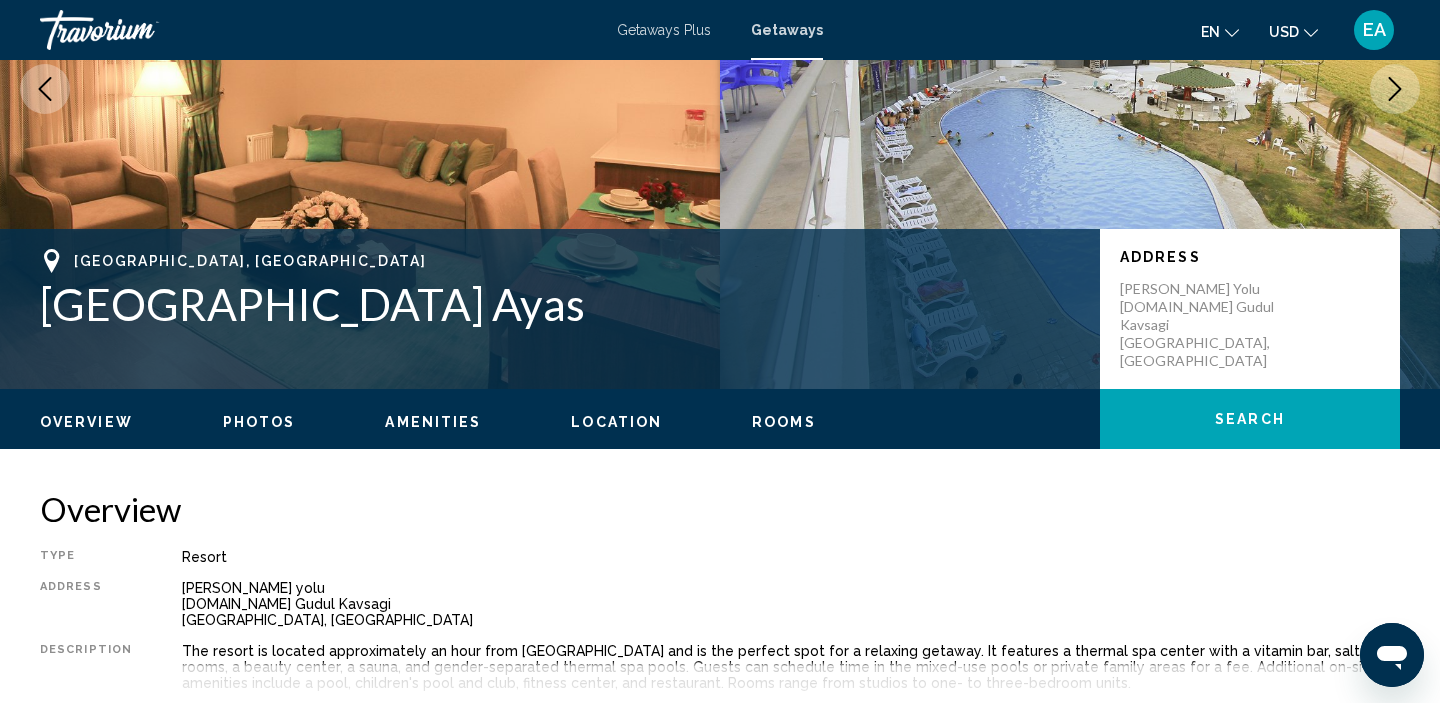 scroll, scrollTop: 0, scrollLeft: 0, axis: both 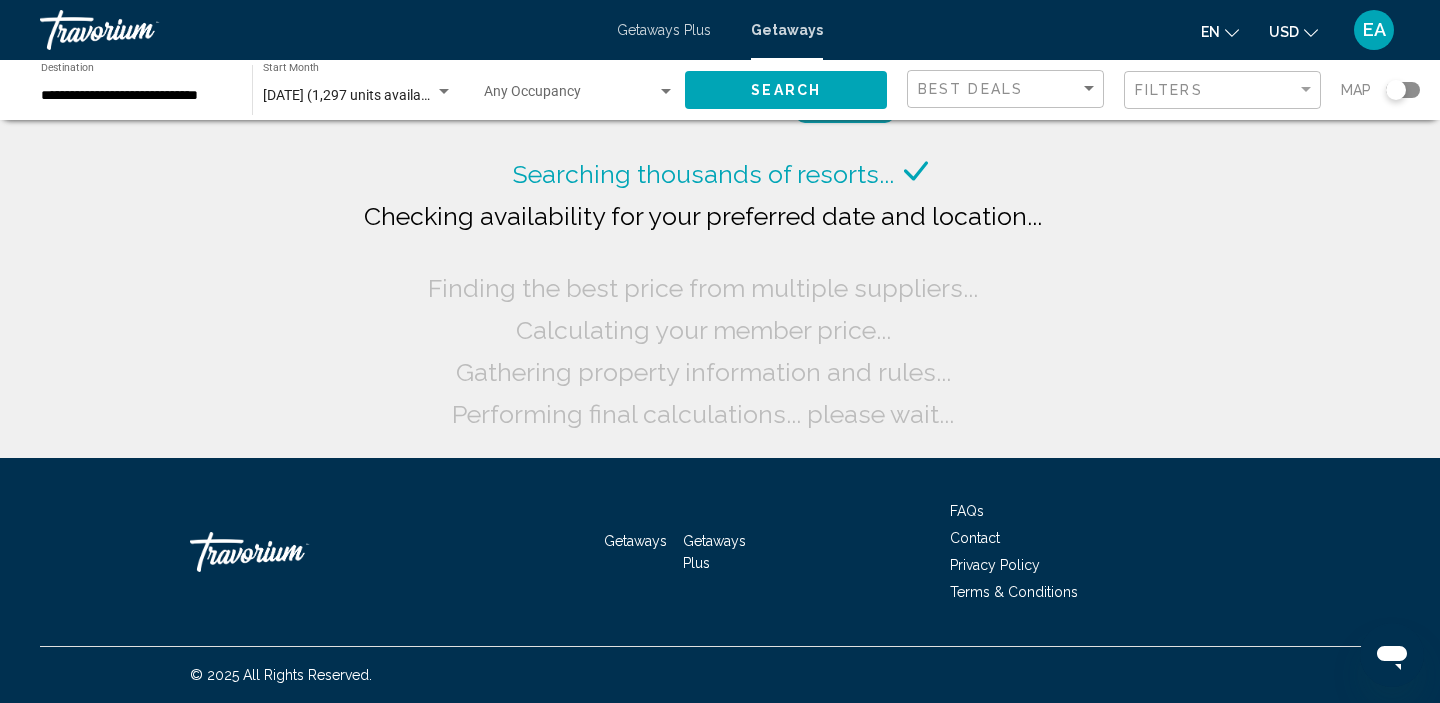 click on "**********" 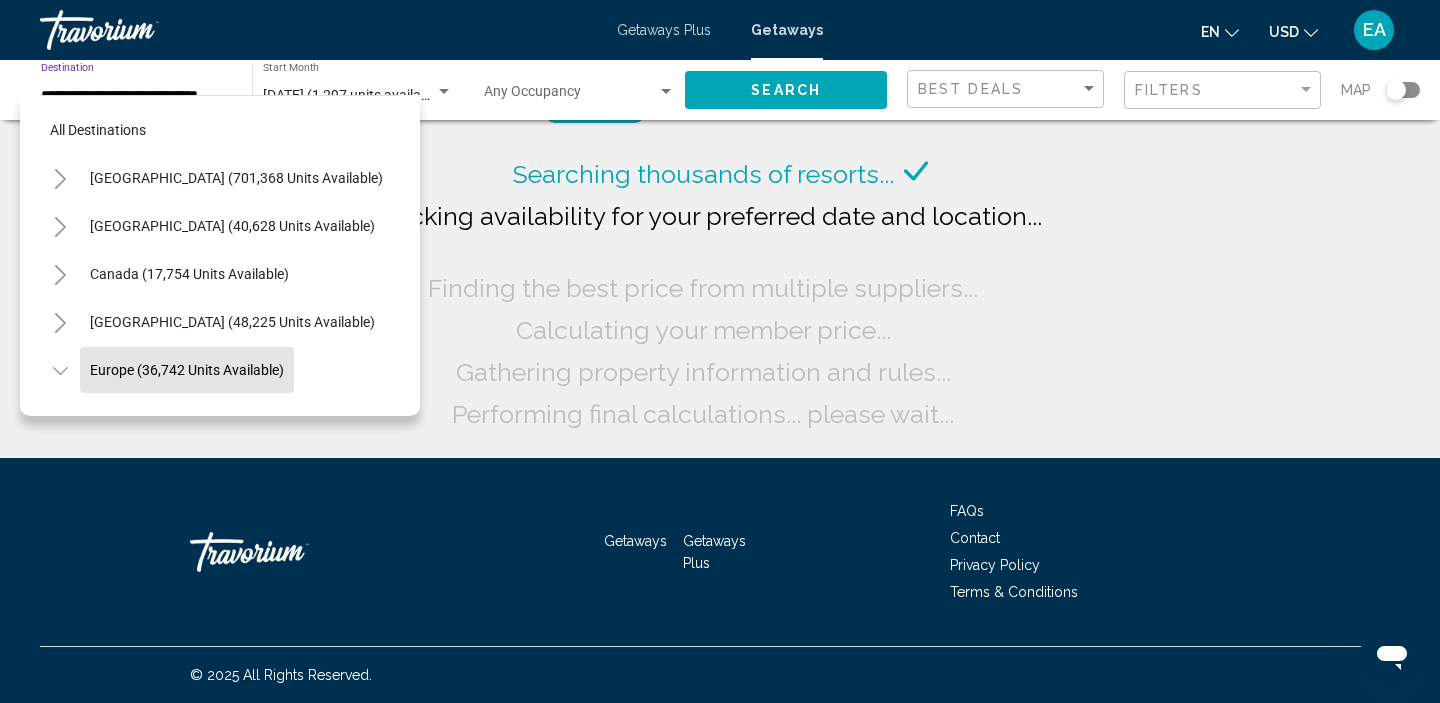 scroll, scrollTop: 0, scrollLeft: 0, axis: both 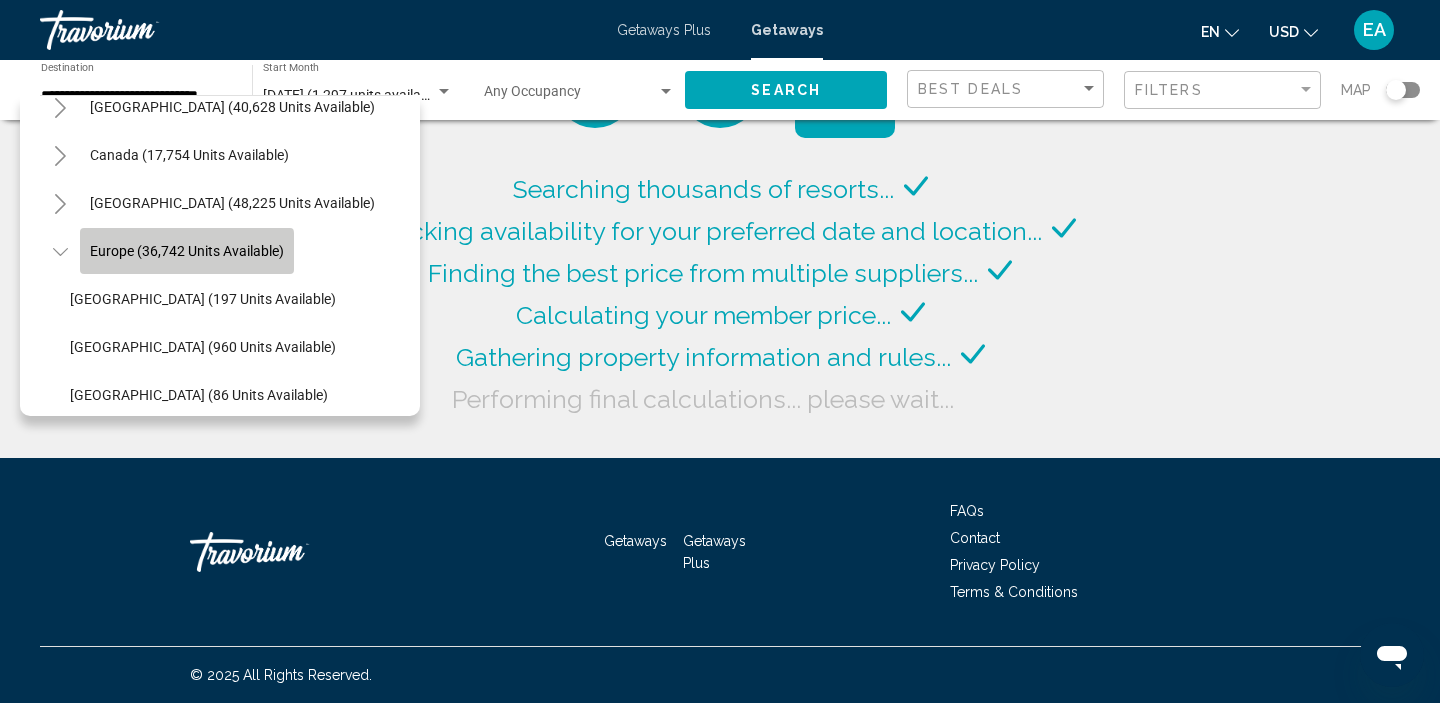 click on "Europe (36,742 units available)" 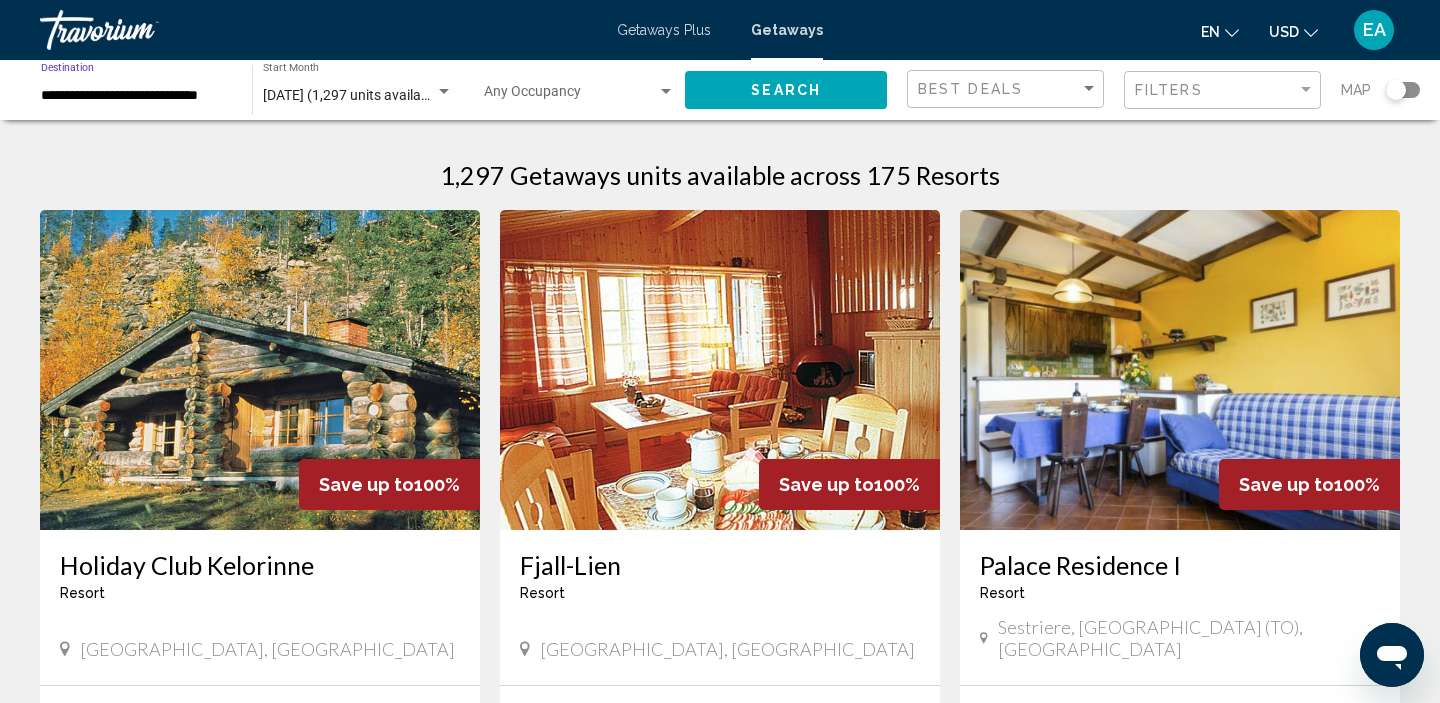 click on "**********" at bounding box center (136, 96) 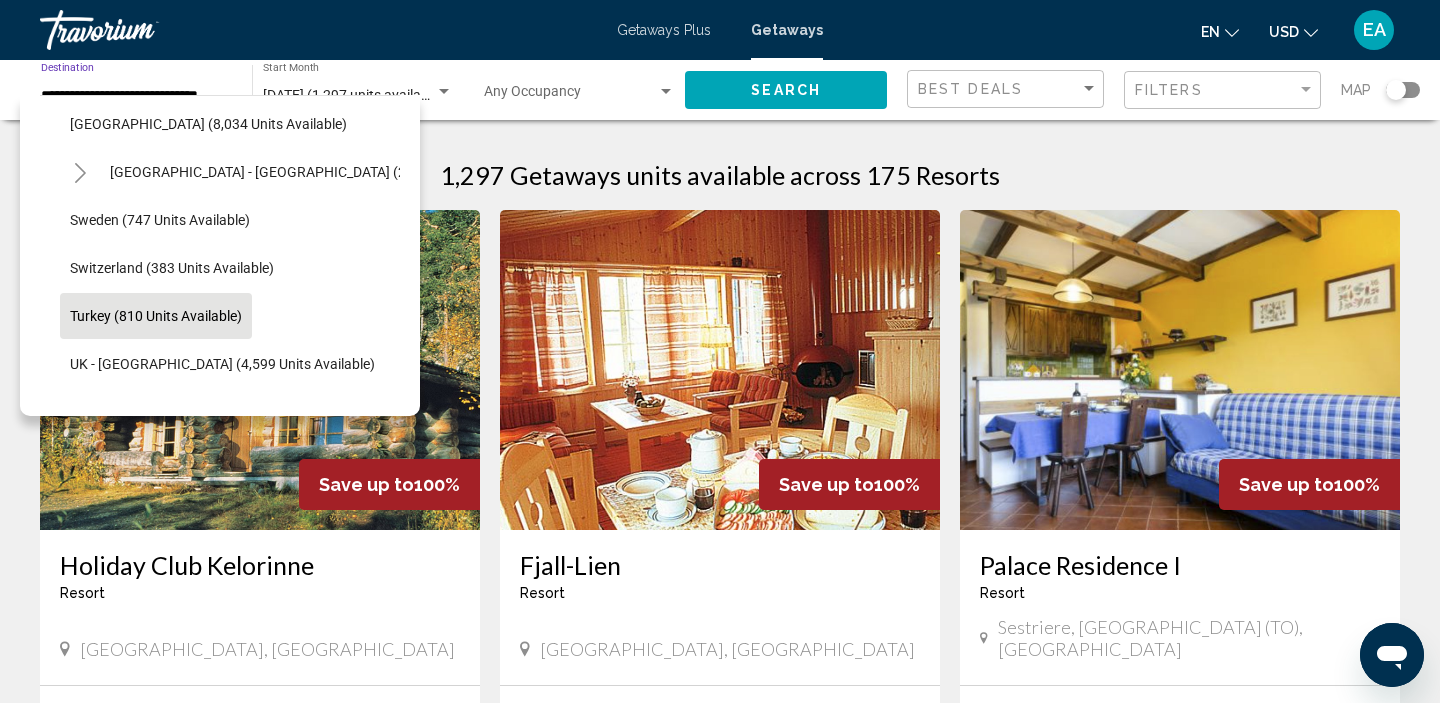 scroll, scrollTop: 972, scrollLeft: 0, axis: vertical 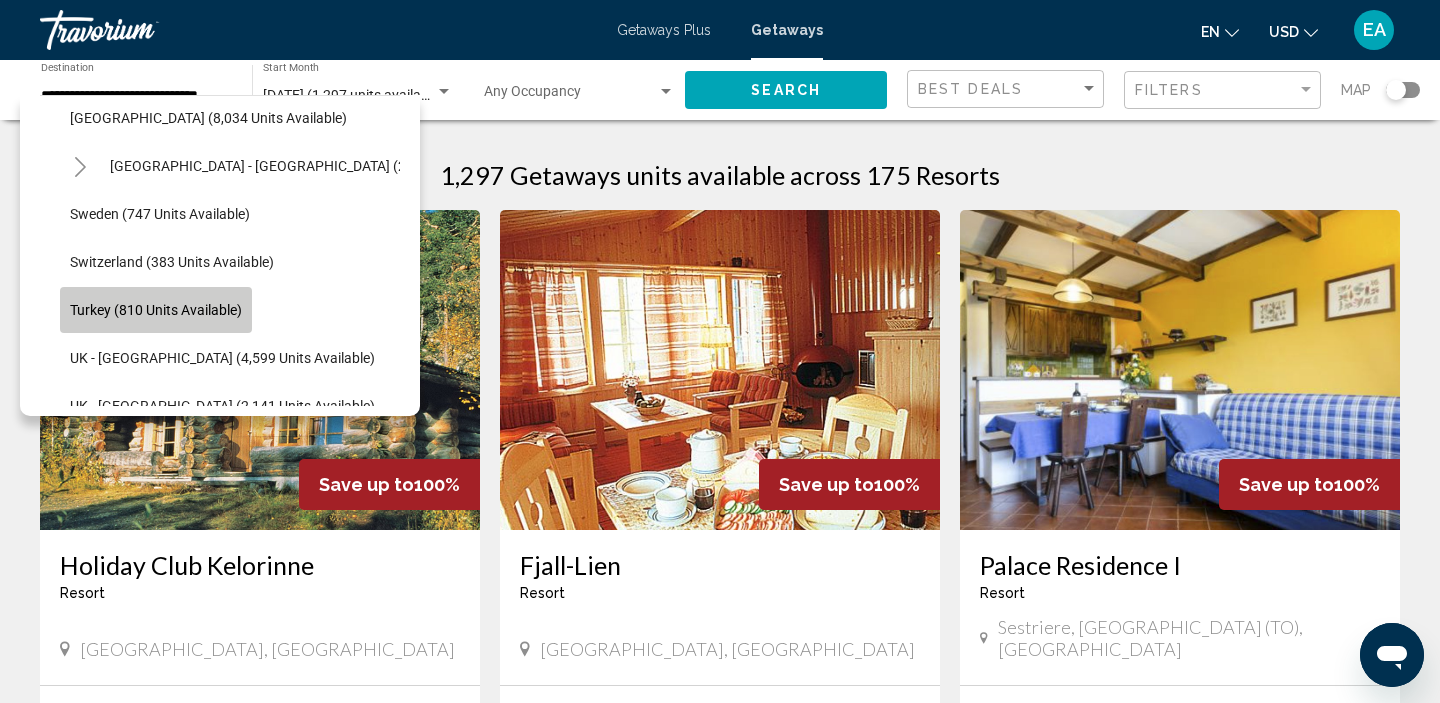 click on "Turkey (810 units available)" 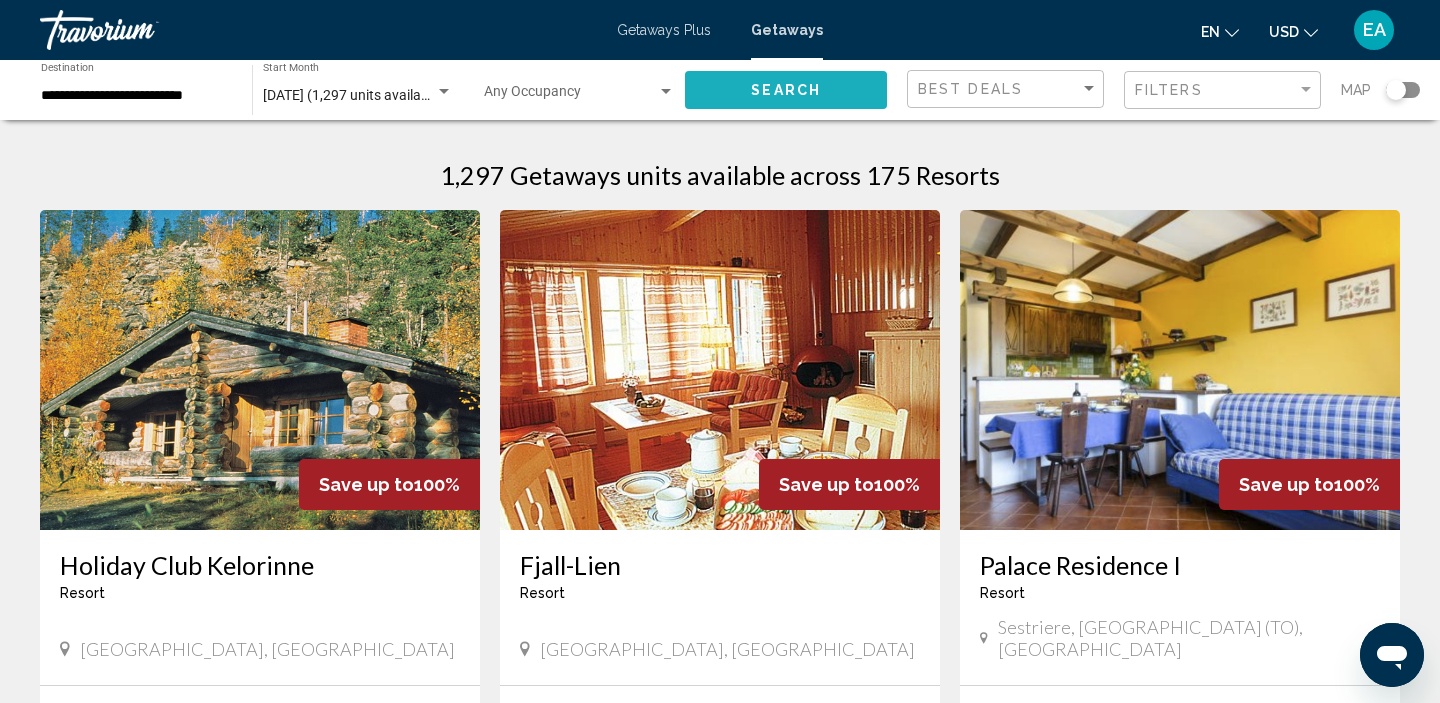 click on "Search" 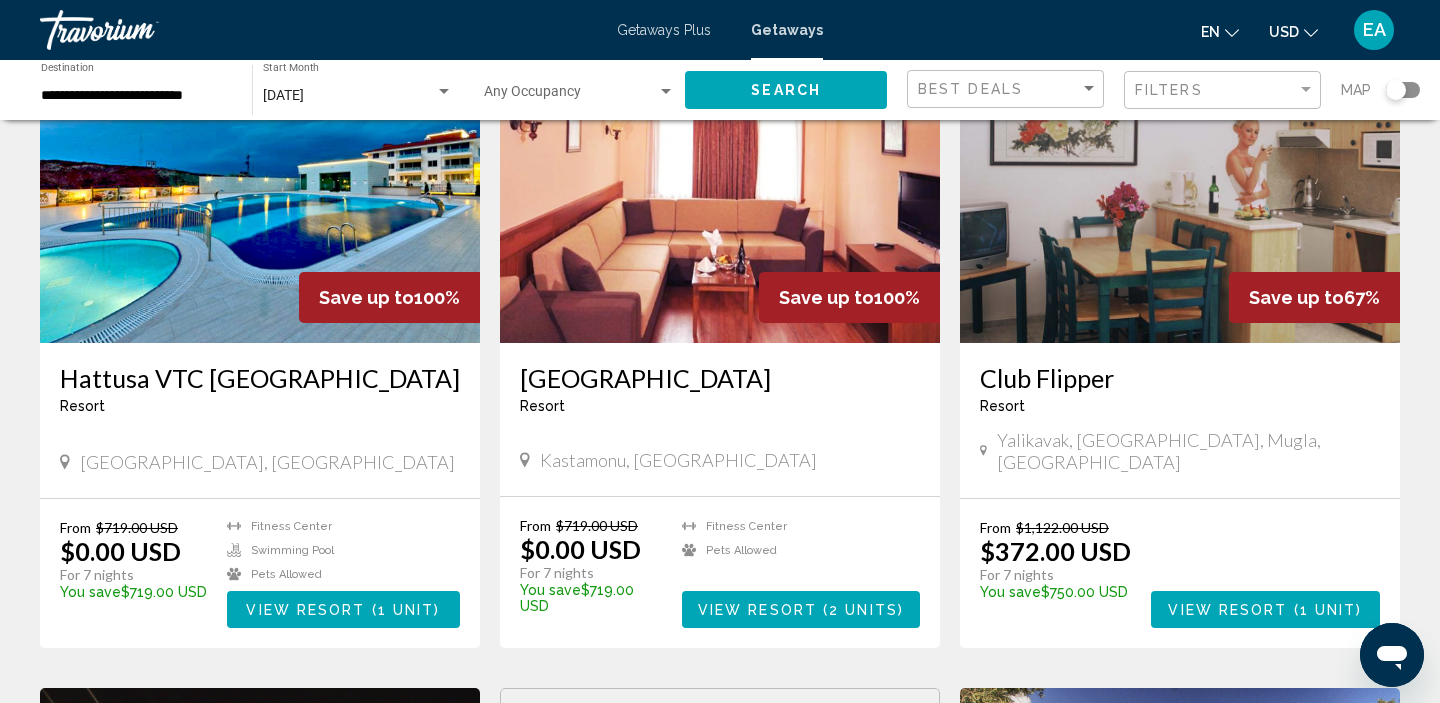 scroll, scrollTop: 839, scrollLeft: 0, axis: vertical 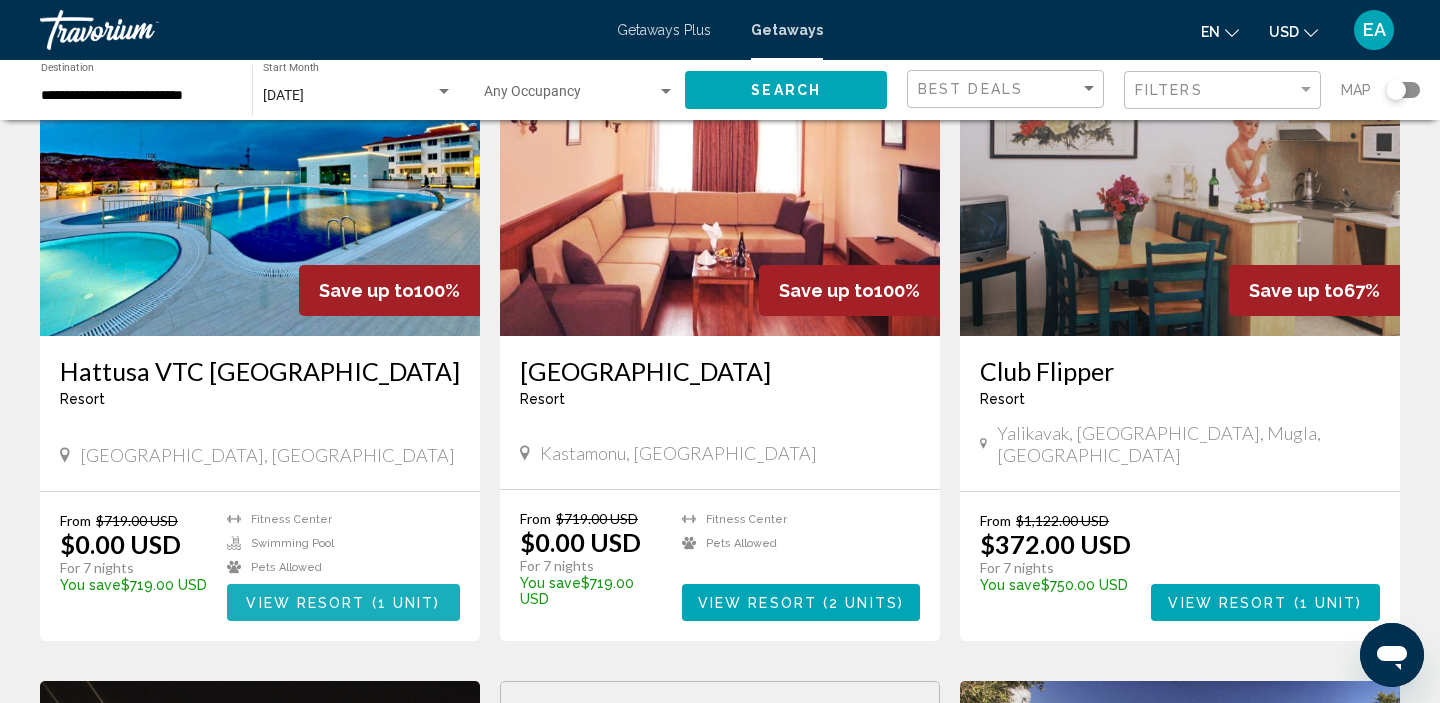 click on "View Resort    ( 1 unit )" at bounding box center [343, 602] 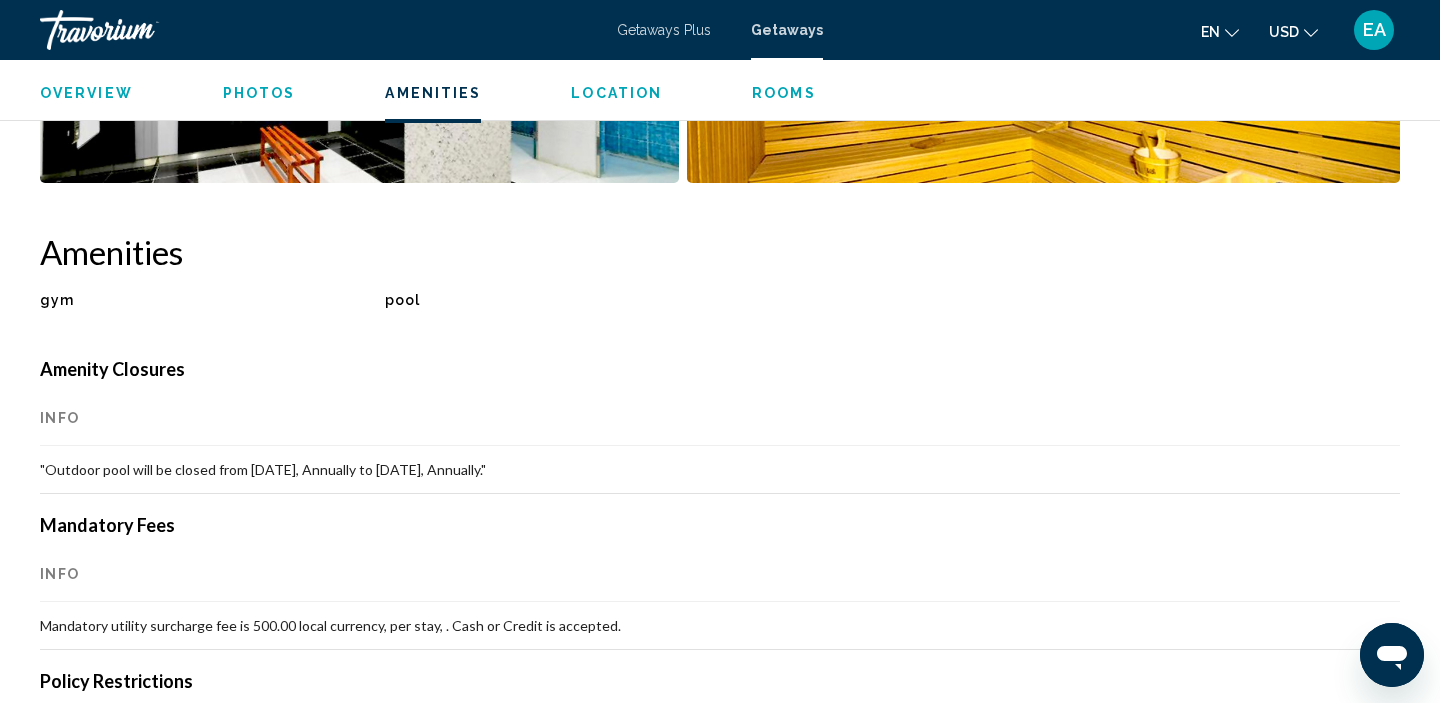 scroll, scrollTop: 1176, scrollLeft: 0, axis: vertical 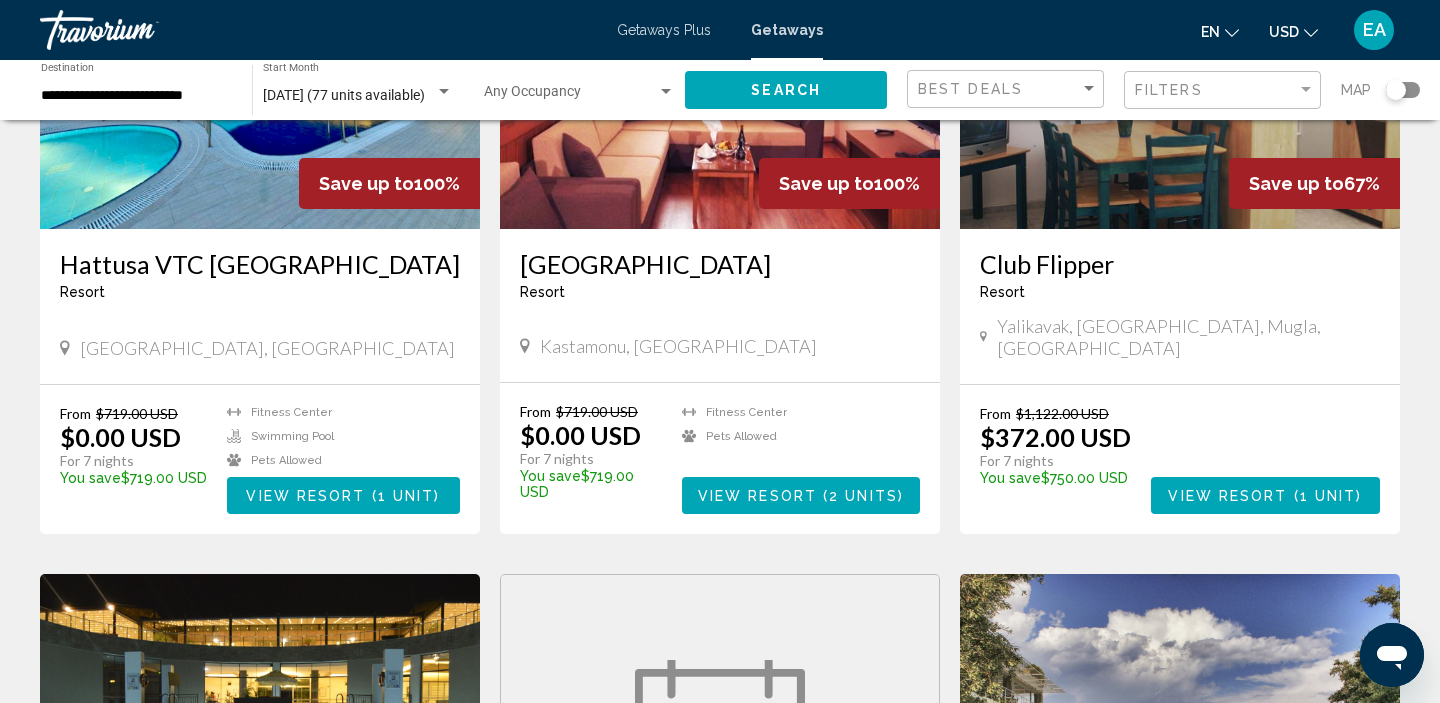 click on "View Resort" at bounding box center (757, 496) 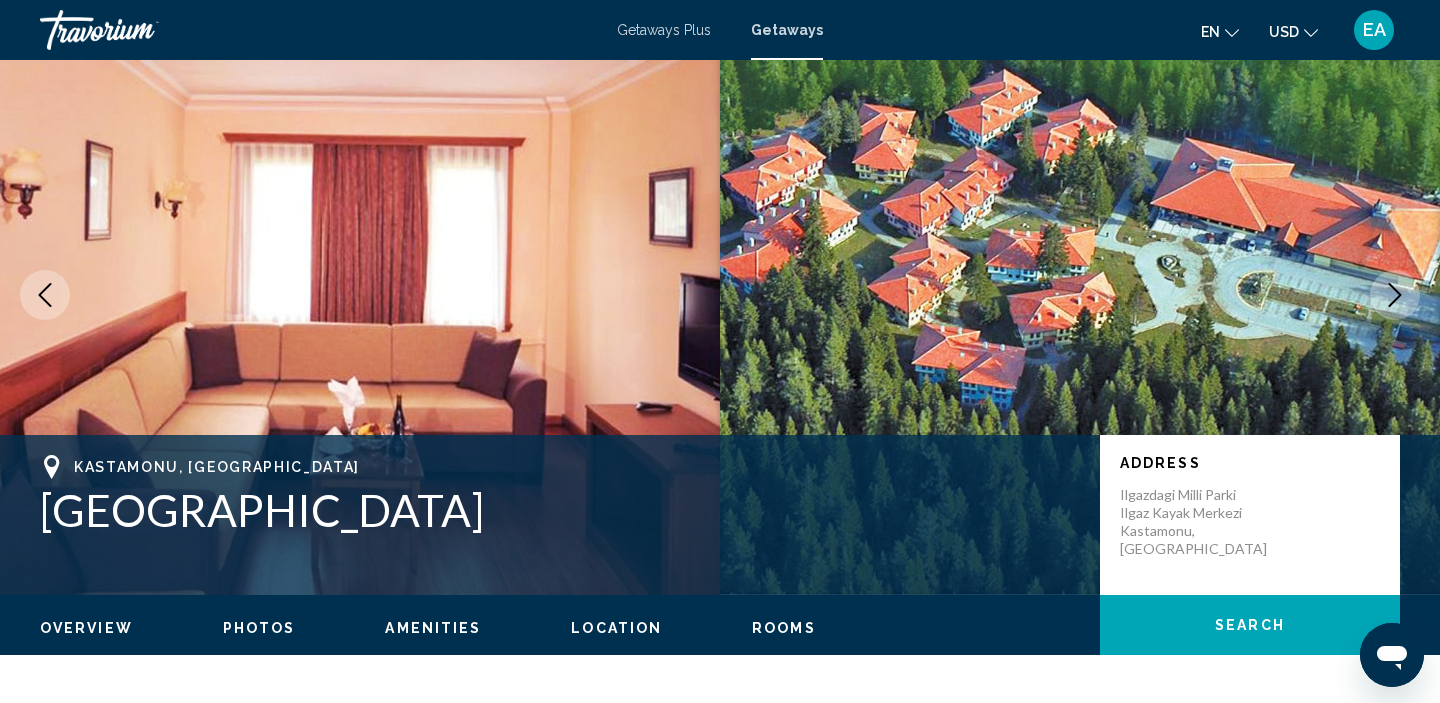 scroll, scrollTop: 0, scrollLeft: 0, axis: both 